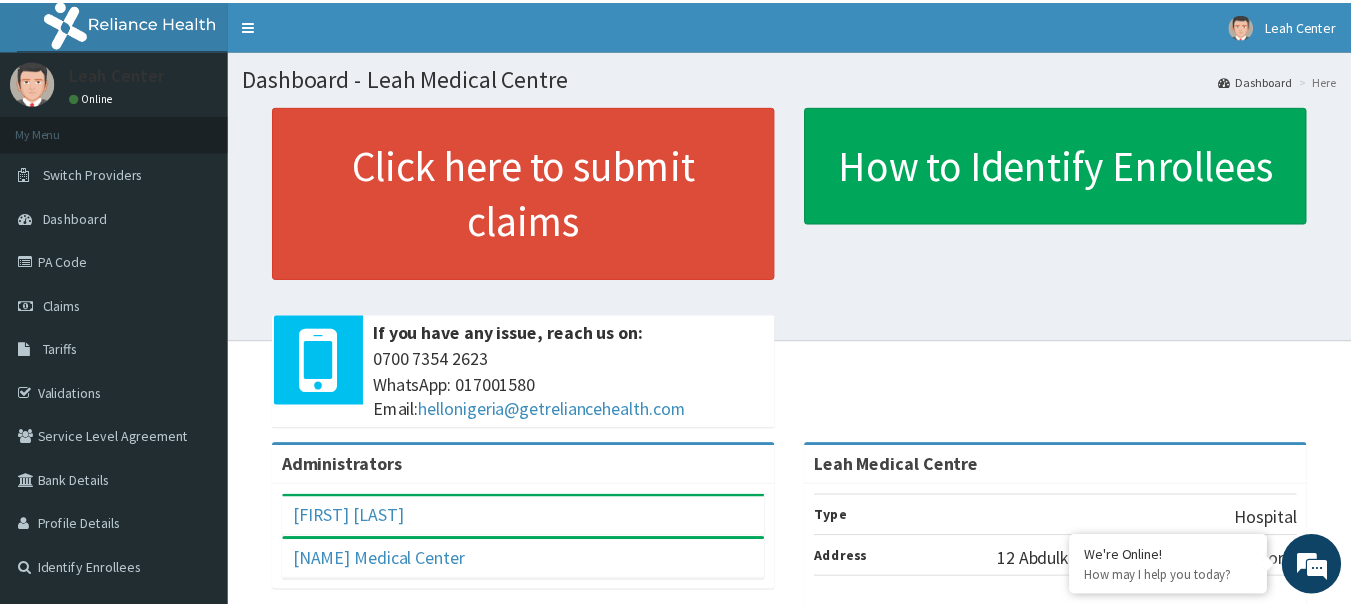 scroll, scrollTop: 0, scrollLeft: 0, axis: both 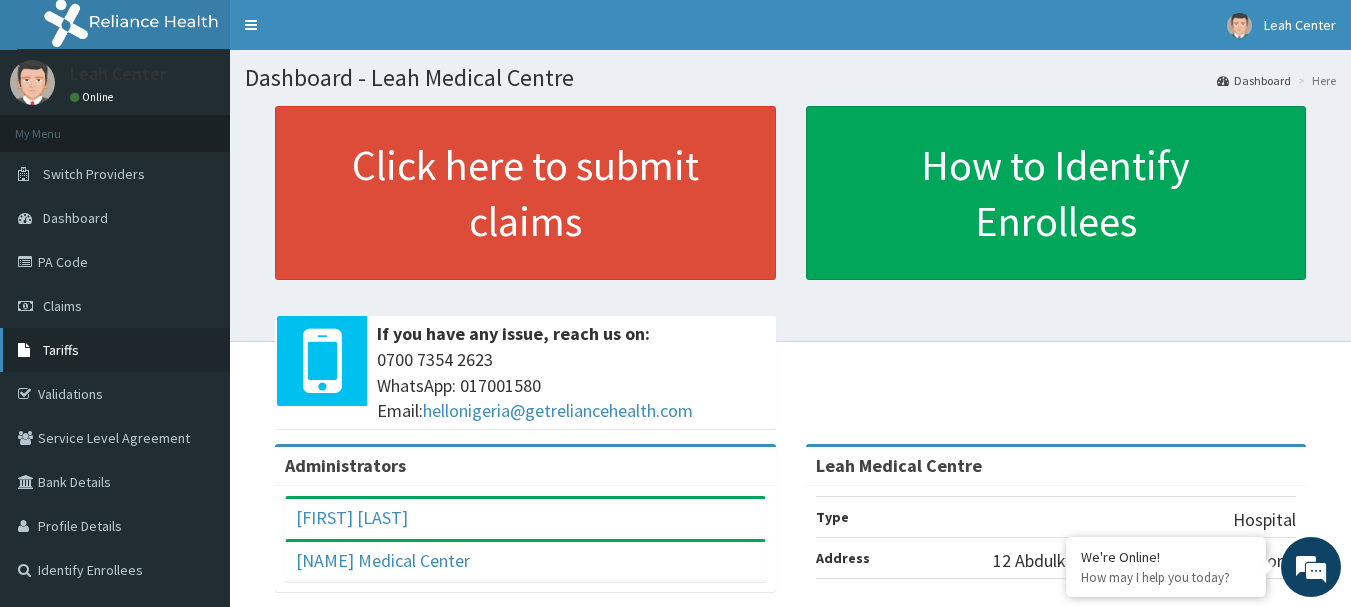 click on "Tariffs" at bounding box center [115, 350] 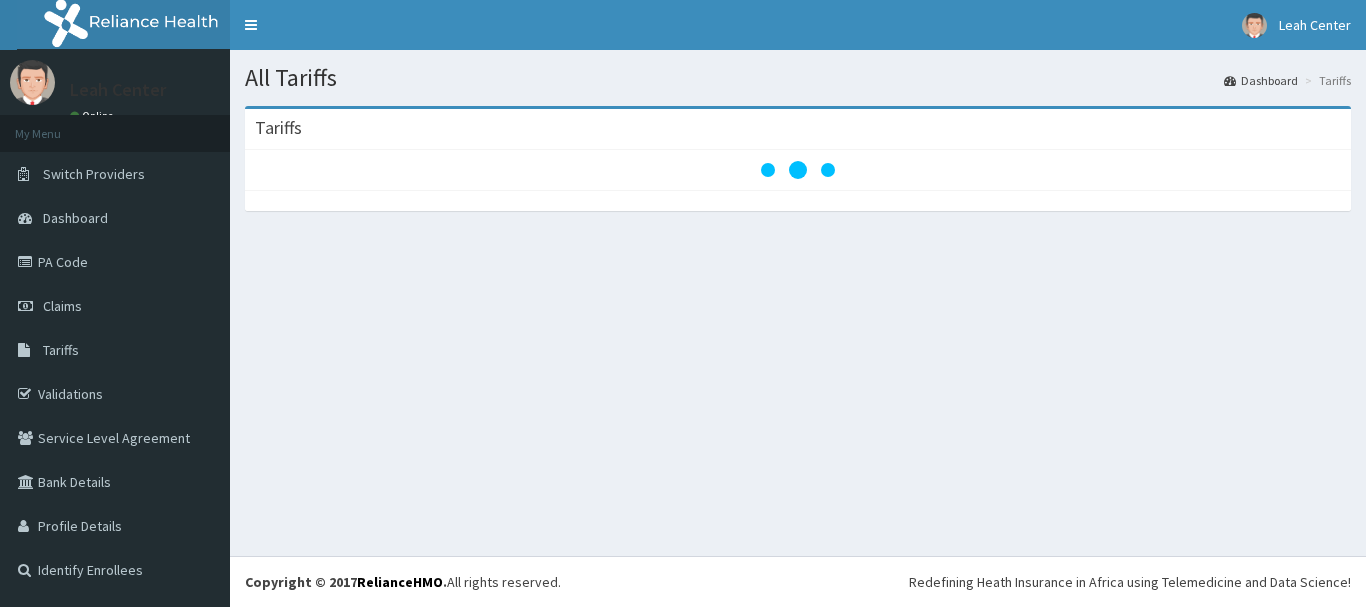 scroll, scrollTop: 0, scrollLeft: 0, axis: both 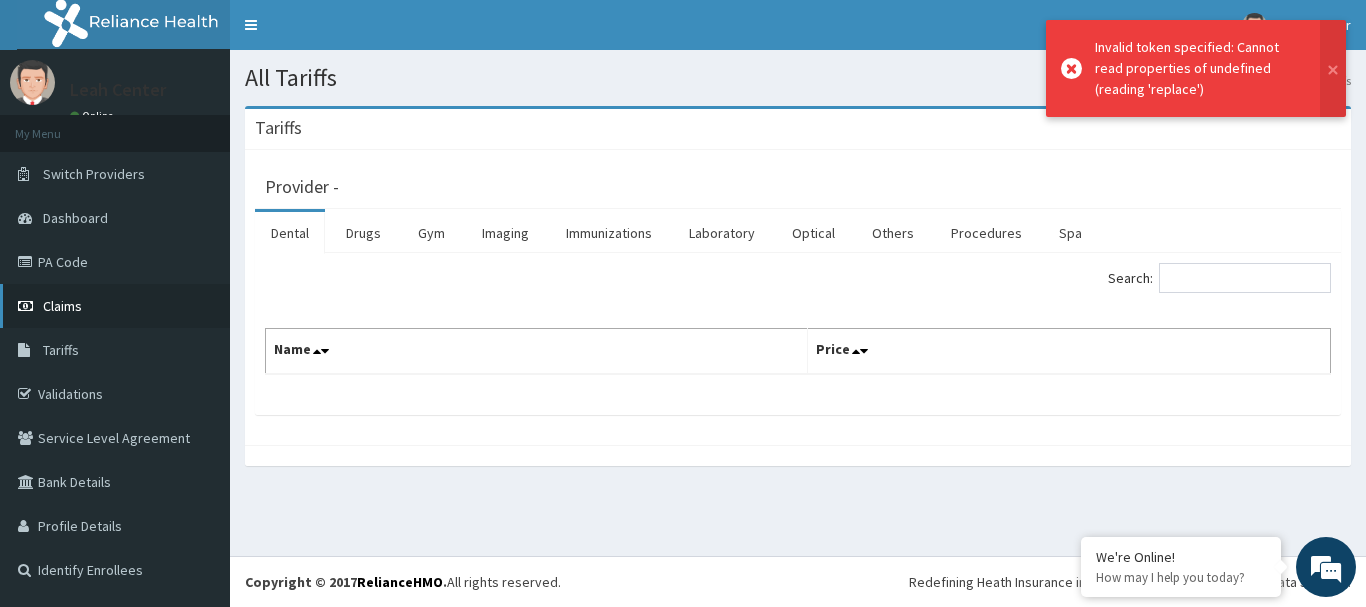 click on "Claims" at bounding box center [62, 306] 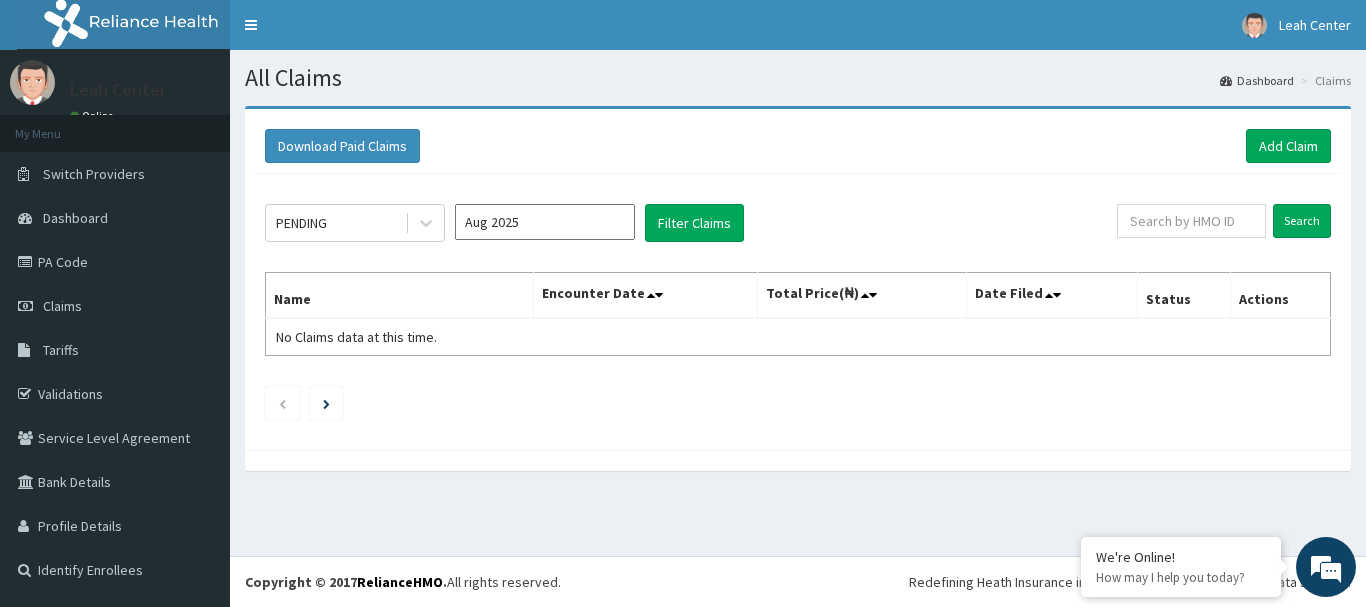 scroll, scrollTop: 0, scrollLeft: 0, axis: both 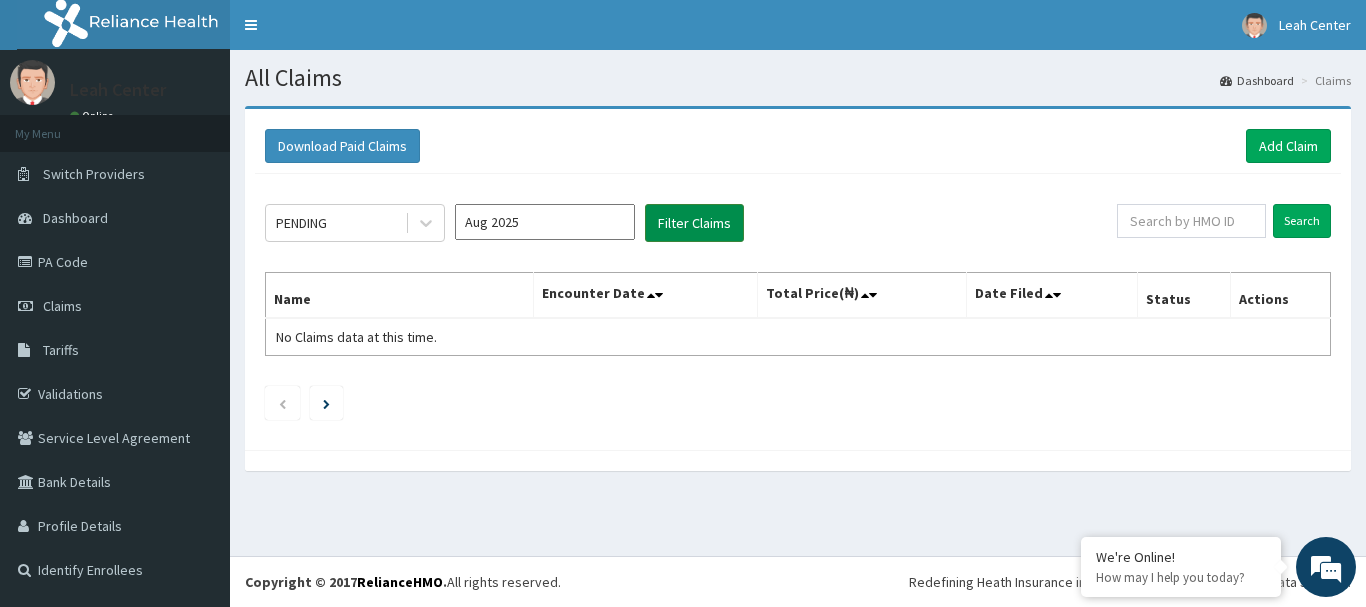 click on "Filter Claims" at bounding box center [694, 223] 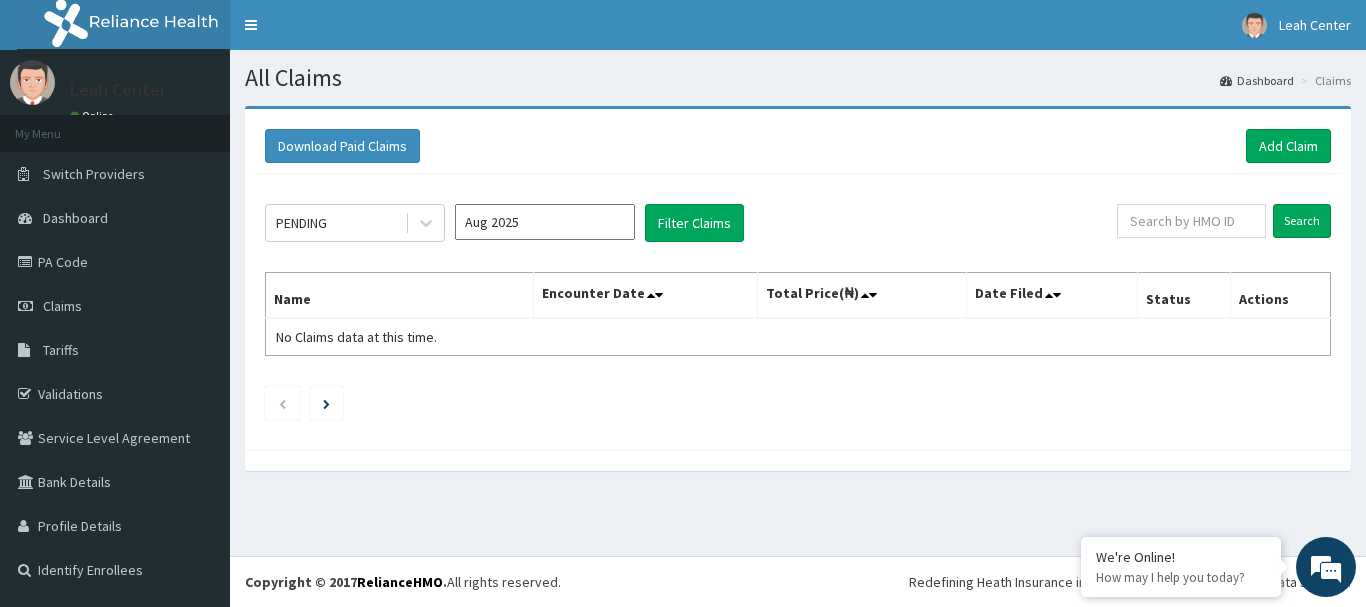 click on "Aug 2025" at bounding box center (545, 222) 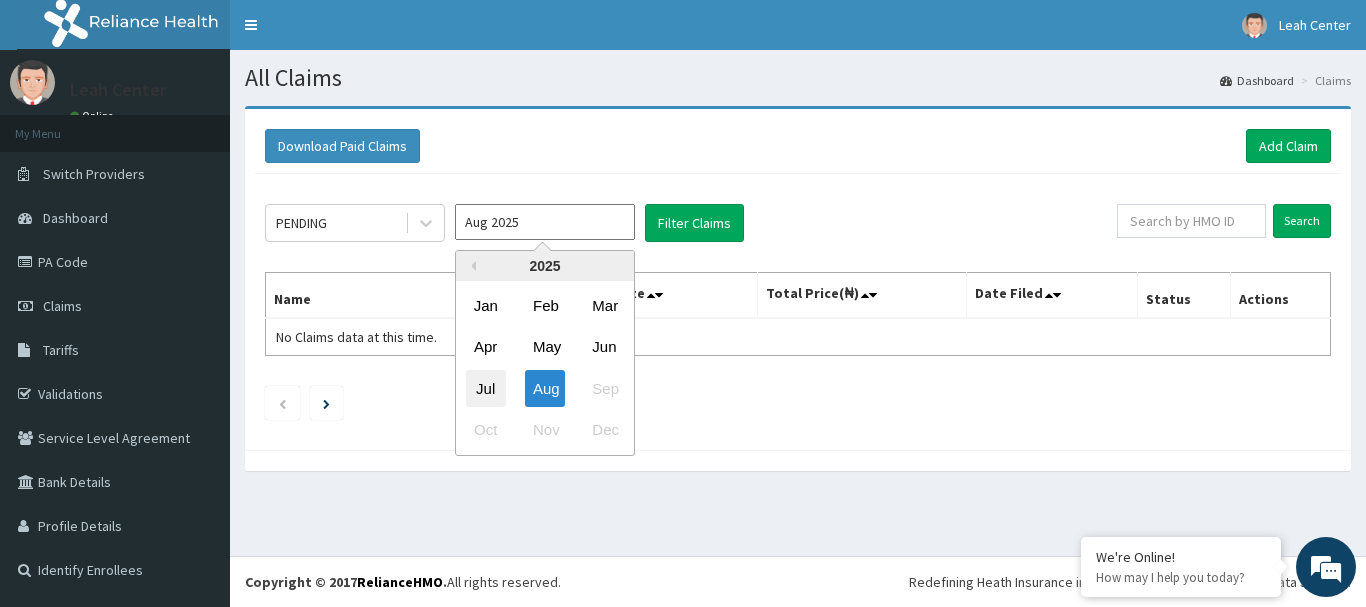 click on "Jul" at bounding box center [486, 388] 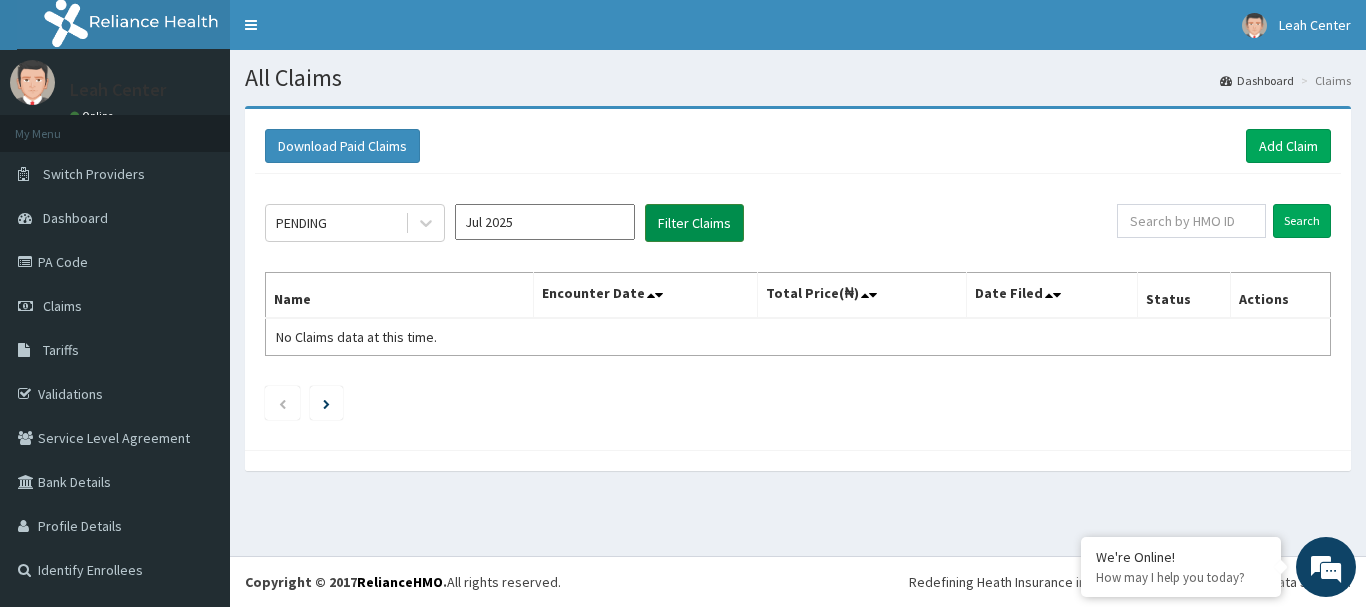 click on "Filter Claims" at bounding box center [694, 223] 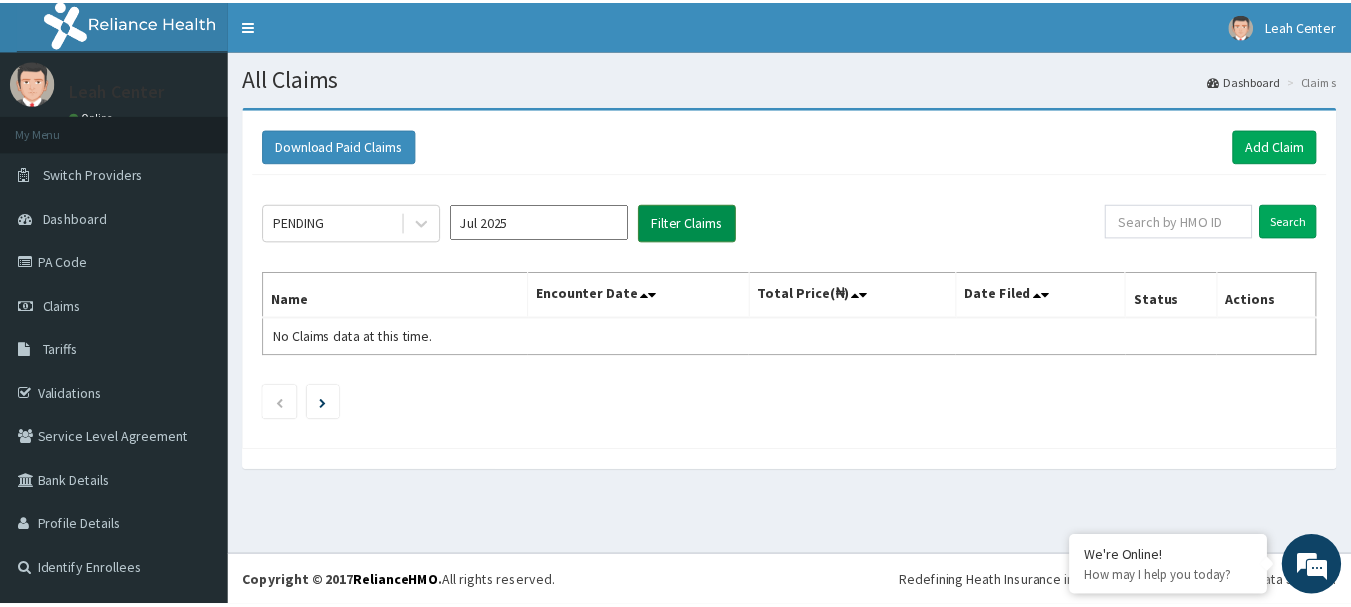 scroll, scrollTop: 0, scrollLeft: 0, axis: both 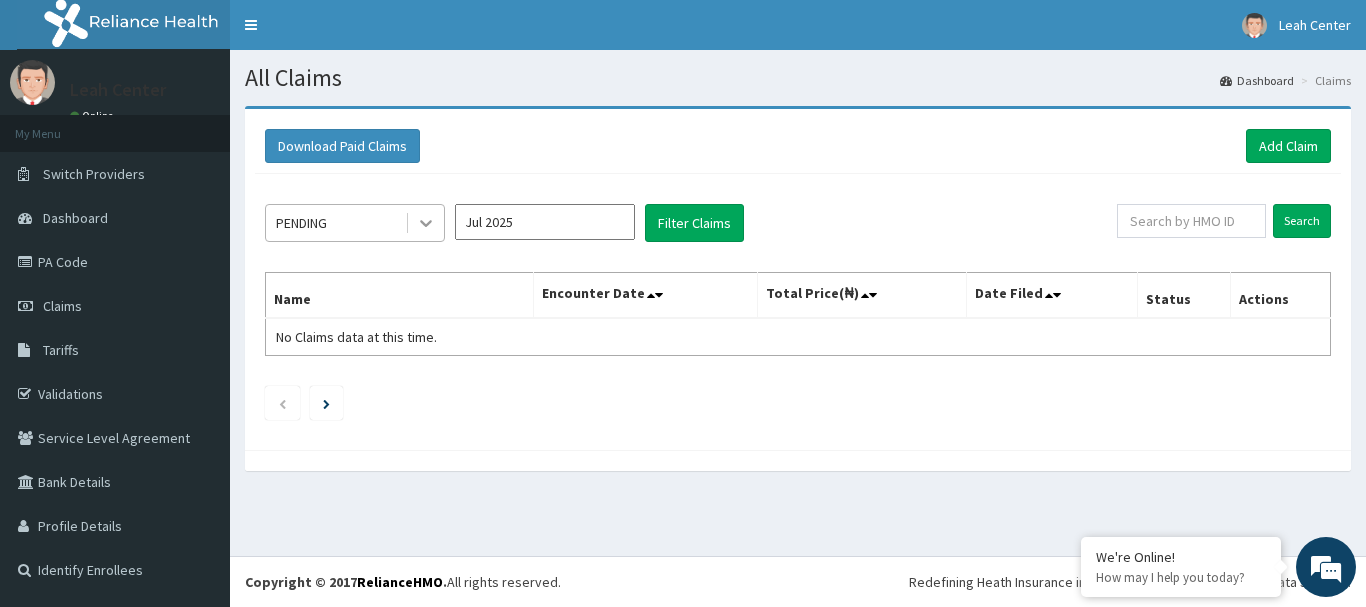 click 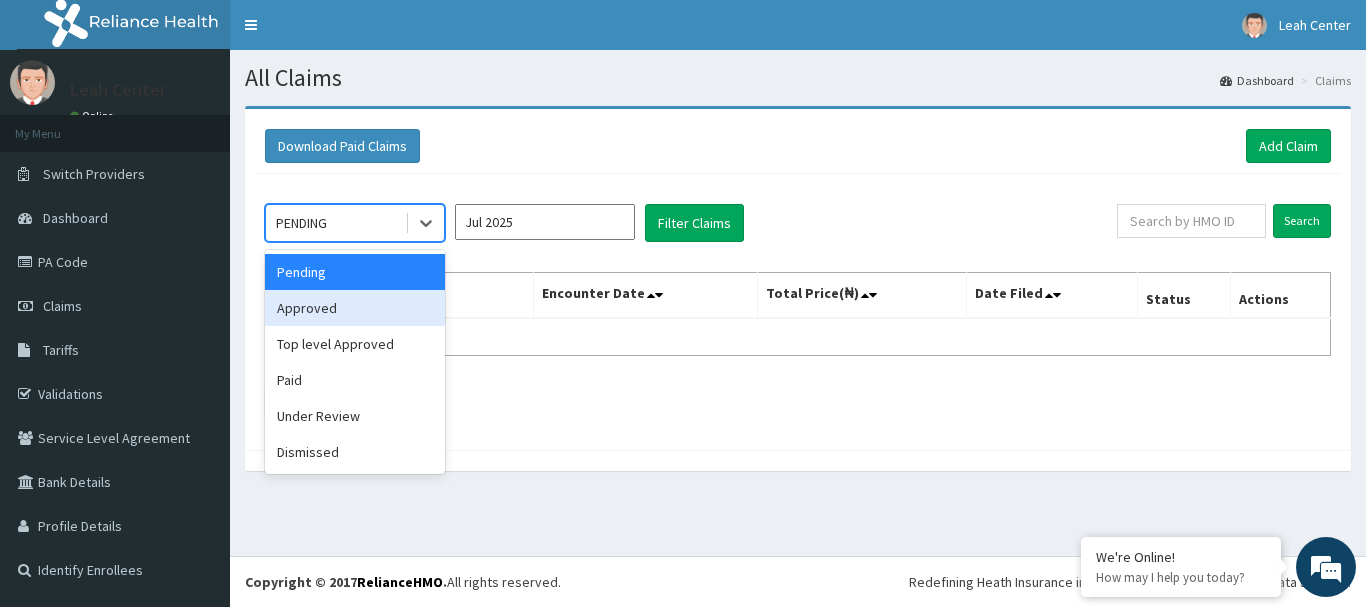click on "Approved" at bounding box center [355, 308] 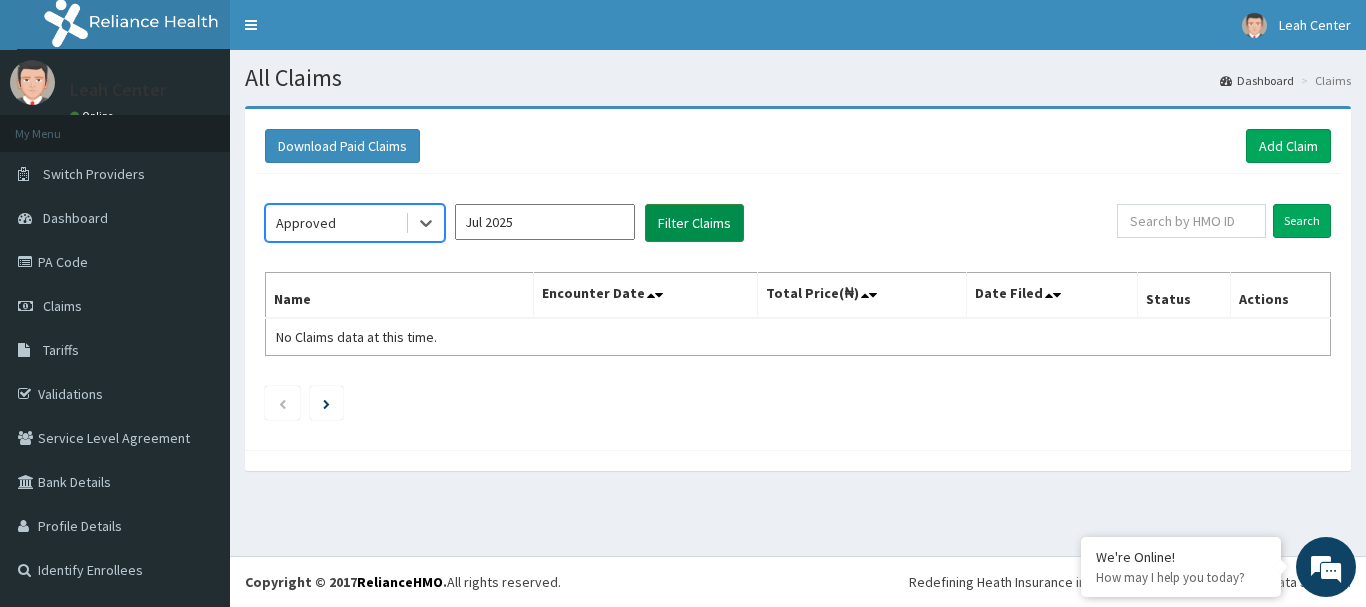 click on "Filter Claims" at bounding box center [694, 223] 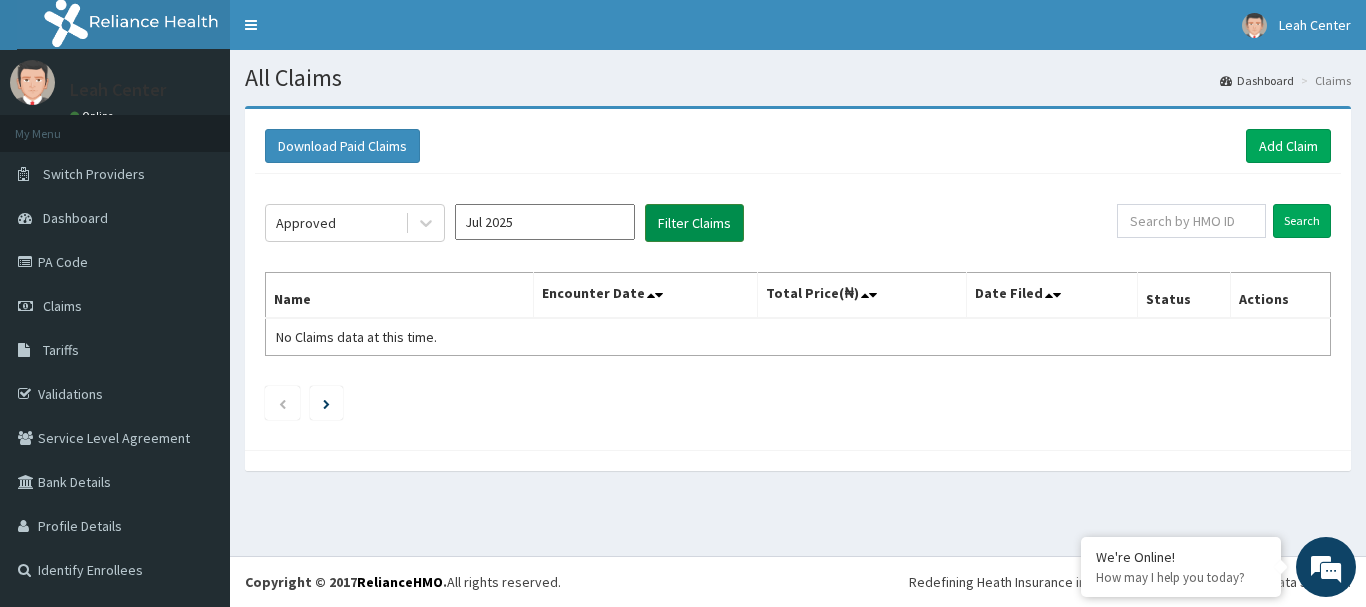 click on "Filter Claims" at bounding box center [694, 223] 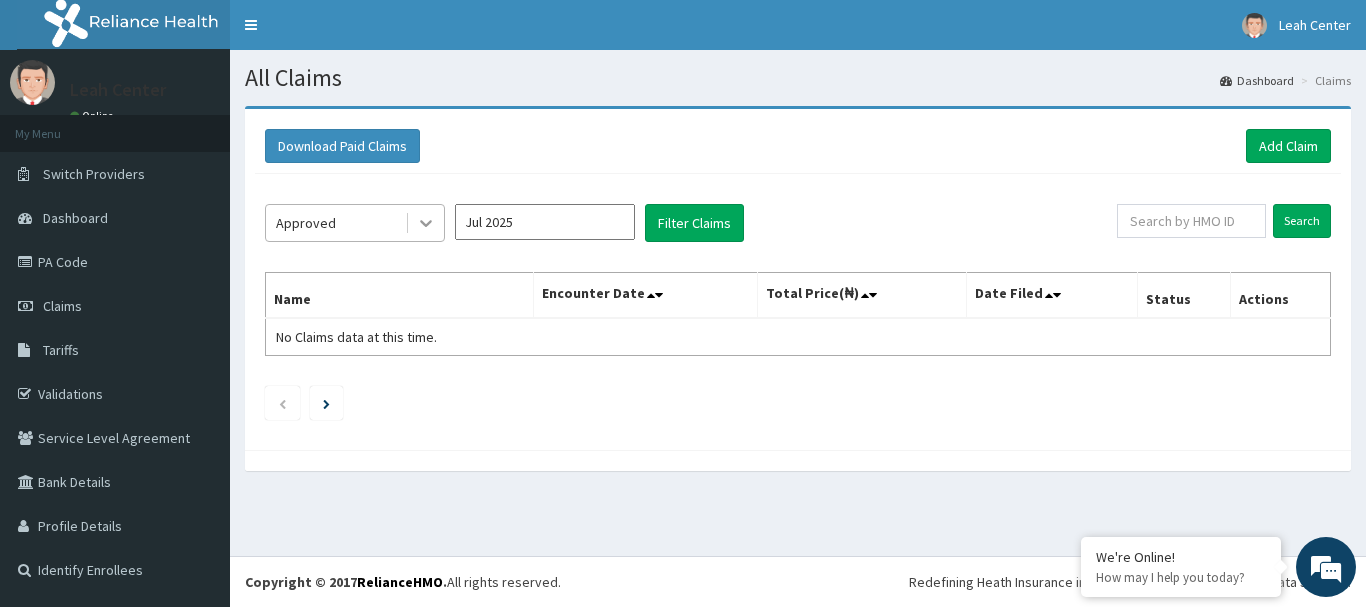 click at bounding box center (426, 223) 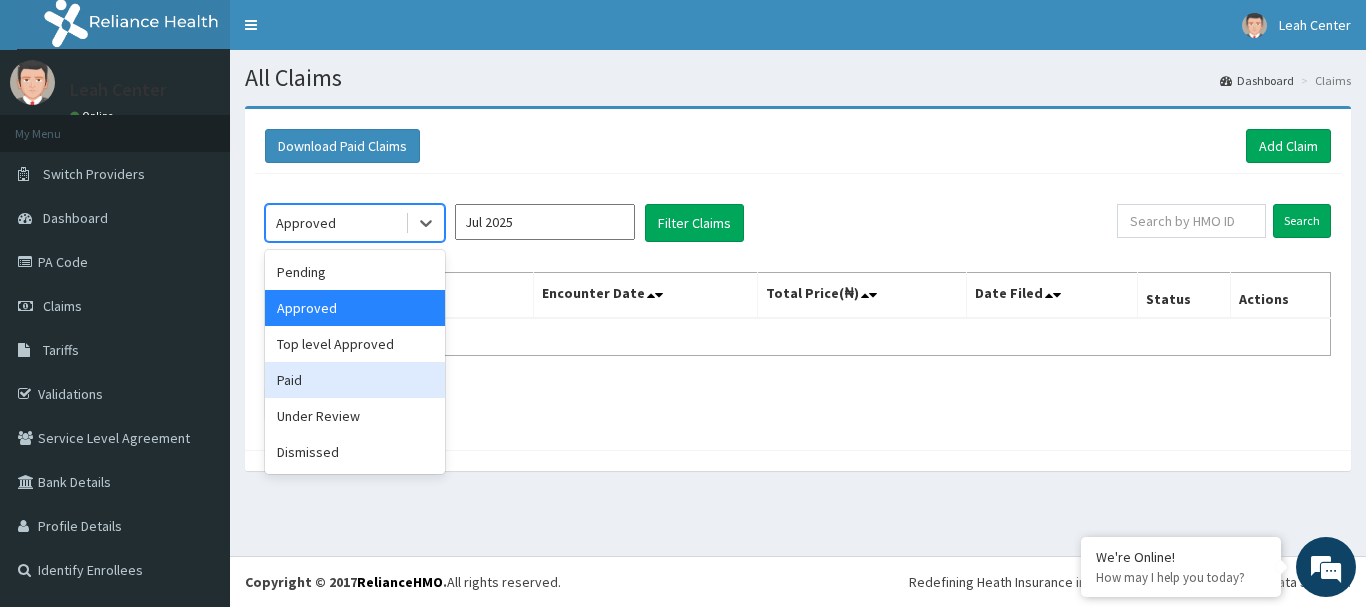 click on "Paid" at bounding box center [355, 380] 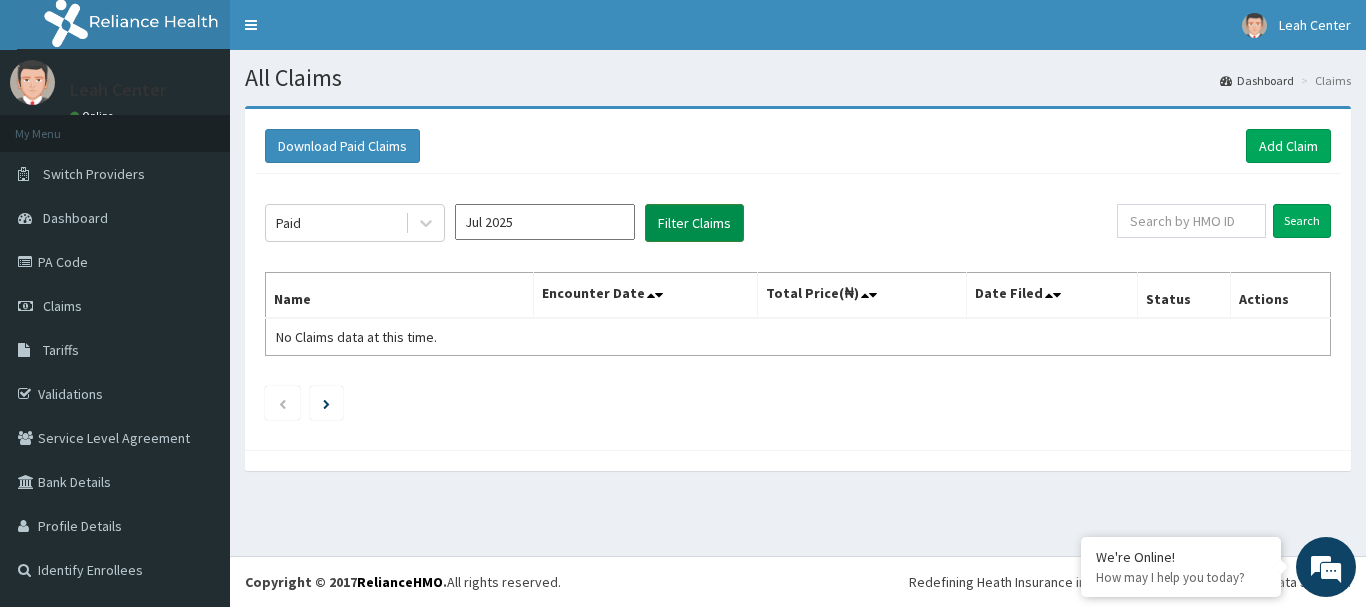 click on "Filter Claims" at bounding box center [694, 223] 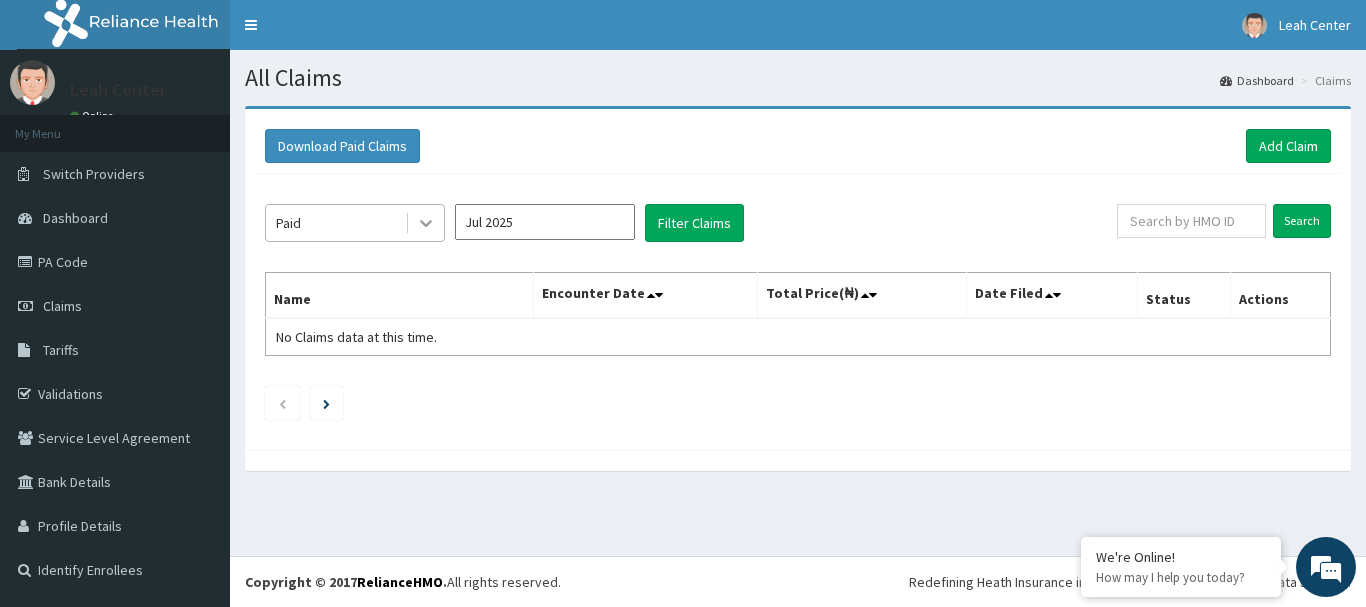 click 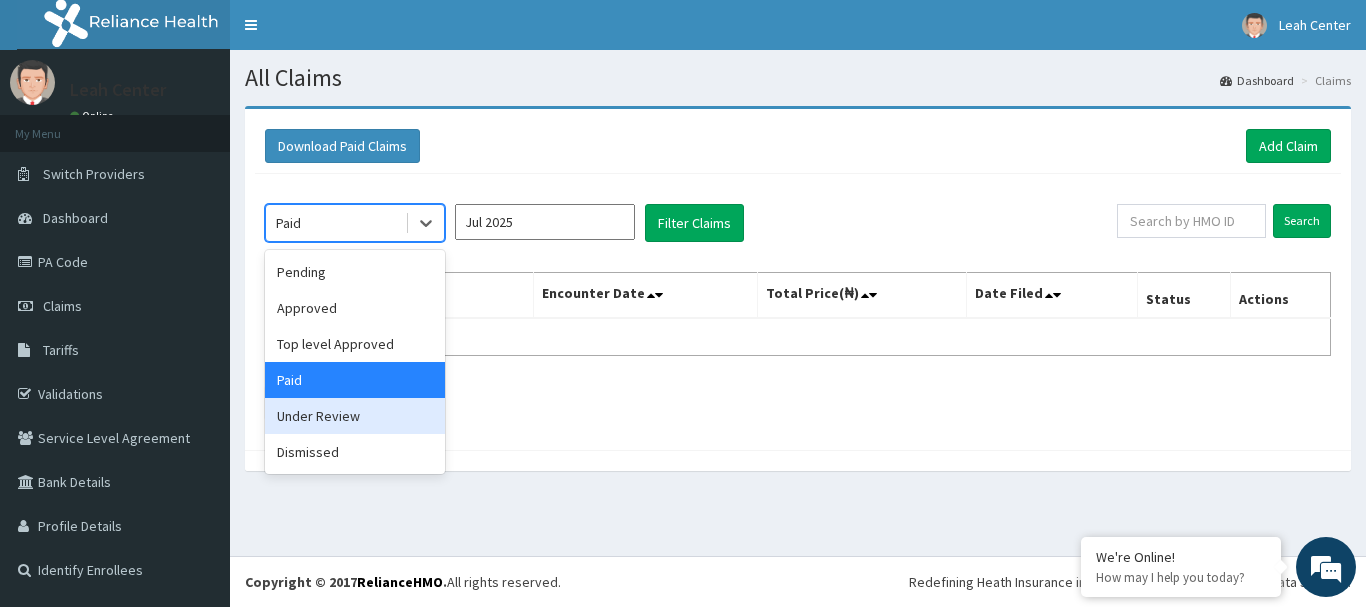 click on "Under Review" at bounding box center (355, 416) 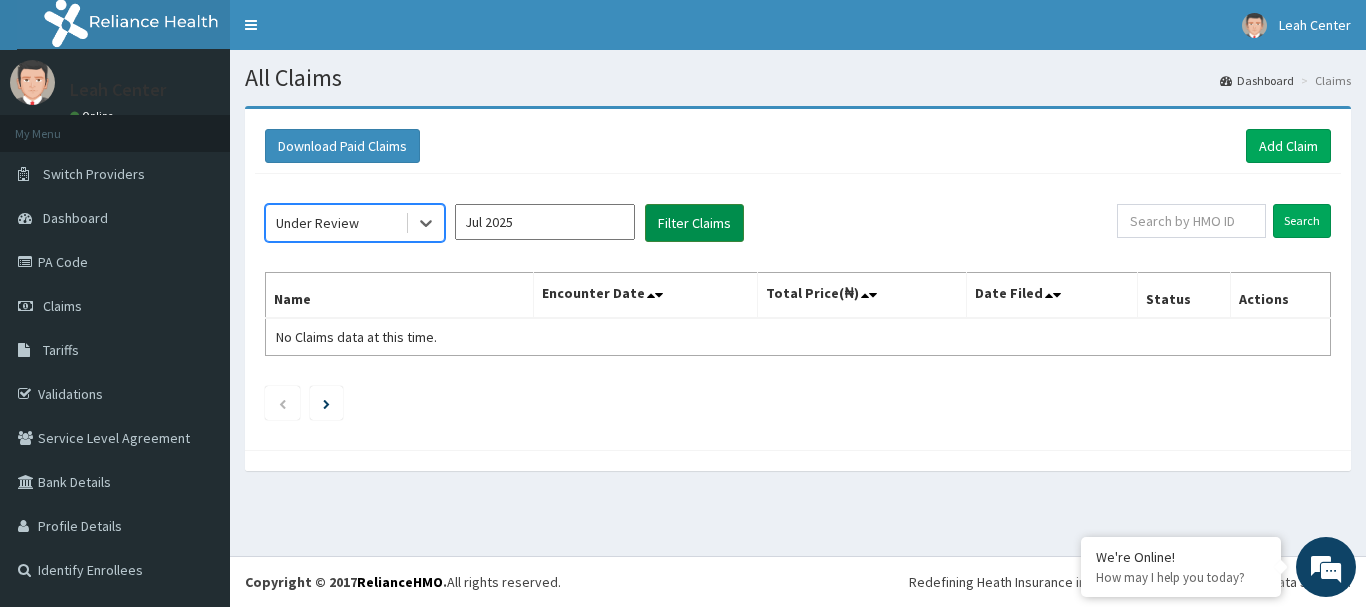 click on "Filter Claims" at bounding box center [694, 223] 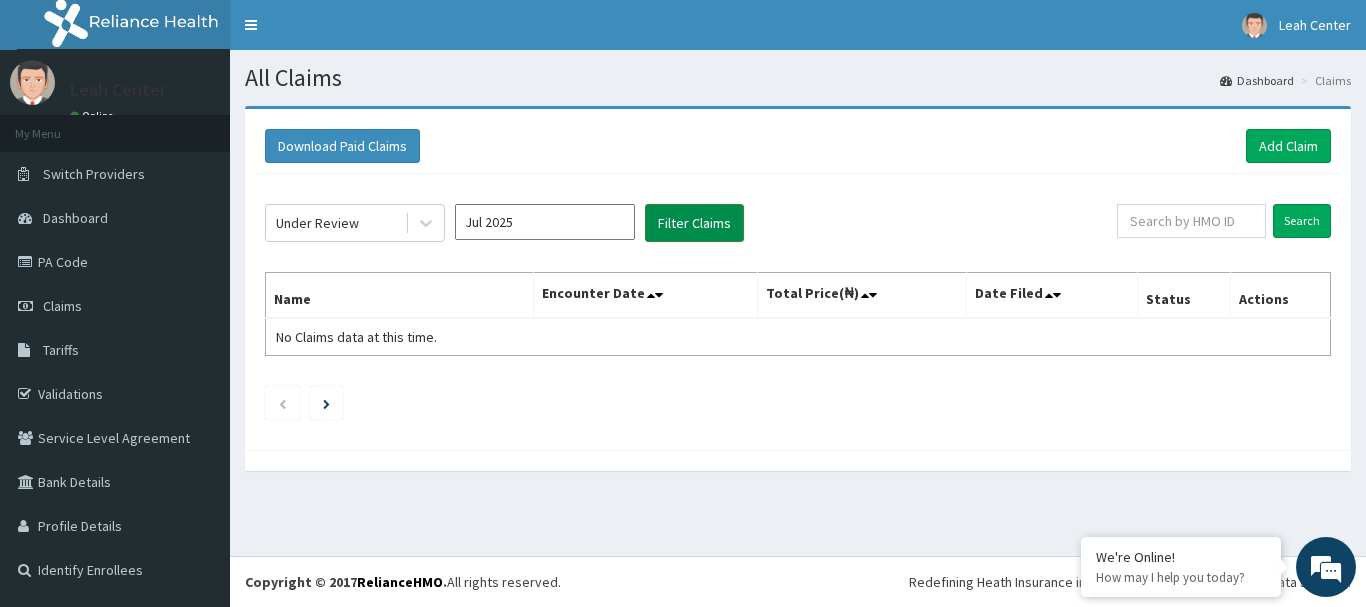 click on "Filter Claims" at bounding box center (694, 223) 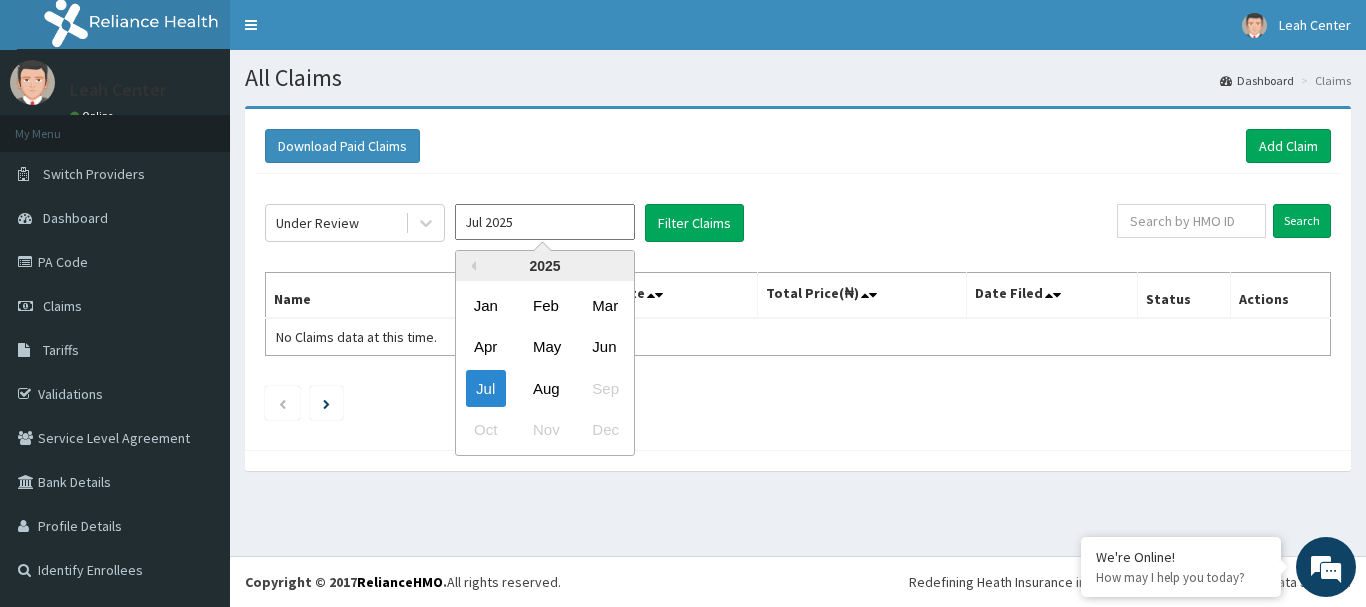 click on "Jul 2025" at bounding box center [545, 222] 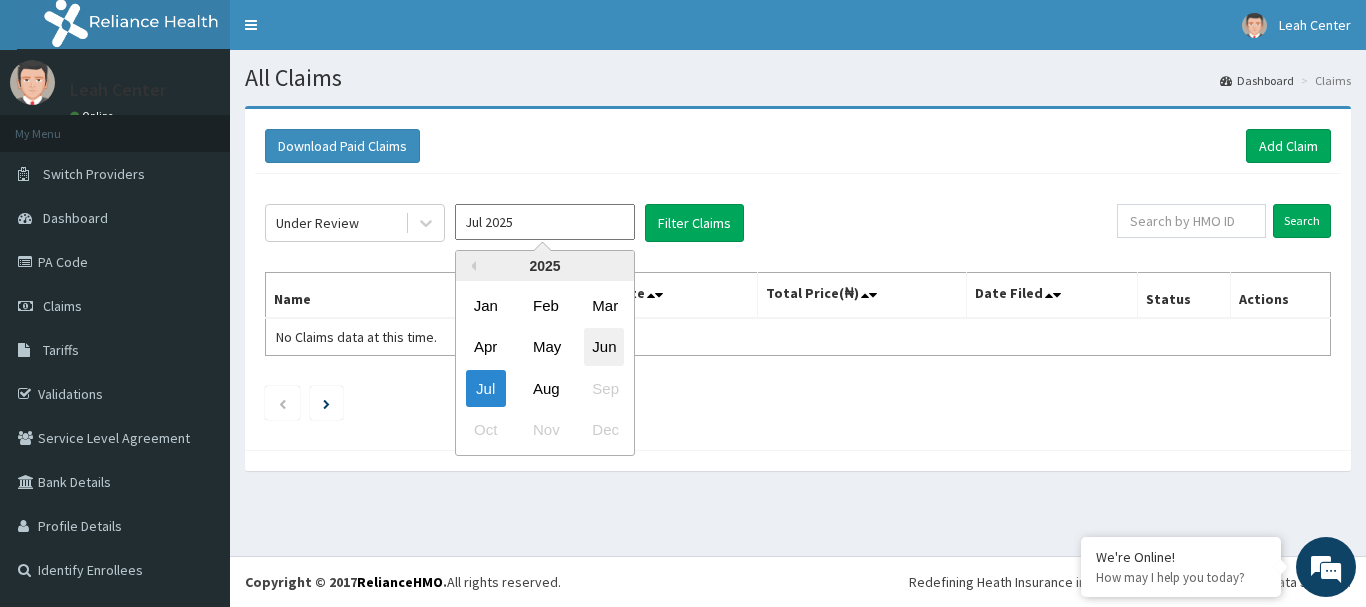 click on "Jun" at bounding box center (604, 347) 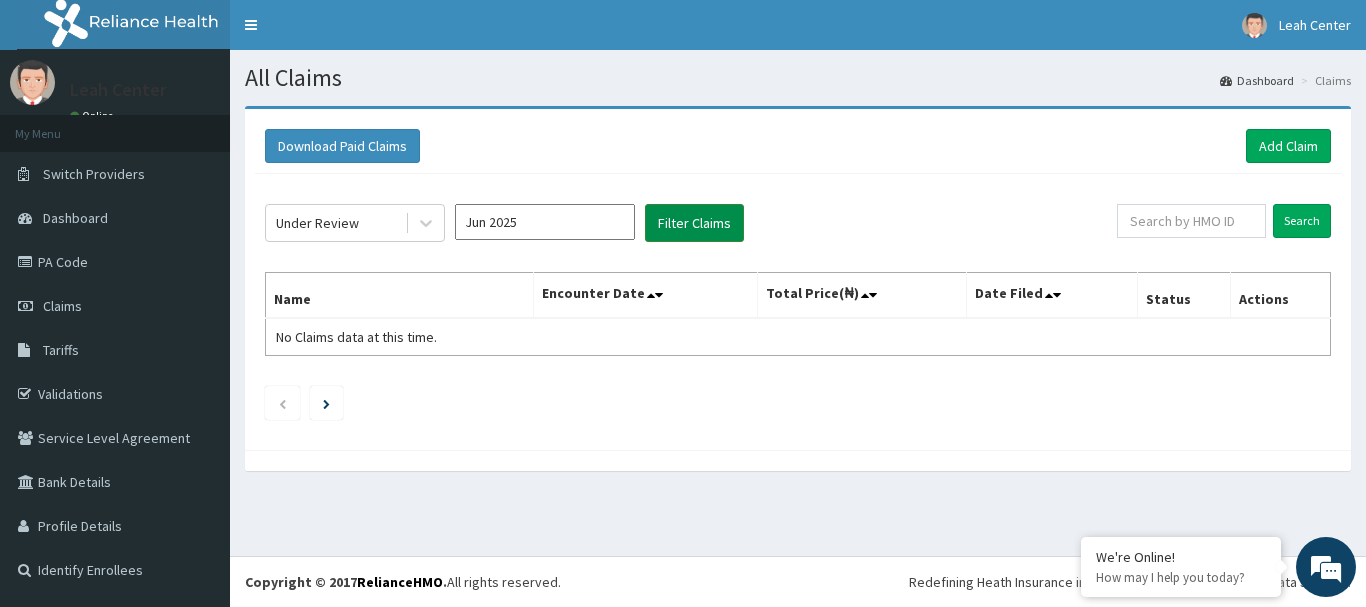 click on "Filter Claims" at bounding box center [694, 223] 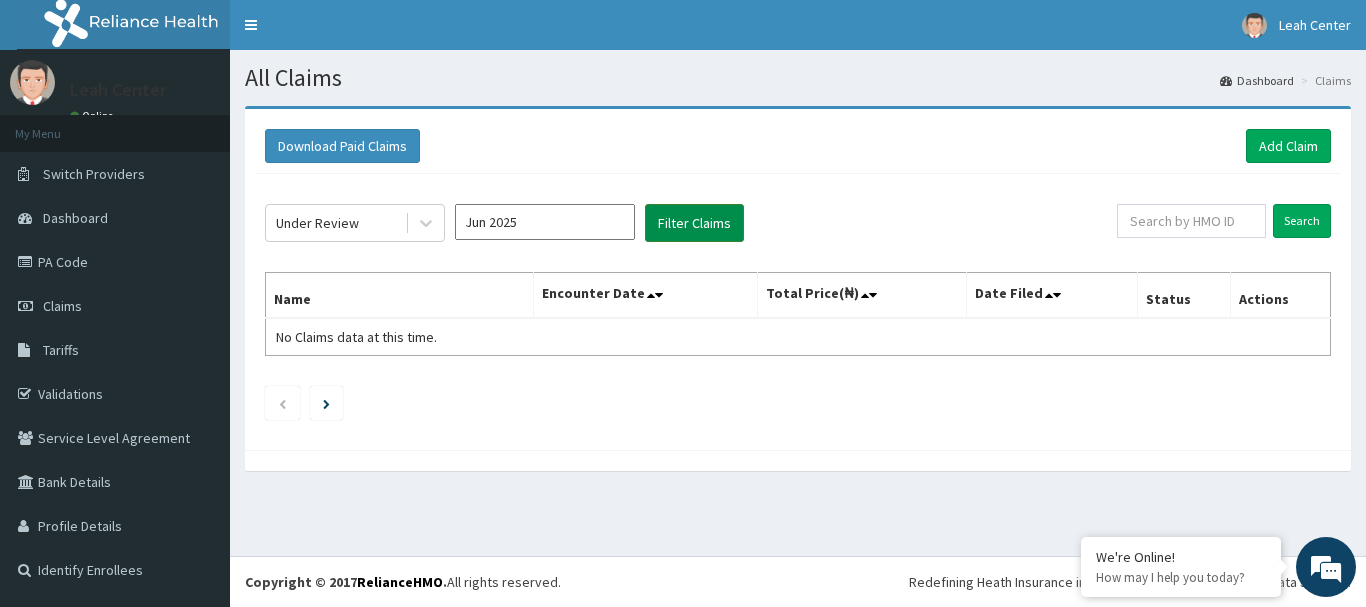 click on "Filter Claims" at bounding box center (694, 223) 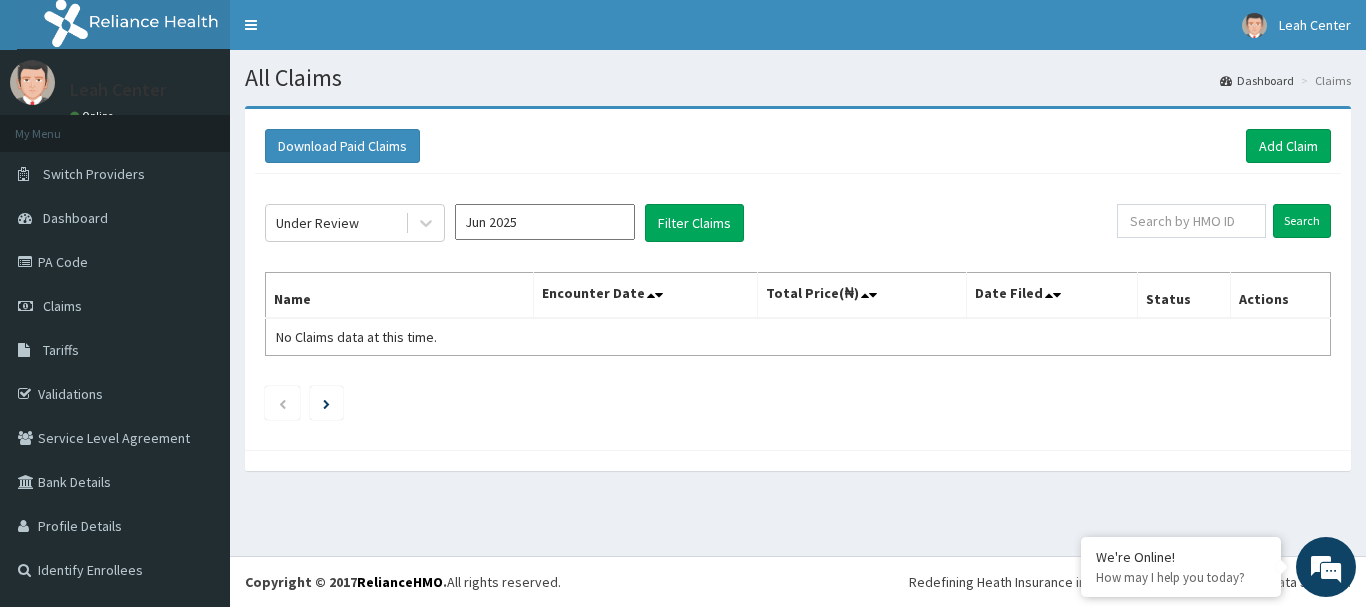 click on "Under Review Jun 2025 Filter Claims Search Name Encounter Date Total Price(₦) Date Filed Status Actions No Claims data at this time." 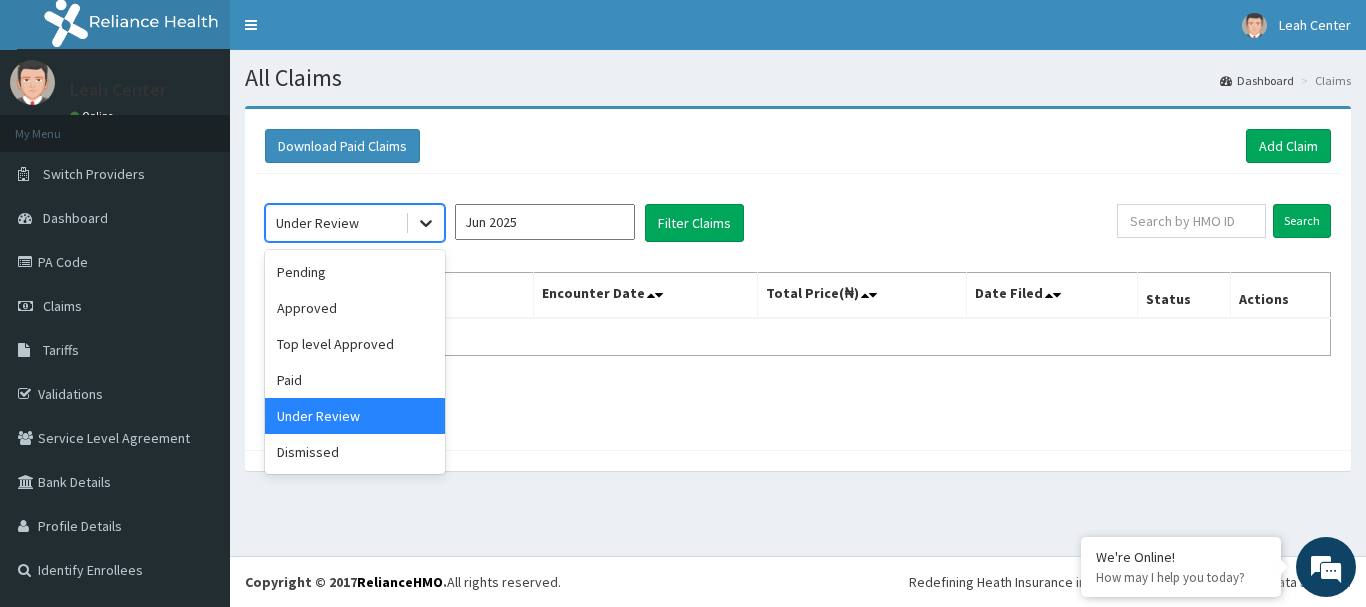 click 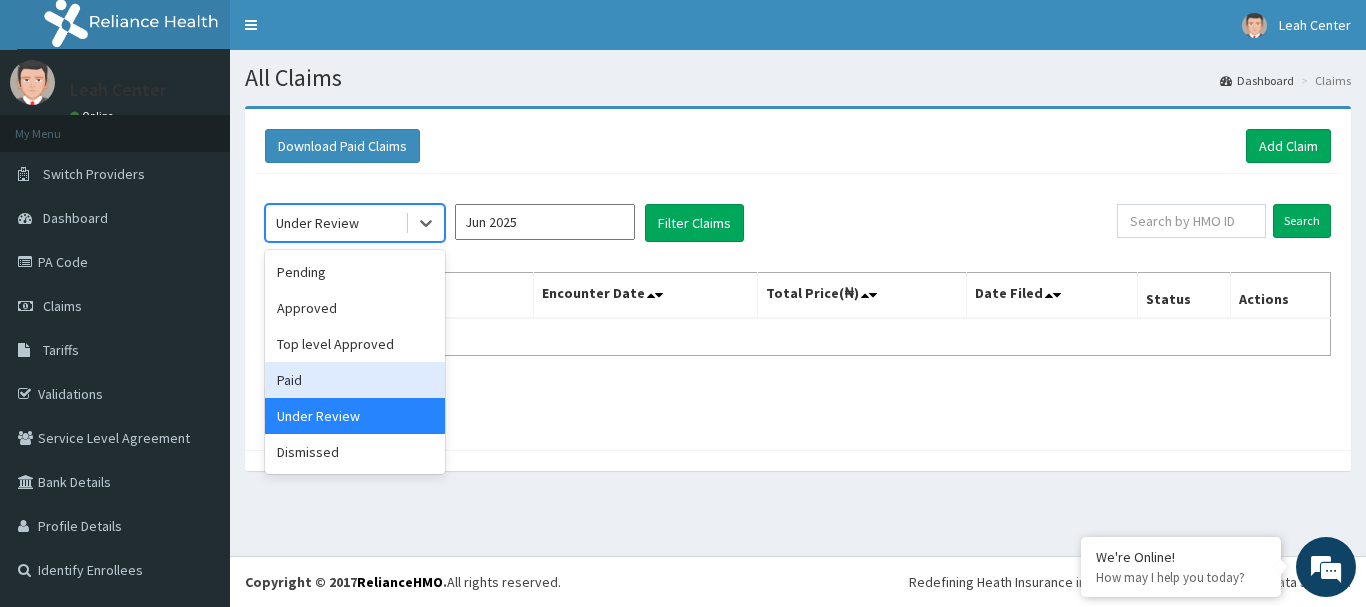 click on "Paid" at bounding box center [355, 380] 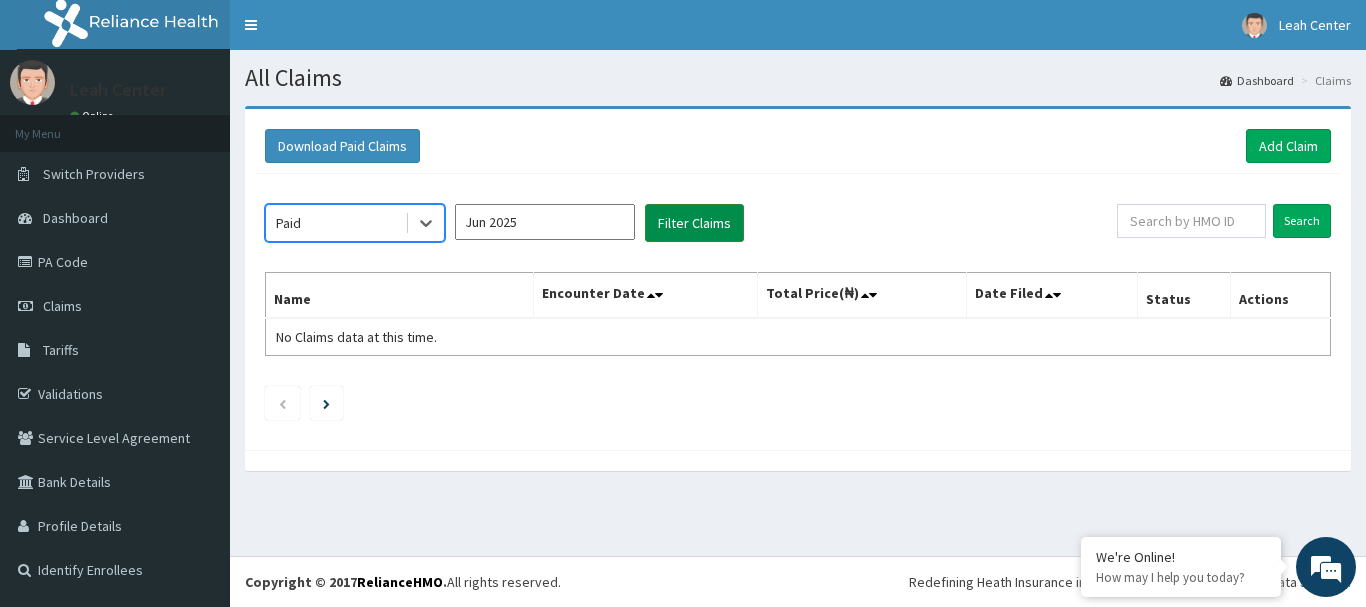 click on "Filter Claims" at bounding box center (694, 223) 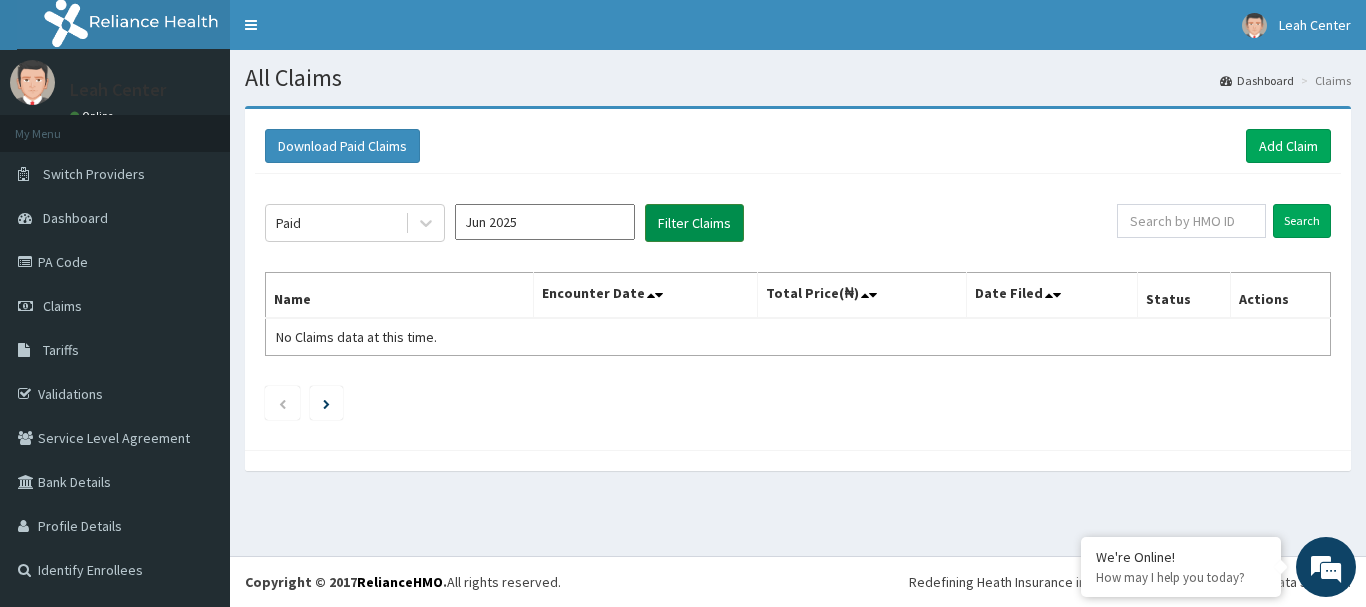 click on "Filter Claims" at bounding box center (694, 223) 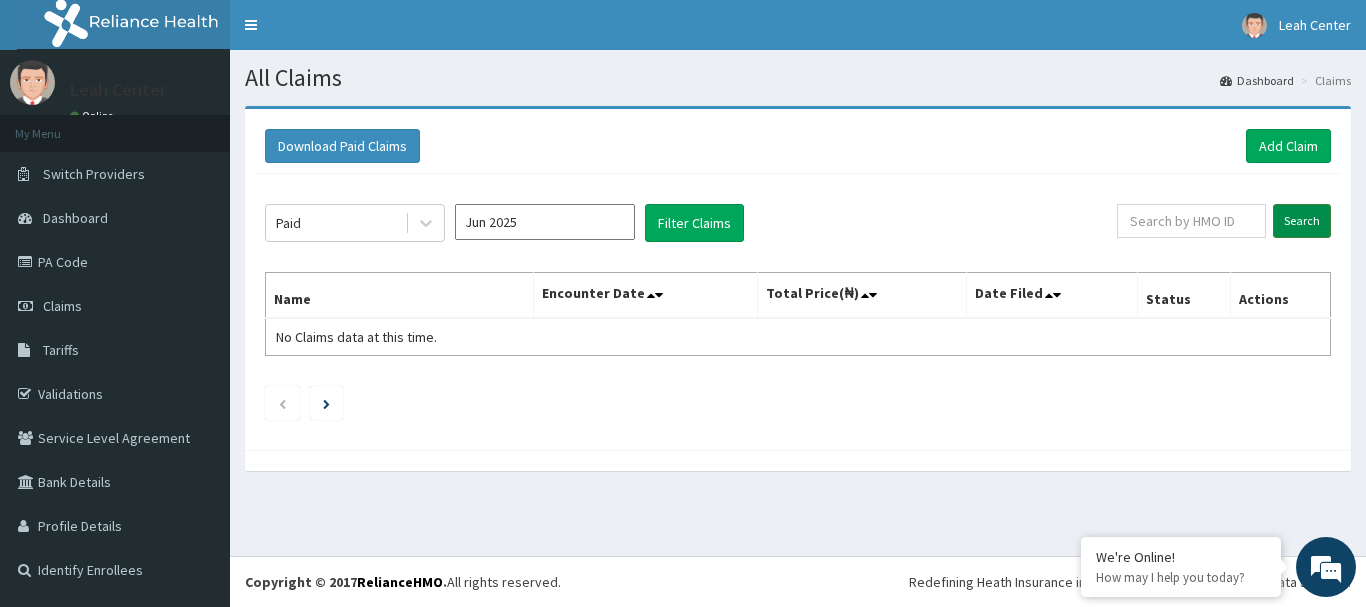 click on "Search" at bounding box center [1302, 221] 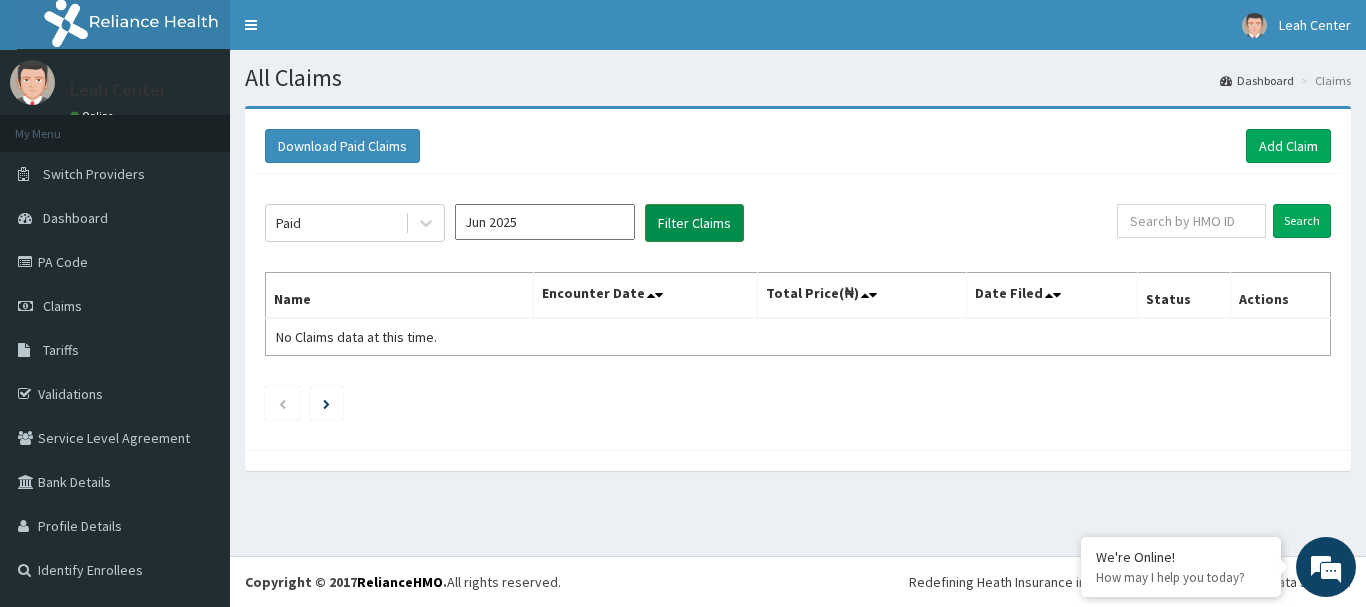 click on "Filter Claims" at bounding box center [694, 223] 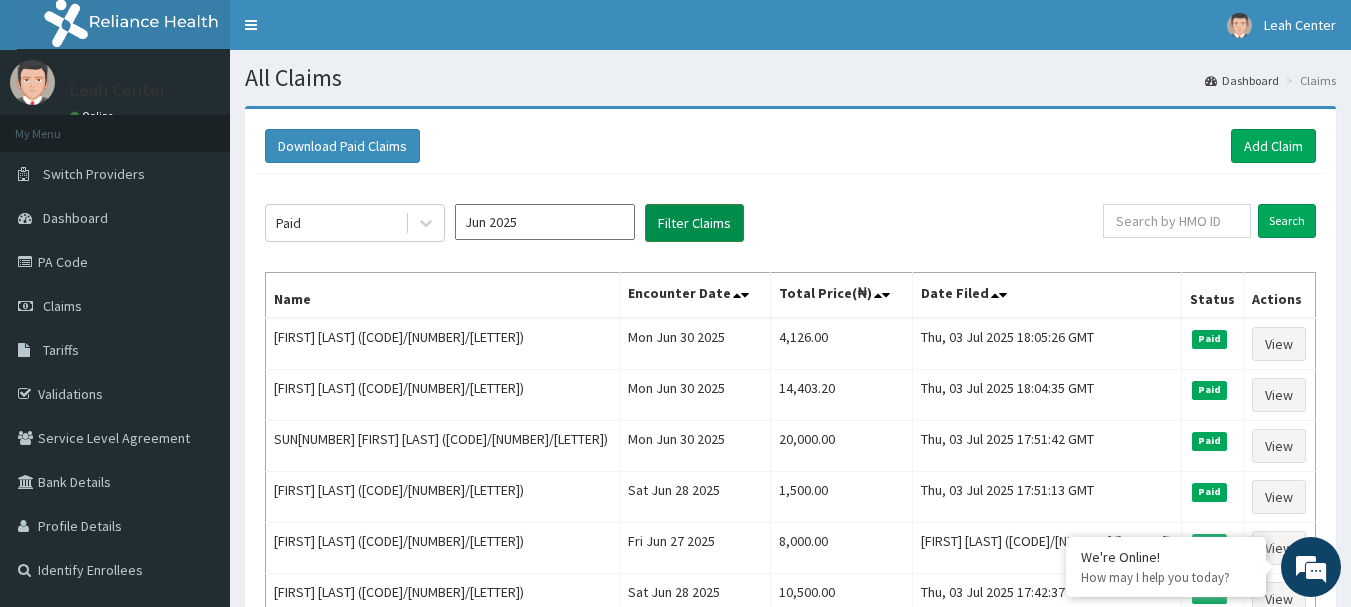 click on "Filter Claims" at bounding box center [694, 223] 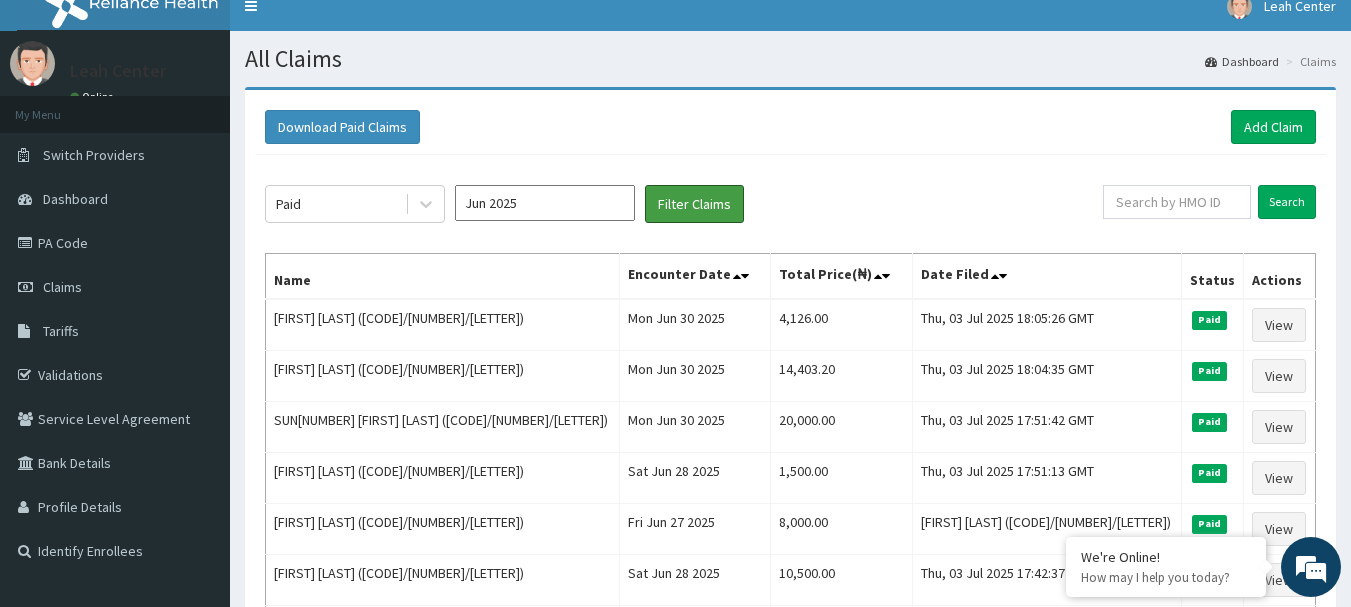 scroll, scrollTop: 0, scrollLeft: 0, axis: both 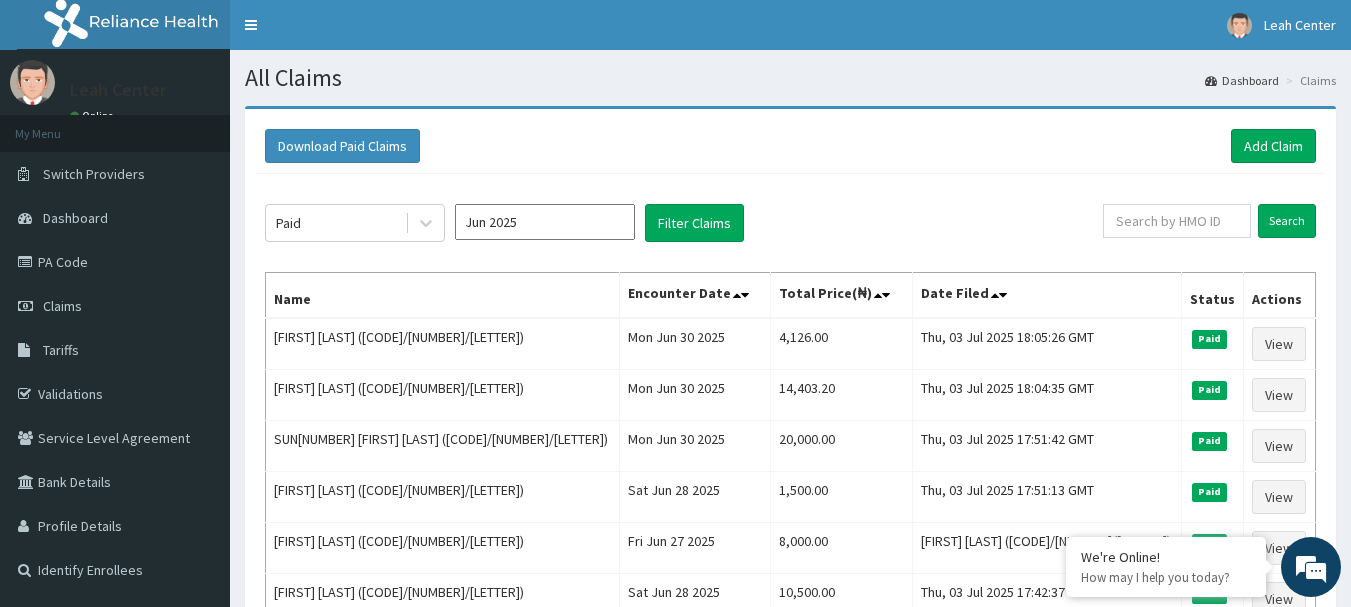 click on "Paid Jun 2025 Filter Claims Search Name Encounter Date Total Price(₦) Date Filed Status Actions OREOLUWA   AYENI (cro/10019/a) Mon Jun 30 2025 4,126.00 Thu, 03 Jul 2025 18:05:26 GMT Paid View Aishat Yetunde Ibrahim ABDULHAKEEM (cyo/10017/a) Mon Jun 30 2025 14,403.20 Thu, 03 Jul 2025 18:04:35 GMT Paid View SUN10103 ZAINAB IBRAHIM (sfa/10467/a) Mon Jun 30 2025 20,000.00 Thu, 03 Jul 2025 17:51:42 GMT Paid View Henrietta Nwabia (RIS/10039/B) Sat Jun 28 2025 1,500.00 Thu, 03 Jul 2025 17:51:13 GMT Paid View Naheemah Showemimo (LEP/10119/B) Fri Jun 27 2025 8,000.00 Thu, 03 Jul 2025 17:42:51 GMT Paid View Oluwanifemi Makinde (MRP/10006/C) Sat Jun 28 2025 10,500.00 Thu, 03 Jul 2025 17:42:37 GMT Paid View MERCY ONAGHA (JAZ/10085/A) Thu Jun 26 2025 15,820.00 Thu, 03 Jul 2025 17:39:53 GMT Paid View RAYMOND Ayodeji (tdk/10003/e) Thu Jun 26 2025 7,600.00 Thu, 03 Jul 2025 17:39:04 GMT Paid View OLUWASEYI  Ayodeji (tdk/10003/a) Thu Jun 26 2025 10,000.00 Thu, 03 Jul 2025 17:37:16 GMT Paid View Wed Jun 25 2025 6,784.00 Paid" 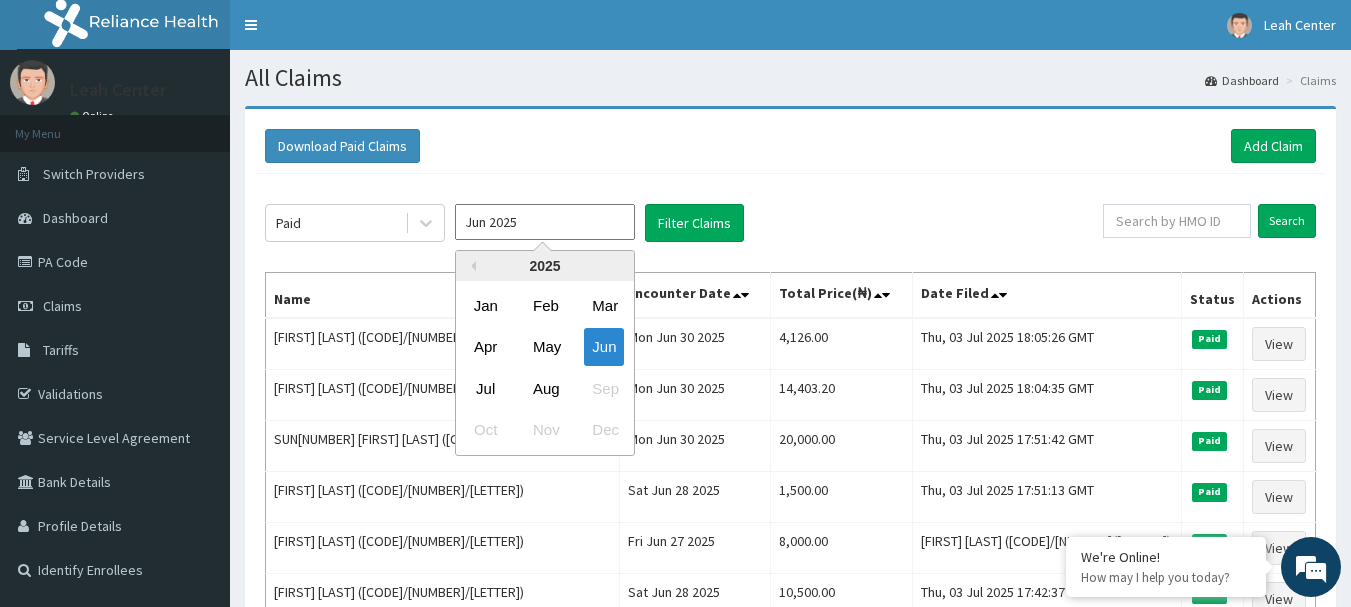 click on "Jun 2025" at bounding box center (545, 222) 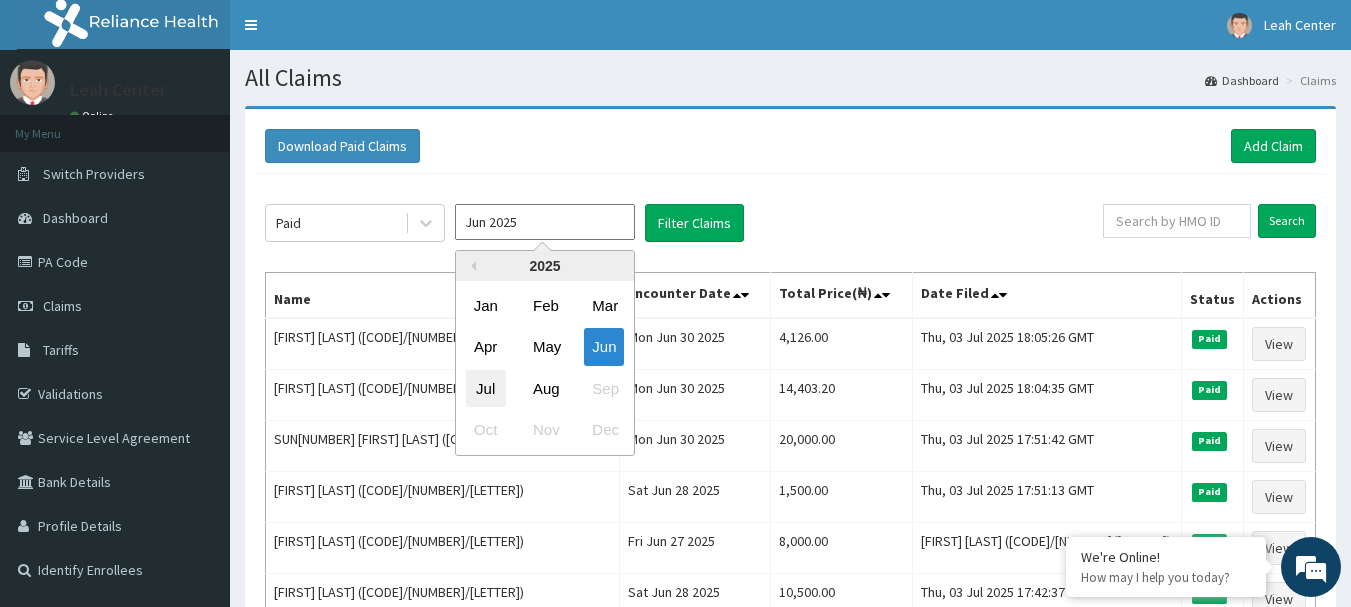 click on "Jul" at bounding box center [486, 388] 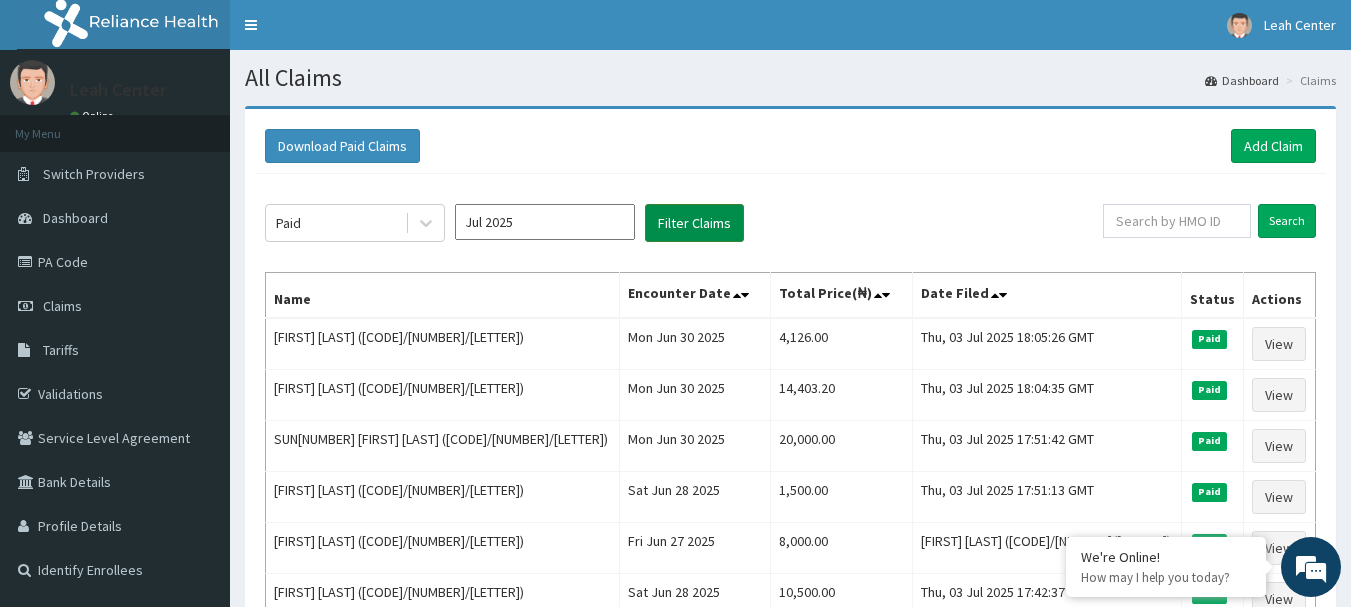 click on "Filter Claims" at bounding box center (694, 223) 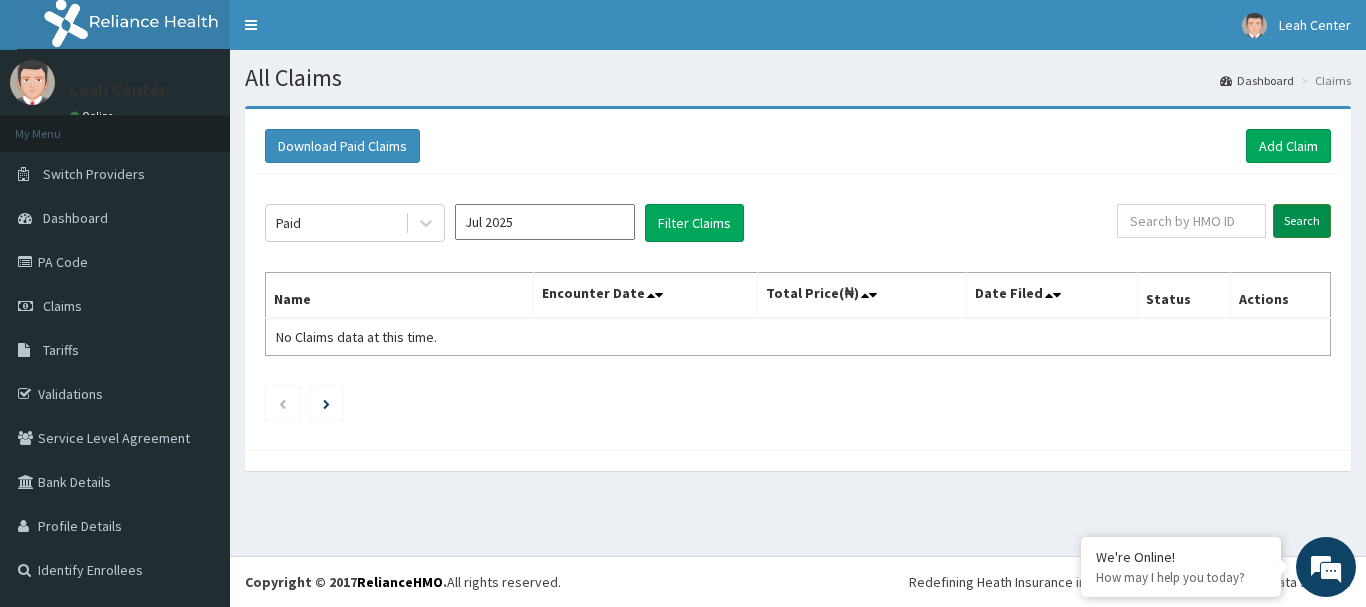 click on "Search" at bounding box center [1302, 221] 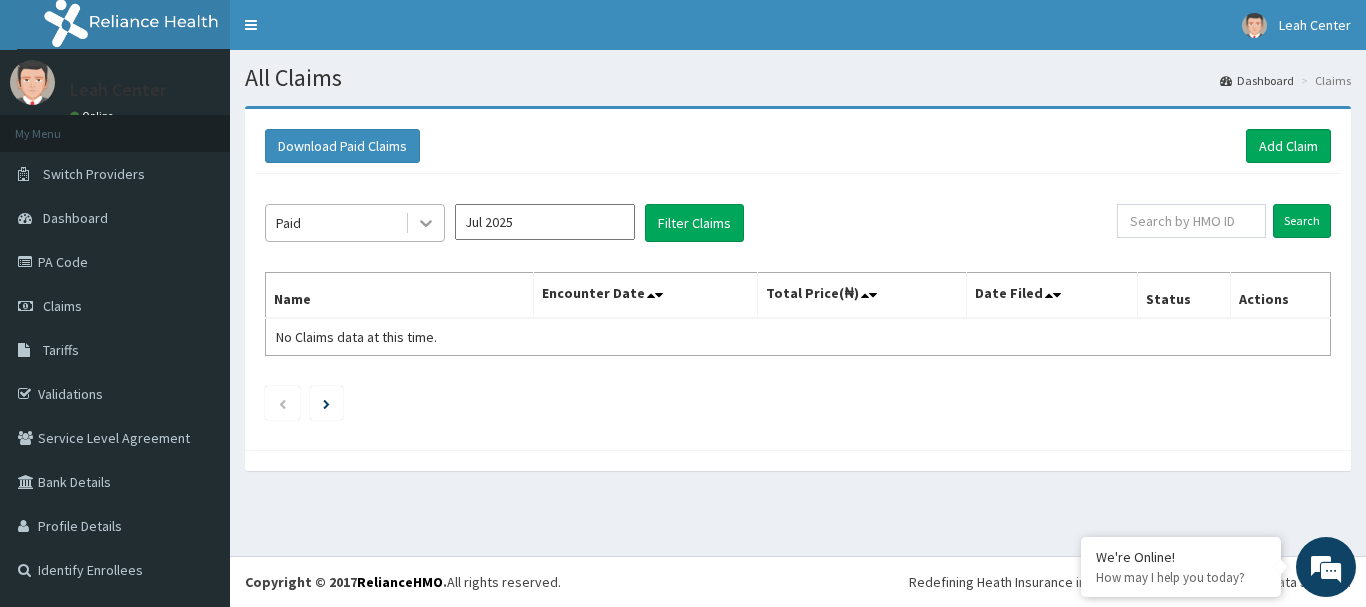click 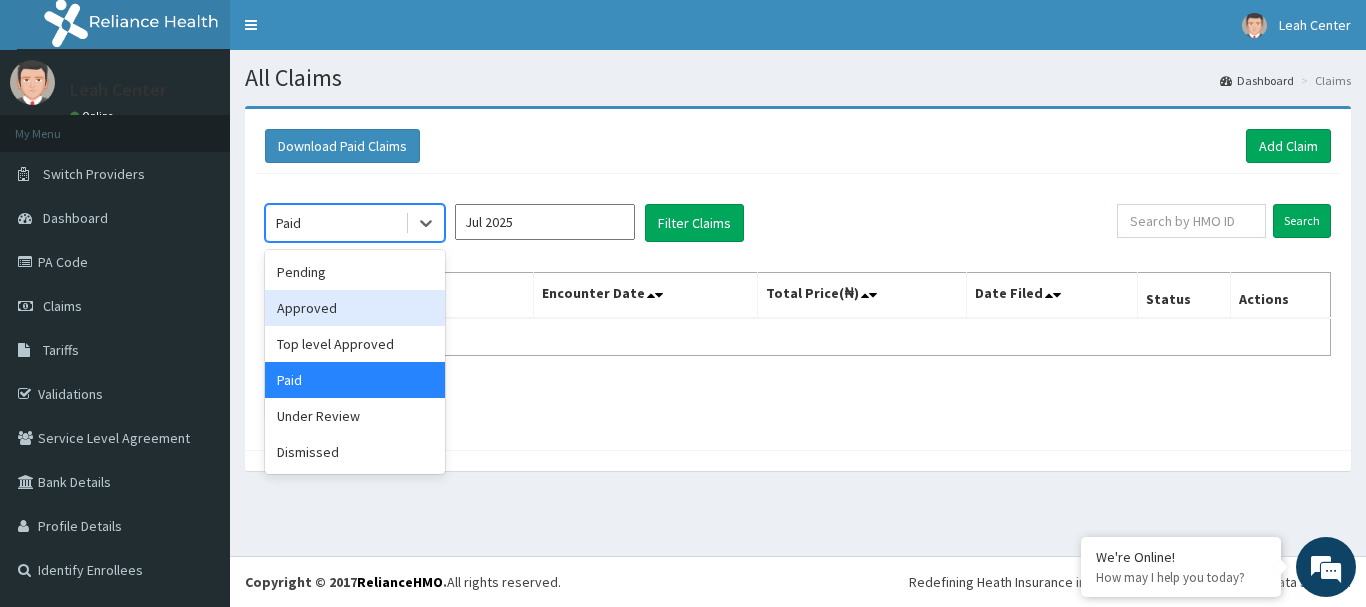 click on "Approved" at bounding box center (355, 308) 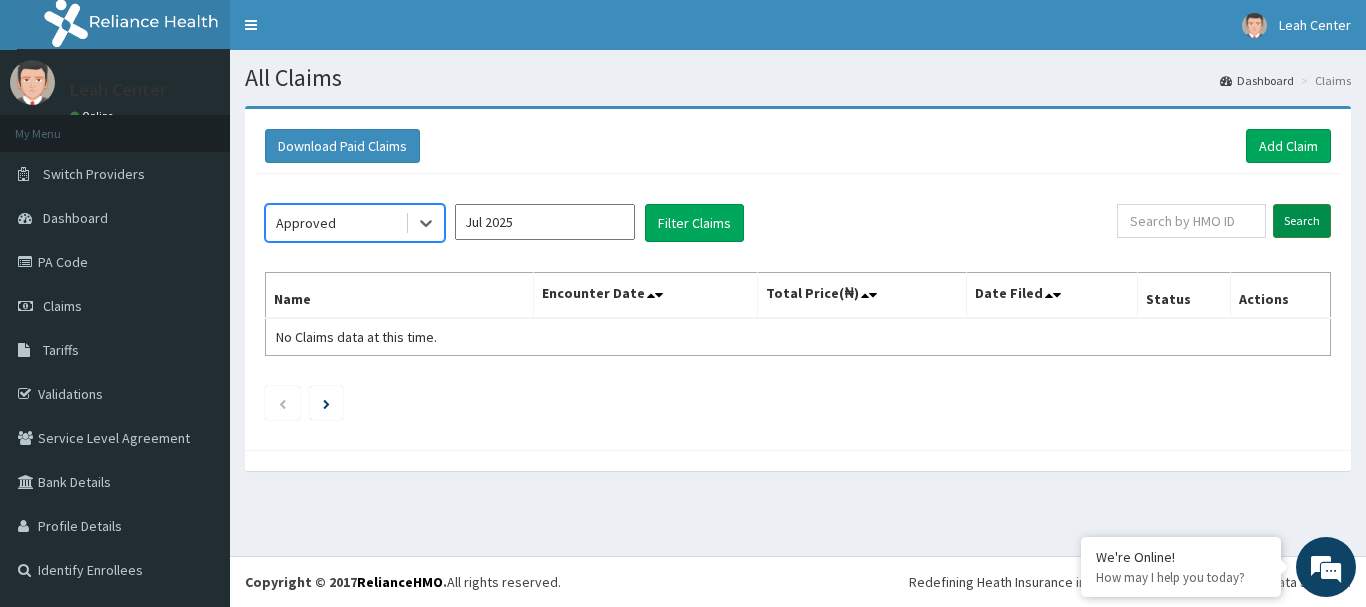 click on "Search" at bounding box center [1302, 221] 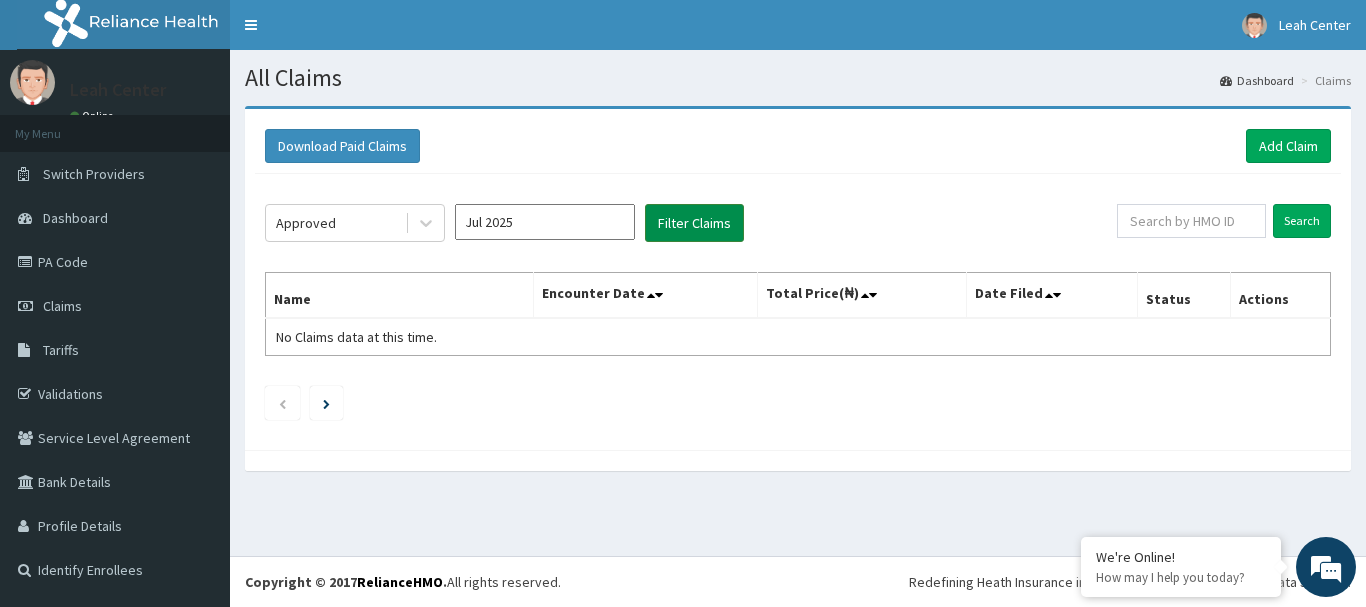 click on "Filter Claims" at bounding box center [694, 223] 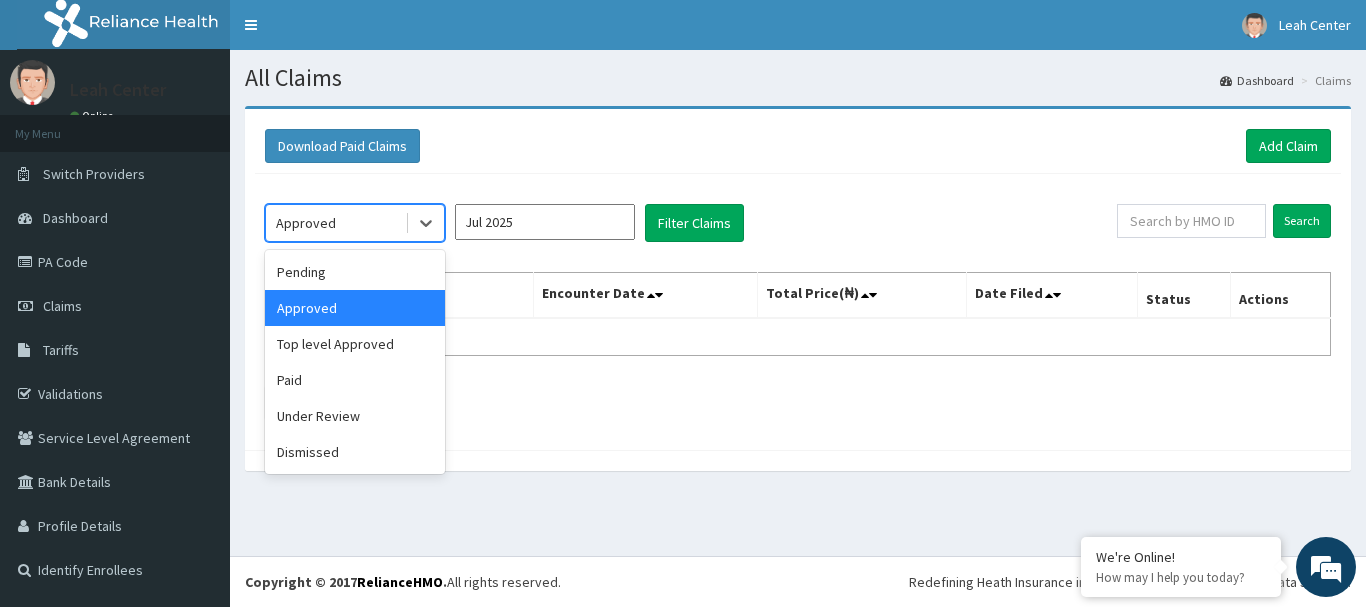 click on "Approved" at bounding box center (335, 223) 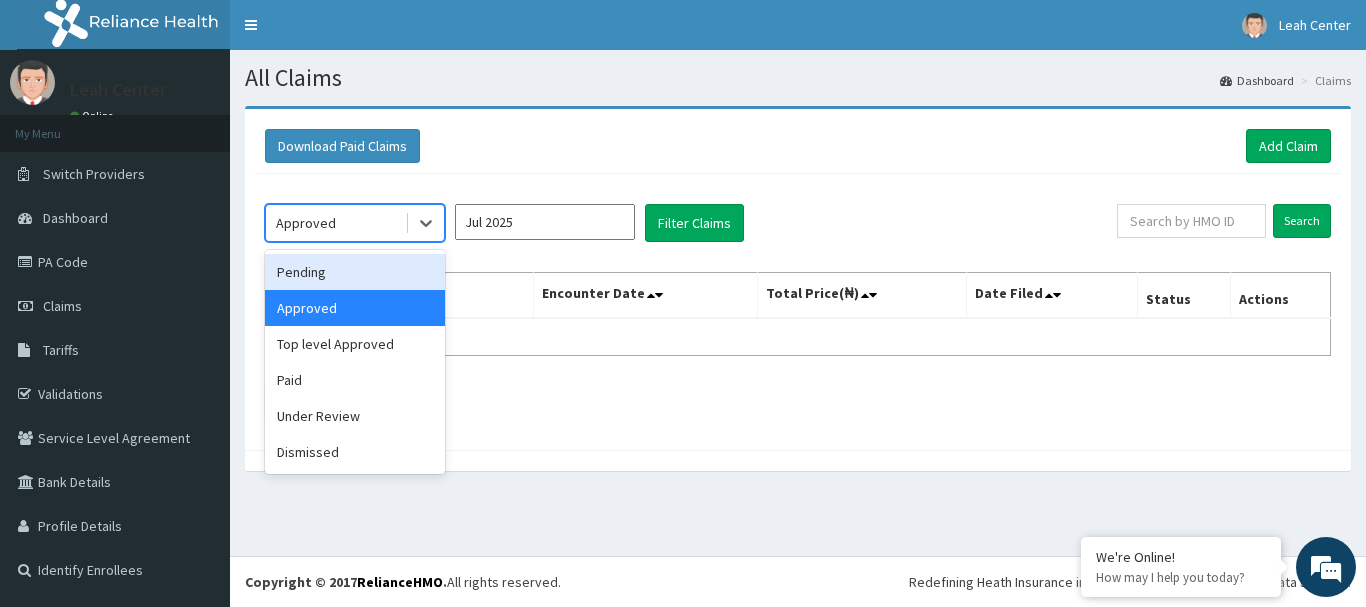 click on "Pending" at bounding box center [355, 272] 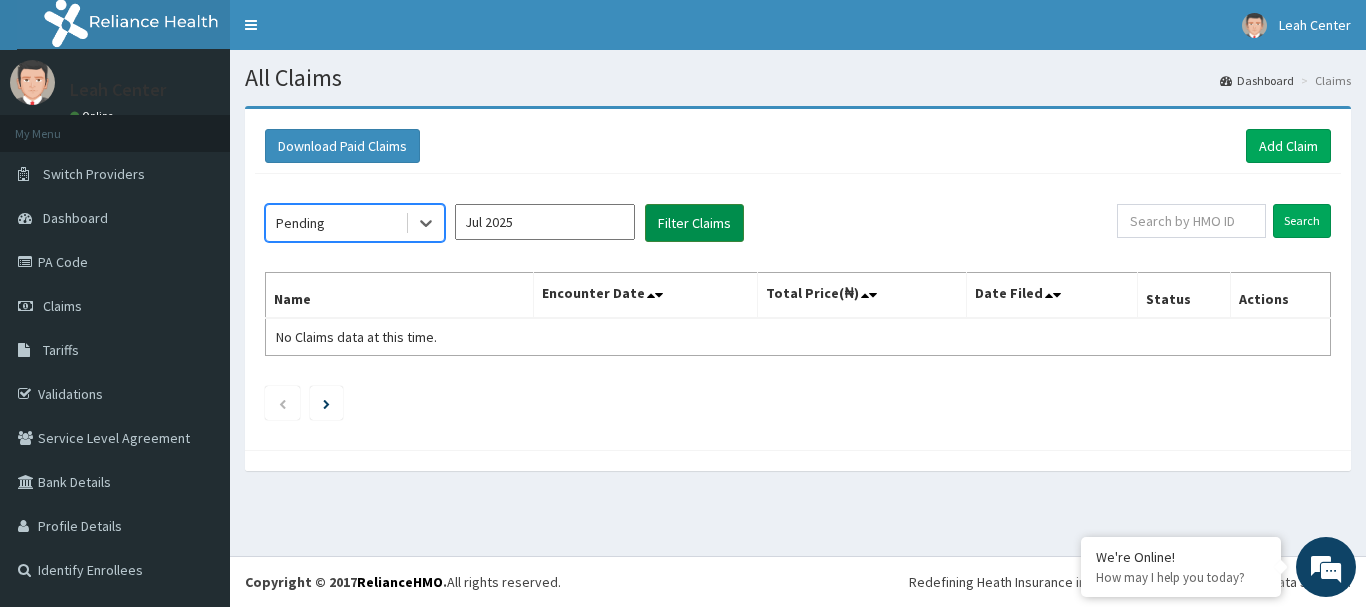 click on "Filter Claims" at bounding box center [694, 223] 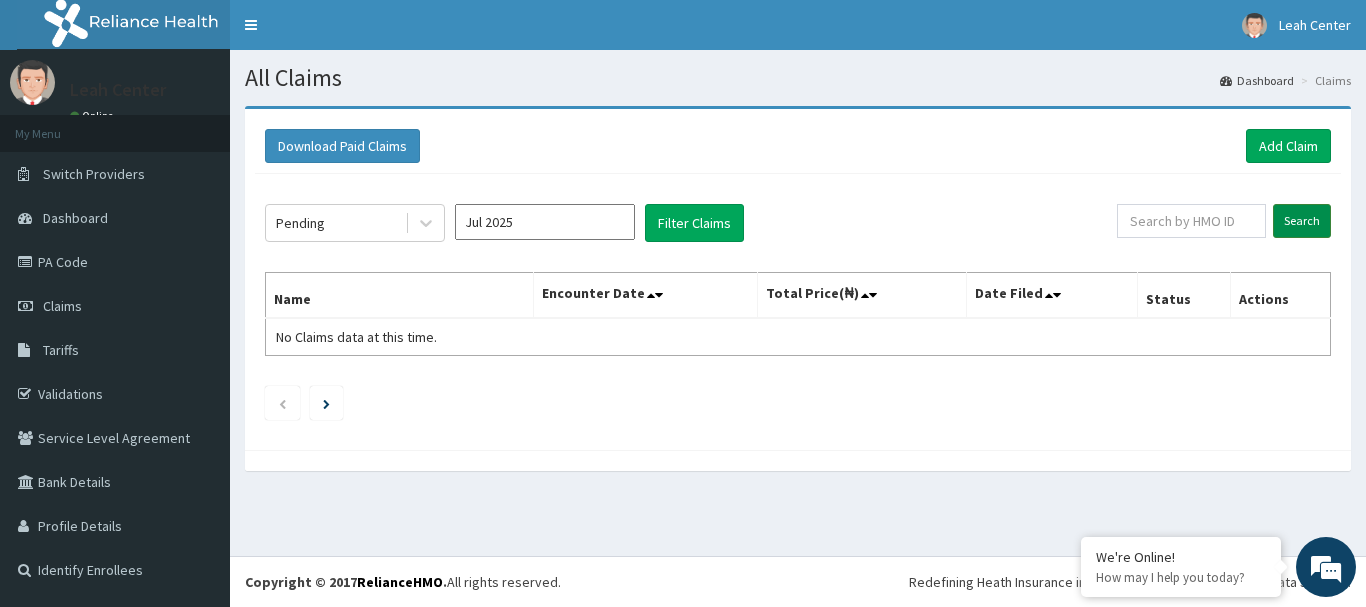 click on "Search" at bounding box center (1302, 221) 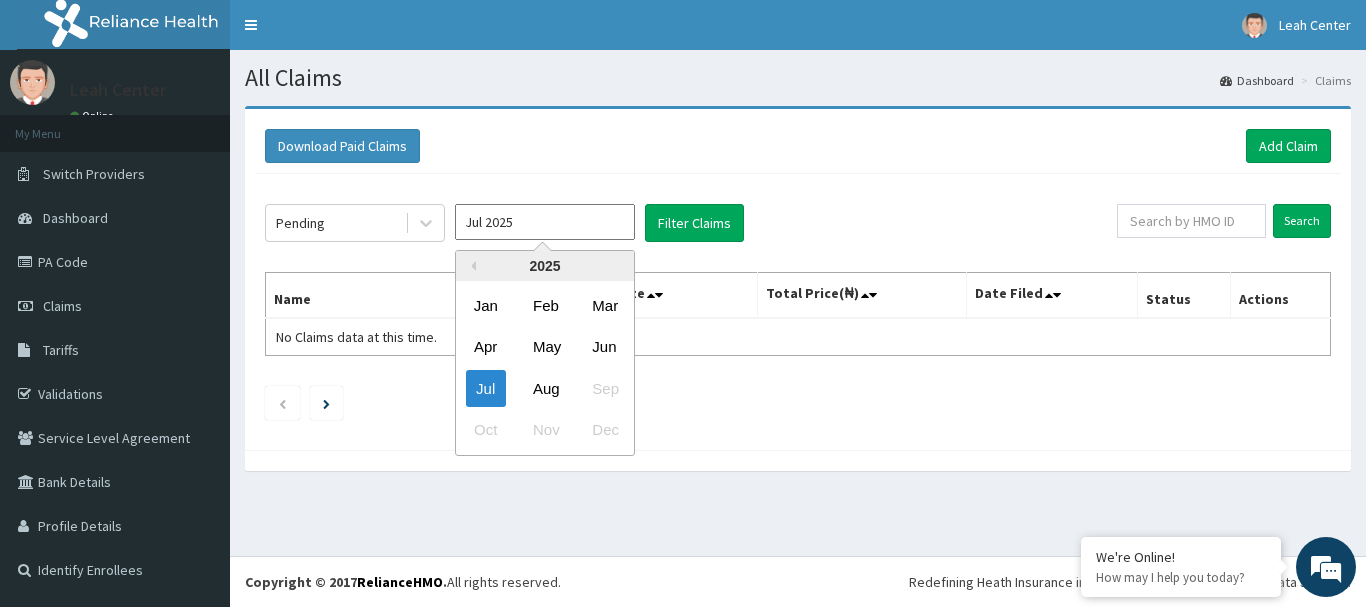 click on "Jul 2025" at bounding box center (545, 222) 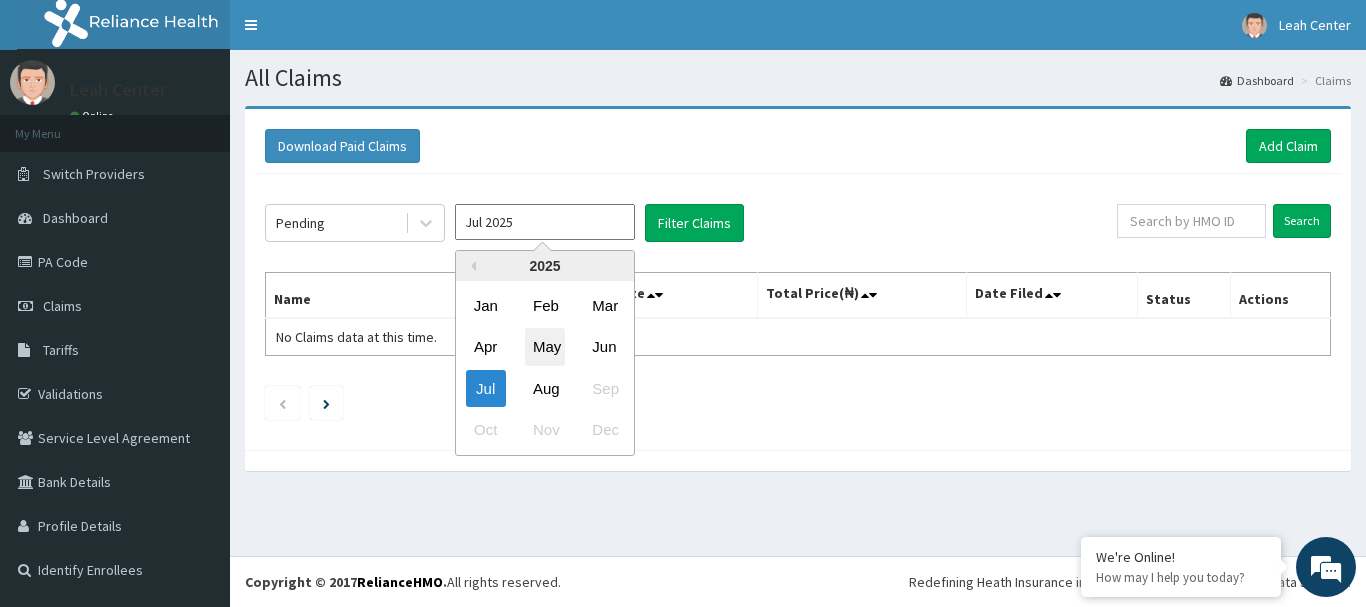 click on "May" at bounding box center (545, 347) 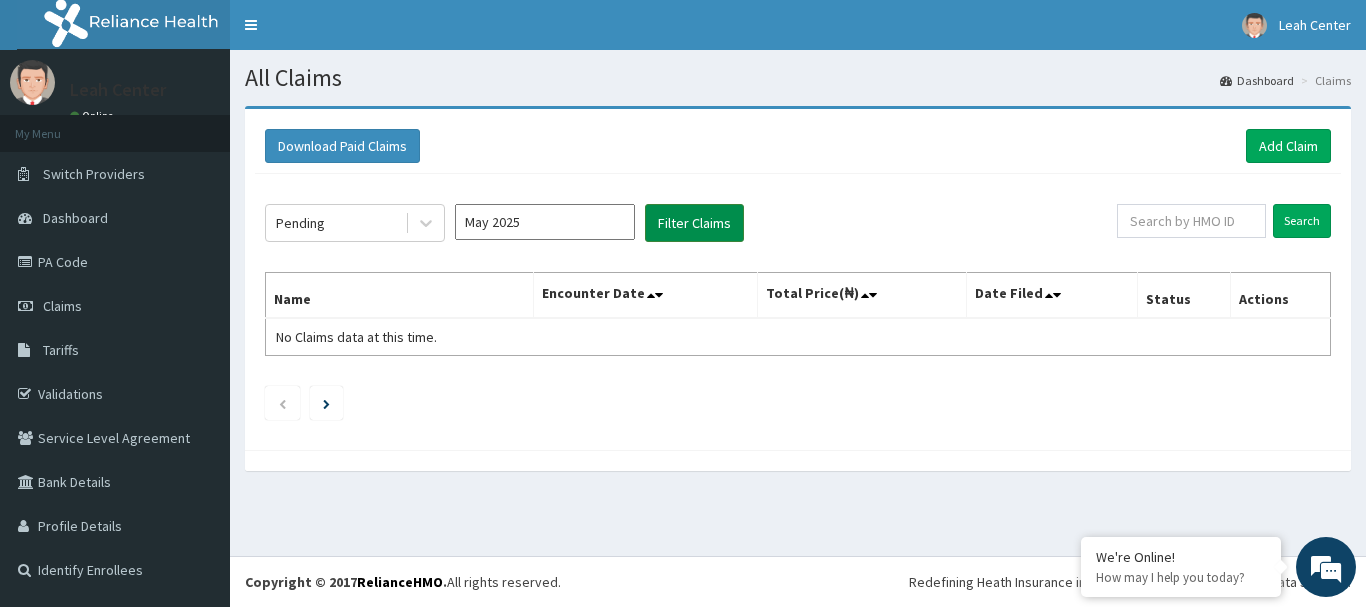 click on "Filter Claims" at bounding box center [694, 223] 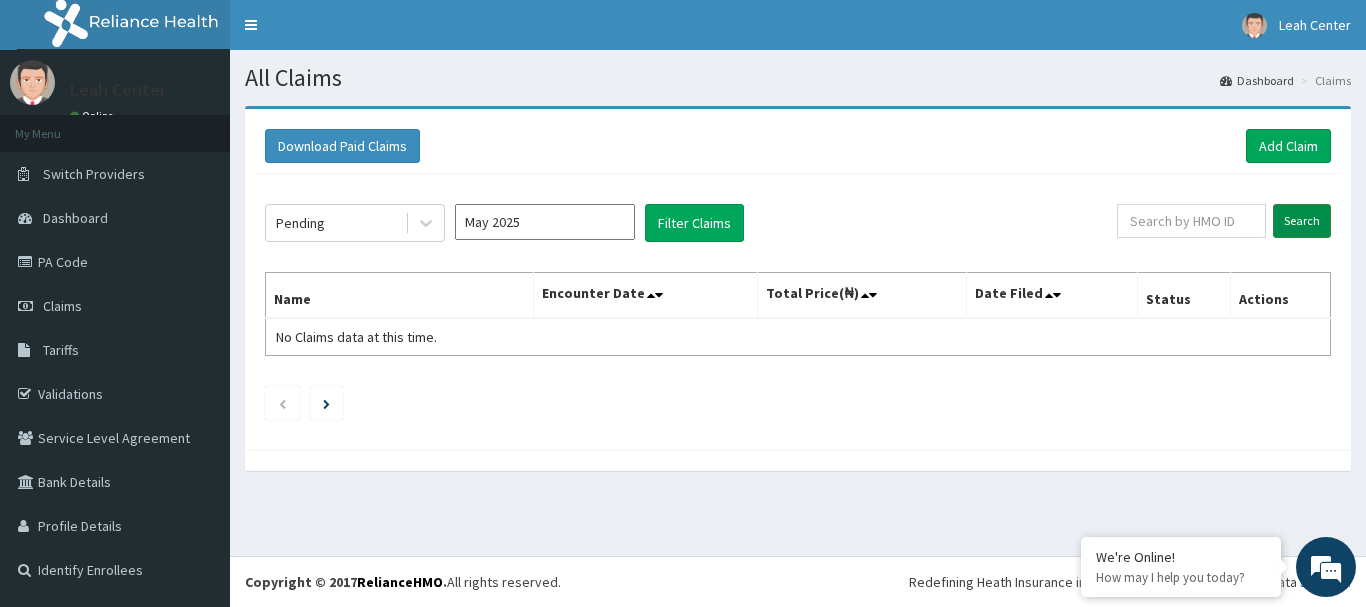 click on "Search" at bounding box center [1302, 221] 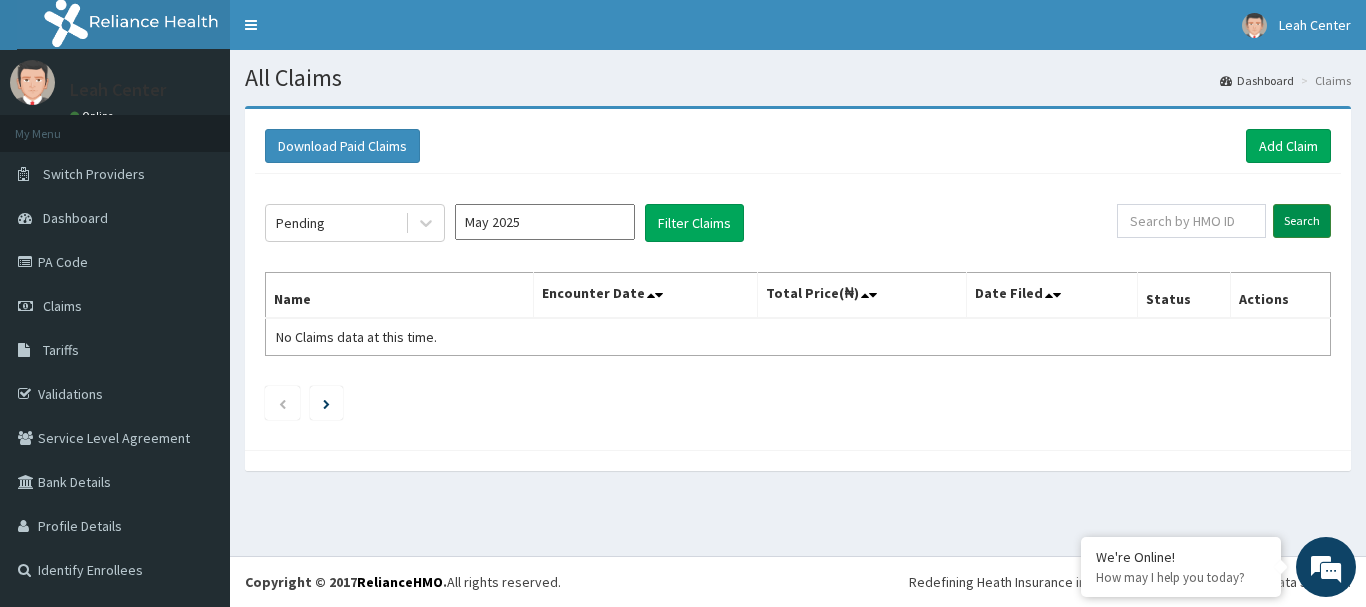 click on "Search" at bounding box center (1302, 221) 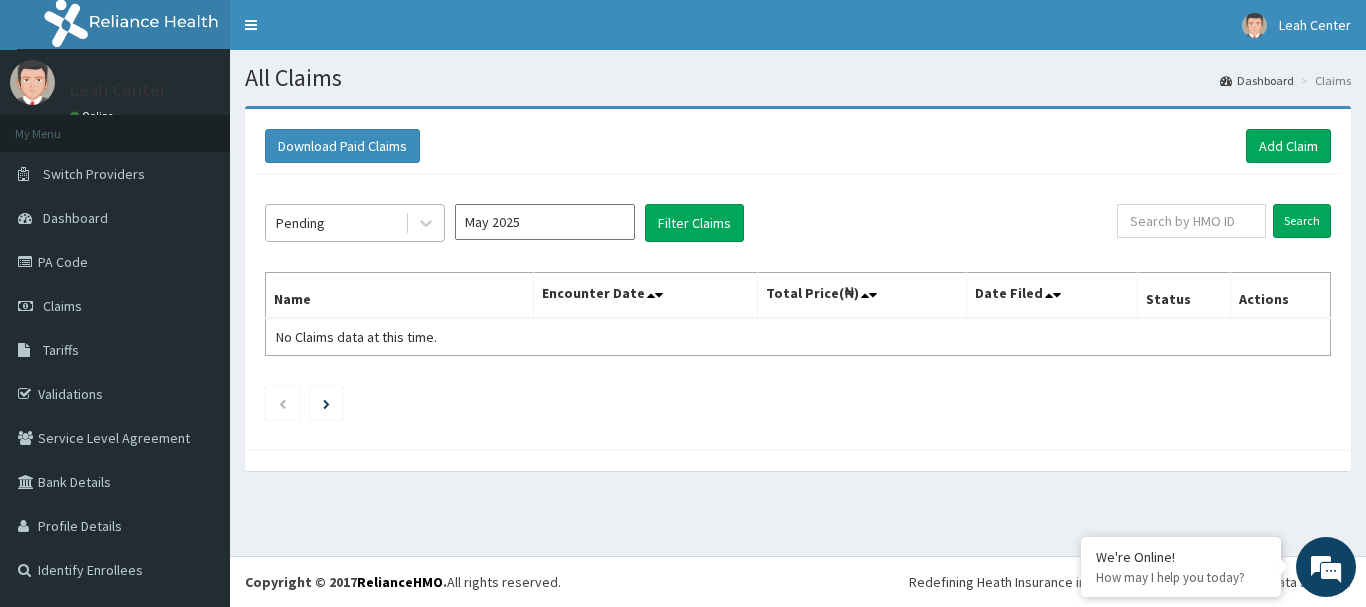 click on "Pending" at bounding box center (335, 223) 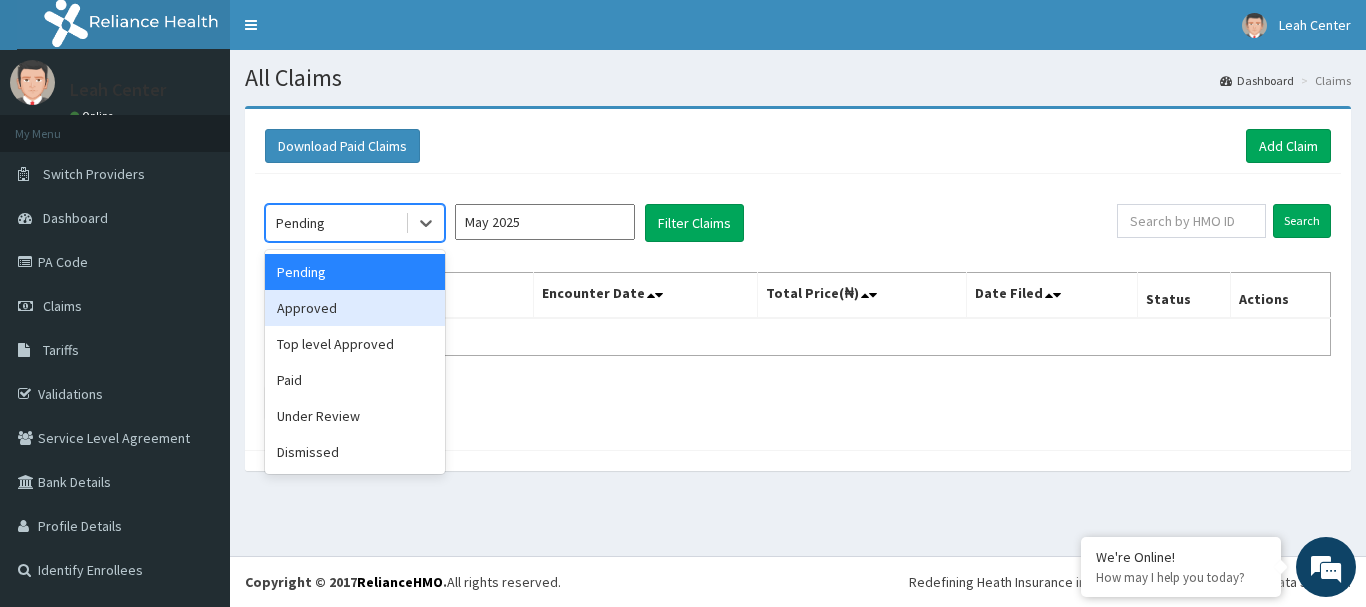 click on "Approved" at bounding box center (355, 308) 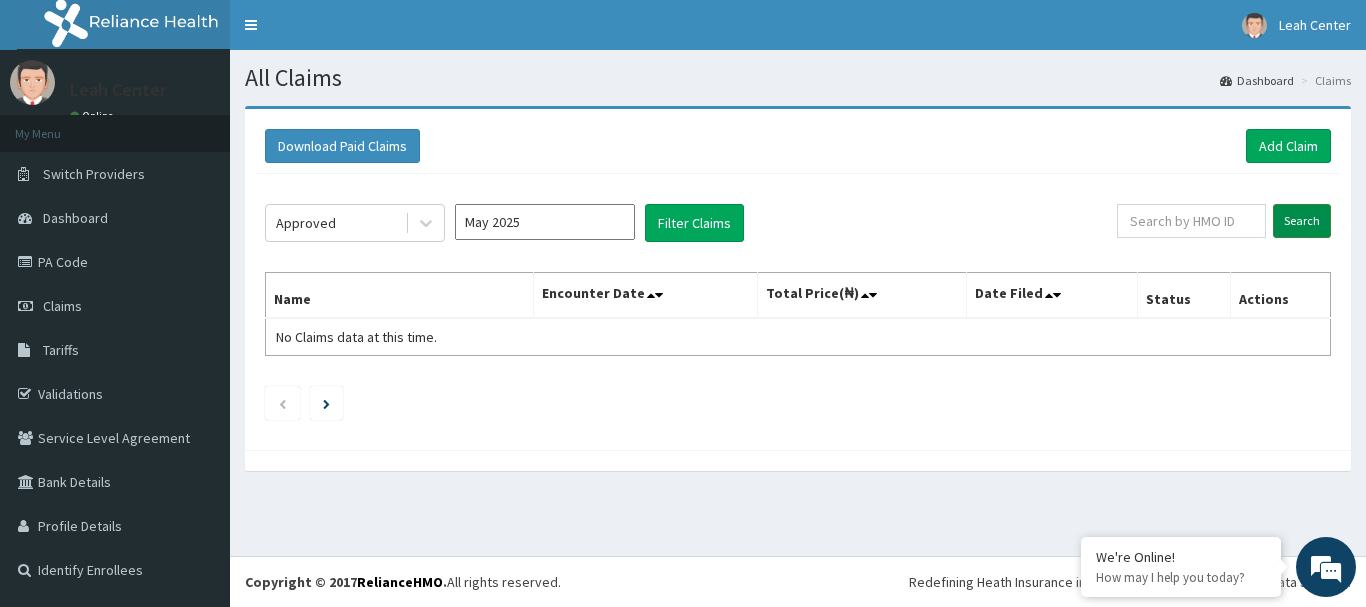 click on "Search" at bounding box center [1302, 221] 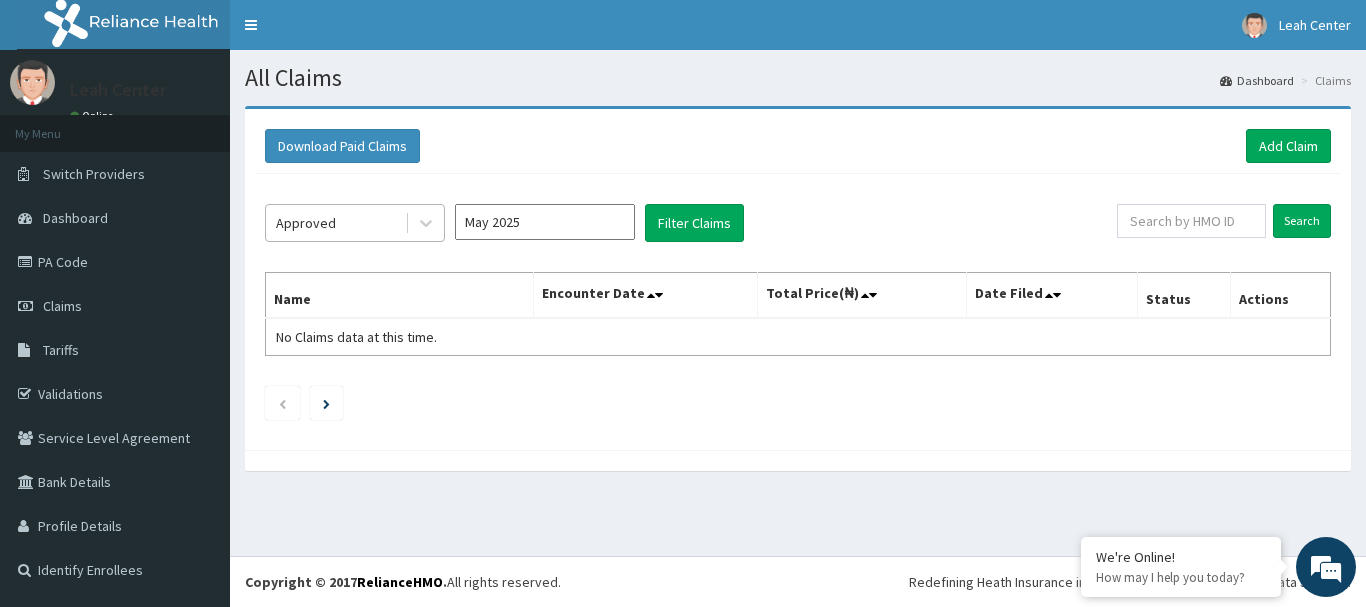 click on "Approved" at bounding box center [335, 223] 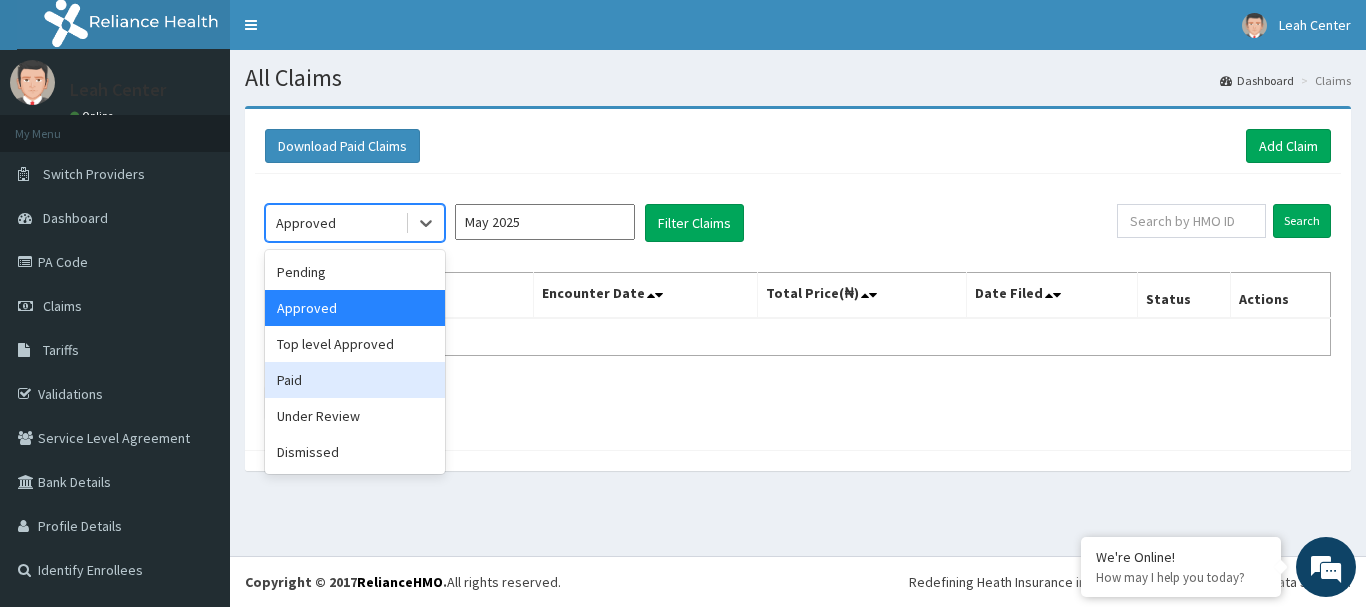 click on "Paid" at bounding box center (355, 380) 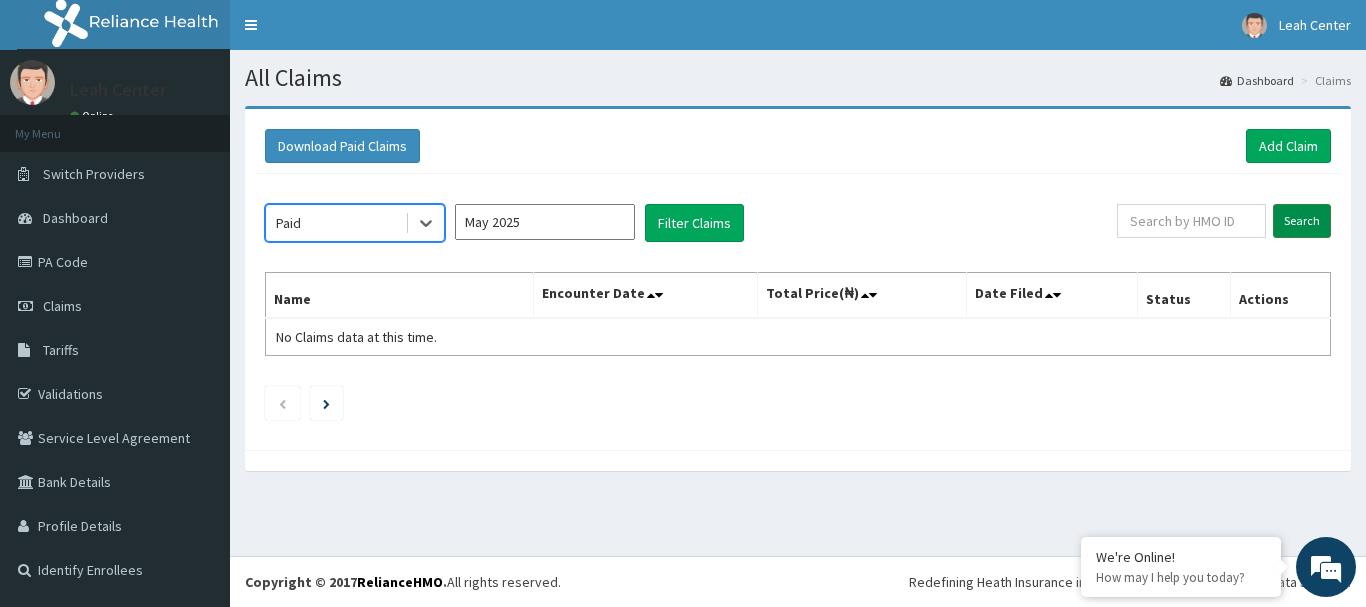 click on "Search" at bounding box center (1302, 221) 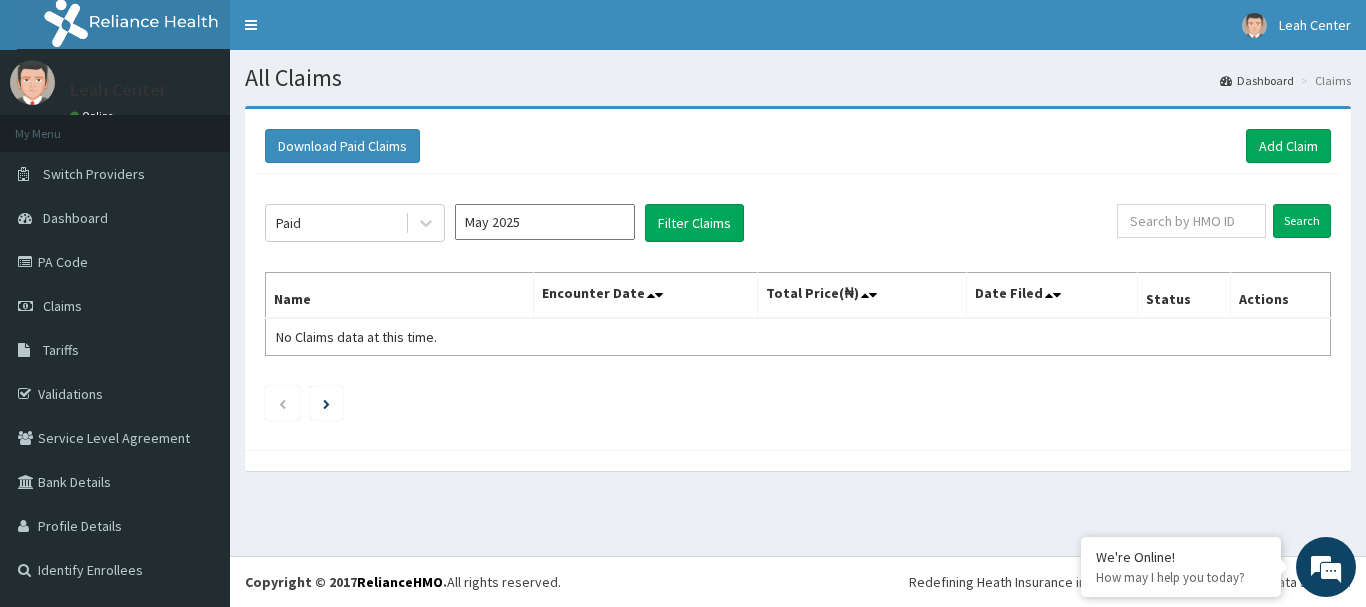 click on "Search" at bounding box center (1224, 221) 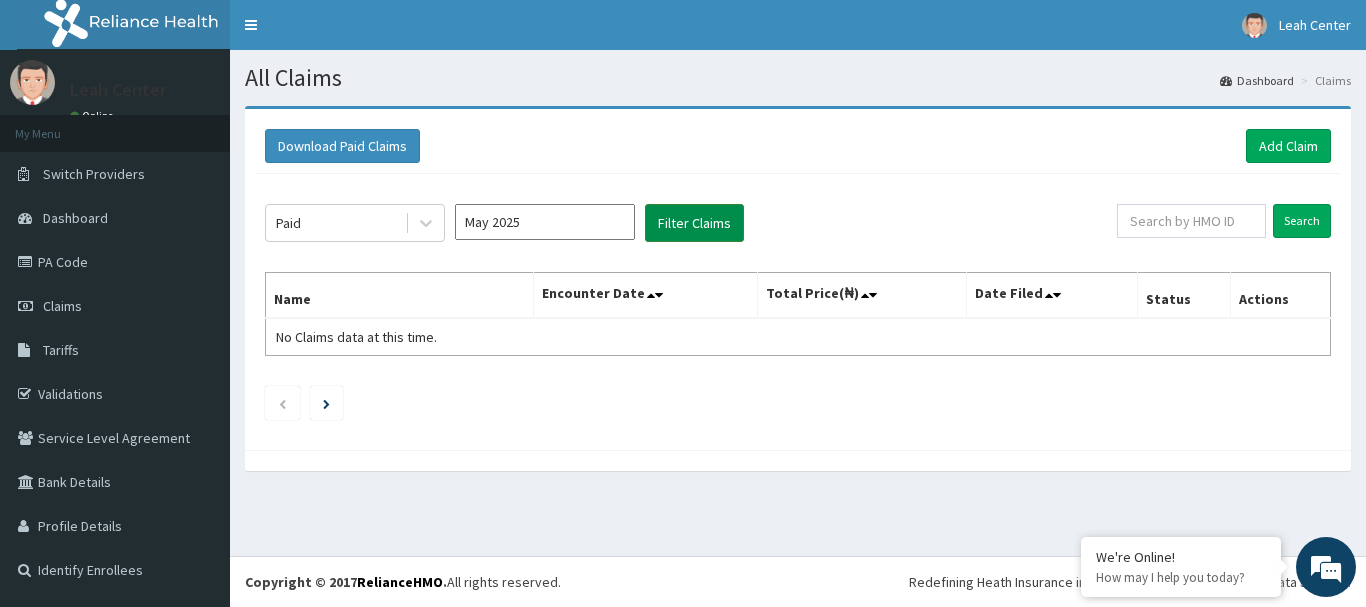 click on "Filter Claims" at bounding box center (694, 223) 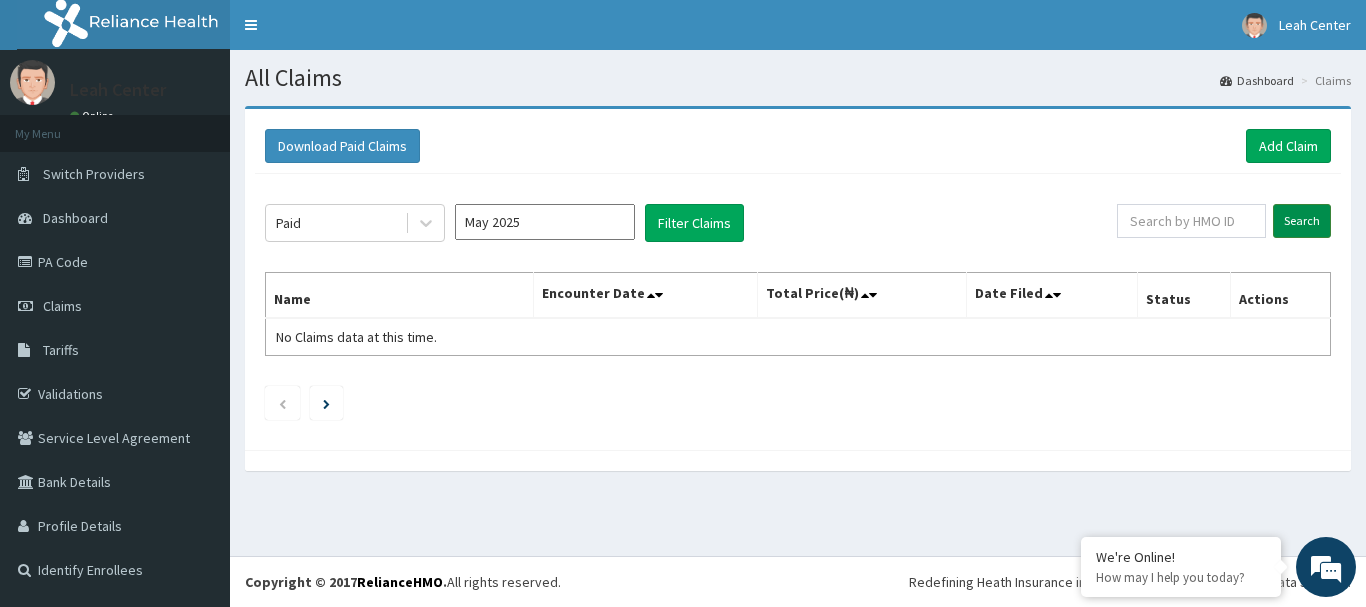 click on "Search" at bounding box center (1302, 221) 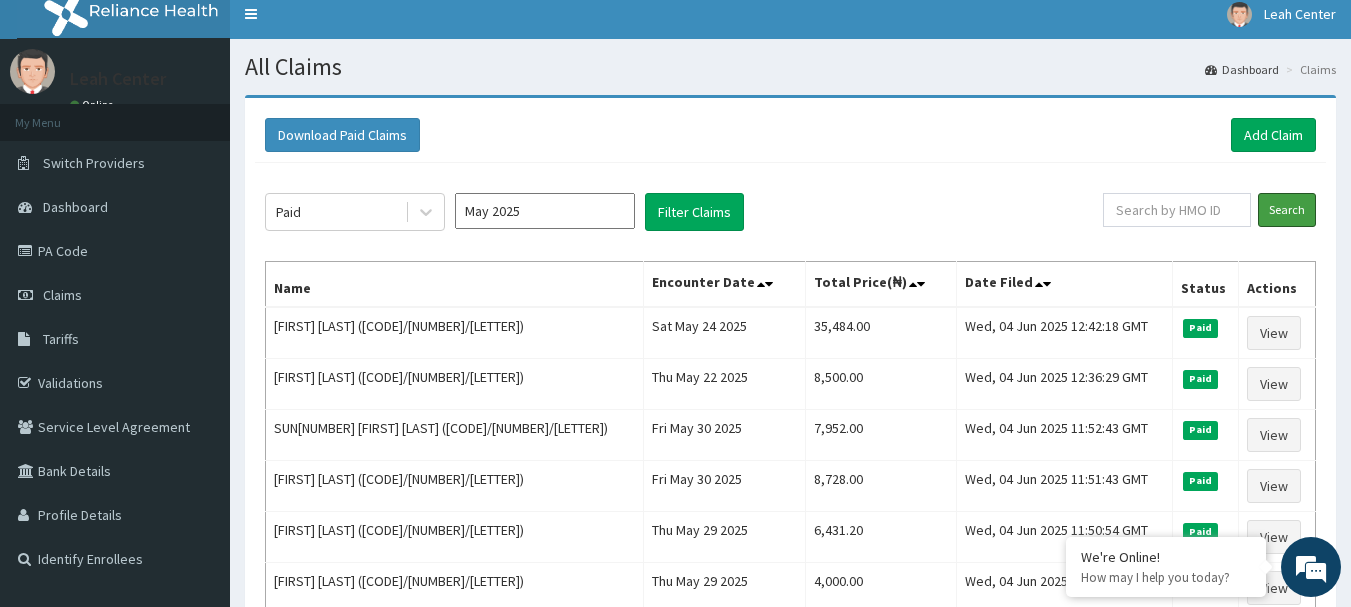 scroll, scrollTop: 0, scrollLeft: 0, axis: both 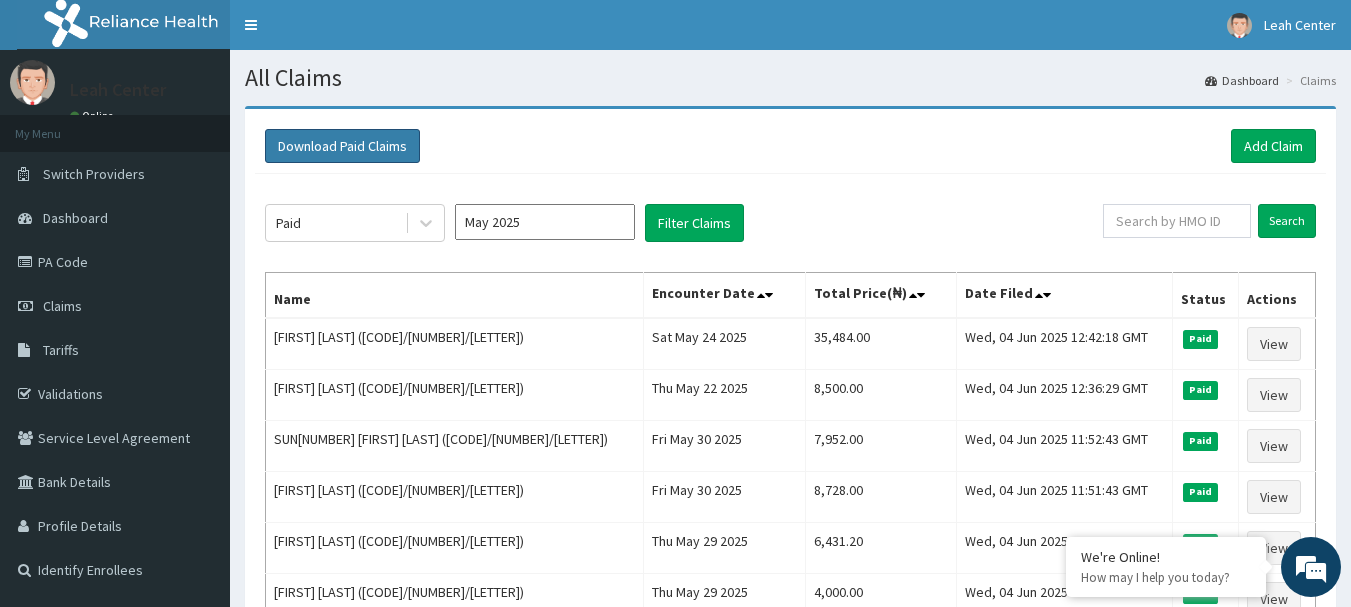 click on "Download Paid Claims" at bounding box center (342, 146) 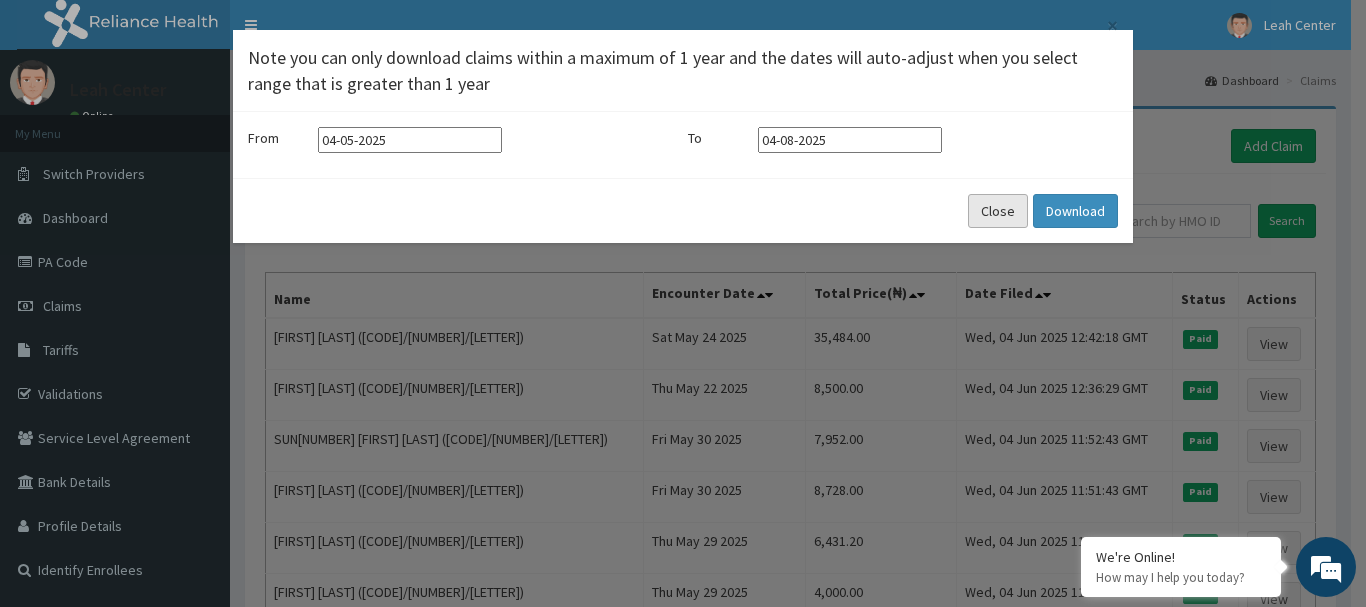 click on "Close" at bounding box center (998, 211) 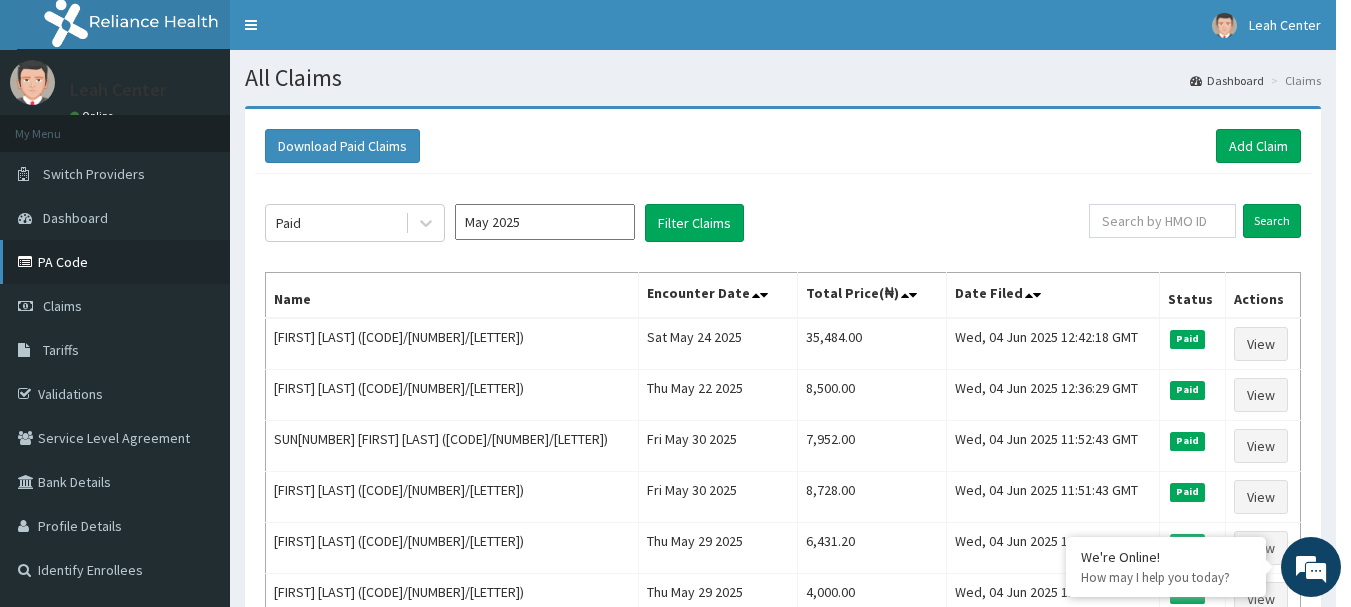click on "PA Code" at bounding box center (115, 262) 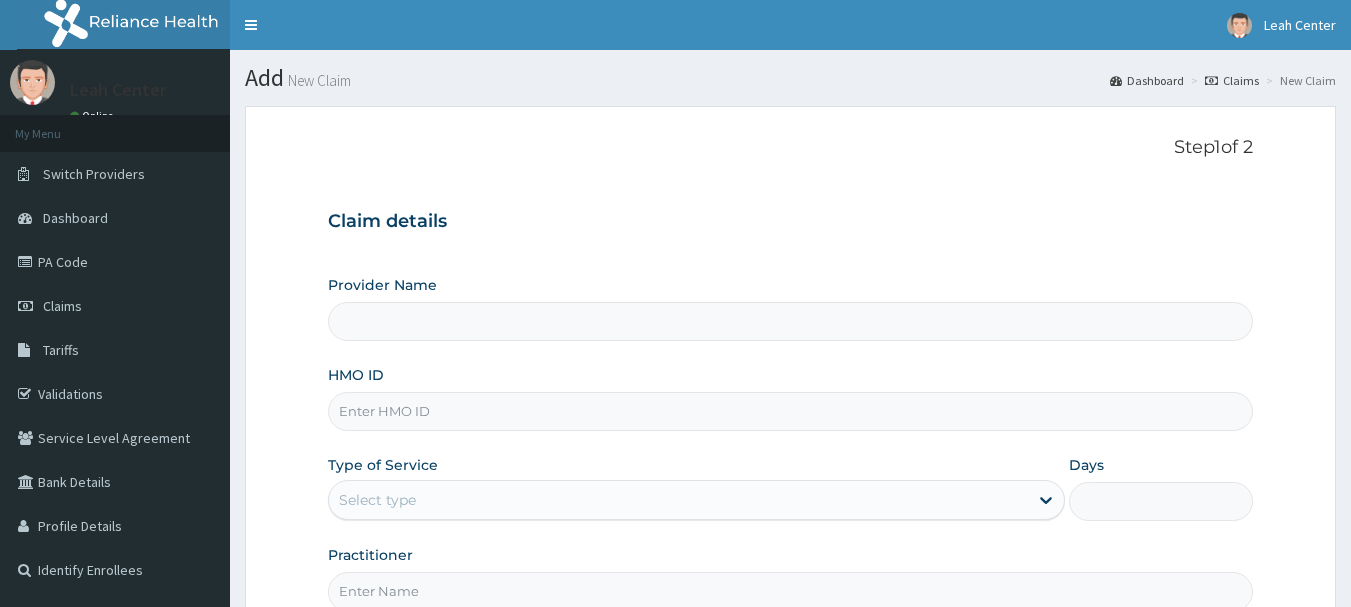 click on "HMO ID" at bounding box center (791, 411) 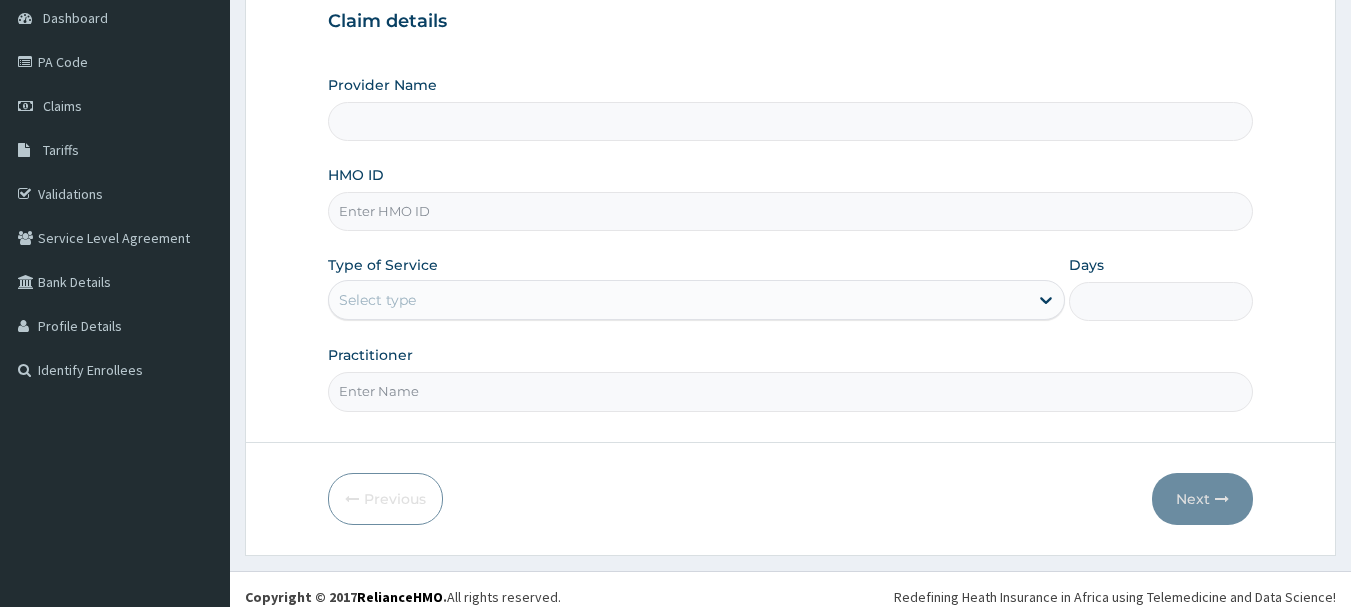 scroll, scrollTop: 0, scrollLeft: 0, axis: both 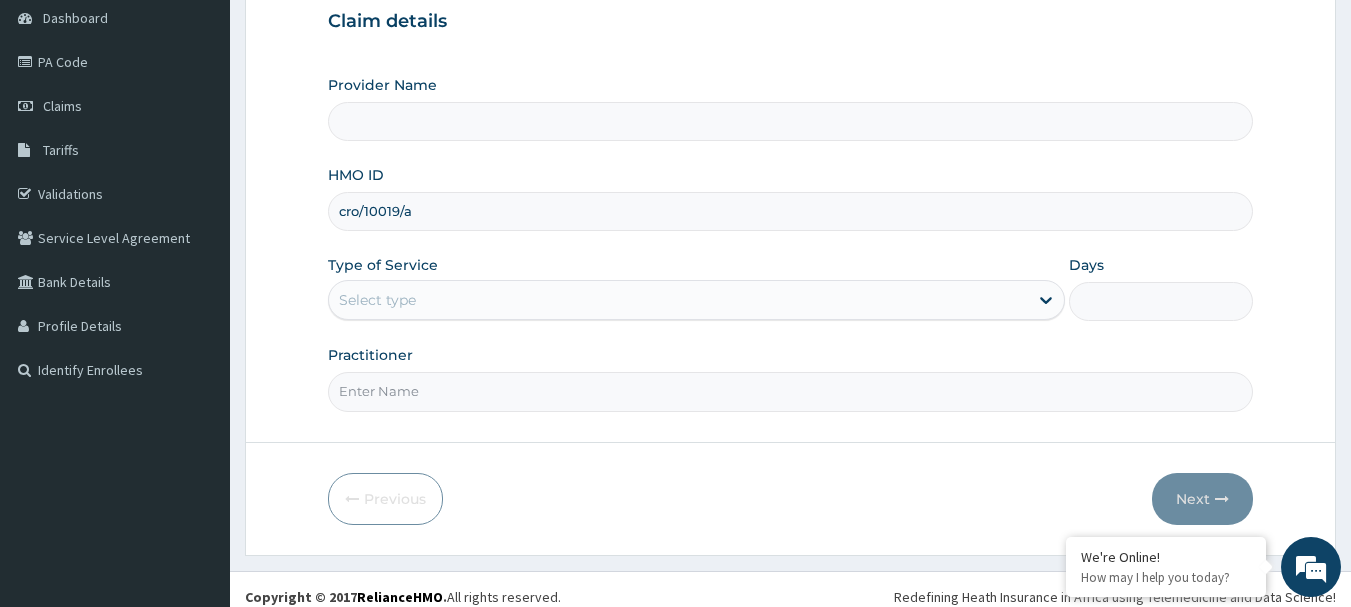 type on "Leah Medical Centre" 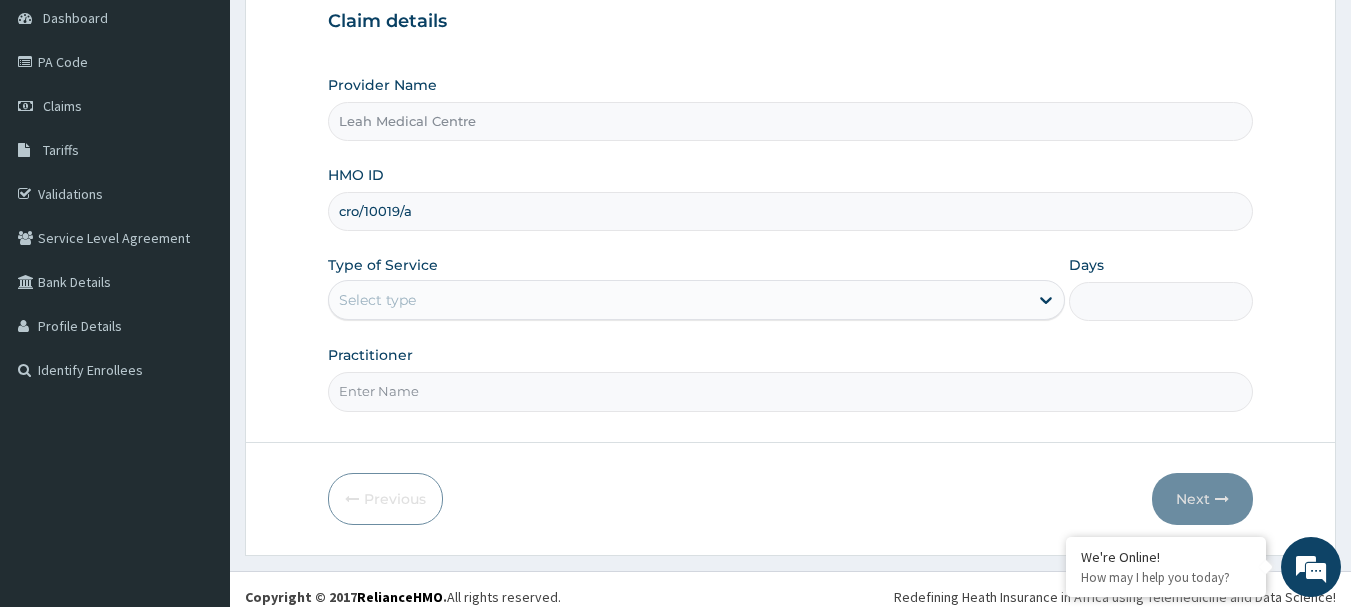 type on "cro/10019/a" 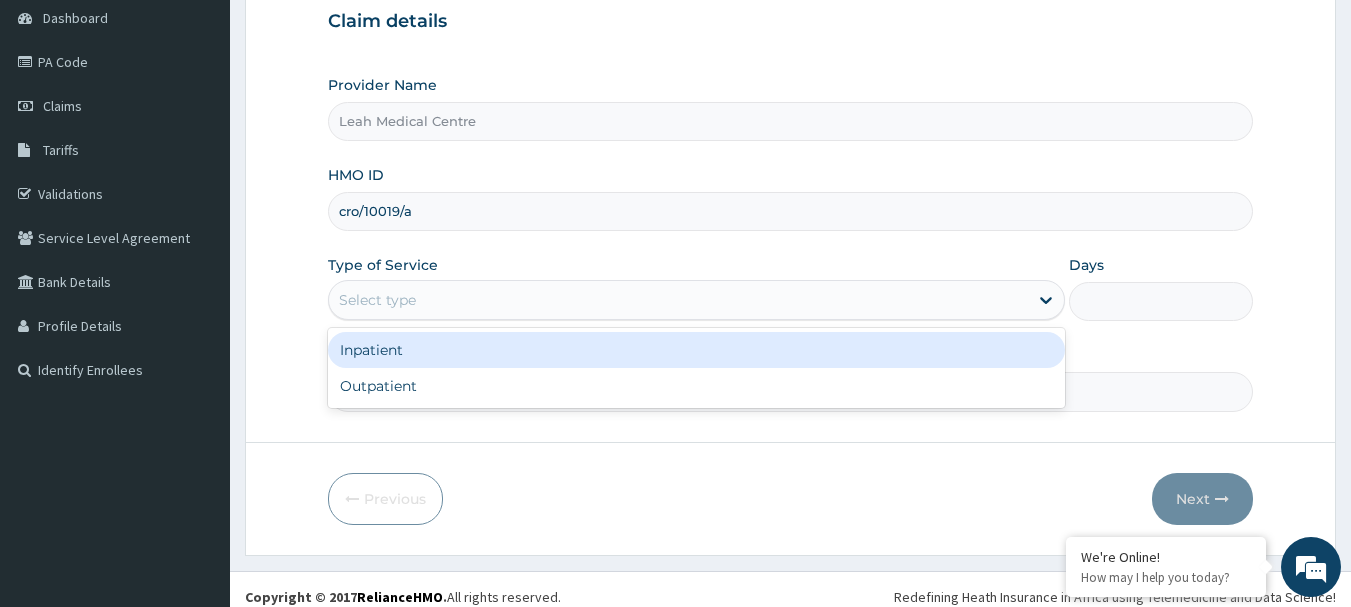 click on "Select type" at bounding box center [696, 300] 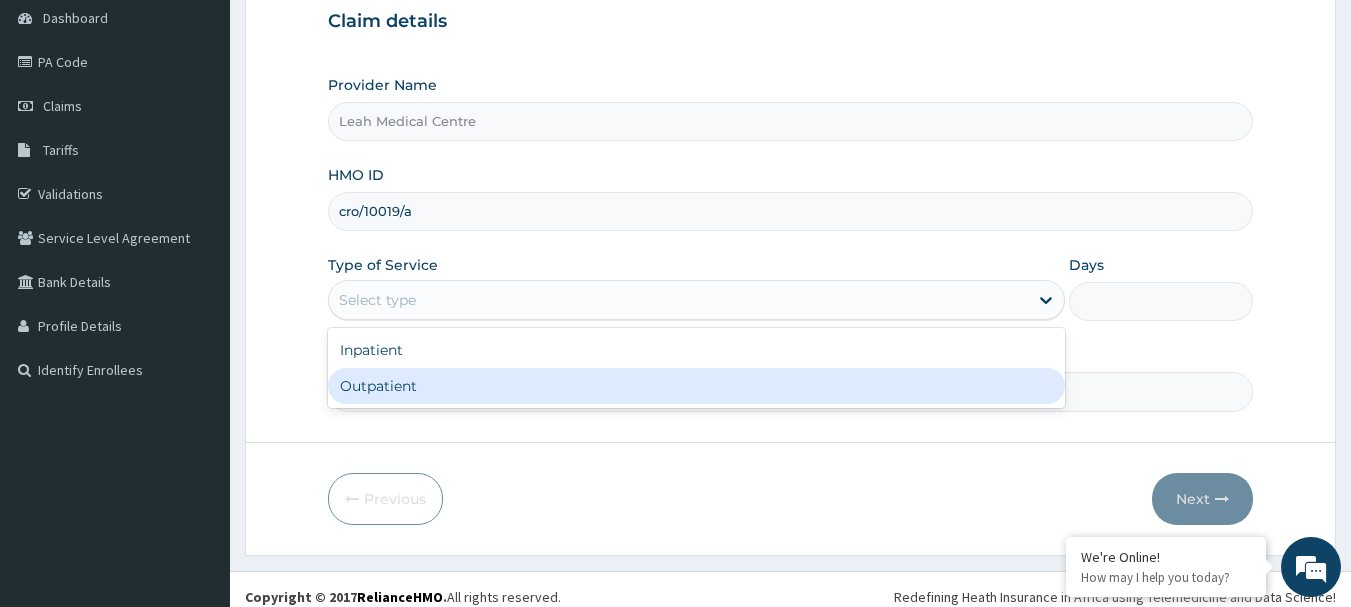click on "Outpatient" at bounding box center (696, 386) 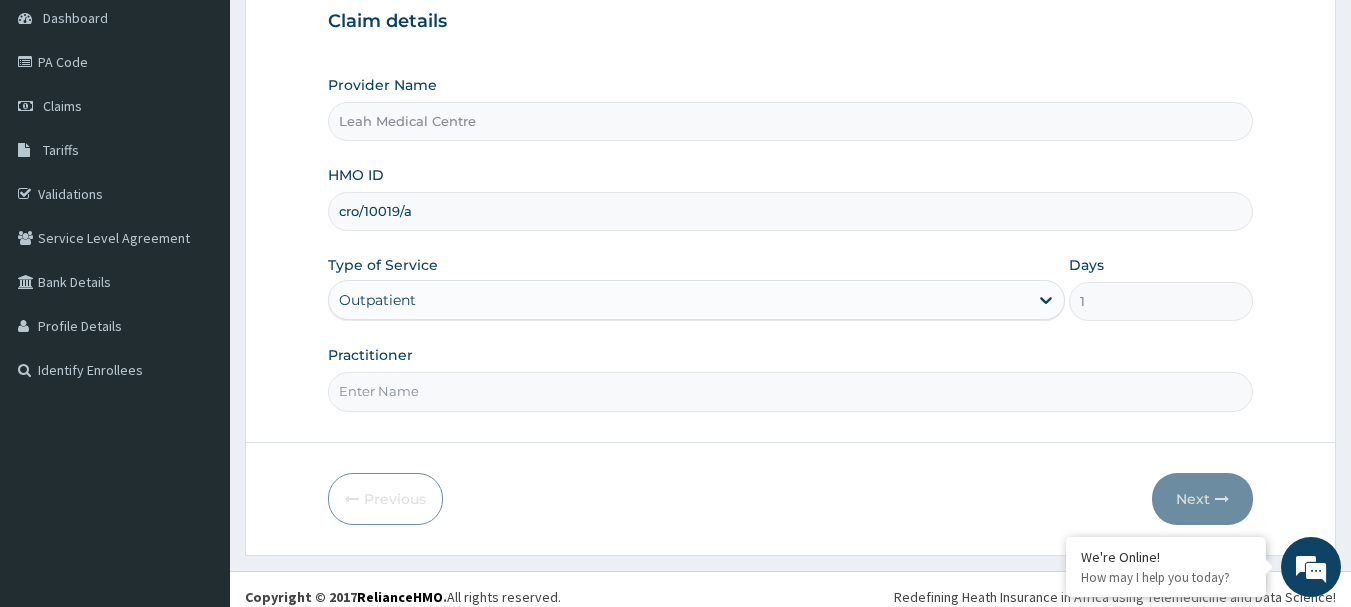 click on "Practitioner" at bounding box center (791, 391) 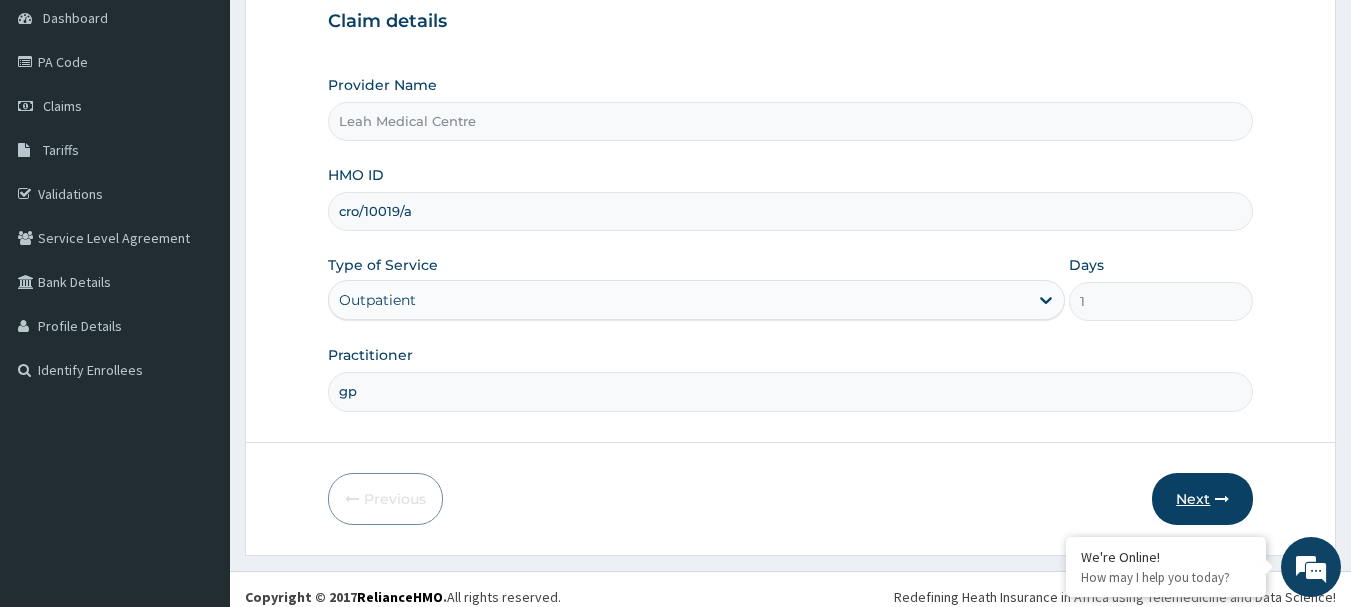type on "gp" 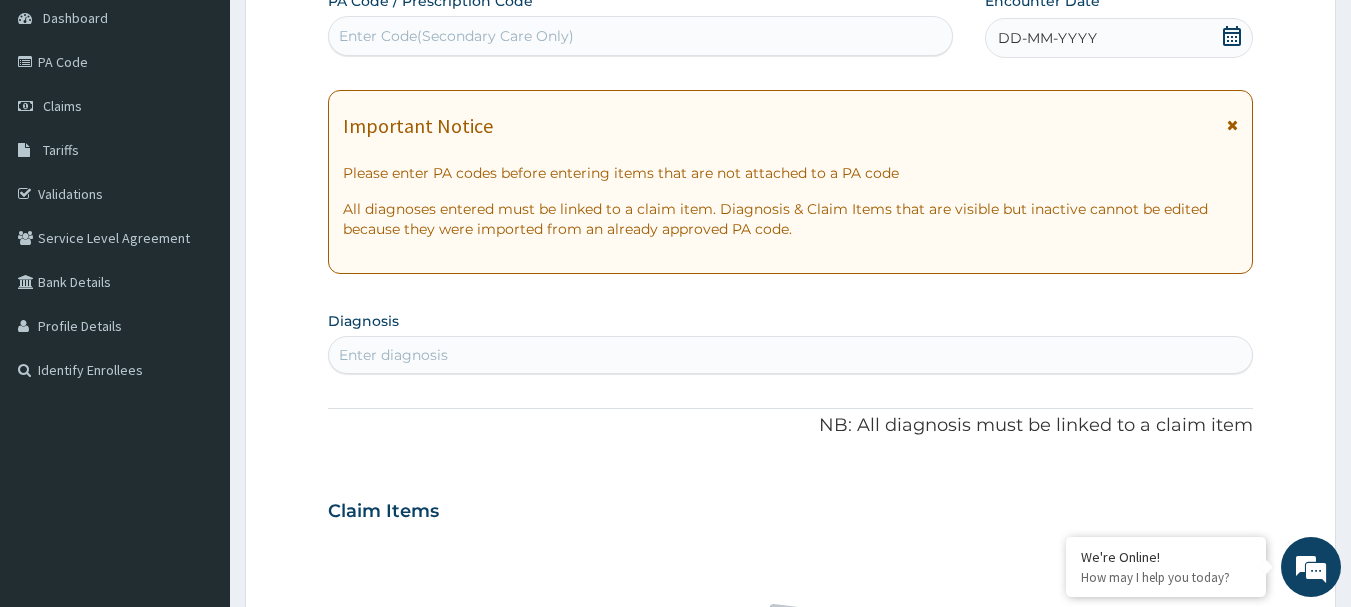 scroll, scrollTop: 0, scrollLeft: 0, axis: both 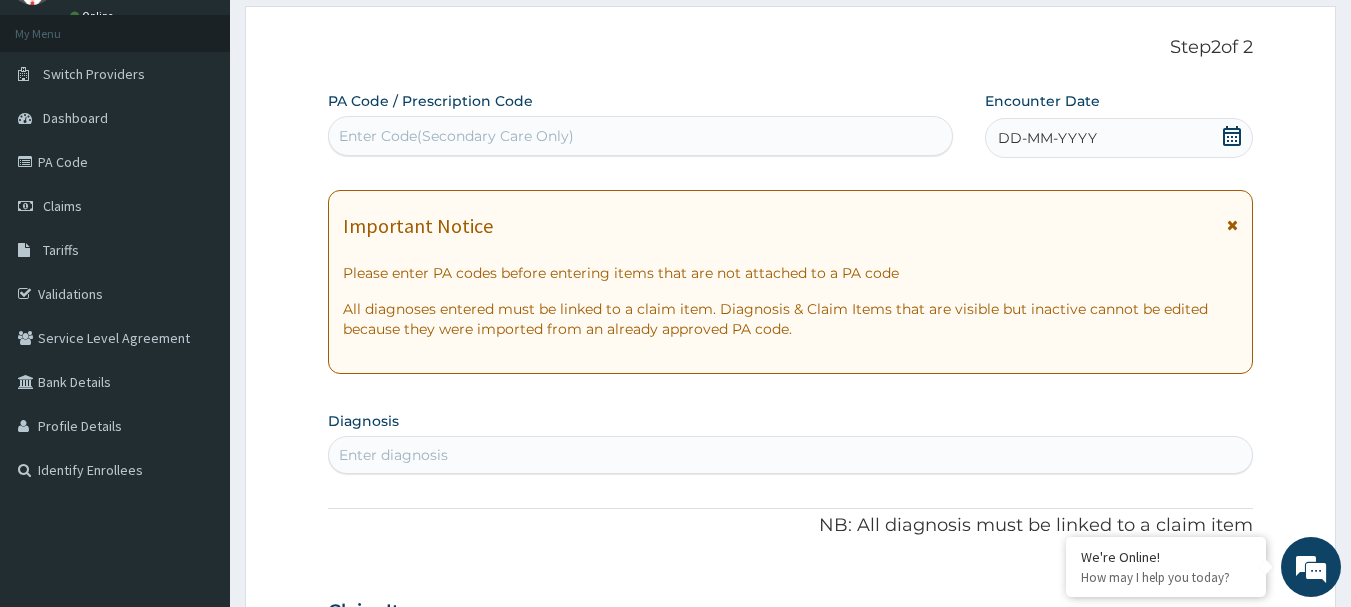 click on "Enter Code(Secondary Care Only)" at bounding box center [456, 136] 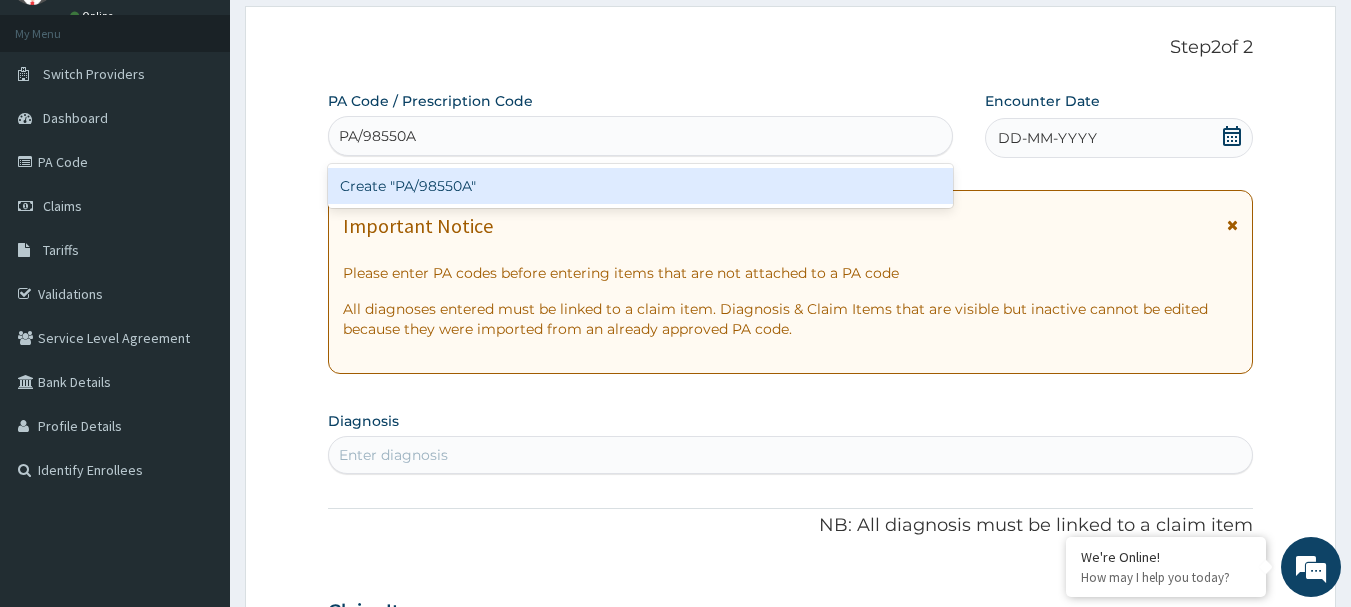 click on "Create "PA/98550A"" at bounding box center [641, 186] 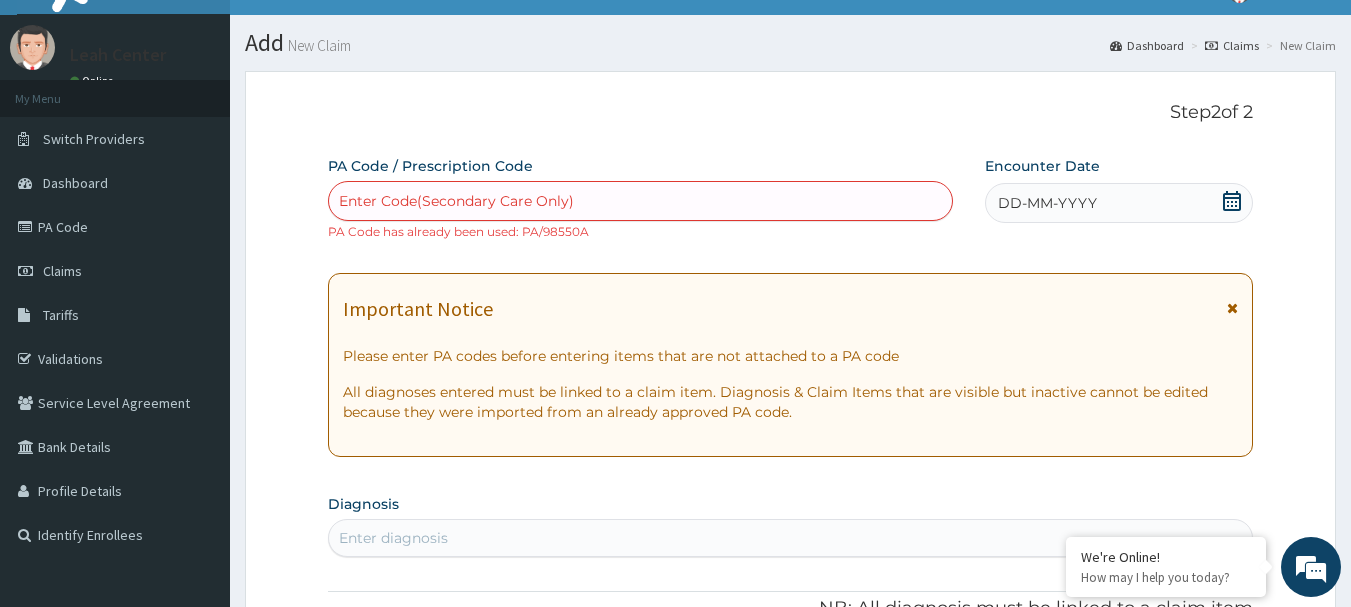 scroll, scrollTop: 0, scrollLeft: 0, axis: both 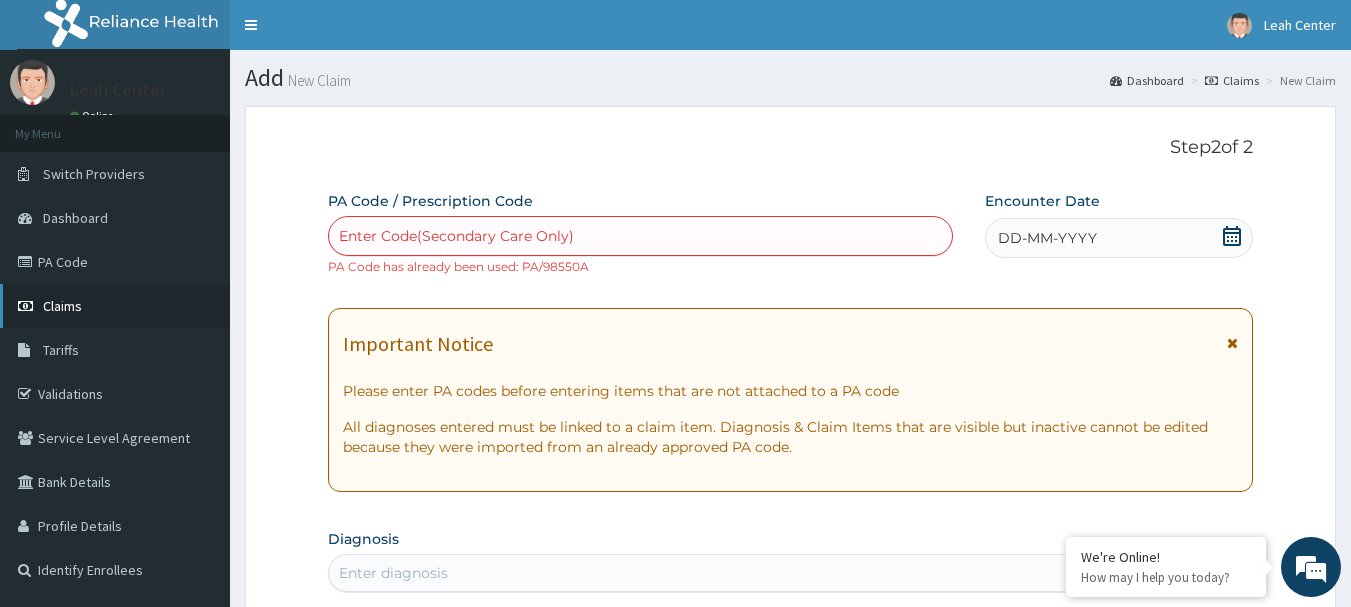 click on "Claims" at bounding box center [115, 306] 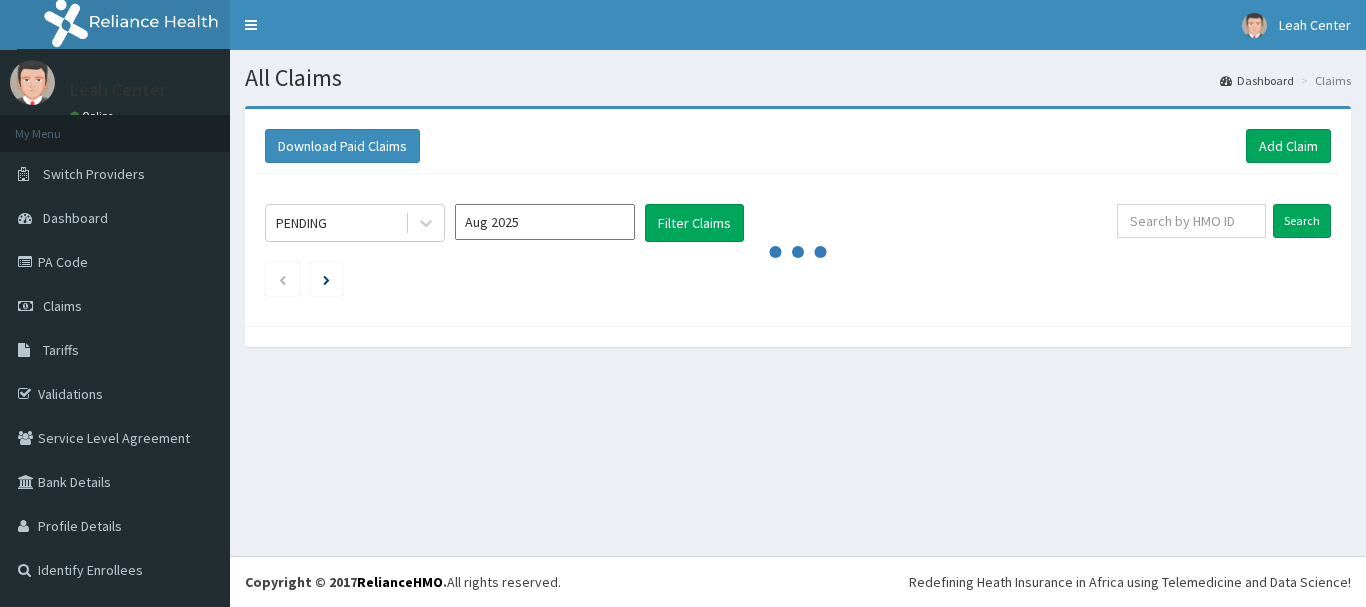 scroll, scrollTop: 0, scrollLeft: 0, axis: both 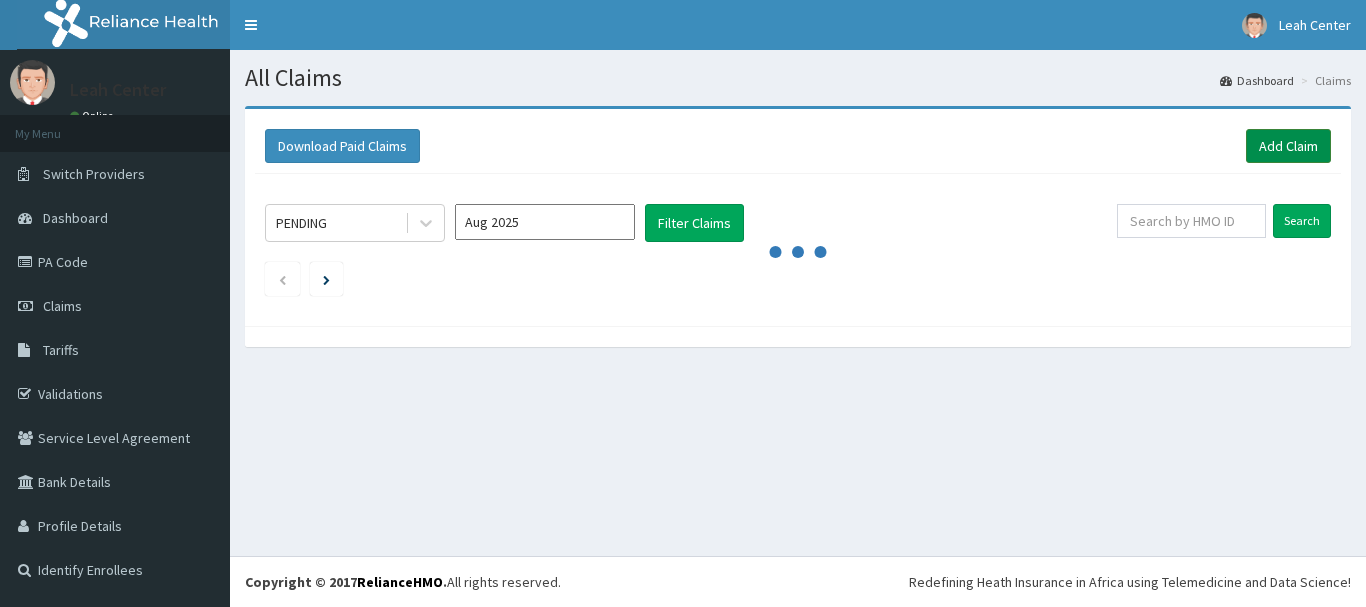 click on "Add Claim" at bounding box center (1288, 146) 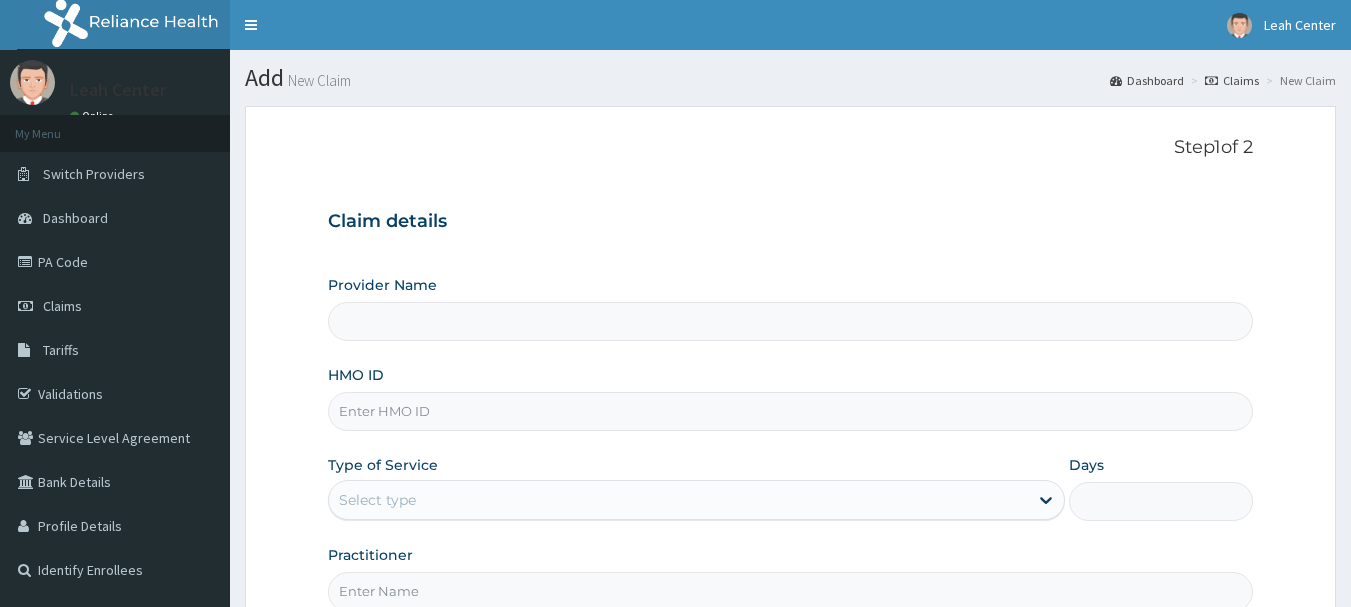 scroll, scrollTop: 0, scrollLeft: 0, axis: both 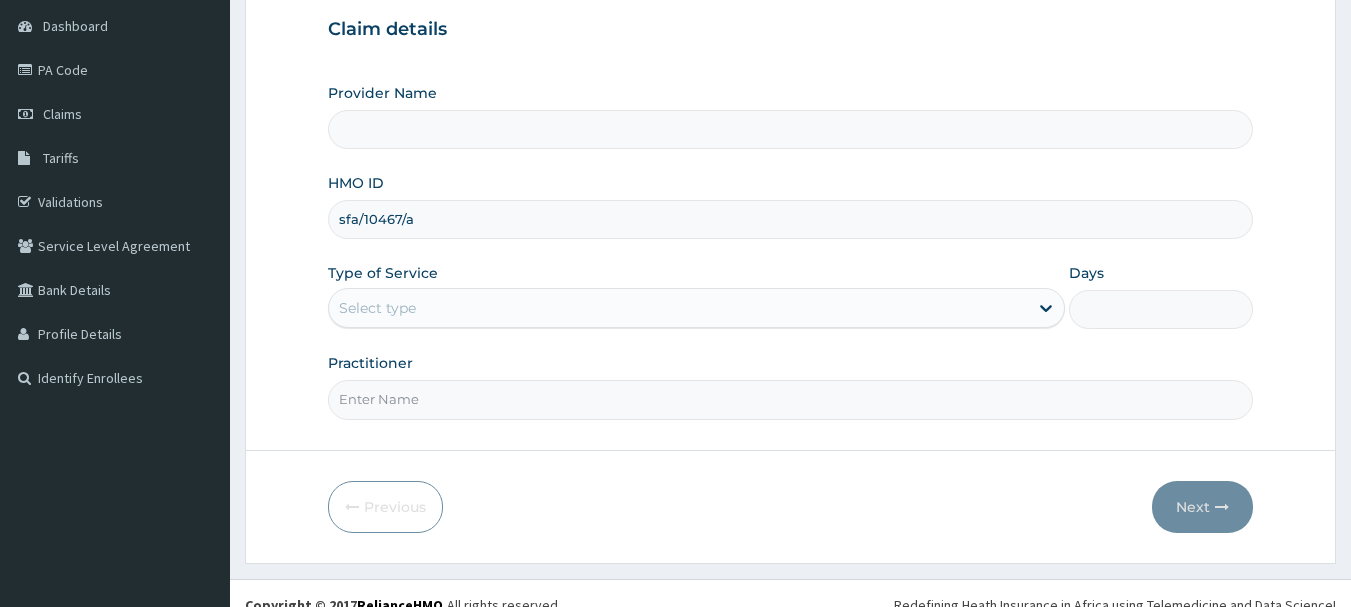type on "Leah Medical Centre" 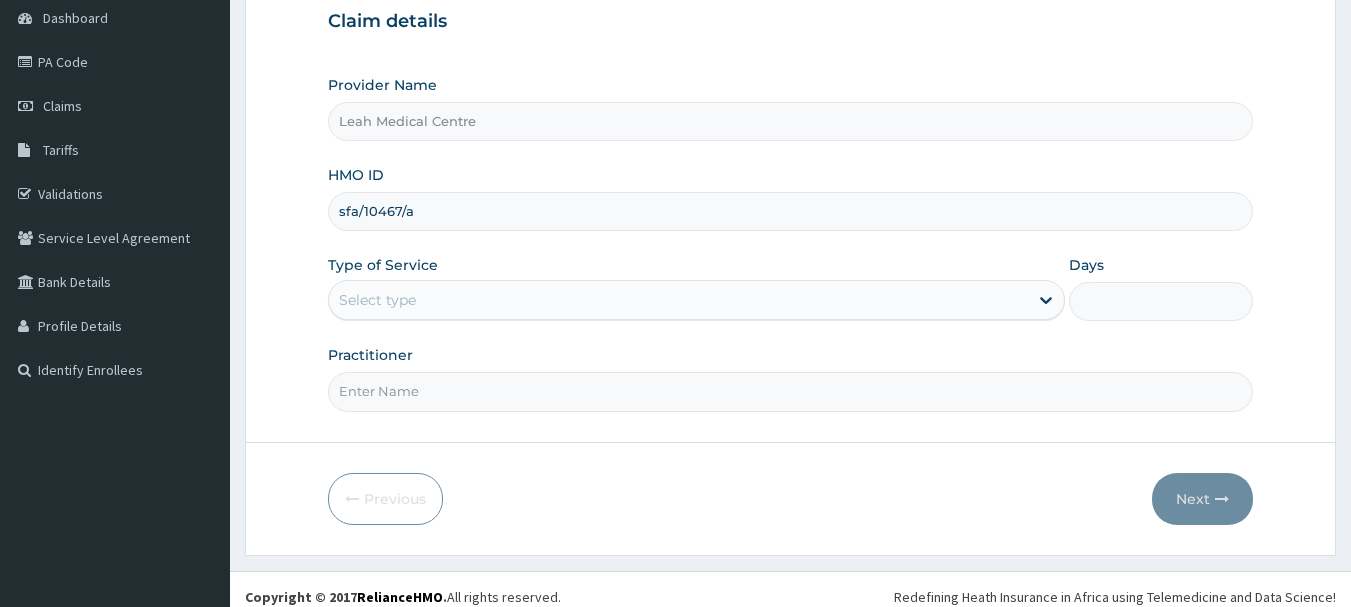 type on "sfa/10467/a" 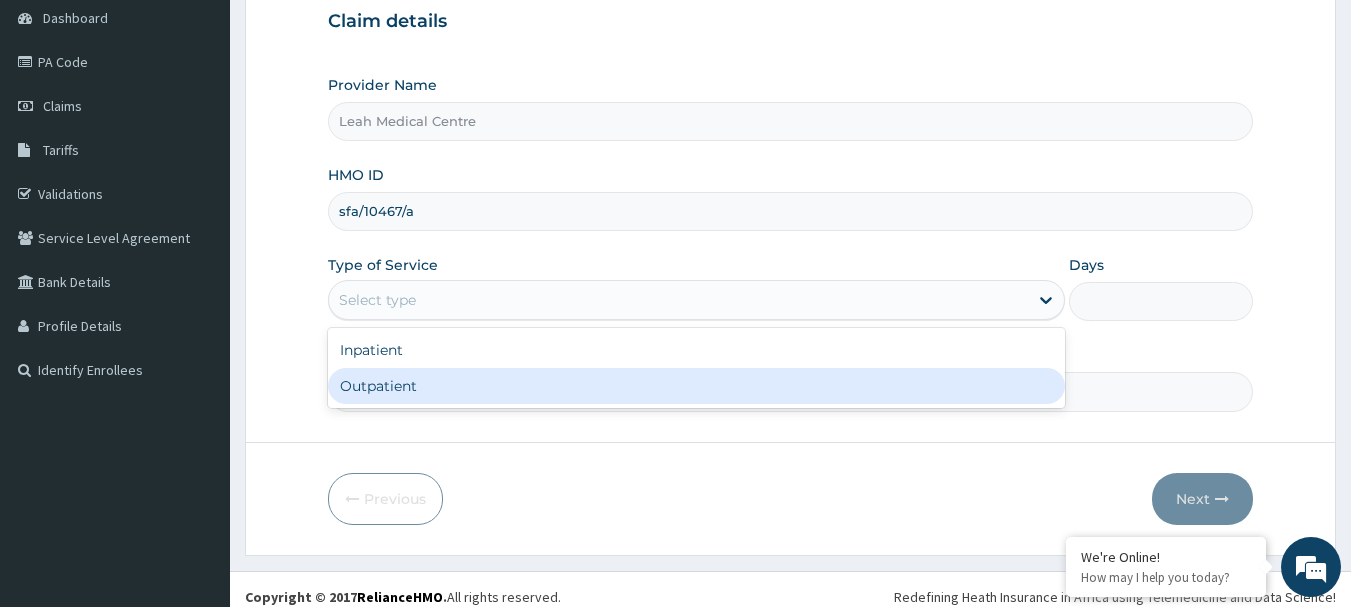 click on "Outpatient" at bounding box center (696, 386) 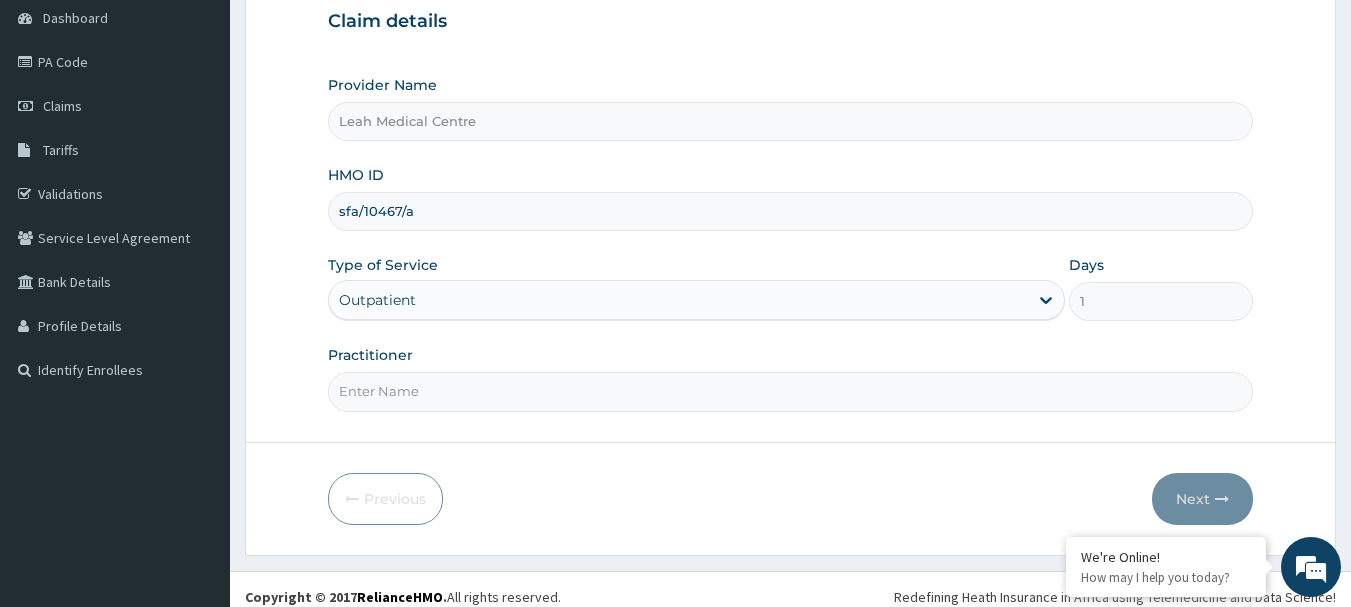 click on "Practitioner" at bounding box center (791, 391) 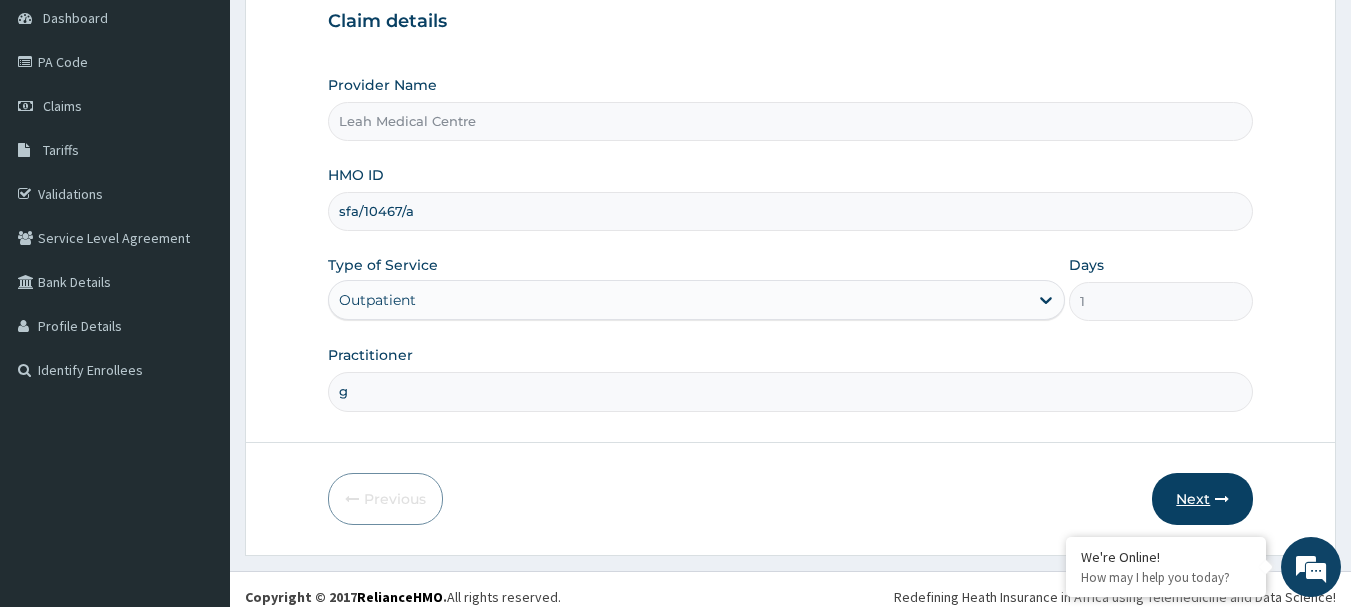 type on "g" 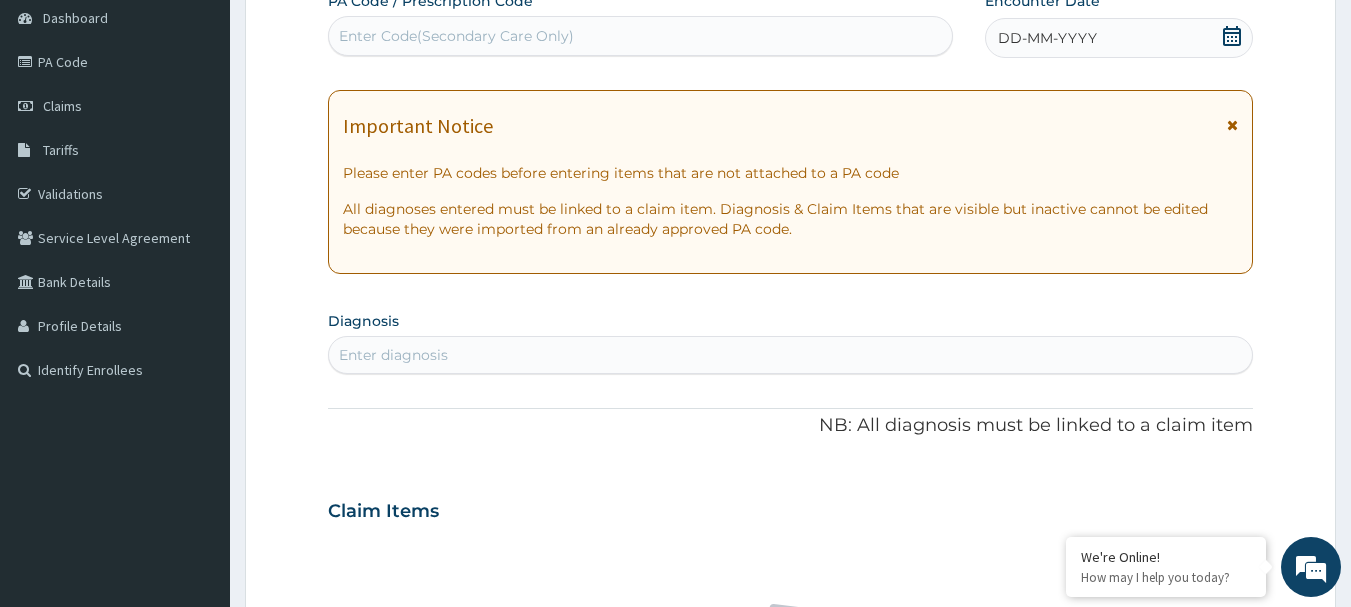 scroll, scrollTop: 0, scrollLeft: 0, axis: both 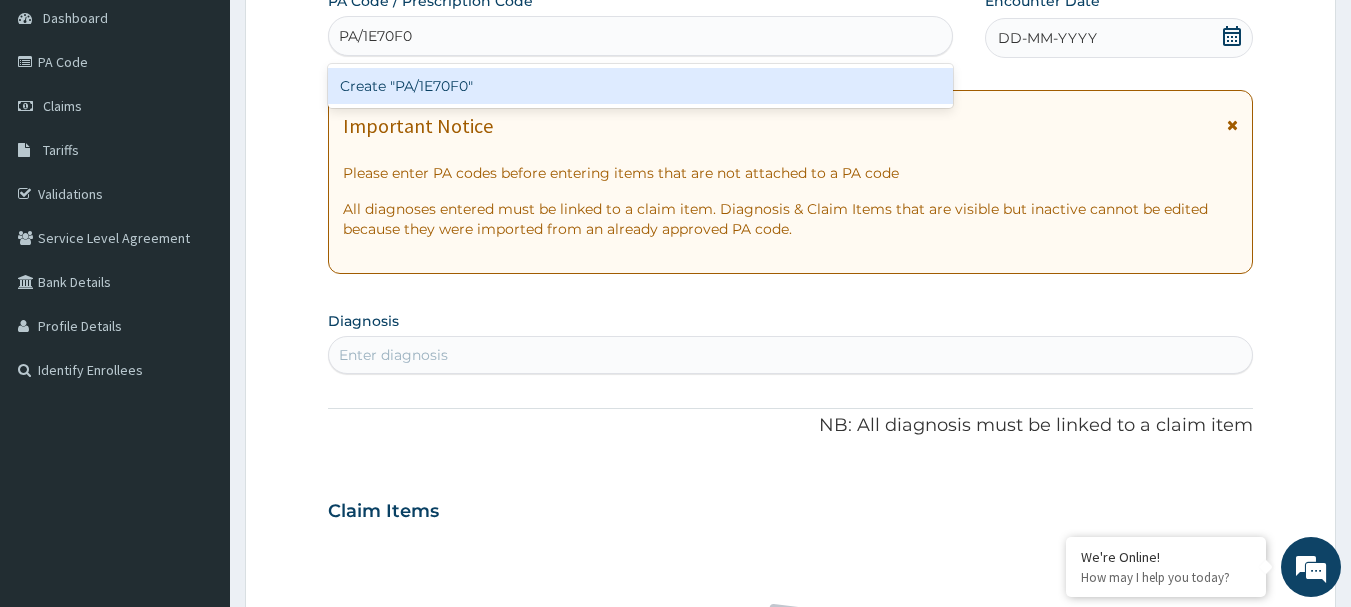 click on "Create "PA/1E70F0"" at bounding box center [641, 86] 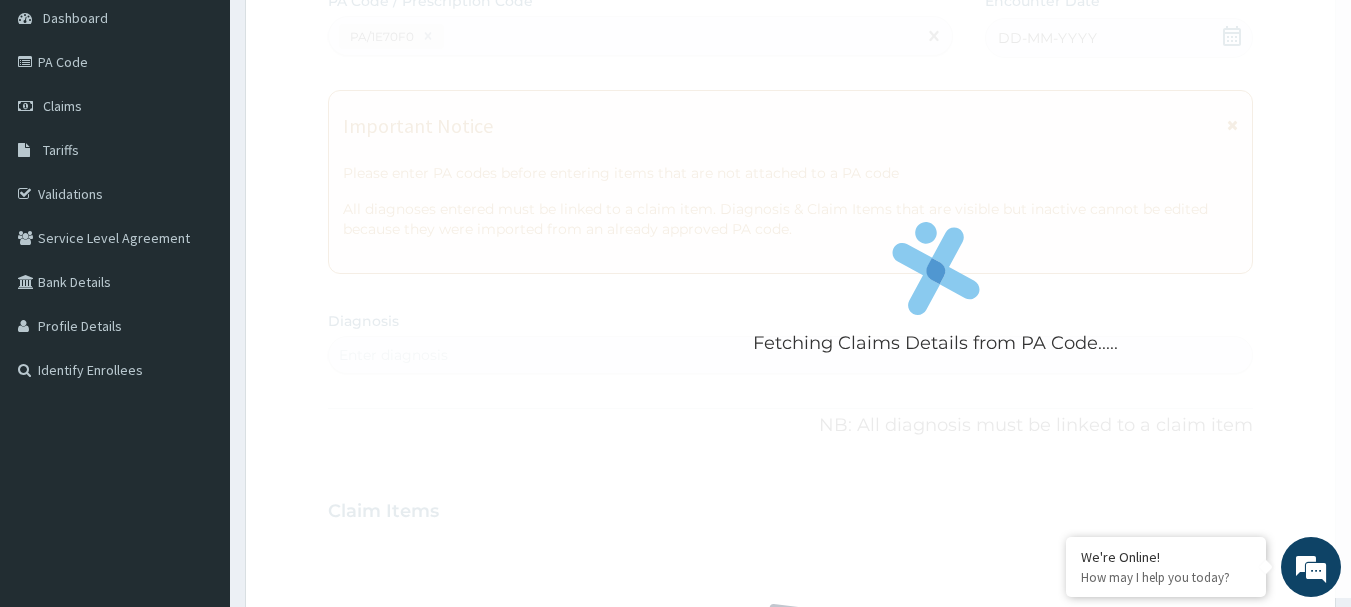 scroll, scrollTop: 943, scrollLeft: 0, axis: vertical 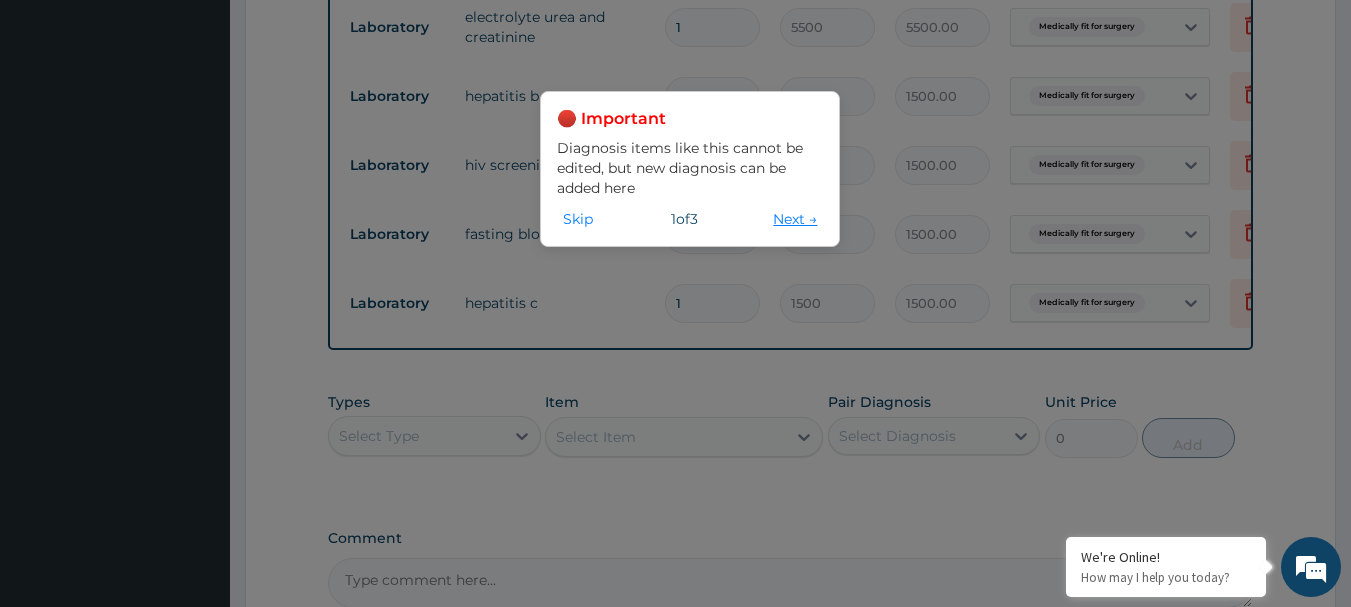 click on "Next →" at bounding box center (795, 219) 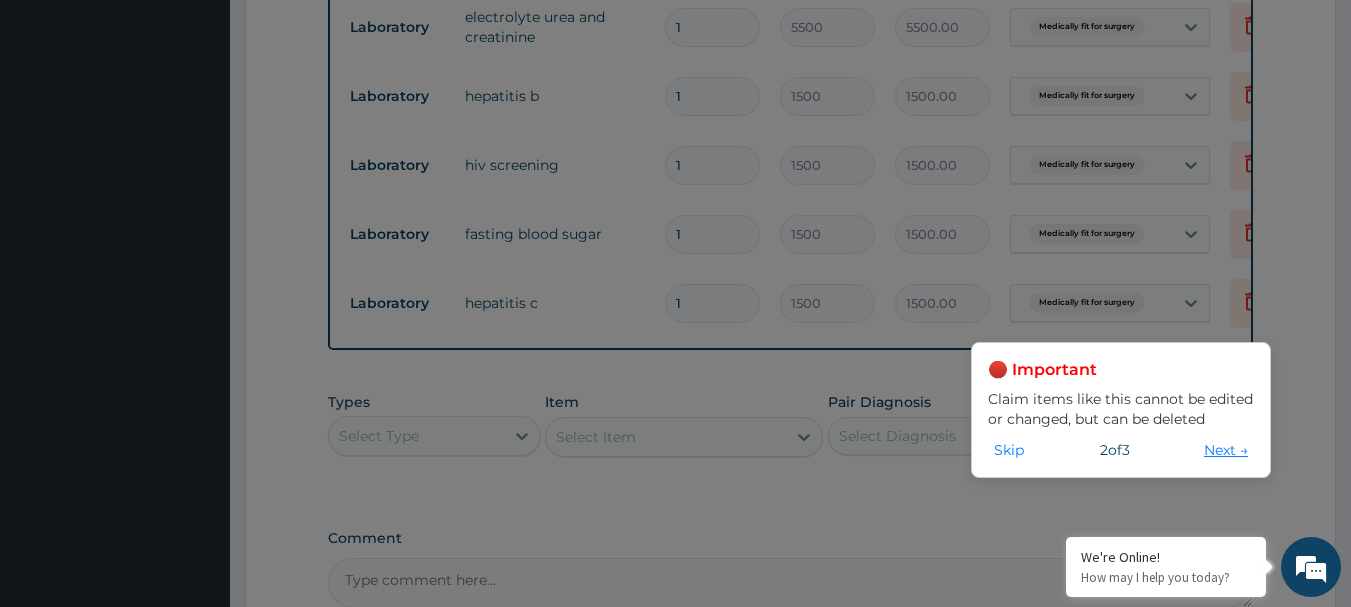 click on "Next →" at bounding box center (1226, 450) 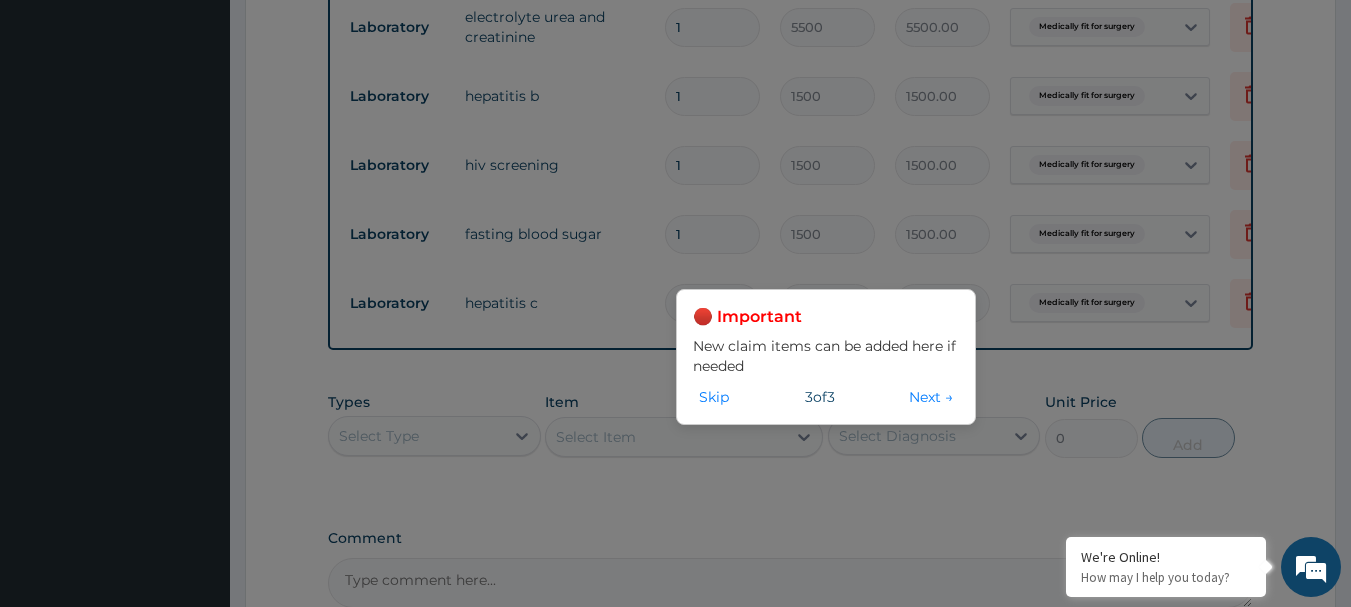 click on "Next →" at bounding box center (931, 397) 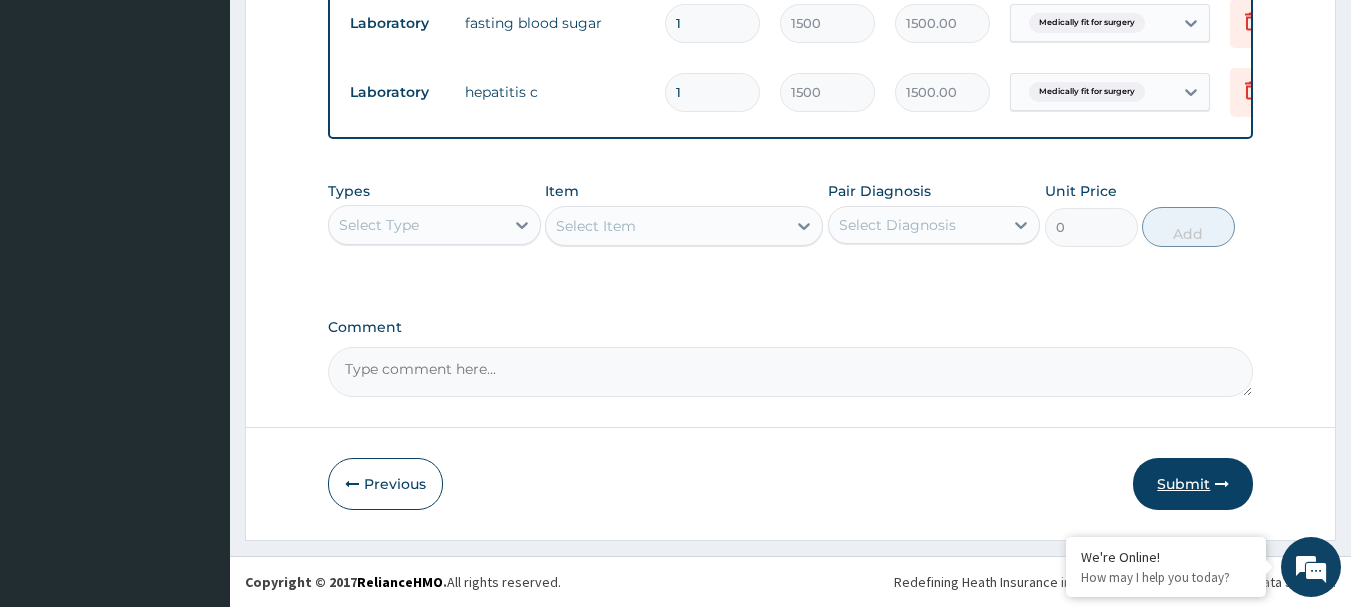 scroll, scrollTop: 1169, scrollLeft: 0, axis: vertical 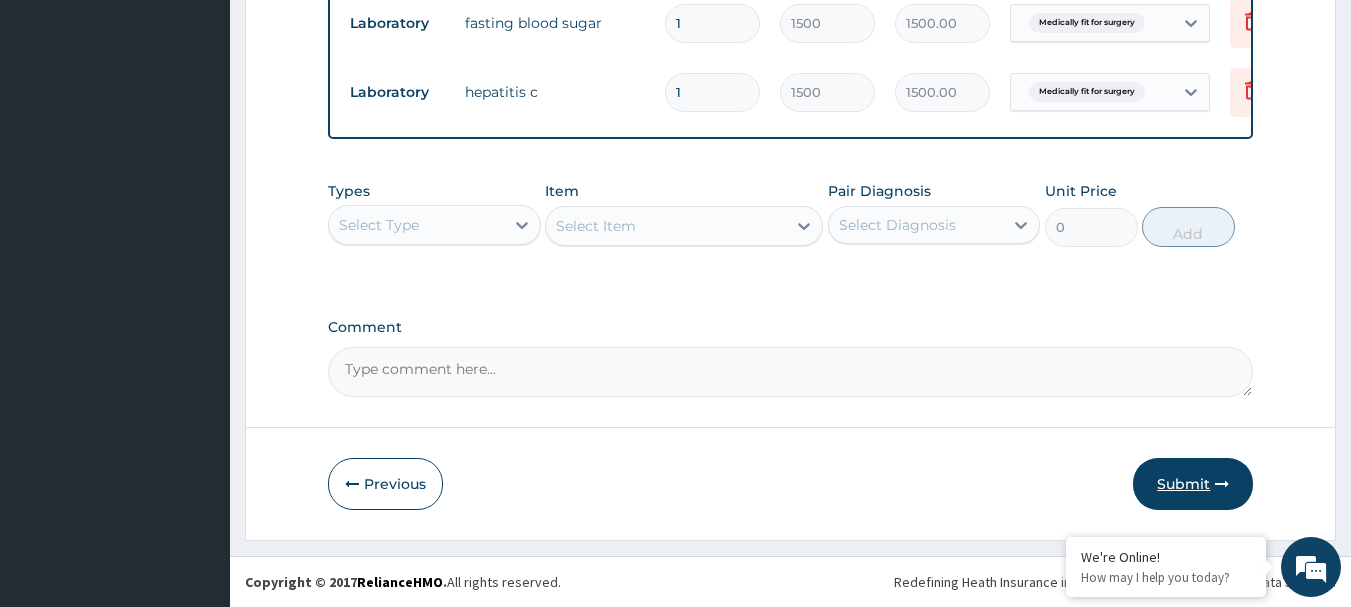 click on "Submit" at bounding box center [1193, 484] 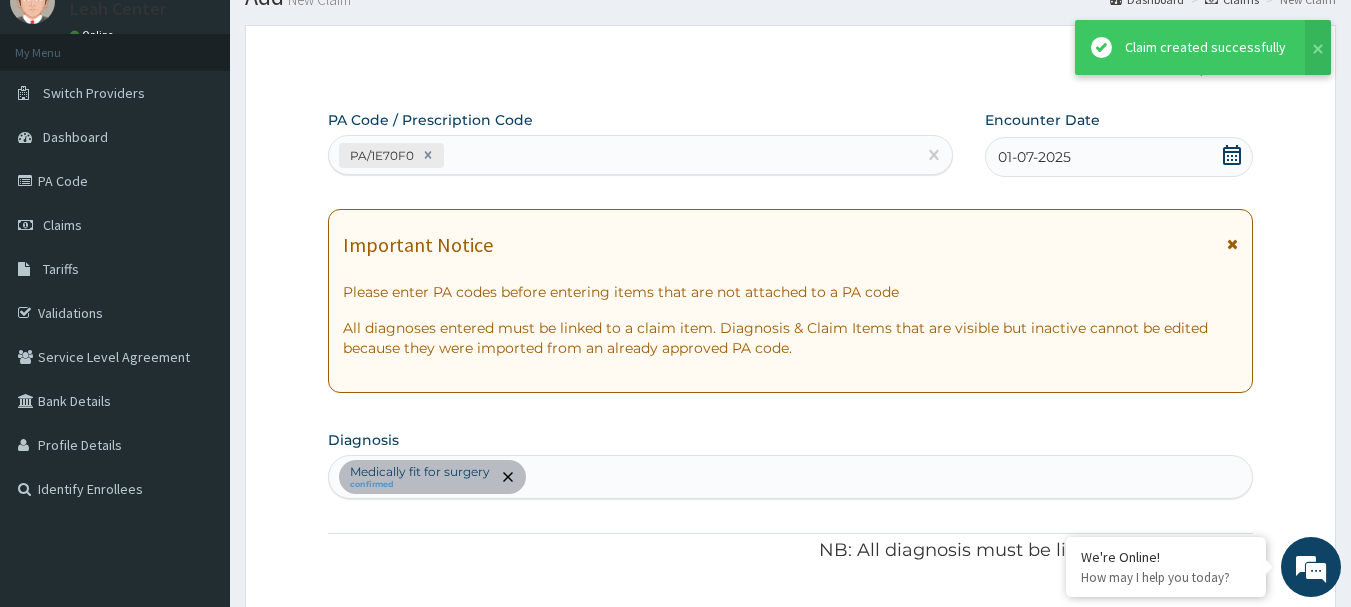 scroll, scrollTop: 1169, scrollLeft: 0, axis: vertical 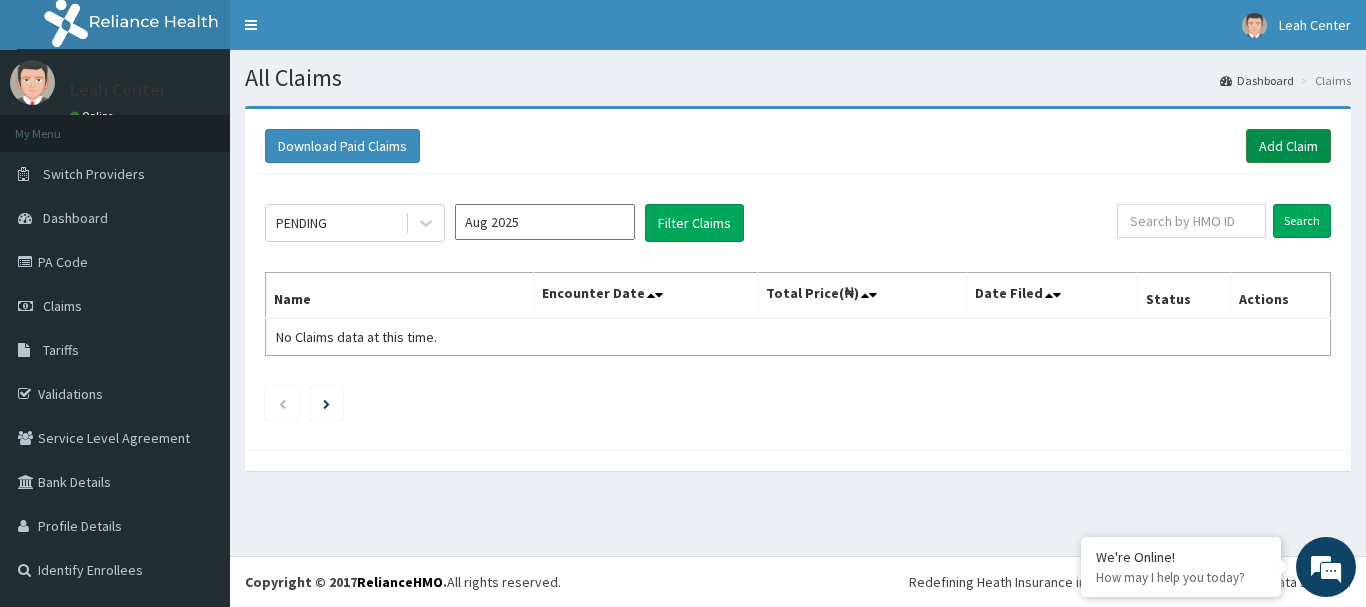 click on "Add Claim" at bounding box center (1288, 146) 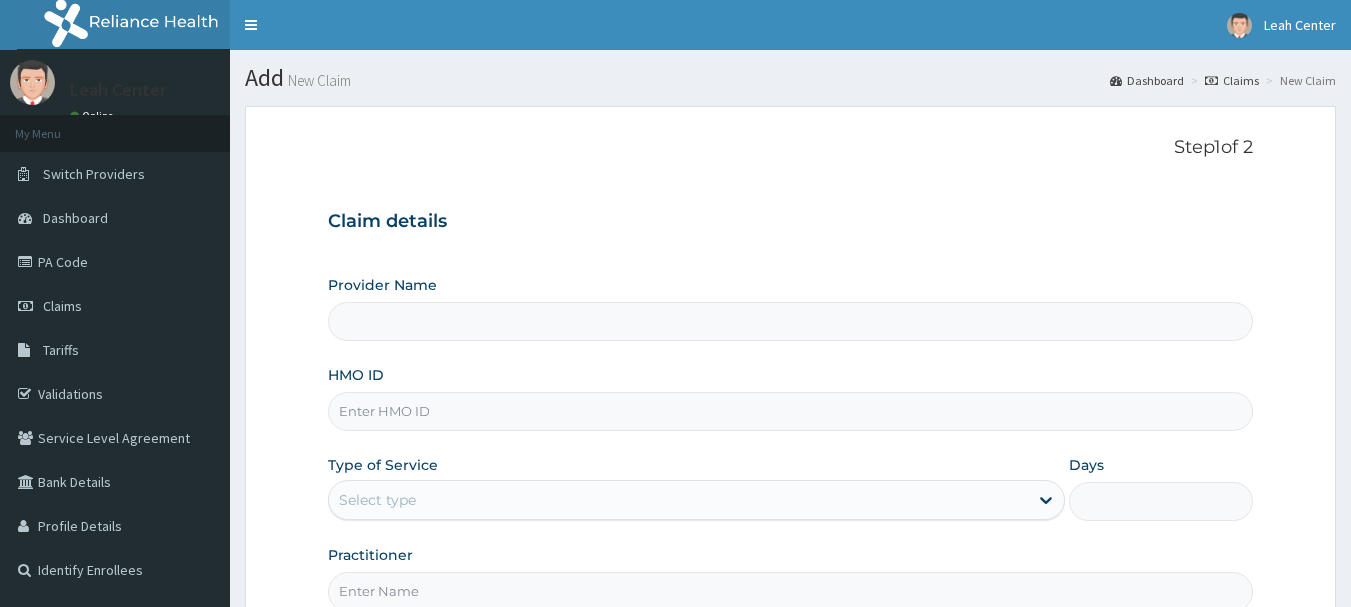 scroll, scrollTop: 0, scrollLeft: 0, axis: both 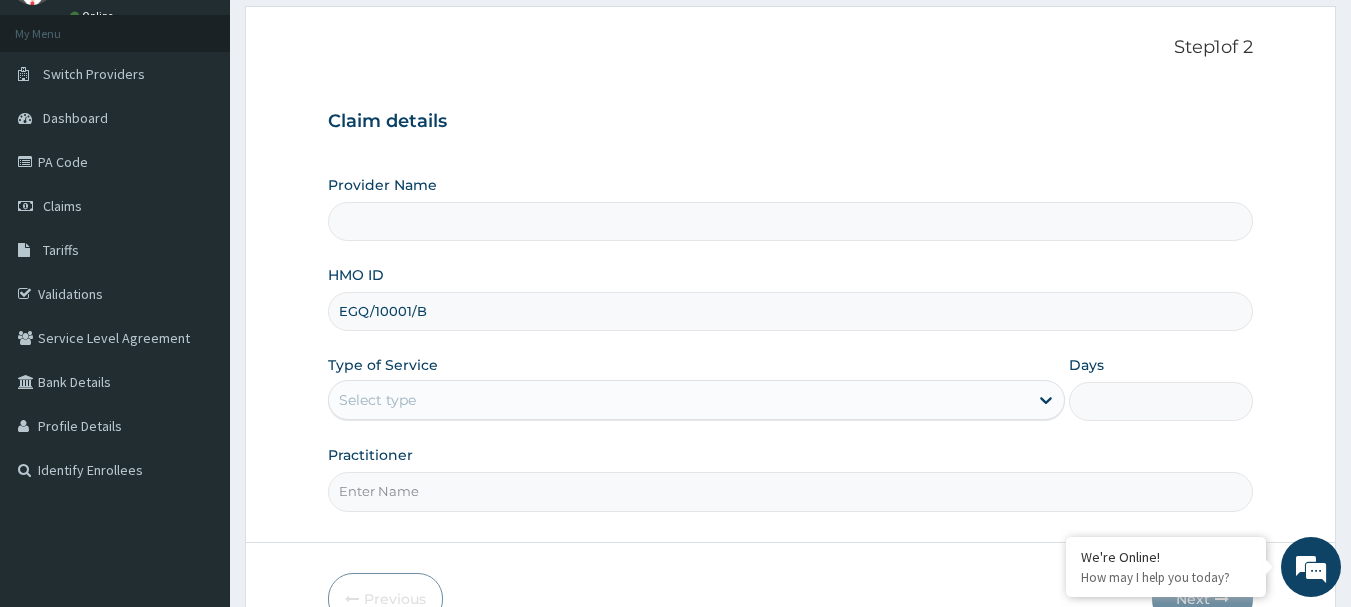 type on "EGQ/10001/B" 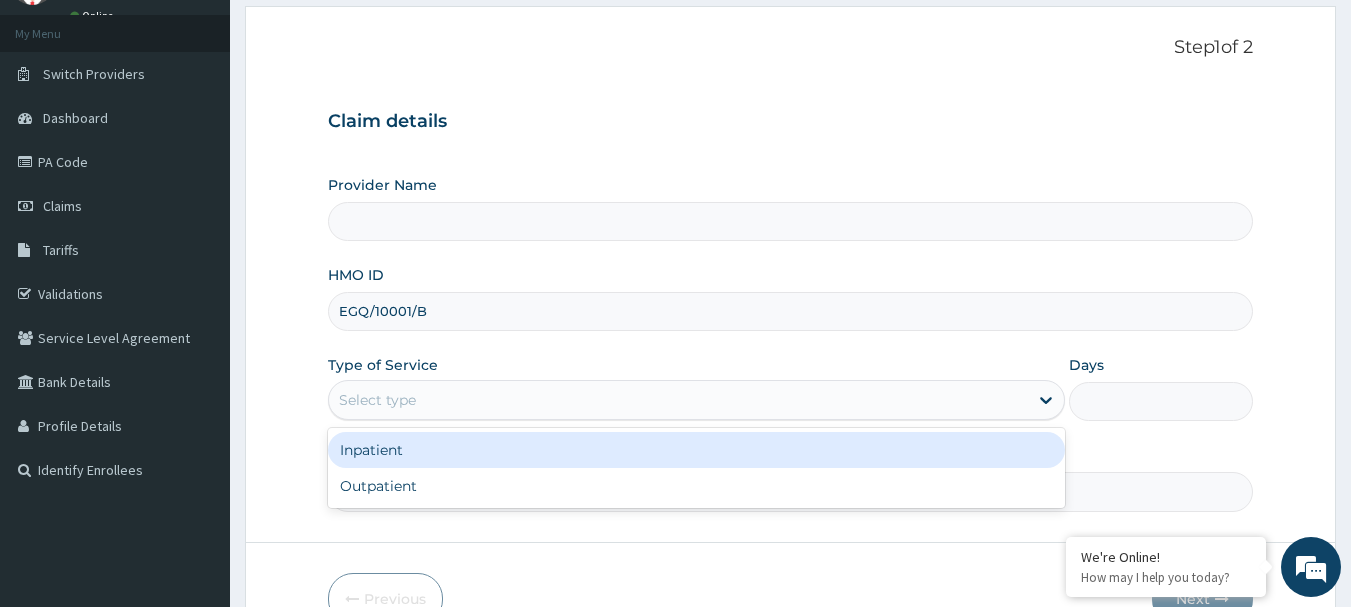 click on "Select type" at bounding box center [678, 400] 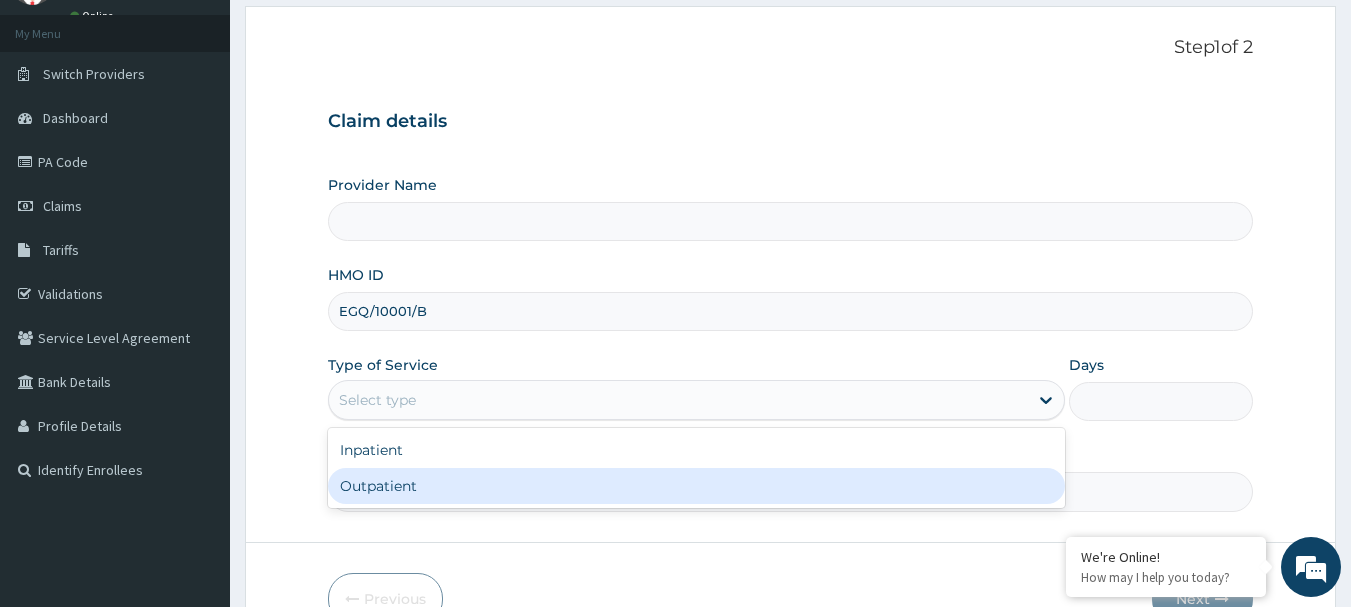 click on "Outpatient" at bounding box center (696, 486) 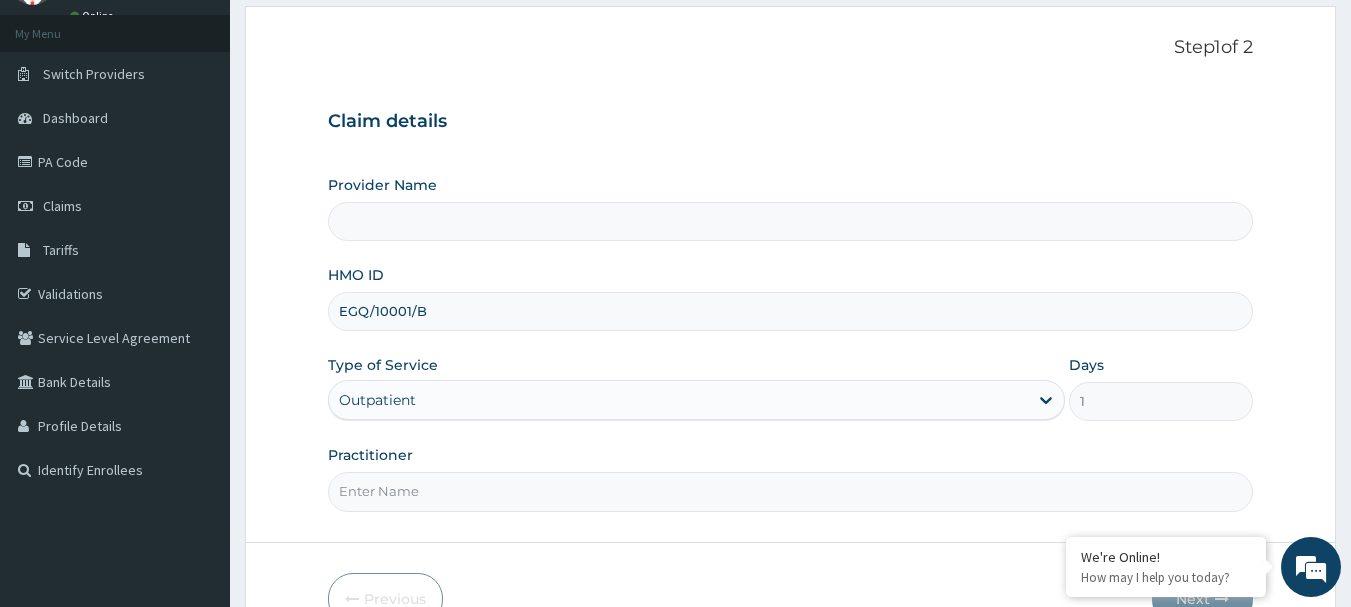 type on "Leah Medical Centre" 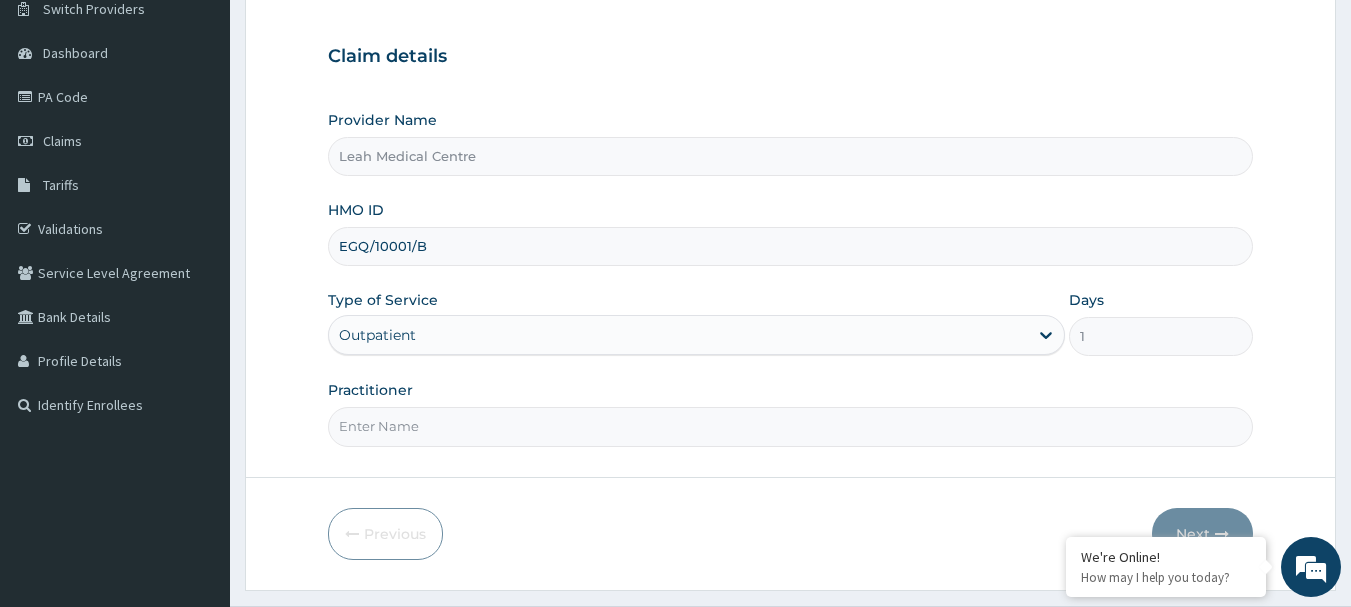 scroll, scrollTop: 200, scrollLeft: 0, axis: vertical 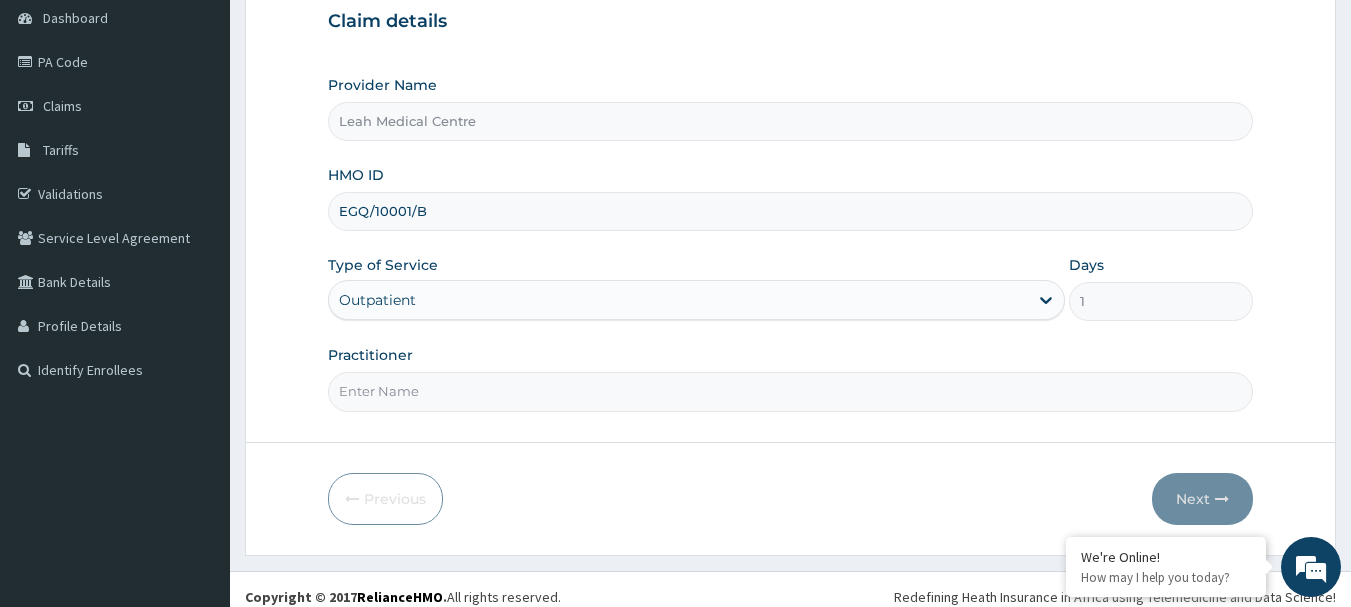 click on "Practitioner" at bounding box center (791, 391) 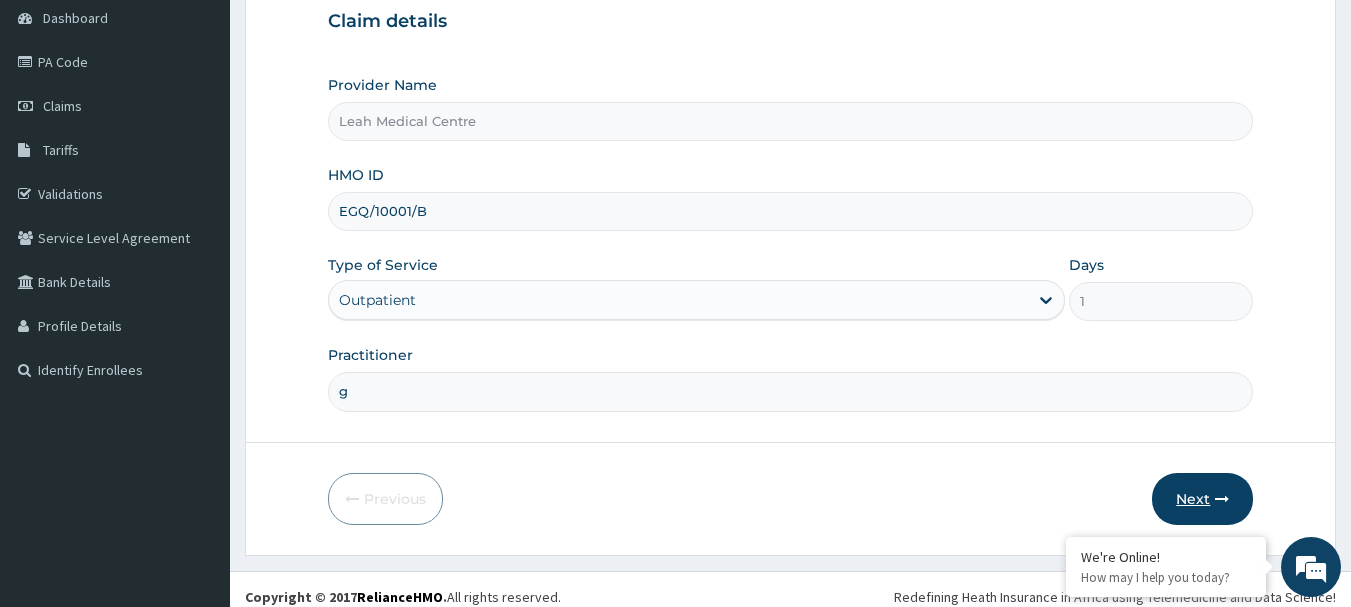 type on "g" 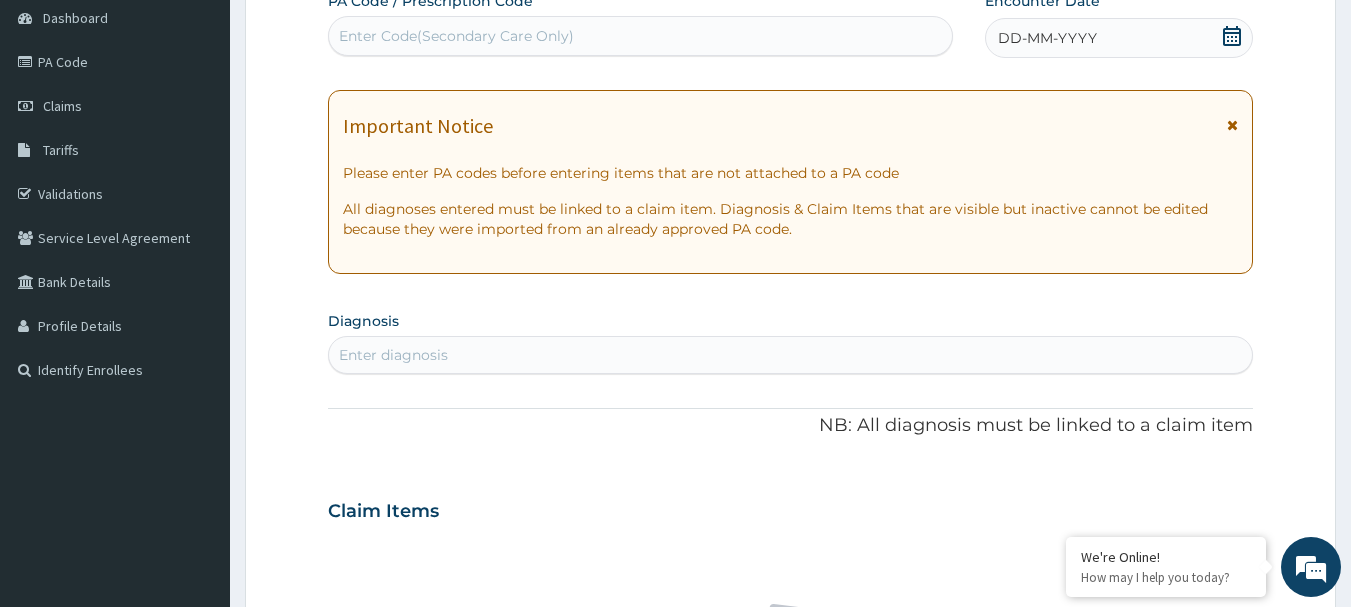 scroll, scrollTop: 0, scrollLeft: 0, axis: both 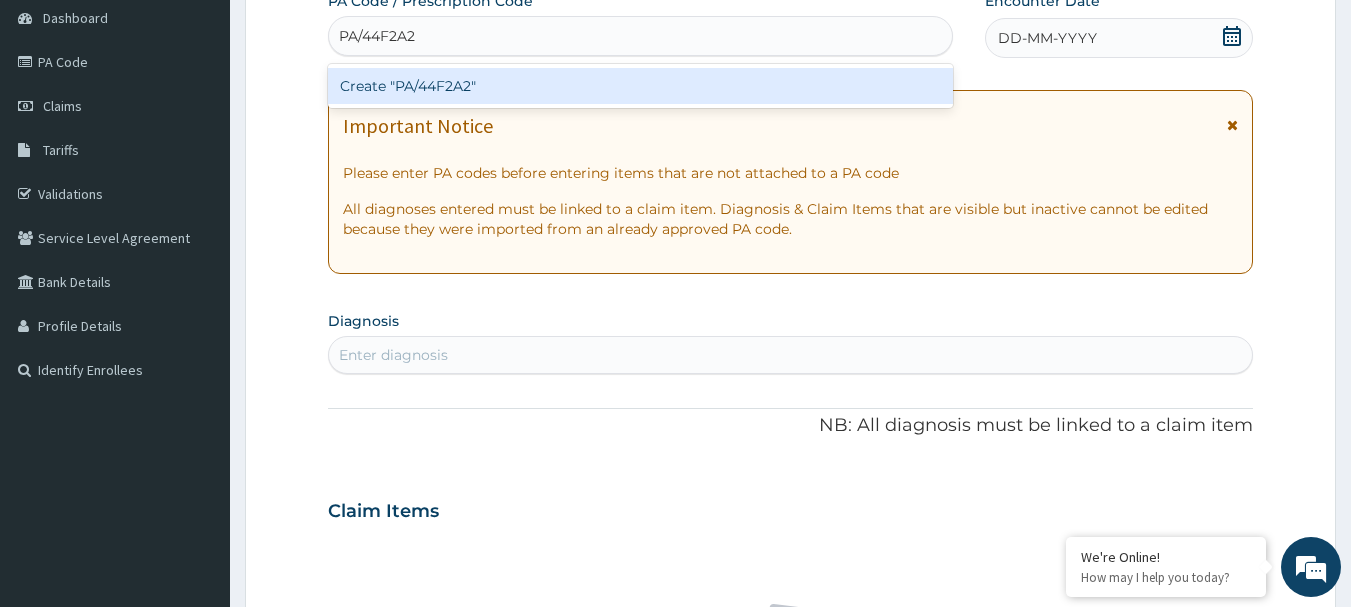 click on "Create "PA/44F2A2"" at bounding box center [641, 86] 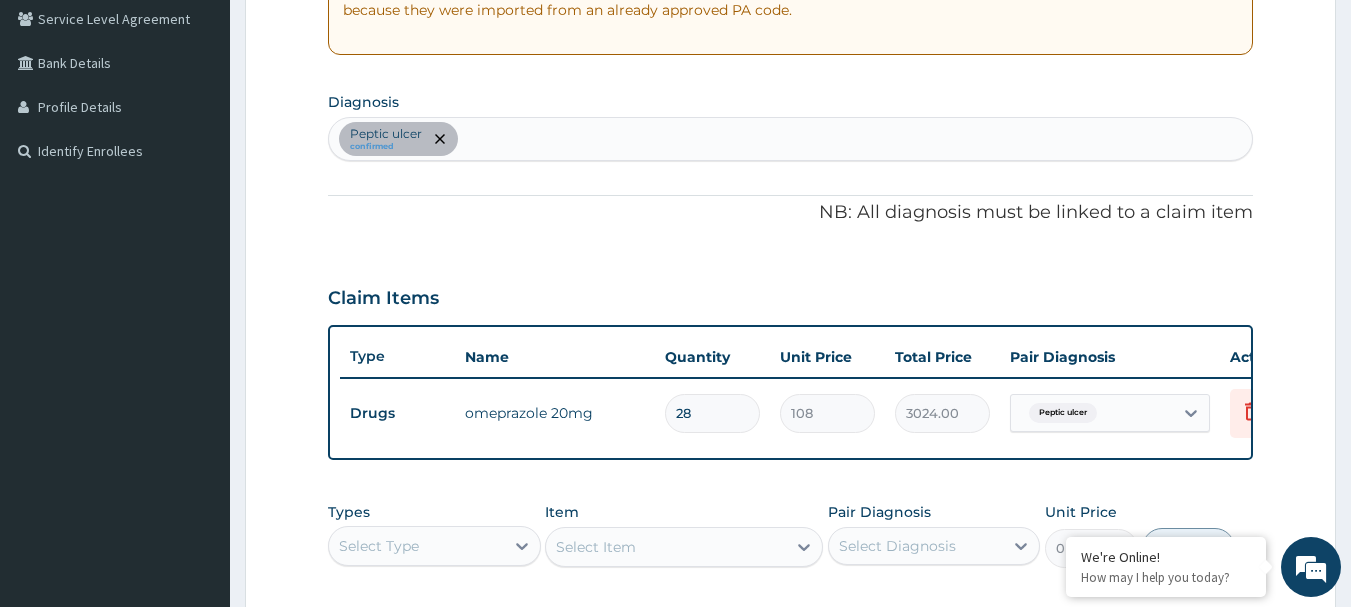 scroll, scrollTop: 529, scrollLeft: 0, axis: vertical 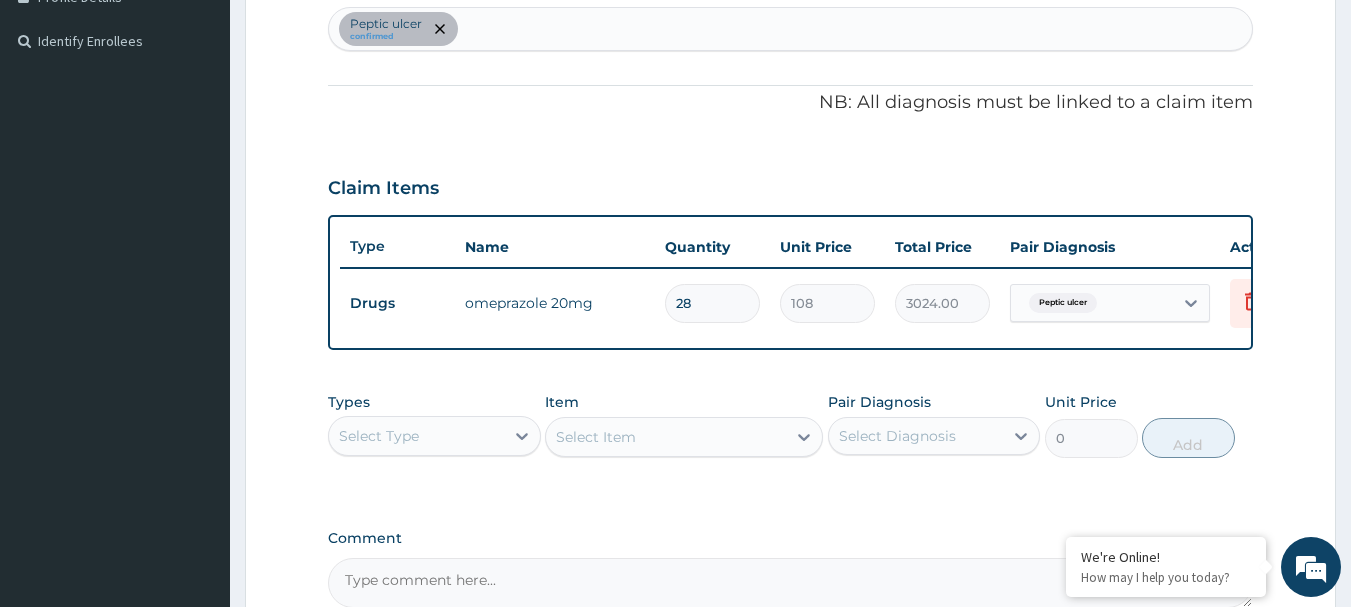 click on "Types Select Type Item Select Item Pair Diagnosis Select Diagnosis Unit Price 0 Add" at bounding box center [791, 425] 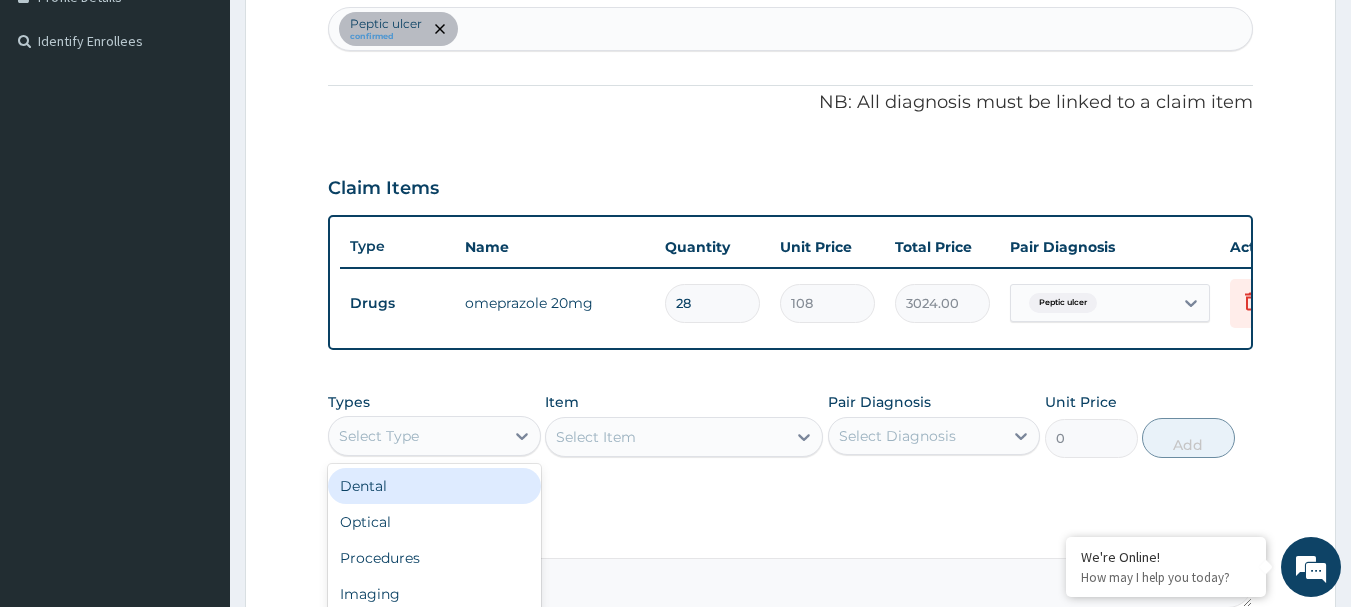 scroll, scrollTop: 629, scrollLeft: 0, axis: vertical 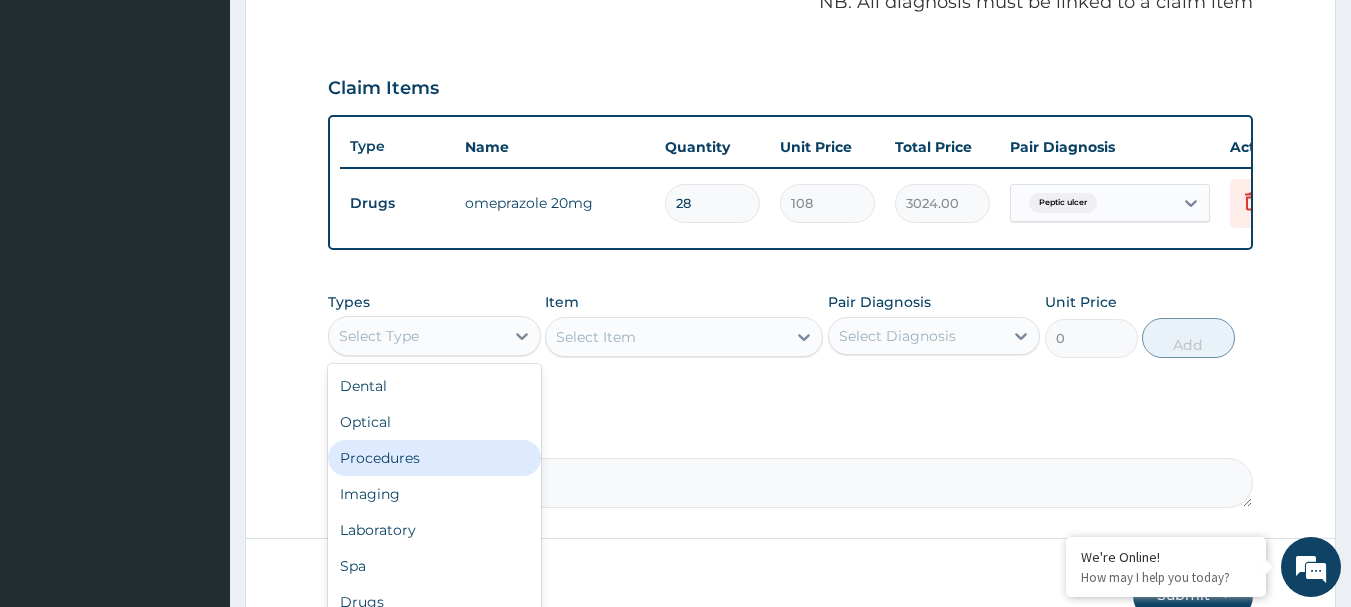 click on "Procedures" at bounding box center [434, 458] 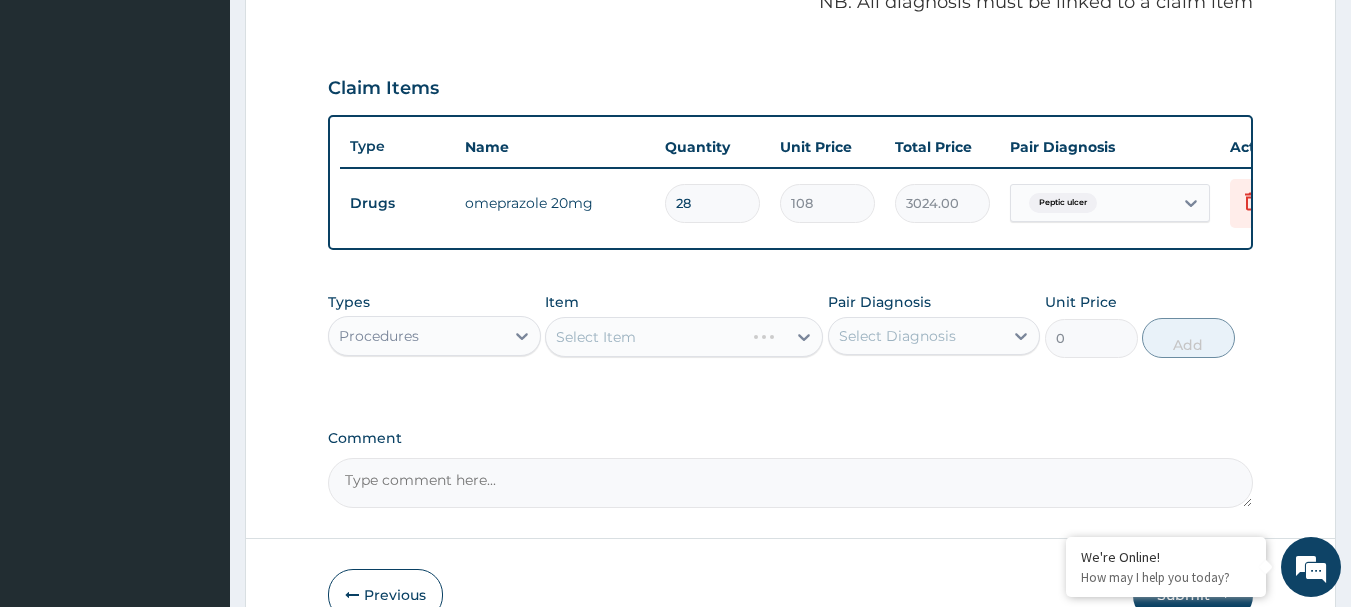 click on "Select Item" at bounding box center (684, 337) 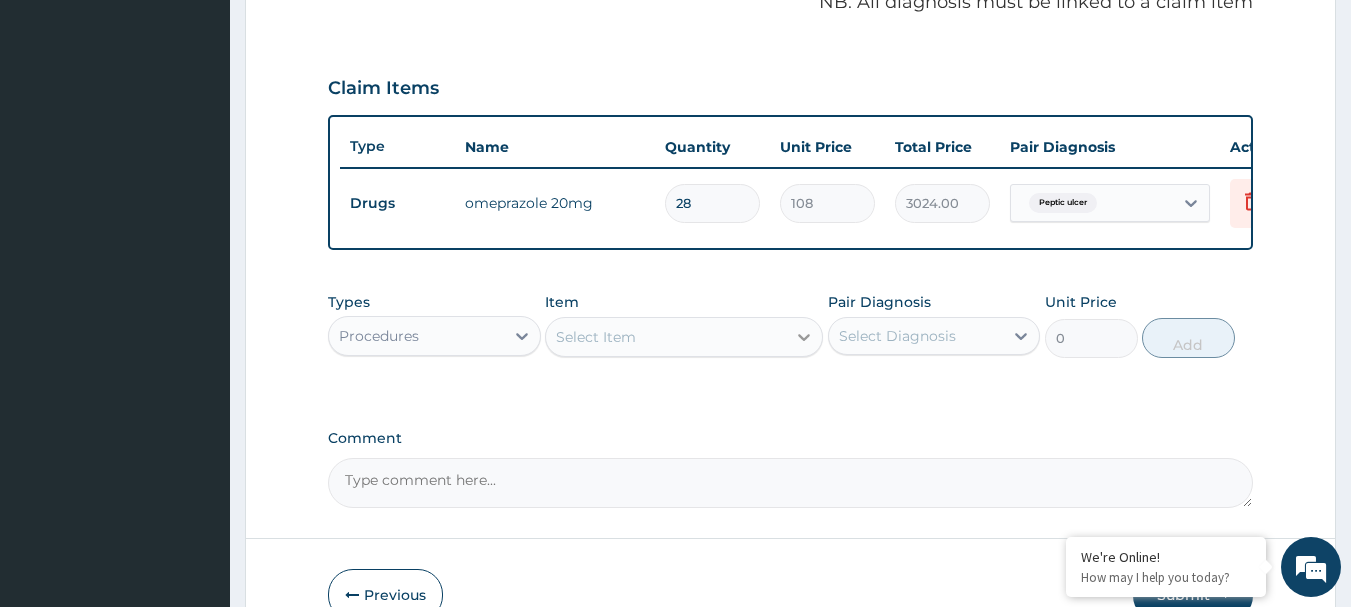click 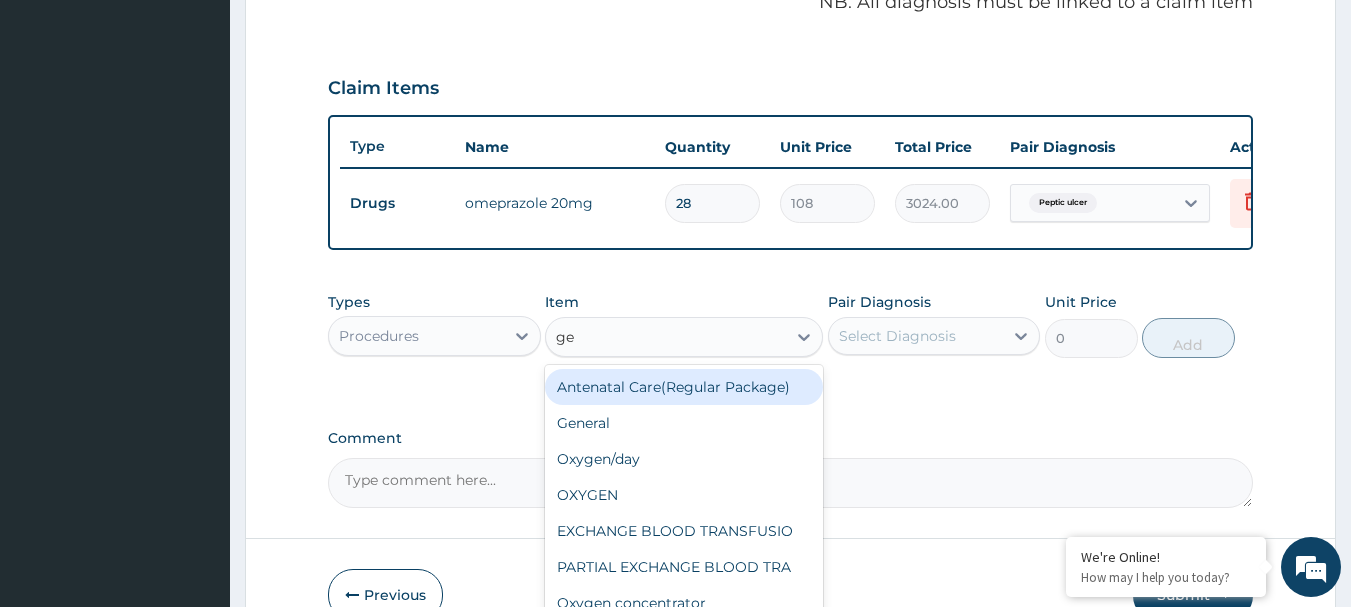 type on "g" 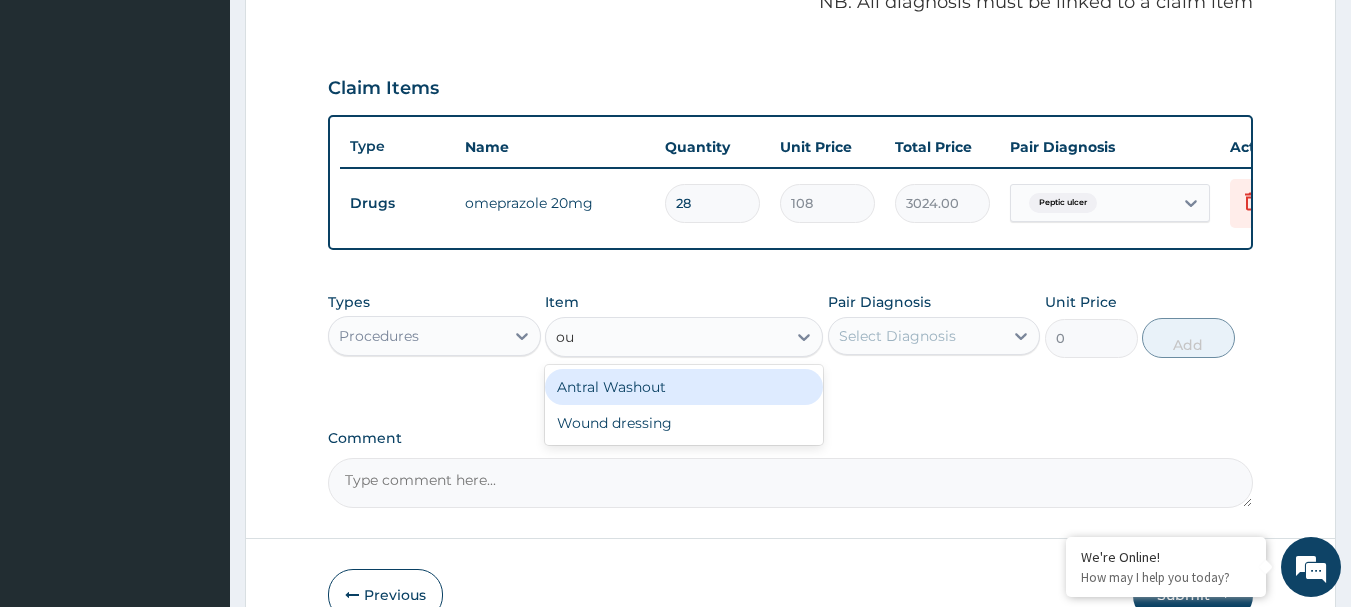 type on "o" 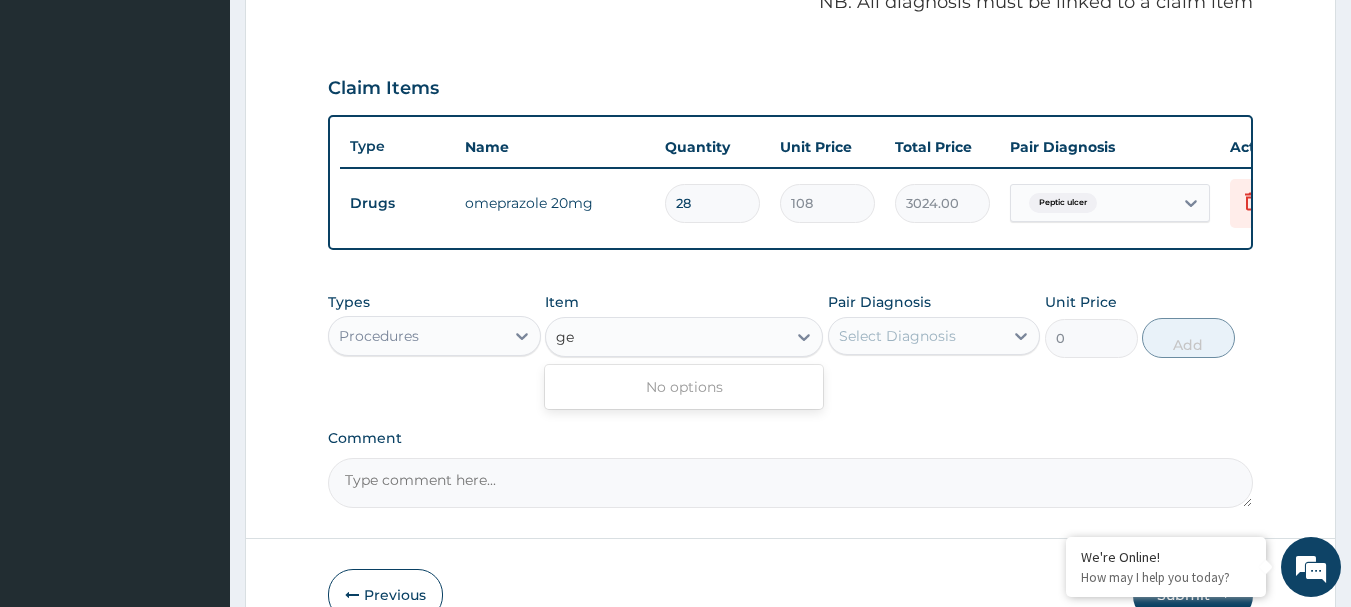 type on "g" 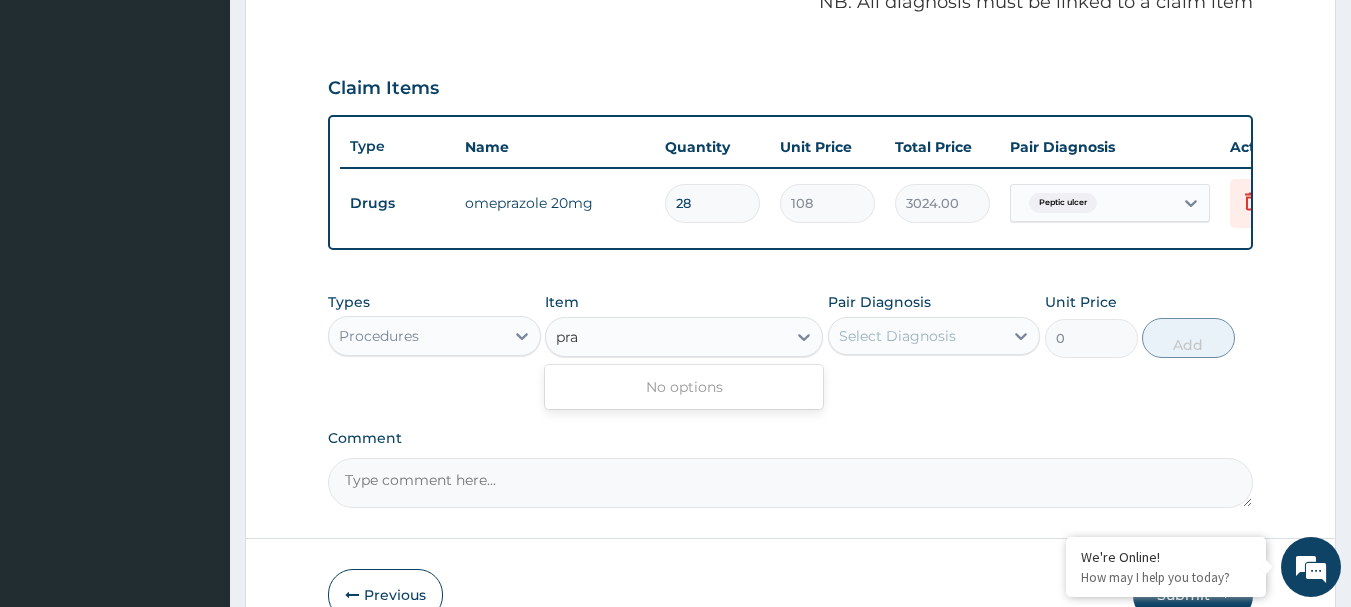 type on "pr" 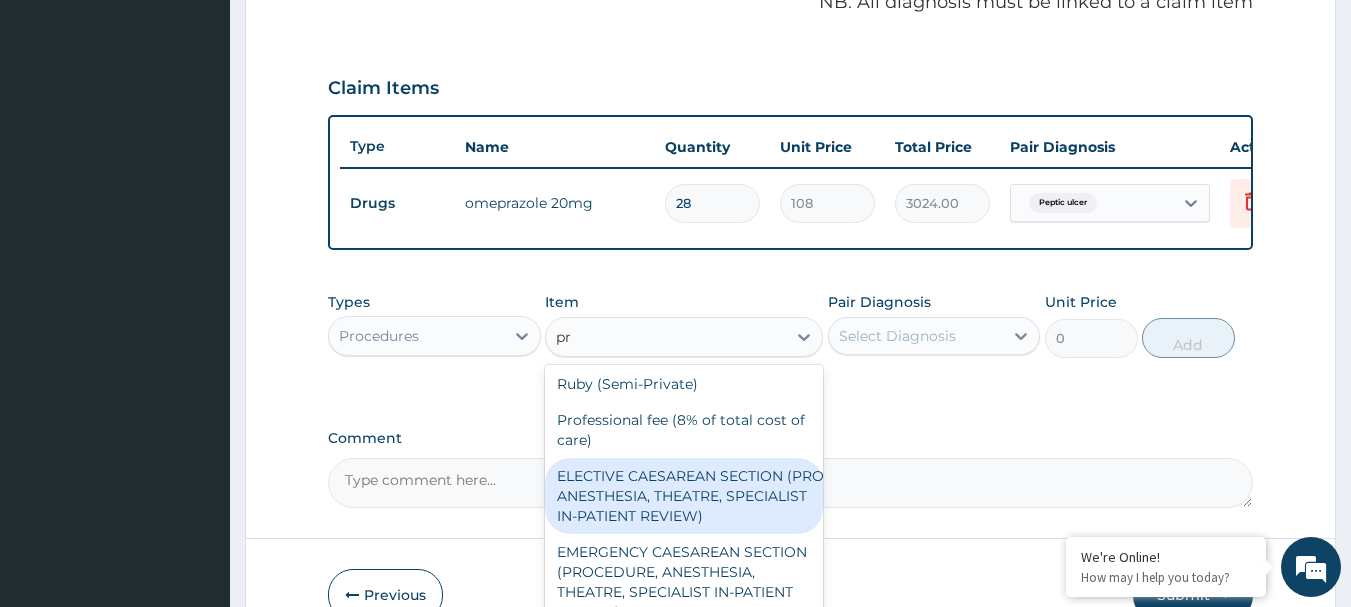 scroll, scrollTop: 0, scrollLeft: 0, axis: both 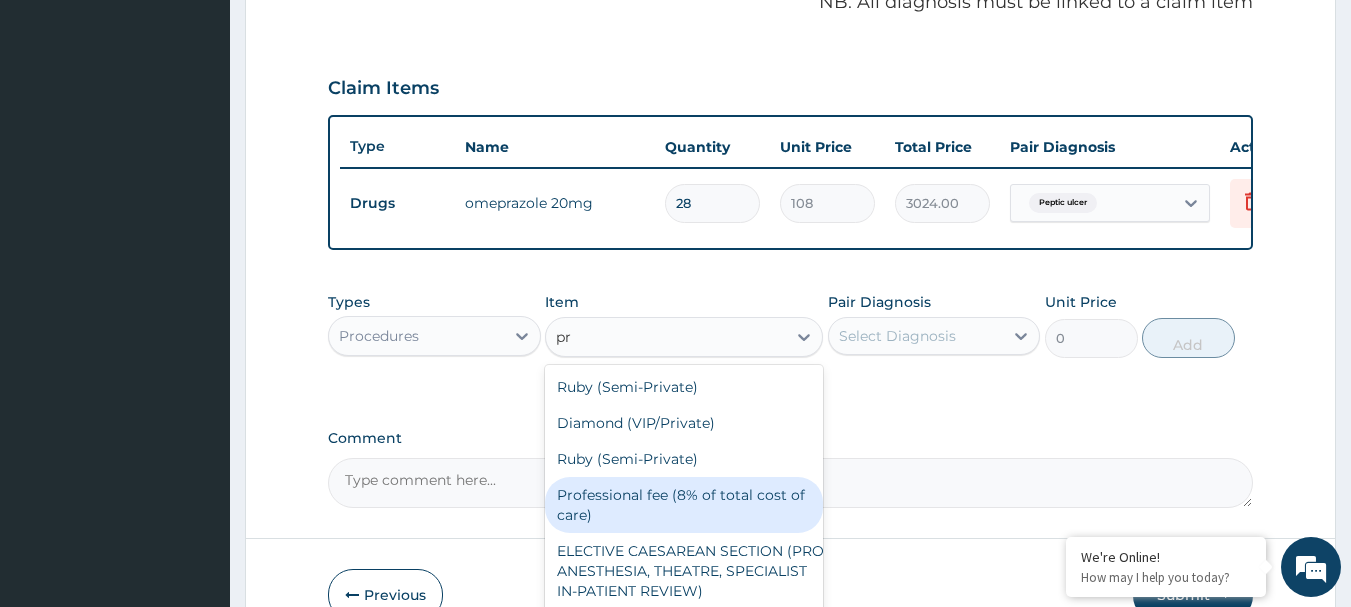 click on "Professional fee (8% of total cost of care)" at bounding box center (684, 505) 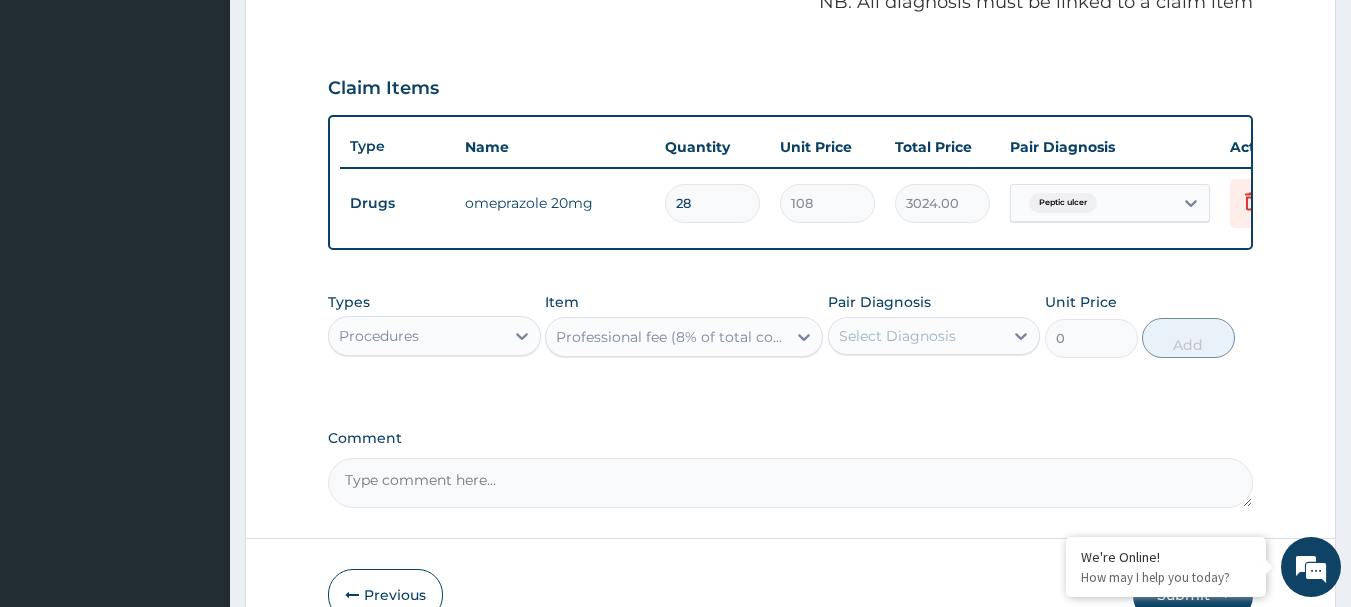 click on "Select Diagnosis" at bounding box center (934, 336) 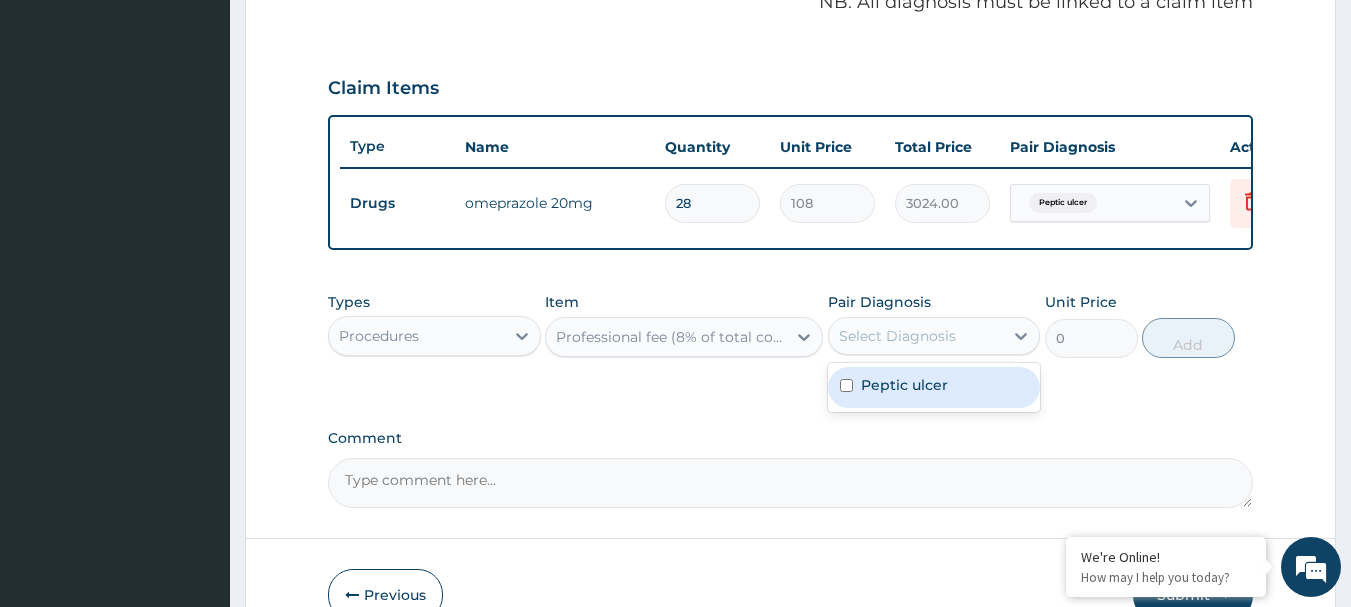 click on "Peptic ulcer" at bounding box center [904, 385] 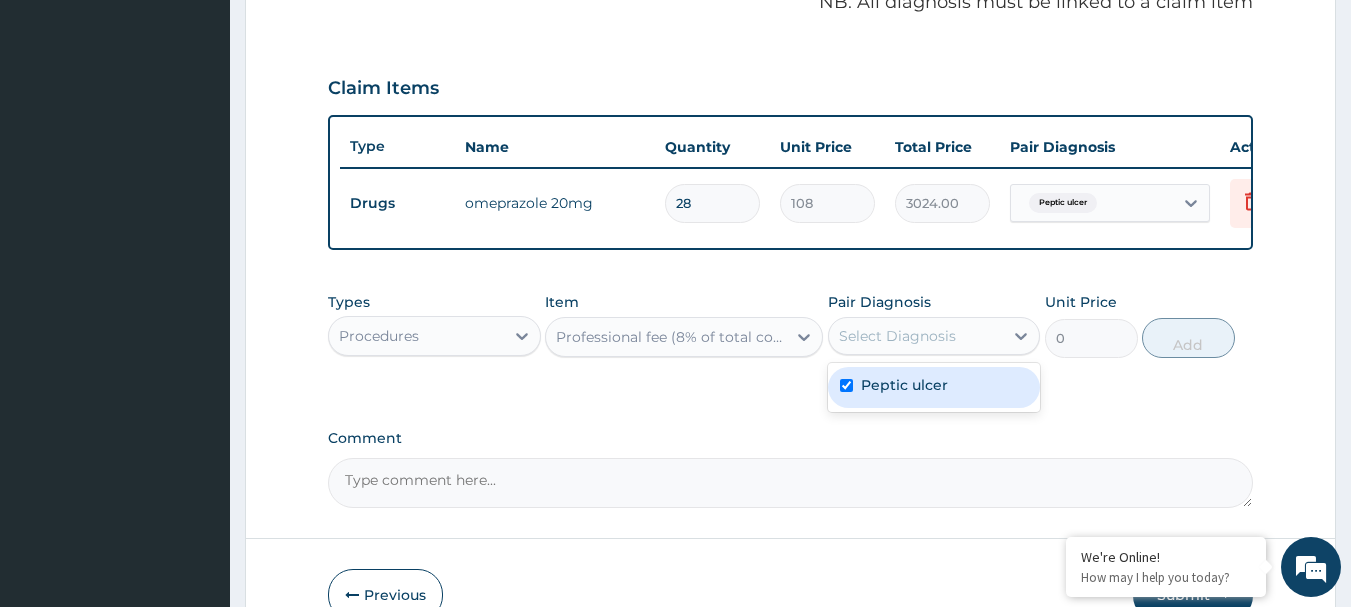 checkbox on "true" 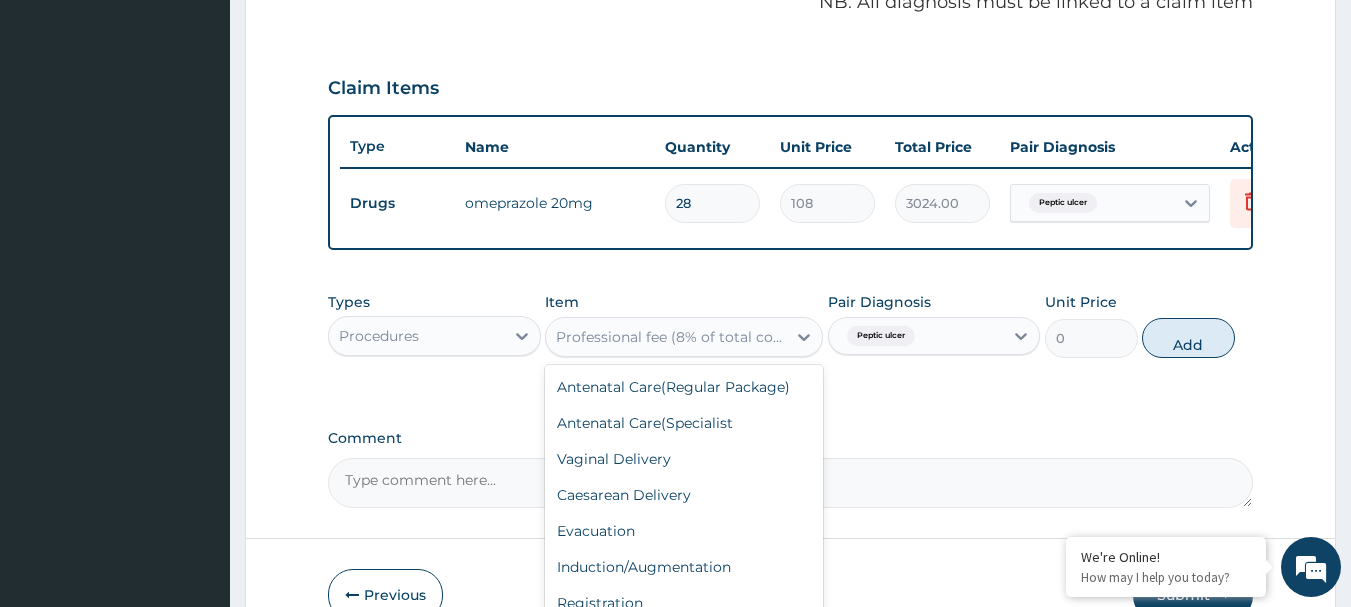 click on "Professional fee (8% of total cost of care)" at bounding box center (672, 337) 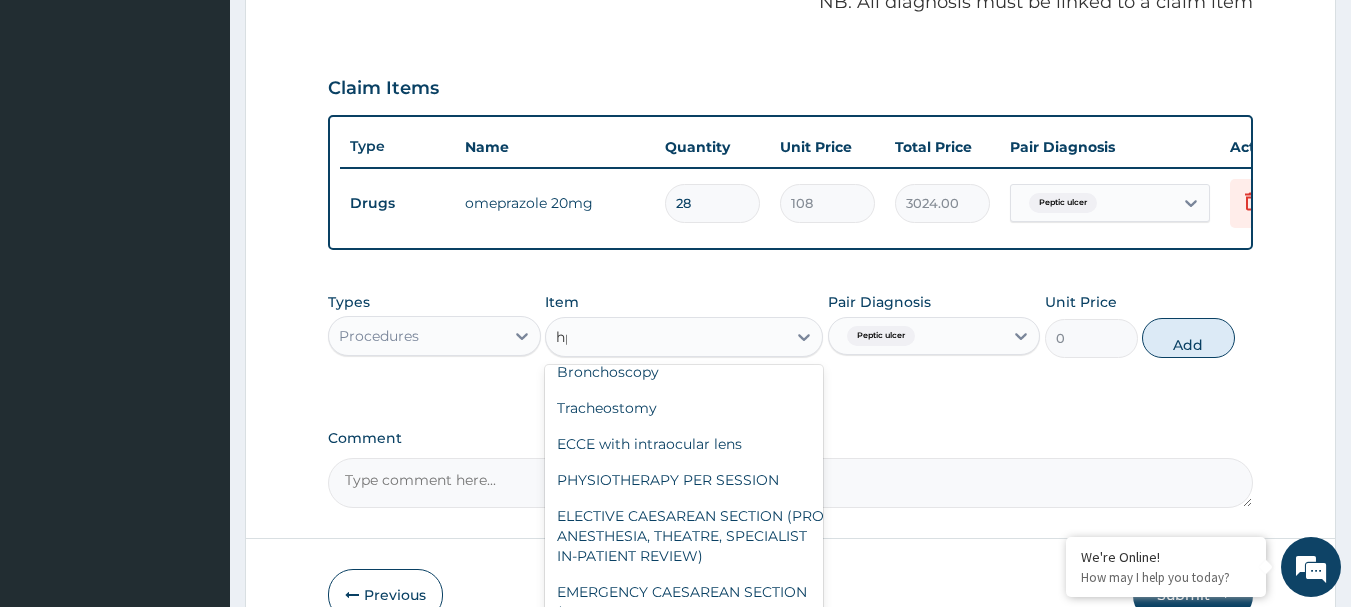 scroll, scrollTop: 0, scrollLeft: 0, axis: both 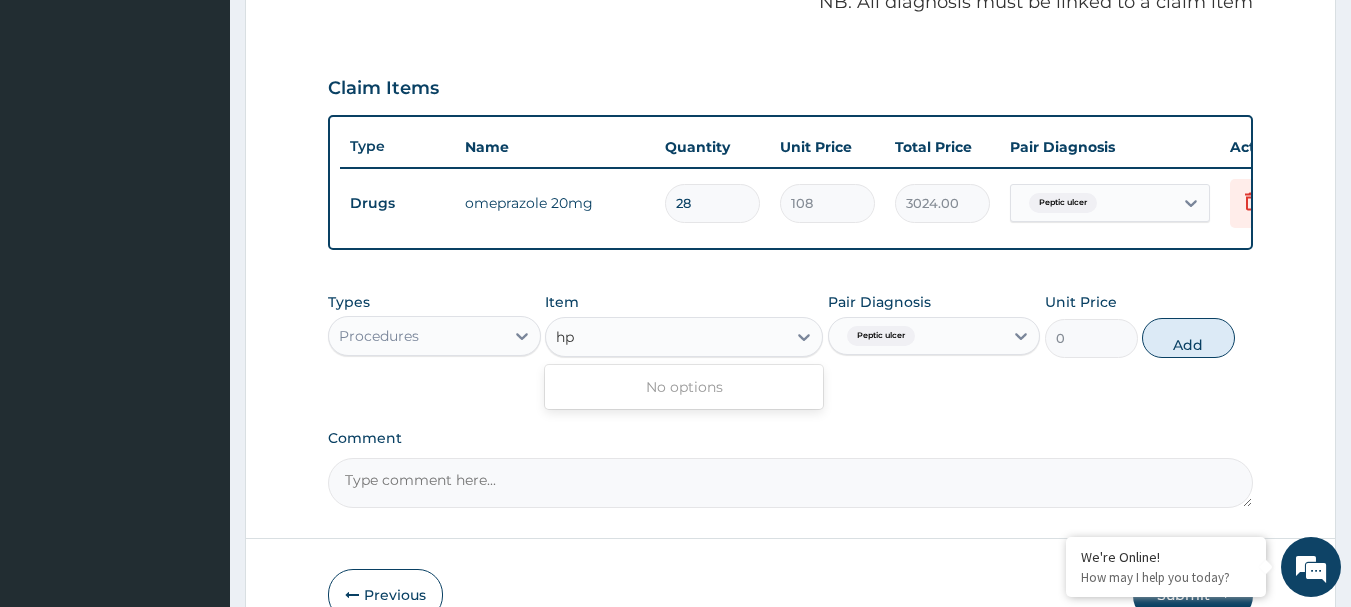type on "h" 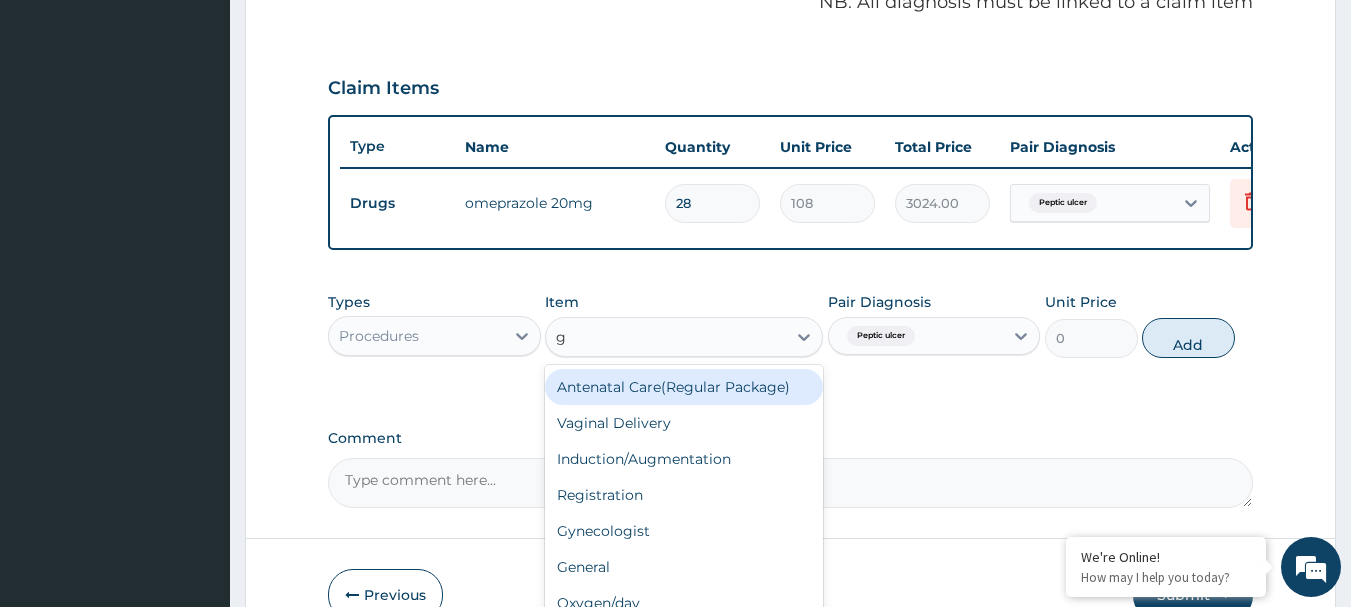 type on "gp" 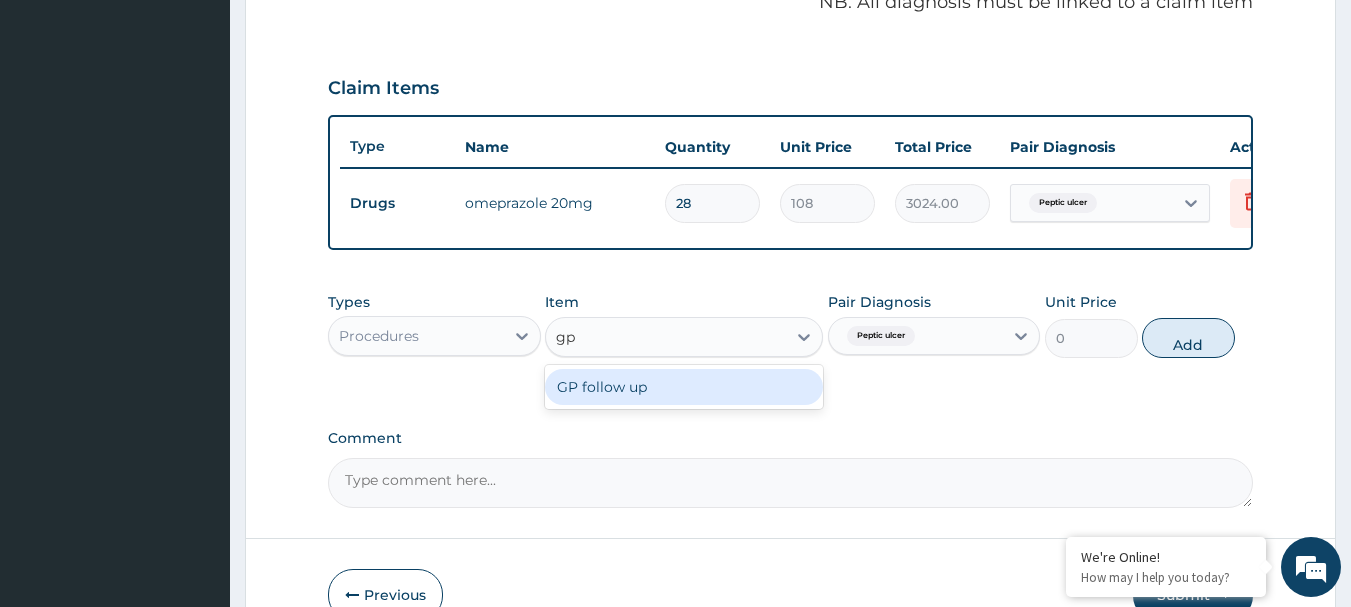 click on "GP follow up" at bounding box center (684, 387) 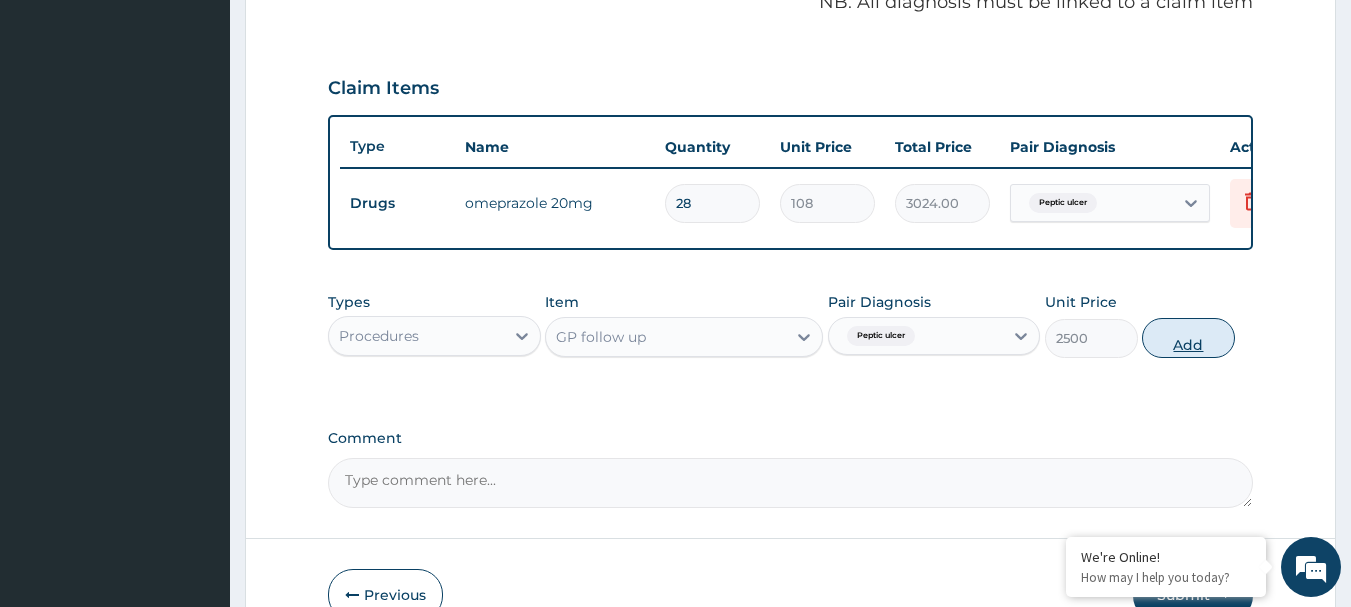 click on "Add" at bounding box center (1188, 338) 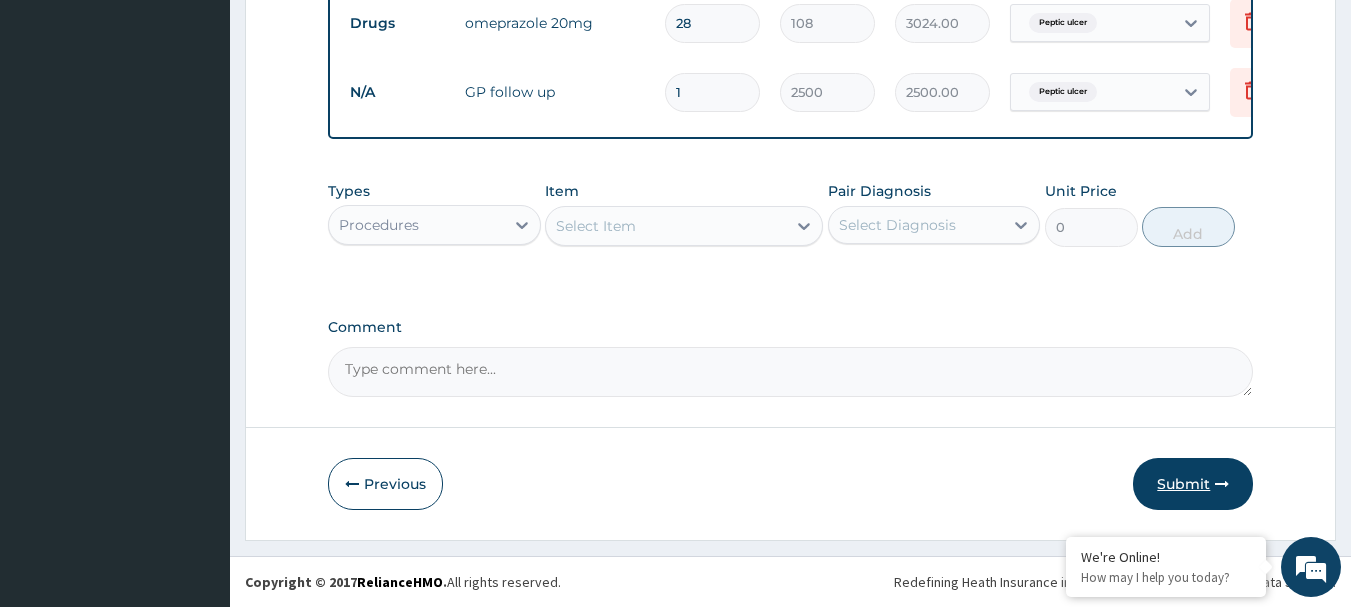 drag, startPoint x: 1178, startPoint y: 493, endPoint x: 1072, endPoint y: 363, distance: 167.73788 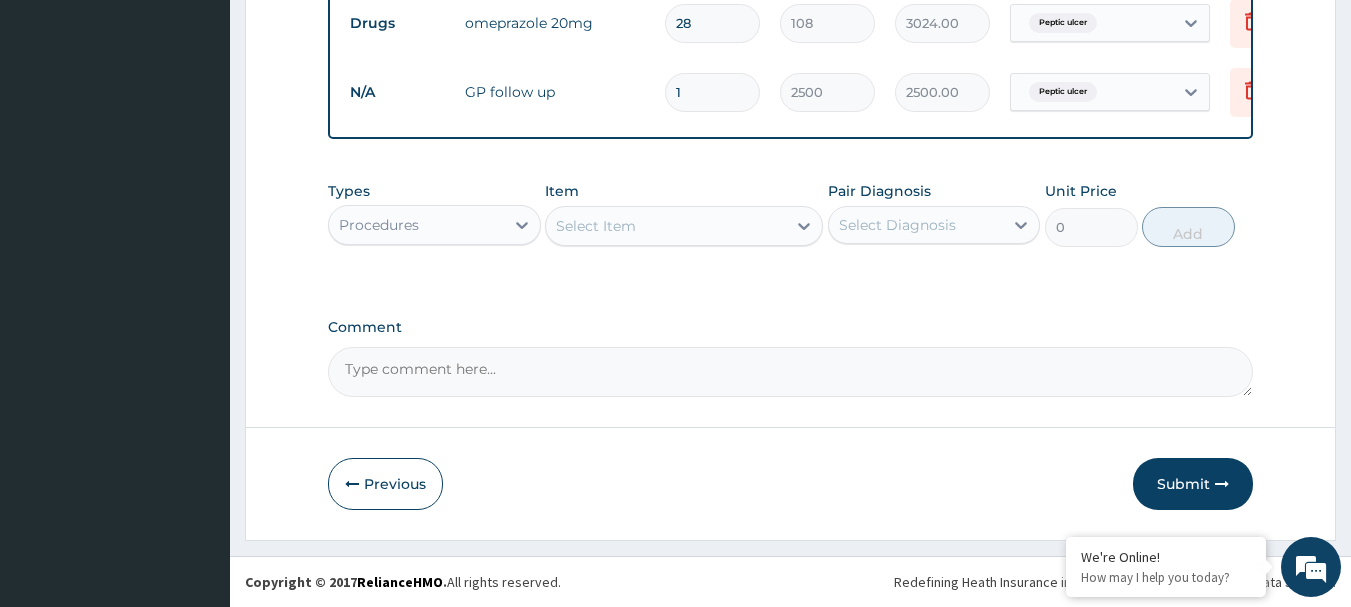 click on "Submit" at bounding box center (1193, 484) 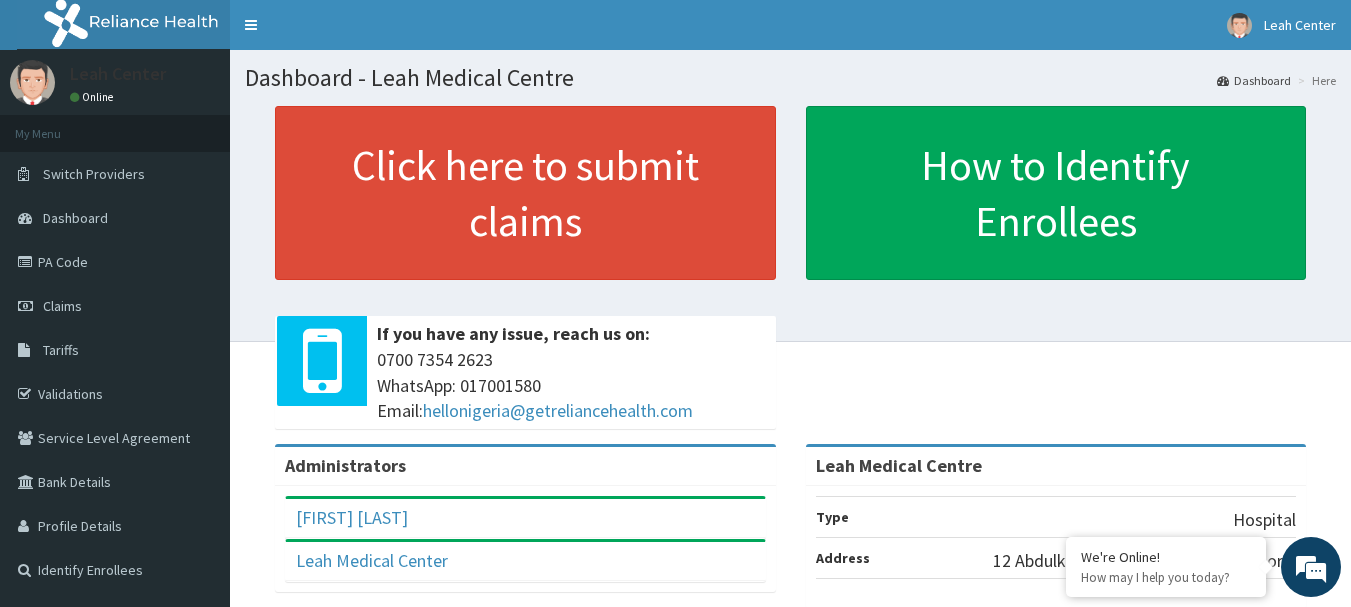 scroll, scrollTop: 0, scrollLeft: 0, axis: both 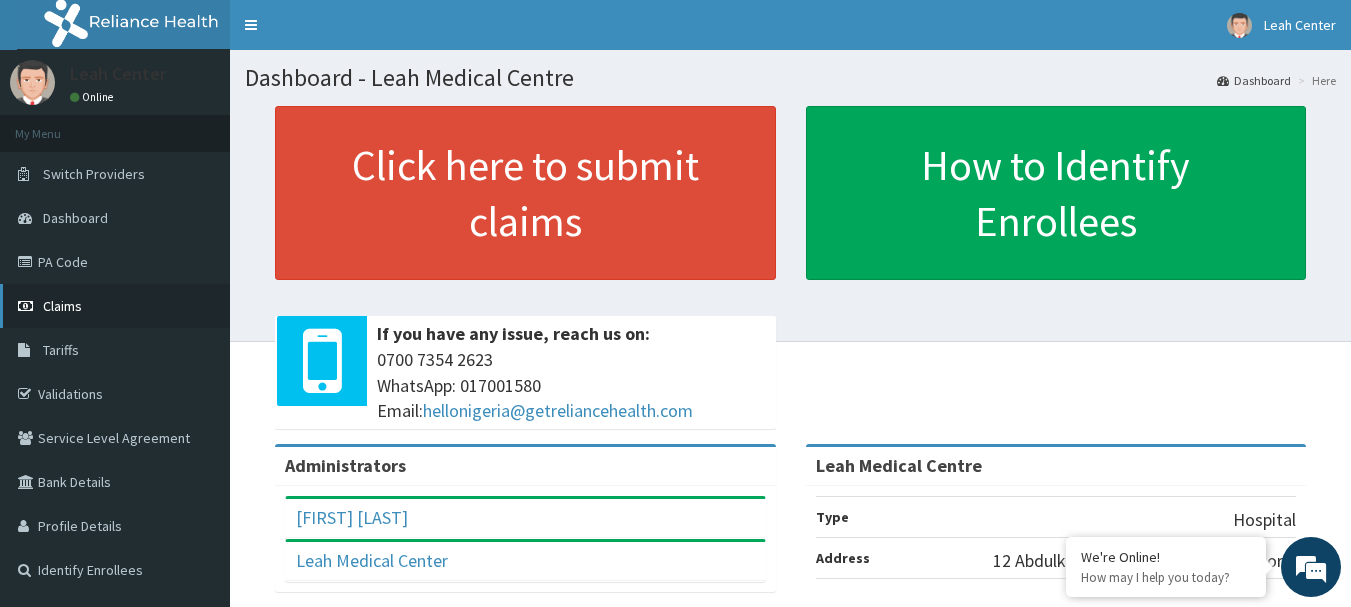 click on "Claims" at bounding box center (115, 306) 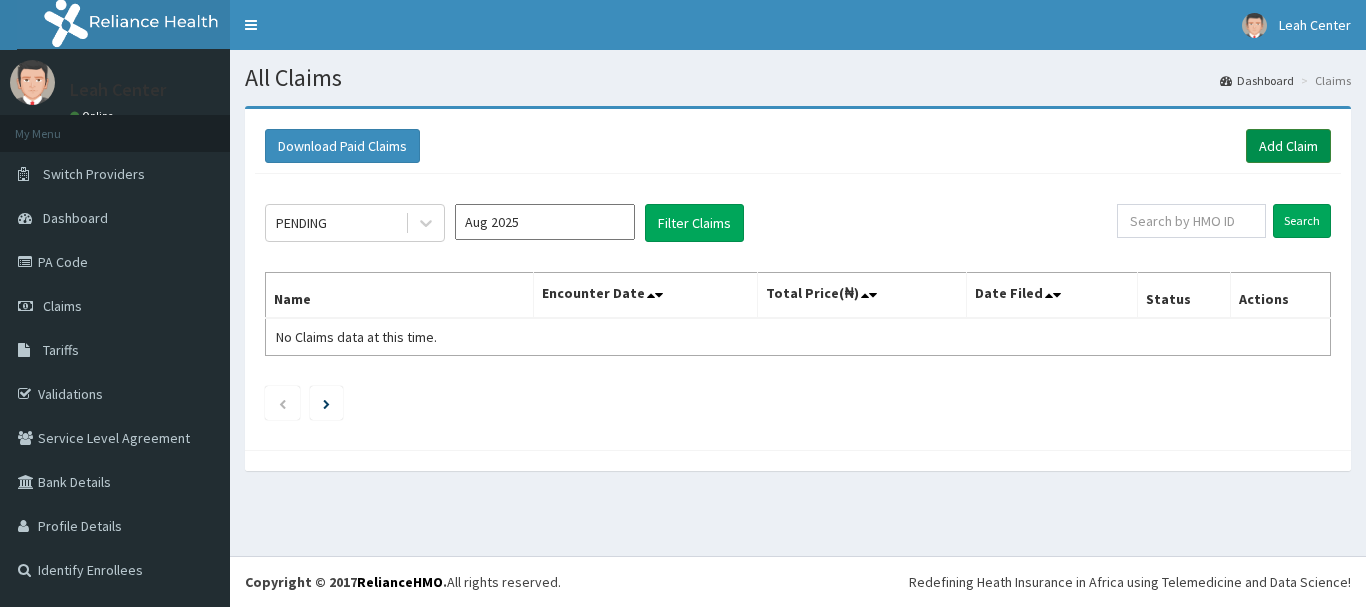 scroll, scrollTop: 0, scrollLeft: 0, axis: both 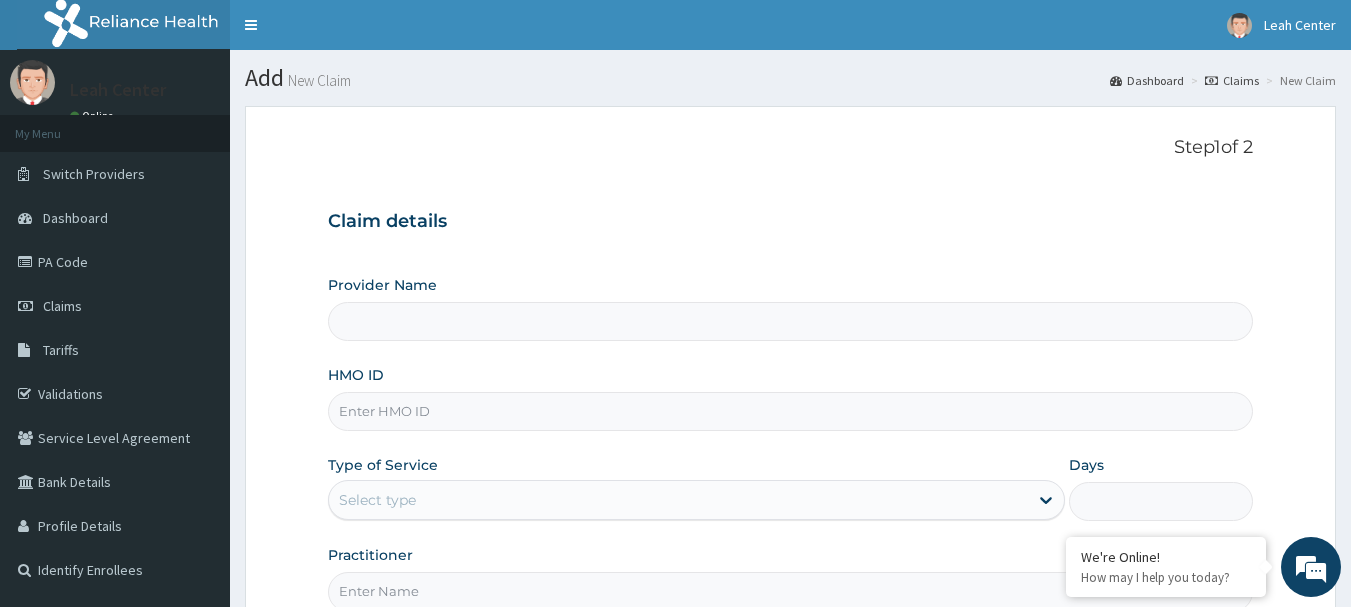 click on "HMO ID" at bounding box center (791, 411) 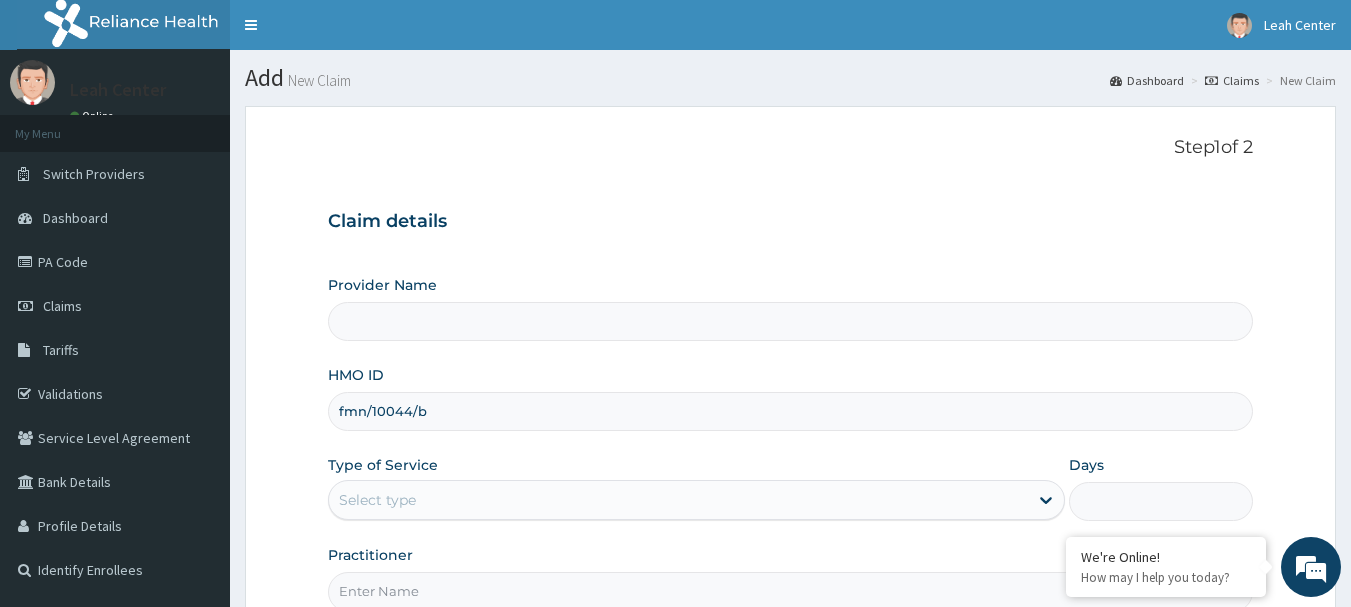type on "Leah Medical Centre" 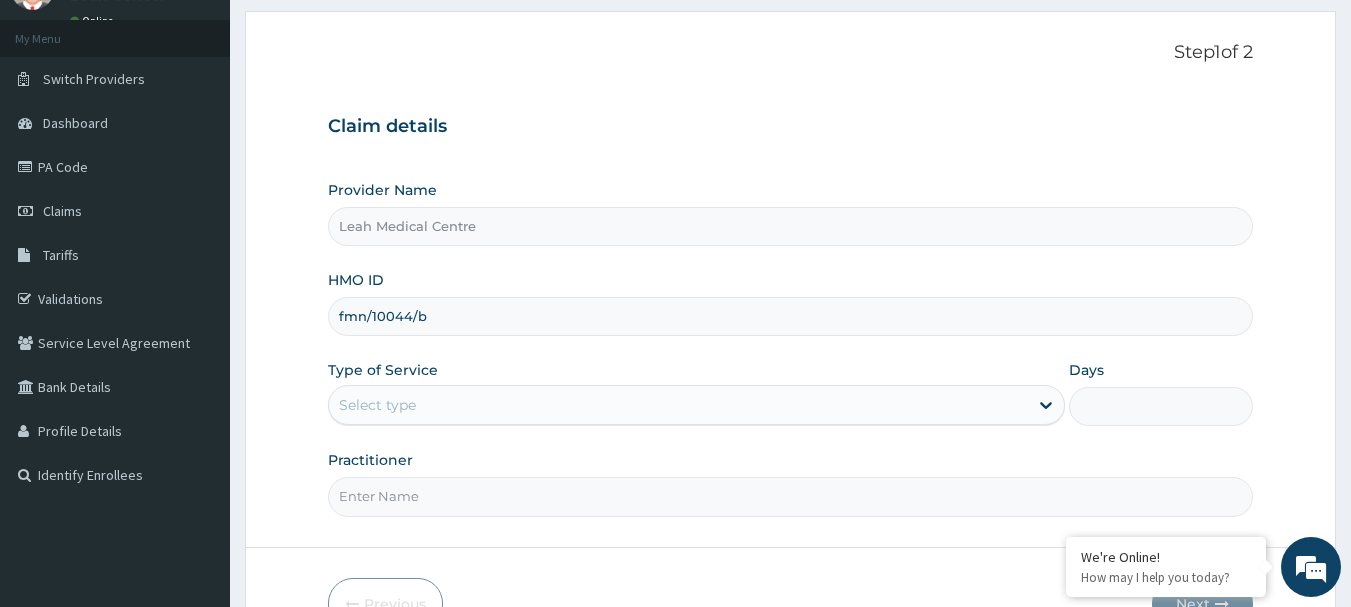 scroll, scrollTop: 215, scrollLeft: 0, axis: vertical 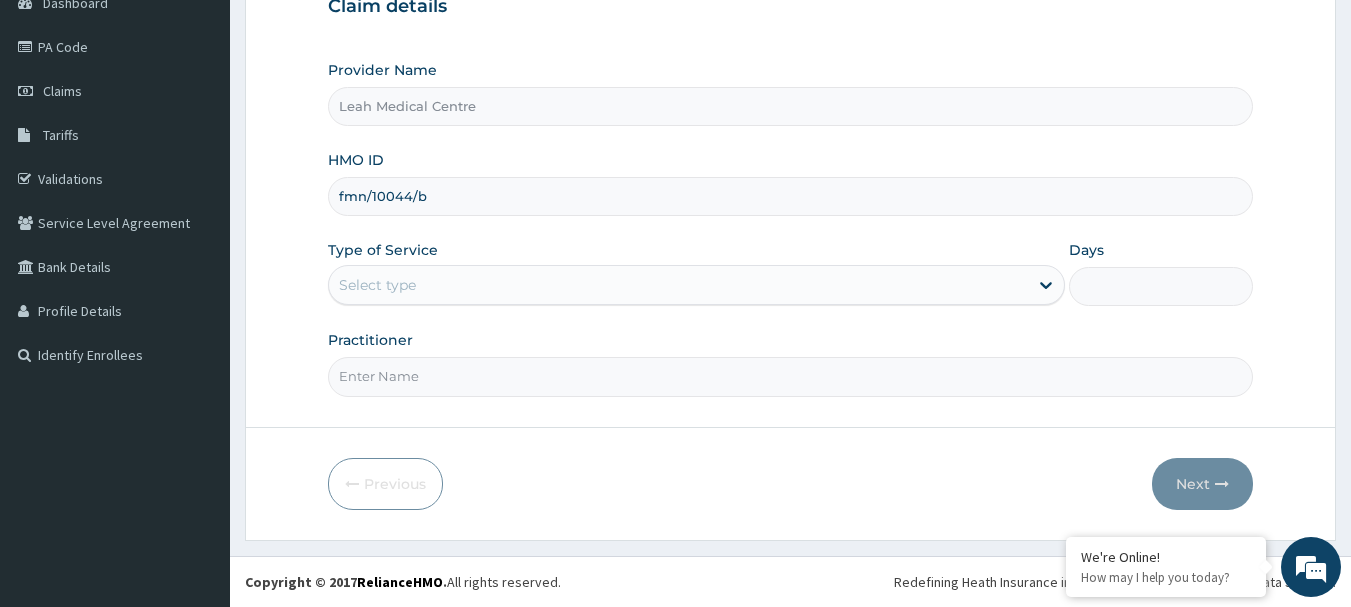 type on "fmn/10044/b" 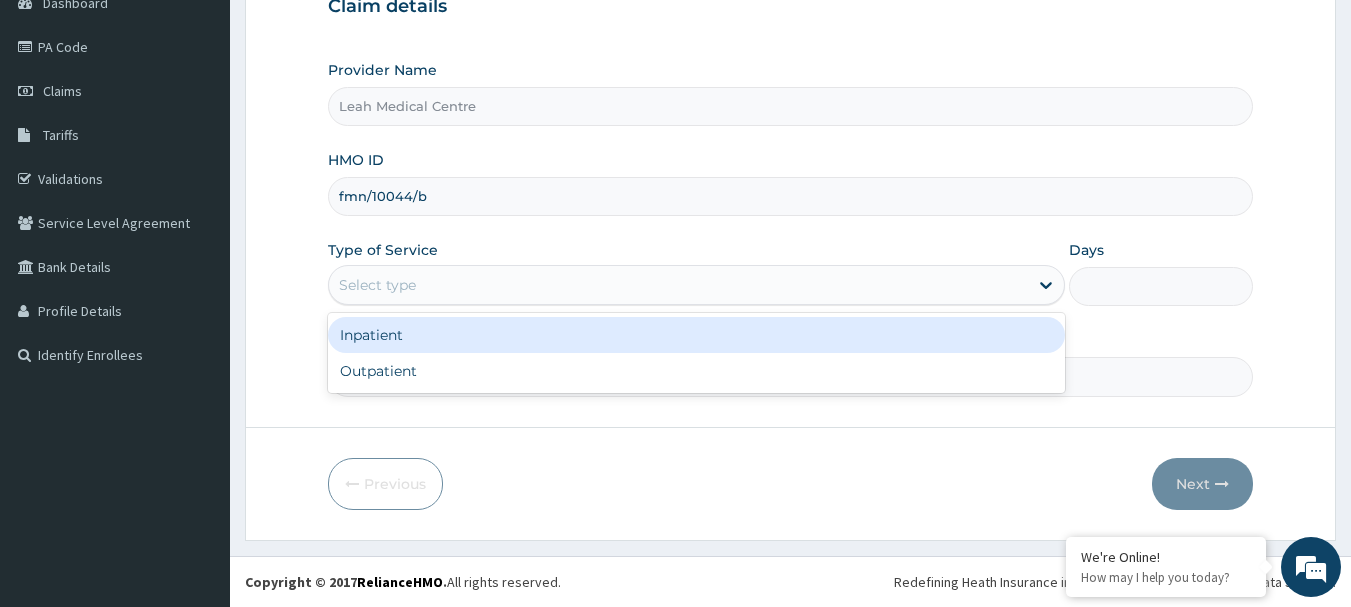 click on "Select type" at bounding box center [377, 285] 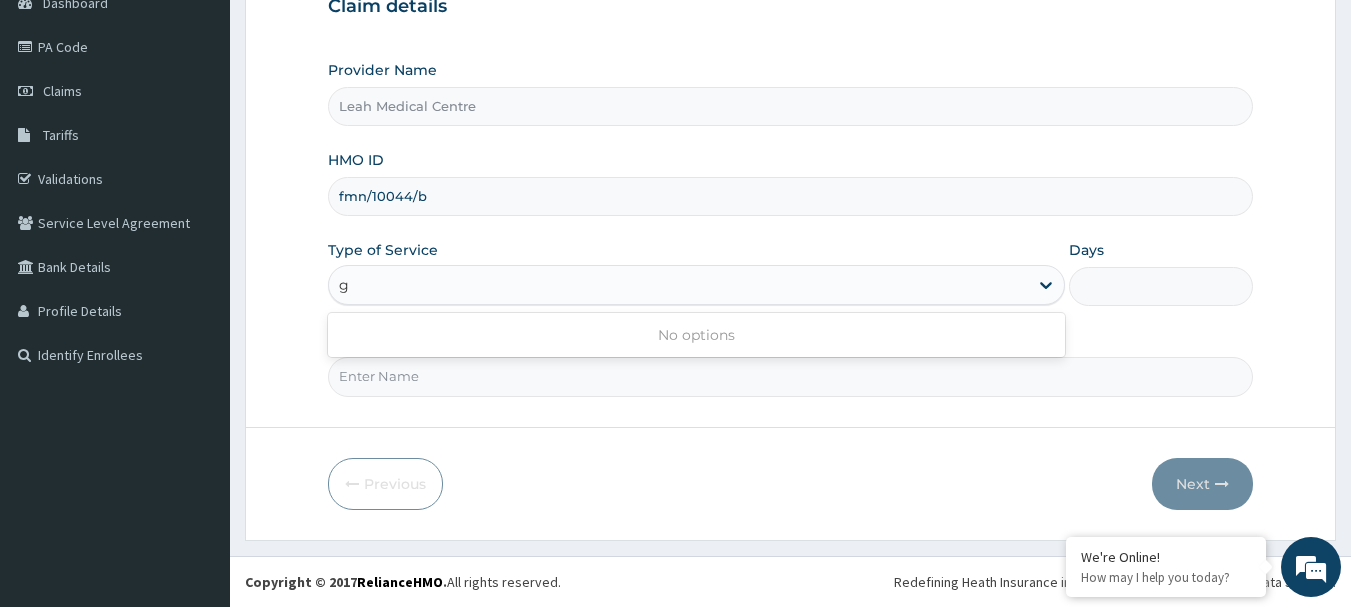 type 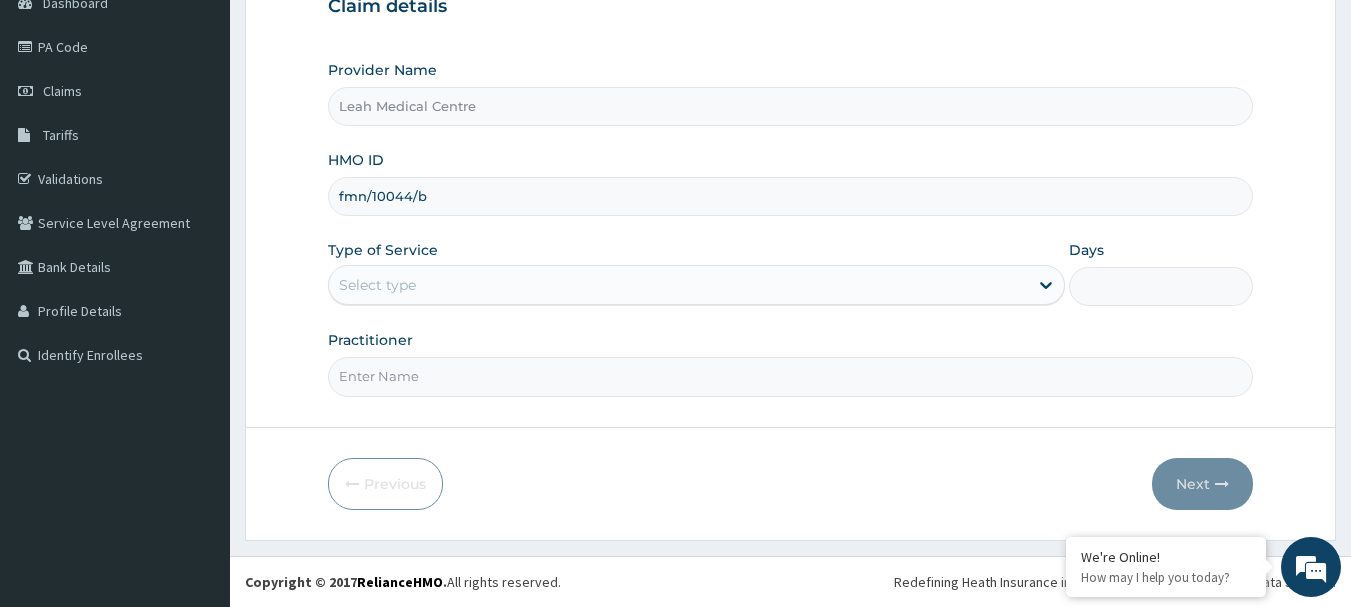 click on "Select type" at bounding box center [678, 285] 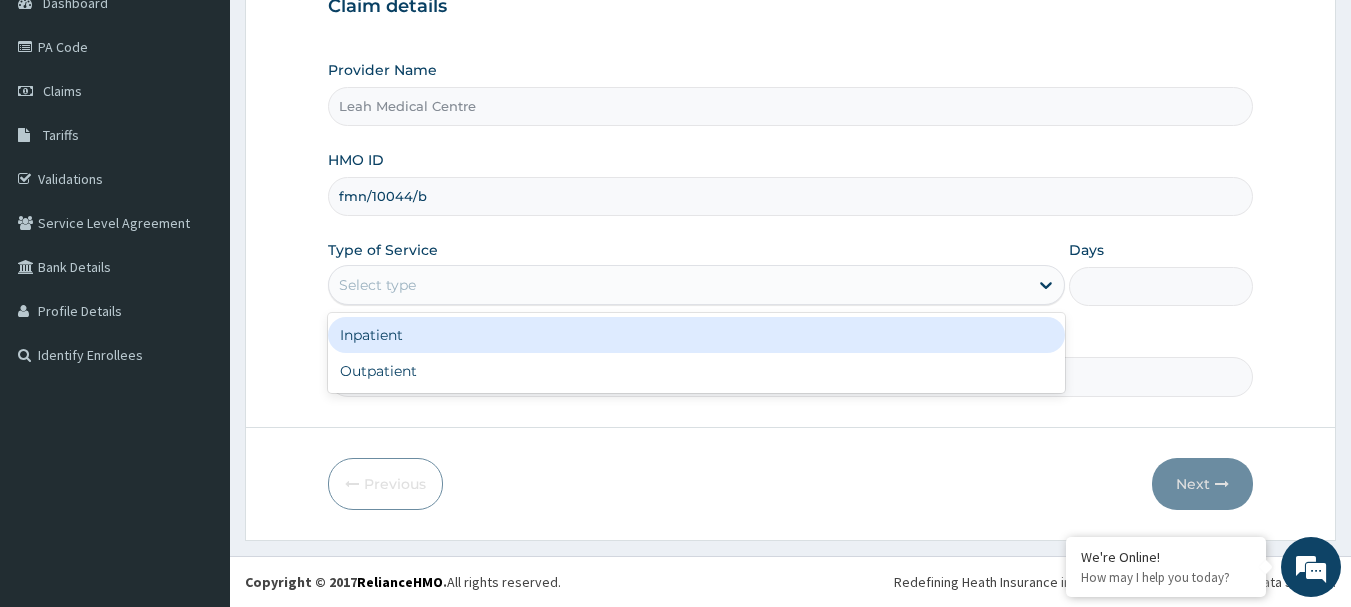click on "Select type" at bounding box center [678, 285] 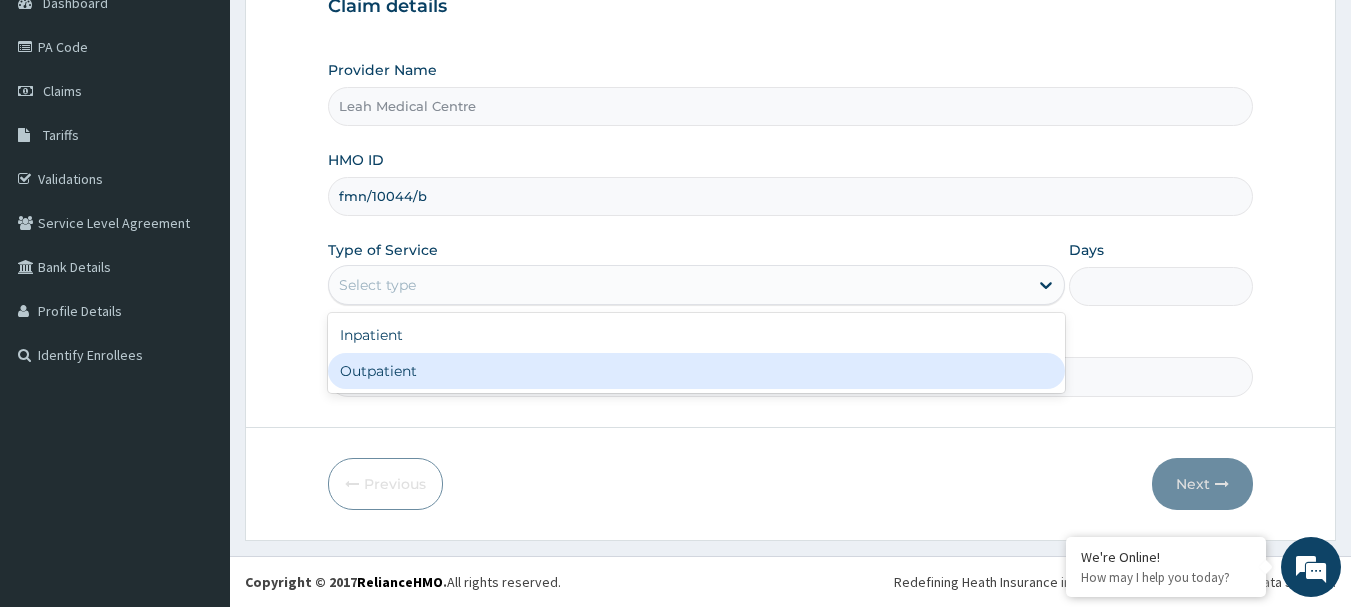 click on "Outpatient" at bounding box center (696, 371) 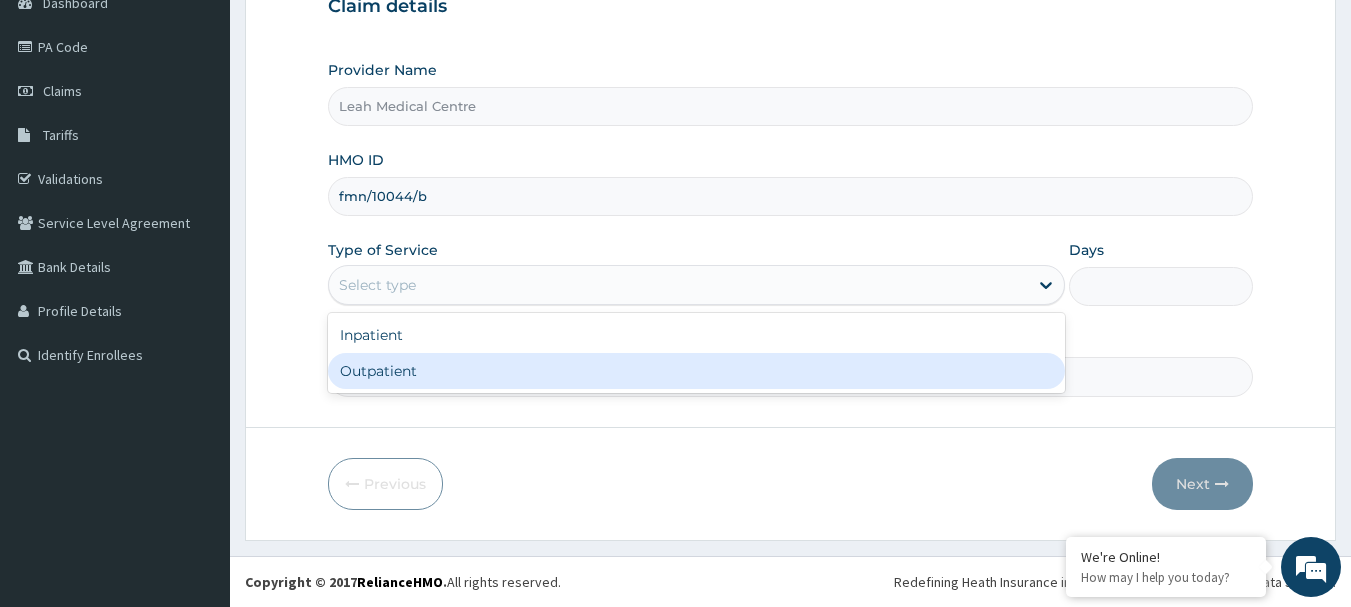 type on "1" 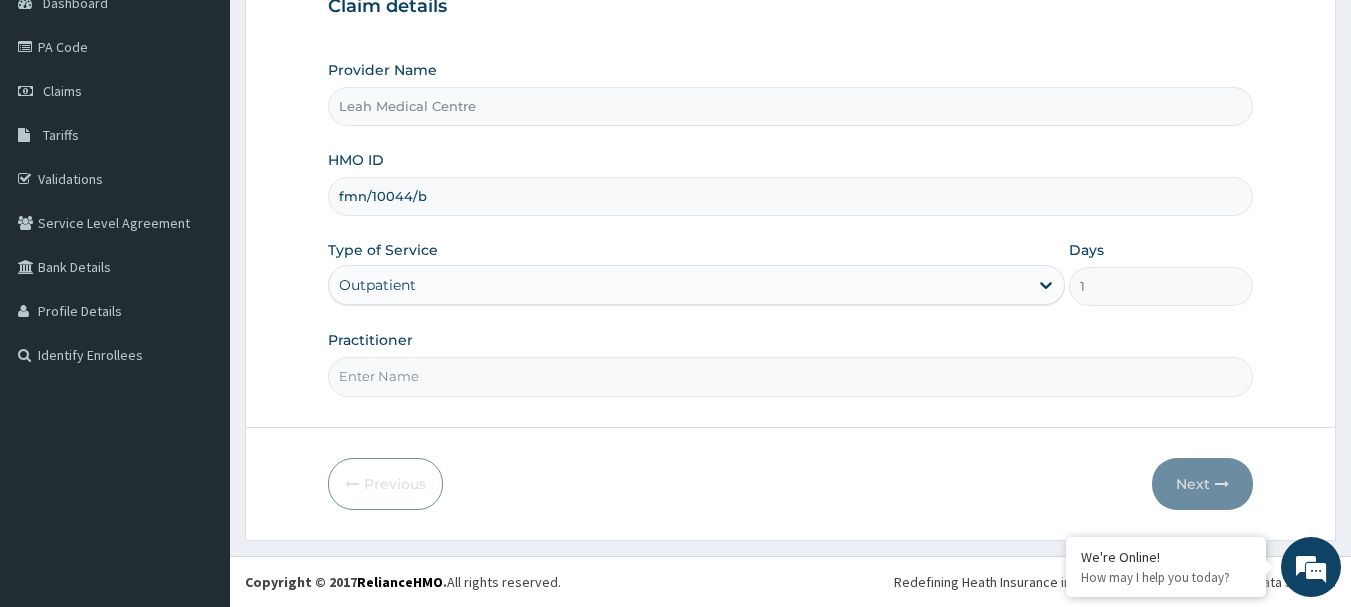 click on "Practitioner" at bounding box center (791, 376) 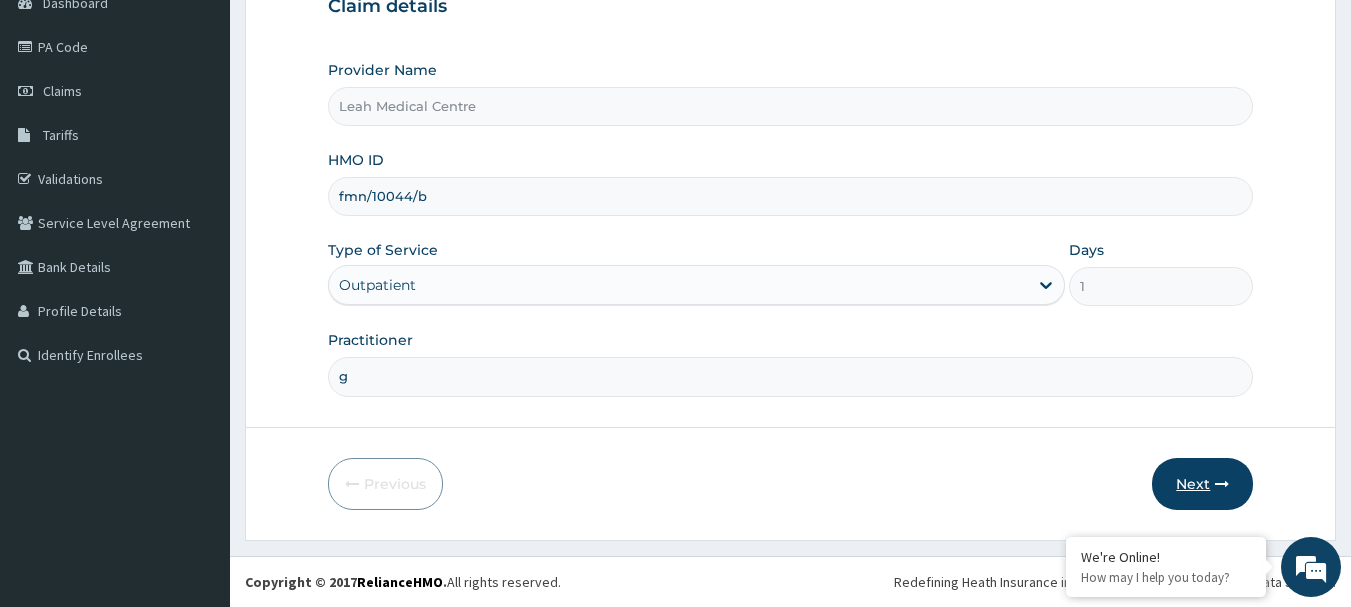 type on "g" 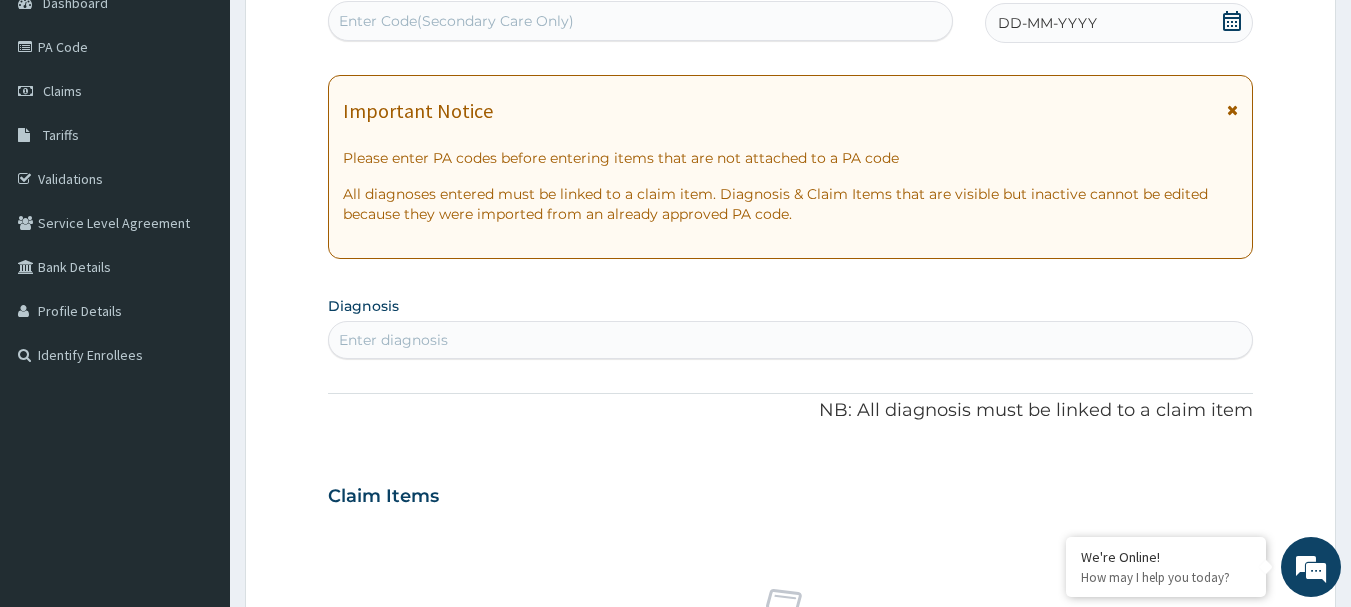 scroll, scrollTop: 0, scrollLeft: 0, axis: both 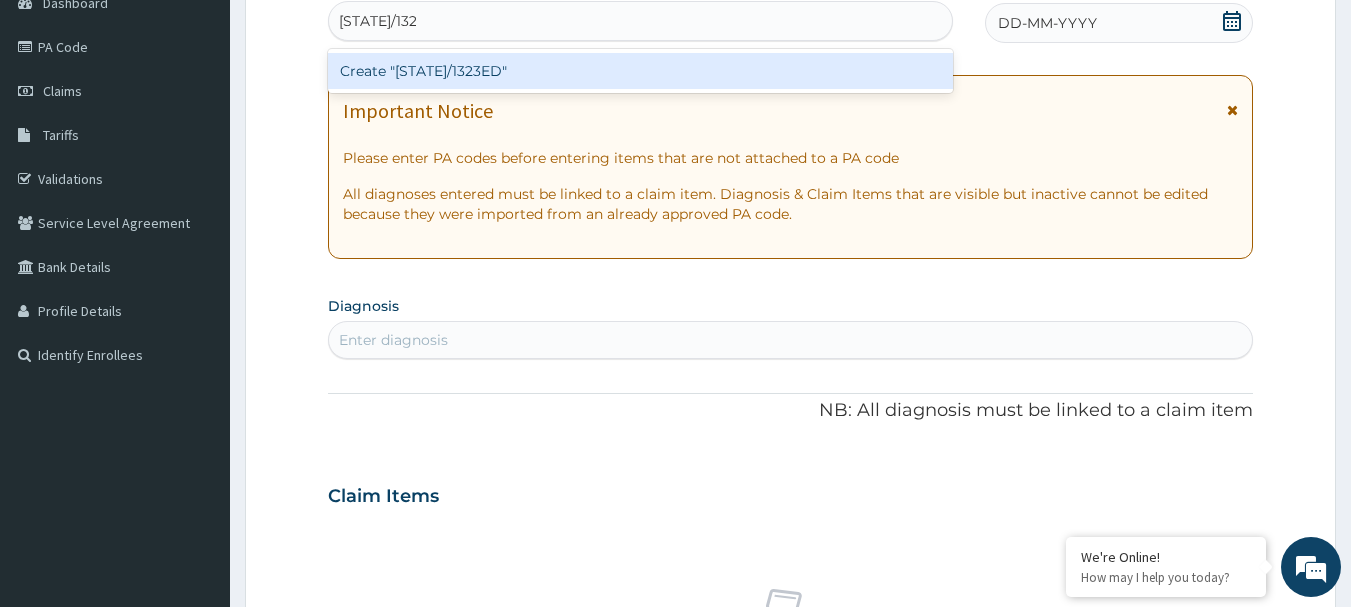 click on "Create "PA/1323ED"" at bounding box center [641, 71] 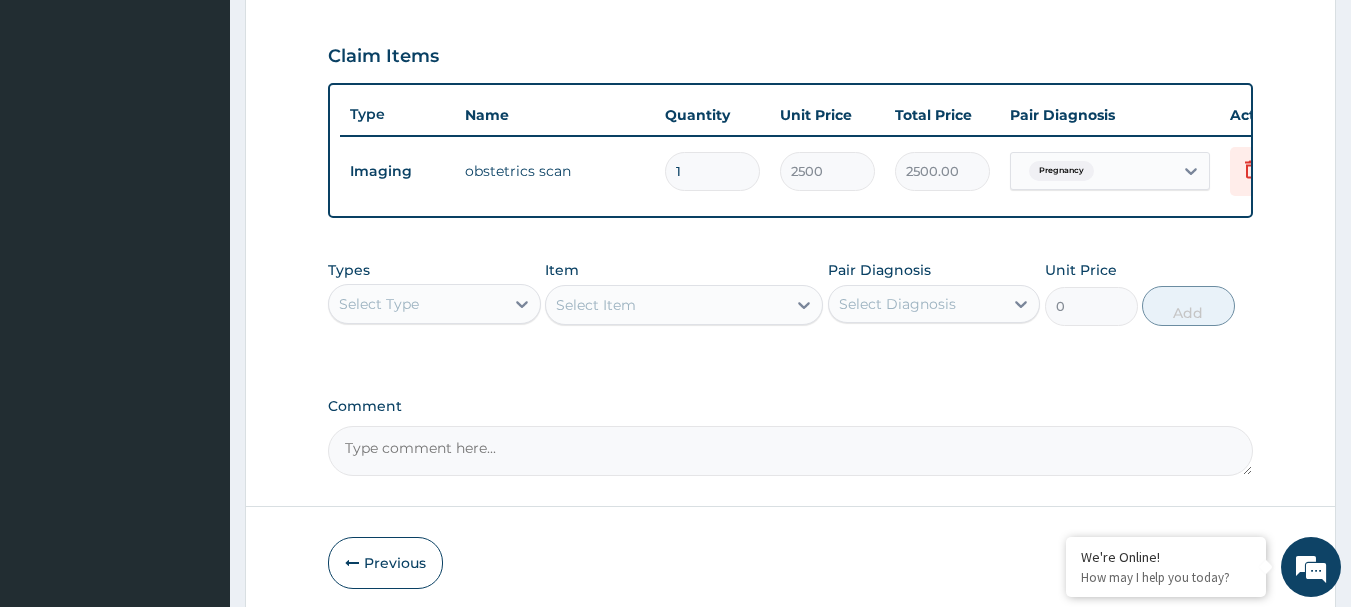 scroll, scrollTop: 755, scrollLeft: 0, axis: vertical 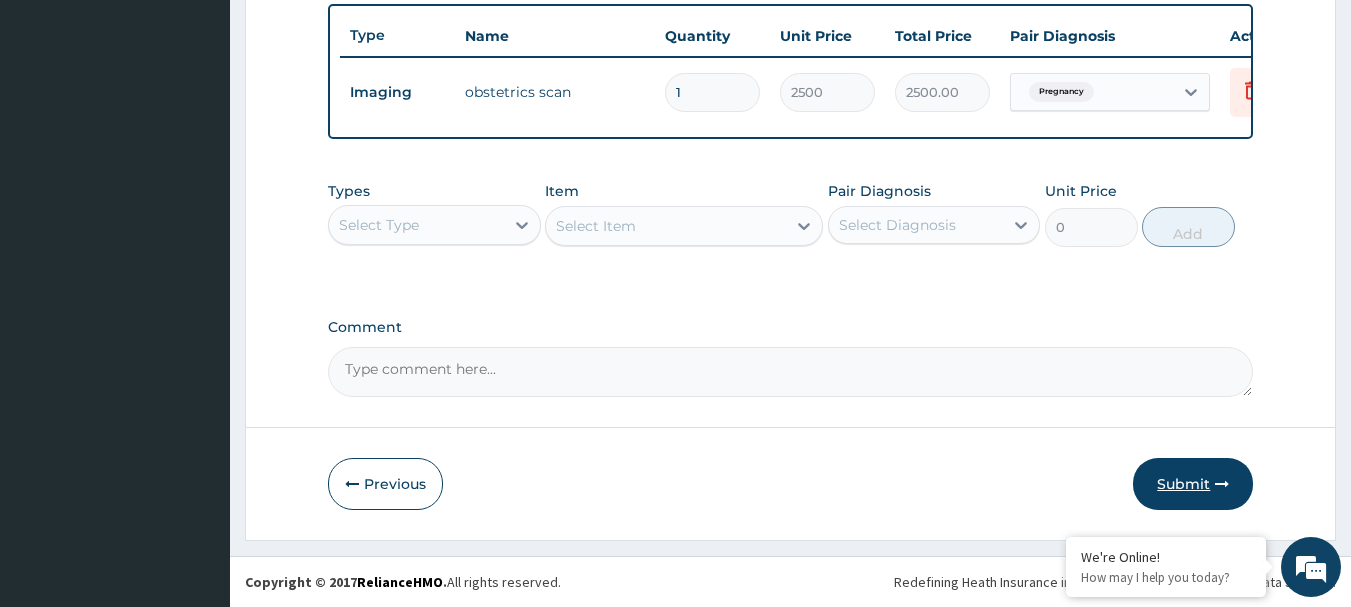 click on "Submit" at bounding box center (1193, 484) 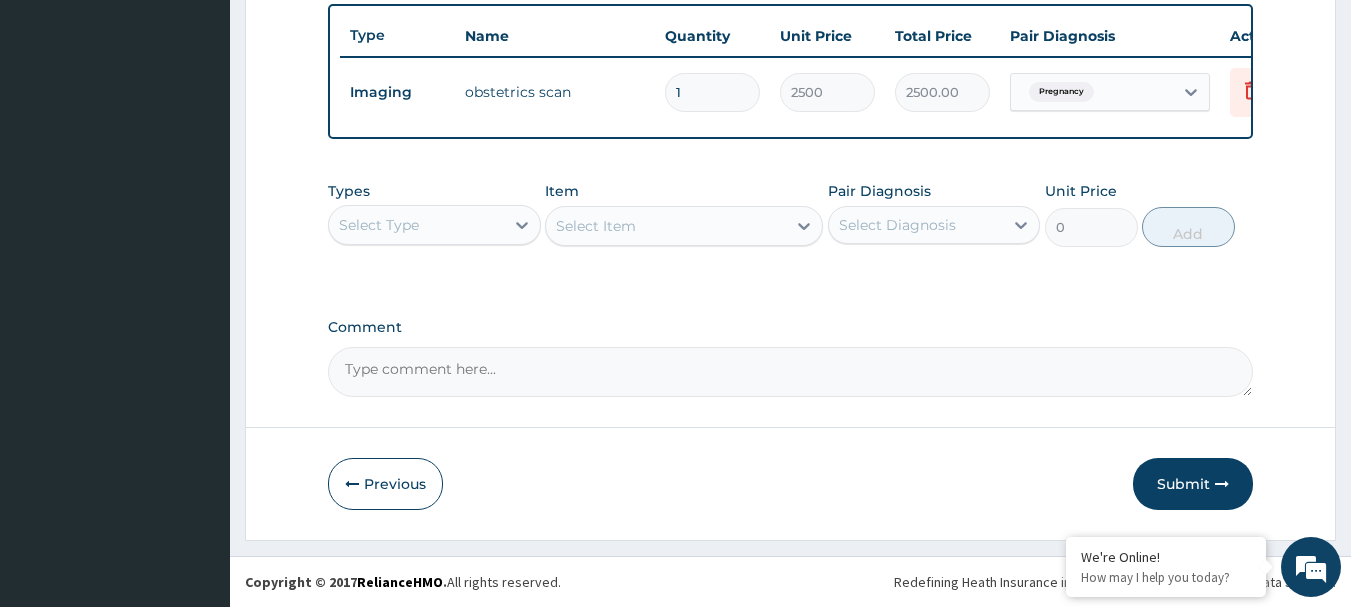 scroll, scrollTop: 81, scrollLeft: 0, axis: vertical 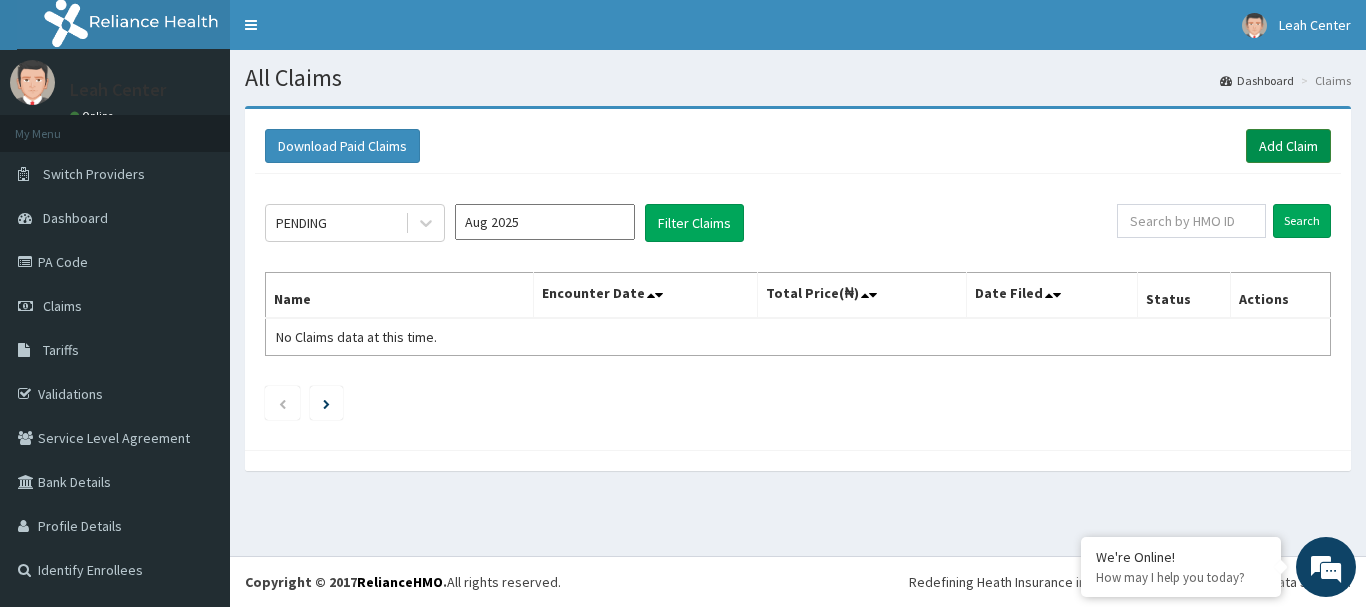 click on "Add Claim" at bounding box center [1288, 146] 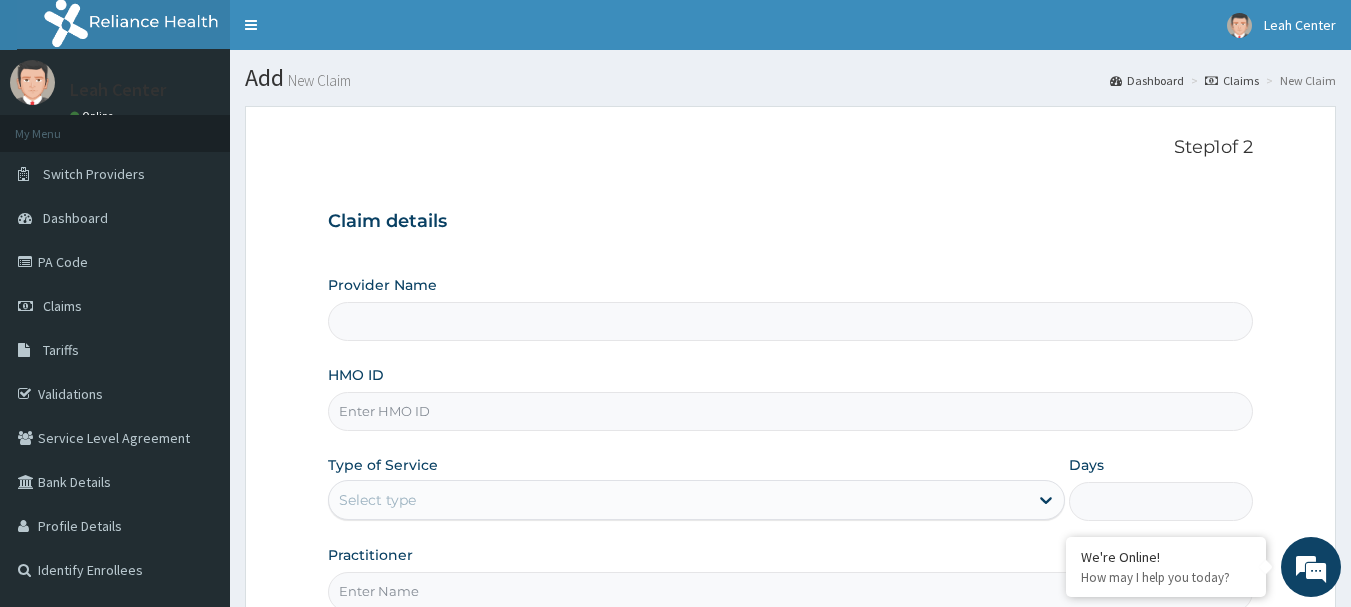 type on "Leah Medical Centre" 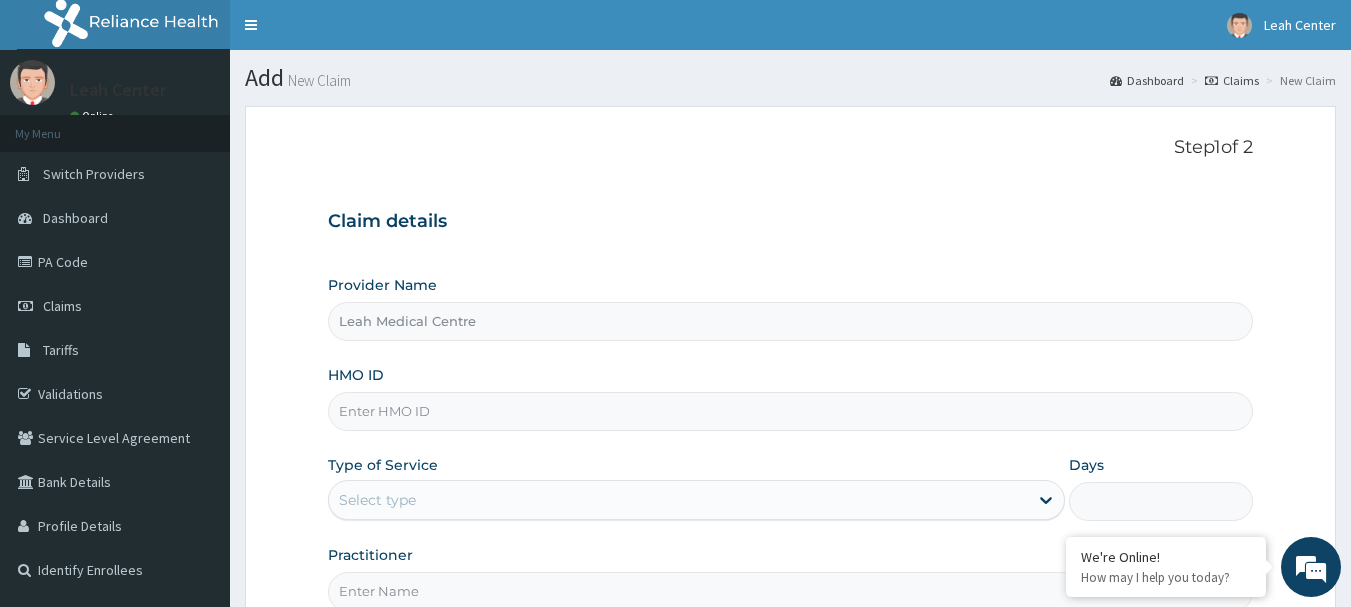 scroll, scrollTop: 0, scrollLeft: 0, axis: both 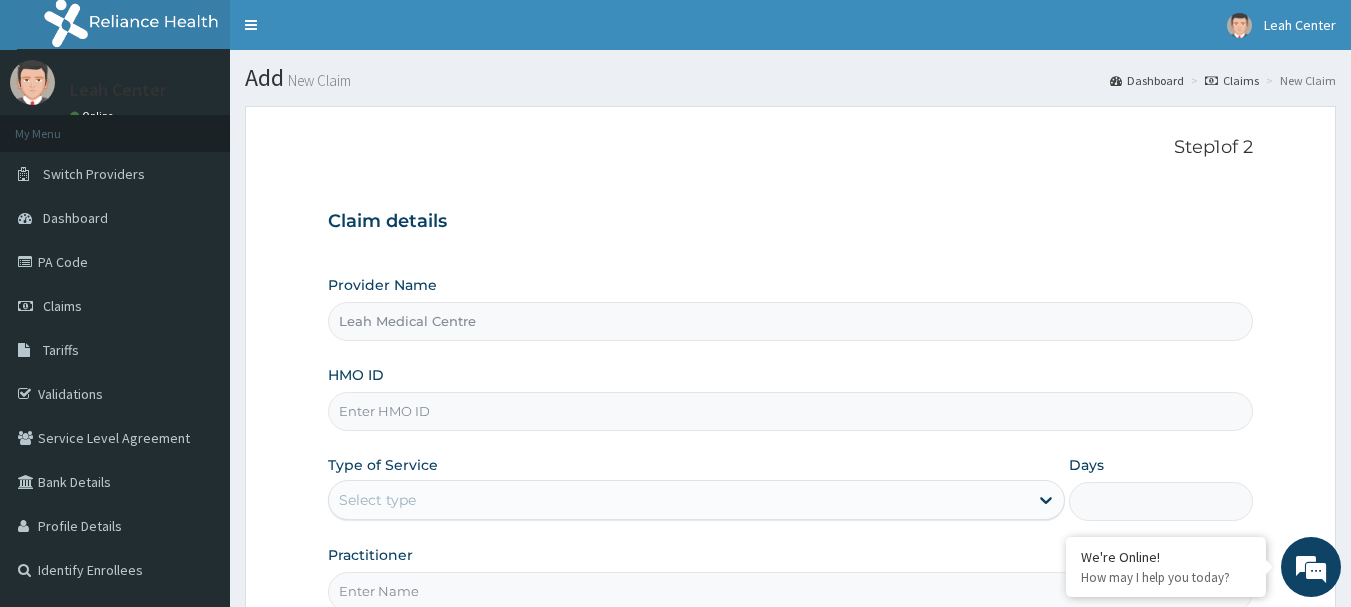 click on "HMO ID" at bounding box center (791, 398) 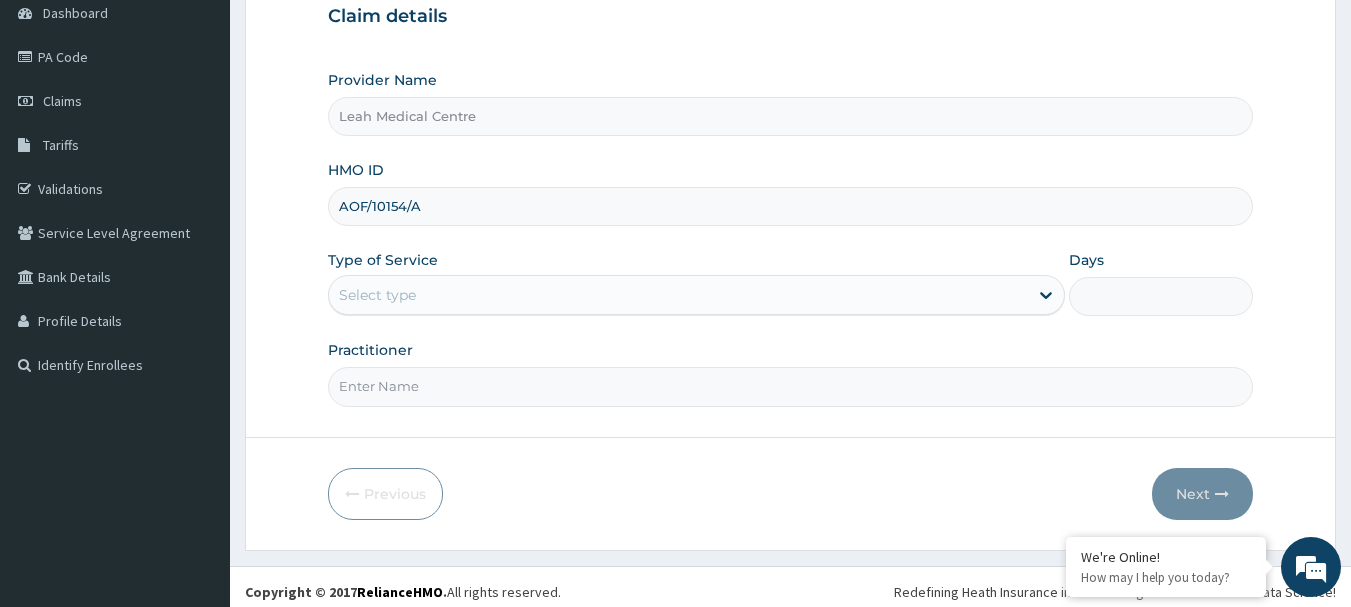 scroll, scrollTop: 215, scrollLeft: 0, axis: vertical 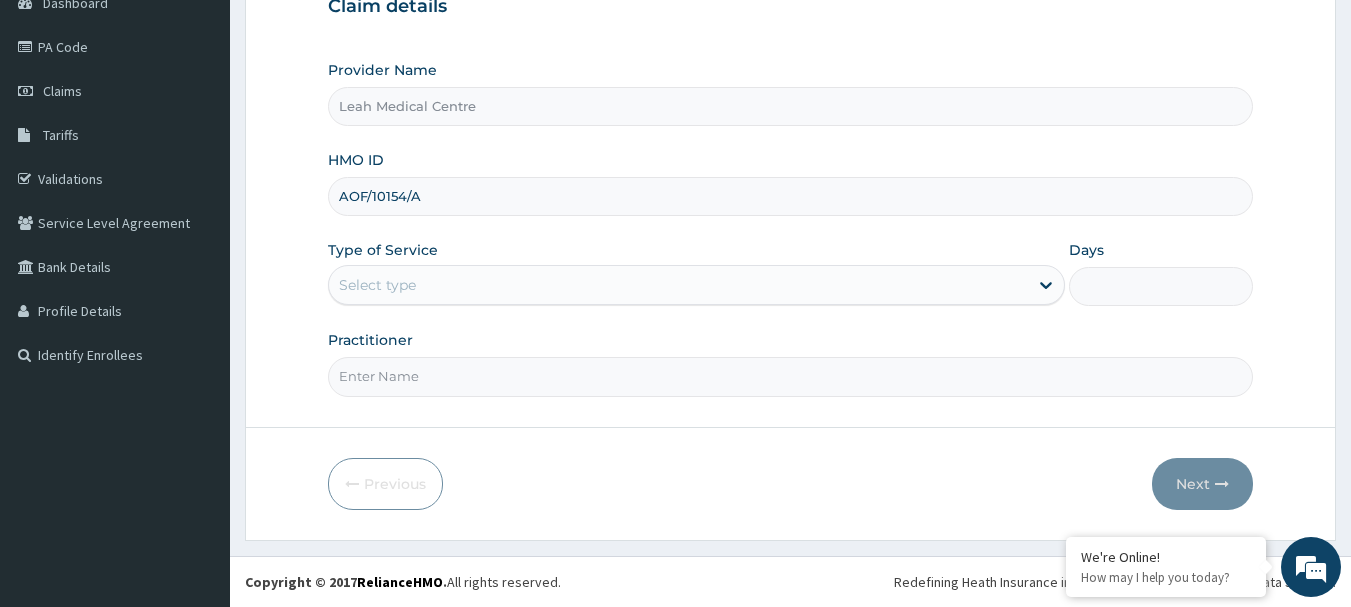 type on "AOF/10154/A" 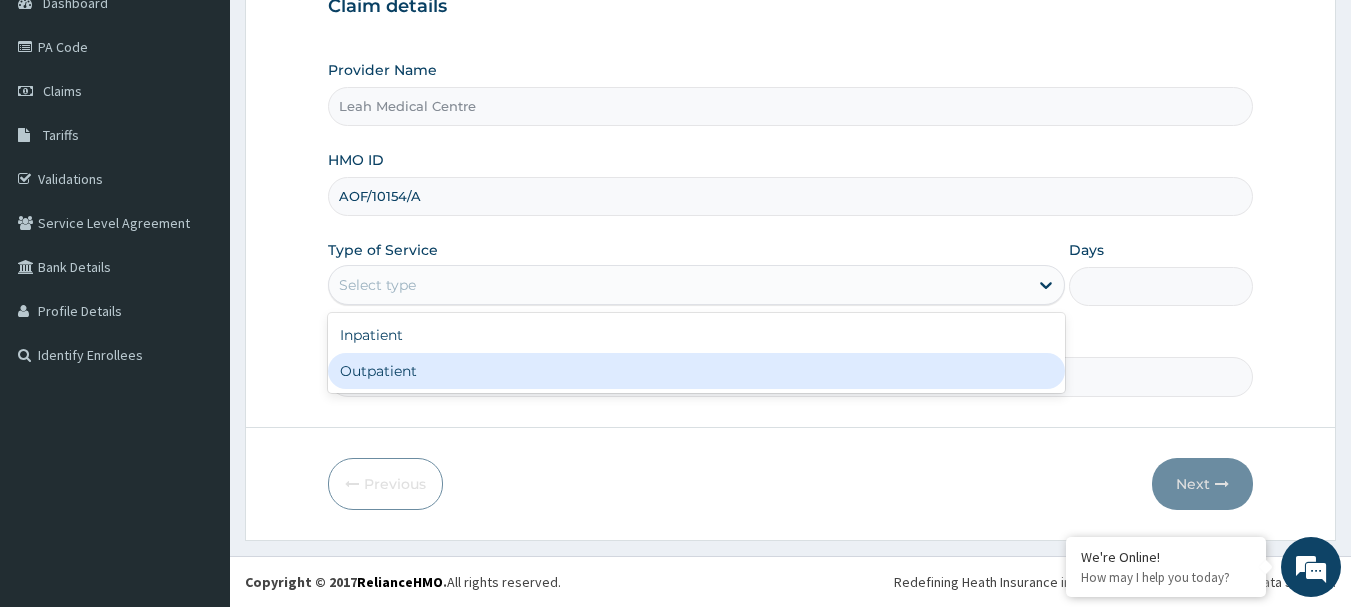 click on "Outpatient" at bounding box center (696, 371) 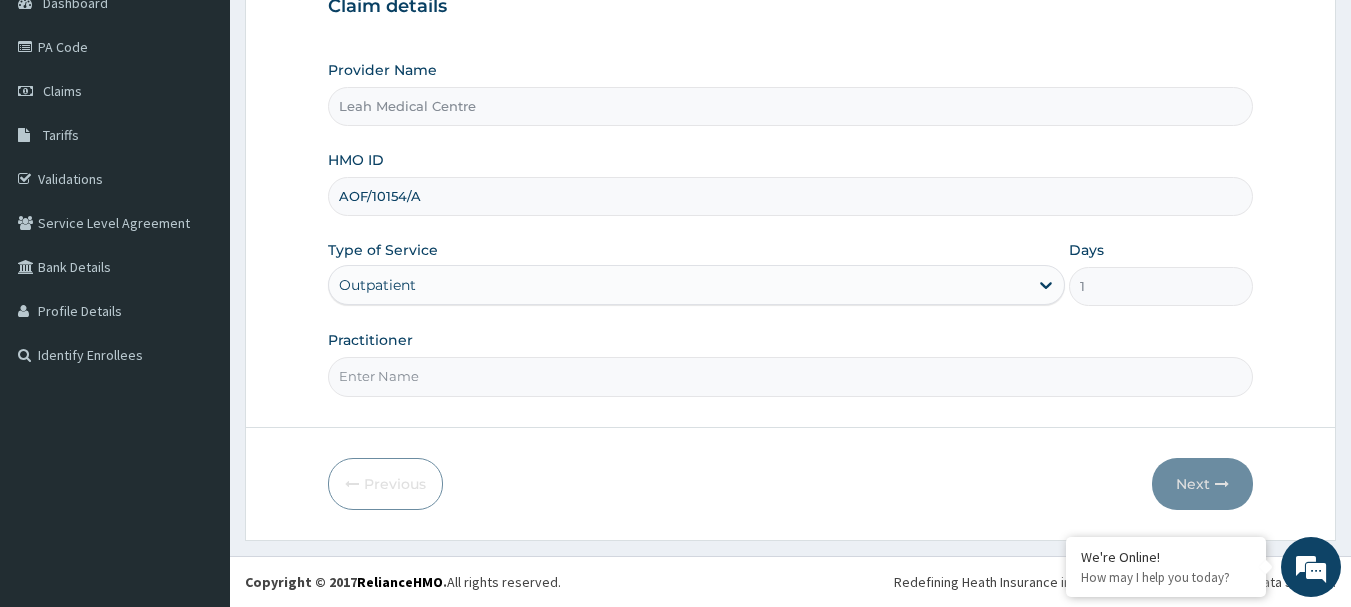 click on "Practitioner" at bounding box center (791, 376) 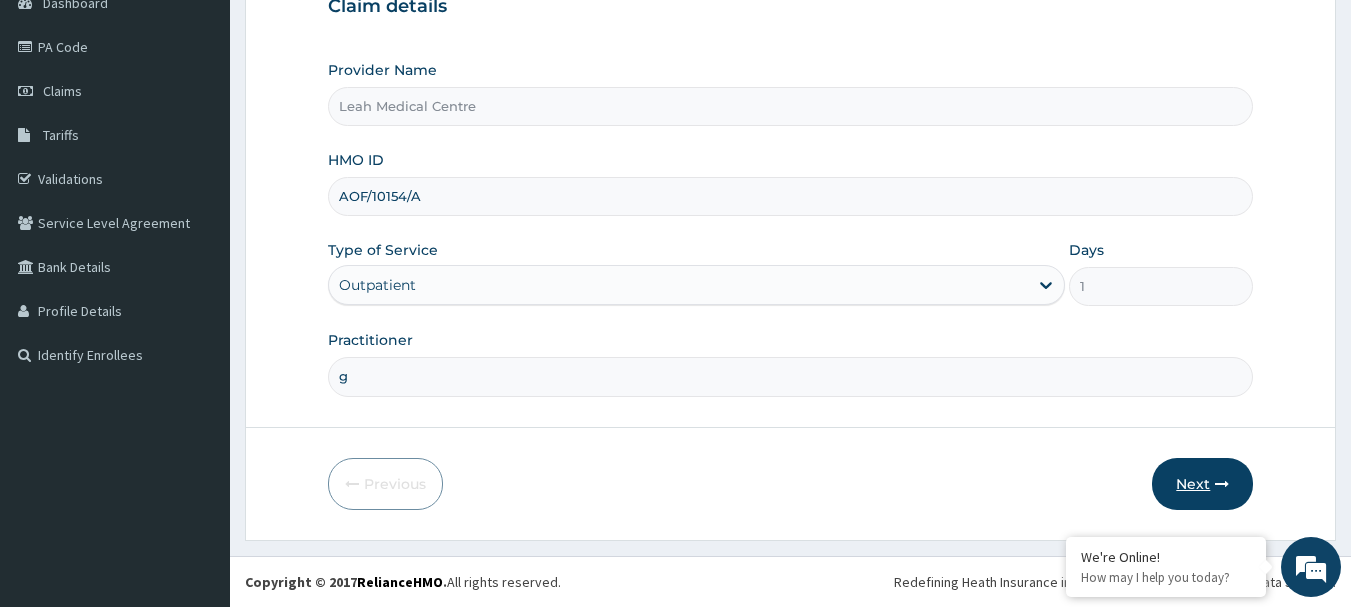 type on "g" 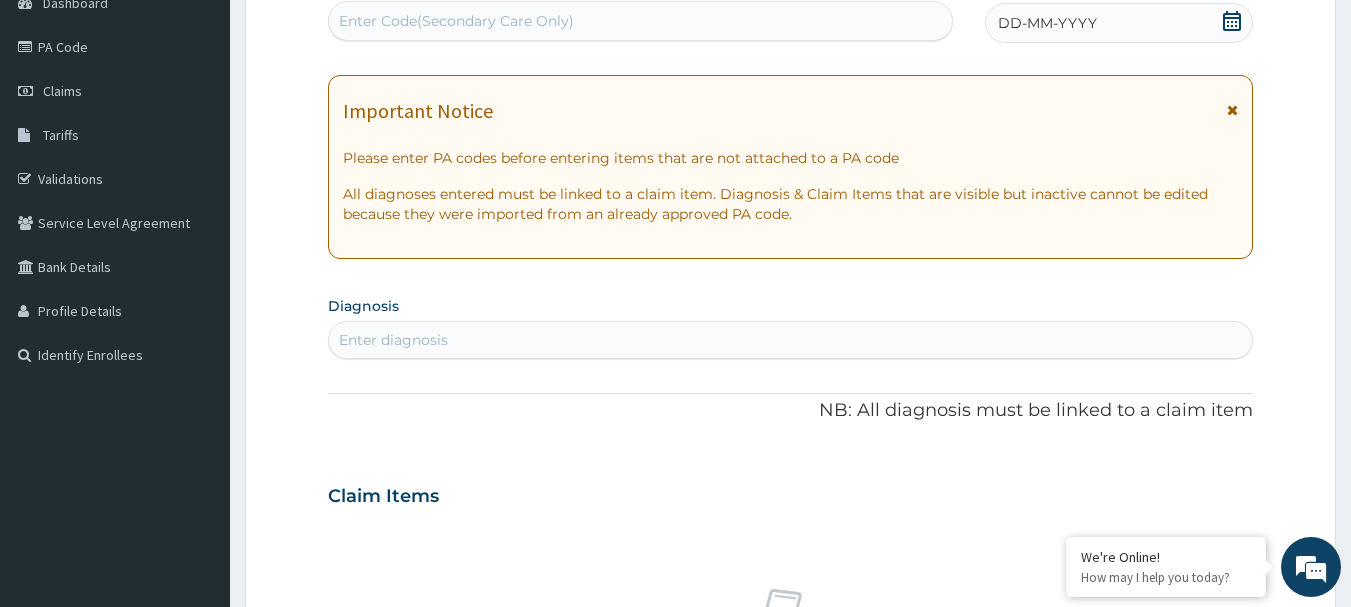 click on "Enter Code(Secondary Care Only)" at bounding box center (456, 21) 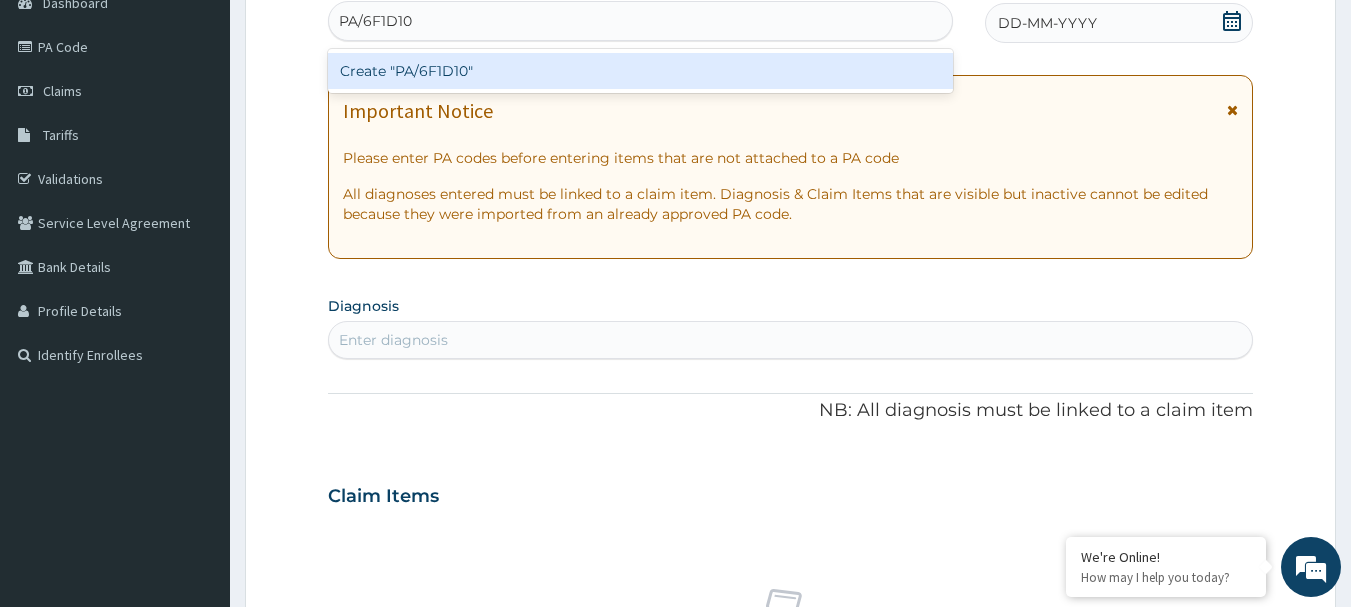 click on "Create "PA/6F1D10"" at bounding box center [641, 71] 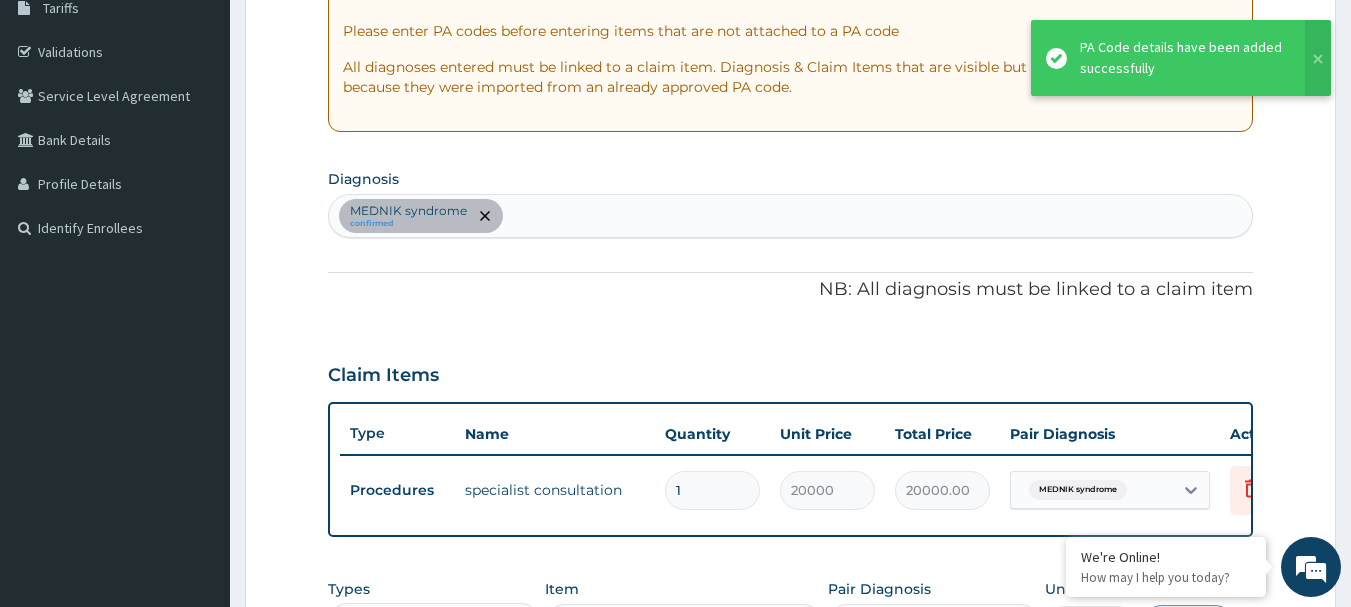scroll, scrollTop: 545, scrollLeft: 0, axis: vertical 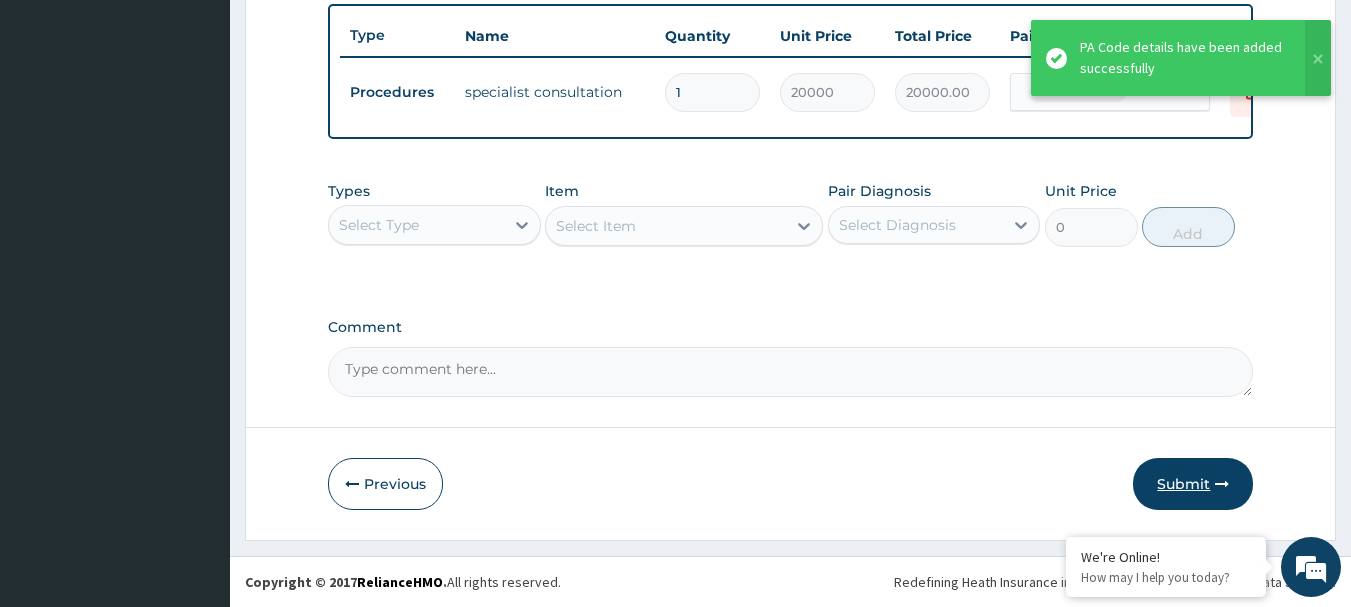 click on "Submit" at bounding box center (1193, 484) 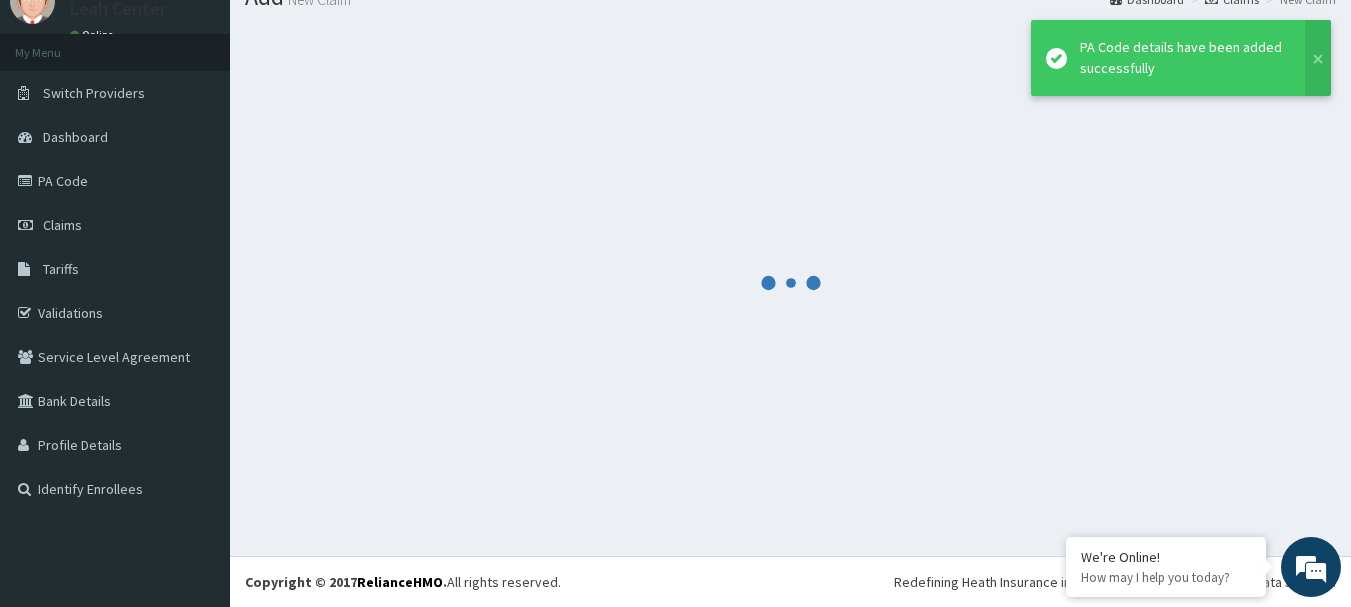 scroll, scrollTop: 81, scrollLeft: 0, axis: vertical 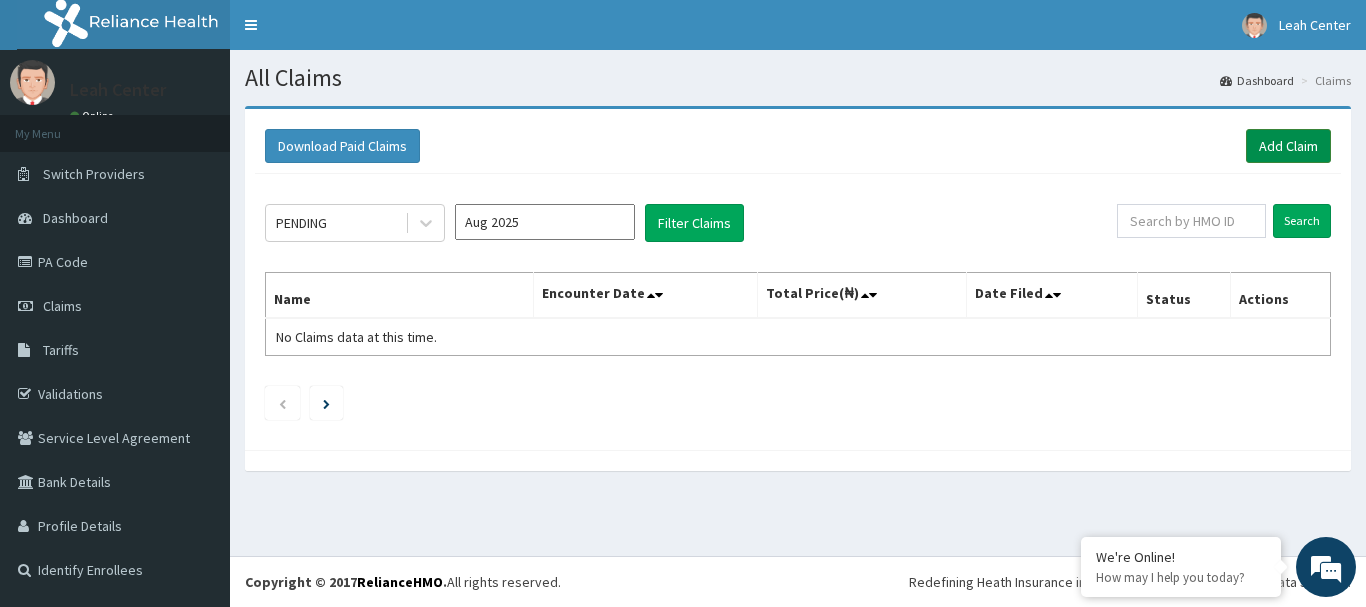 click on "Add Claim" at bounding box center (1288, 146) 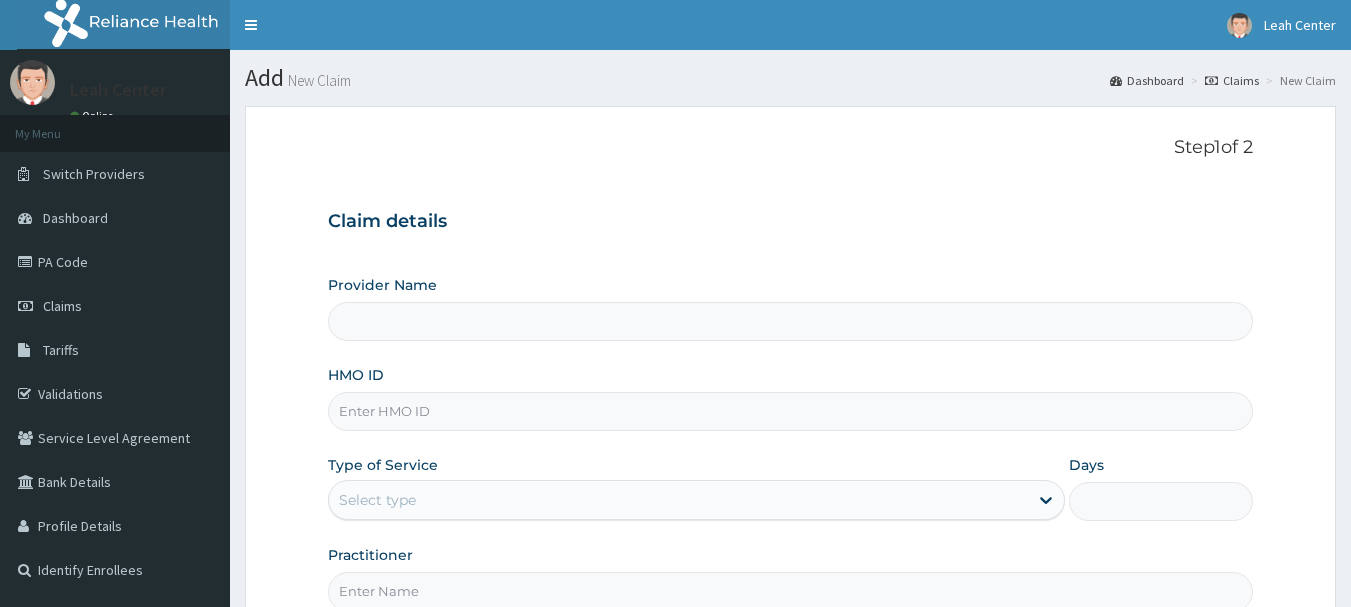type on "Leah Medical Centre" 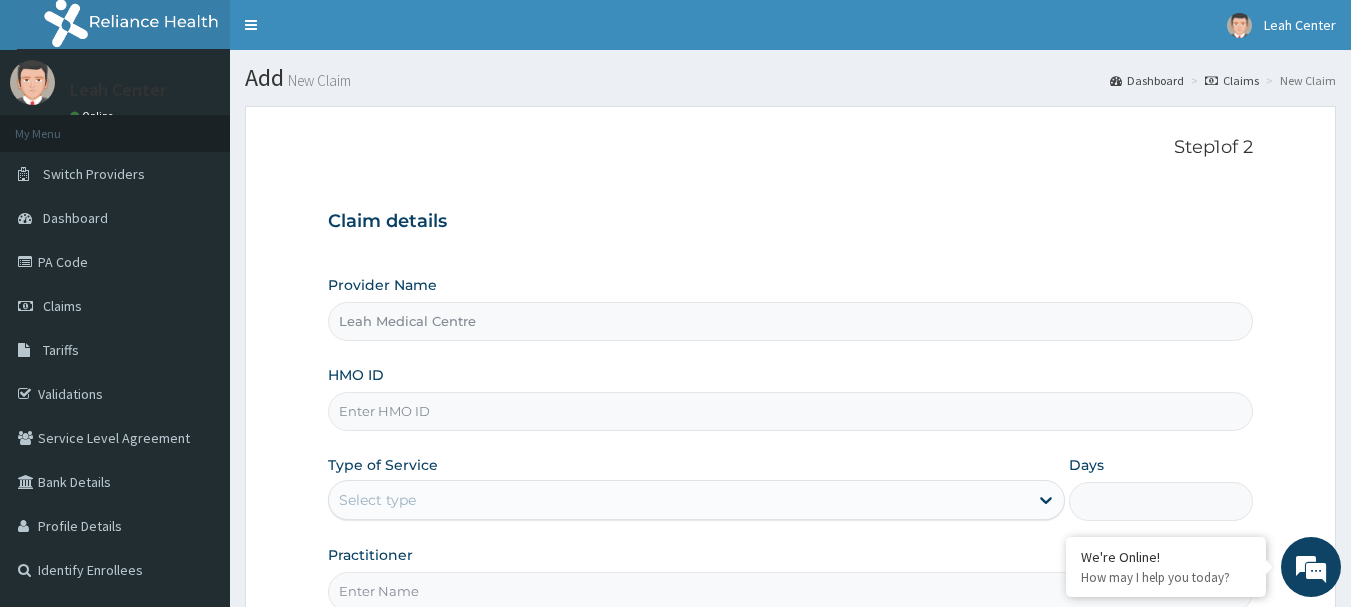 scroll, scrollTop: 0, scrollLeft: 0, axis: both 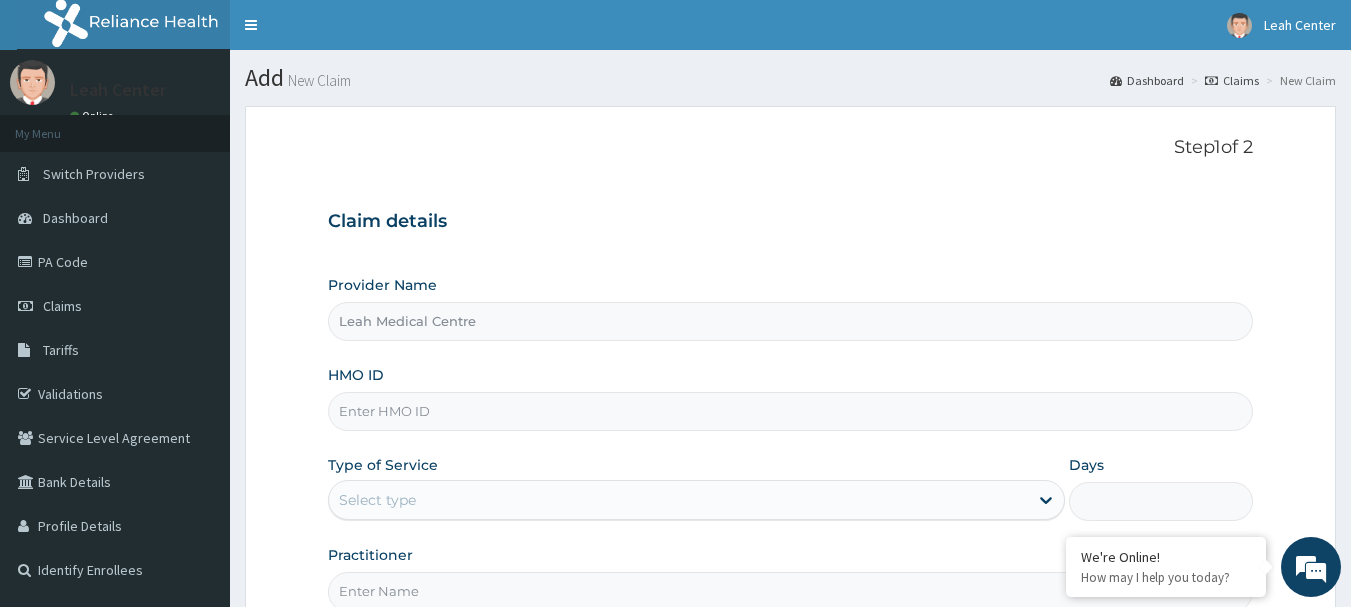 paste on "sfa/10467/a" 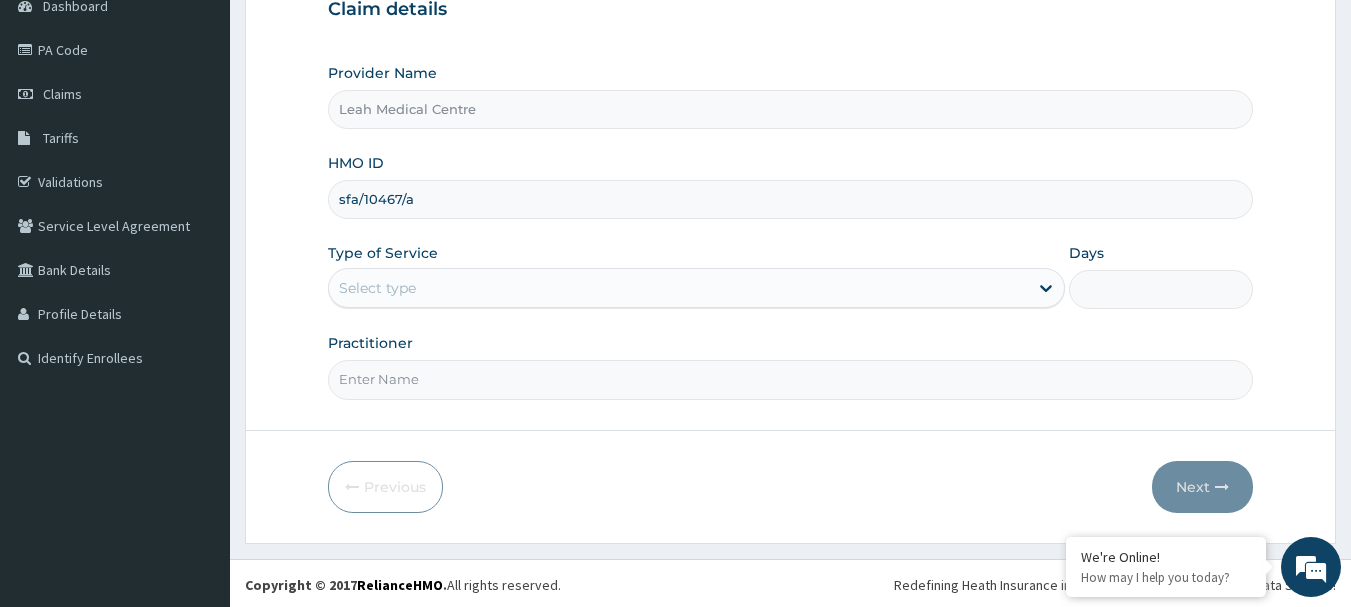 scroll, scrollTop: 215, scrollLeft: 0, axis: vertical 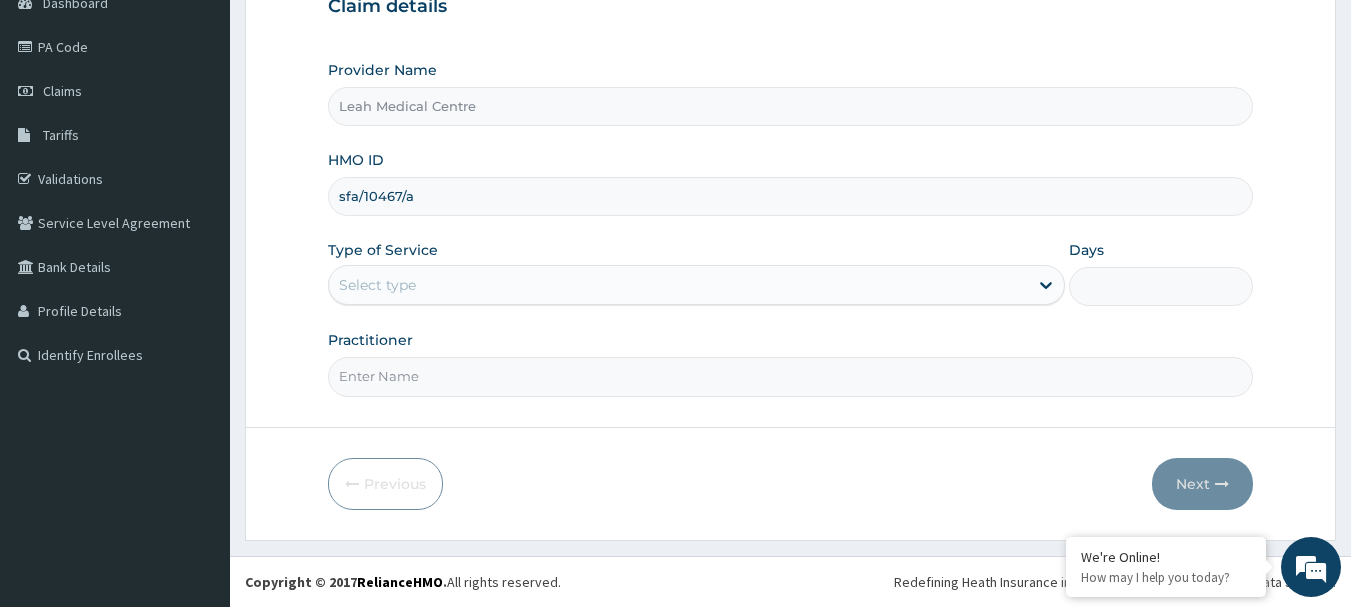 type on "sfa/10467/a" 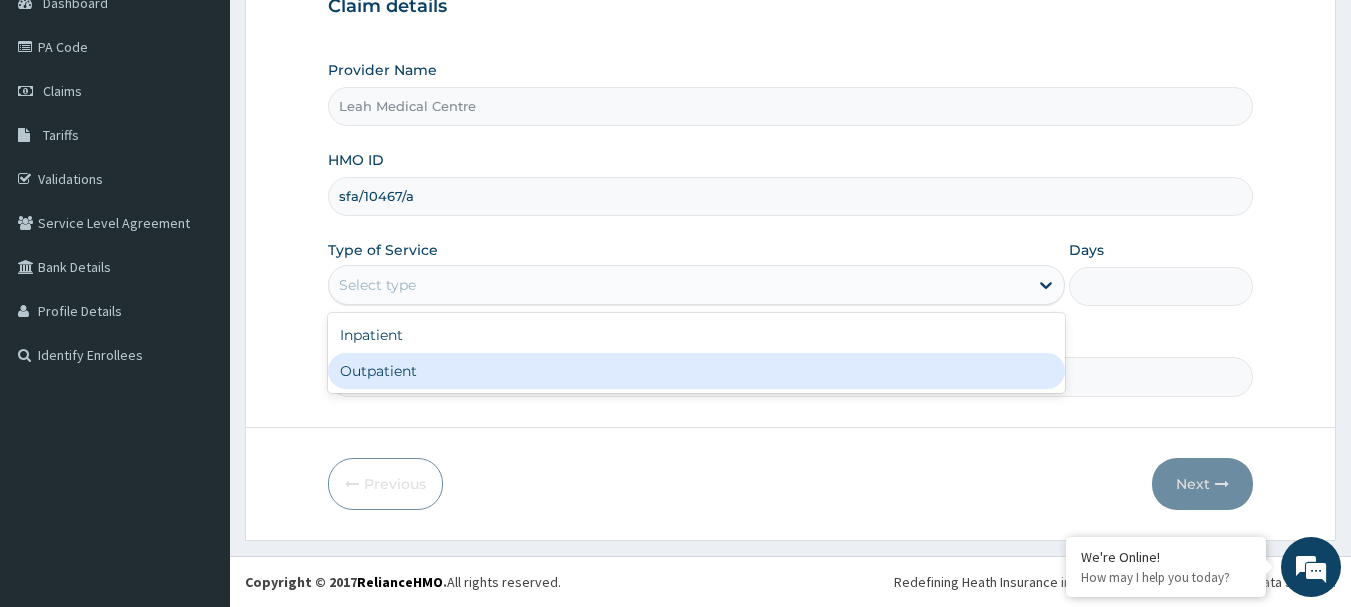 click on "Outpatient" at bounding box center (696, 371) 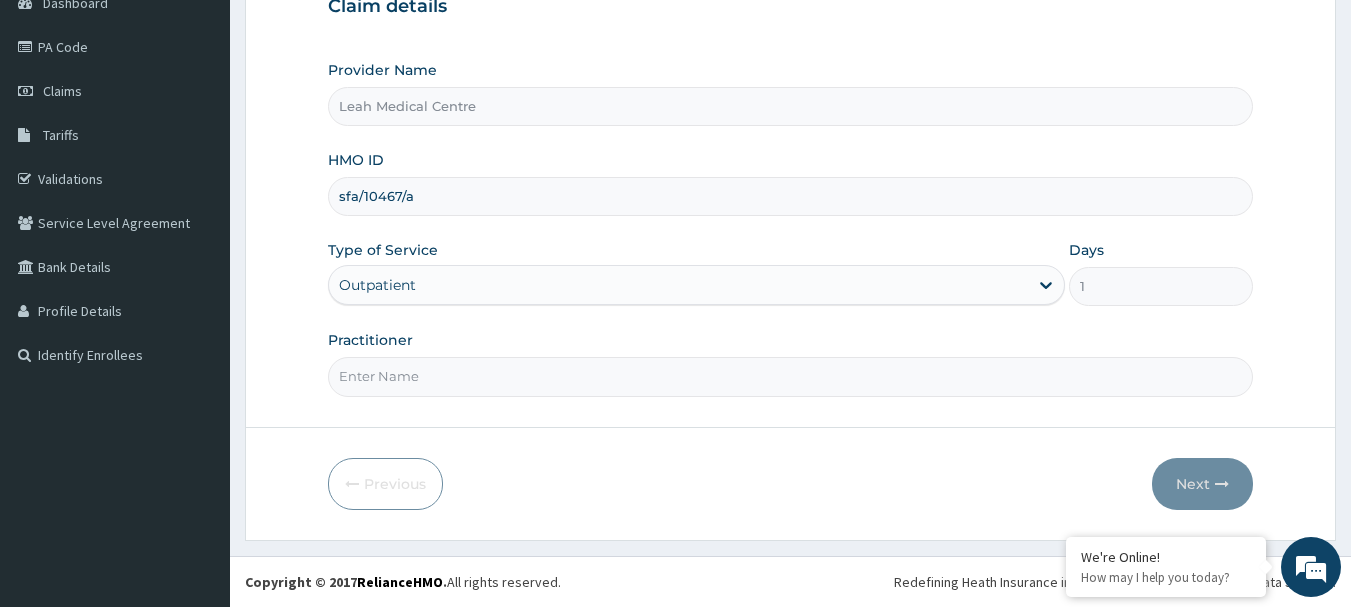 click on "Practitioner" at bounding box center [791, 376] 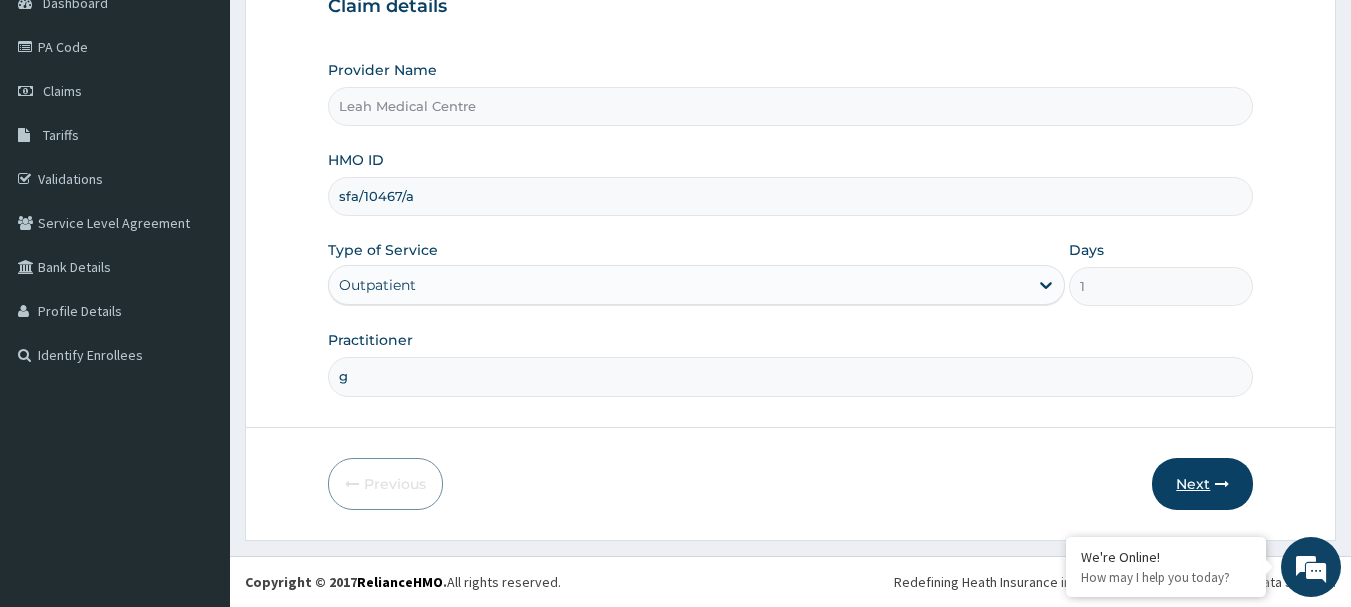 type on "g" 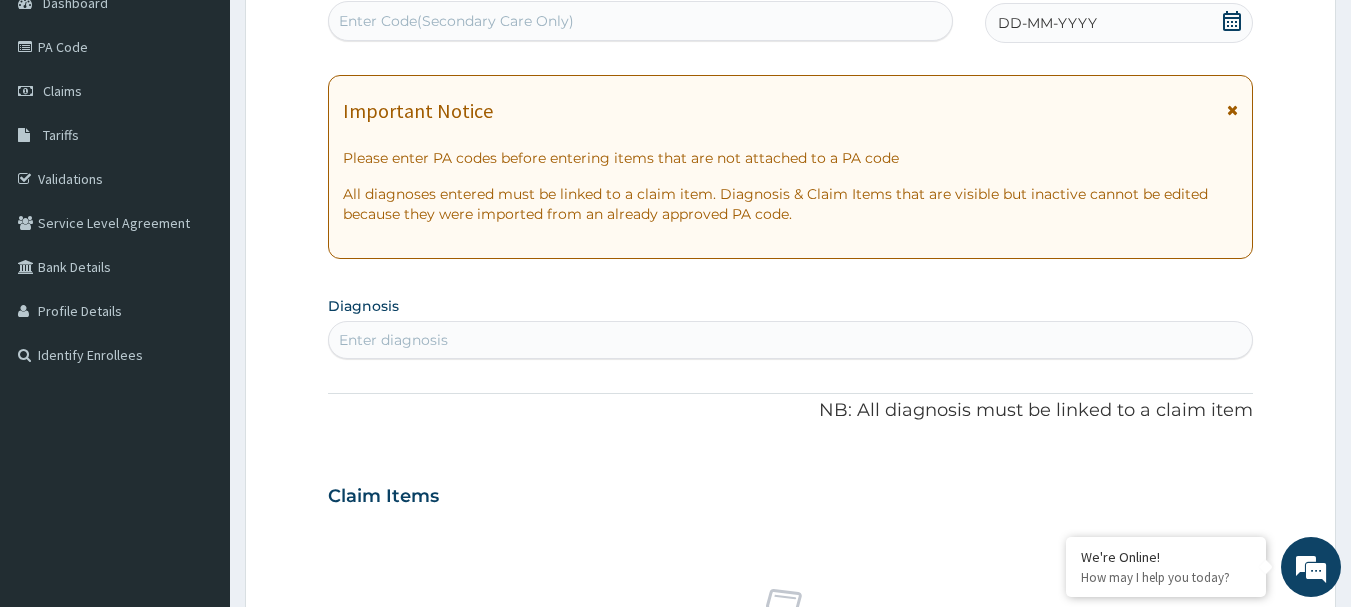 scroll, scrollTop: 0, scrollLeft: 0, axis: both 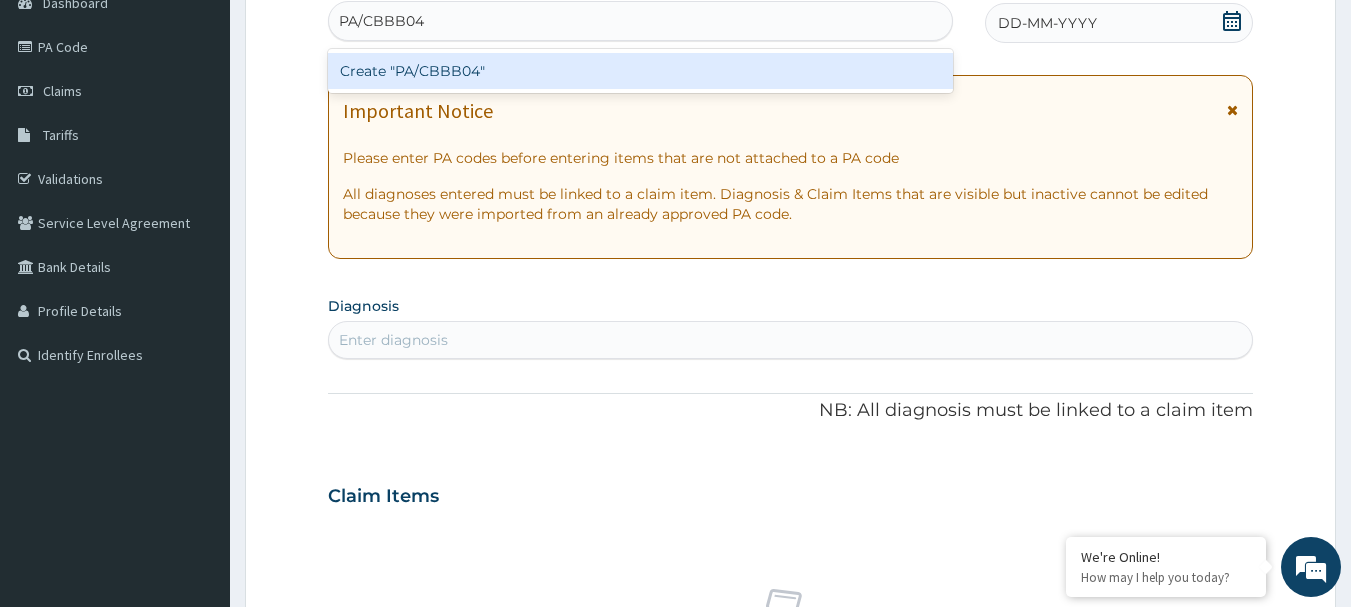 click on "Create "PA/CBBB04"" at bounding box center (641, 71) 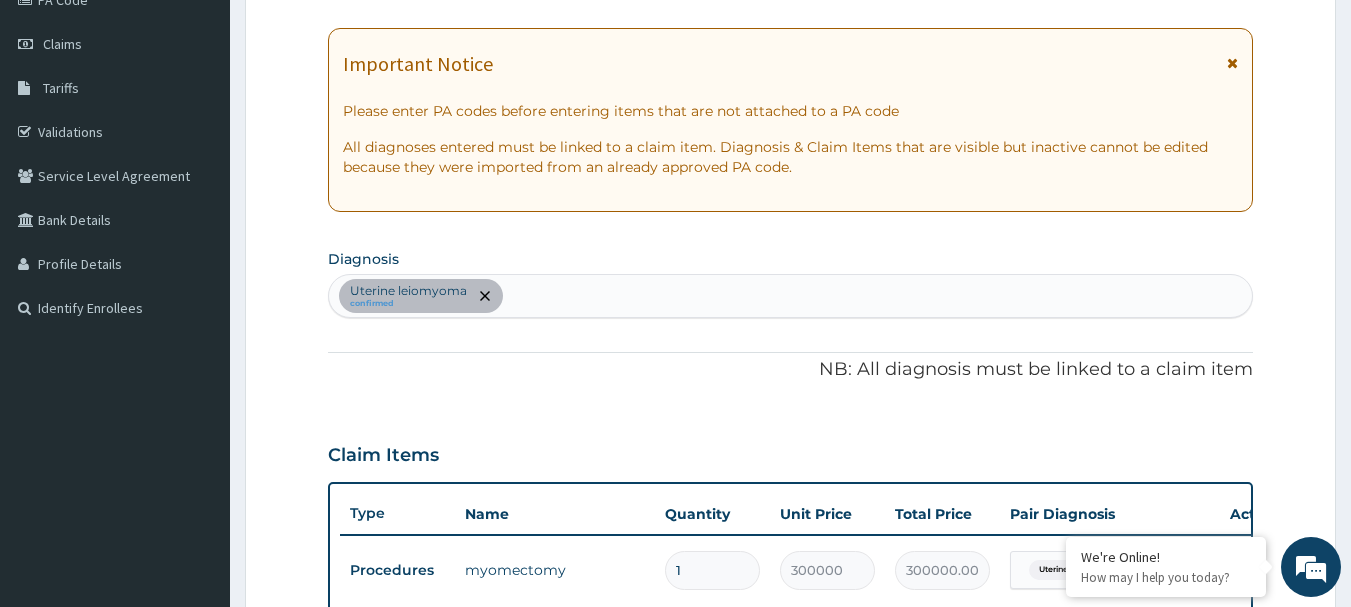 scroll, scrollTop: 245, scrollLeft: 0, axis: vertical 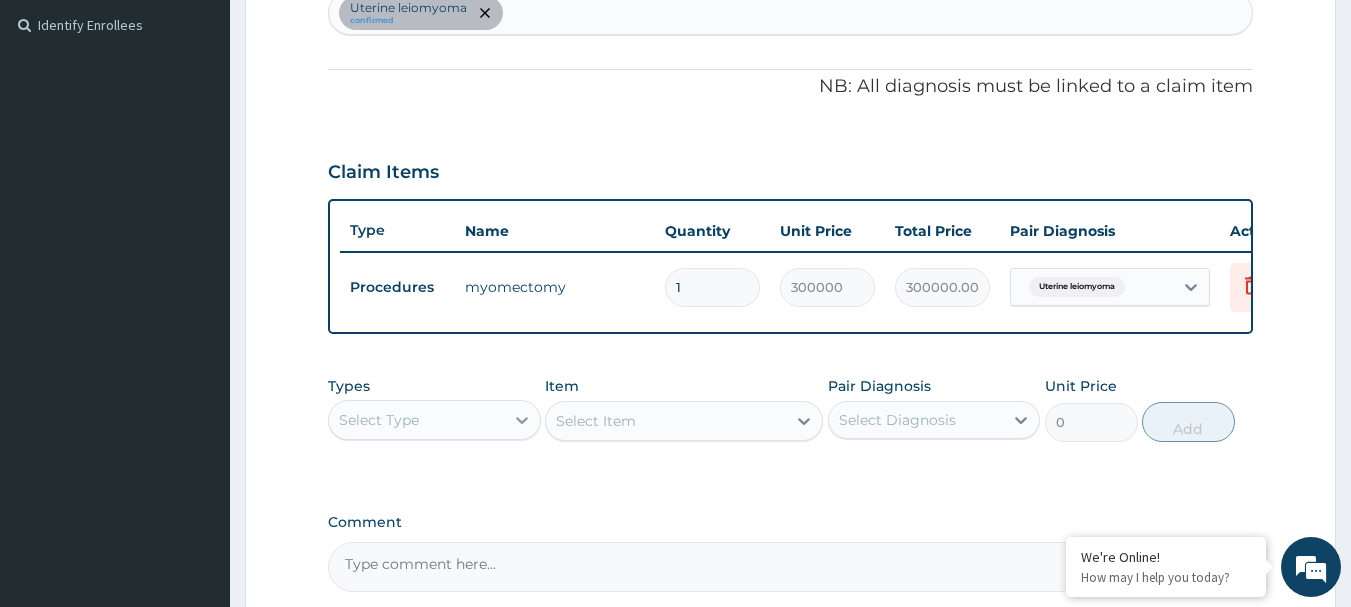 click at bounding box center (522, 420) 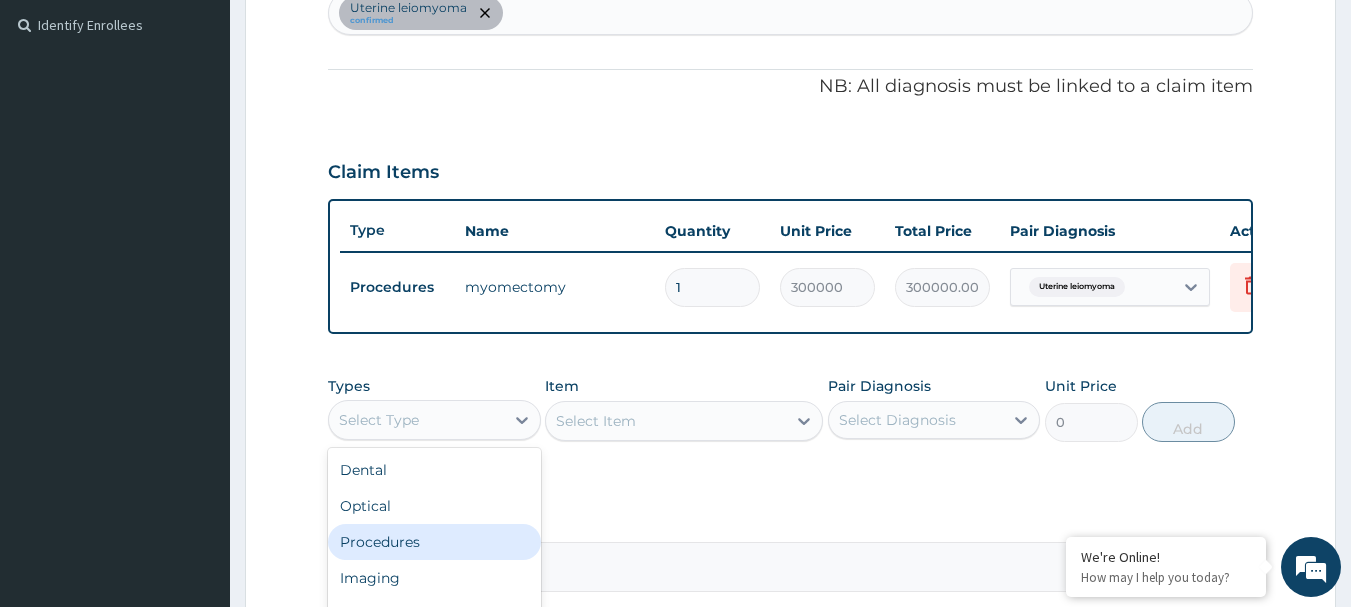 click on "Procedures" at bounding box center [434, 542] 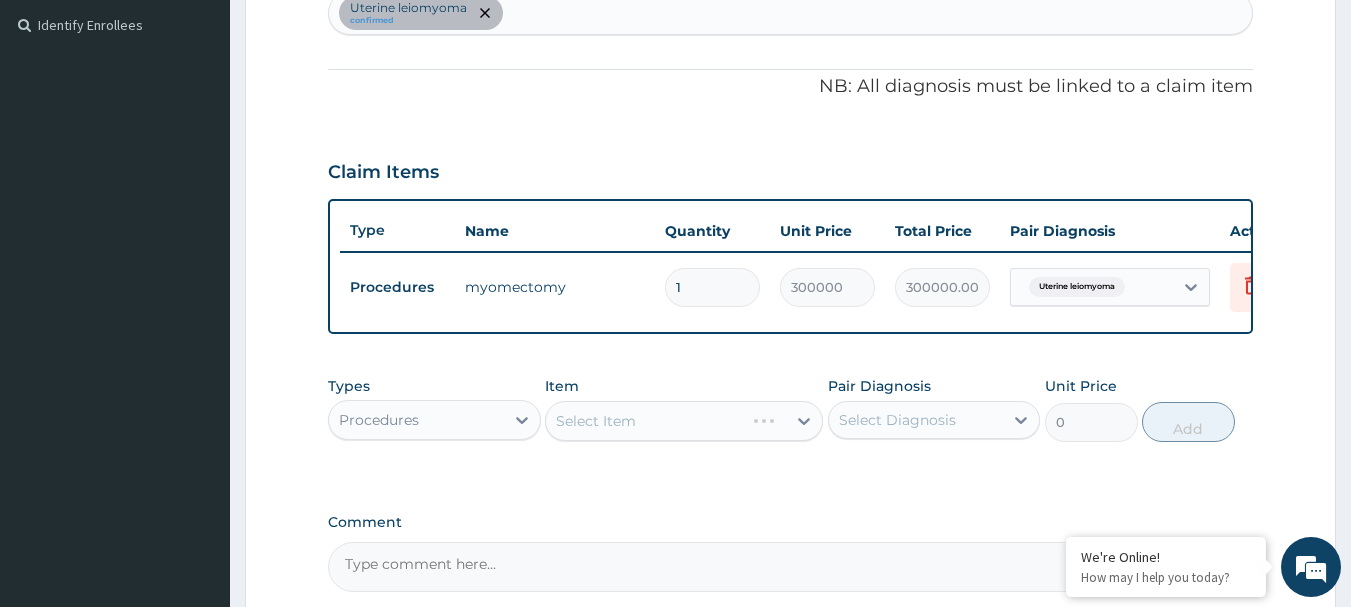 click on "Select Item" at bounding box center [684, 421] 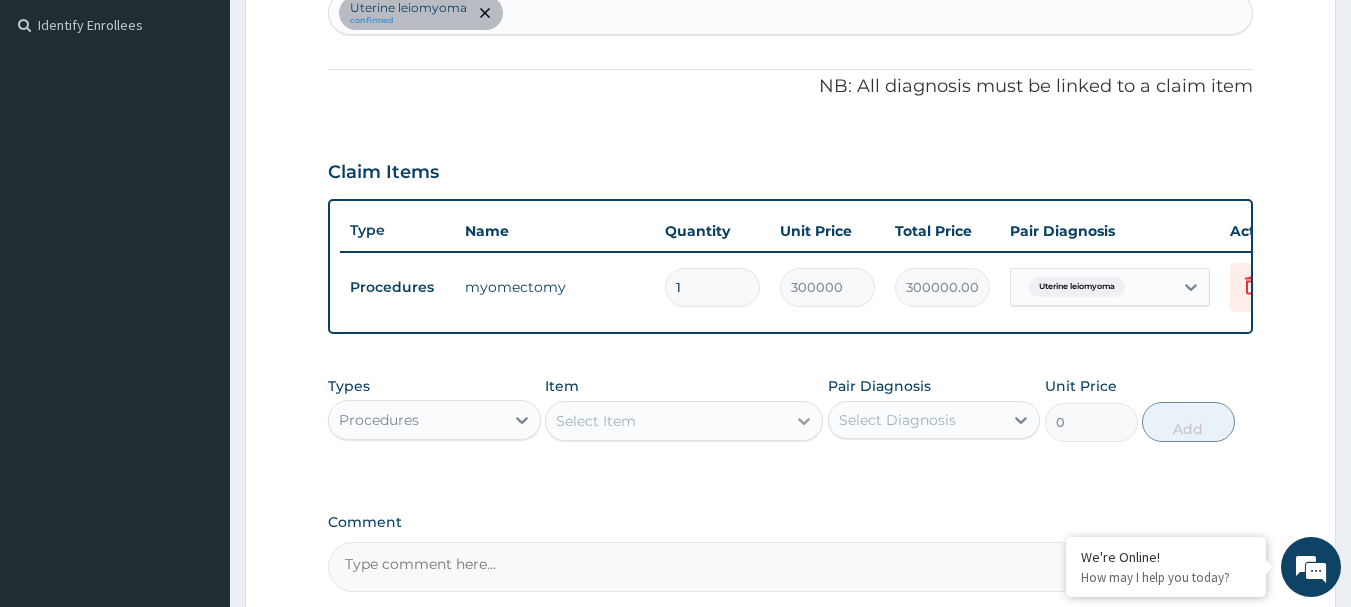 click 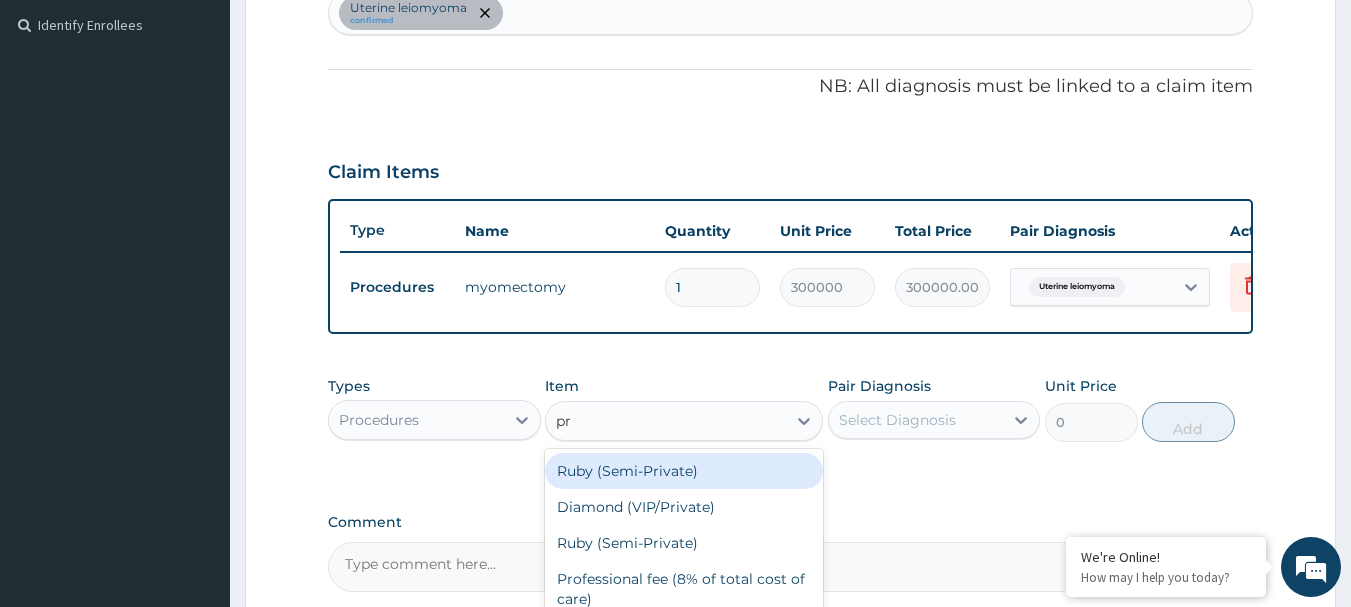 type on "pro" 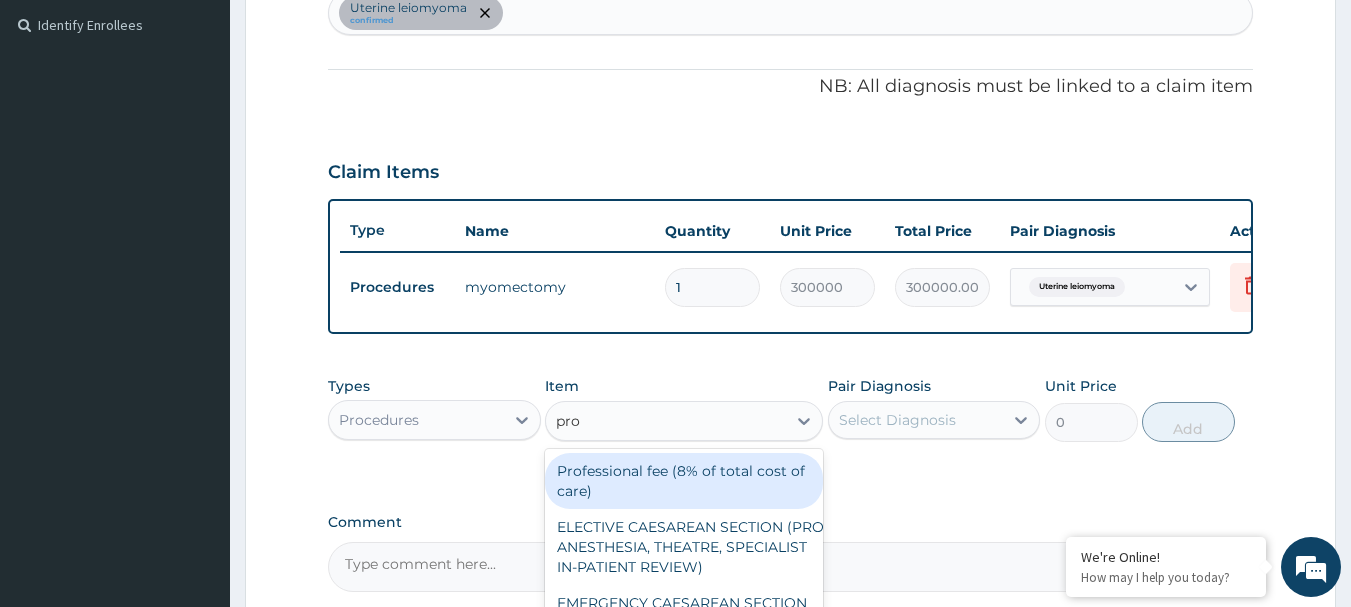 click on "Professional fee (8% of total cost of care)" at bounding box center (684, 481) 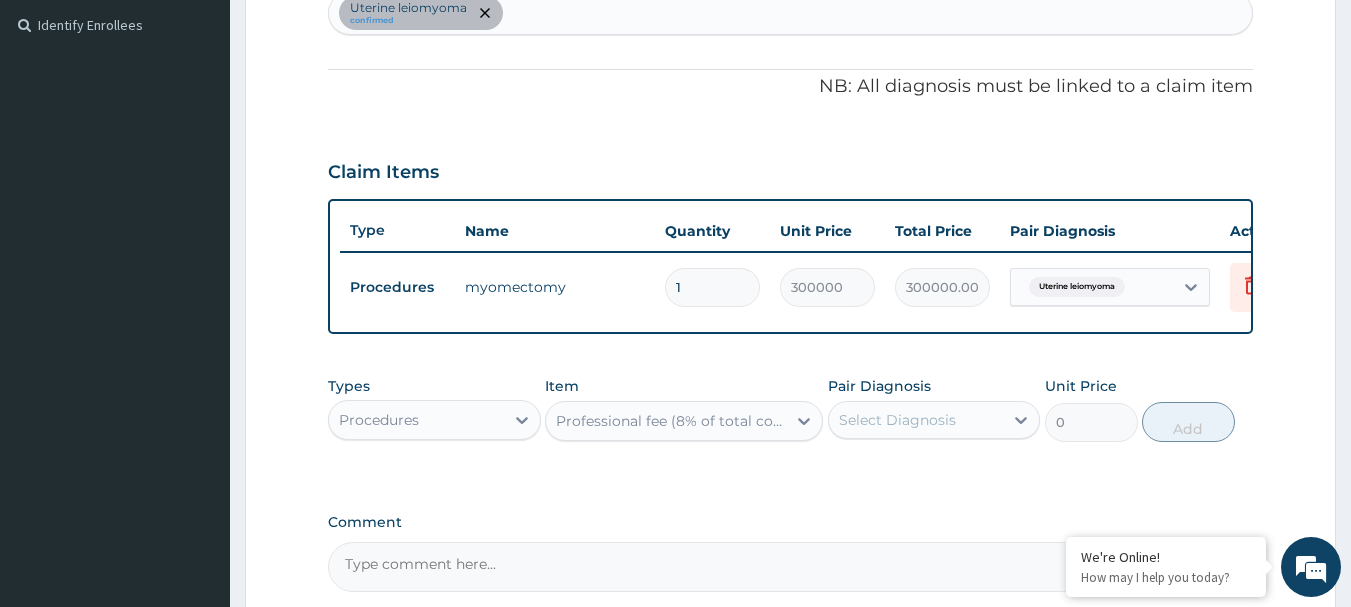 click on "Select Diagnosis" at bounding box center (916, 420) 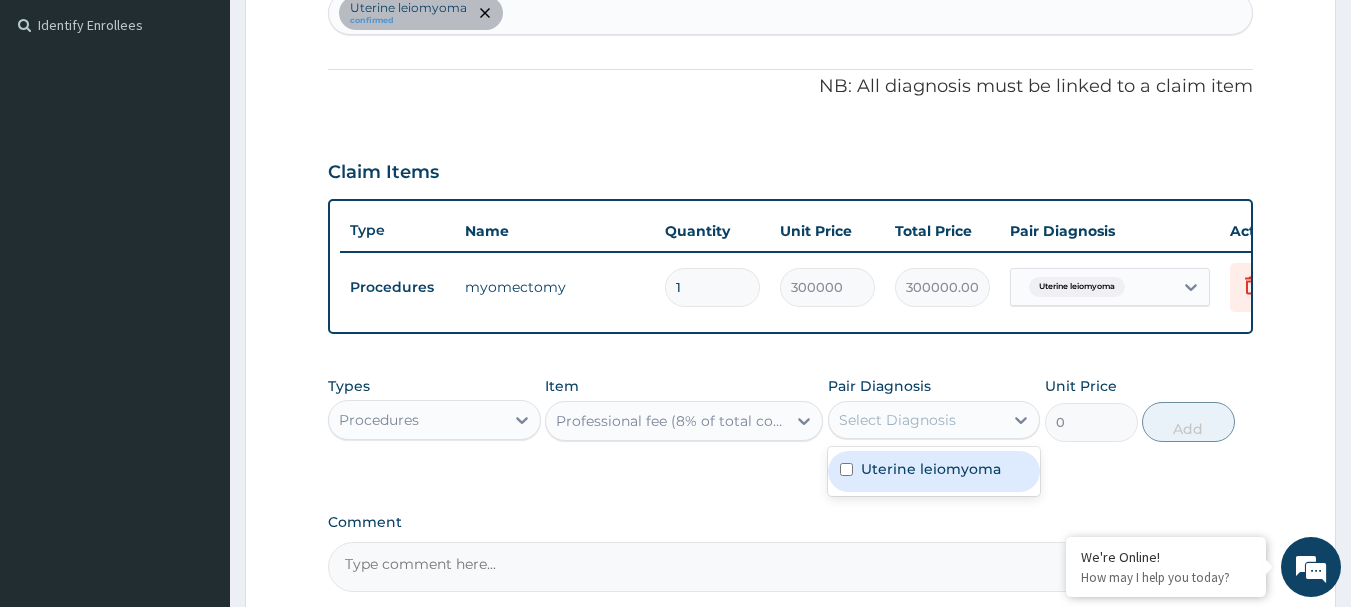click on "Uterine leiomyoma" at bounding box center [934, 471] 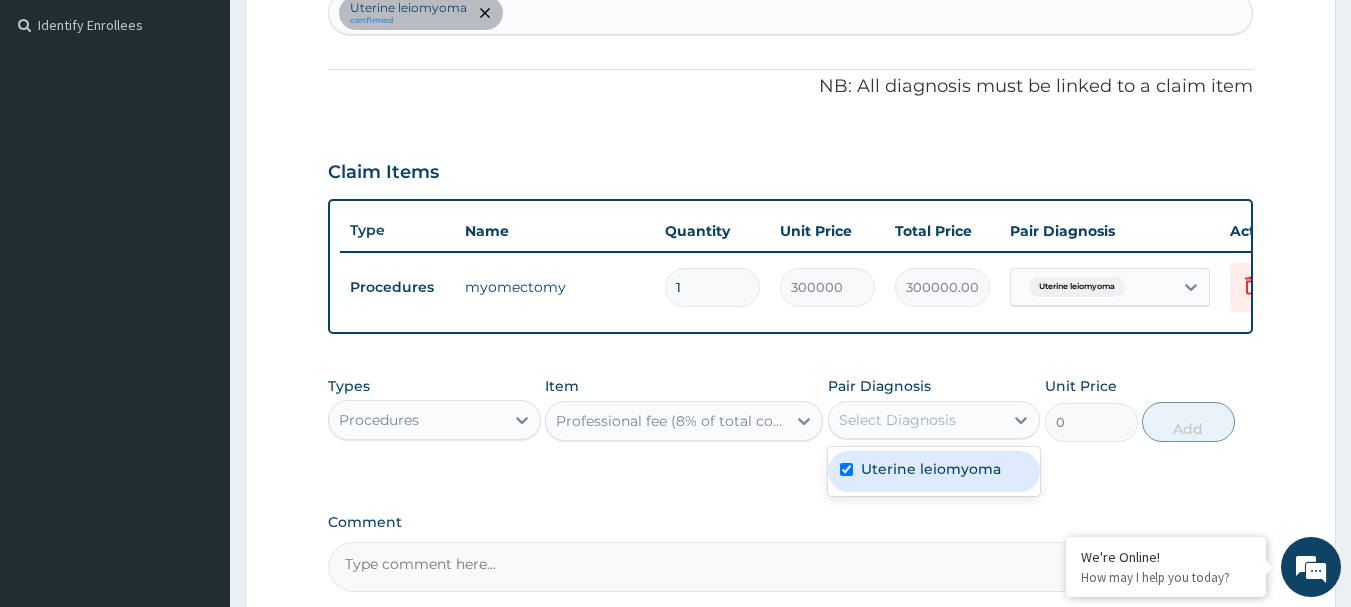 checkbox on "true" 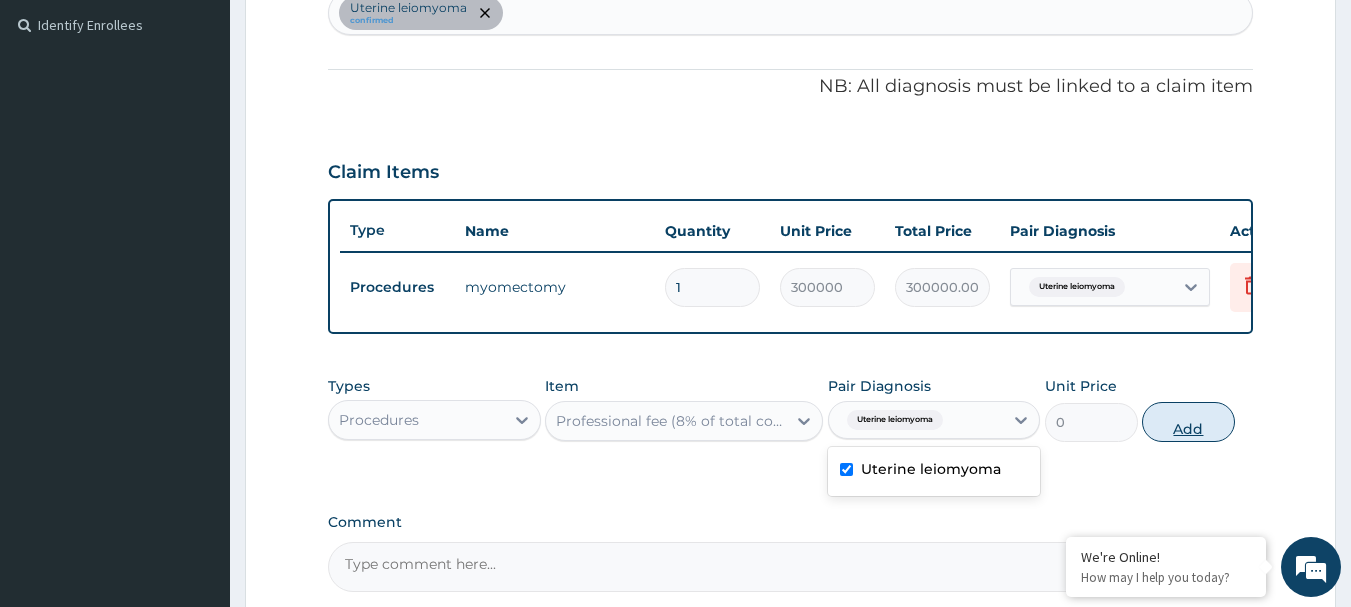 click on "Add" at bounding box center (1188, 422) 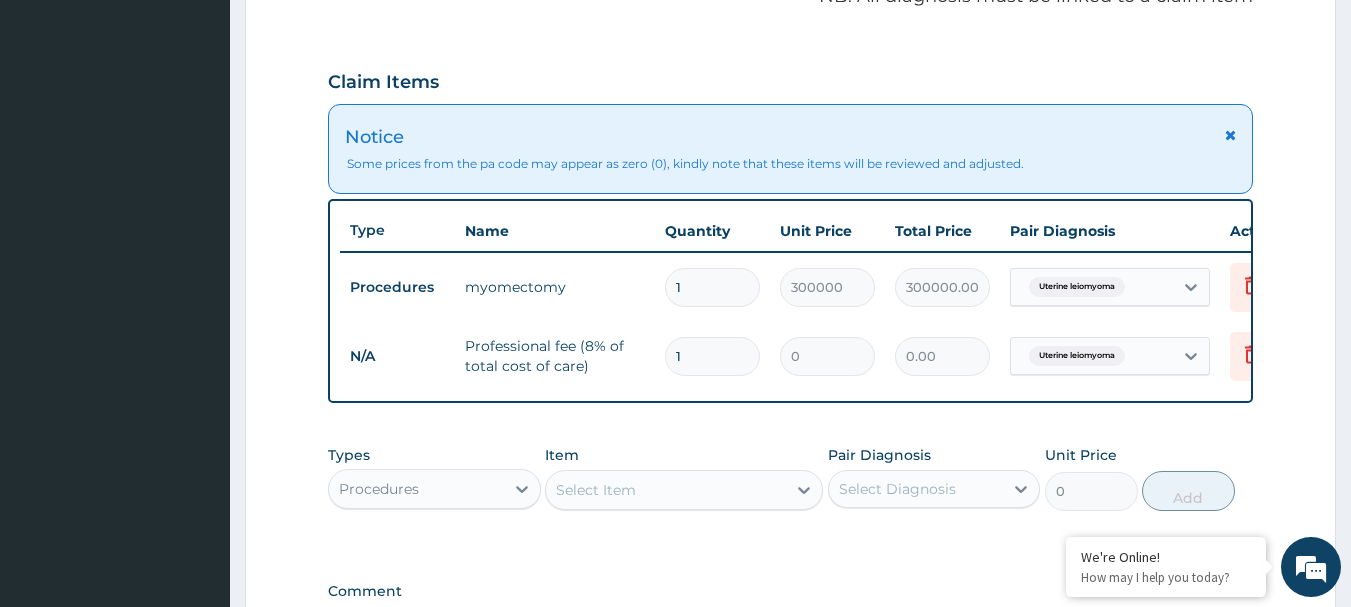 scroll, scrollTop: 745, scrollLeft: 0, axis: vertical 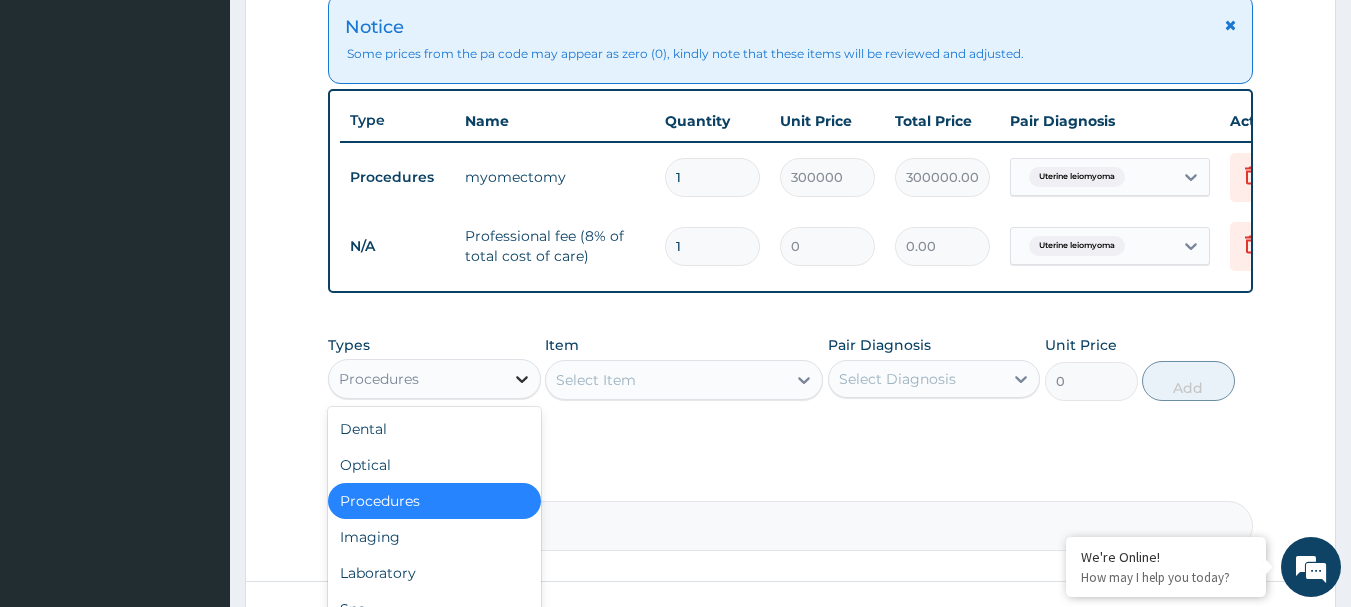 click 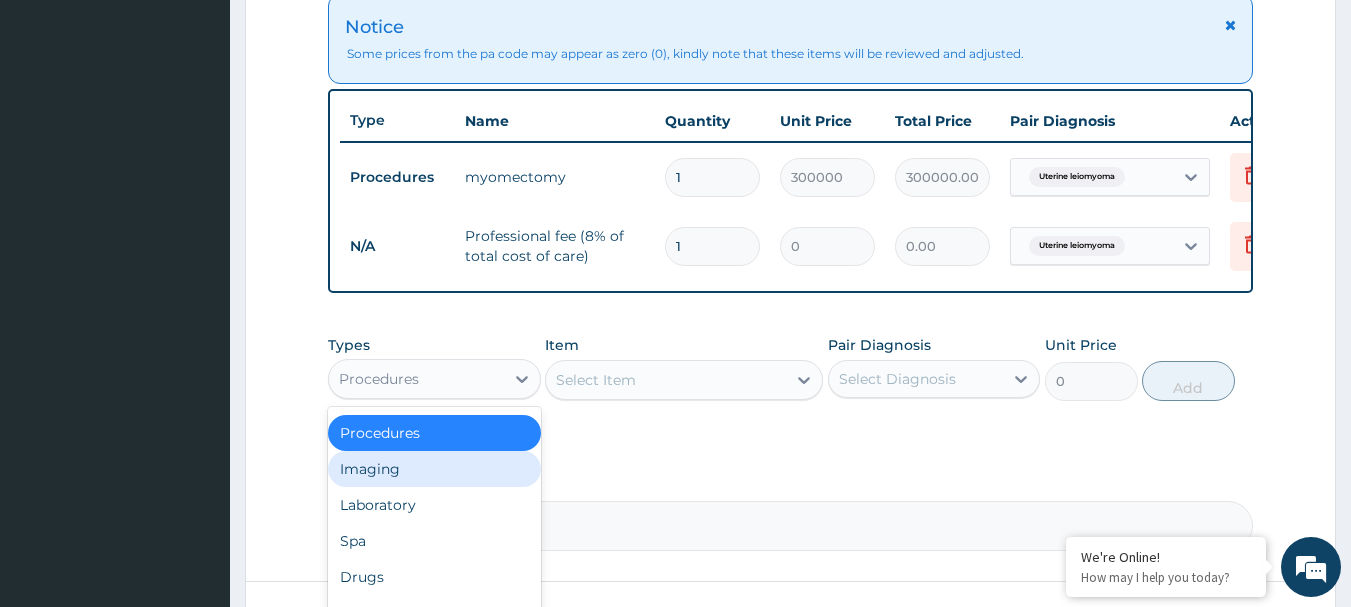 scroll, scrollTop: 0, scrollLeft: 0, axis: both 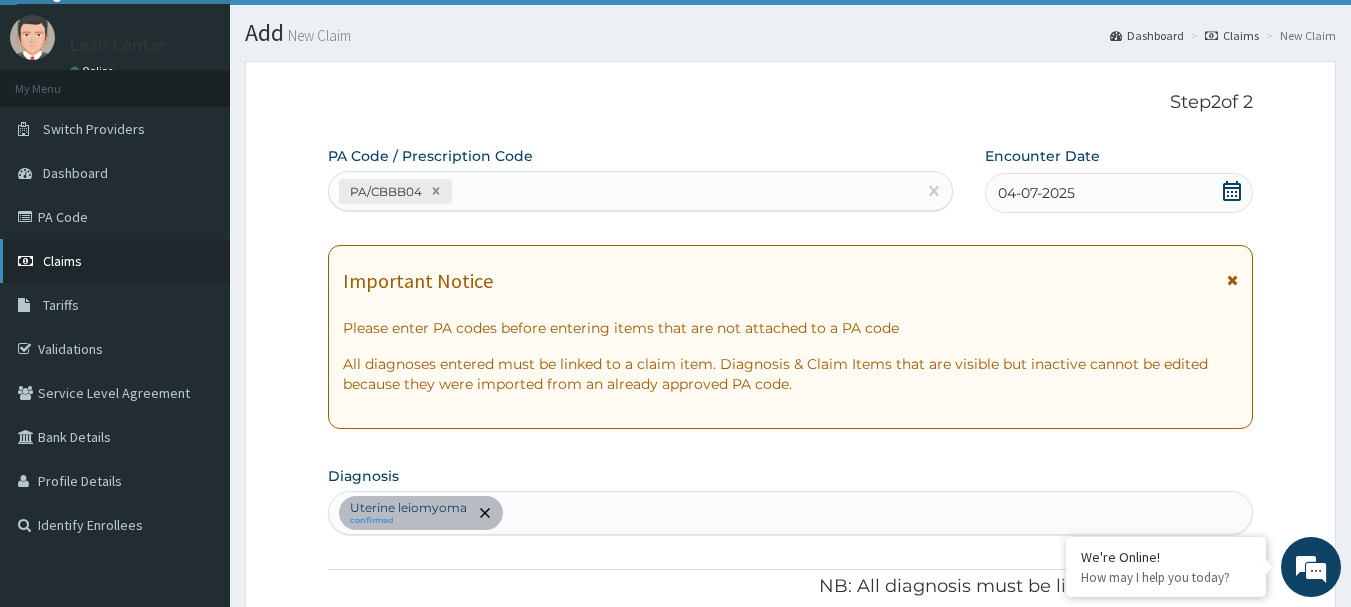 click on "Claims" at bounding box center (115, 261) 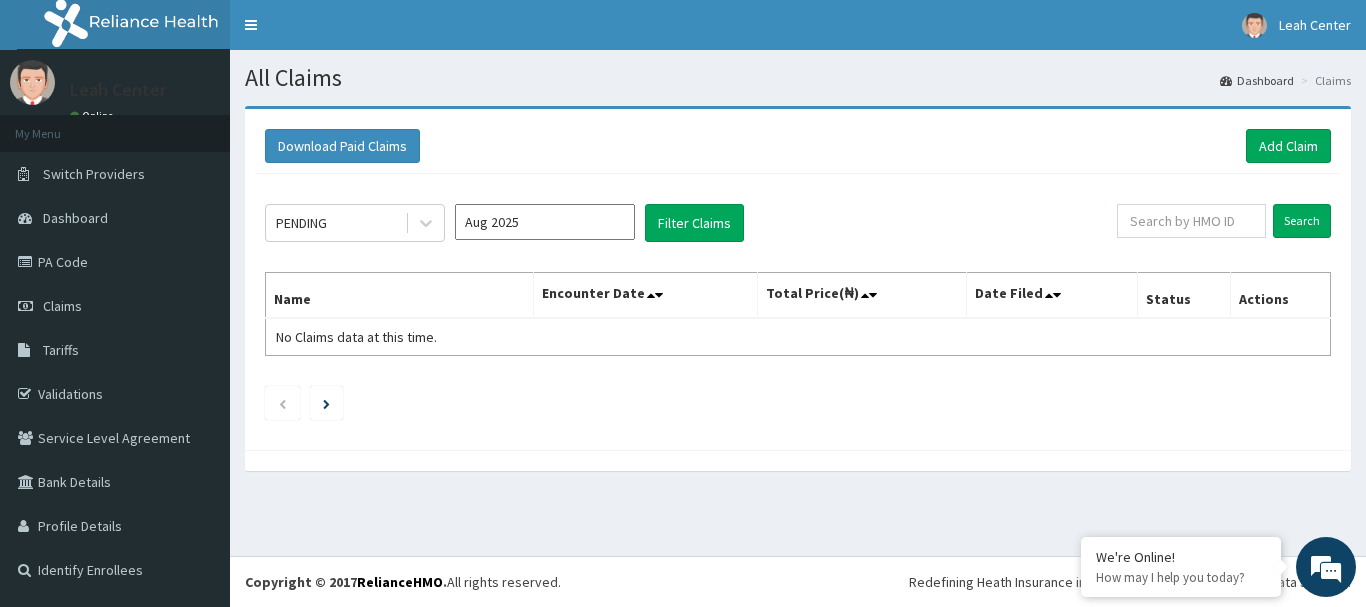 scroll, scrollTop: 0, scrollLeft: 0, axis: both 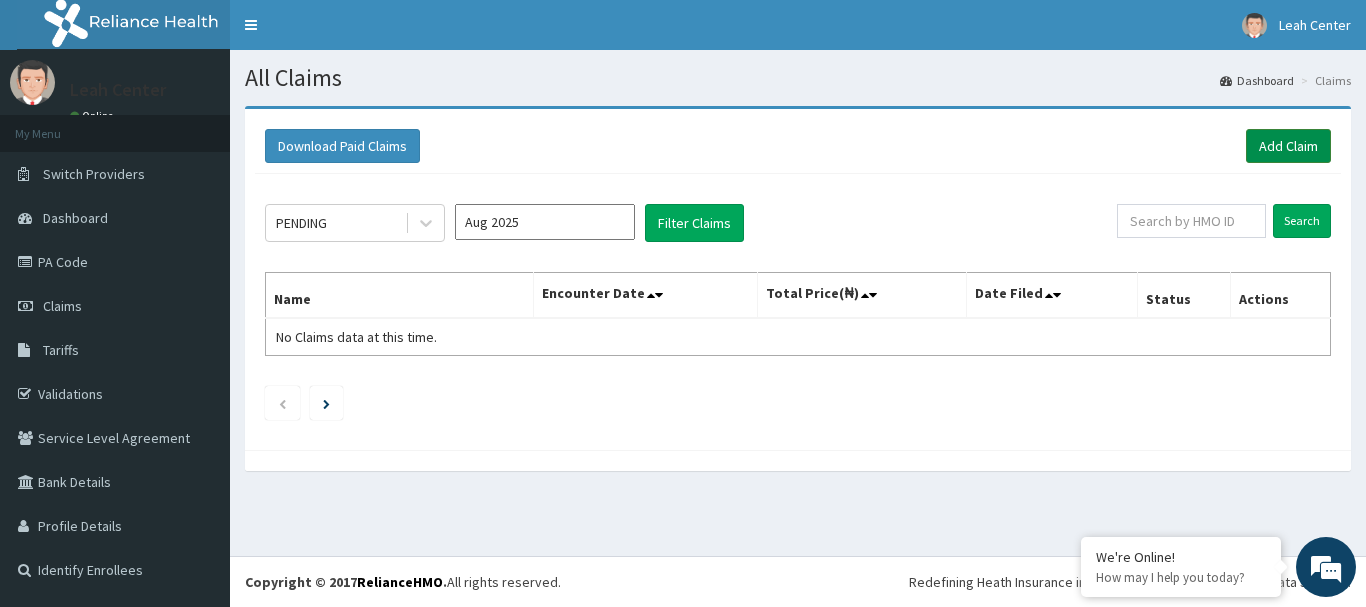 click on "Add Claim" at bounding box center [1288, 146] 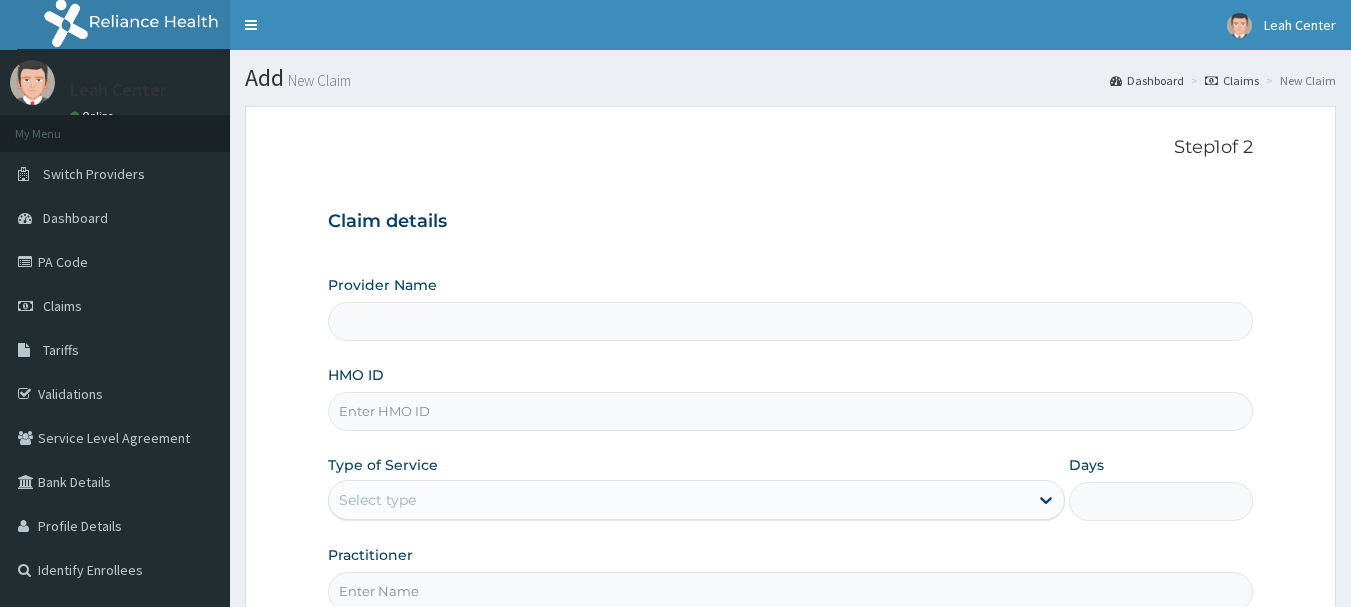 type on "Leah Medical Centre" 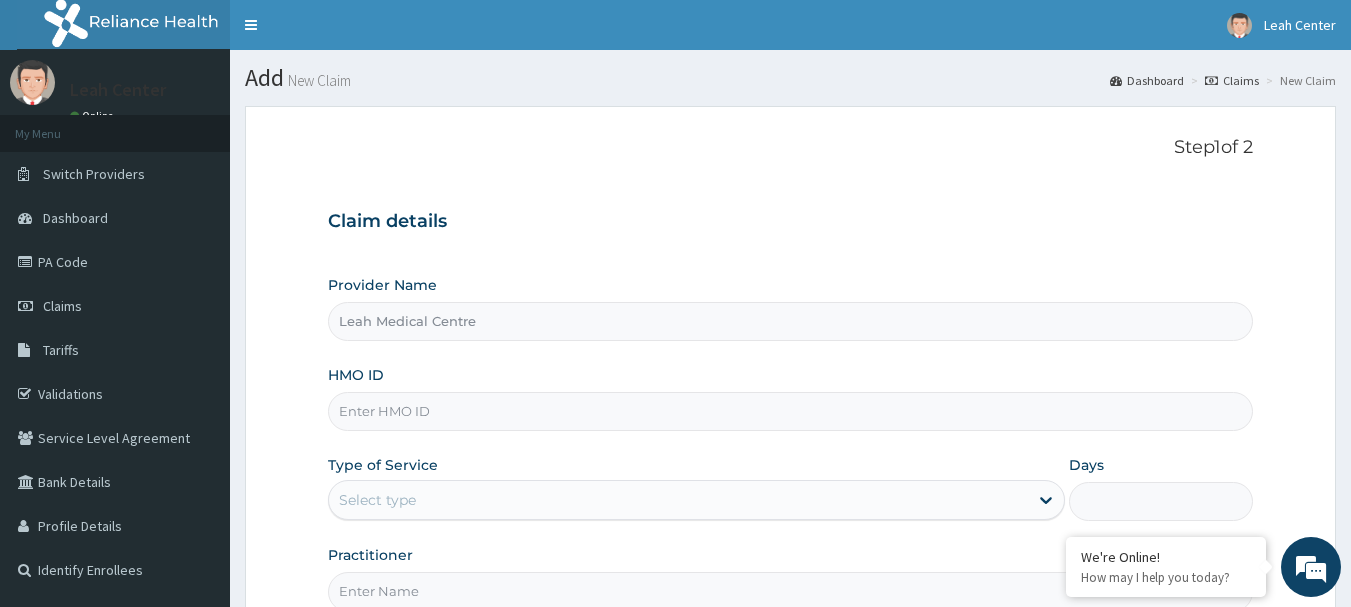 scroll, scrollTop: 0, scrollLeft: 0, axis: both 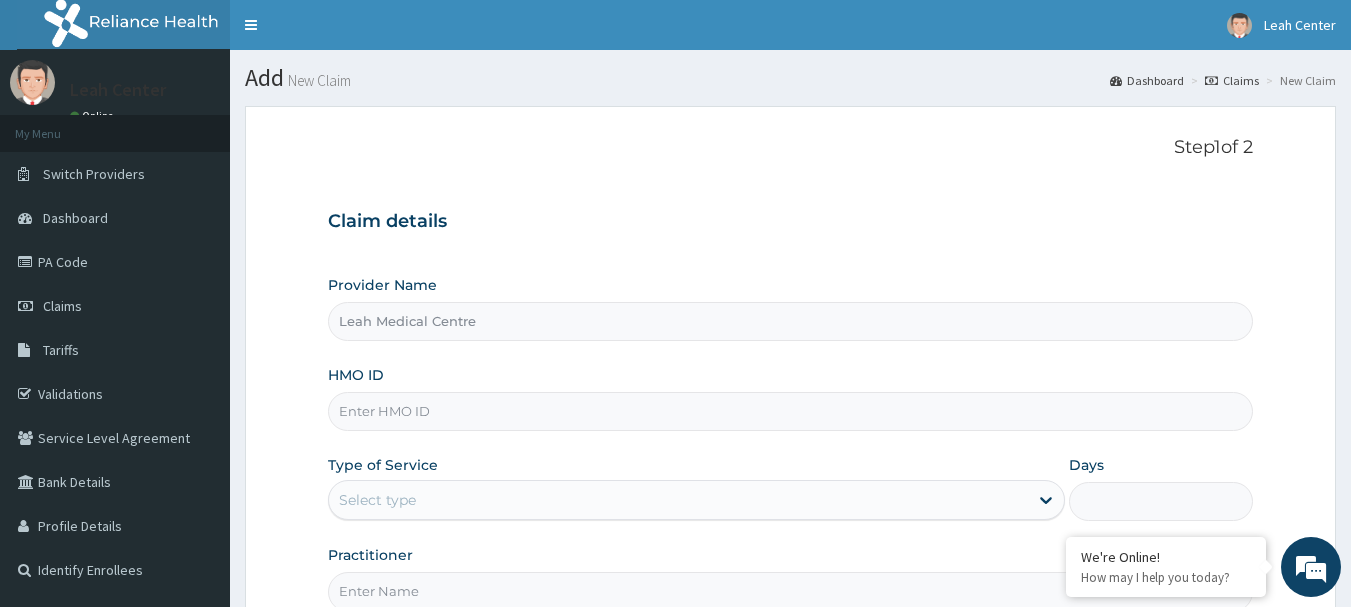 click on "HMO ID" at bounding box center [791, 411] 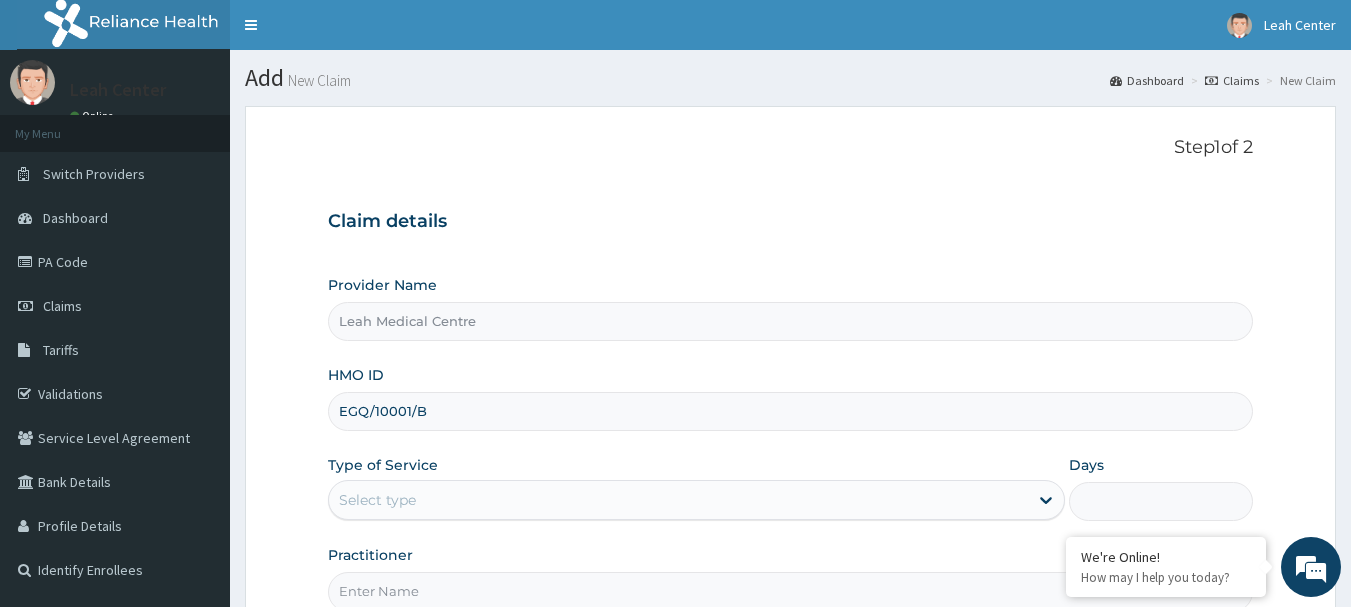 scroll, scrollTop: 100, scrollLeft: 0, axis: vertical 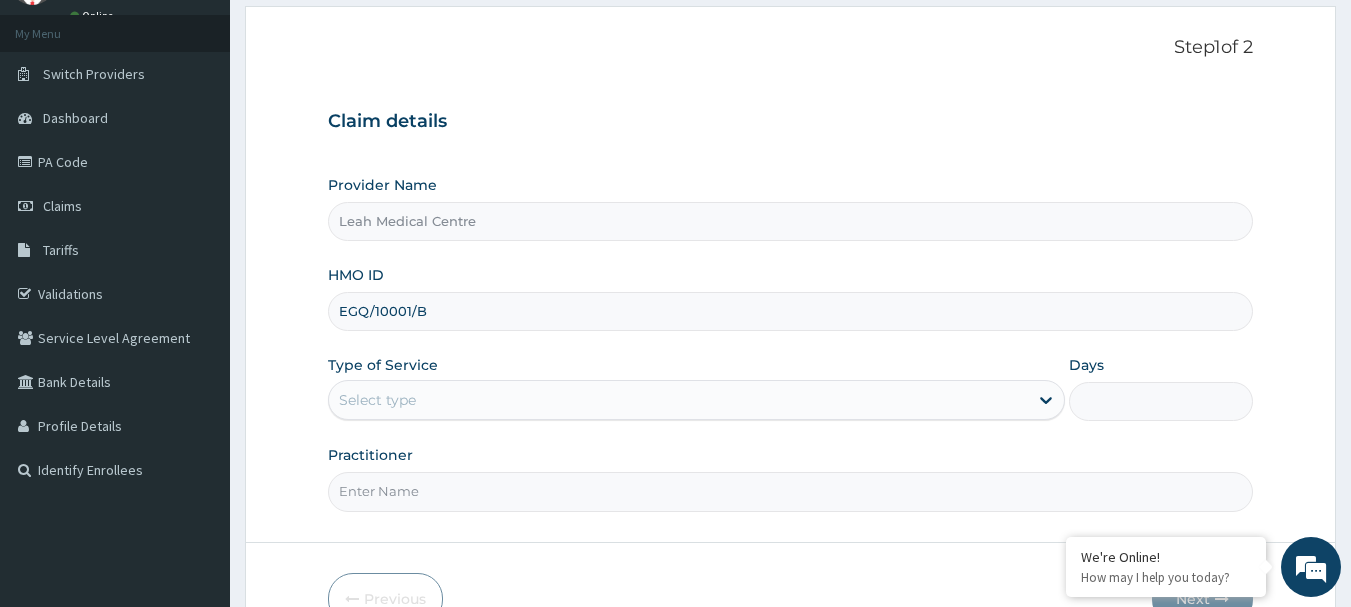 type on "EGQ/10001/B" 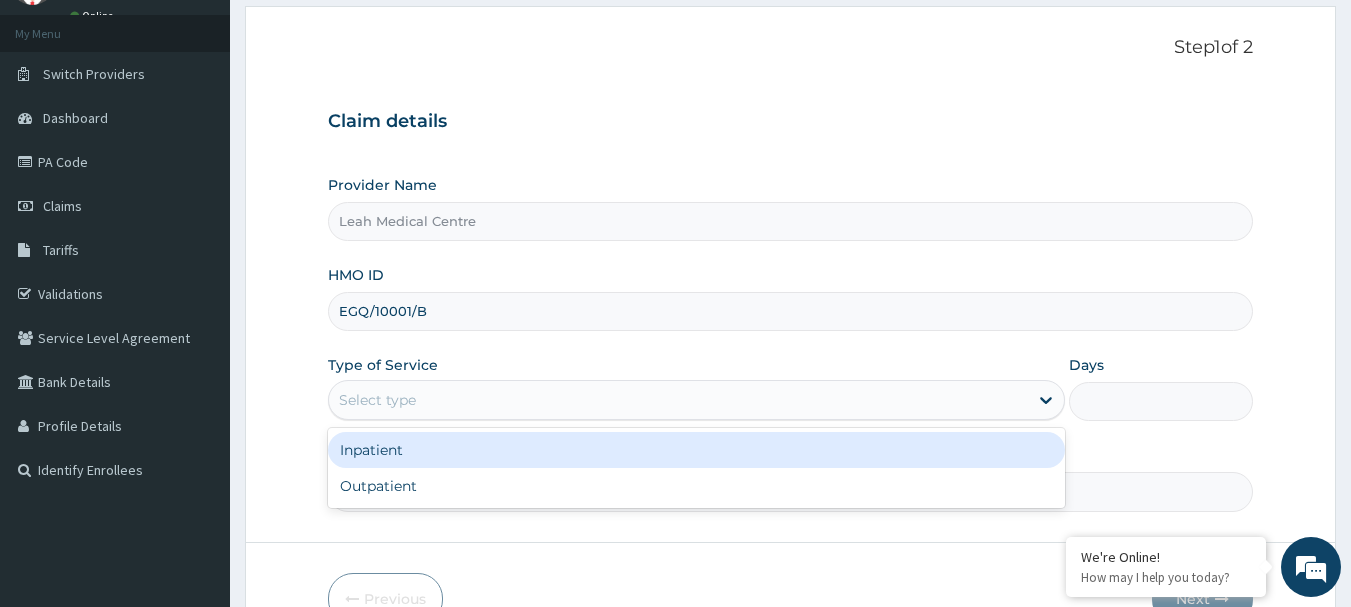 click on "Select type" at bounding box center [678, 400] 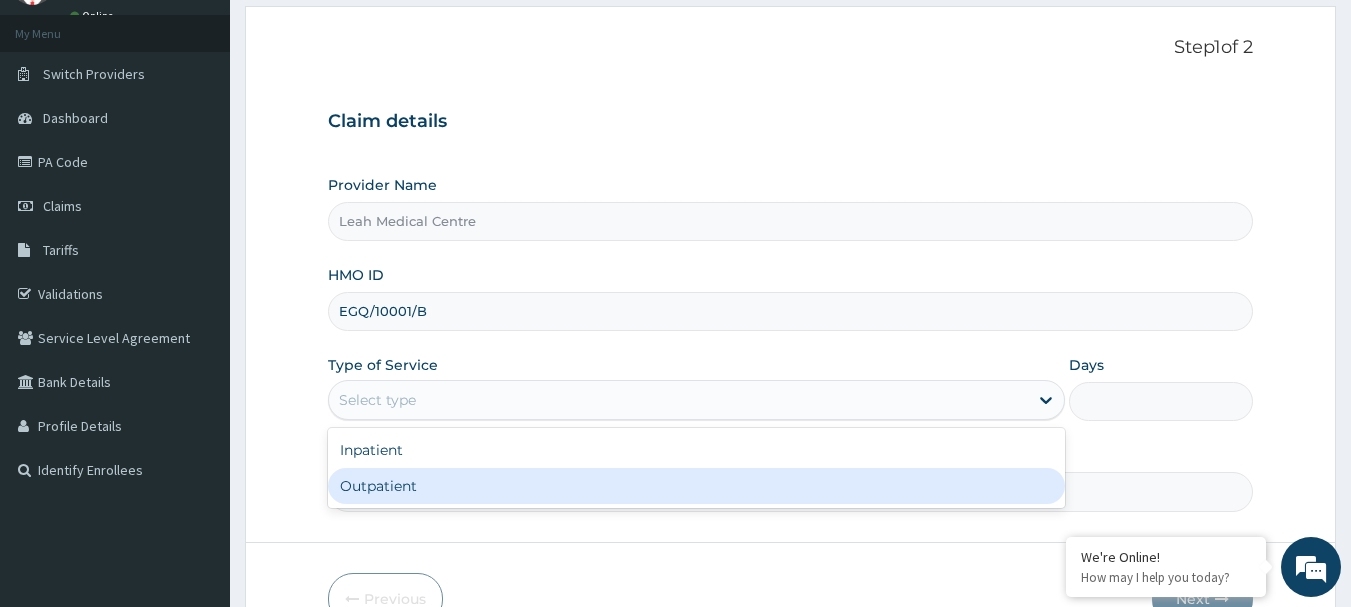 click on "Outpatient" at bounding box center (696, 486) 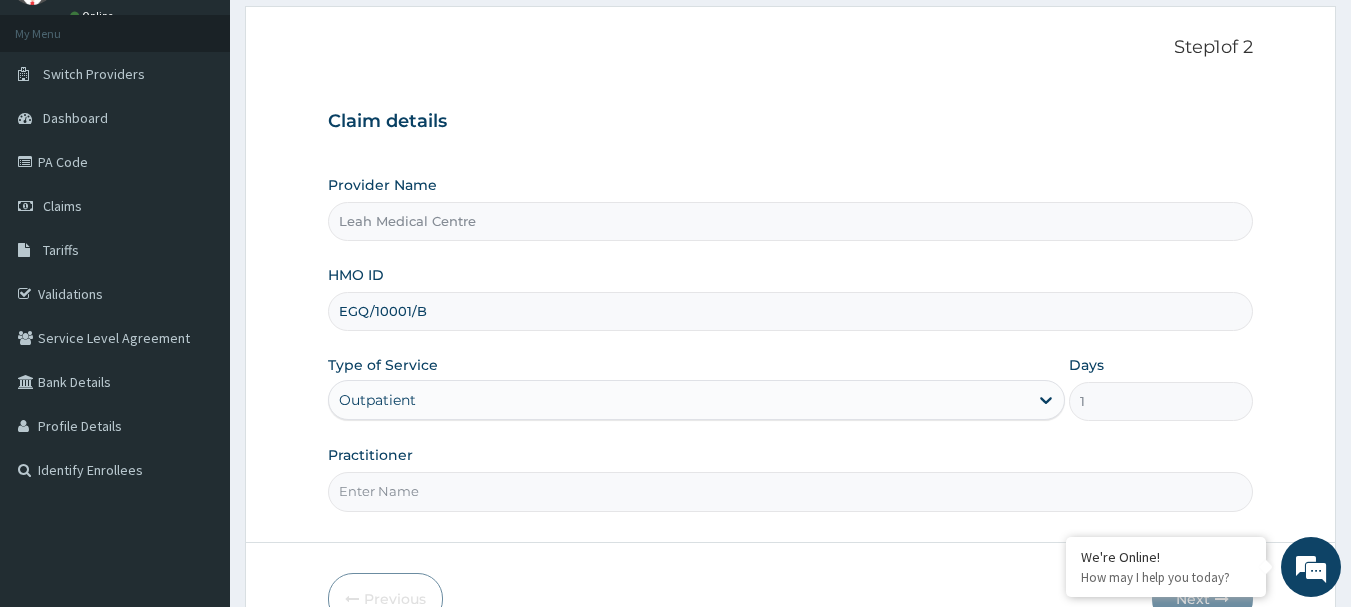 click on "Practitioner" at bounding box center [791, 478] 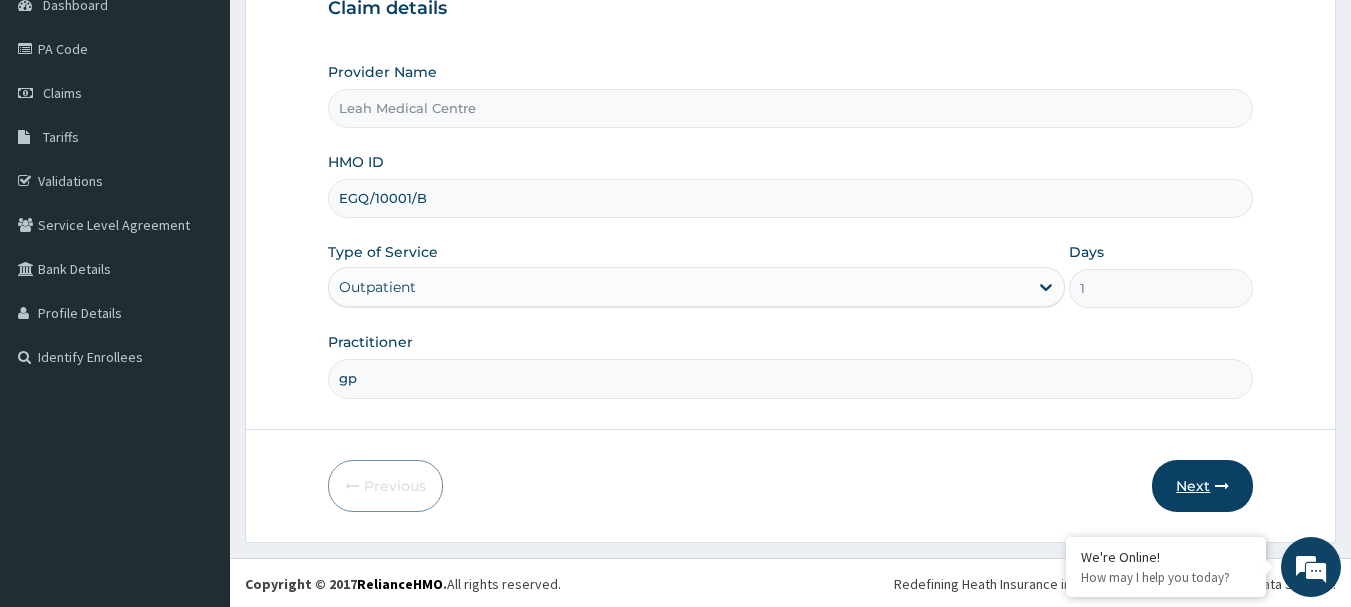 scroll, scrollTop: 215, scrollLeft: 0, axis: vertical 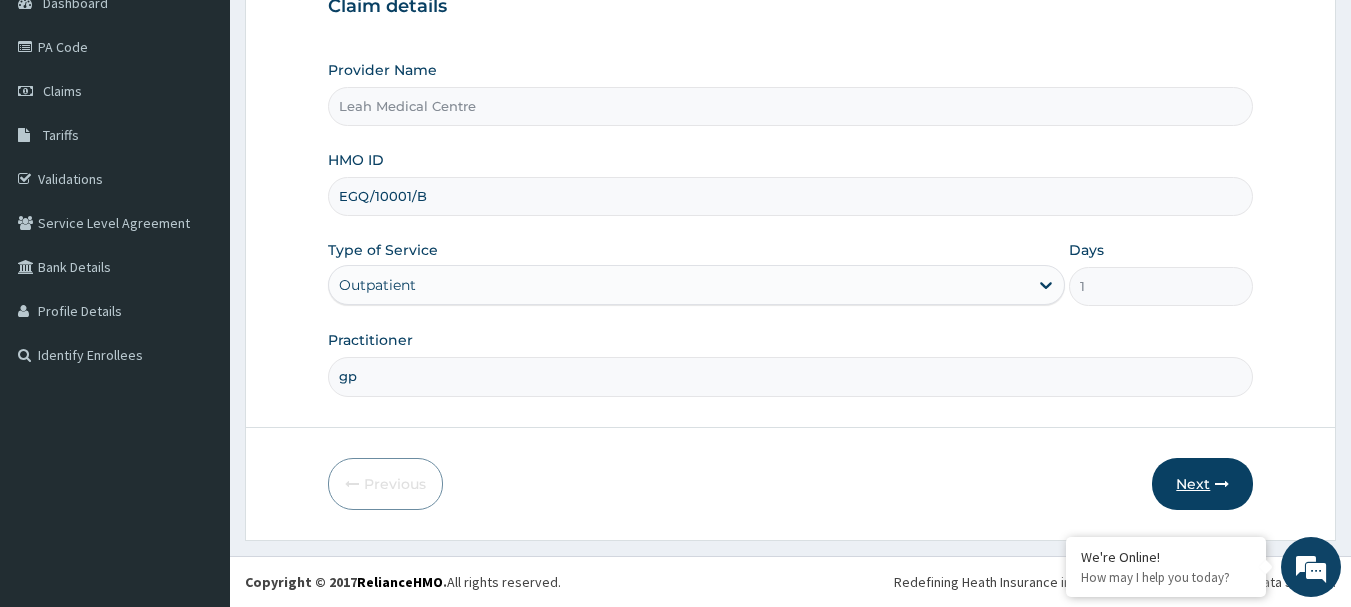 type on "gp" 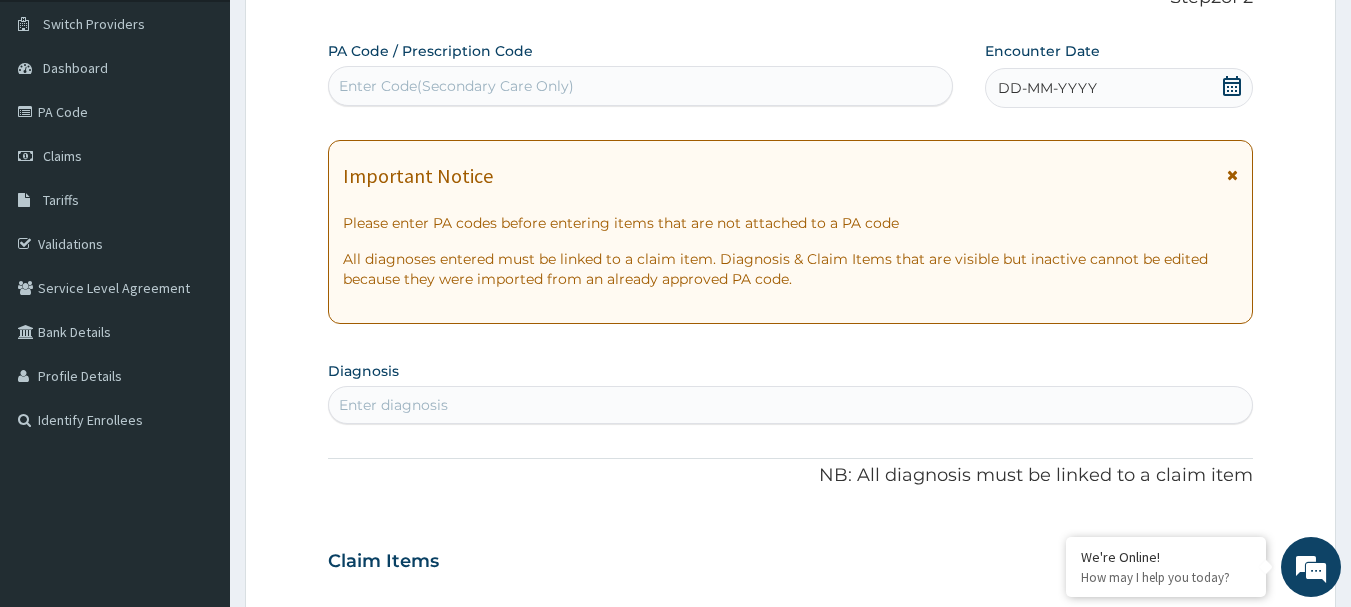 scroll, scrollTop: 115, scrollLeft: 0, axis: vertical 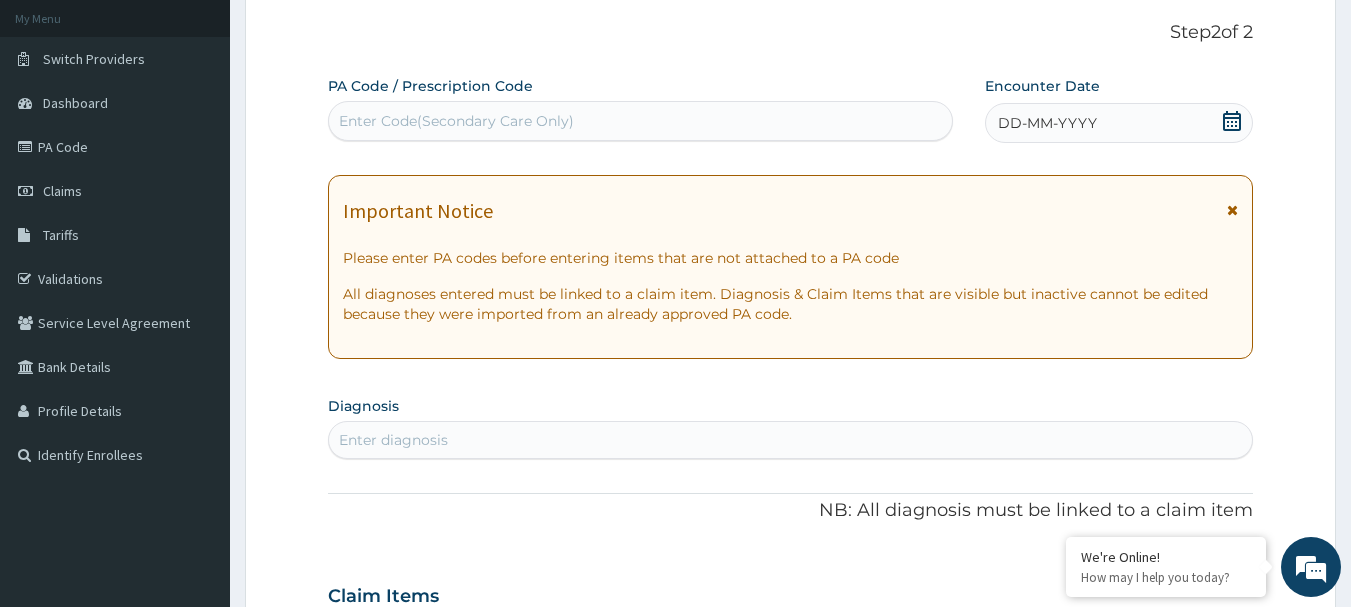 click on "Enter Code(Secondary Care Only)" at bounding box center [456, 121] 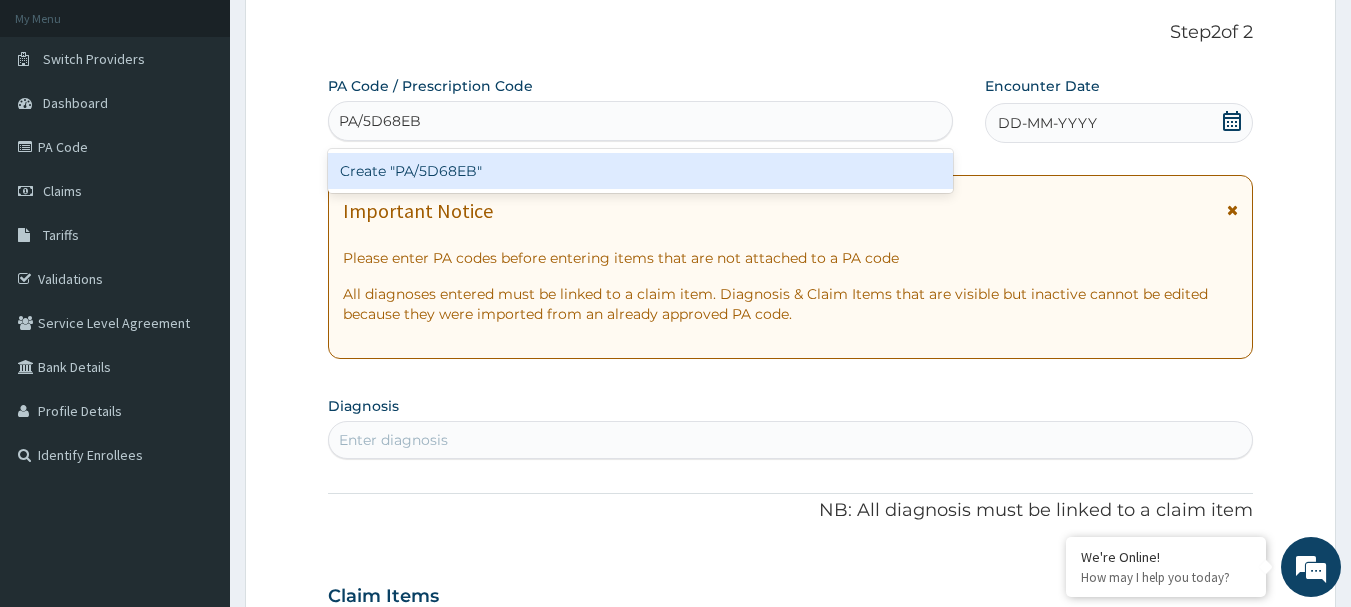 click on "Create "PA/5D68EB"" at bounding box center [641, 171] 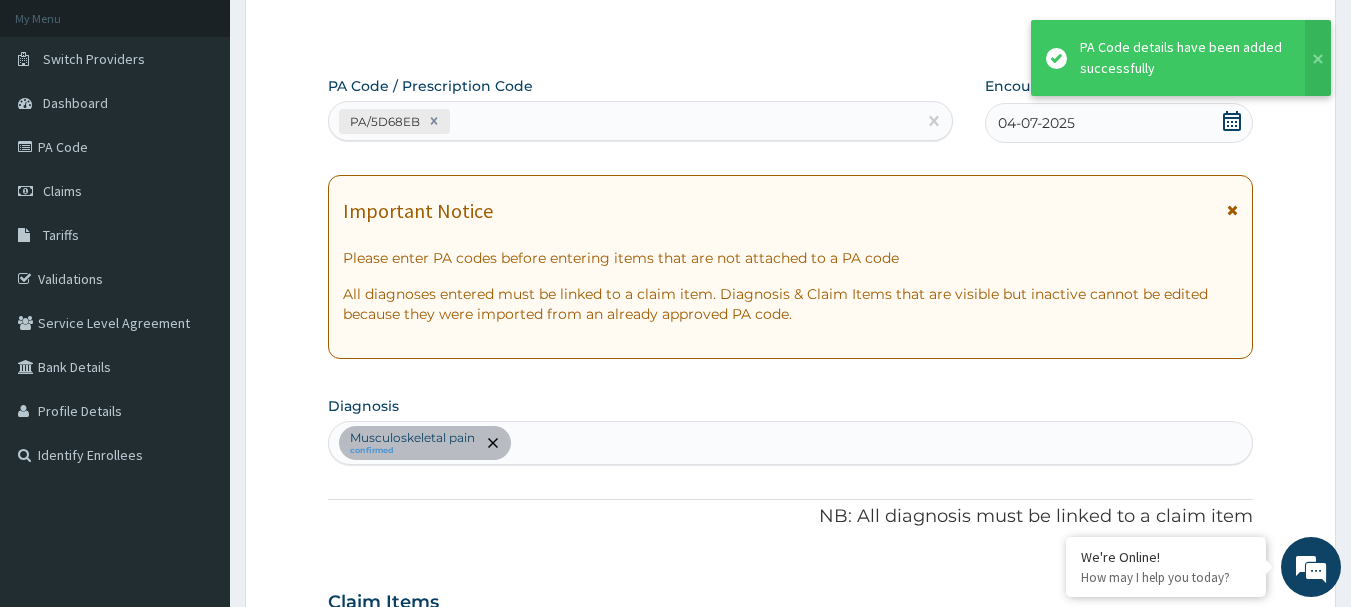 scroll, scrollTop: 529, scrollLeft: 0, axis: vertical 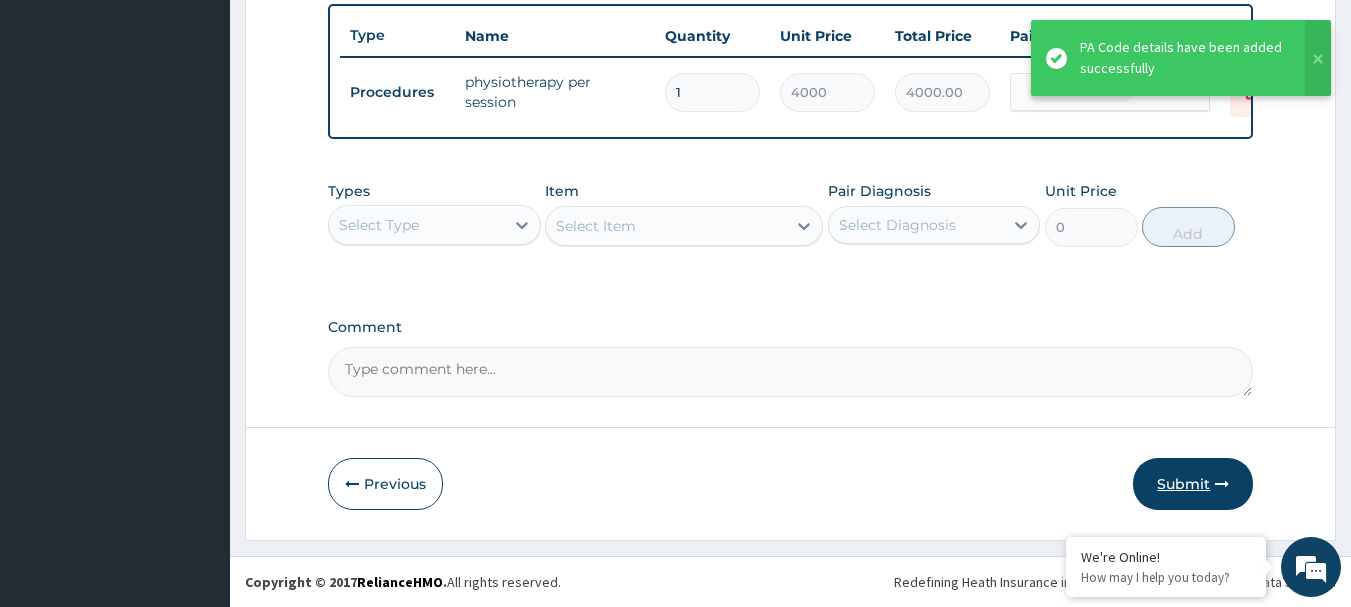click on "Submit" at bounding box center (1193, 484) 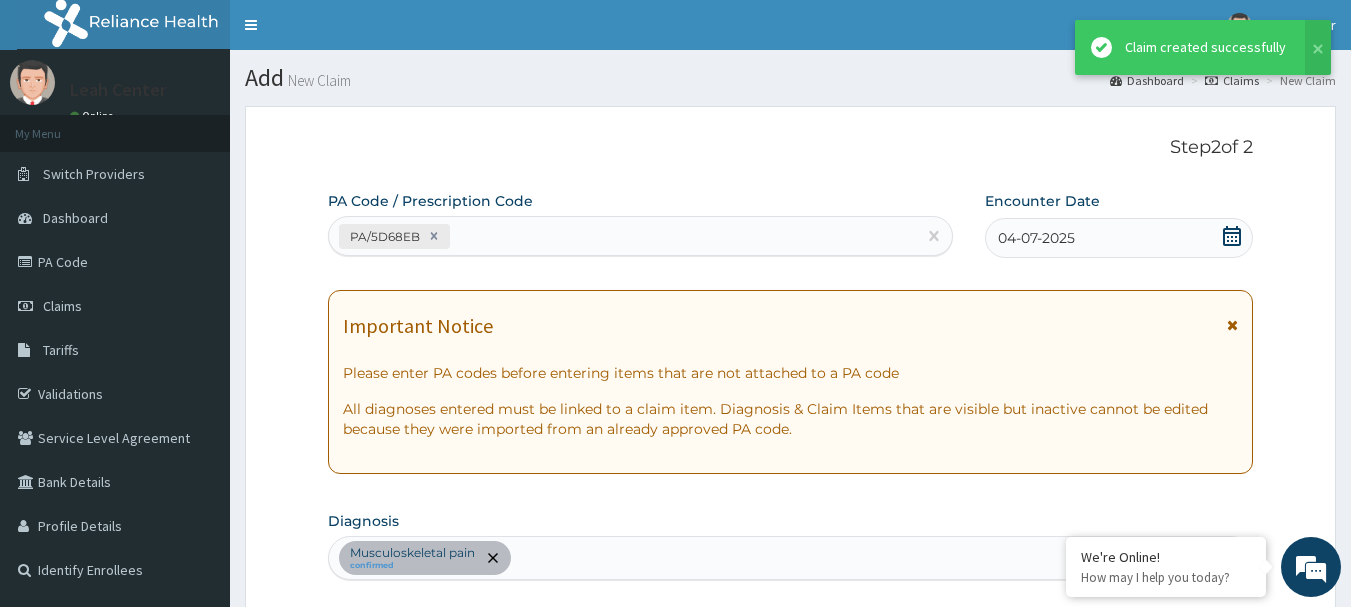 scroll, scrollTop: 45, scrollLeft: 0, axis: vertical 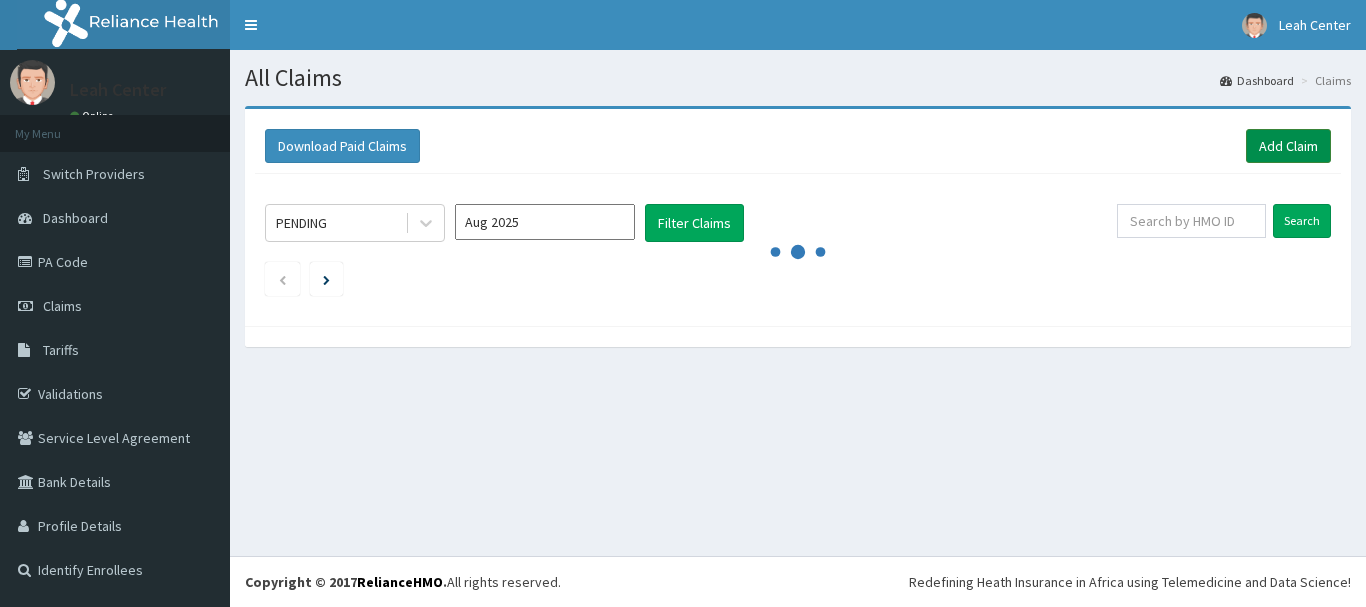 click on "Add Claim" at bounding box center (1288, 146) 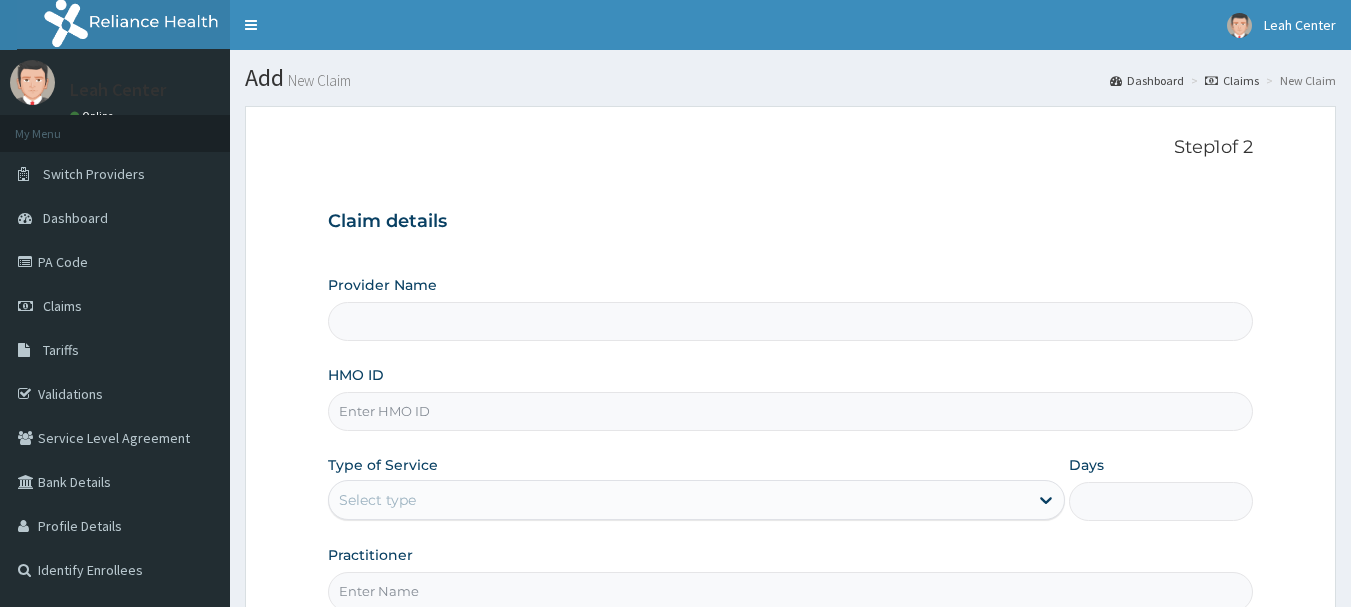 click on "HMO ID" at bounding box center (791, 411) 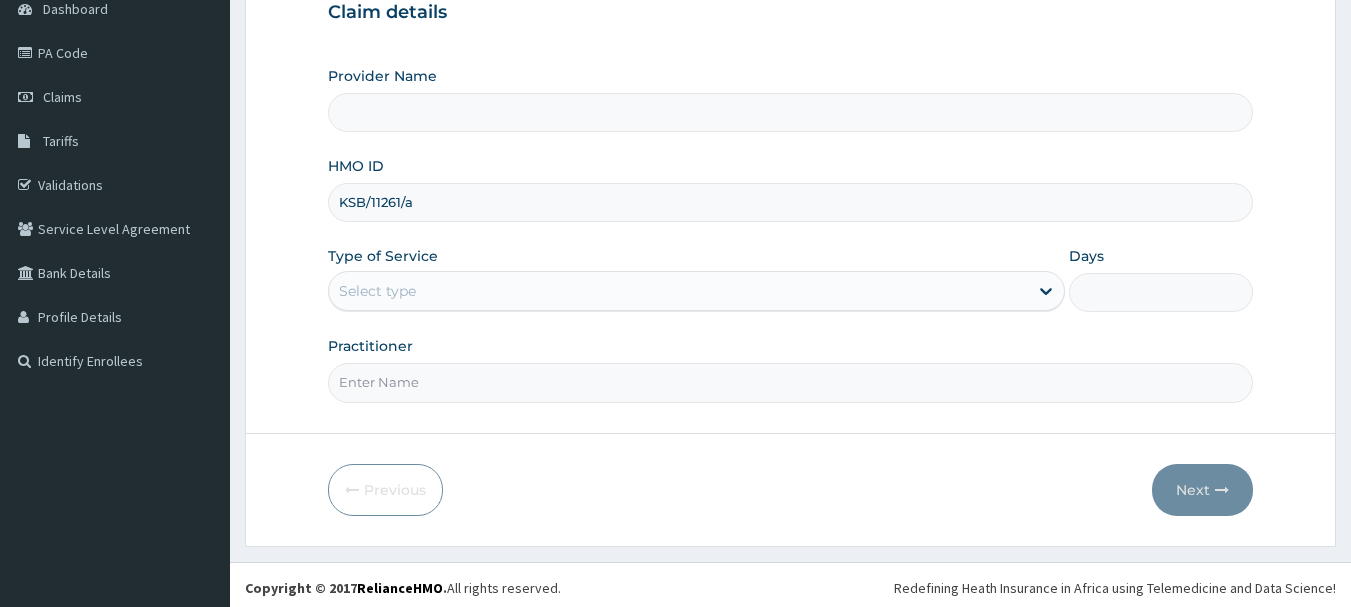 scroll, scrollTop: 215, scrollLeft: 0, axis: vertical 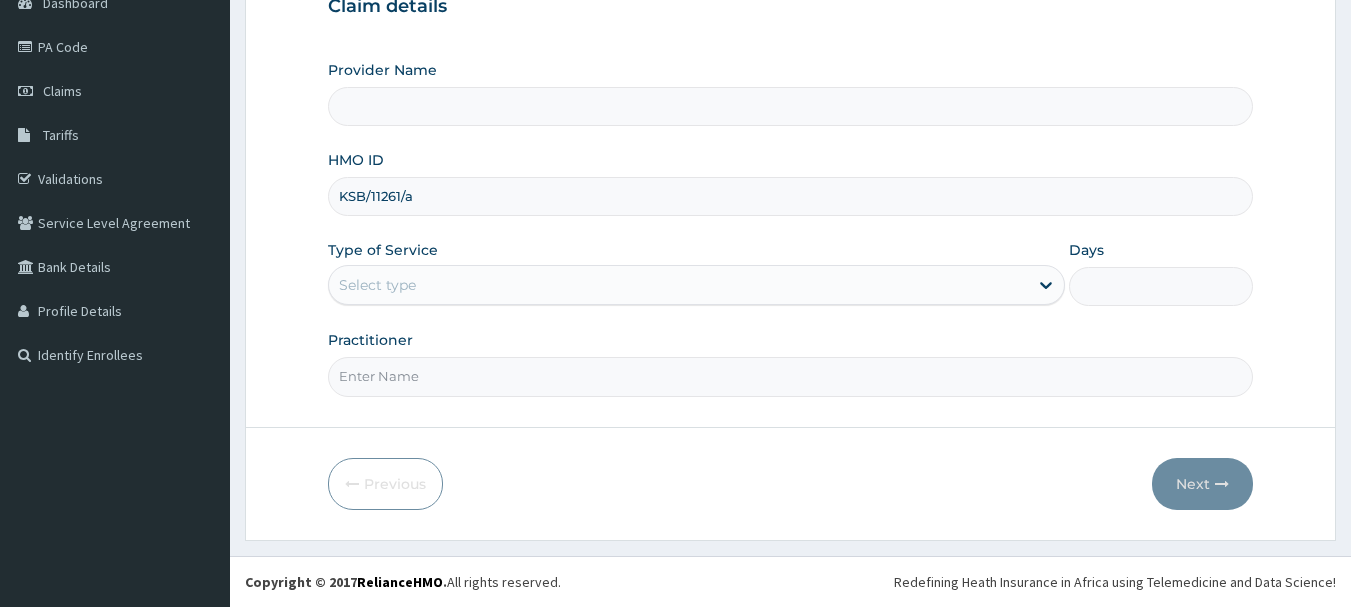 type on "KSB/11261/a" 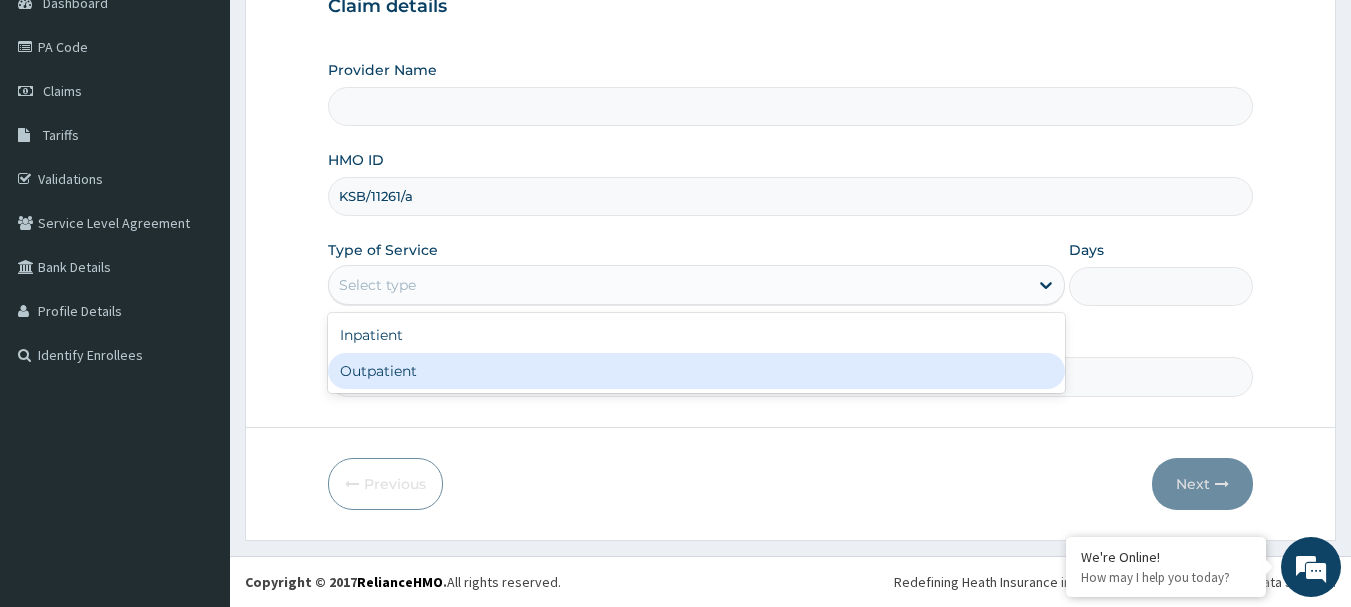click on "Outpatient" at bounding box center (696, 371) 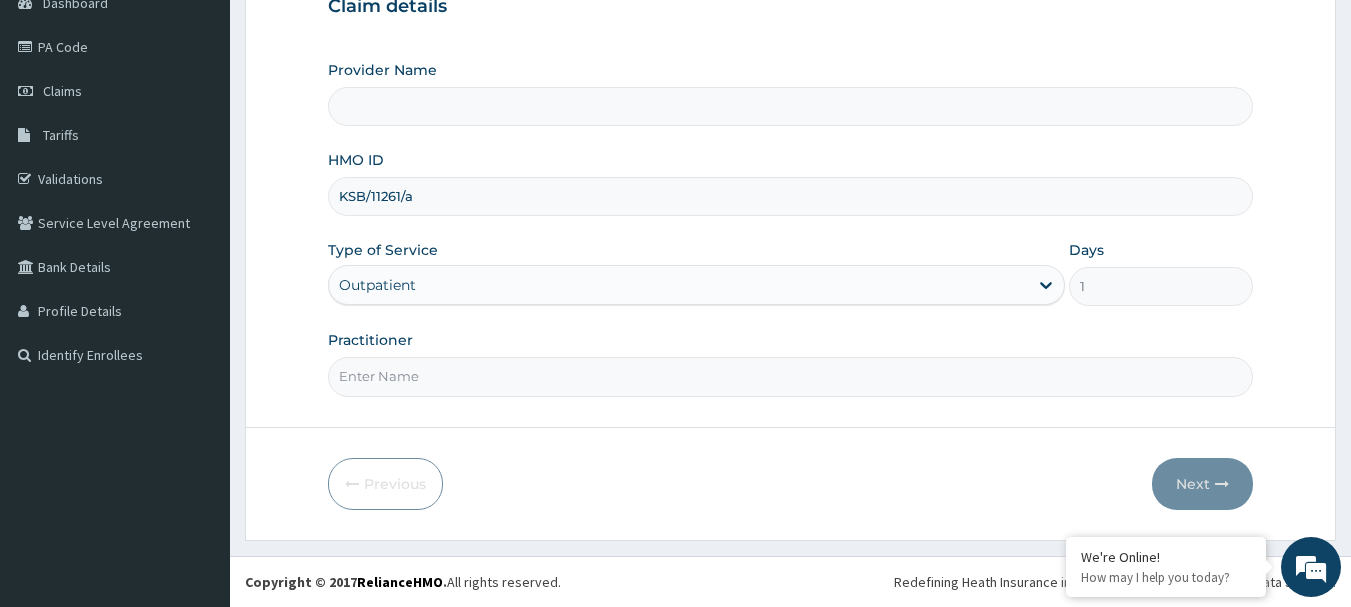 type on "Leah Medical Centre" 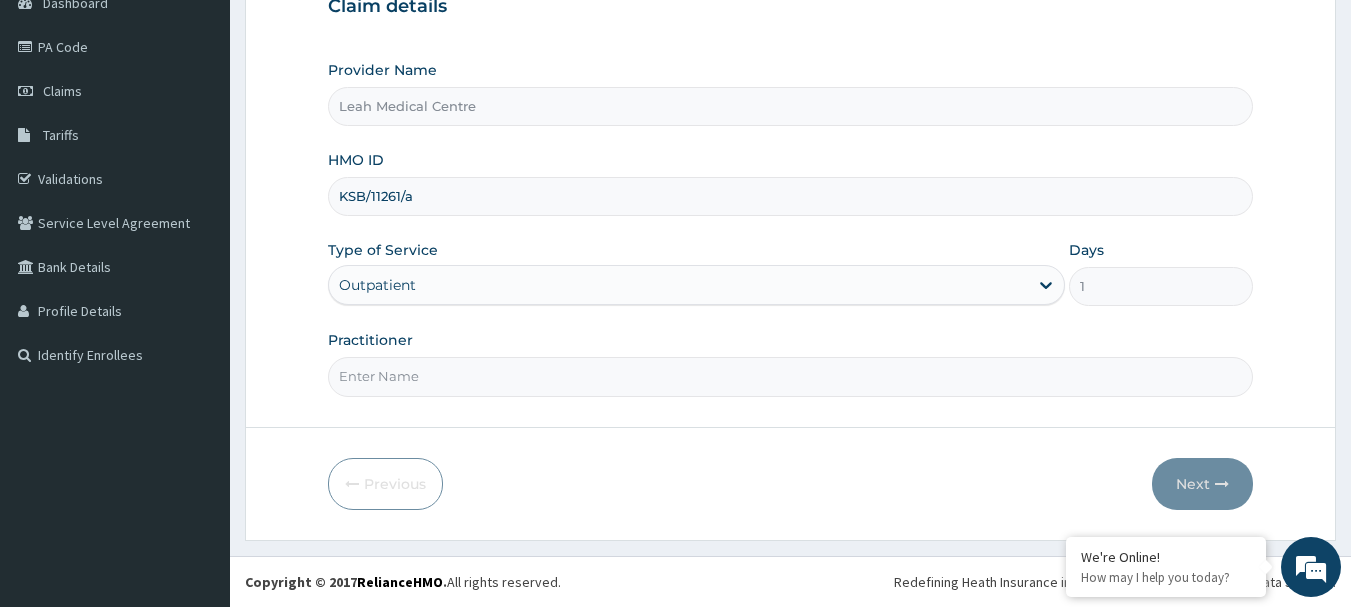 click on "Practitioner" at bounding box center (791, 376) 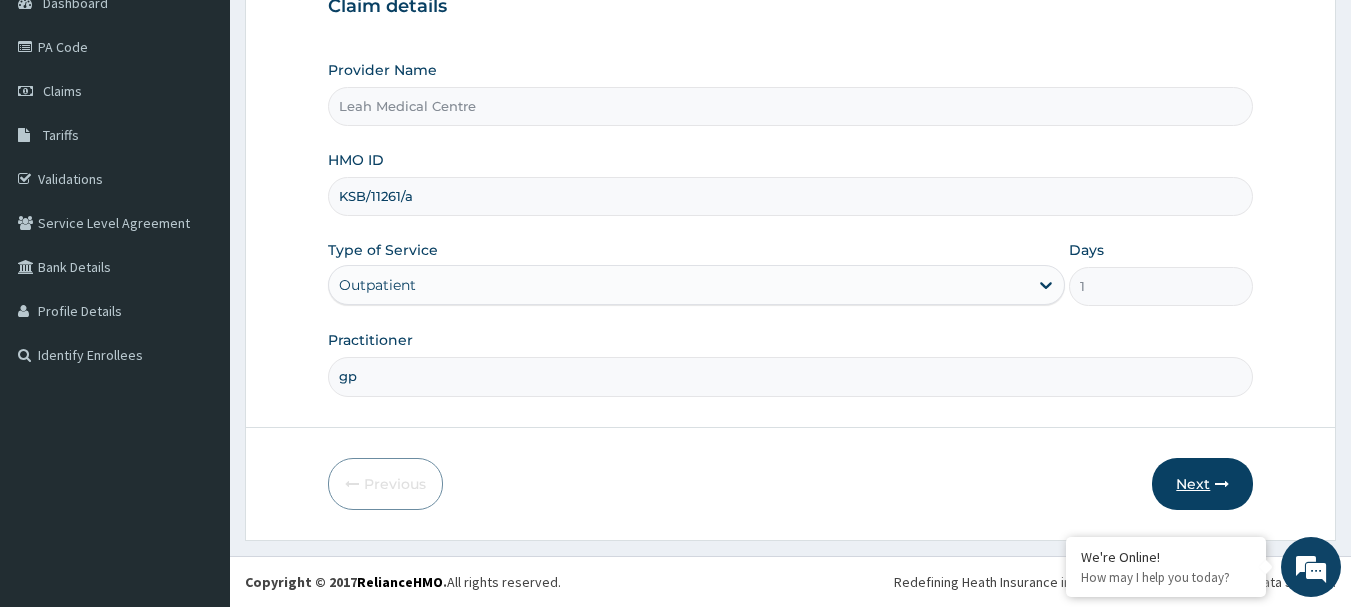 type on "gp" 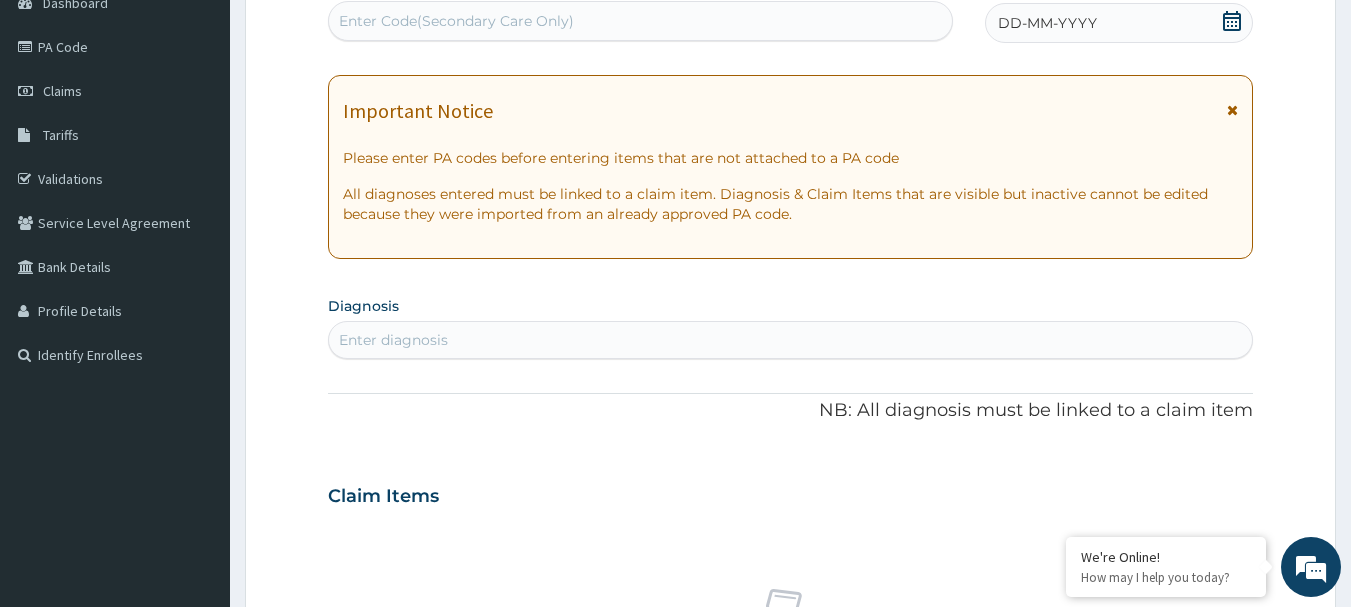 click on "Enter Code(Secondary Care Only)" at bounding box center (456, 21) 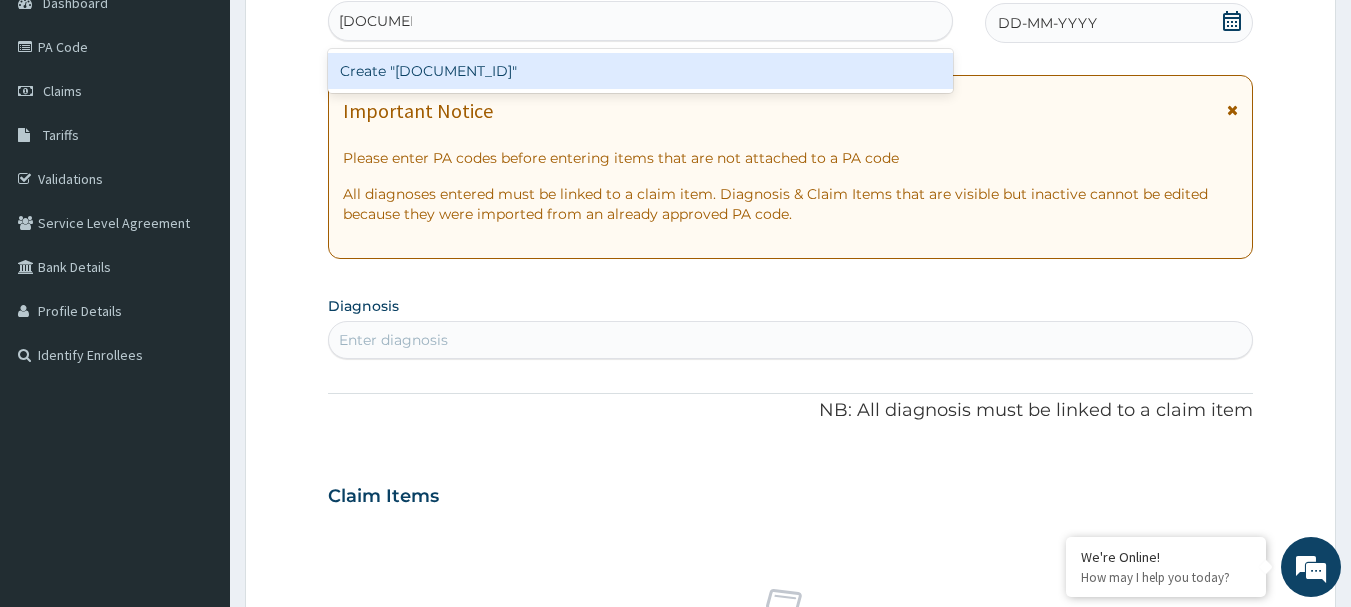click on "Create "PA/947391"" at bounding box center (641, 71) 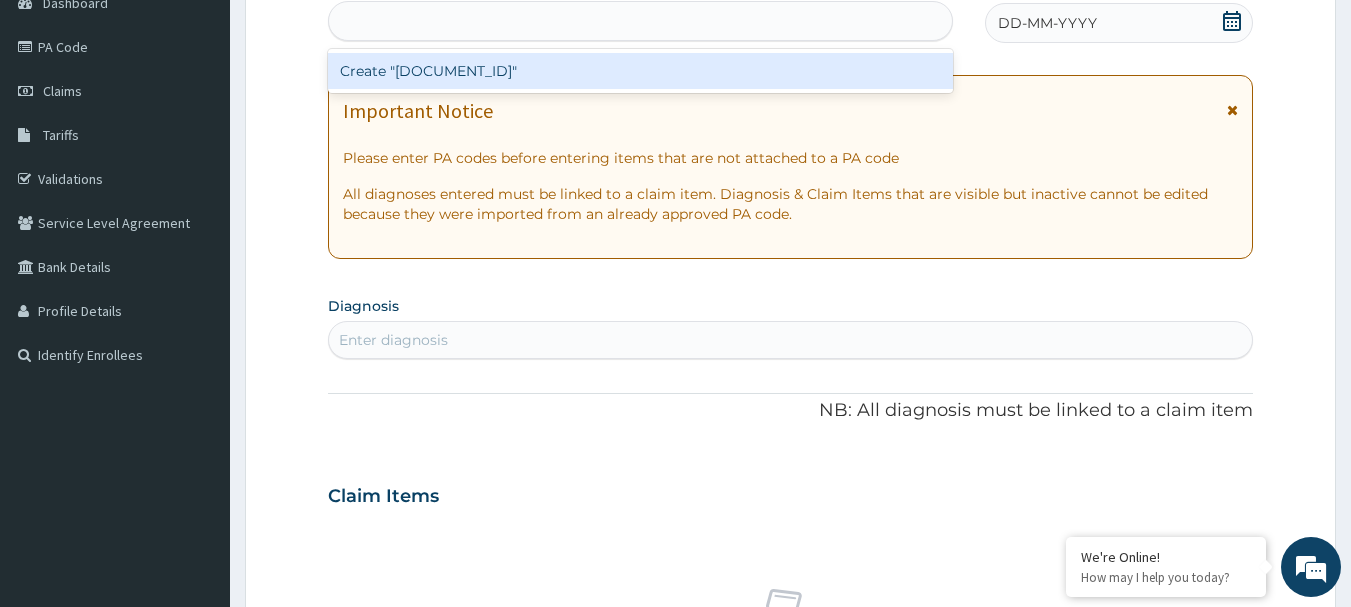 scroll, scrollTop: 0, scrollLeft: 0, axis: both 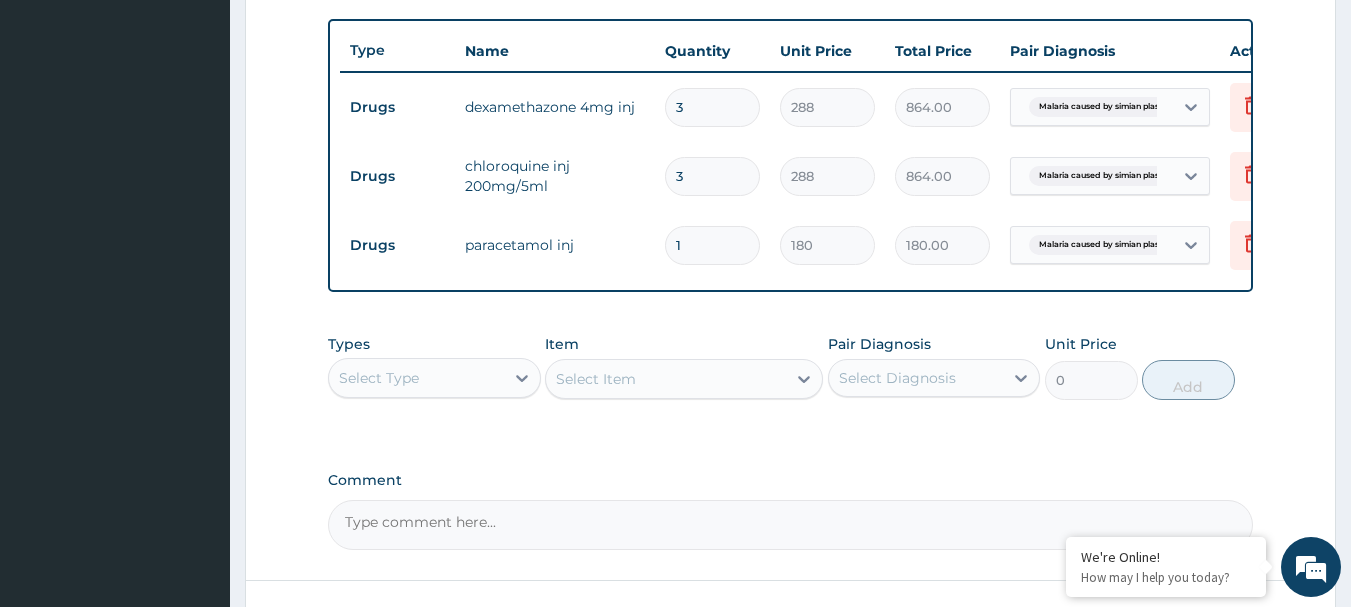 click on "Types Select Type Item Select Item Pair Diagnosis Select Diagnosis Unit Price 0 Add" at bounding box center (791, 367) 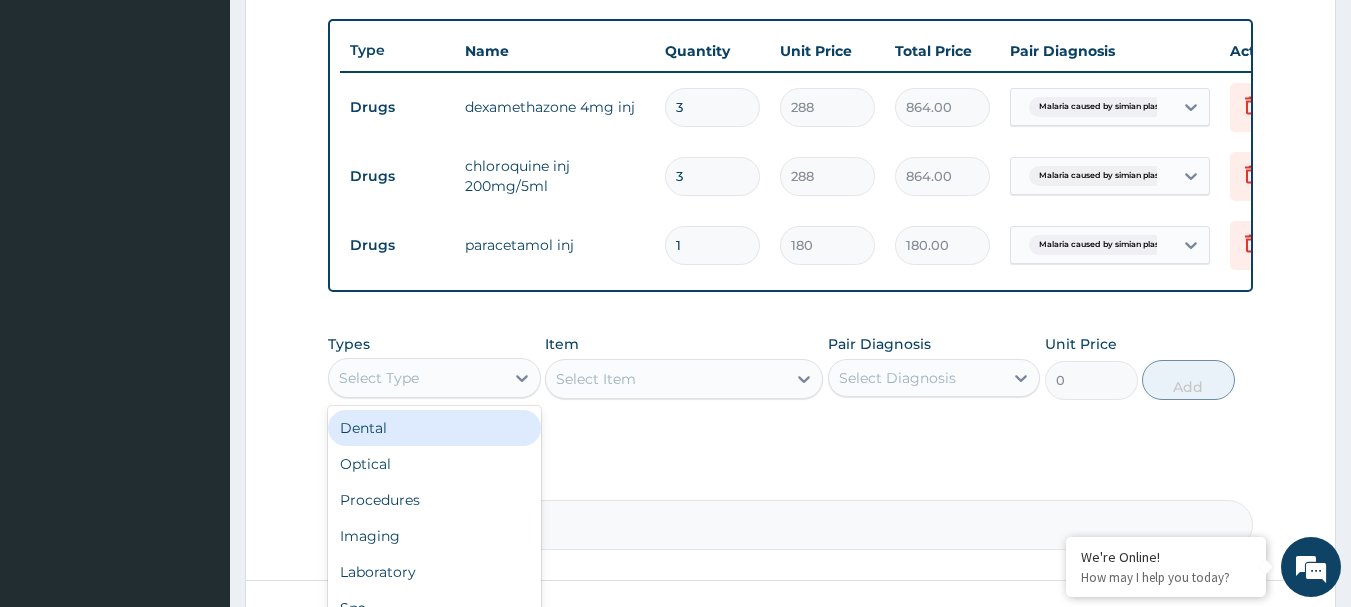 click on "Select Type" at bounding box center [416, 378] 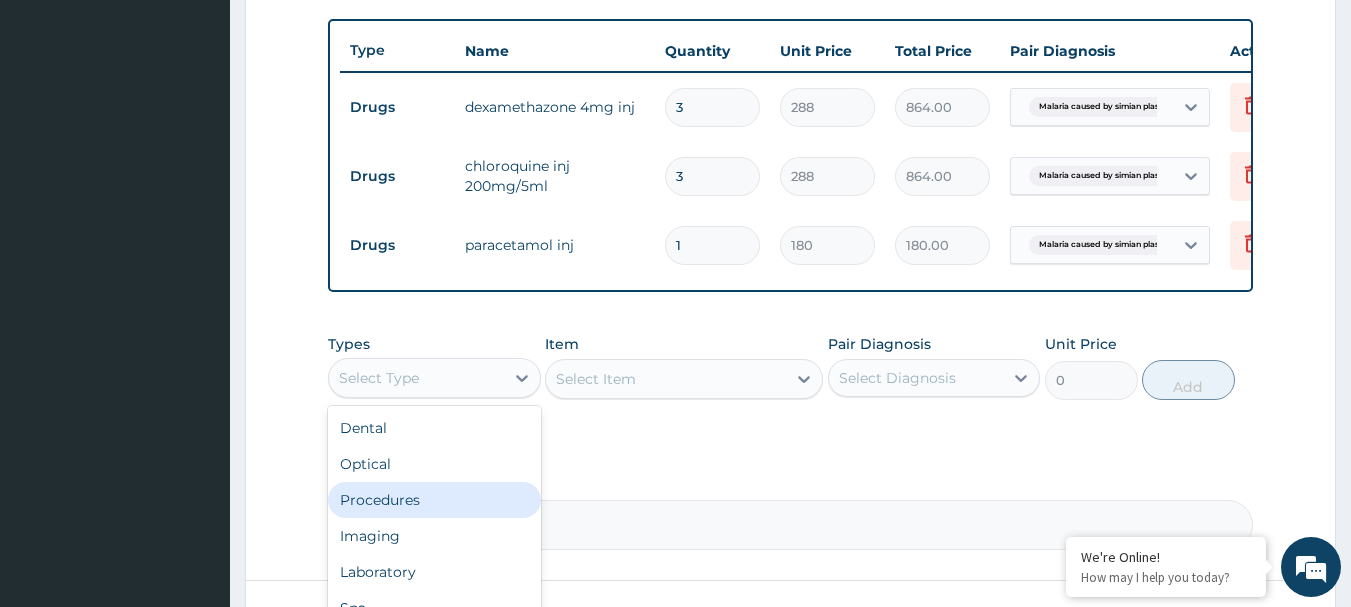 click on "Procedures" at bounding box center (434, 500) 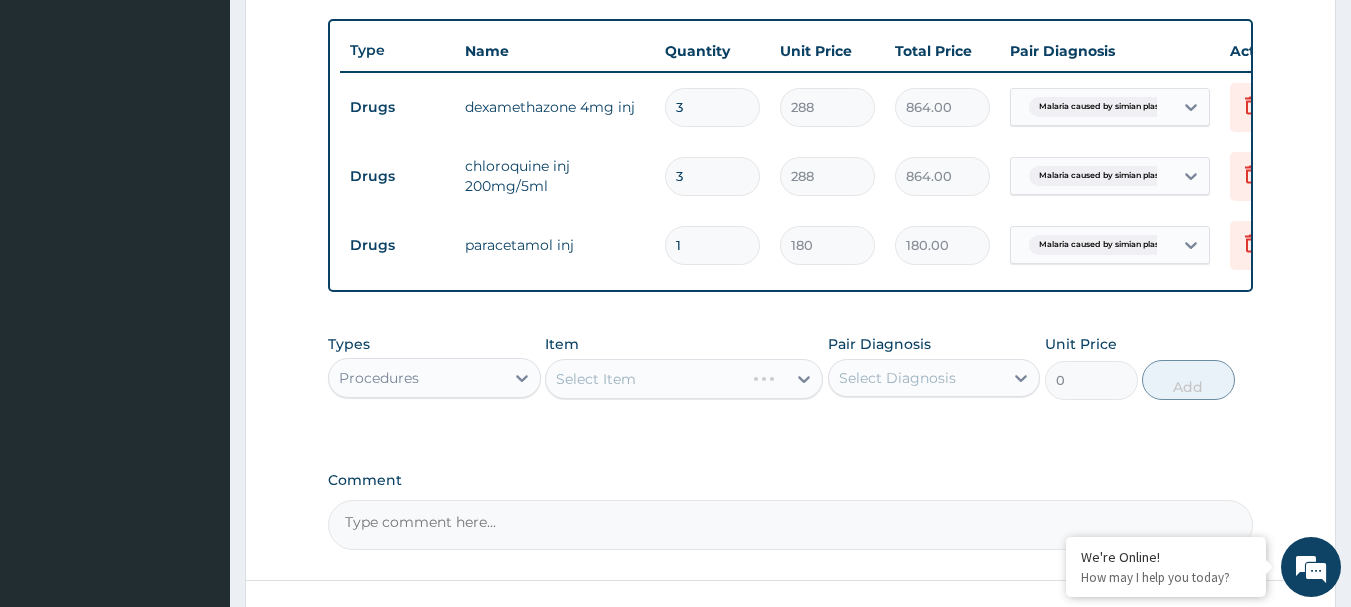 click on "Types option Procedures, selected.   Select is focused ,type to refine list, press Down to open the menu,  Procedures Item Select Item Pair Diagnosis Select Diagnosis Unit Price 0 Add" at bounding box center (791, 367) 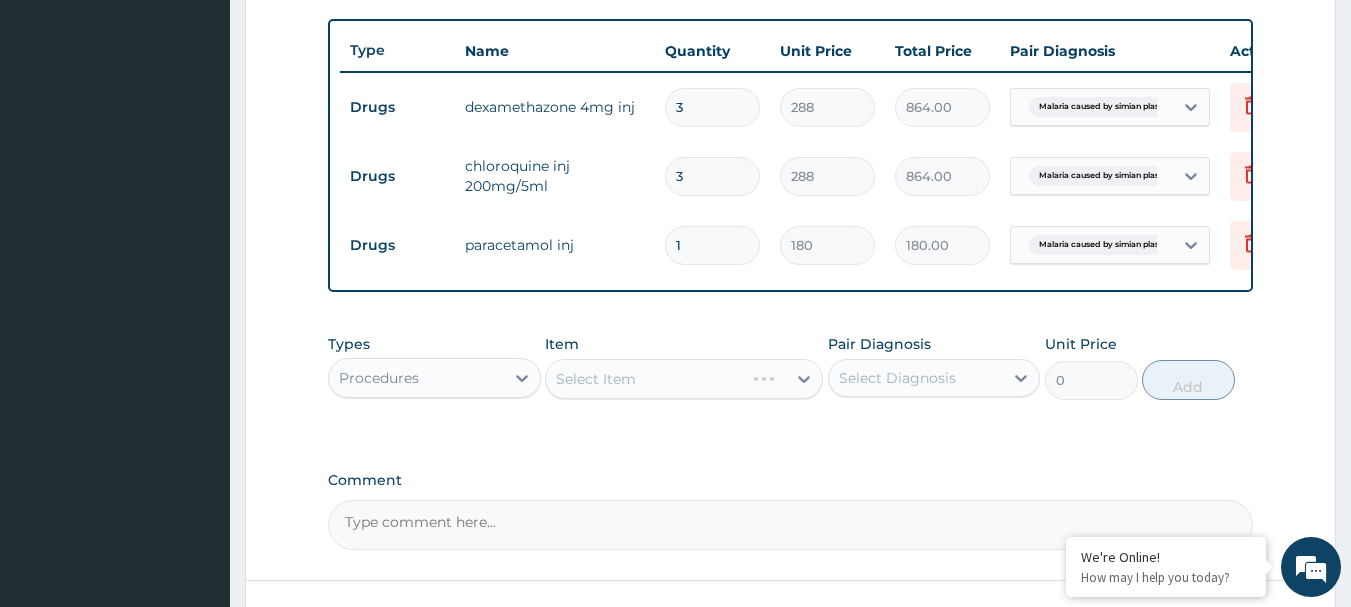 click on "Select Item" at bounding box center (684, 379) 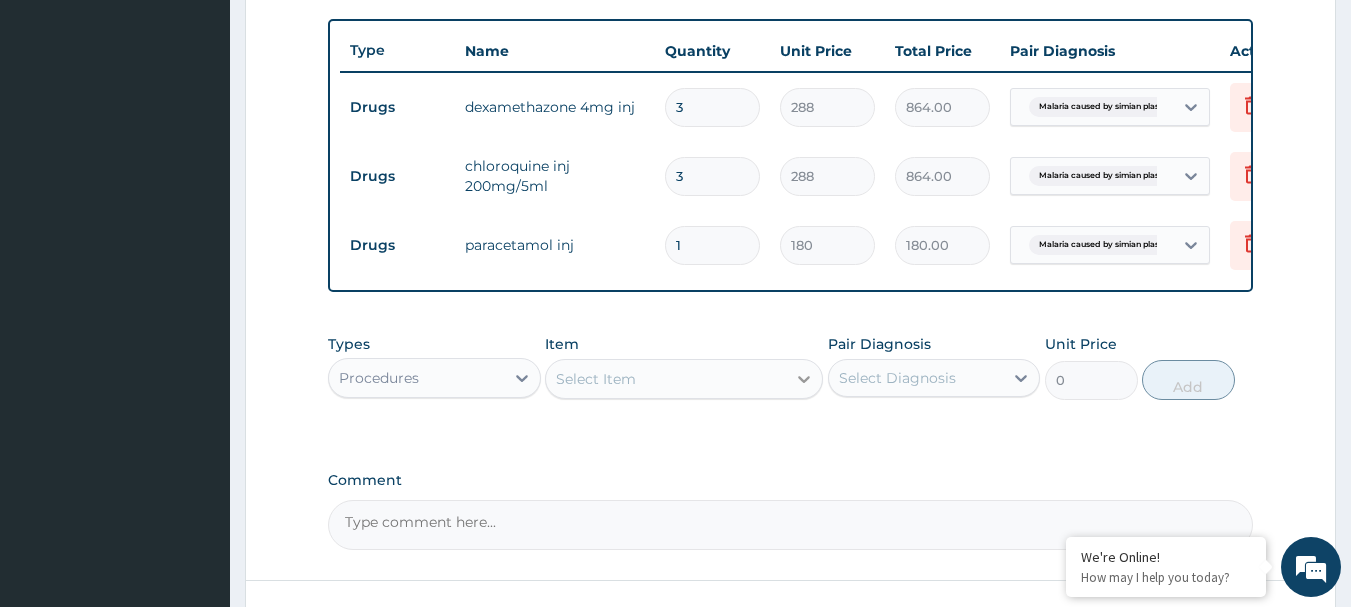 click 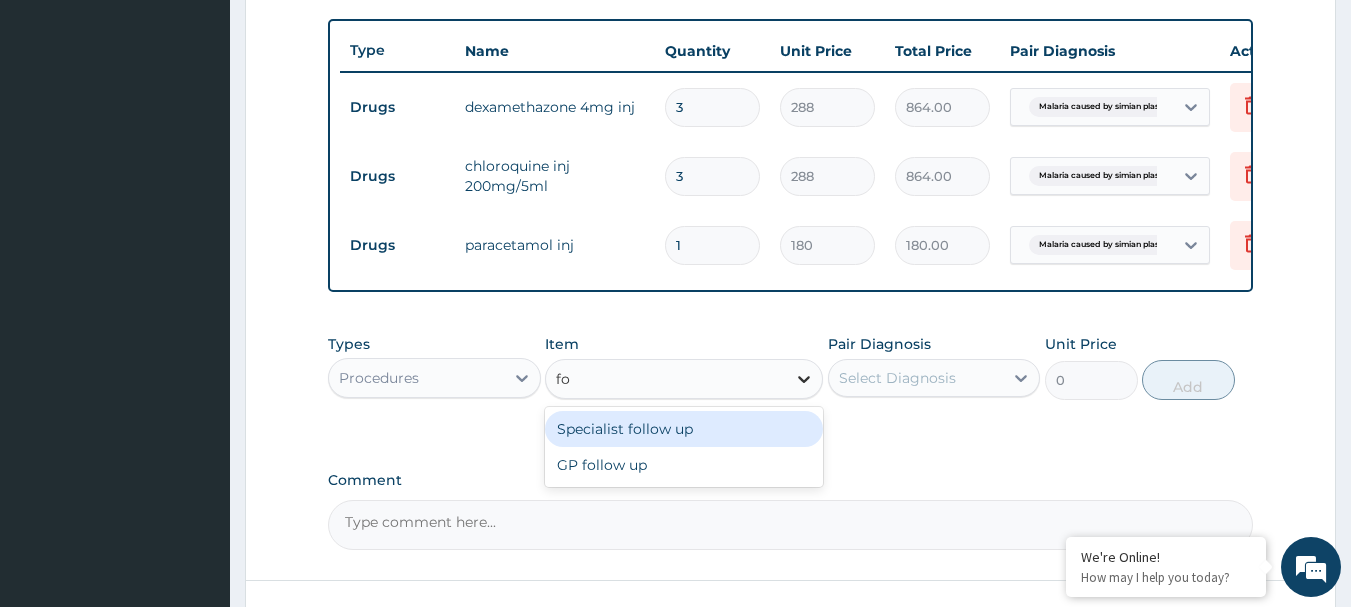 type on "fol" 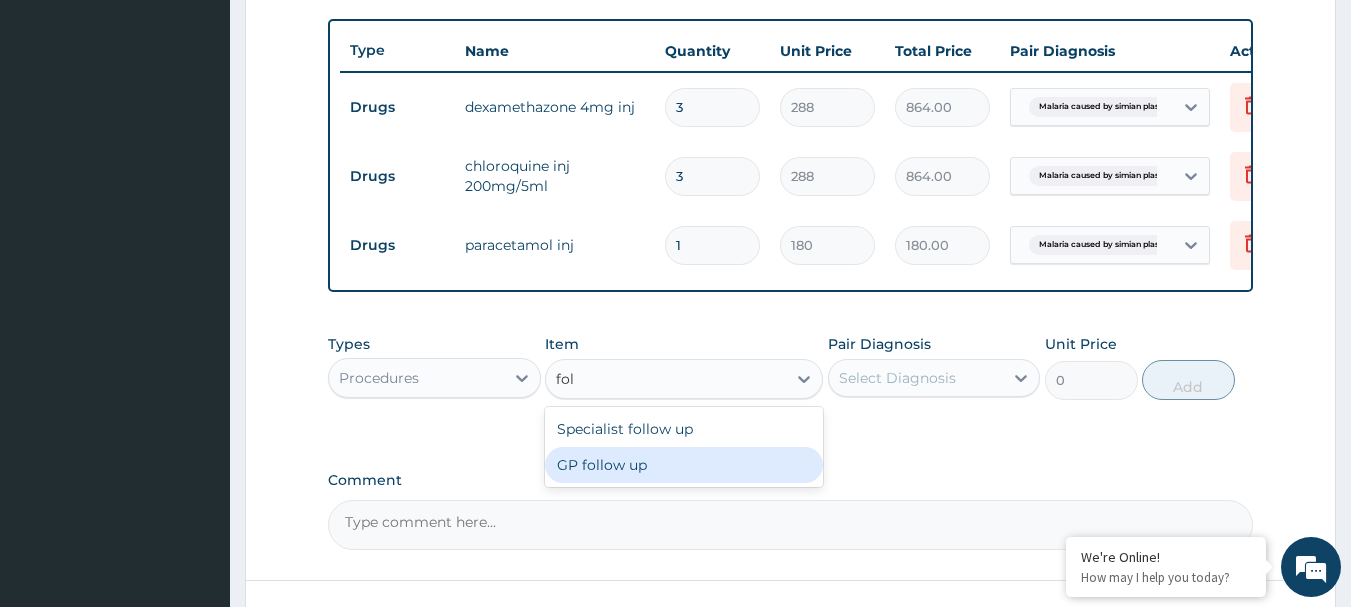 drag, startPoint x: 677, startPoint y: 475, endPoint x: 816, endPoint y: 427, distance: 147.05441 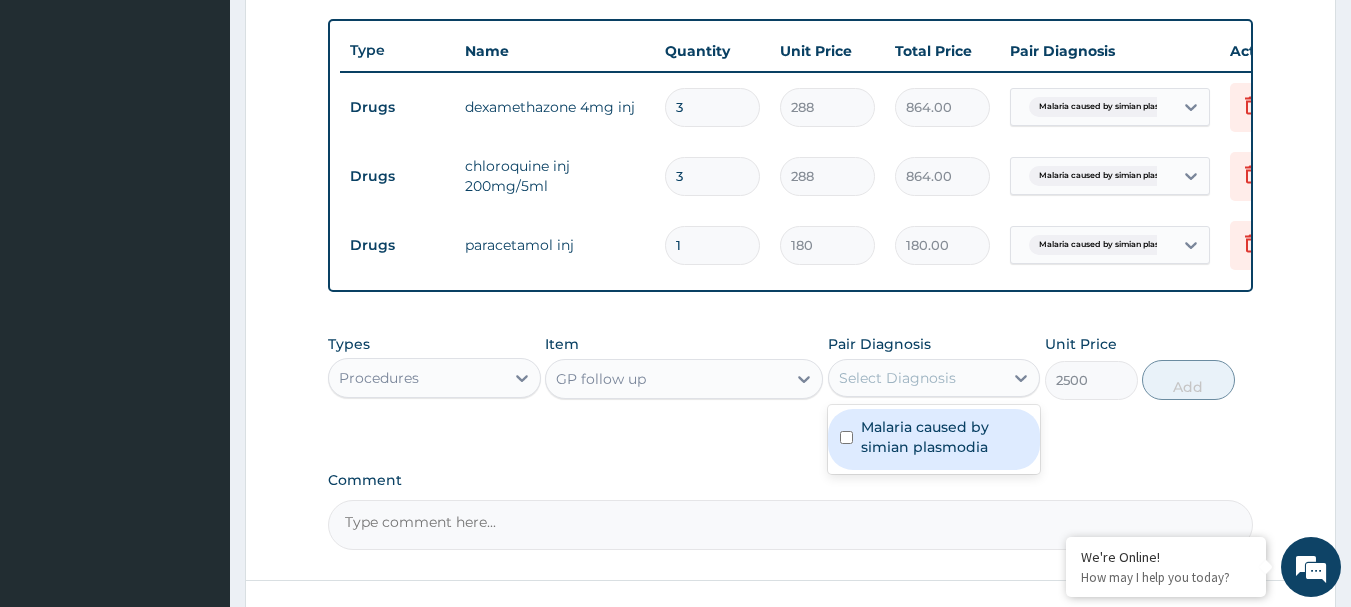 click on "Select Diagnosis" at bounding box center [897, 378] 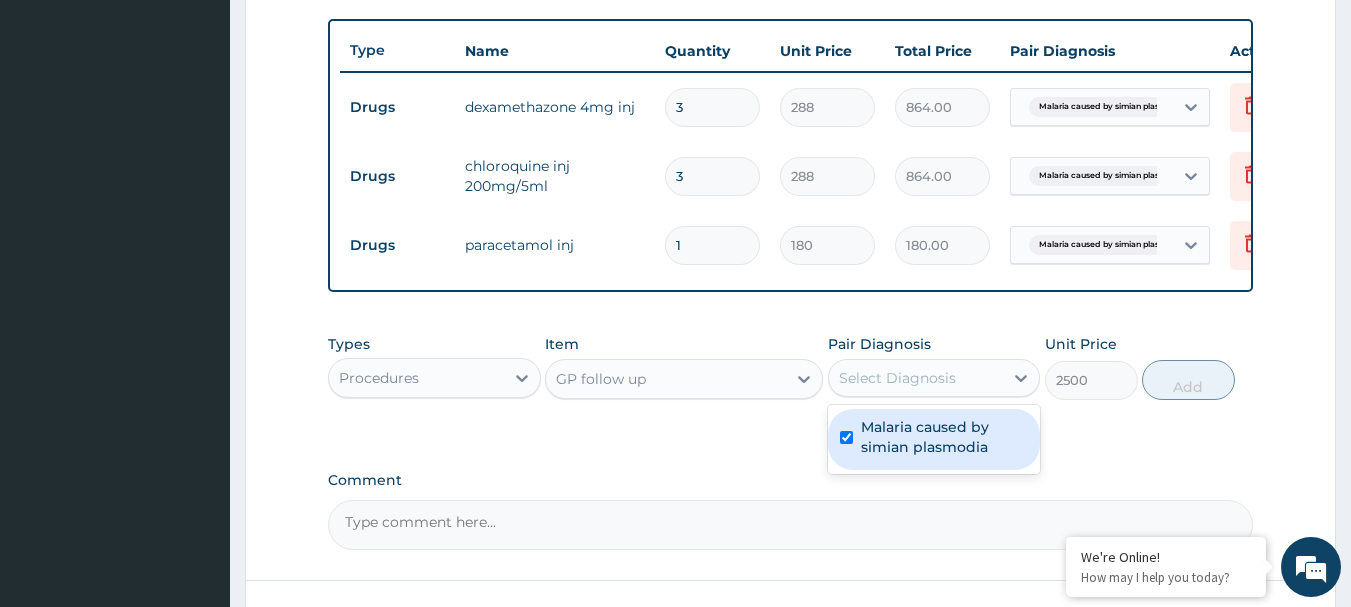 checkbox on "true" 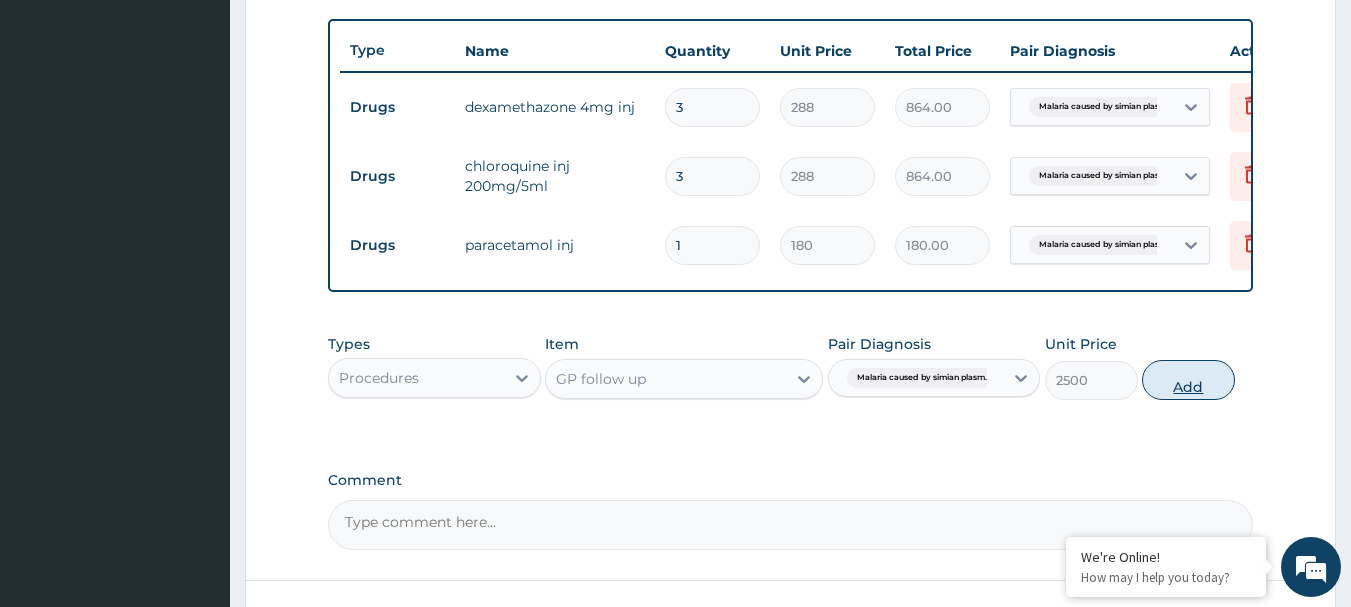click on "Add" at bounding box center [1188, 380] 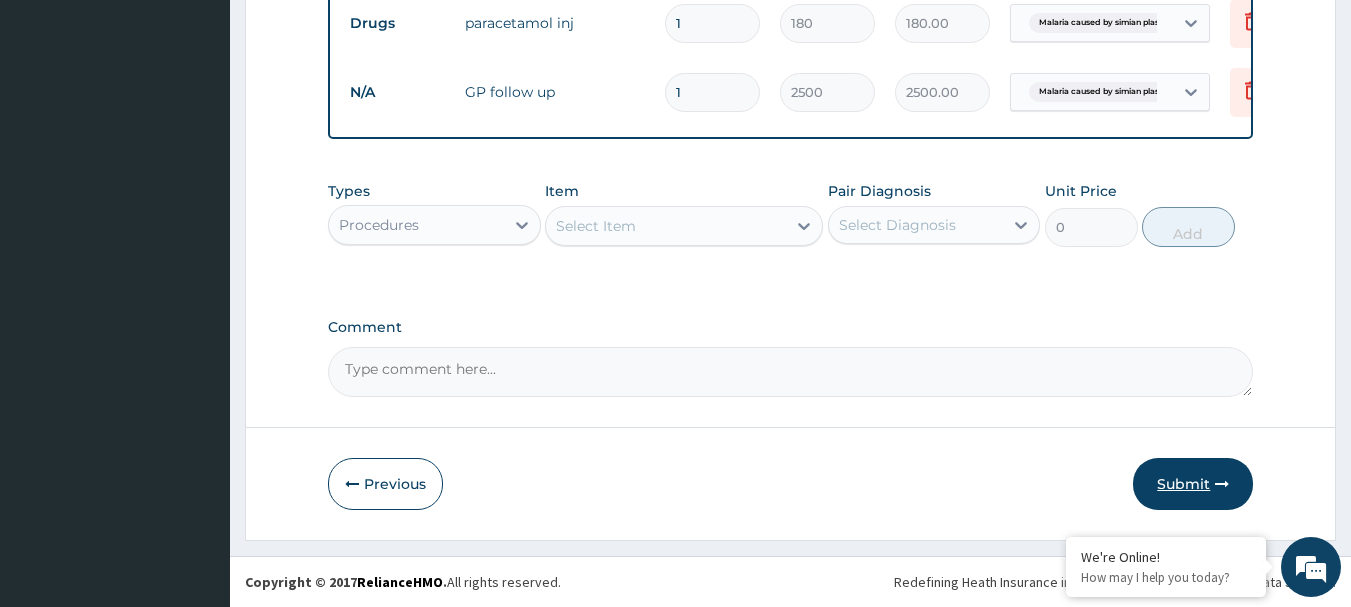 click on "Submit" at bounding box center [1193, 484] 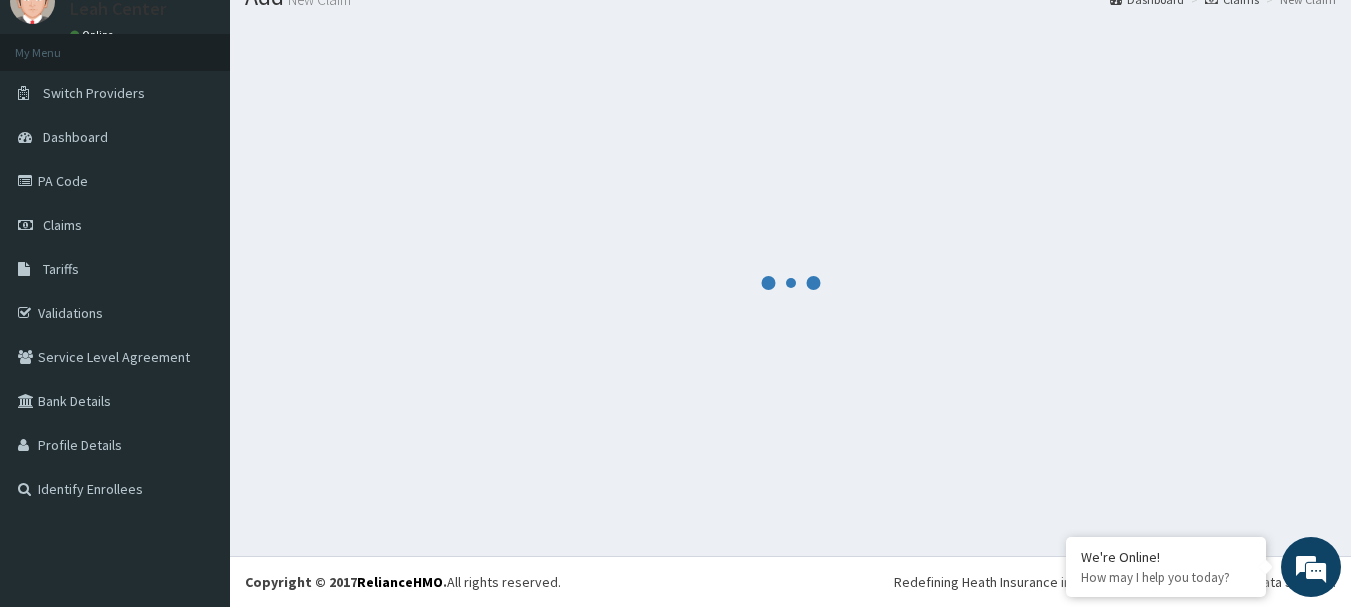 scroll, scrollTop: 962, scrollLeft: 0, axis: vertical 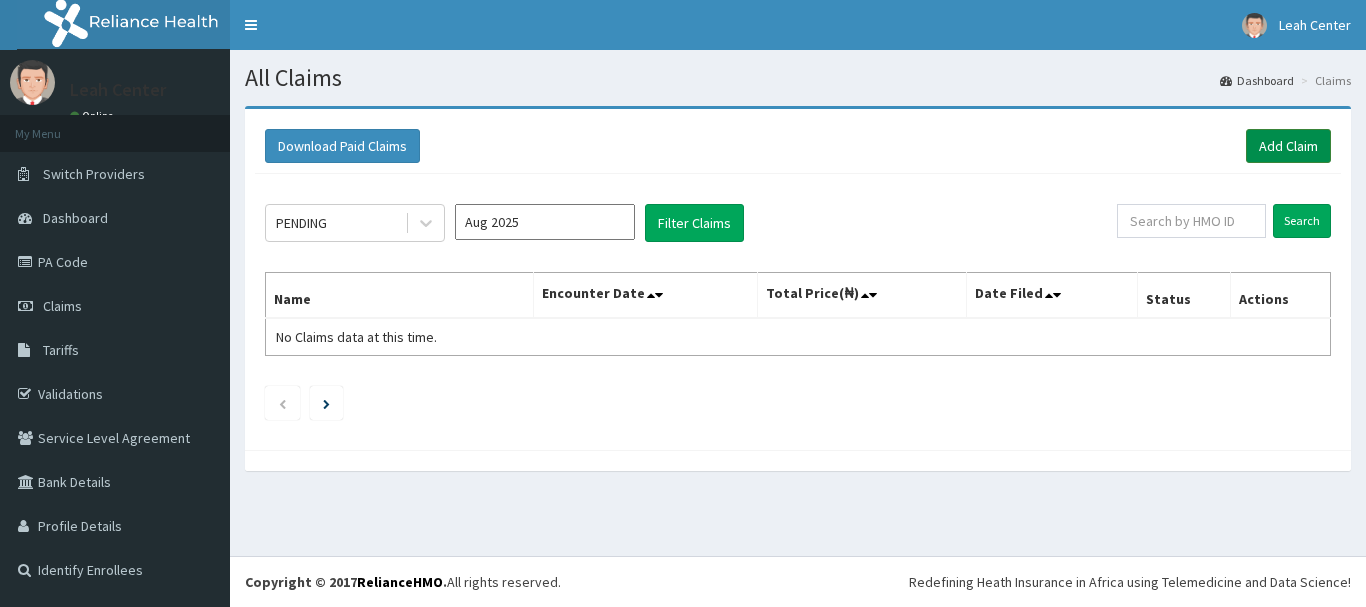 click on "Add Claim" at bounding box center [1288, 146] 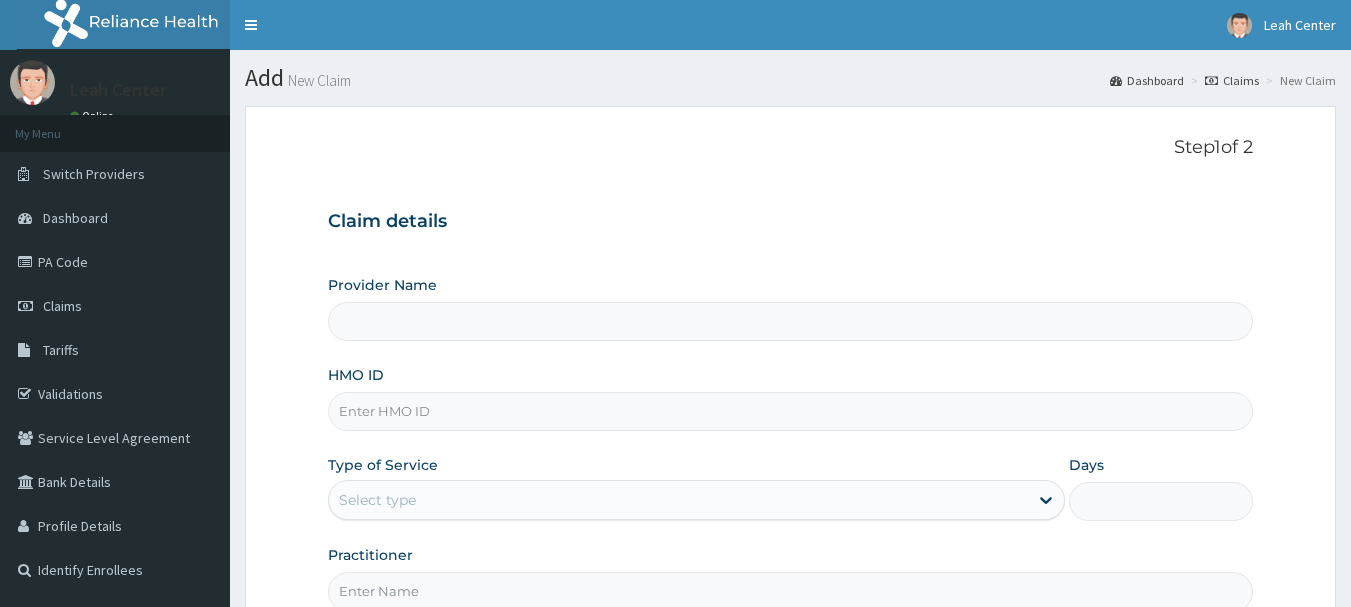 scroll, scrollTop: 0, scrollLeft: 0, axis: both 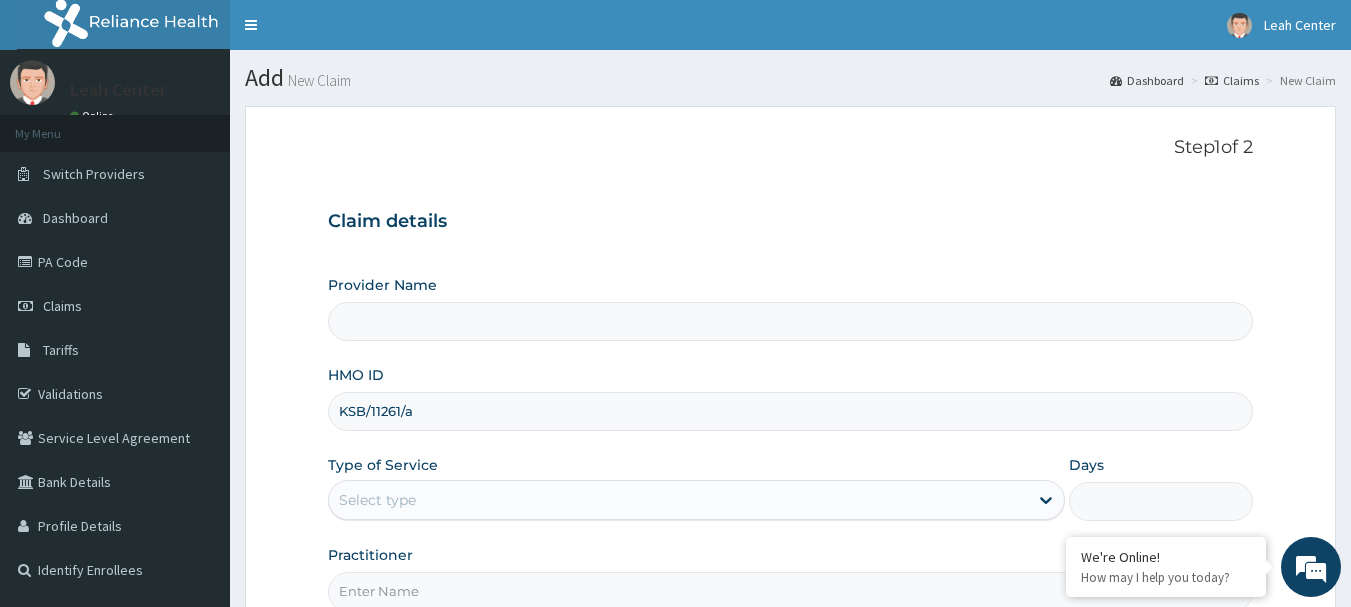 type on "Leah Medical Centre" 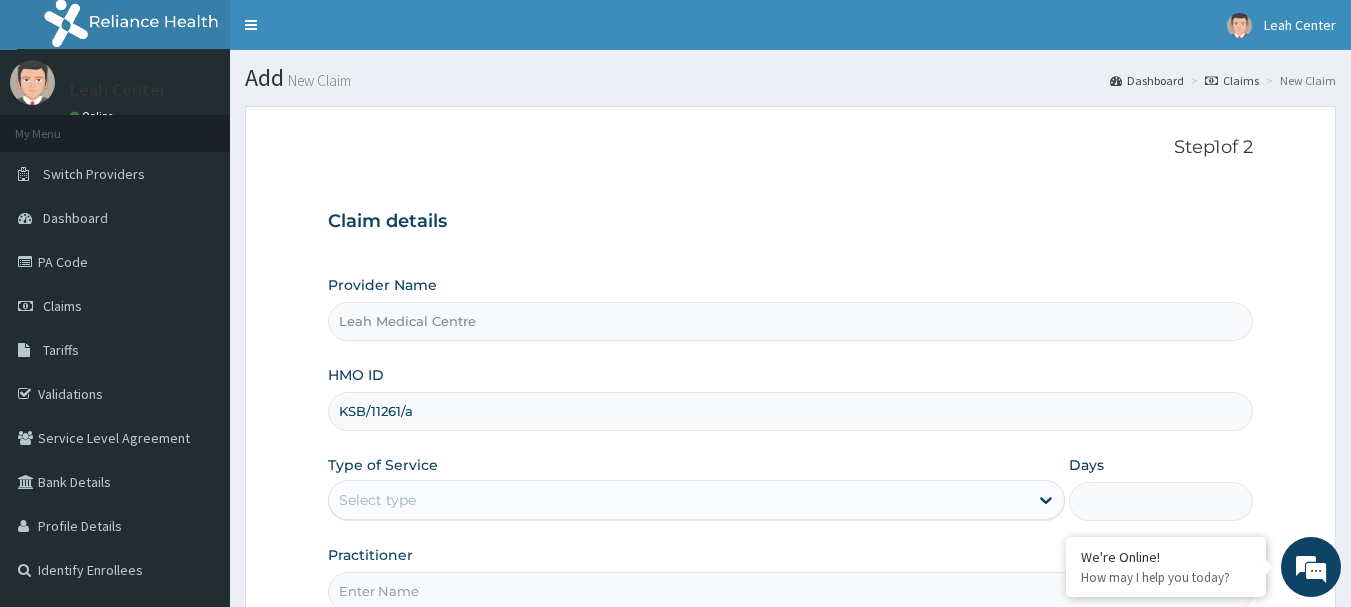 scroll, scrollTop: 0, scrollLeft: 0, axis: both 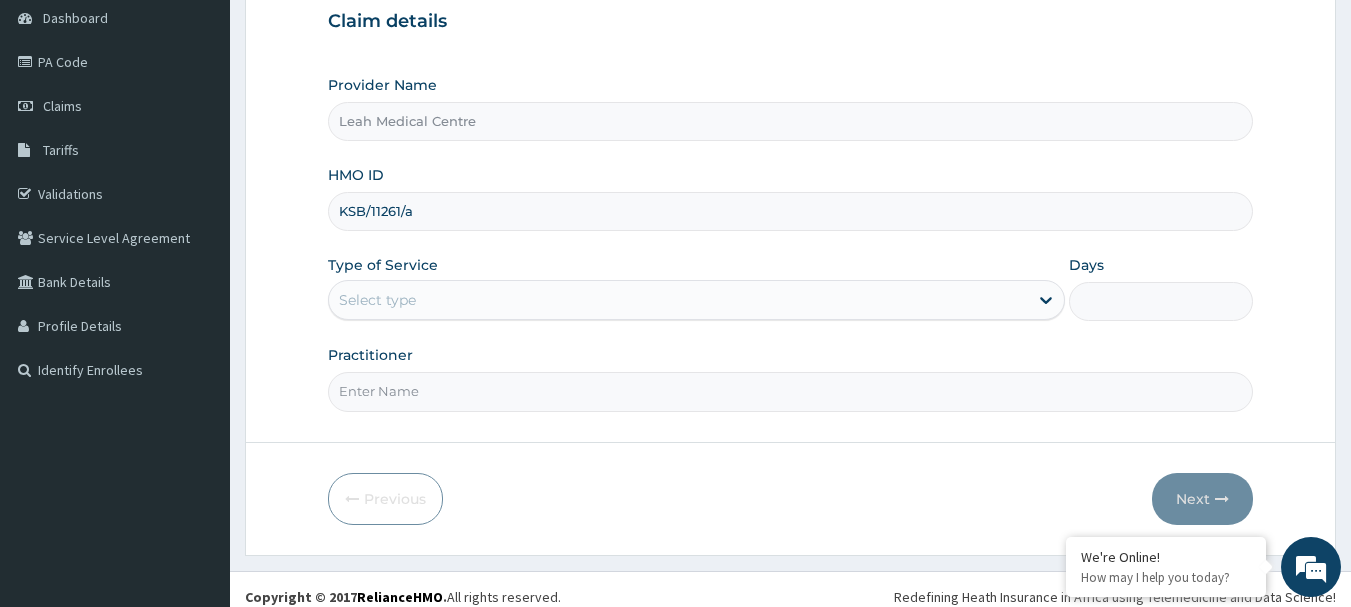 type on "KSB/11261/a" 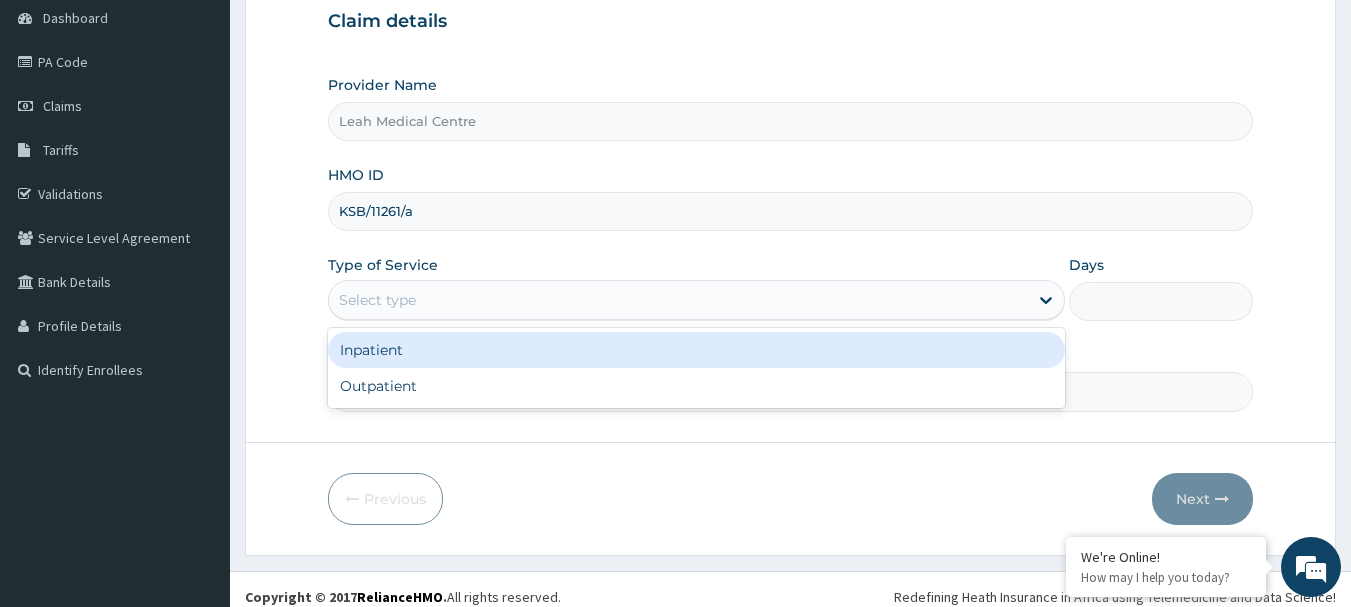 click on "Select type" at bounding box center [678, 300] 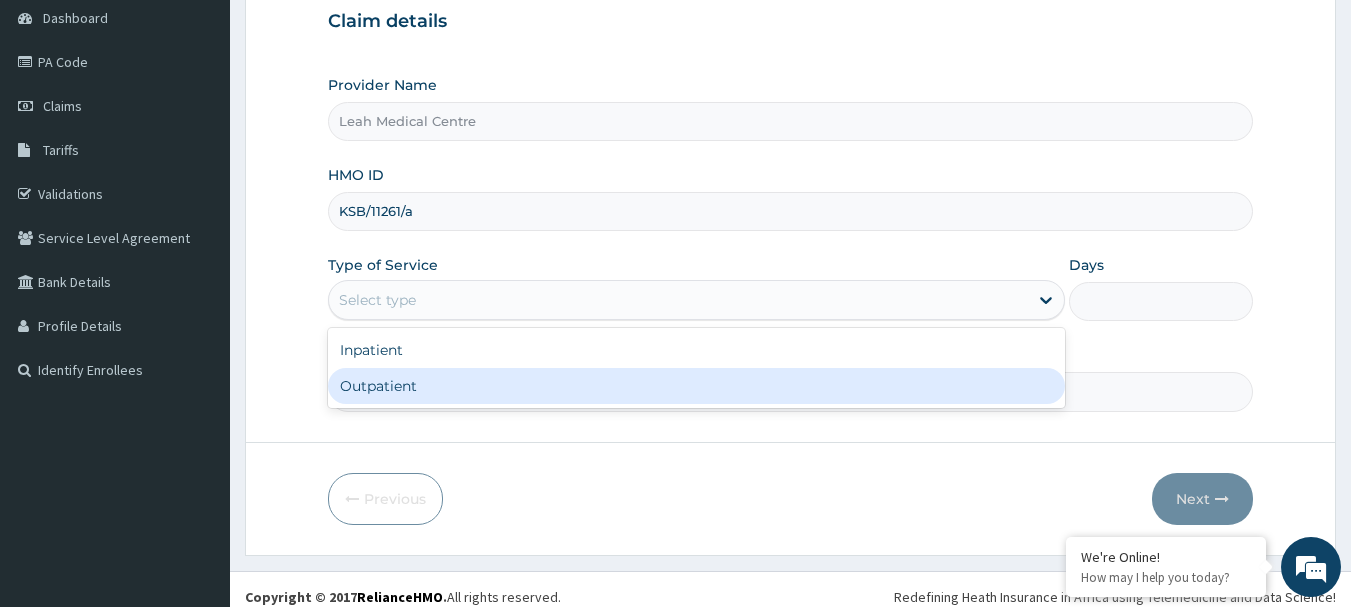 click on "Outpatient" at bounding box center [696, 386] 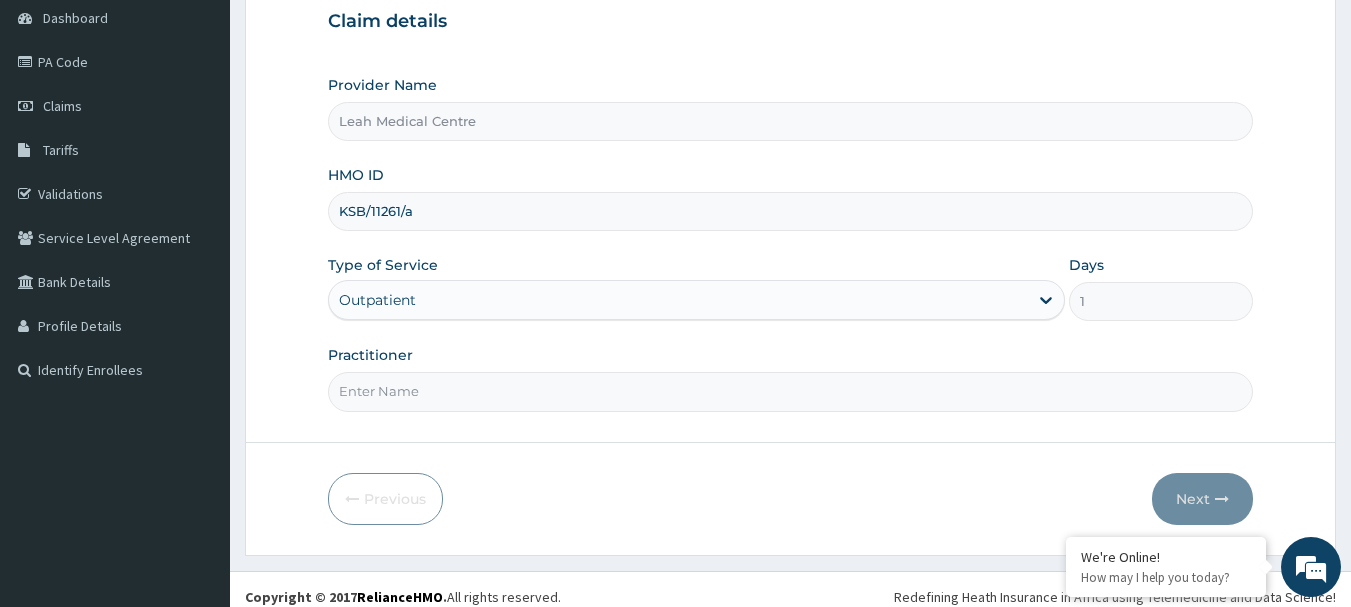 click on "Practitioner" at bounding box center [791, 391] 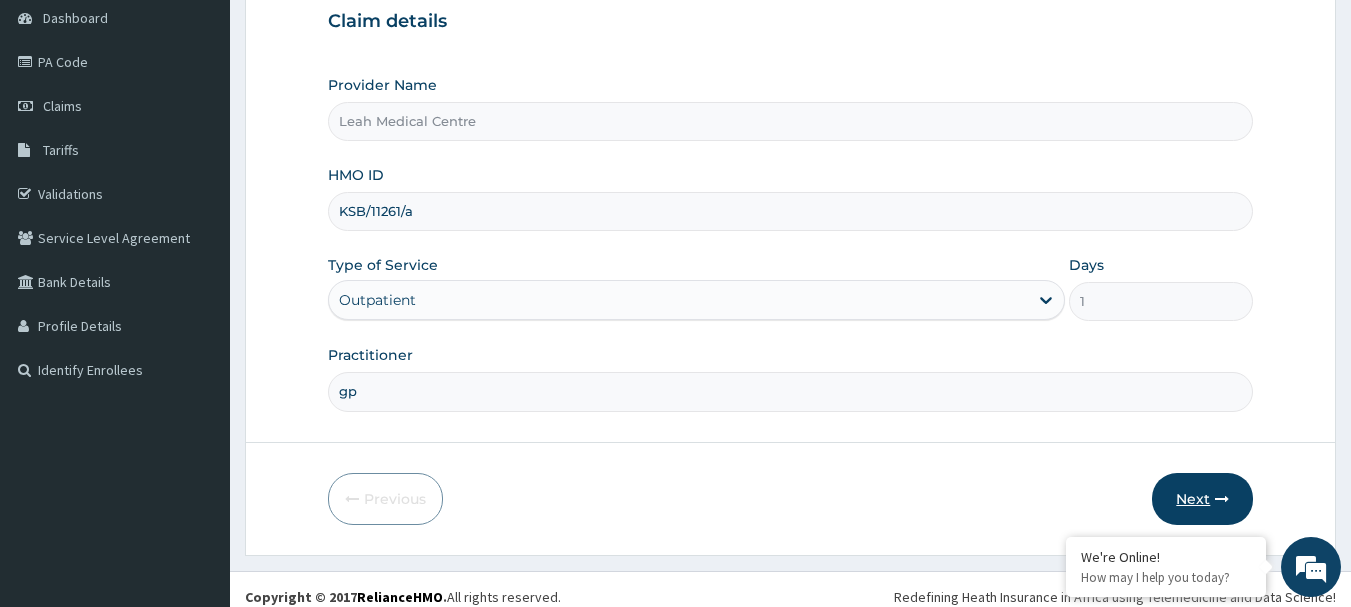 type on "gp" 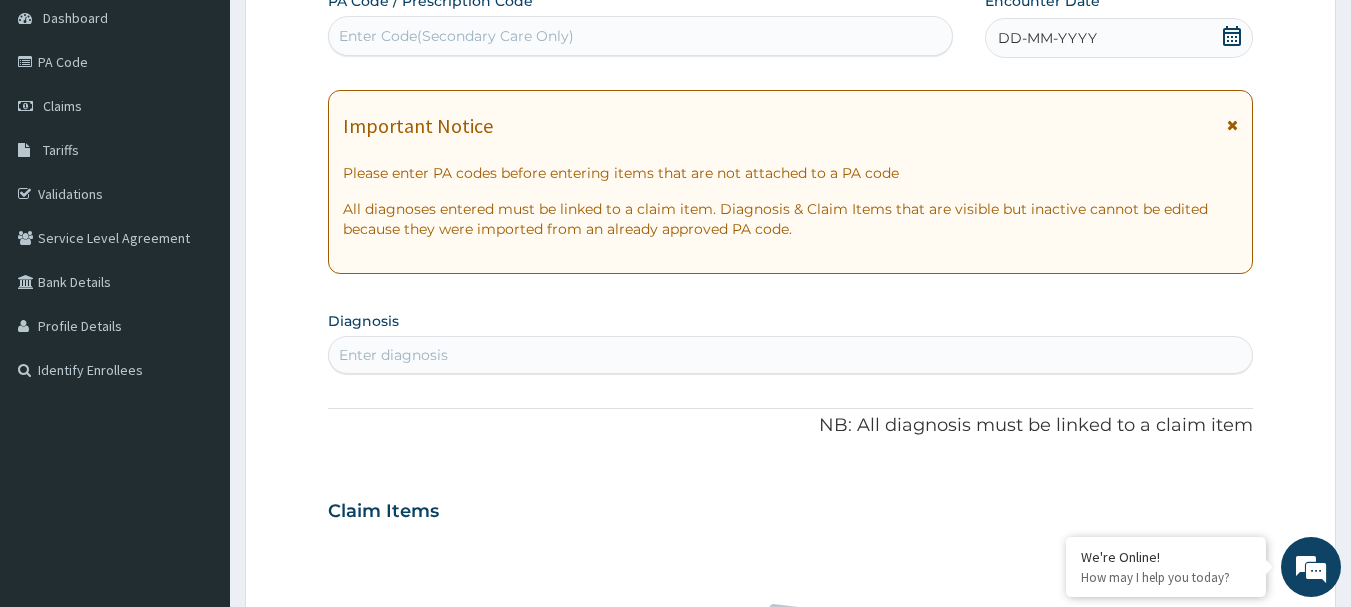 click on "Enter Code(Secondary Care Only)" at bounding box center [456, 36] 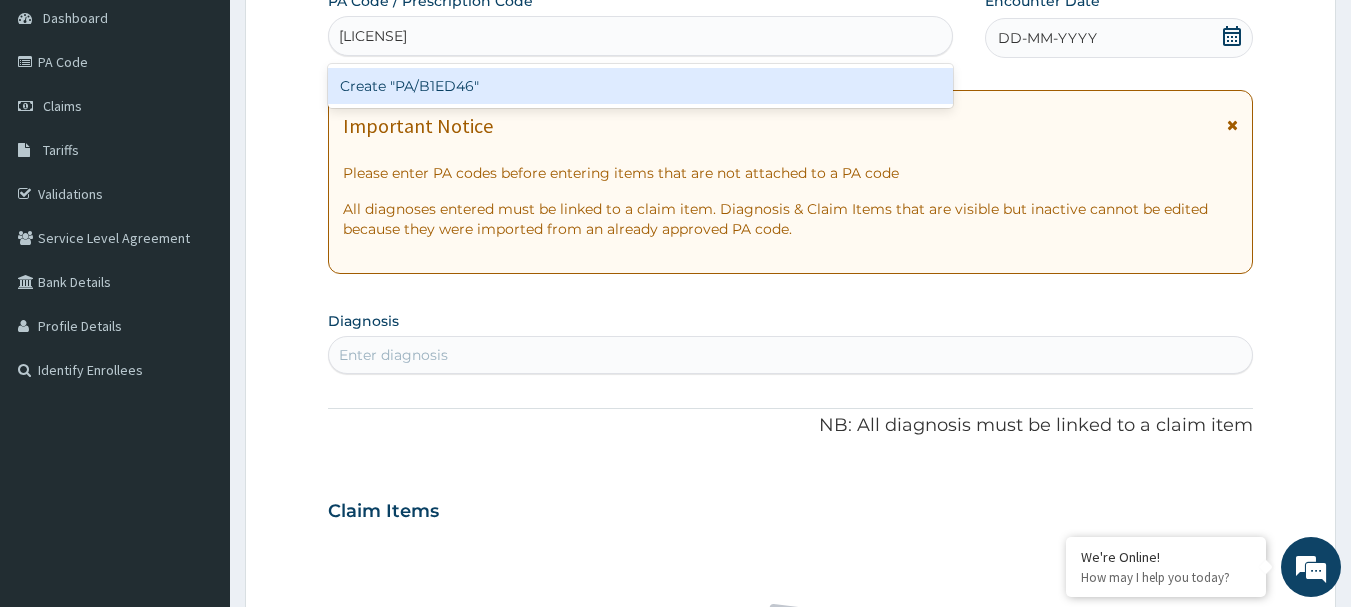 click on "Create "PA/B1ED46"" at bounding box center (641, 86) 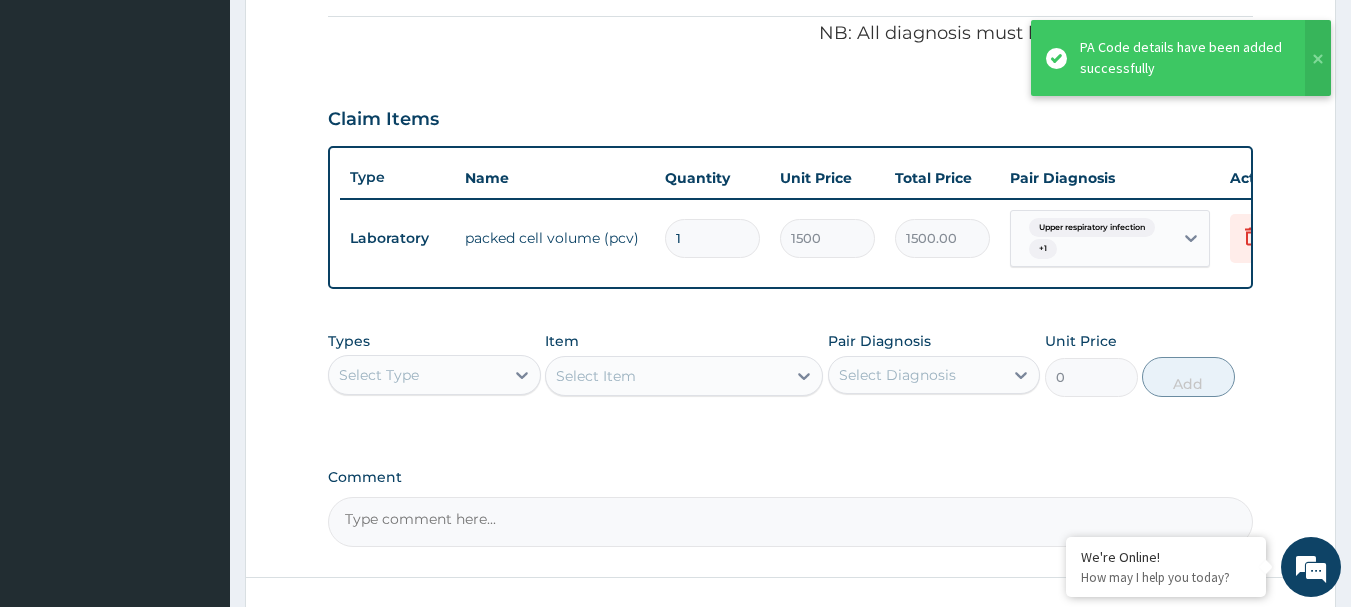 scroll, scrollTop: 733, scrollLeft: 0, axis: vertical 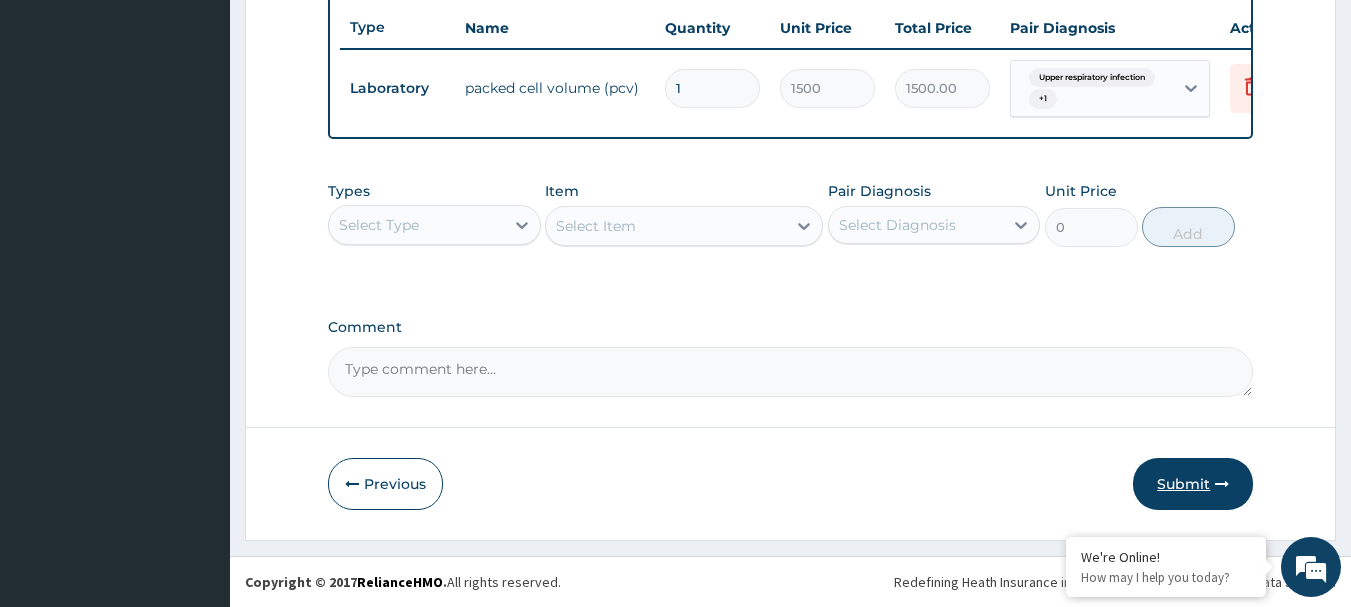 click on "Submit" at bounding box center [1193, 484] 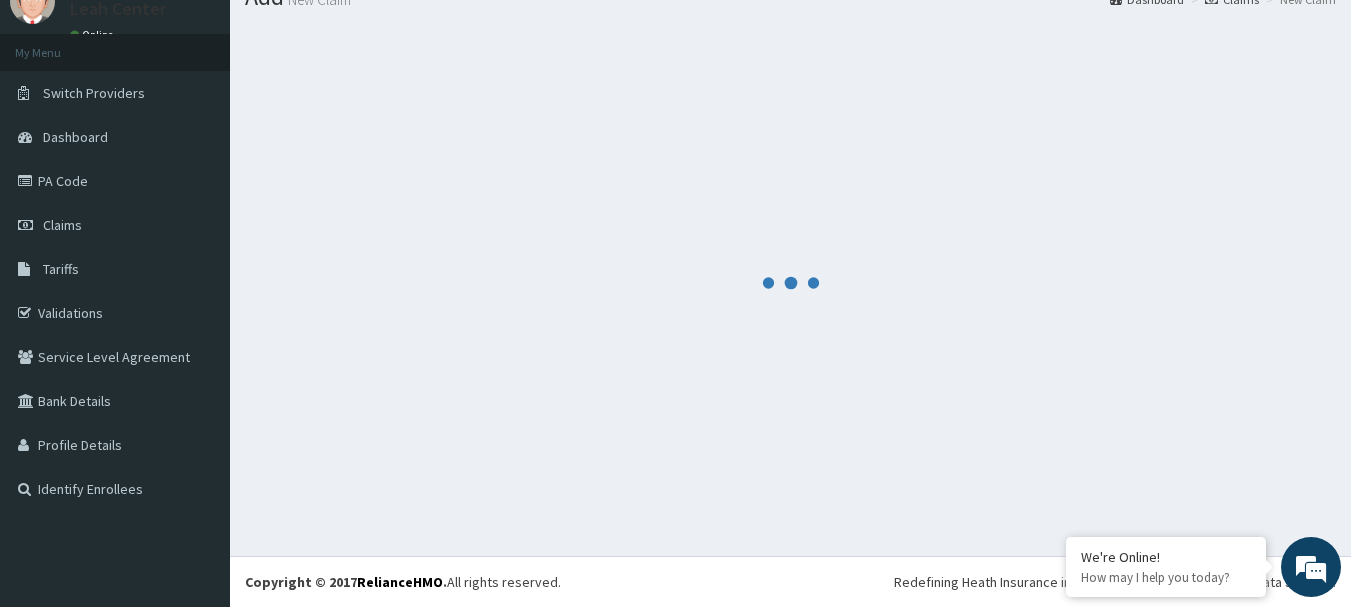 scroll, scrollTop: 81, scrollLeft: 0, axis: vertical 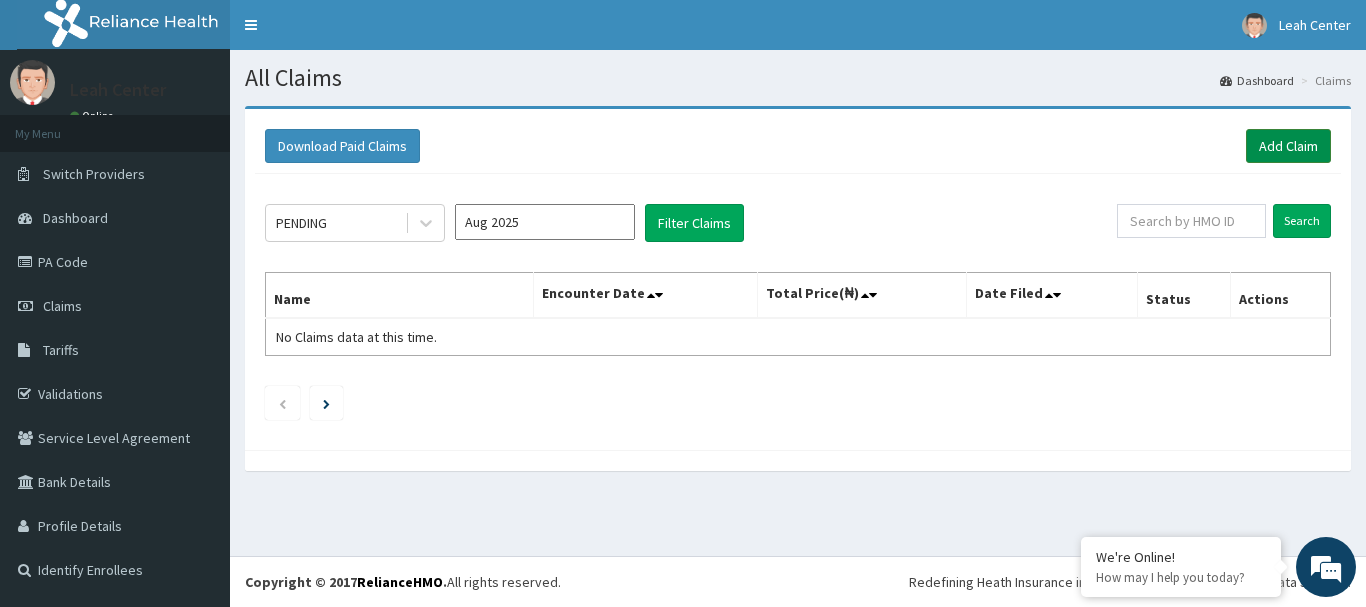 click on "Add Claim" at bounding box center [1288, 146] 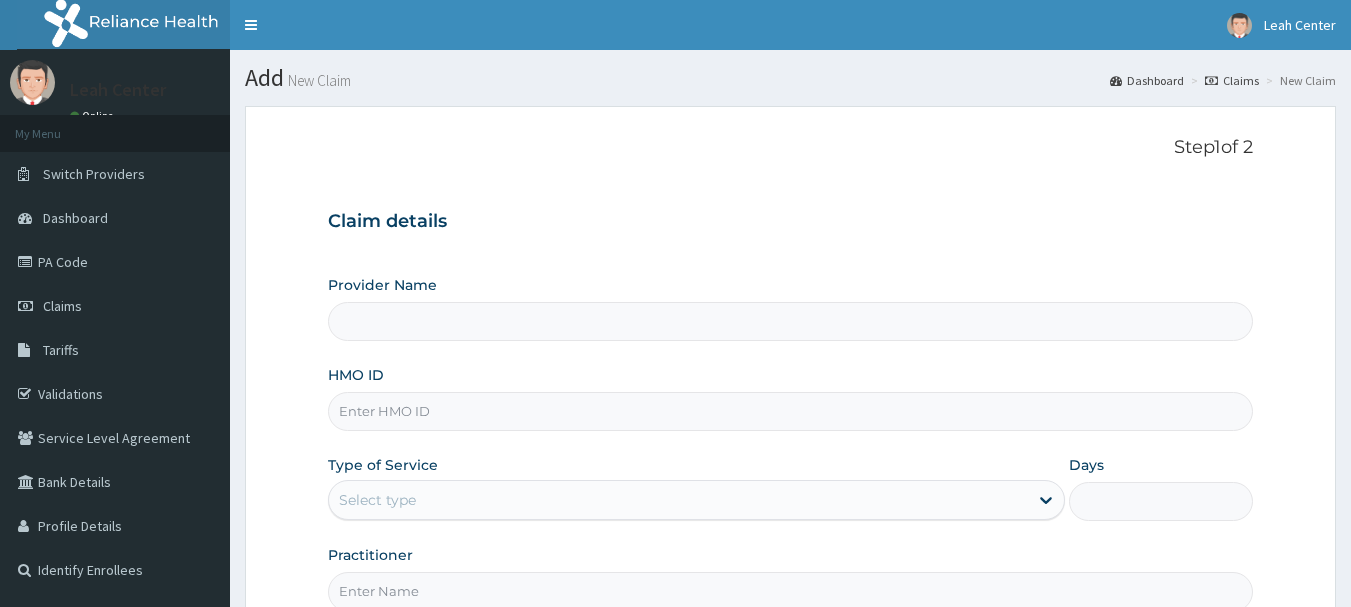 scroll, scrollTop: 0, scrollLeft: 0, axis: both 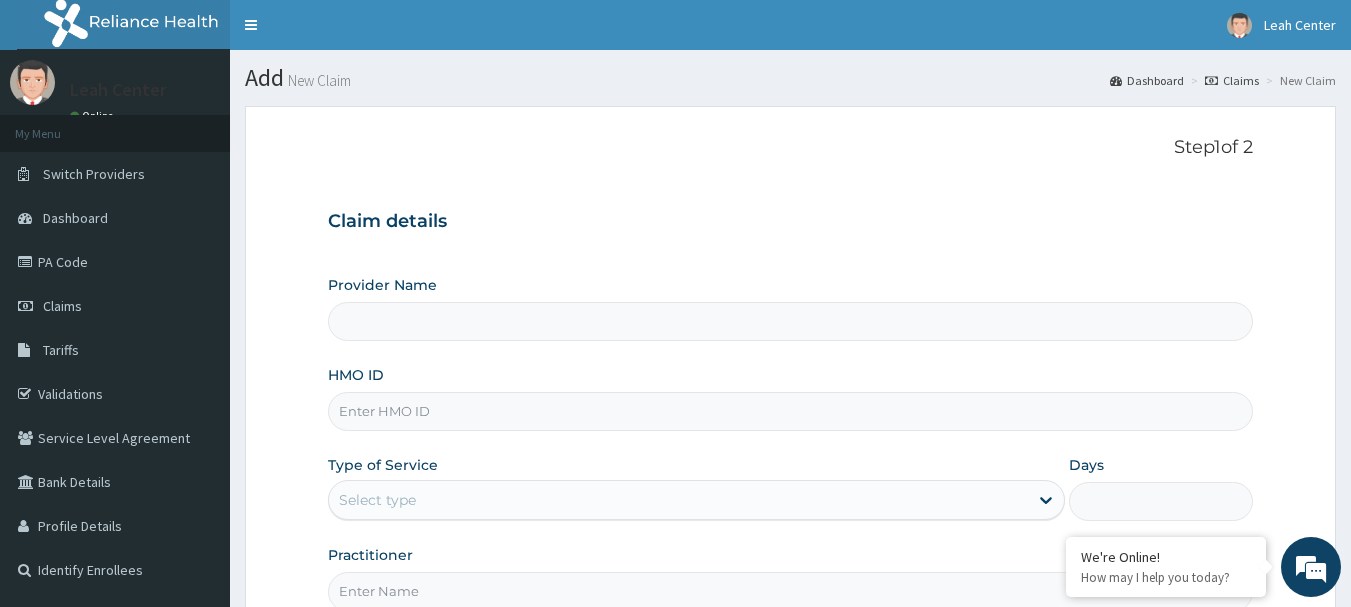 click on "HMO ID" at bounding box center [791, 411] 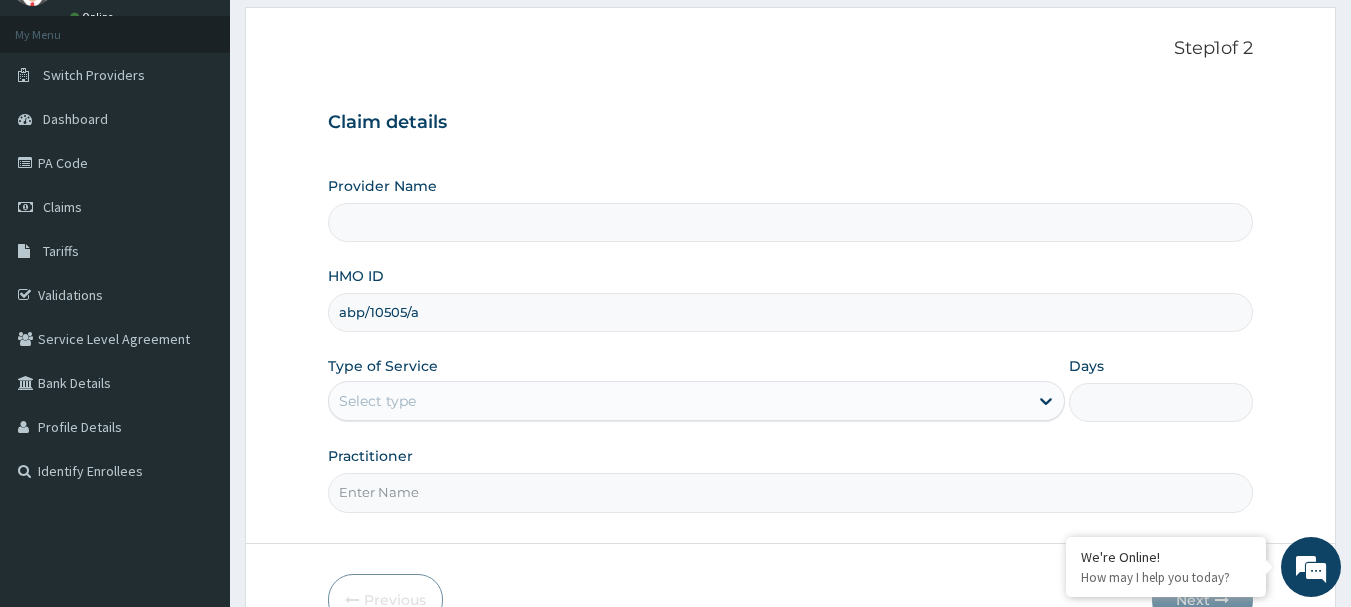 scroll, scrollTop: 200, scrollLeft: 0, axis: vertical 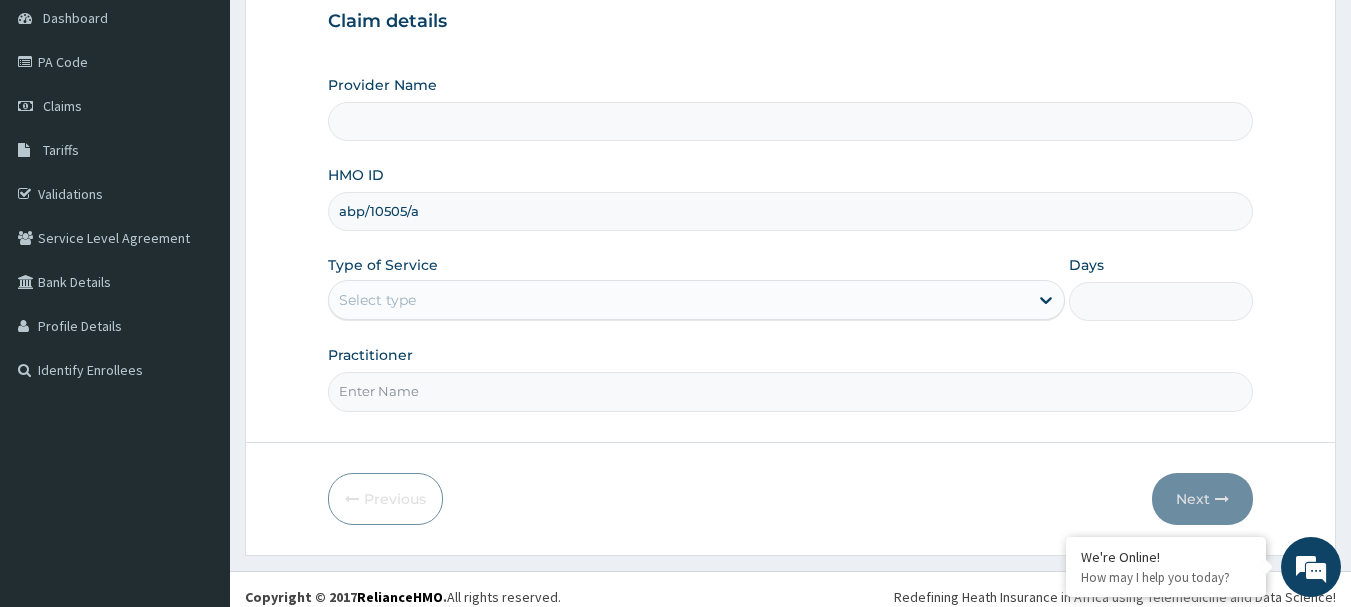 type on "abp/10505/a" 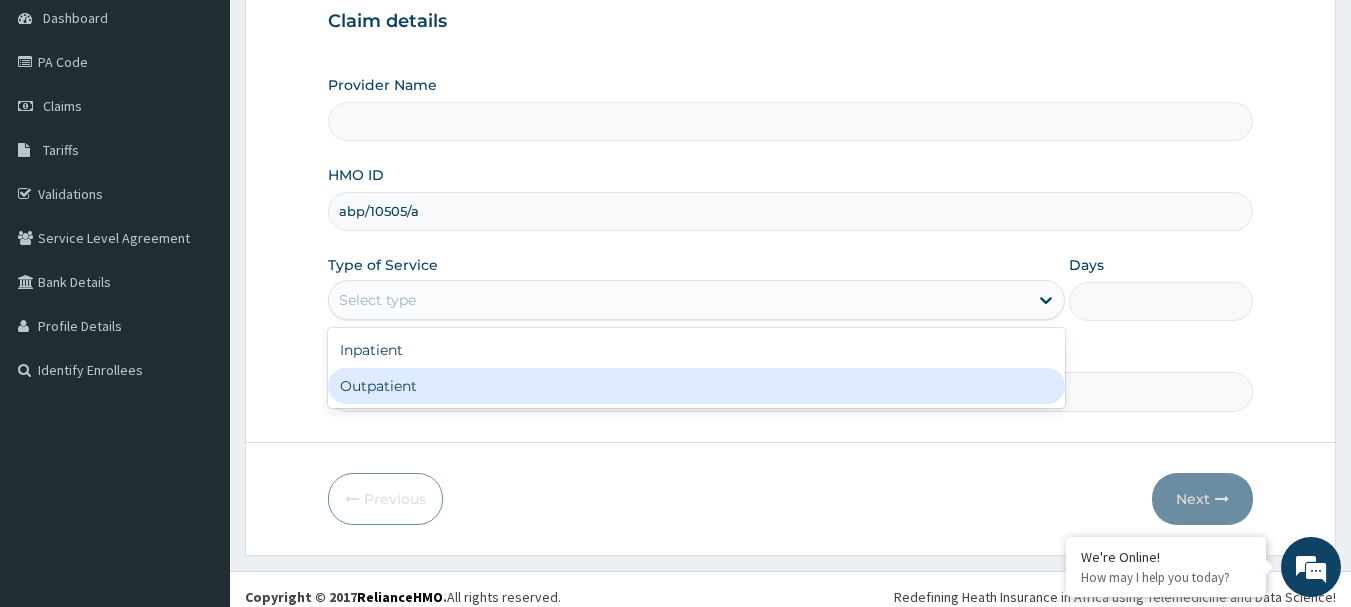 type on "Leah Medical Centre" 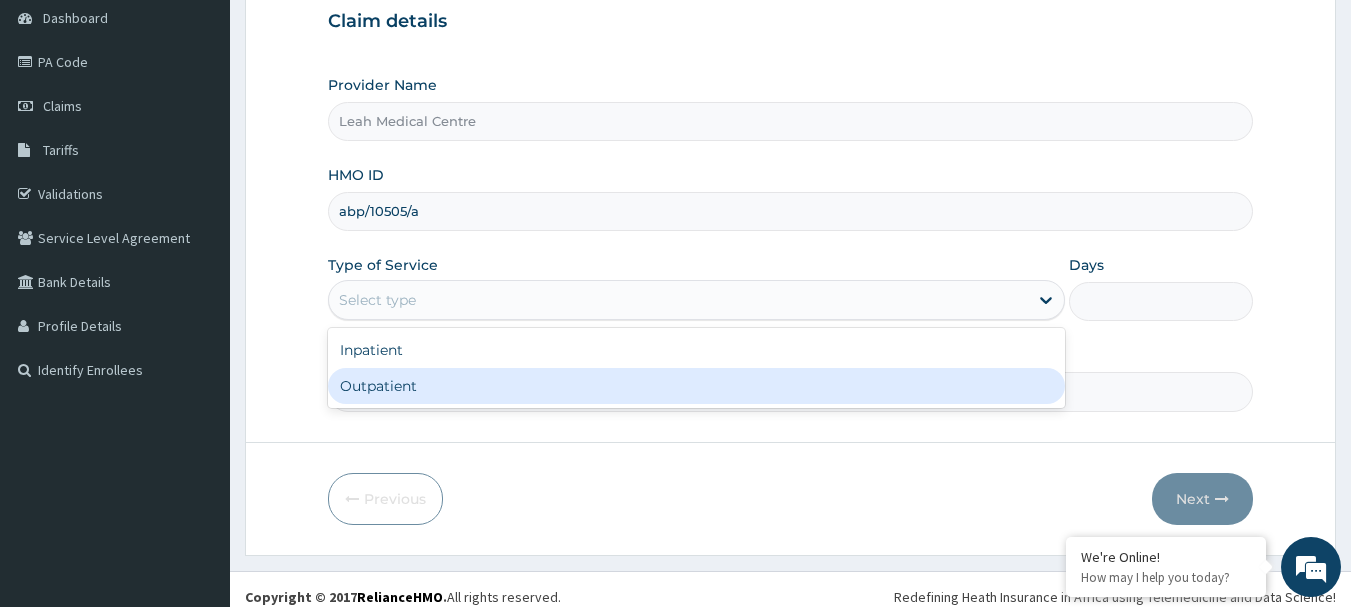 click on "Outpatient" at bounding box center (696, 386) 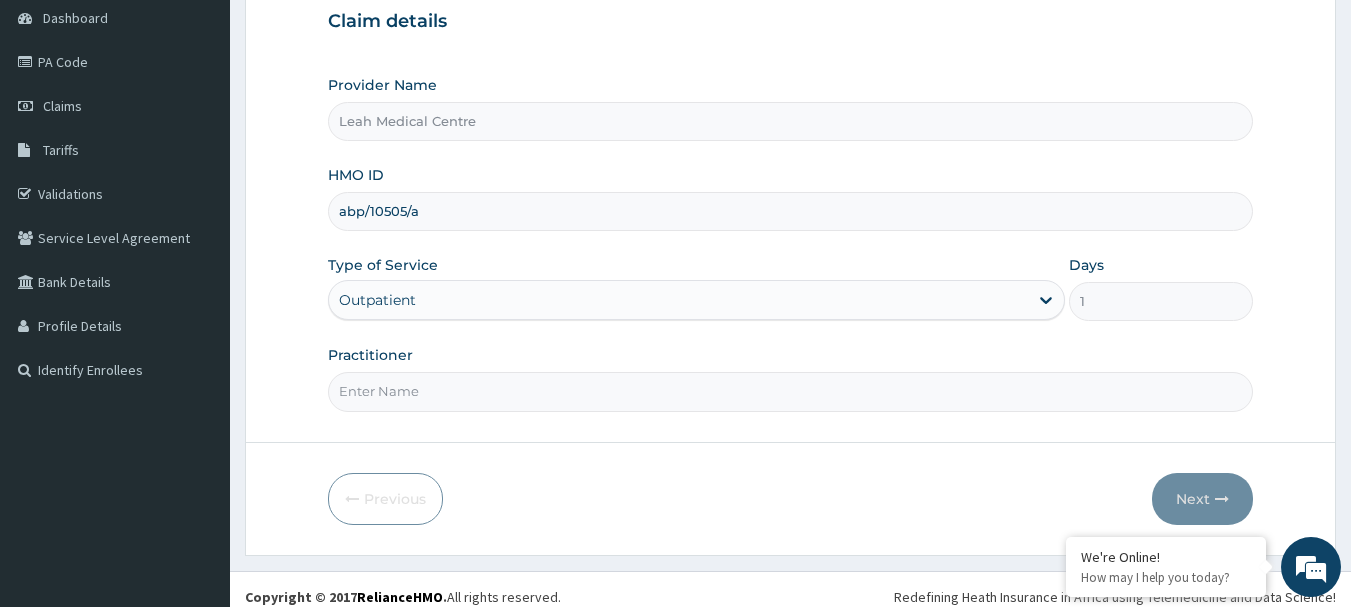 click on "Practitioner" at bounding box center [791, 391] 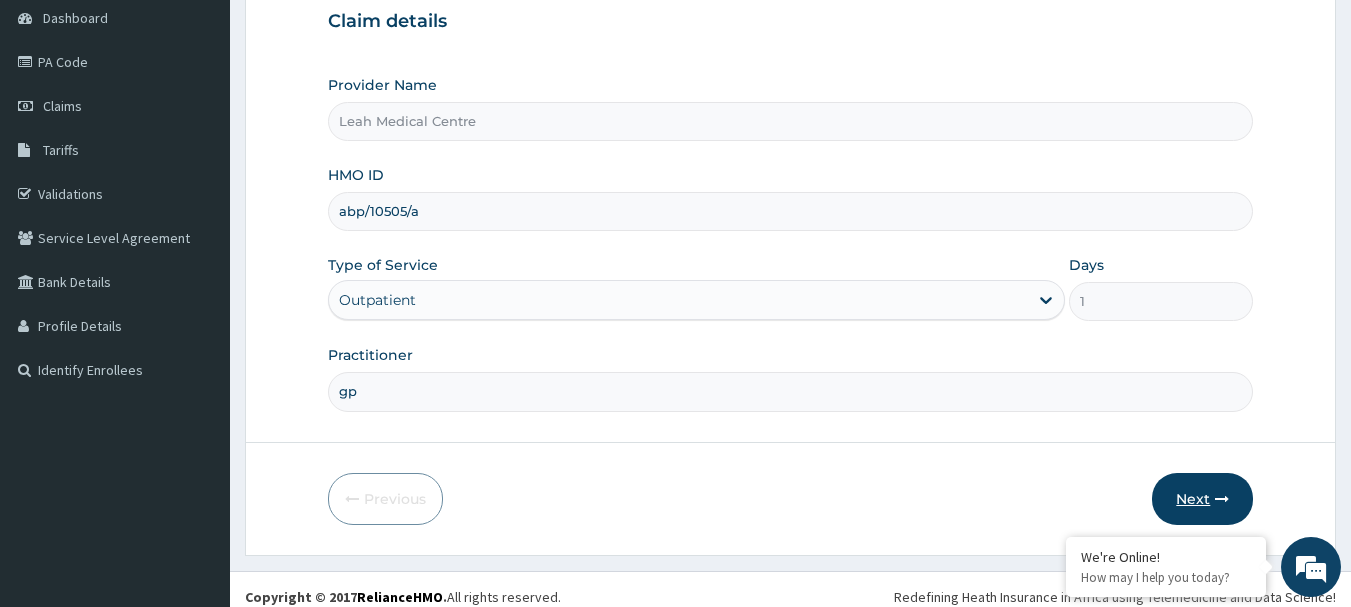 type on "gp" 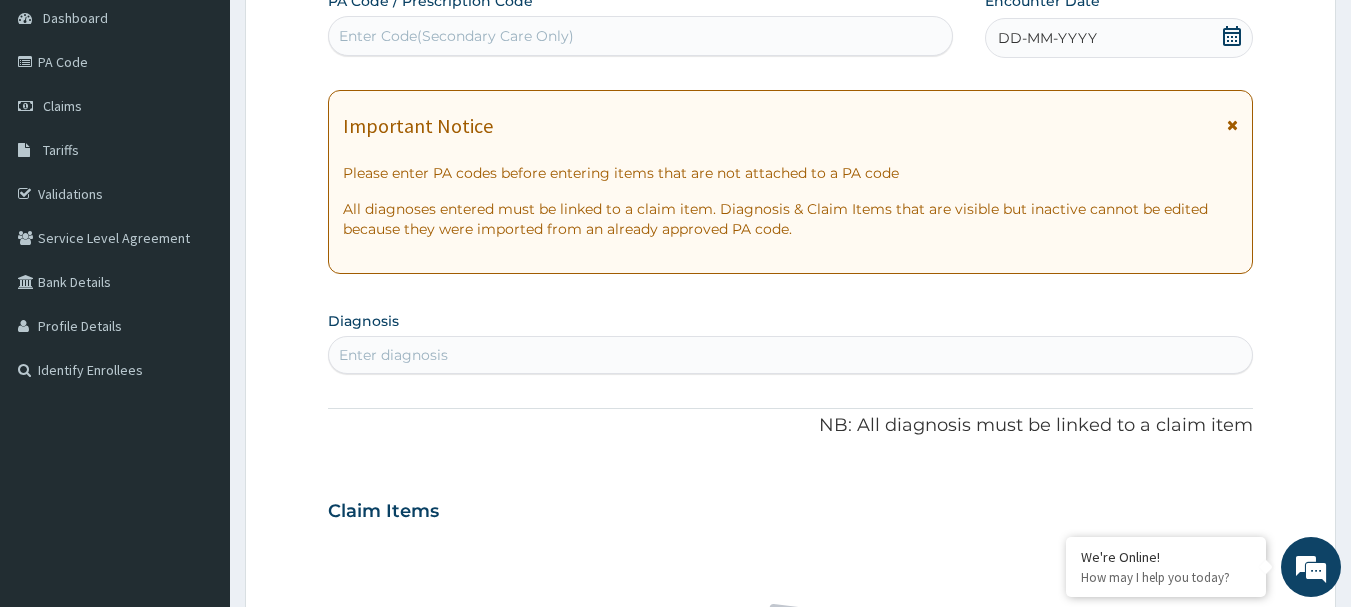 click on "Enter Code(Secondary Care Only)" at bounding box center (641, 36) 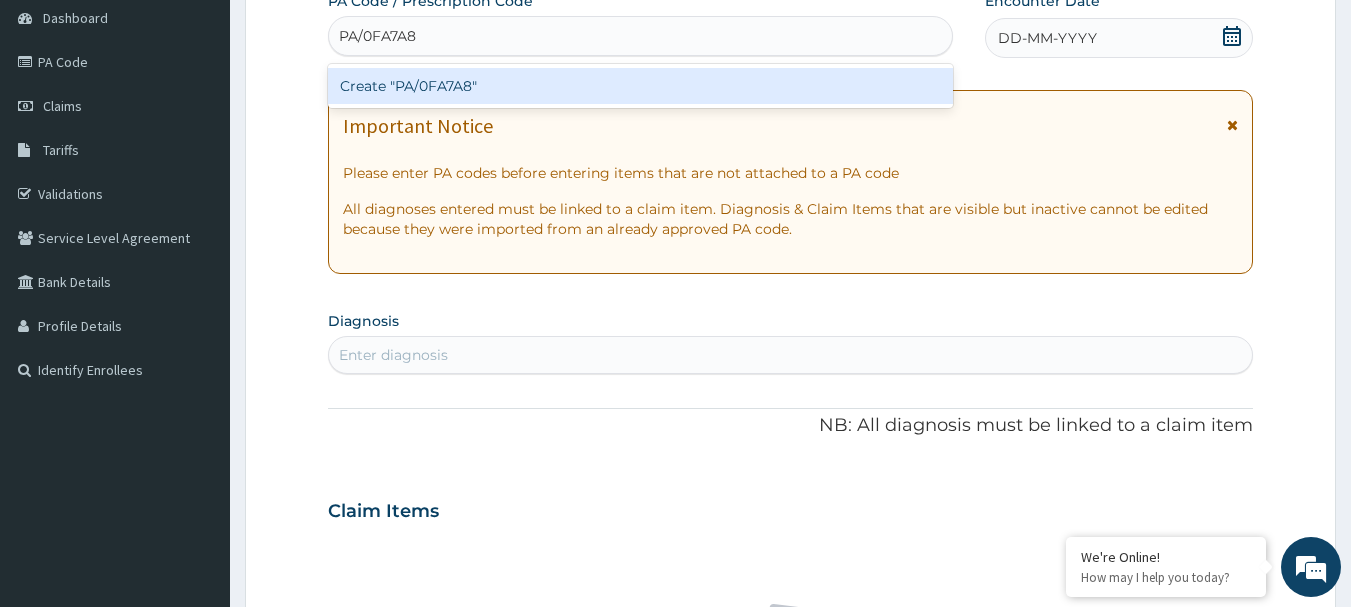 scroll, scrollTop: 0, scrollLeft: 0, axis: both 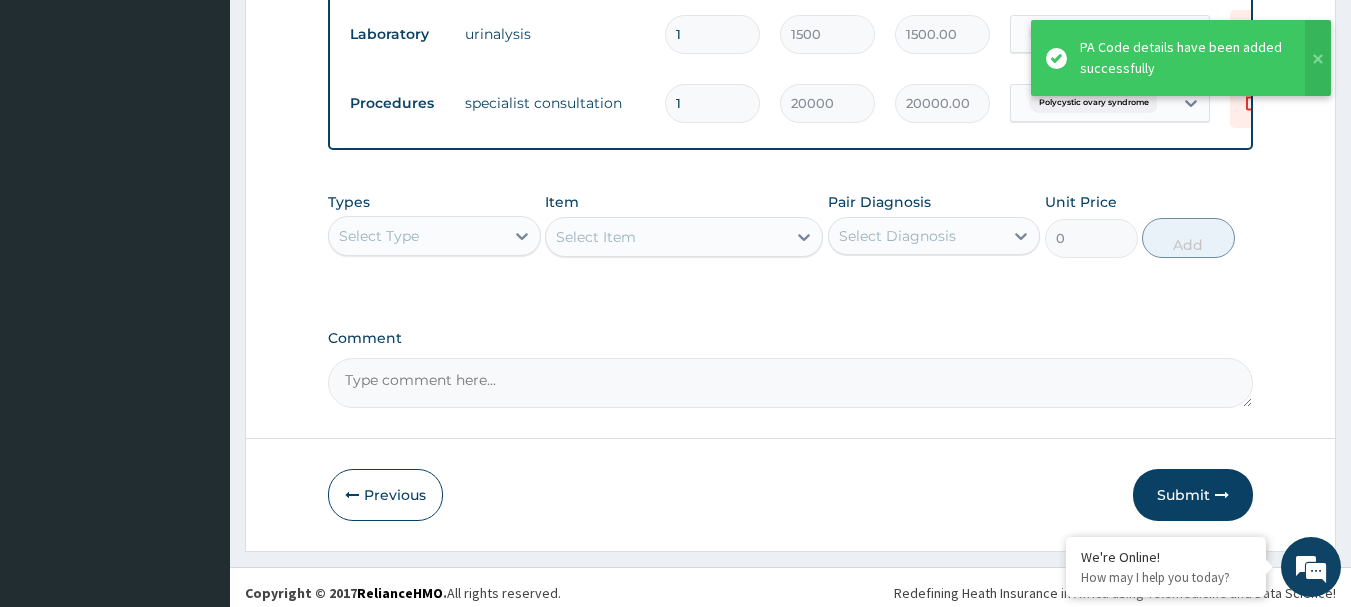 drag, startPoint x: 1197, startPoint y: 514, endPoint x: 1187, endPoint y: 507, distance: 12.206555 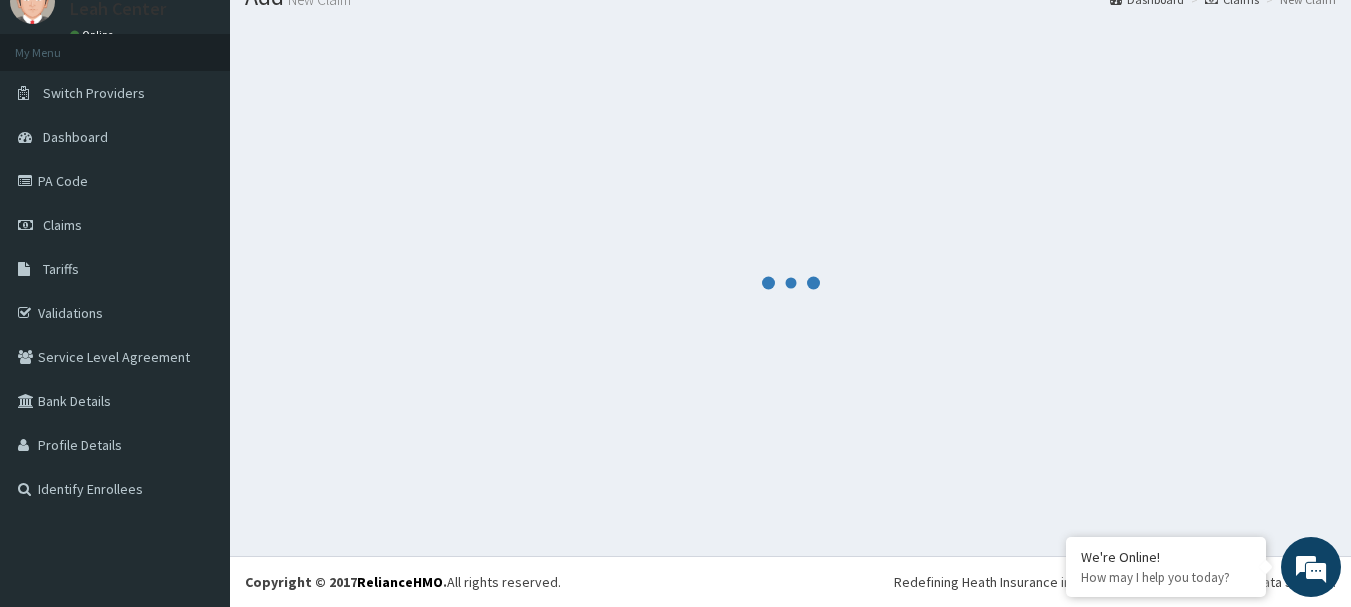 scroll, scrollTop: 936, scrollLeft: 0, axis: vertical 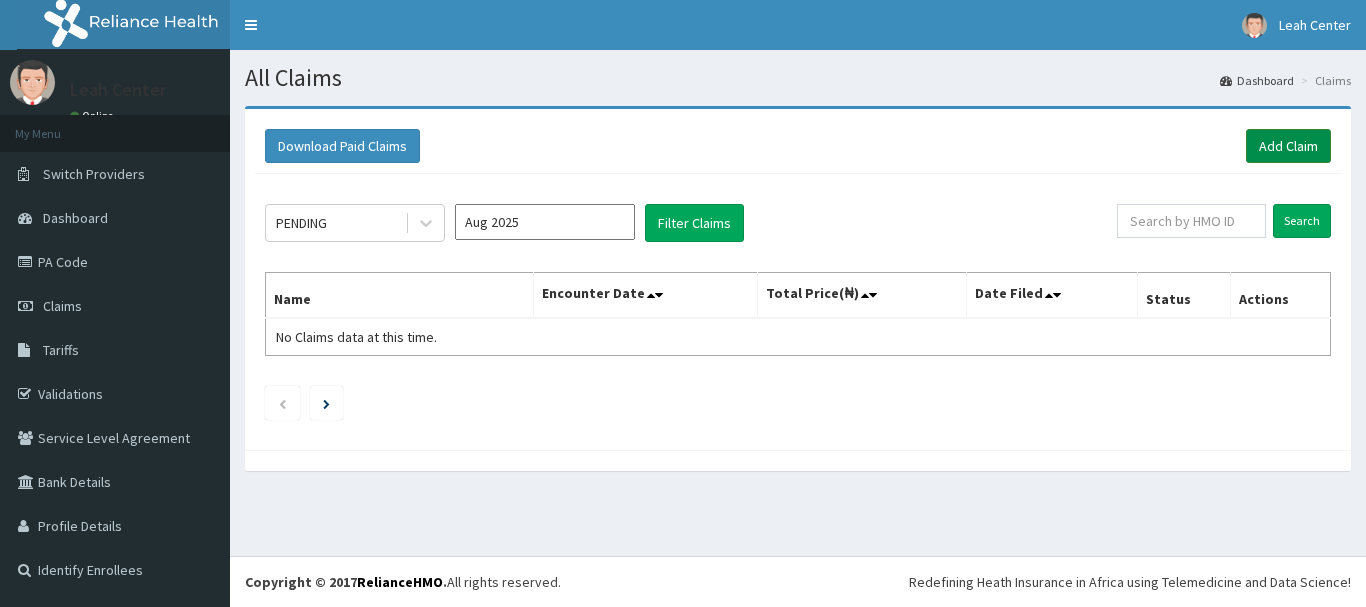 click on "Add Claim" at bounding box center (1288, 146) 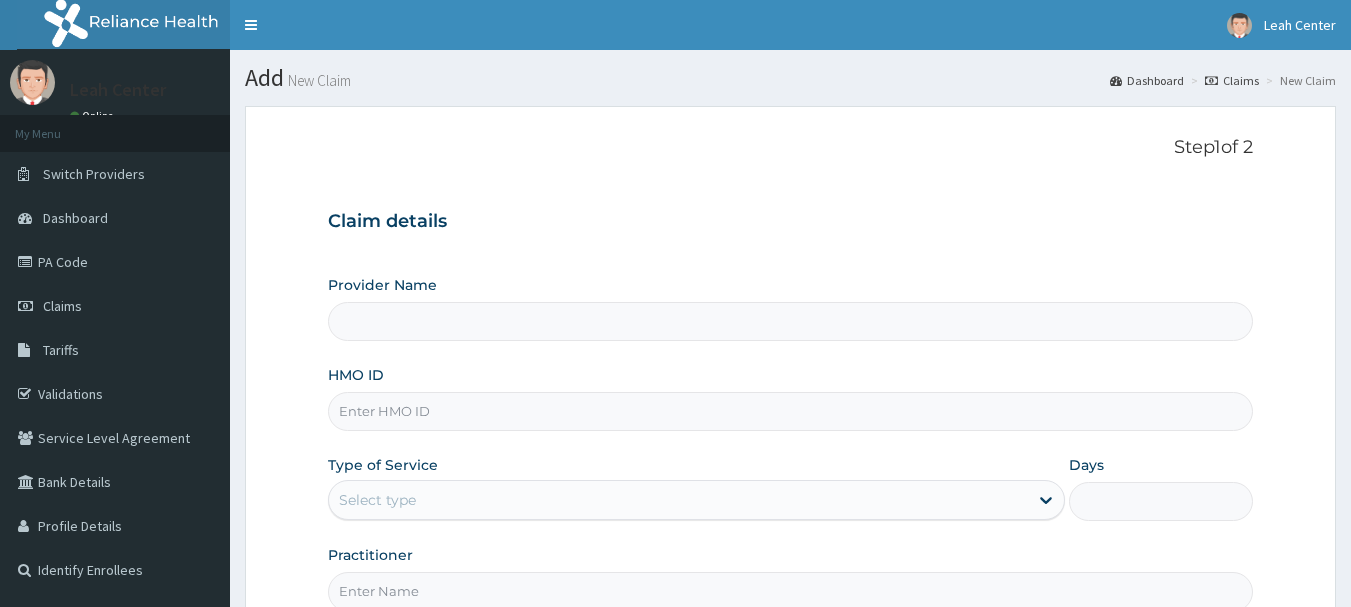 scroll, scrollTop: 0, scrollLeft: 0, axis: both 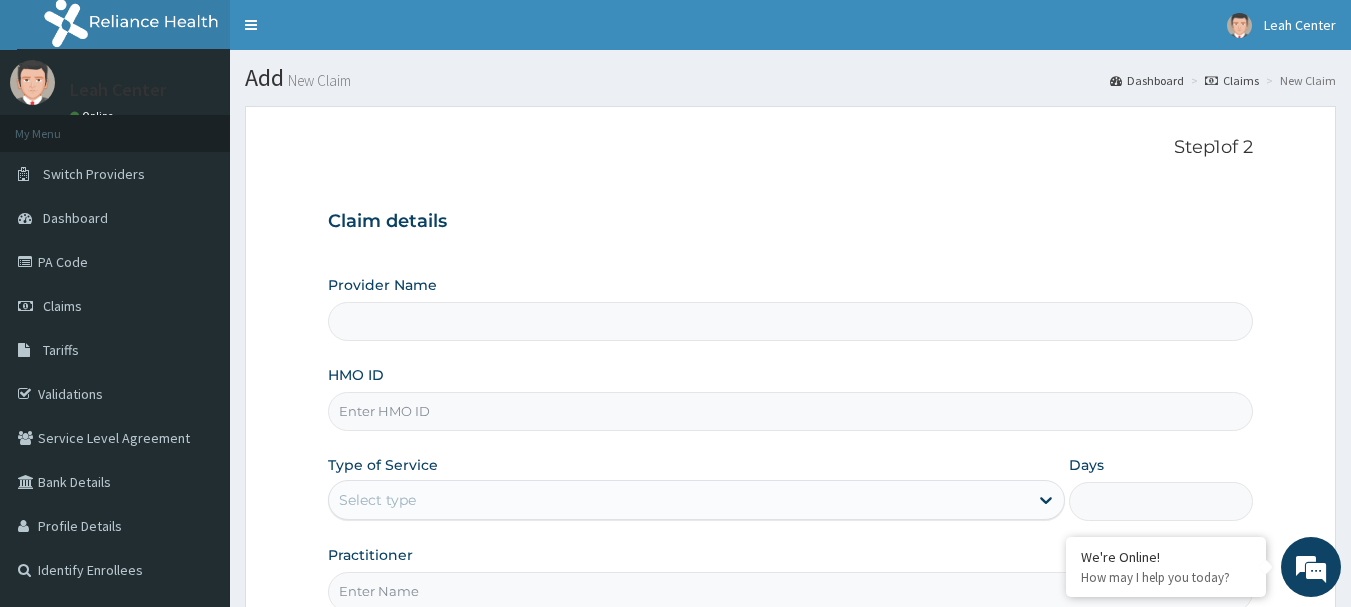 click on "HMO ID" at bounding box center [791, 411] 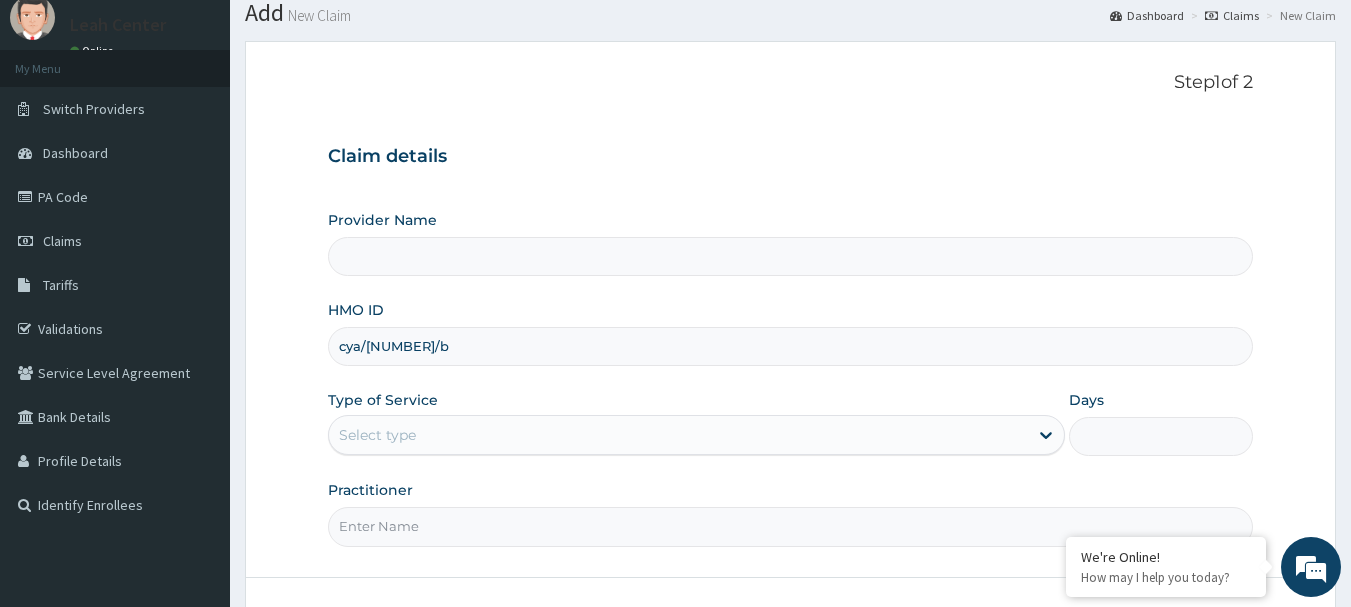 scroll, scrollTop: 100, scrollLeft: 0, axis: vertical 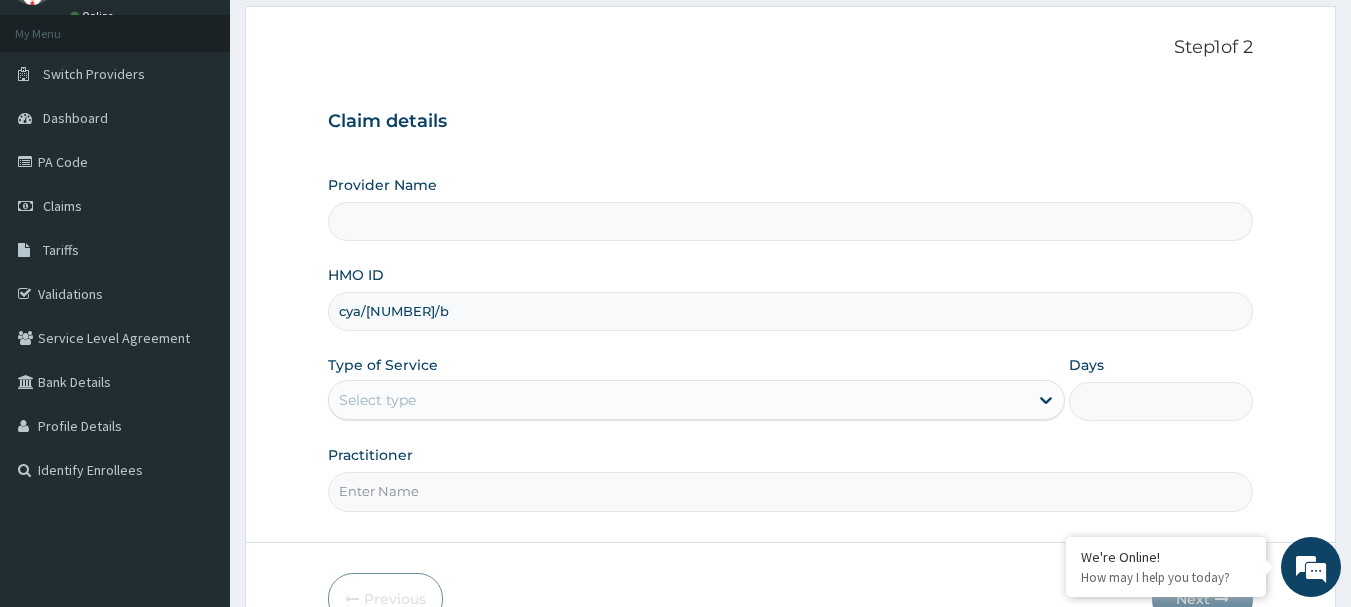 type on "Leah Medical Centre" 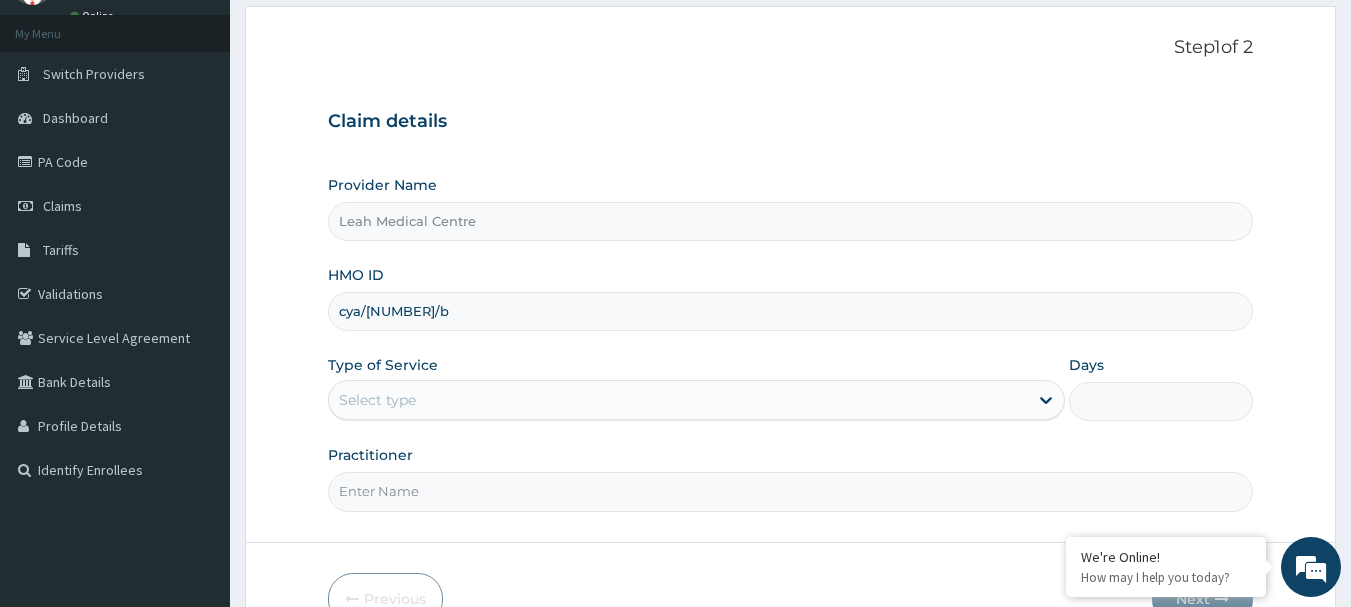 click on "cya/[NUMBER]/b" at bounding box center [791, 311] 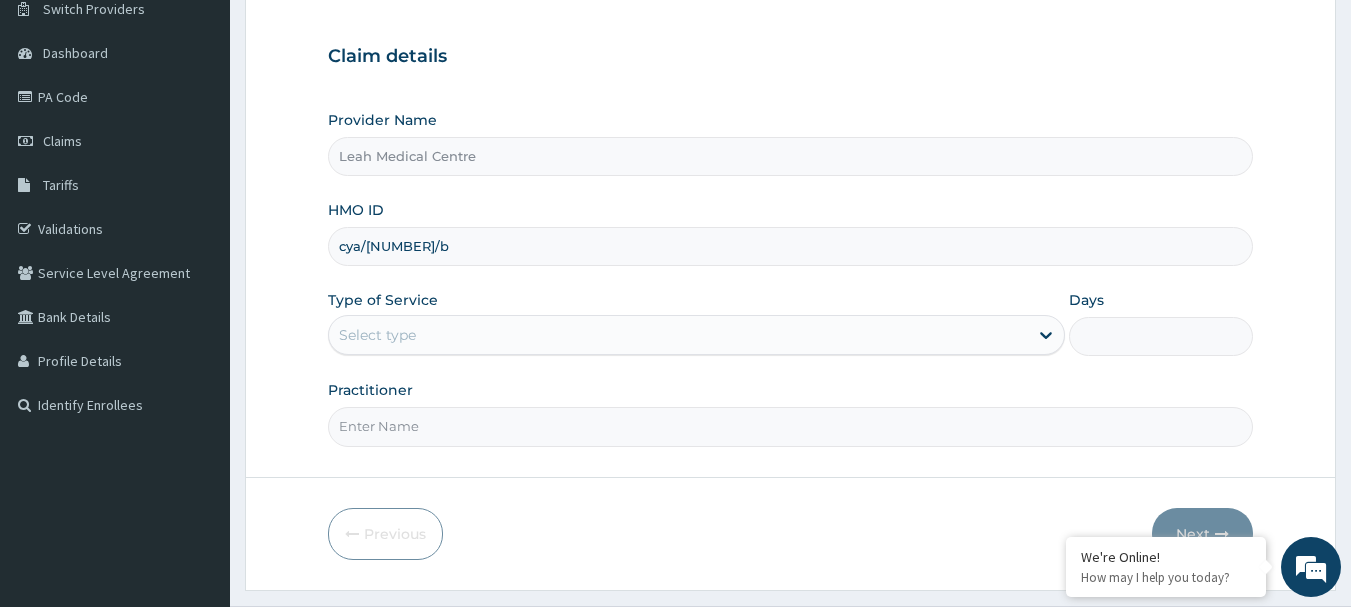 scroll, scrollTop: 200, scrollLeft: 0, axis: vertical 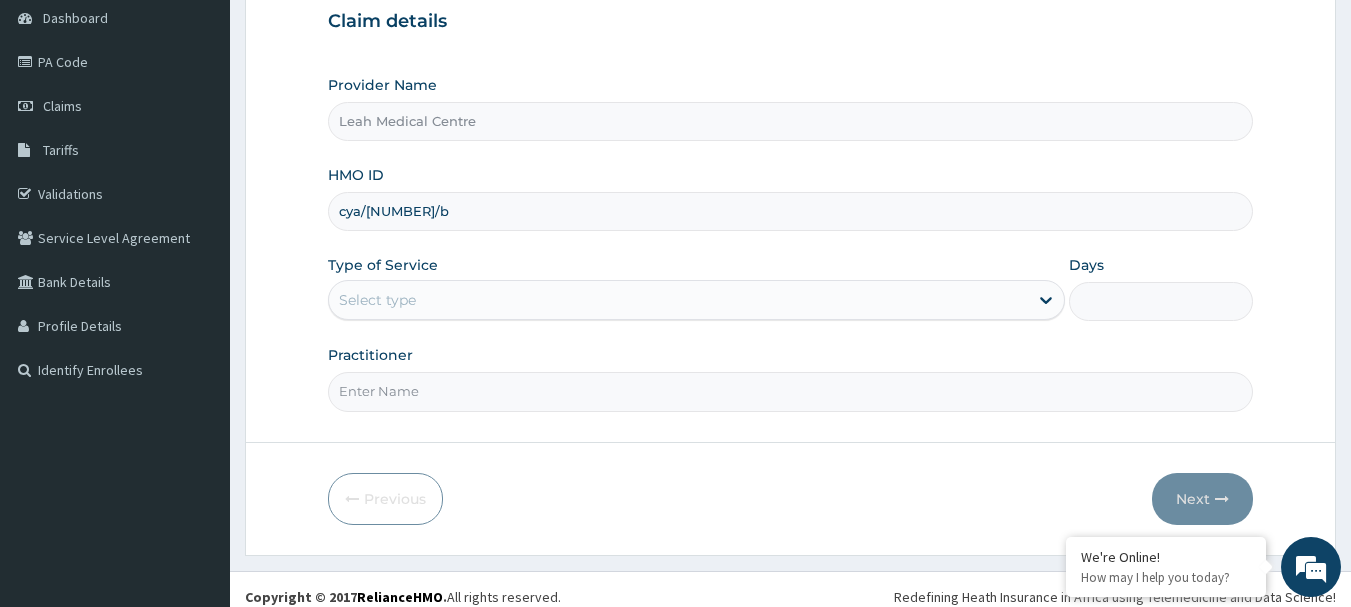 type on "cya/[NUMBER]/b" 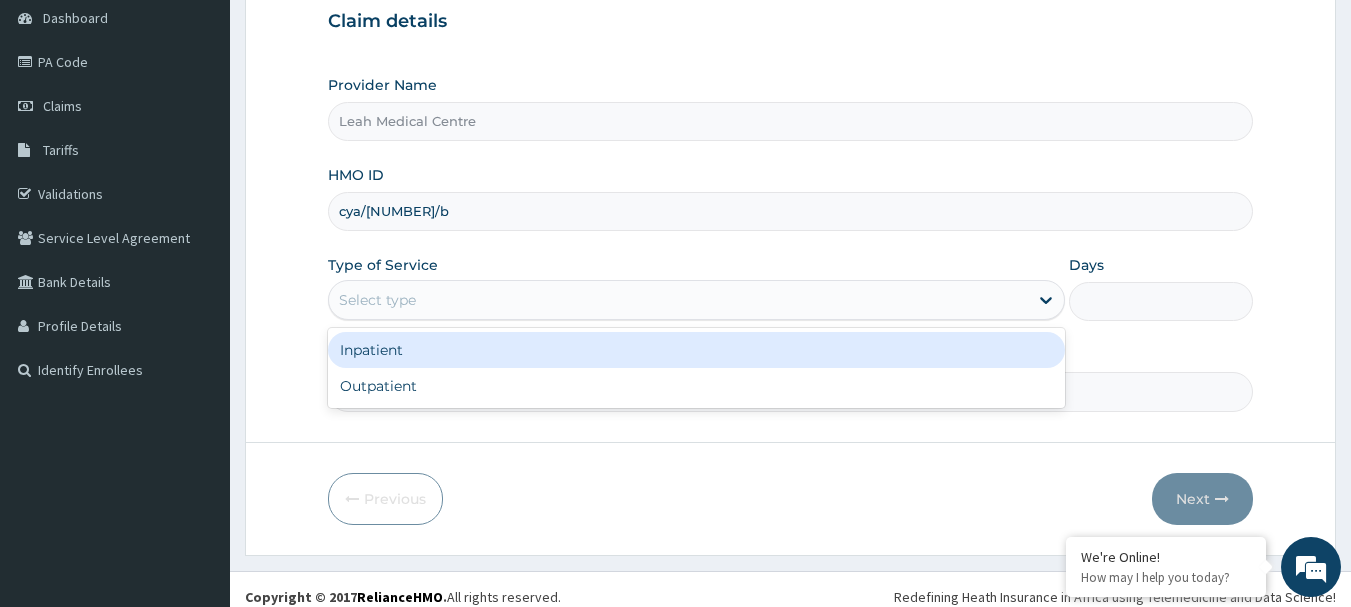 click on "Select type" at bounding box center (678, 300) 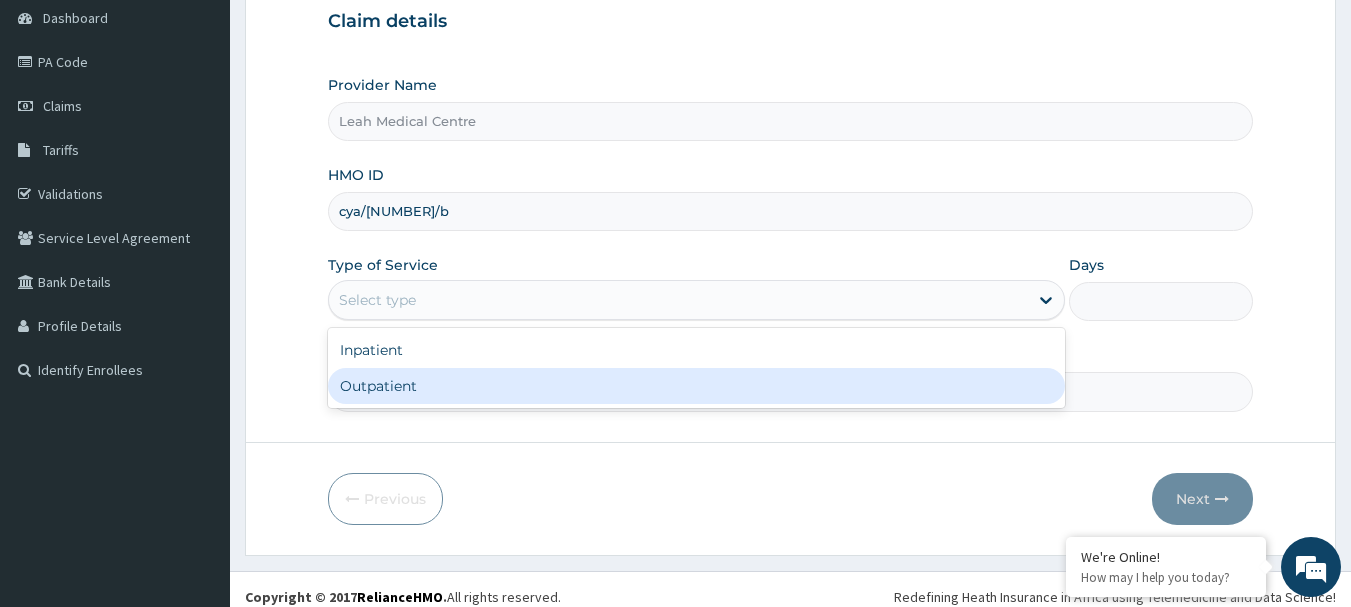 click on "Outpatient" at bounding box center [696, 386] 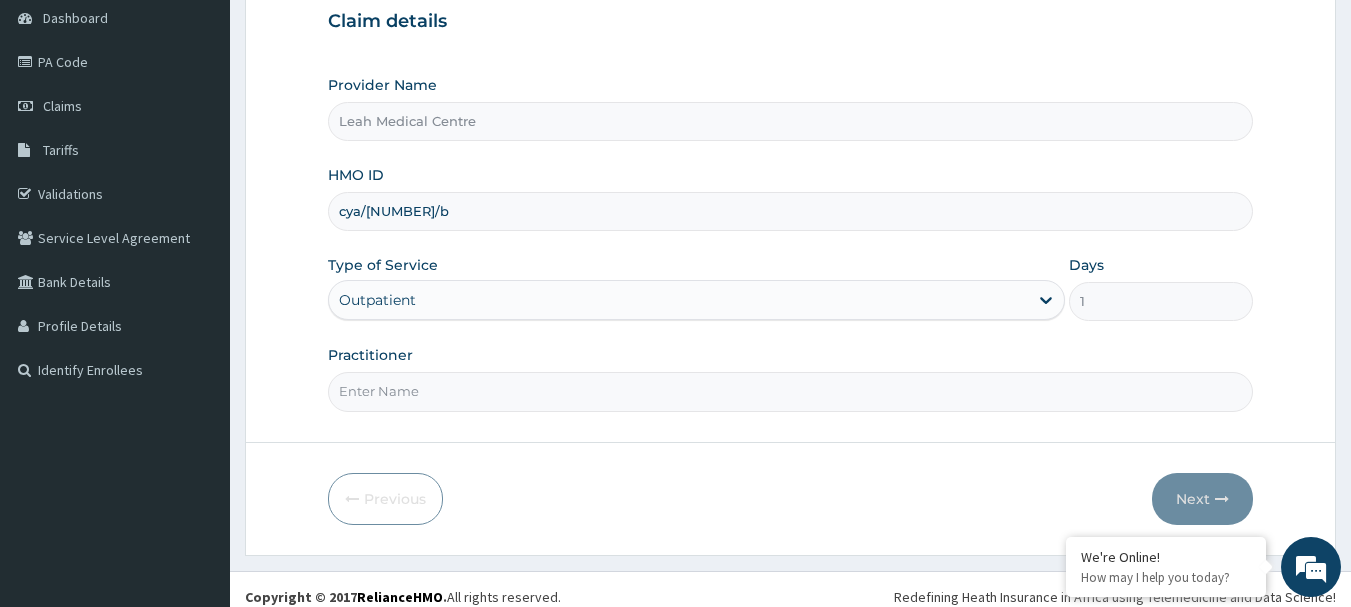 click on "Practitioner" at bounding box center (791, 391) 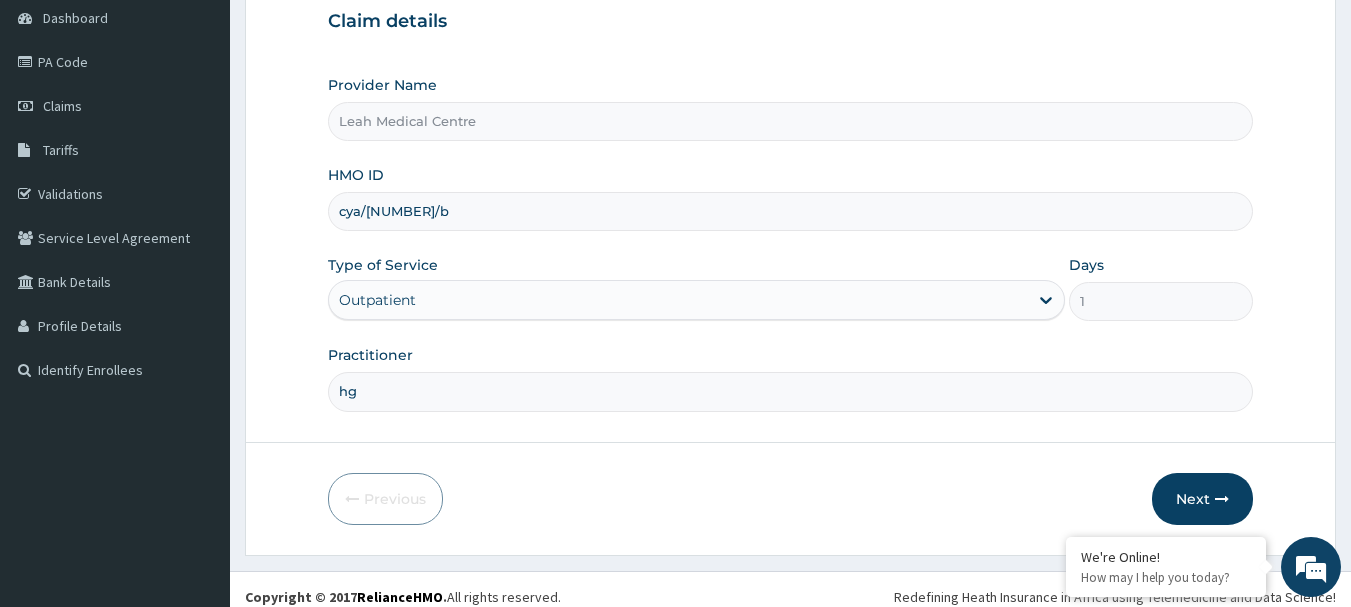 type on "h" 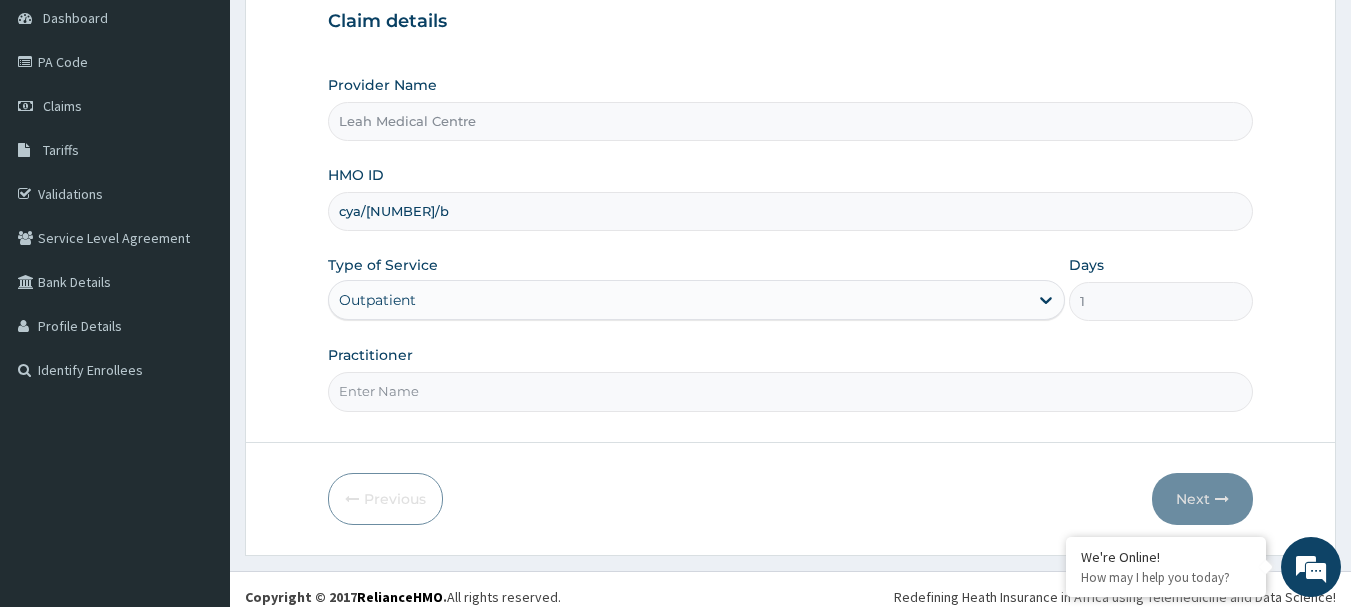 scroll, scrollTop: 0, scrollLeft: 0, axis: both 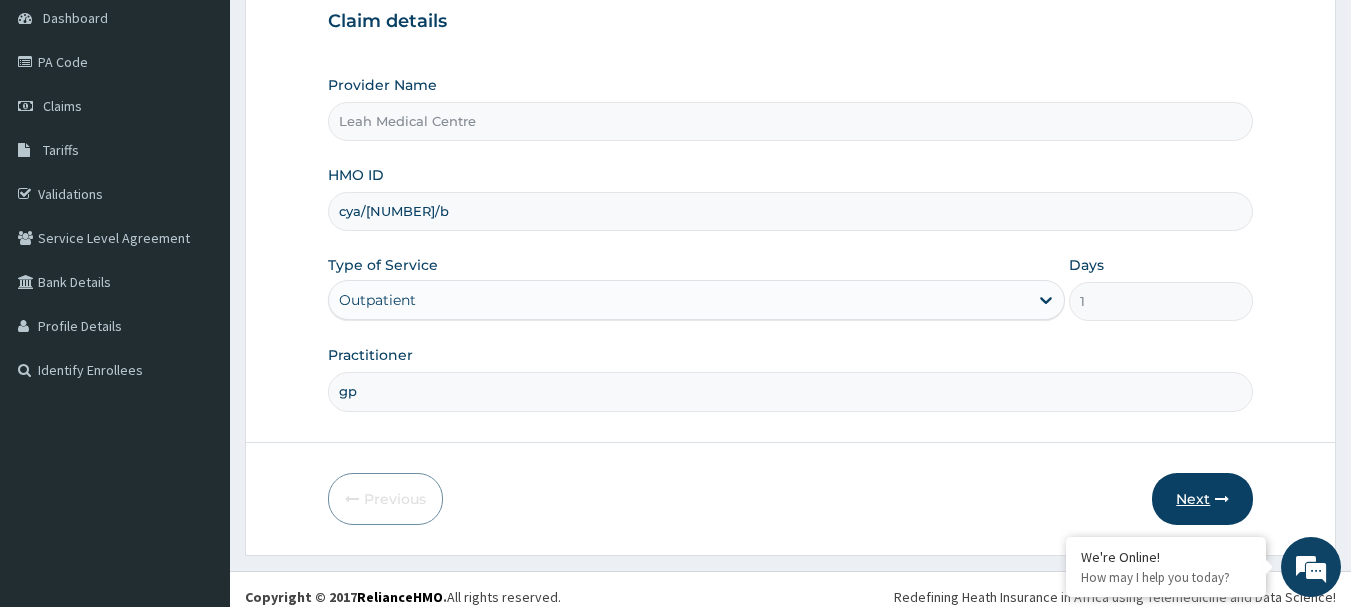 type on "gp" 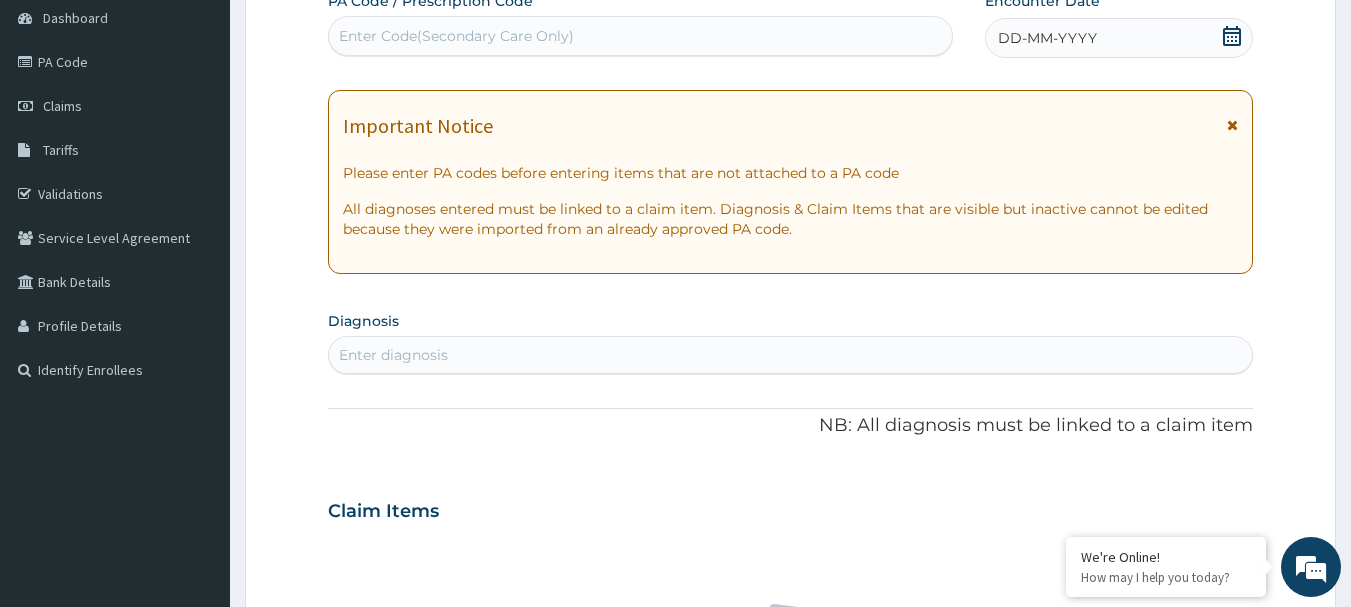 click on "Enter Code(Secondary Care Only)" at bounding box center (456, 36) 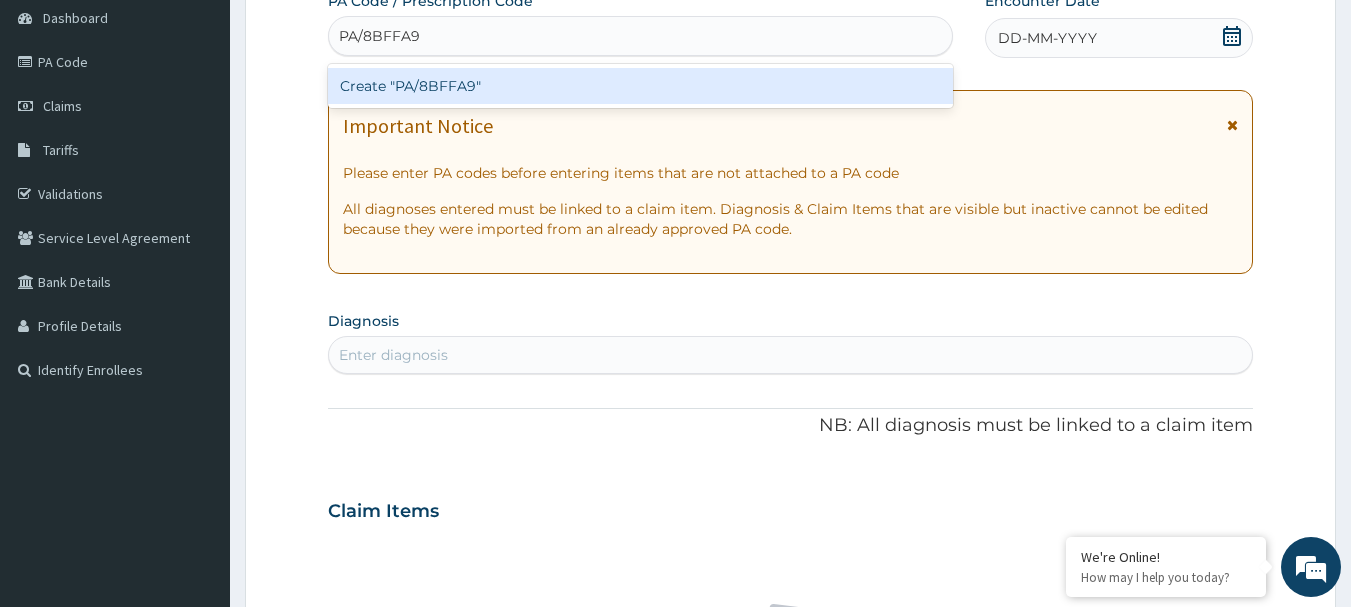 click on "Create "PA/8BFFA9"" at bounding box center (641, 86) 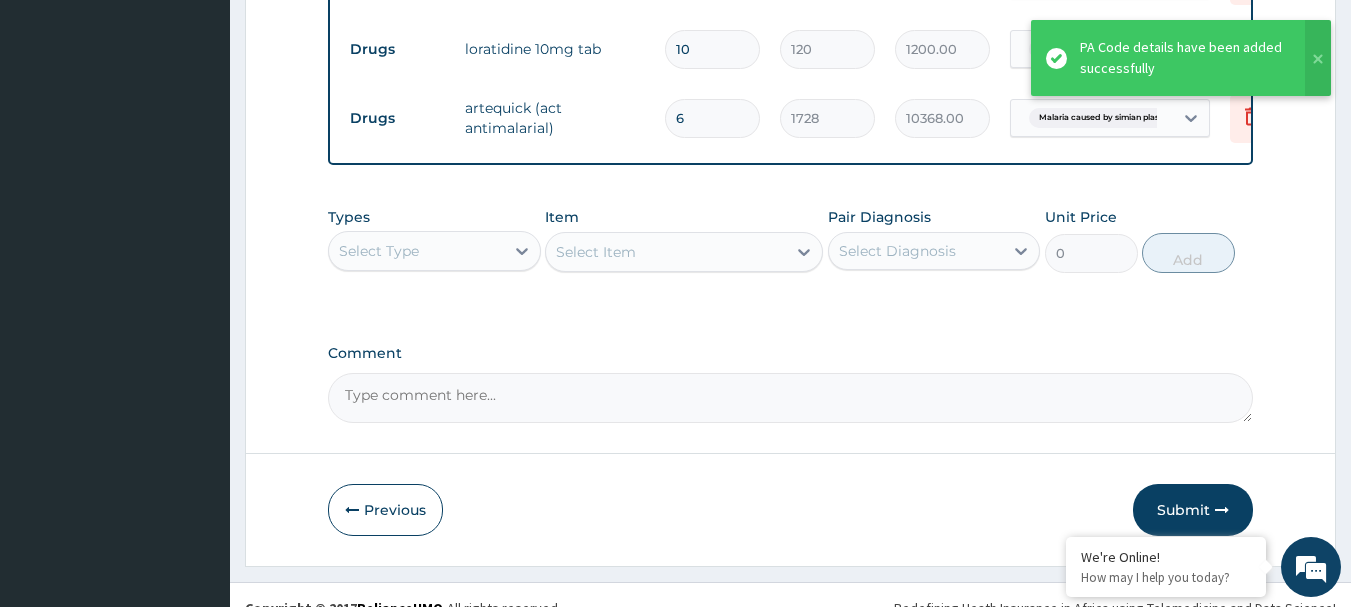 scroll, scrollTop: 867, scrollLeft: 0, axis: vertical 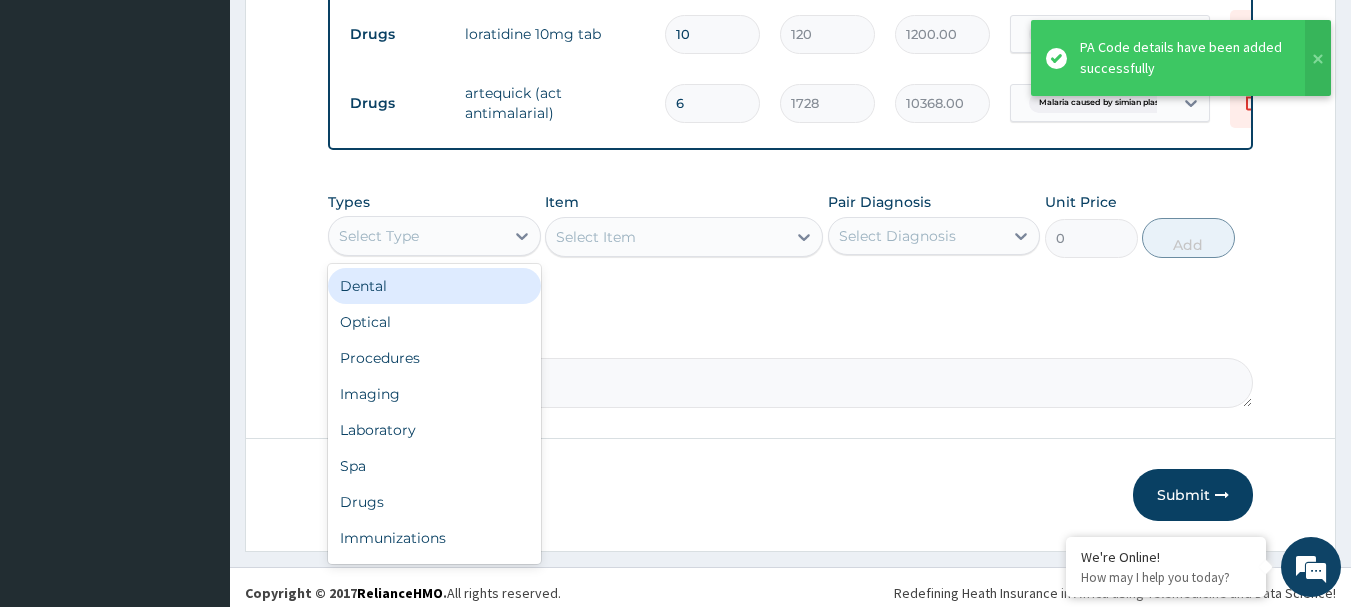 click on "Select Type" at bounding box center [416, 236] 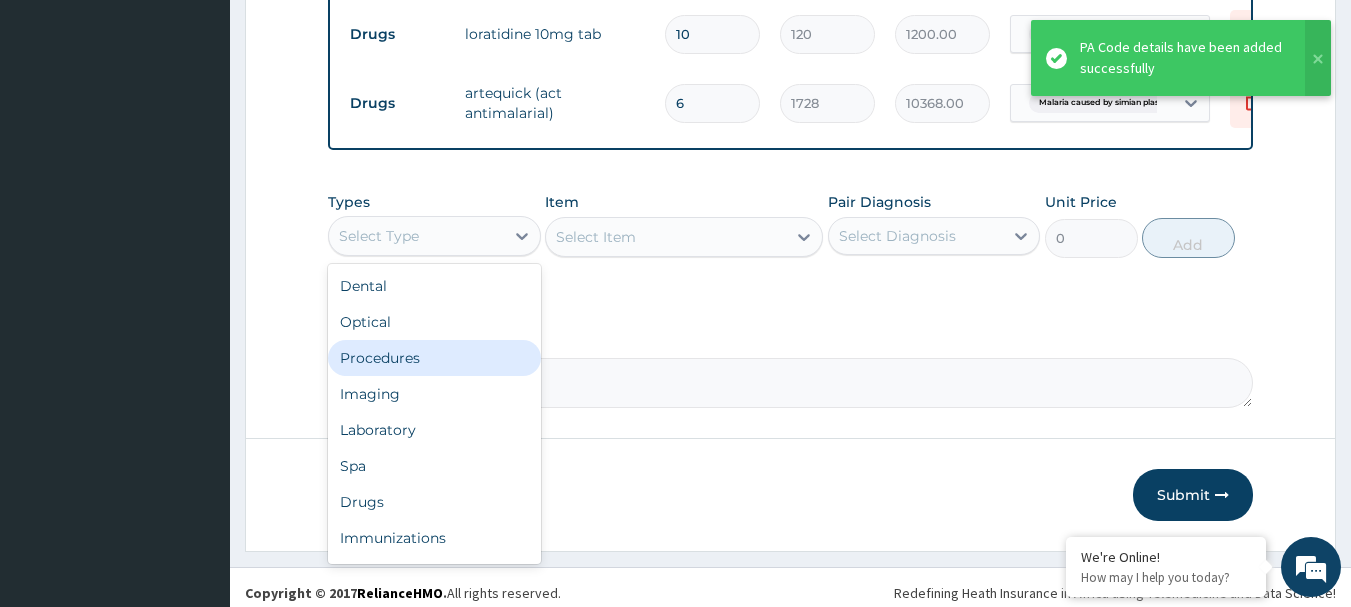 click on "Procedures" at bounding box center [434, 358] 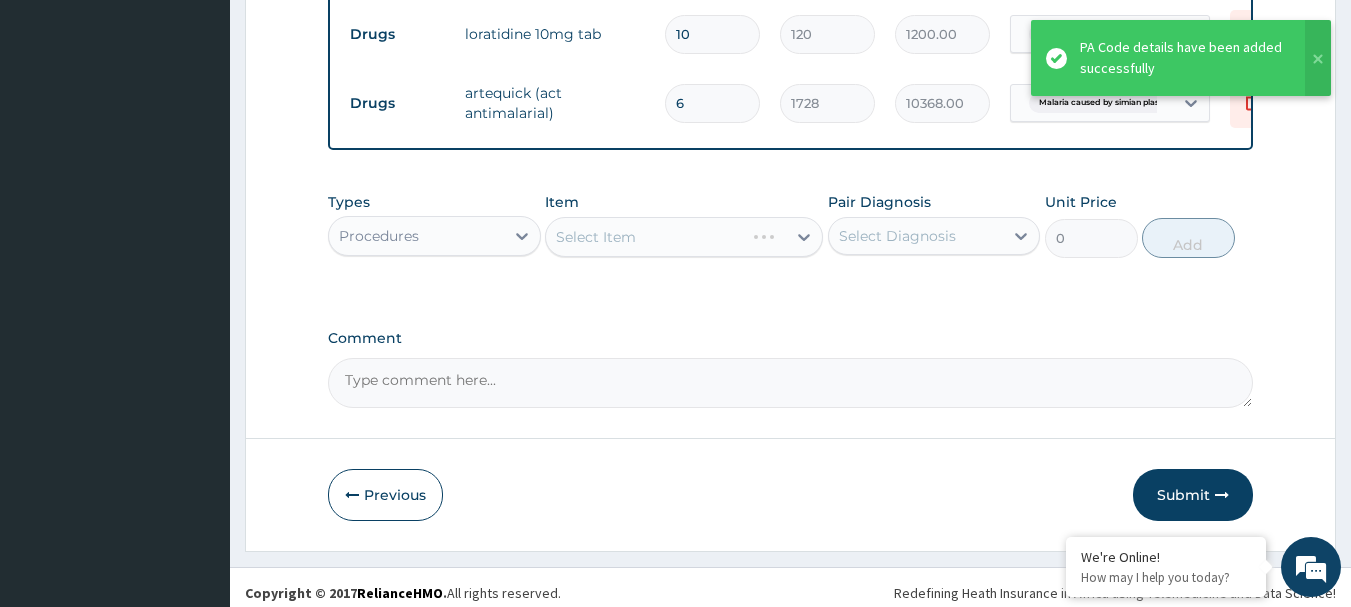 click on "Select Item" at bounding box center [684, 237] 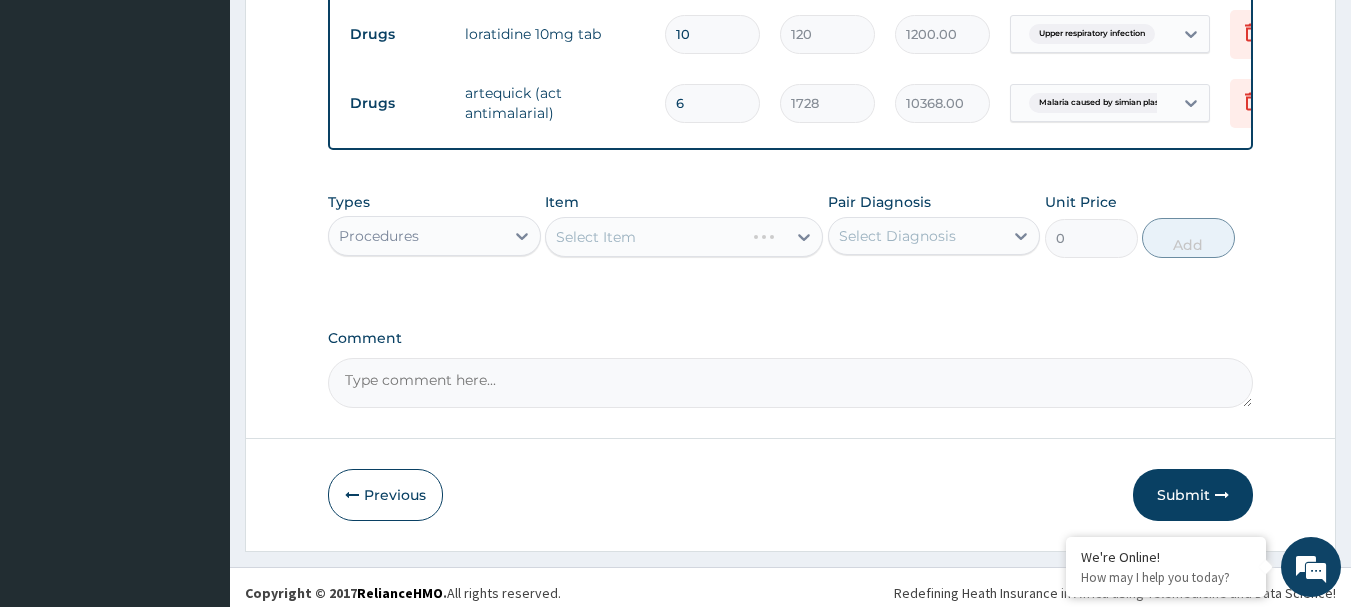 click on "Select Item" at bounding box center [684, 237] 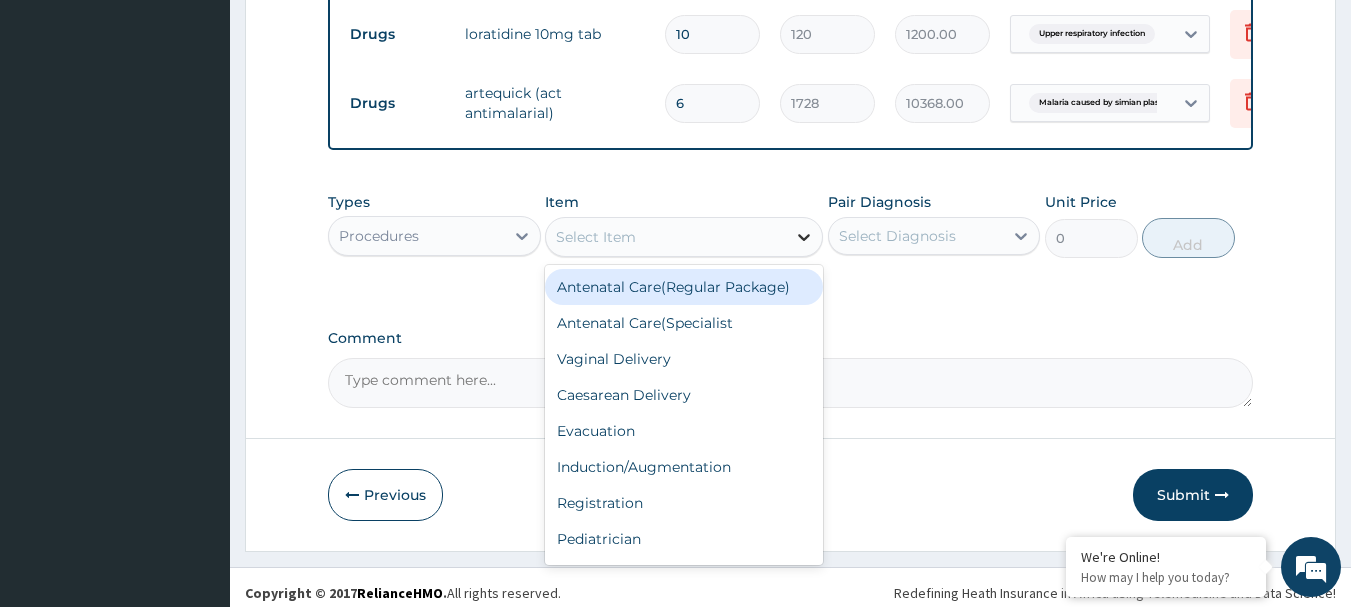 click 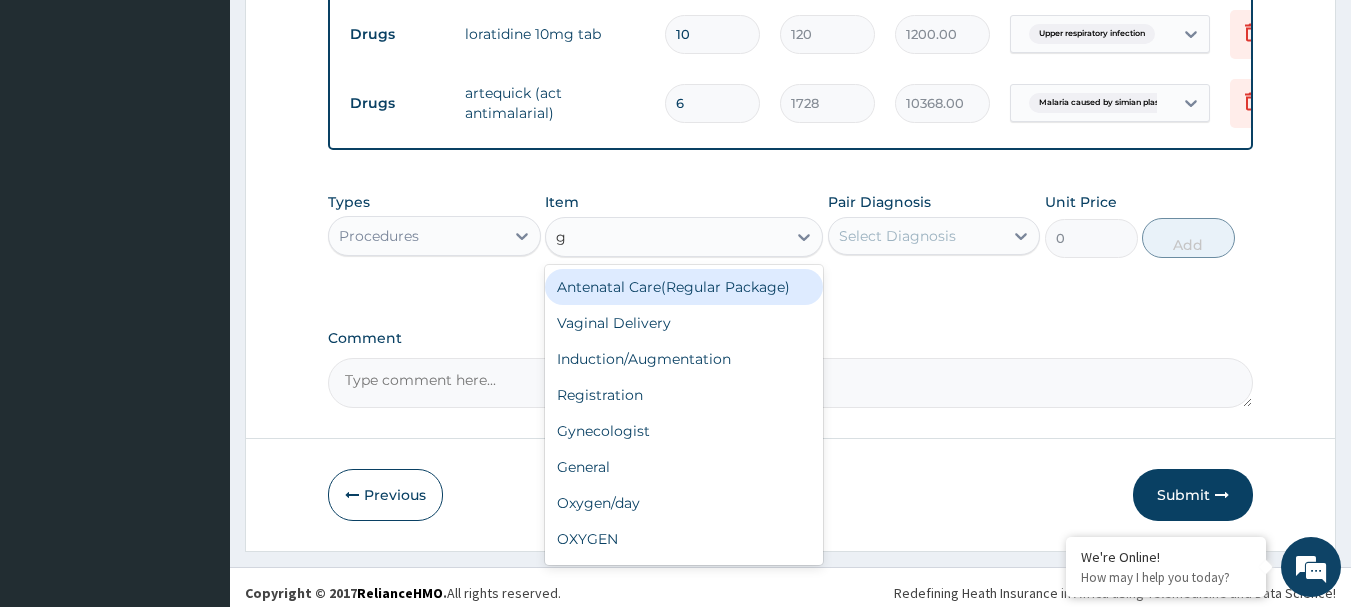 type on "gp" 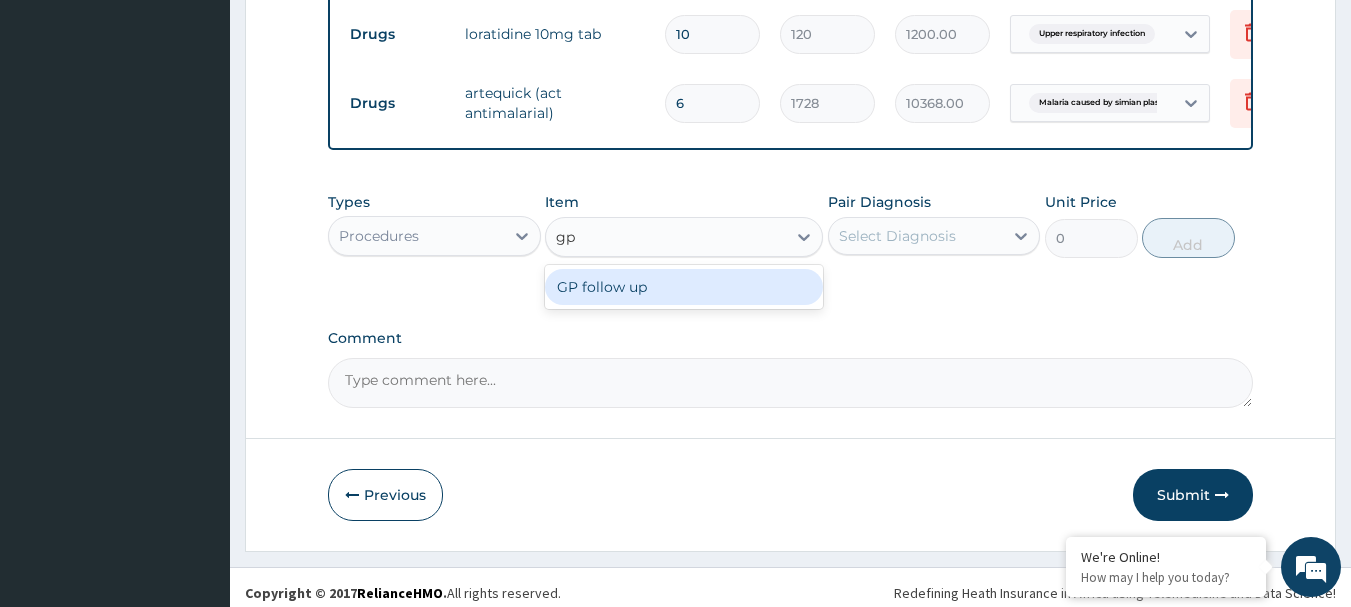 click on "GP follow up" at bounding box center (684, 287) 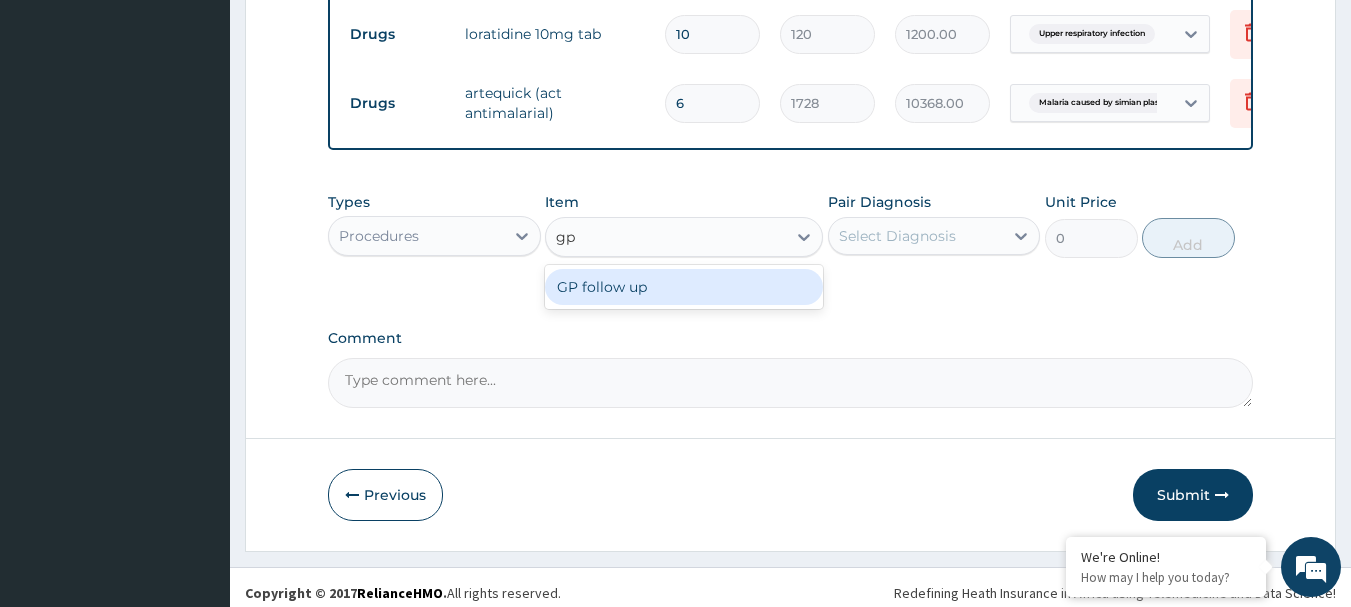 type 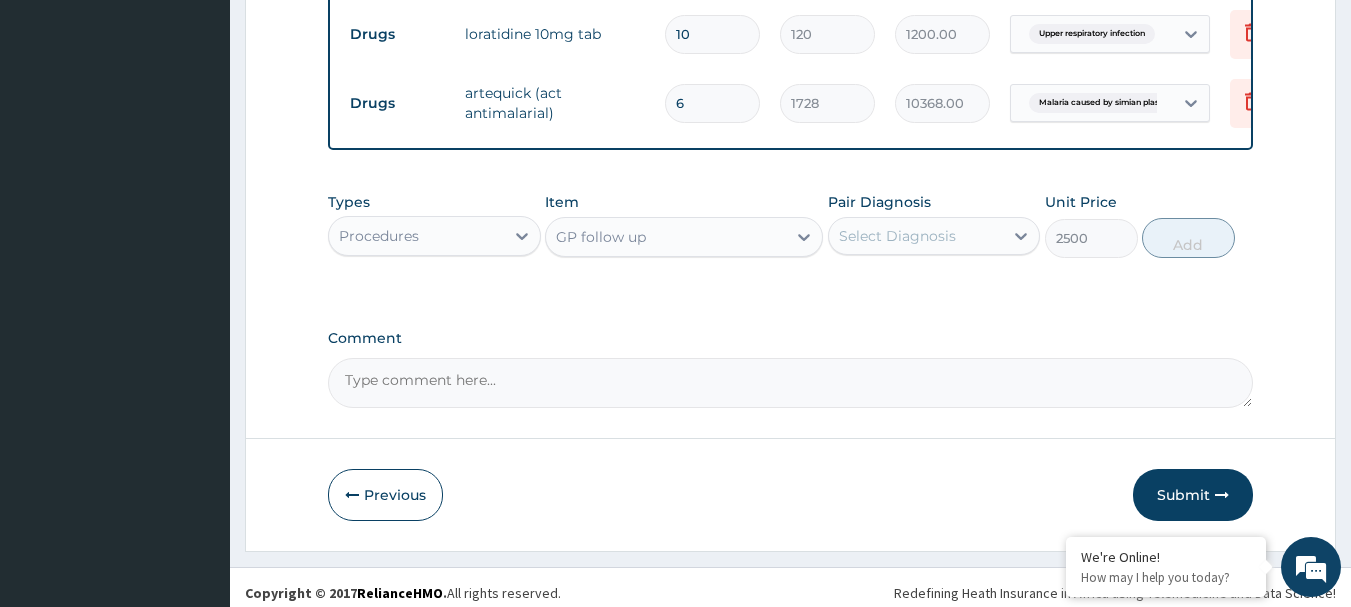 click on "Select Diagnosis" at bounding box center (897, 236) 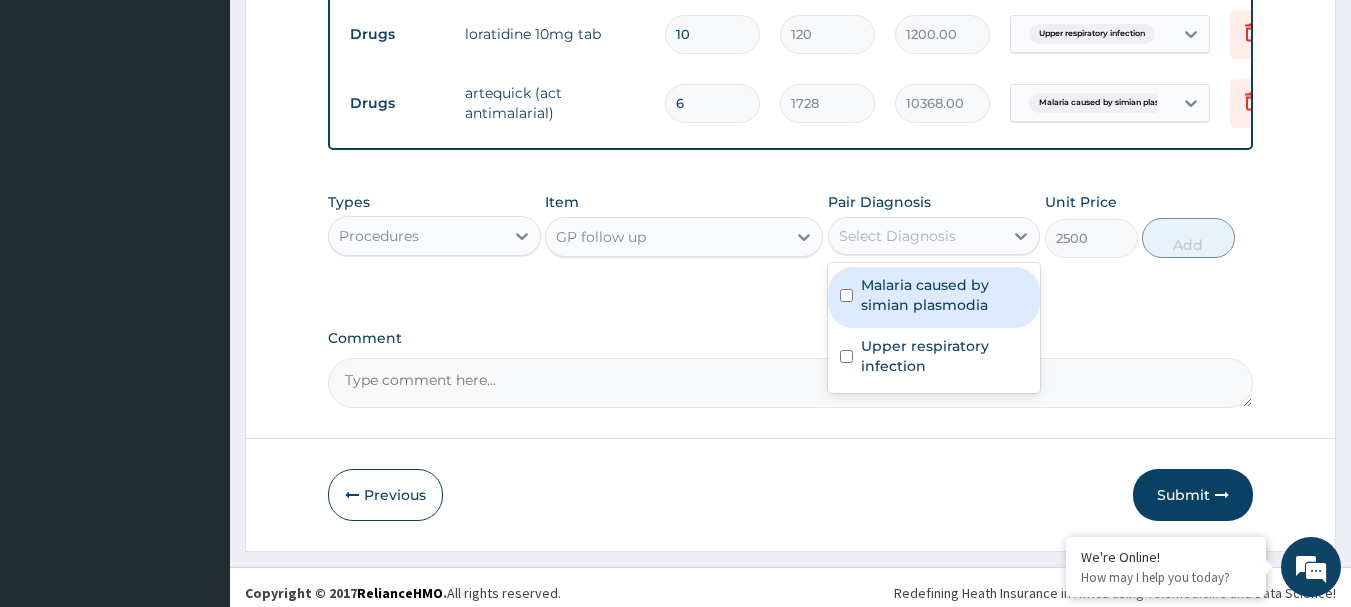 click on "Malaria caused by simian plasmodia" at bounding box center (945, 295) 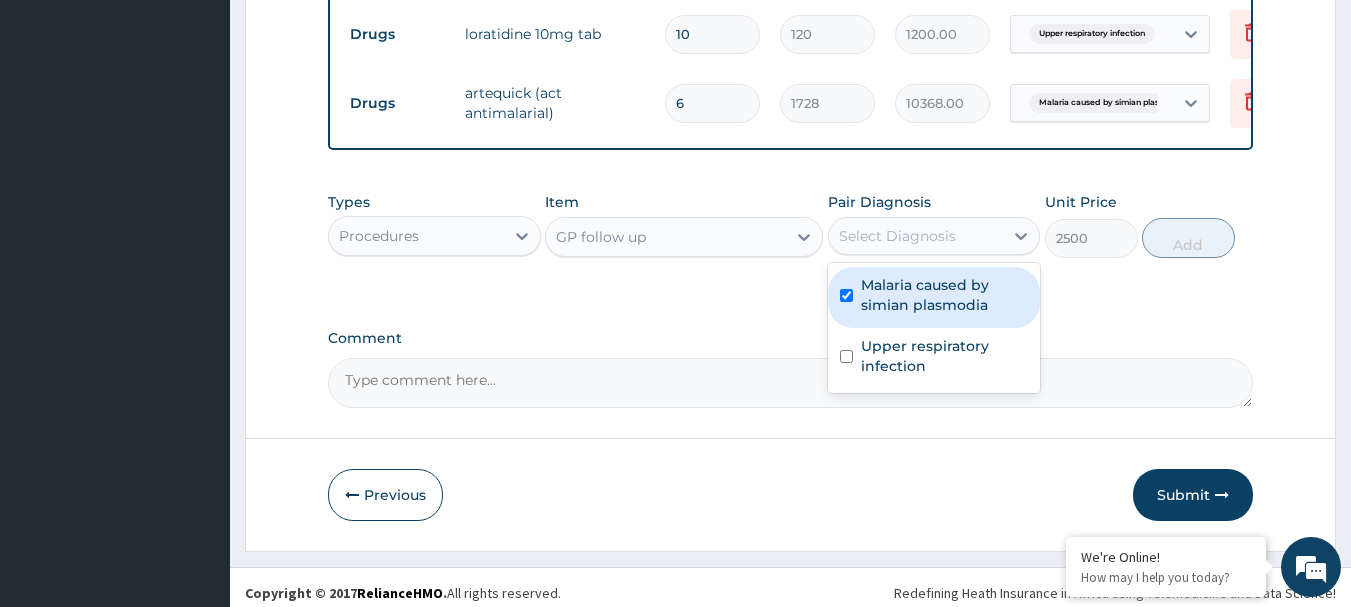 checkbox on "true" 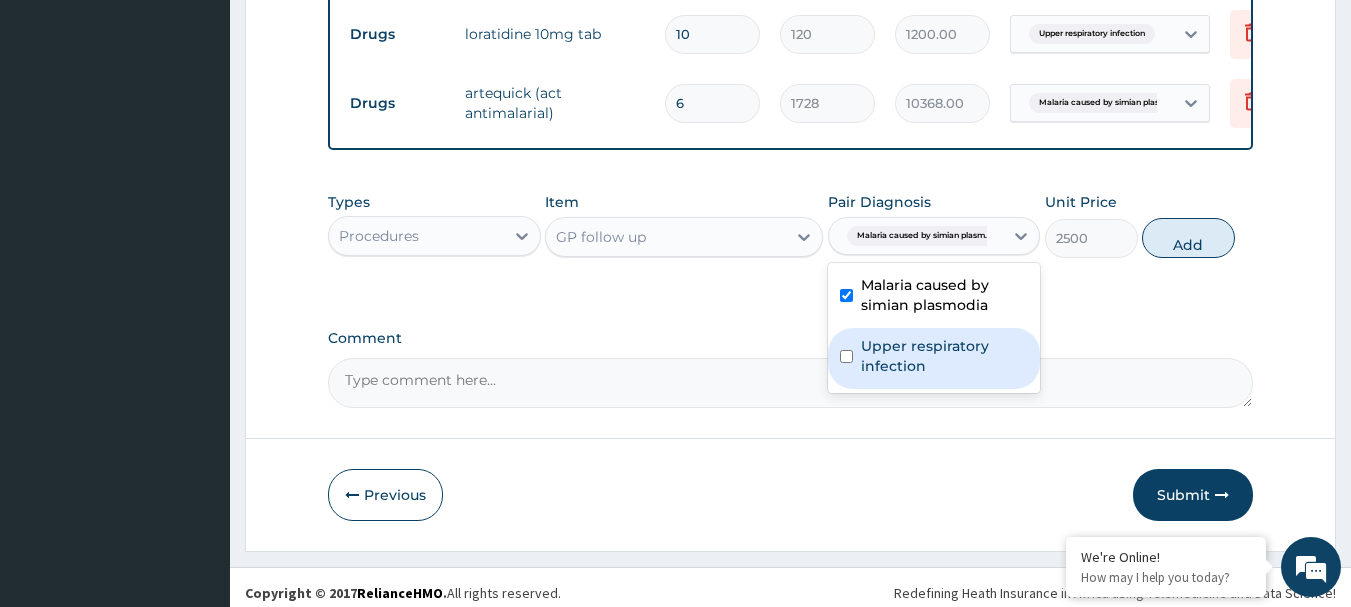 click on "Upper respiratory infection" at bounding box center (945, 356) 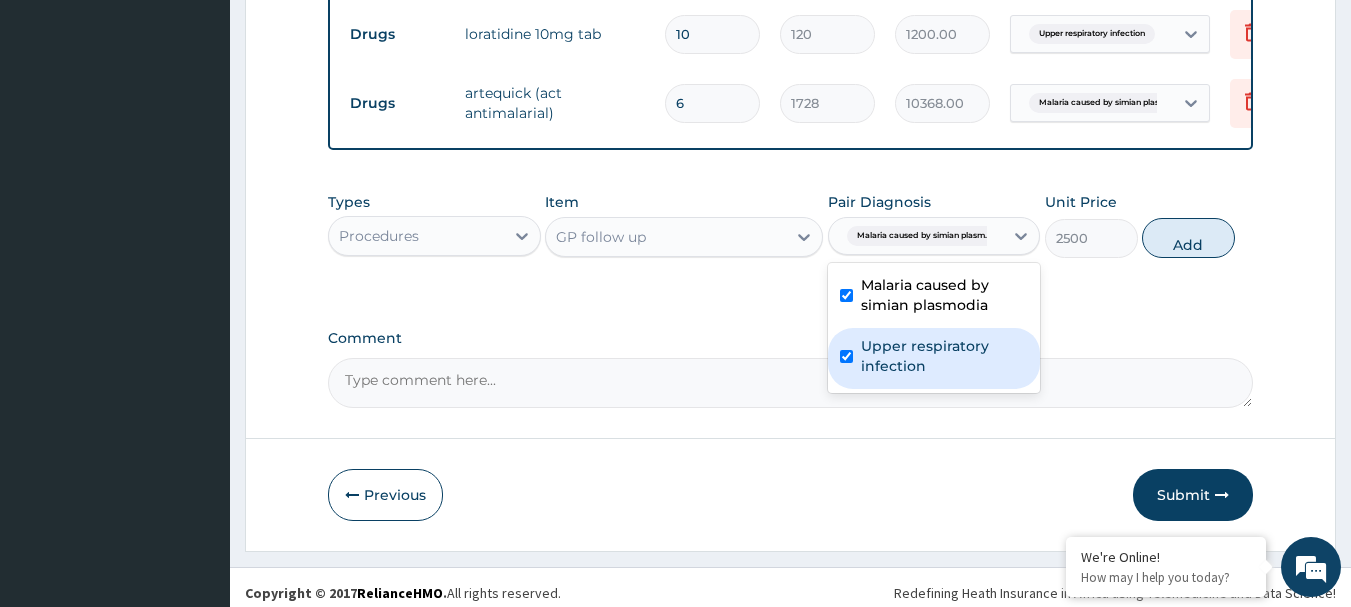 checkbox on "true" 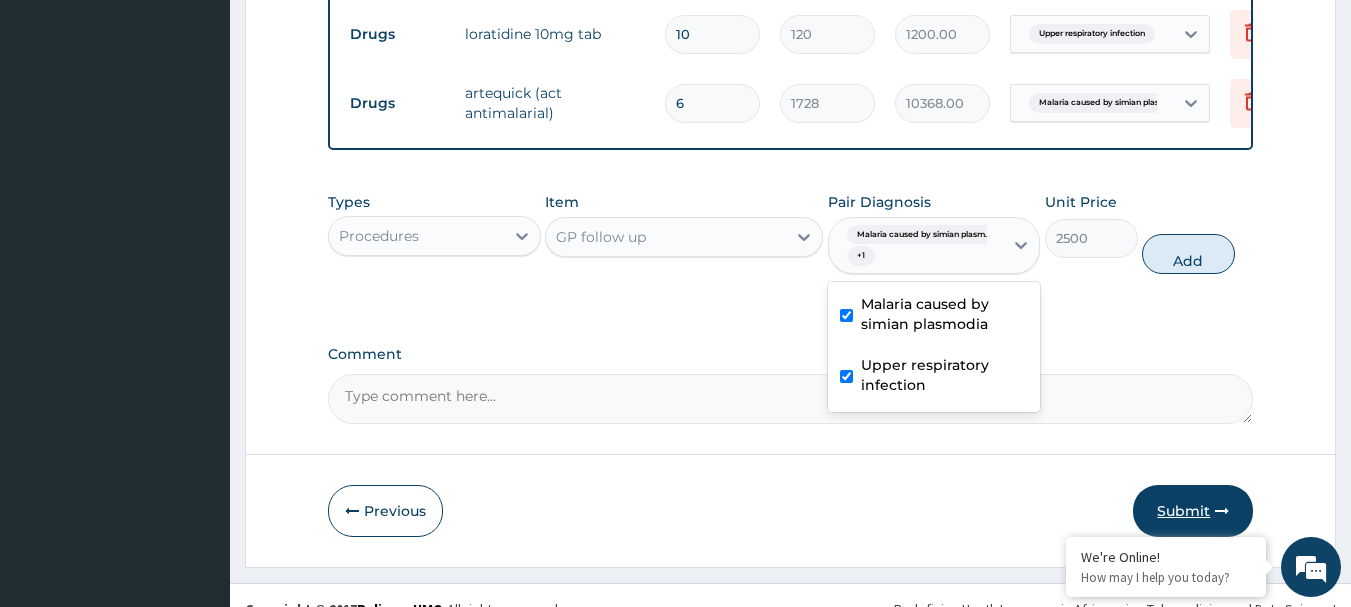 click on "Submit" at bounding box center (1193, 511) 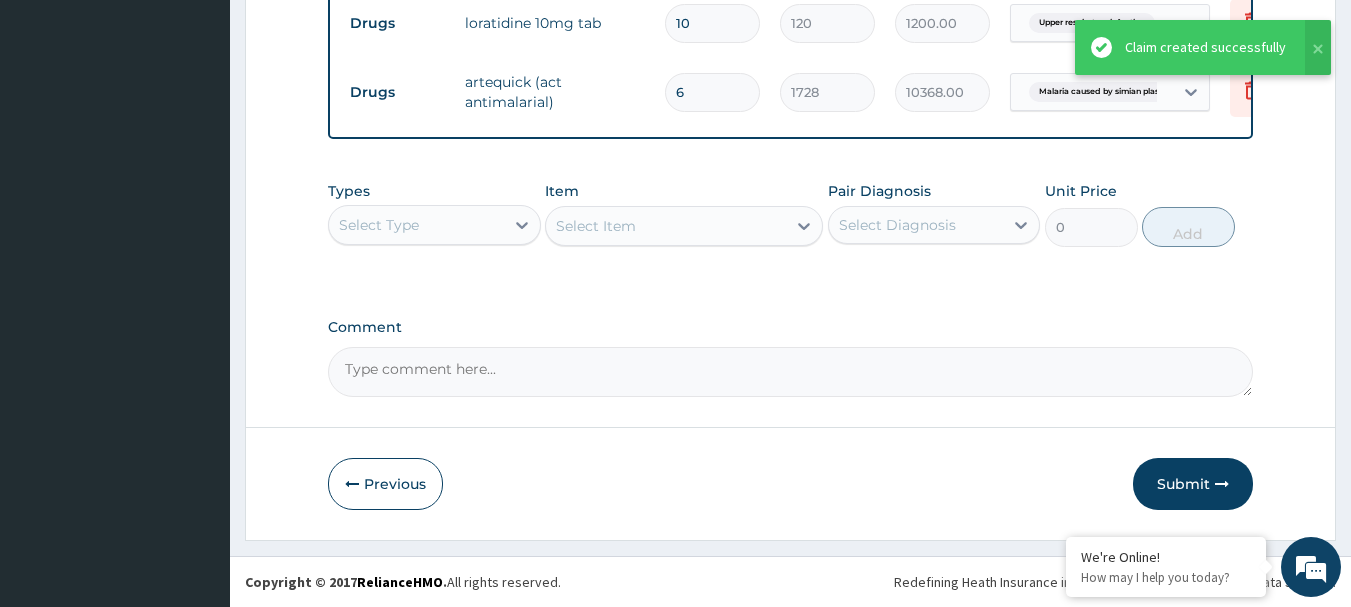 scroll, scrollTop: 827, scrollLeft: 0, axis: vertical 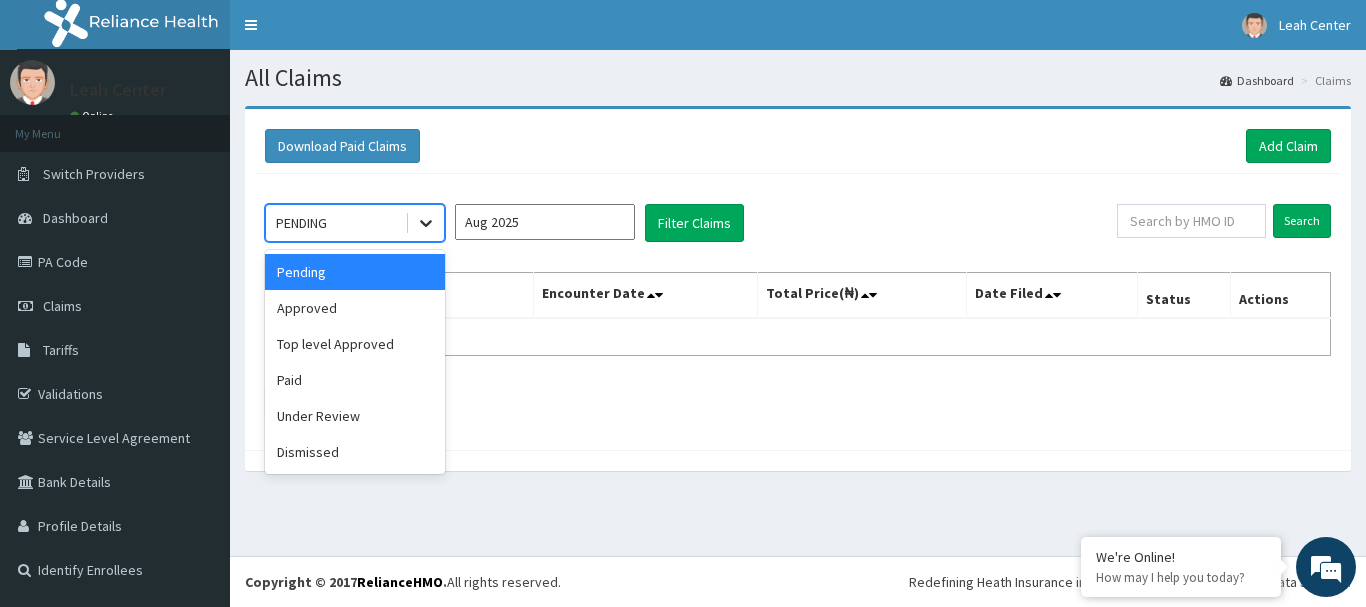 click 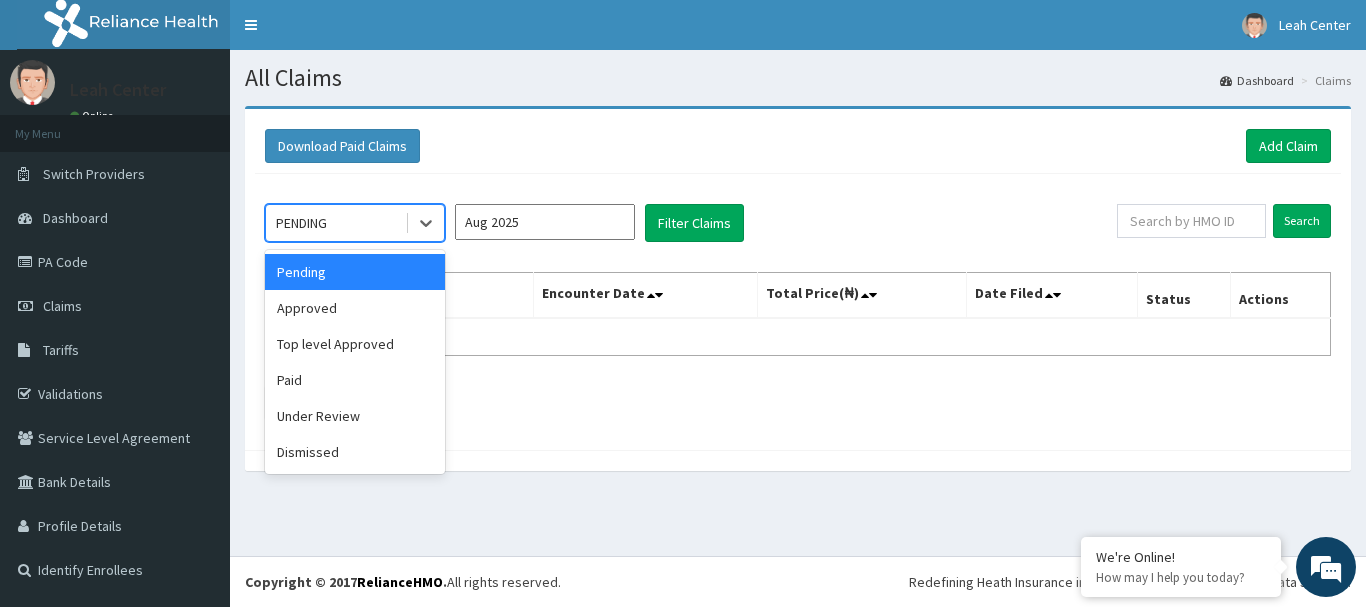 click on "Aug 2025" at bounding box center (545, 222) 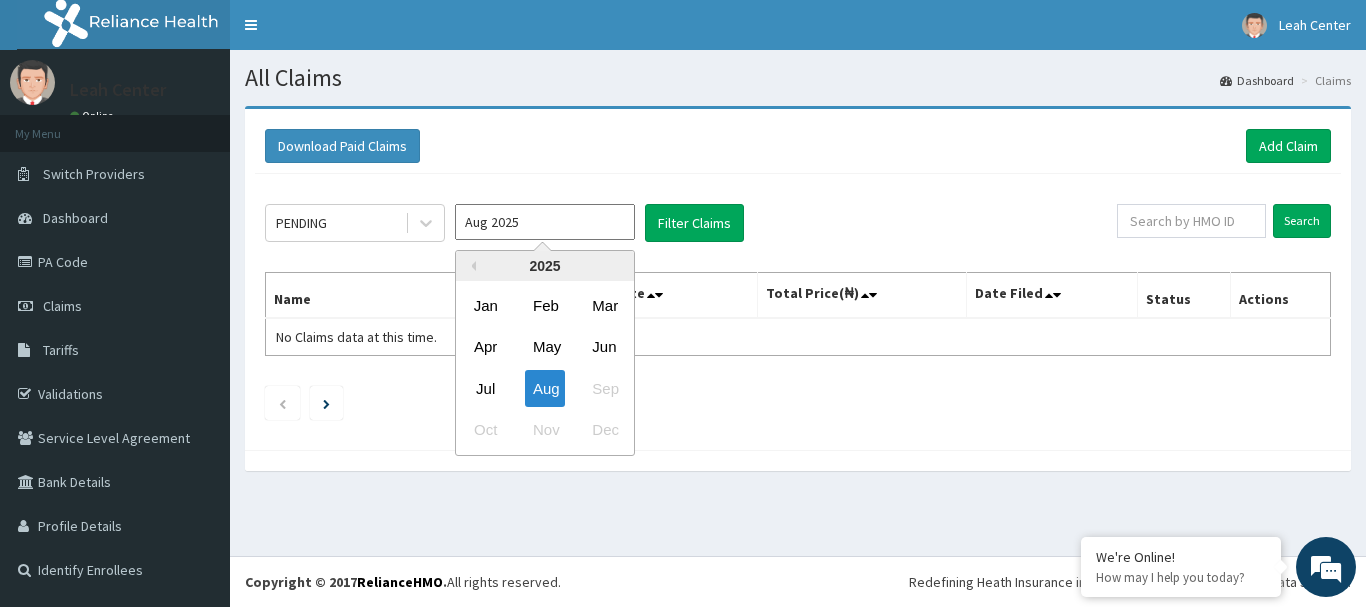 drag, startPoint x: 493, startPoint y: 390, endPoint x: 486, endPoint y: 382, distance: 10.630146 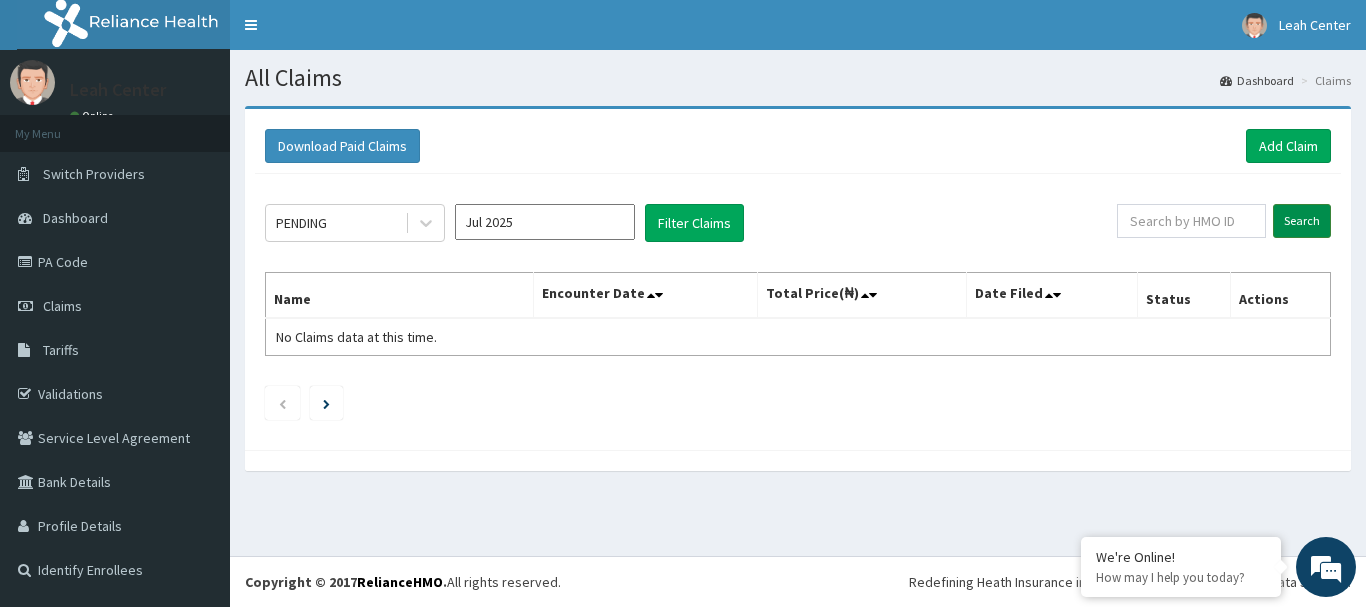 click on "Search" at bounding box center [1302, 221] 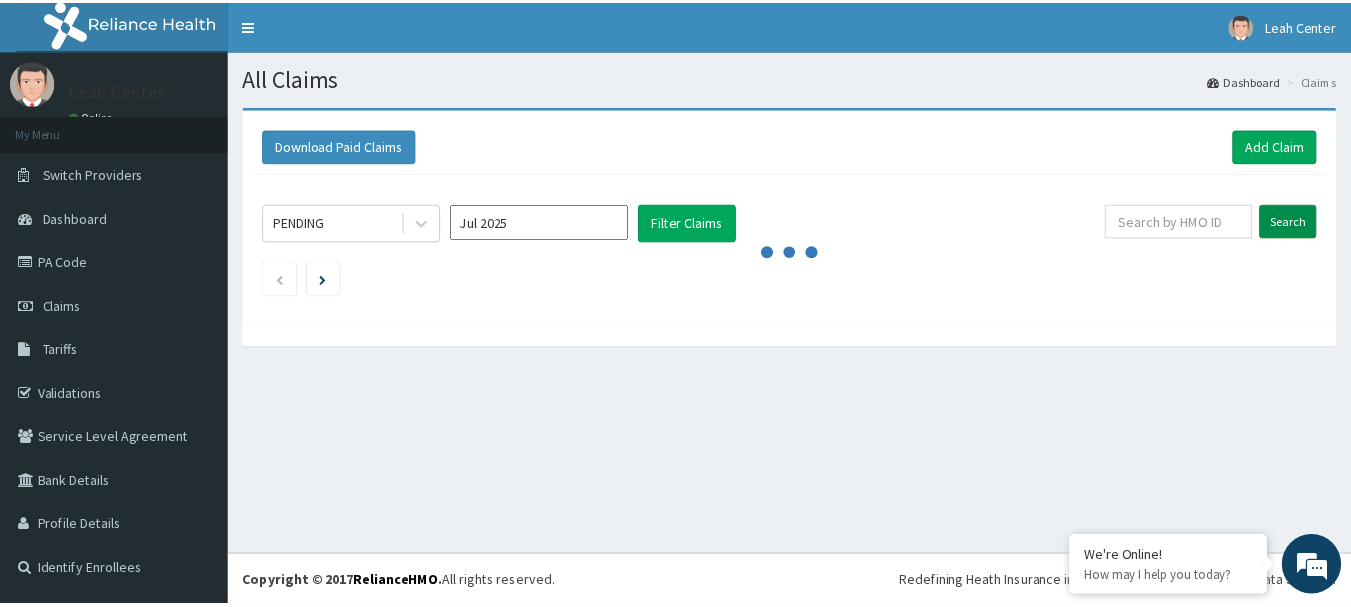 scroll, scrollTop: 0, scrollLeft: 0, axis: both 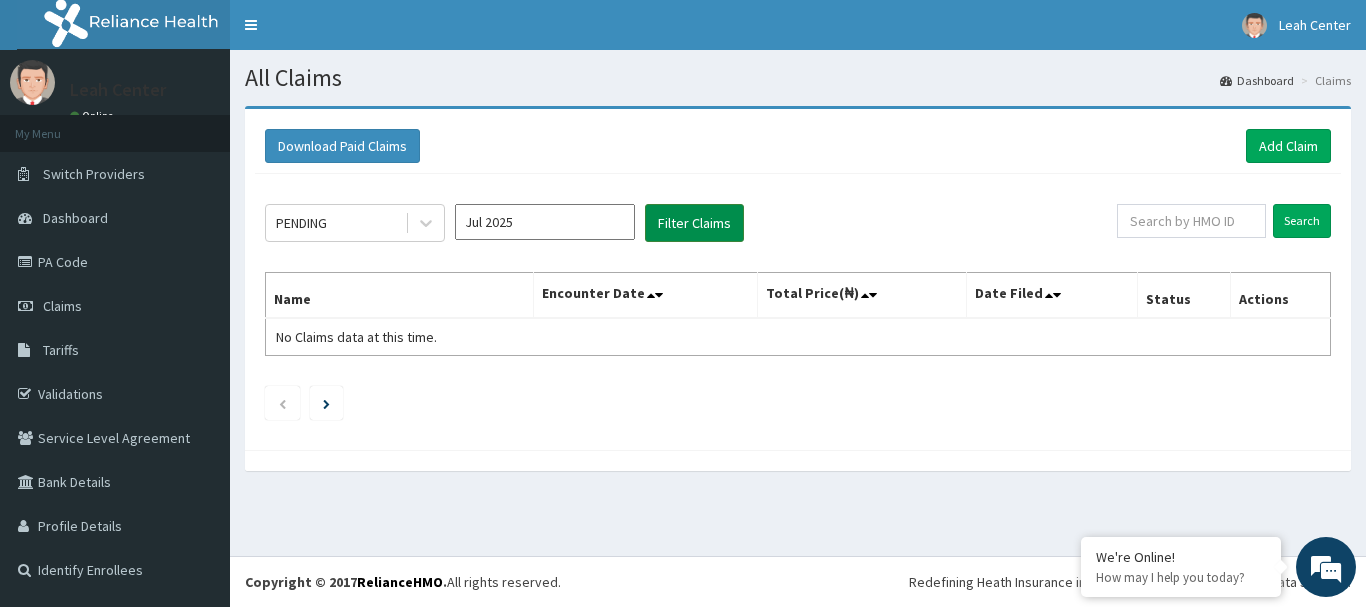 click on "Filter Claims" at bounding box center [694, 223] 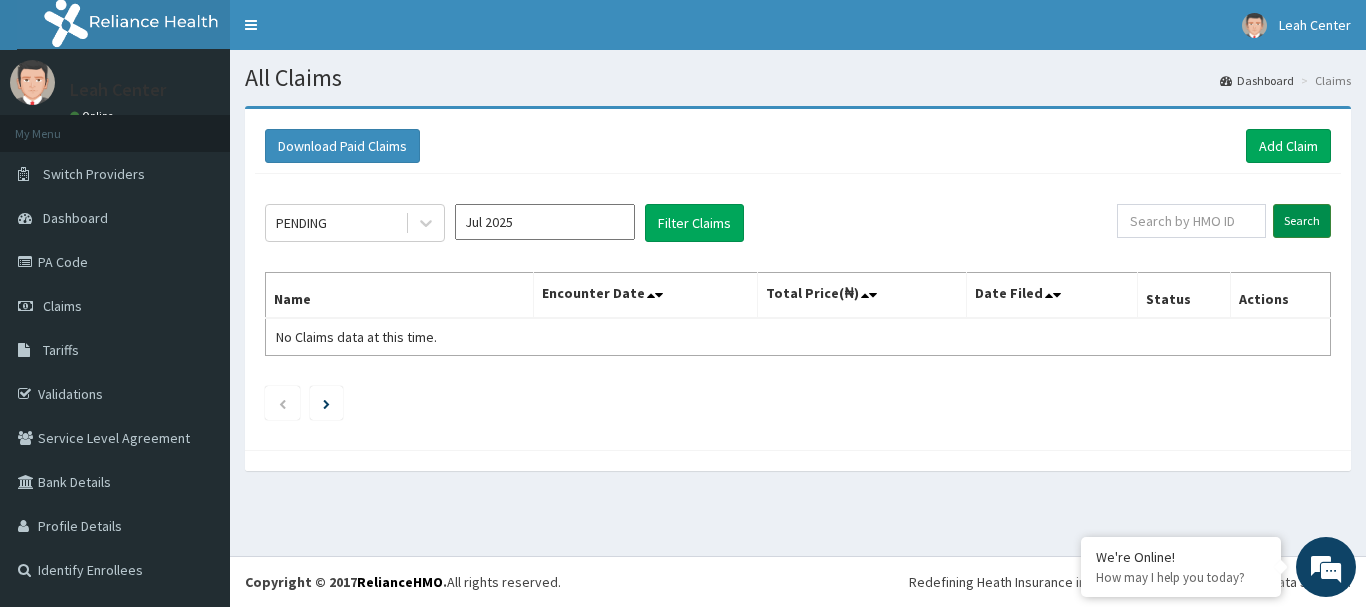 drag, startPoint x: 1319, startPoint y: 229, endPoint x: 1309, endPoint y: 225, distance: 10.770329 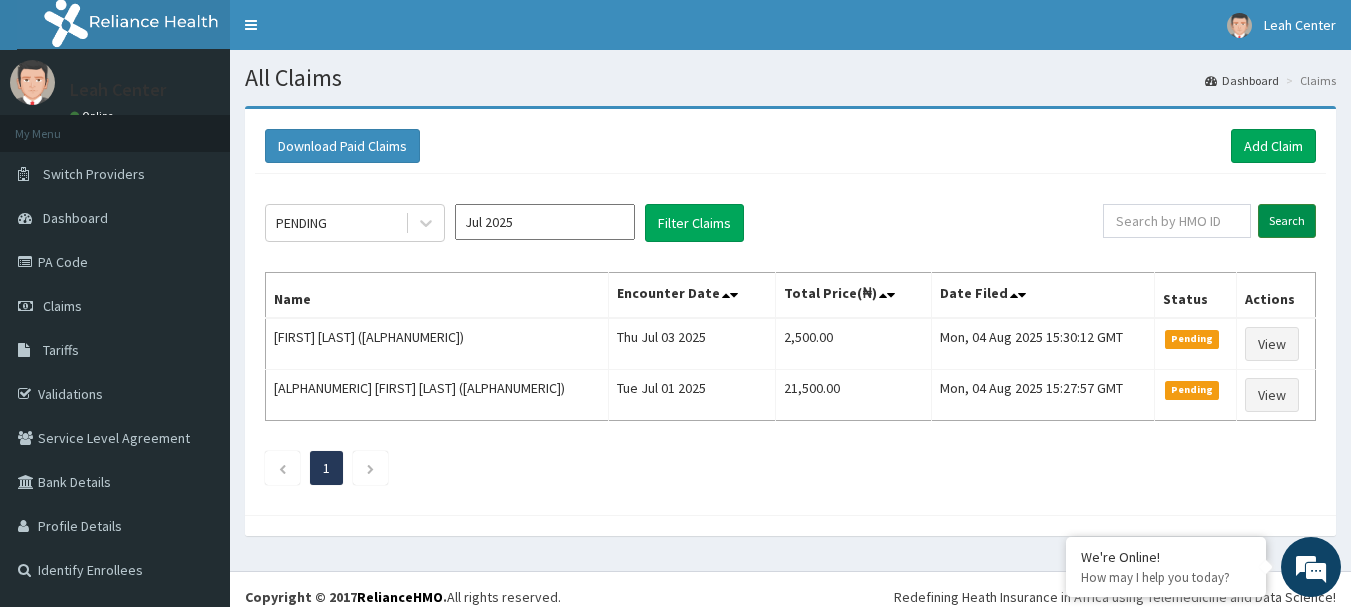 click on "Search" at bounding box center [1287, 221] 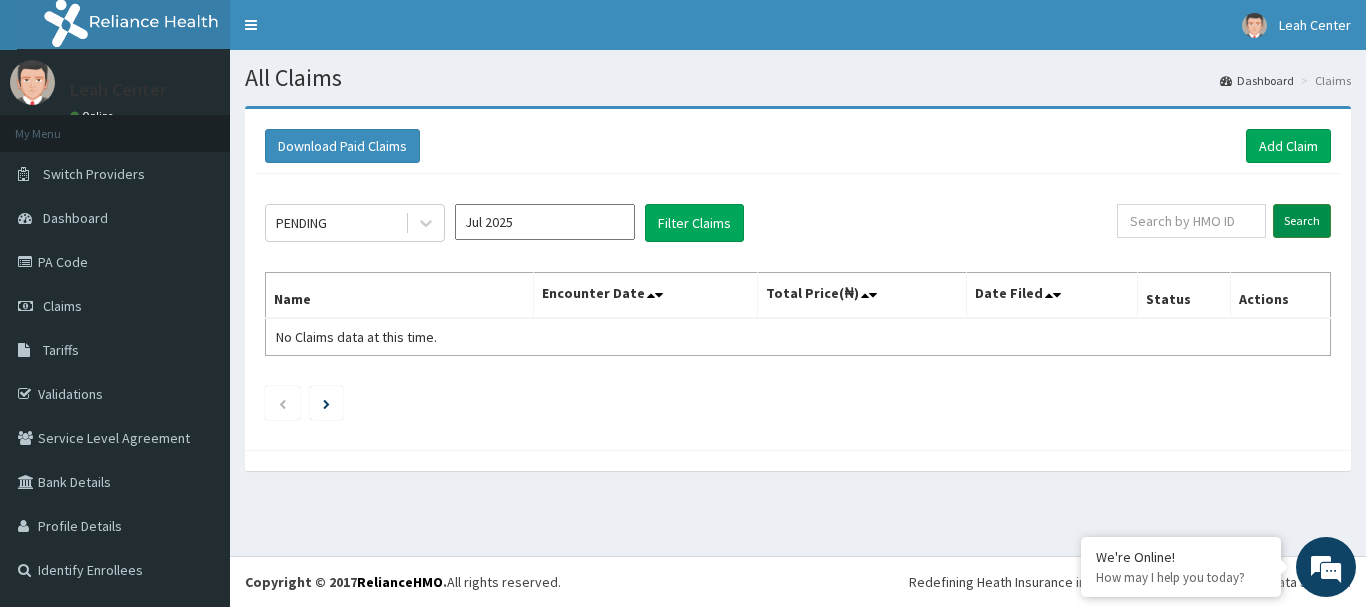 click on "Search" at bounding box center (1302, 221) 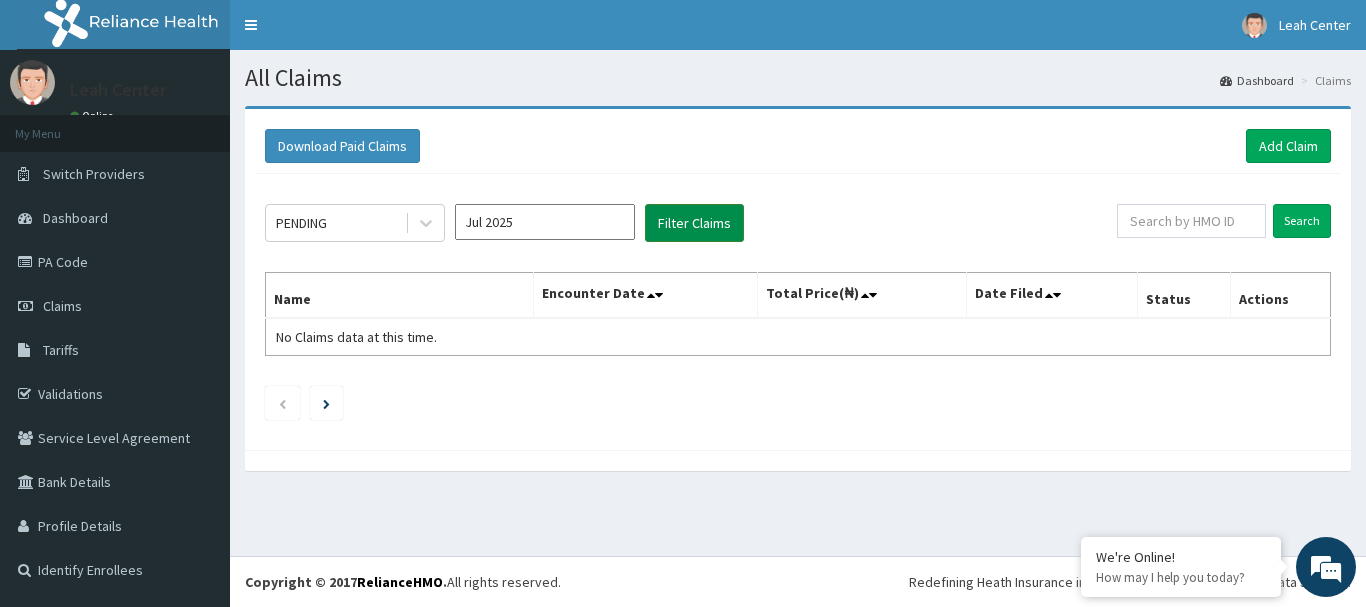 click on "Filter Claims" at bounding box center [694, 223] 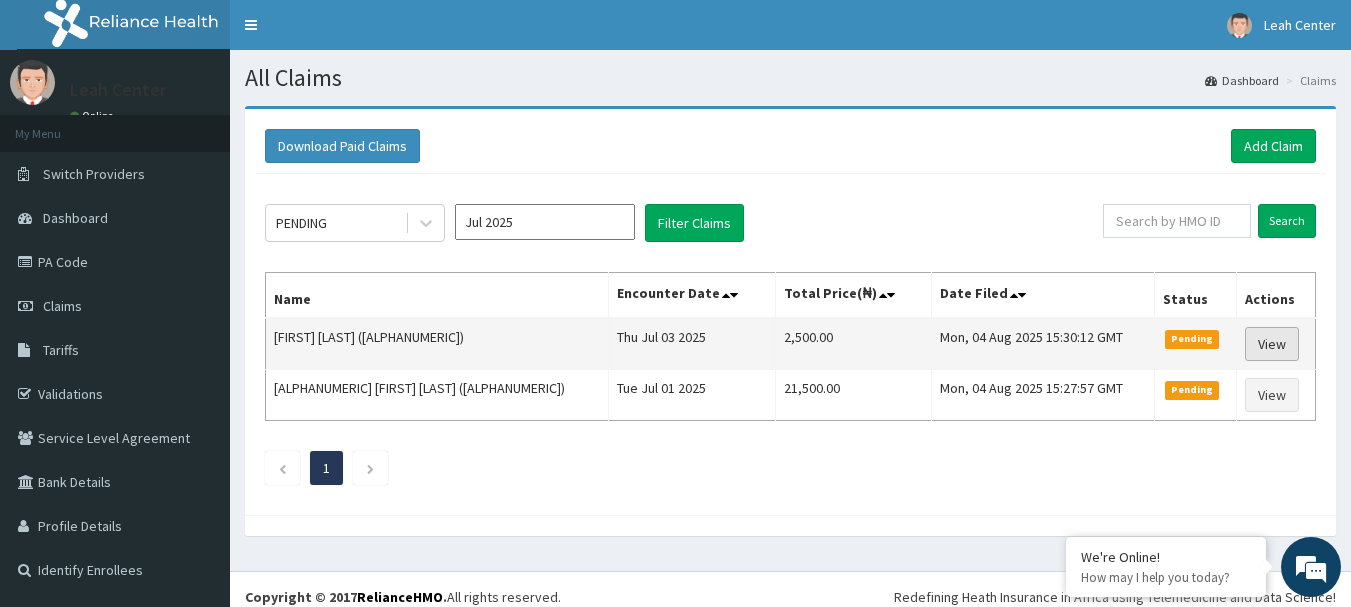 click on "View" at bounding box center [1272, 344] 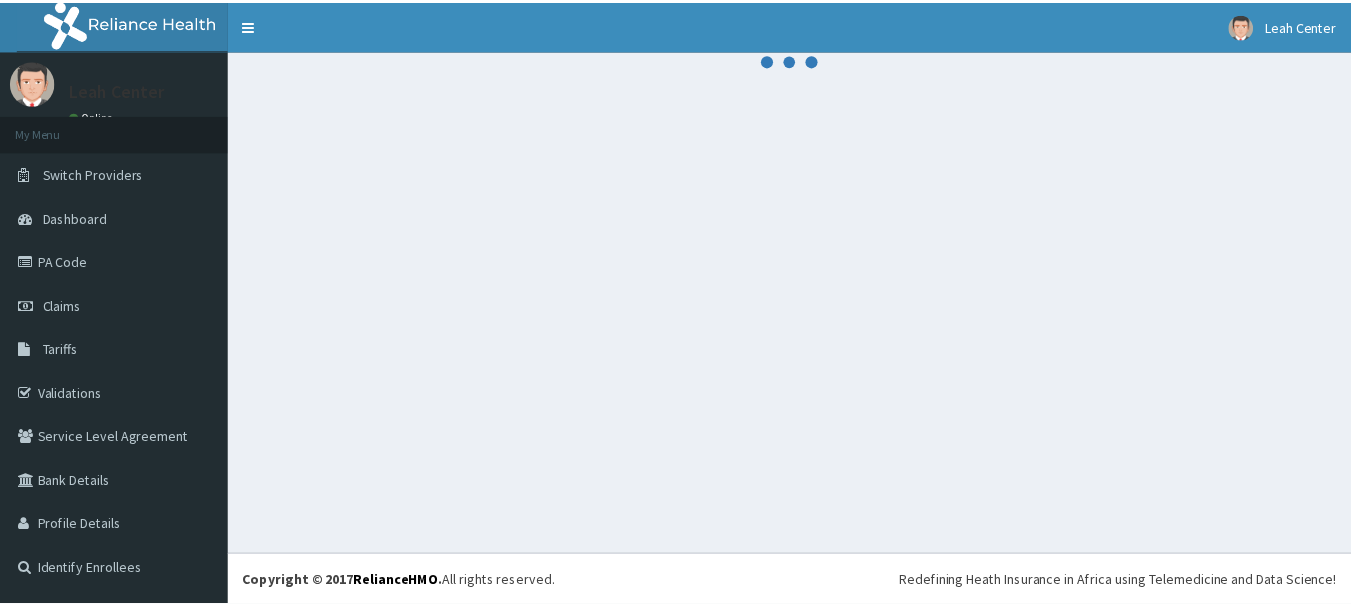 scroll, scrollTop: 56, scrollLeft: 0, axis: vertical 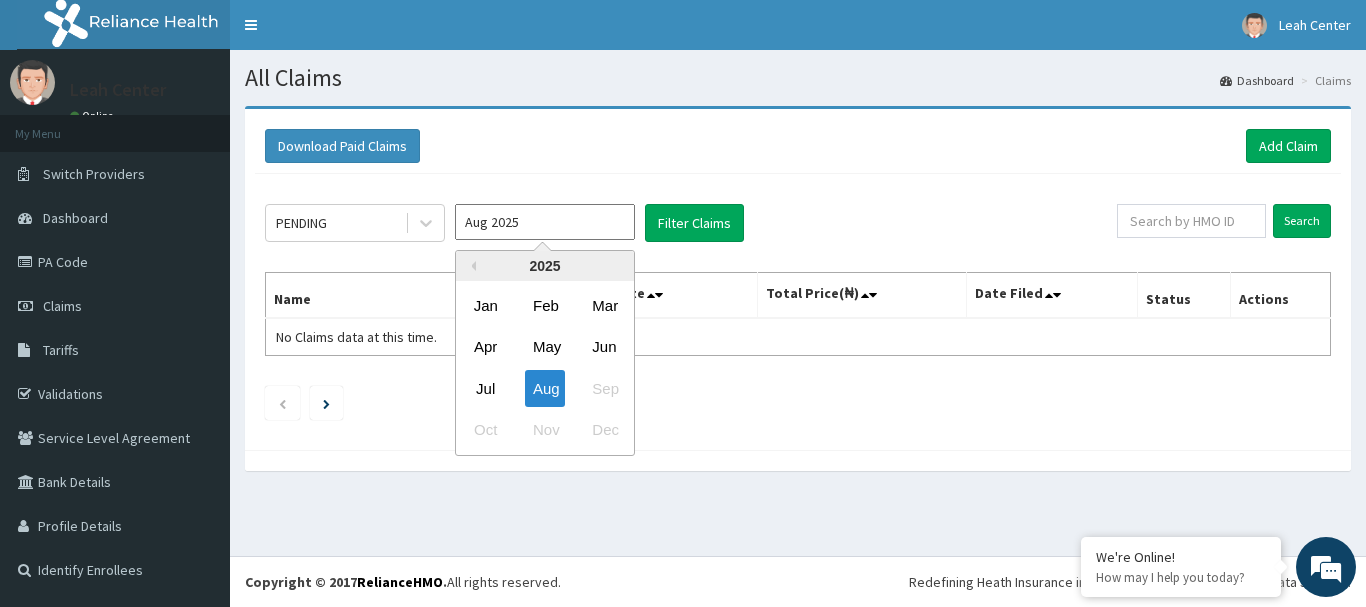 click on "Aug 2025" at bounding box center [545, 222] 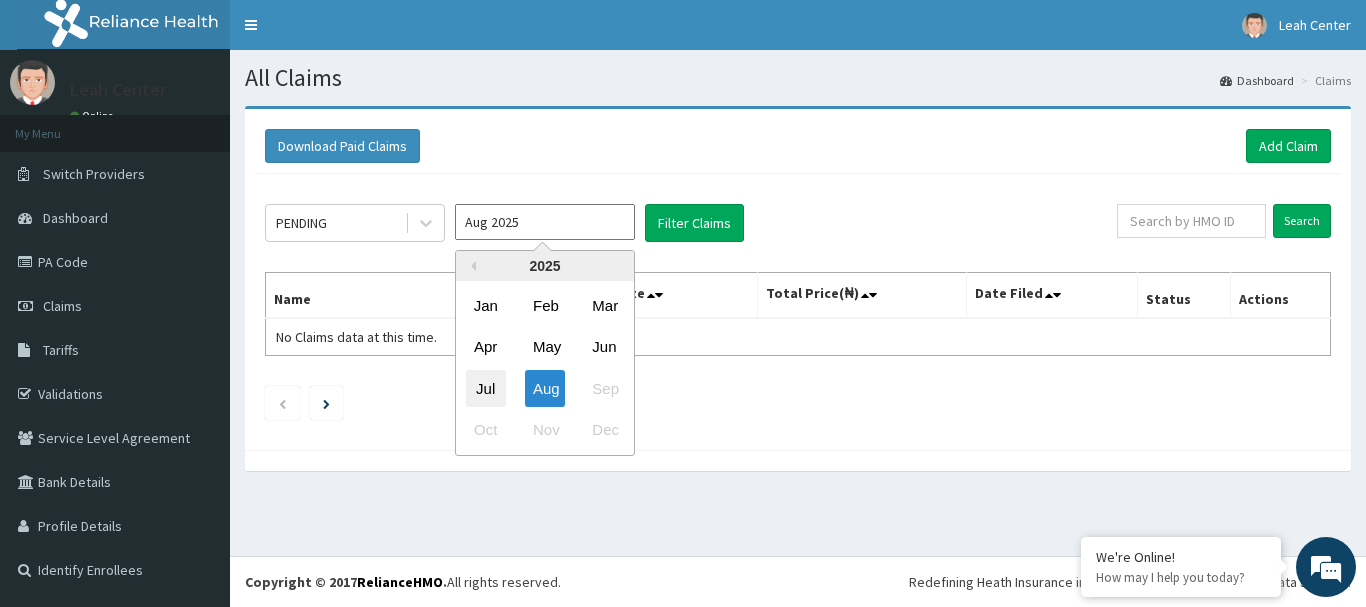 click on "Jul" at bounding box center (486, 388) 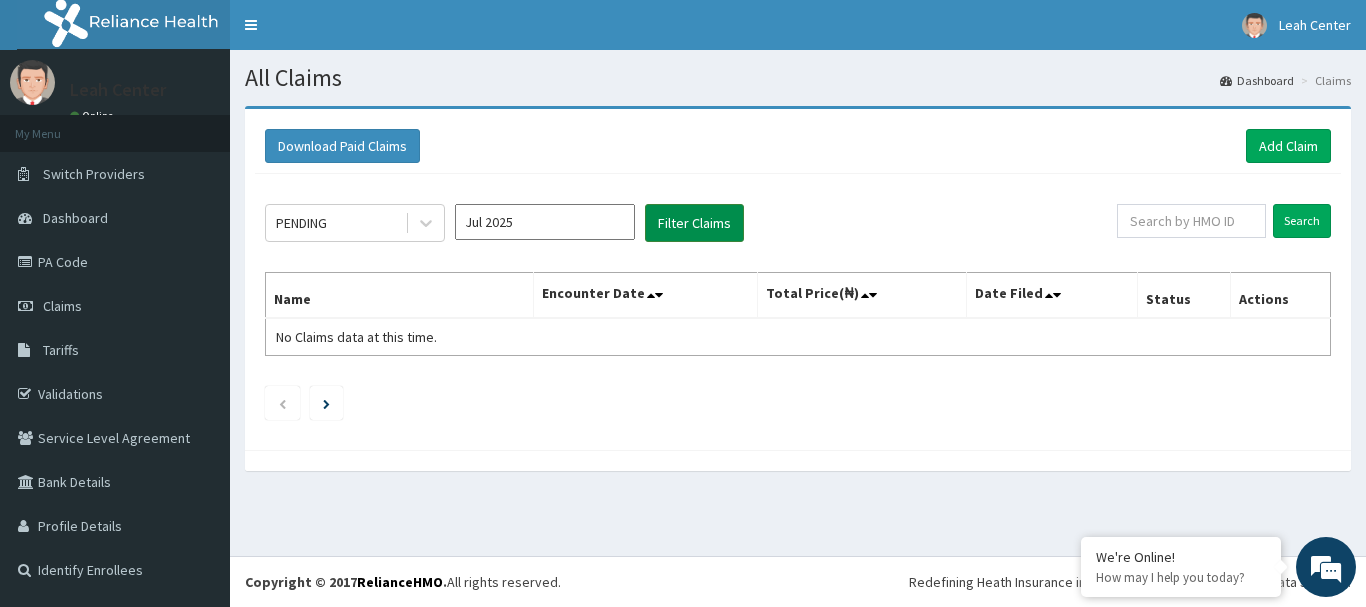 click on "Filter Claims" at bounding box center (694, 223) 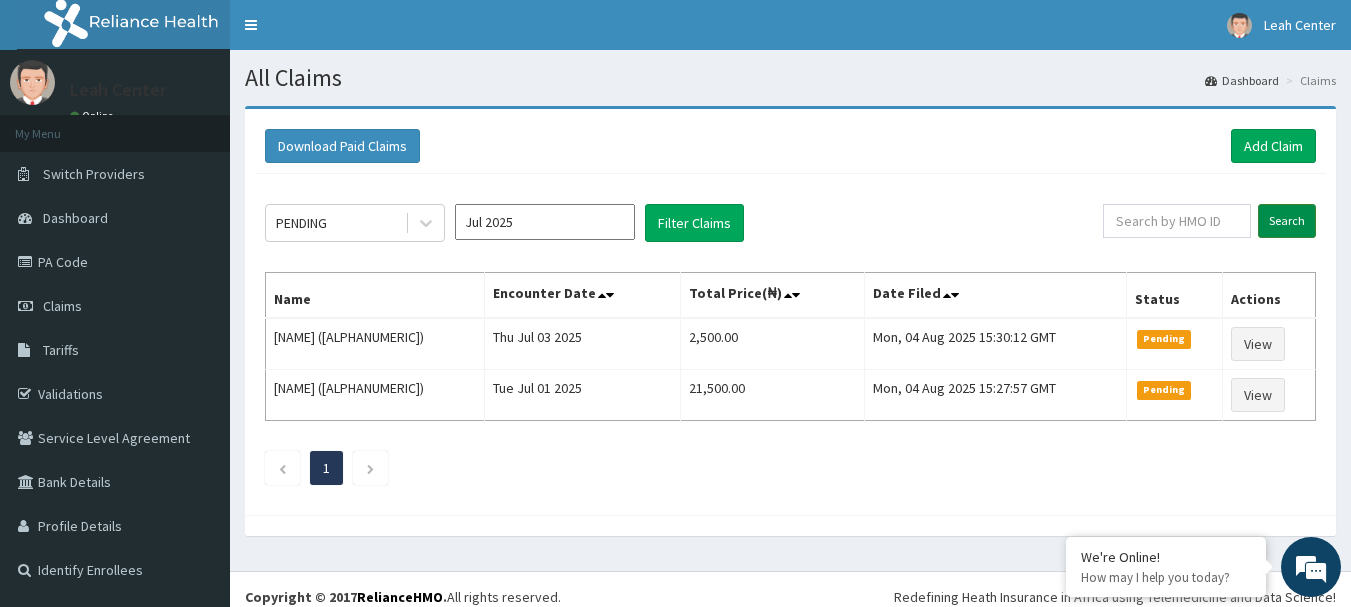 click on "Search" at bounding box center [1287, 221] 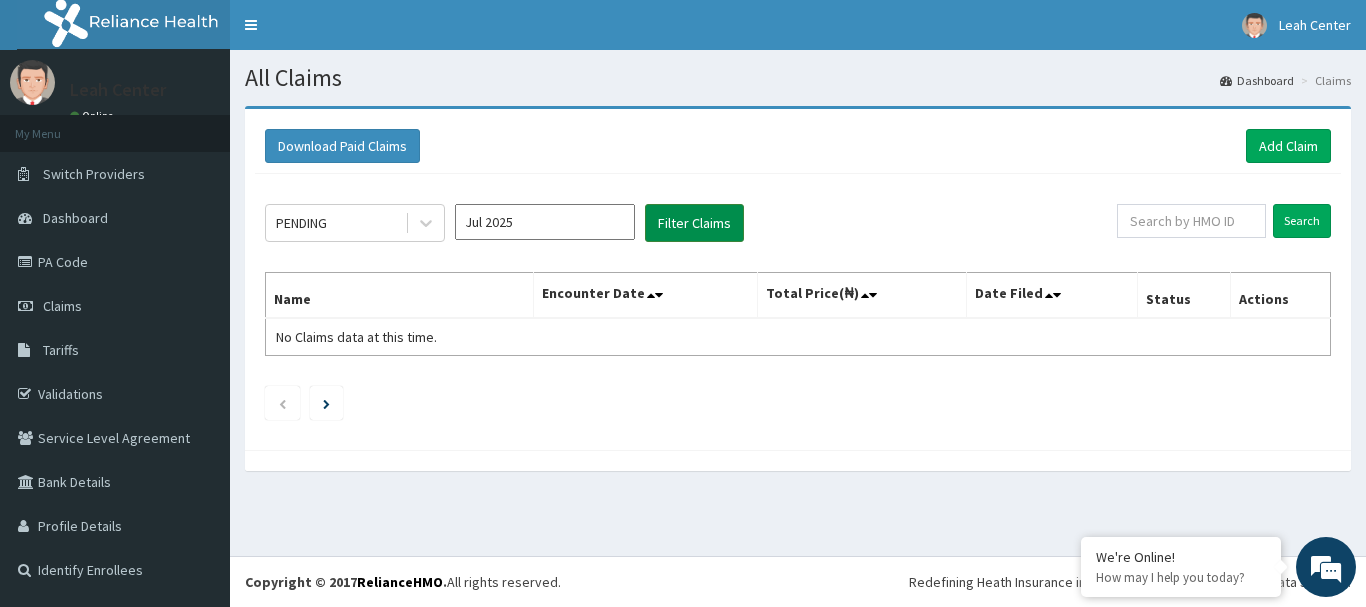 click on "Filter Claims" at bounding box center (694, 223) 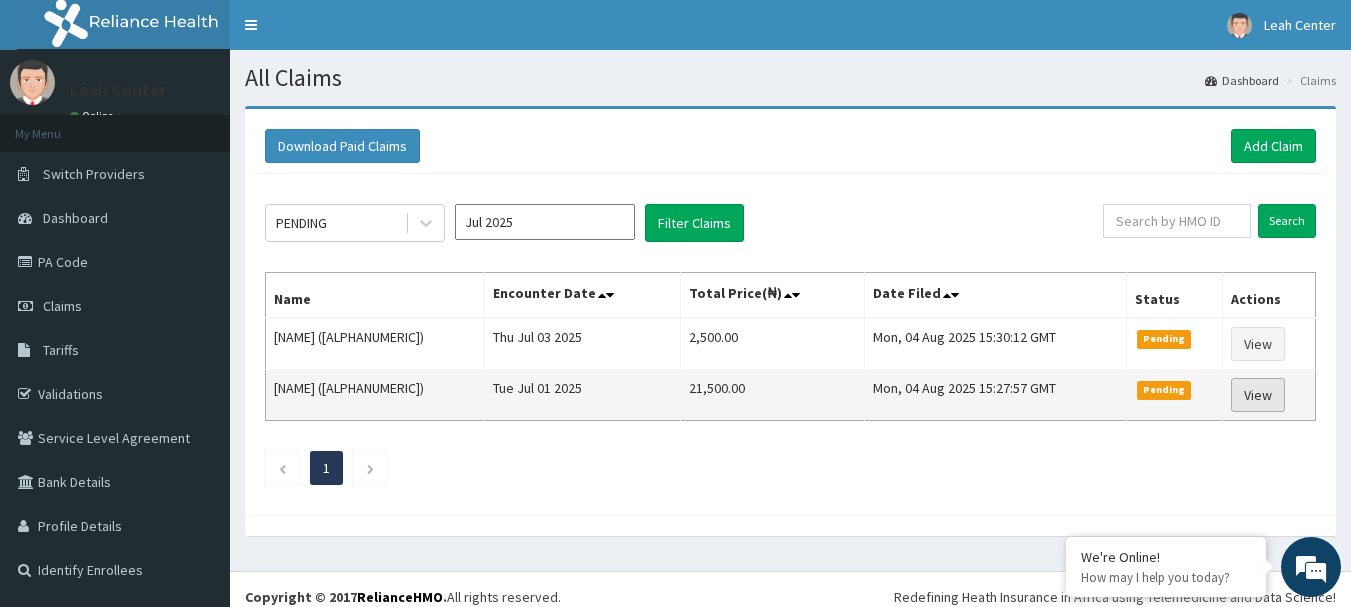 click on "View" at bounding box center [1258, 395] 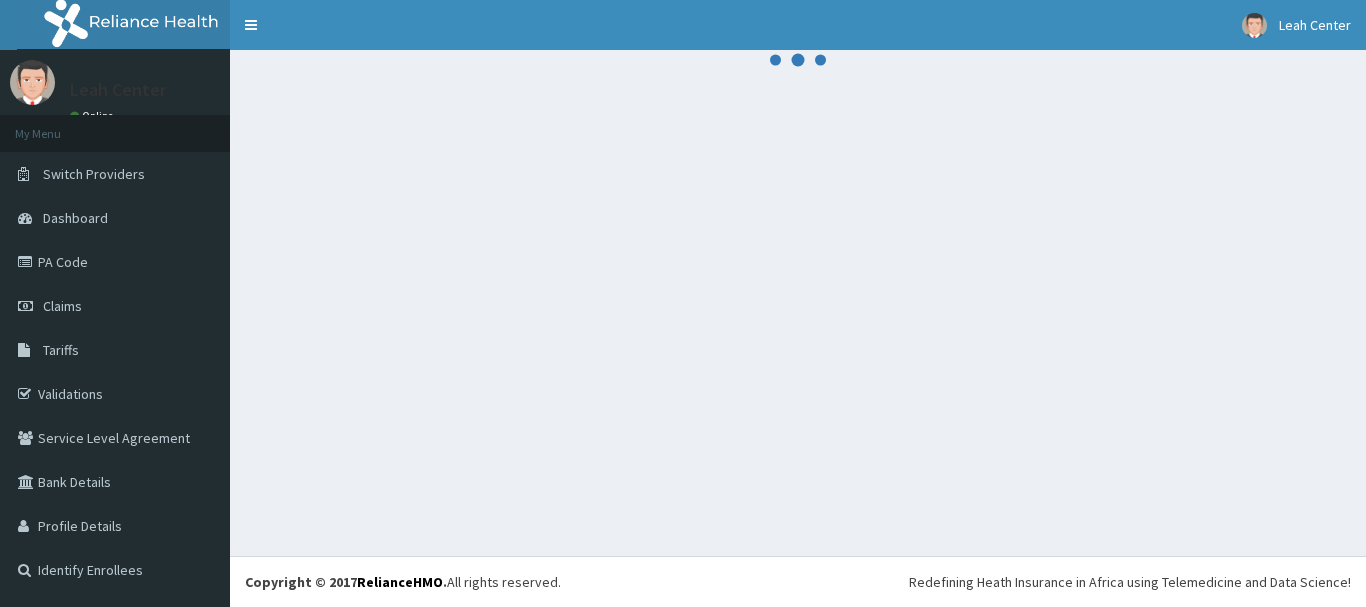 scroll, scrollTop: 0, scrollLeft: 0, axis: both 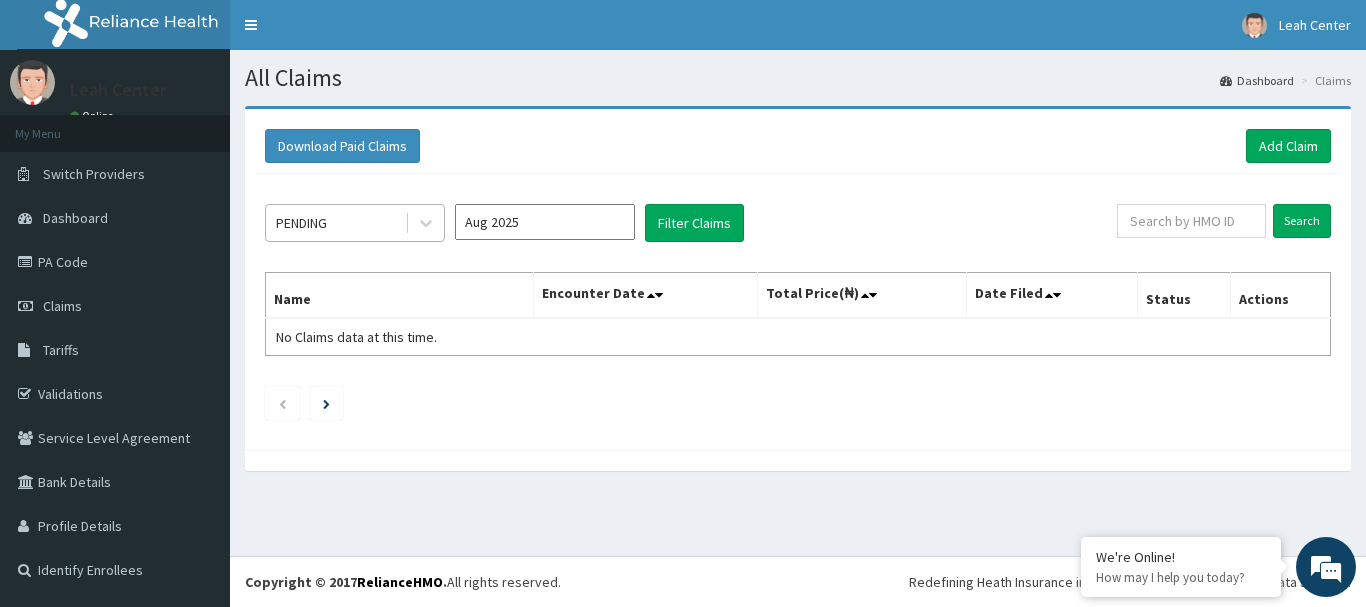 click at bounding box center (424, 223) 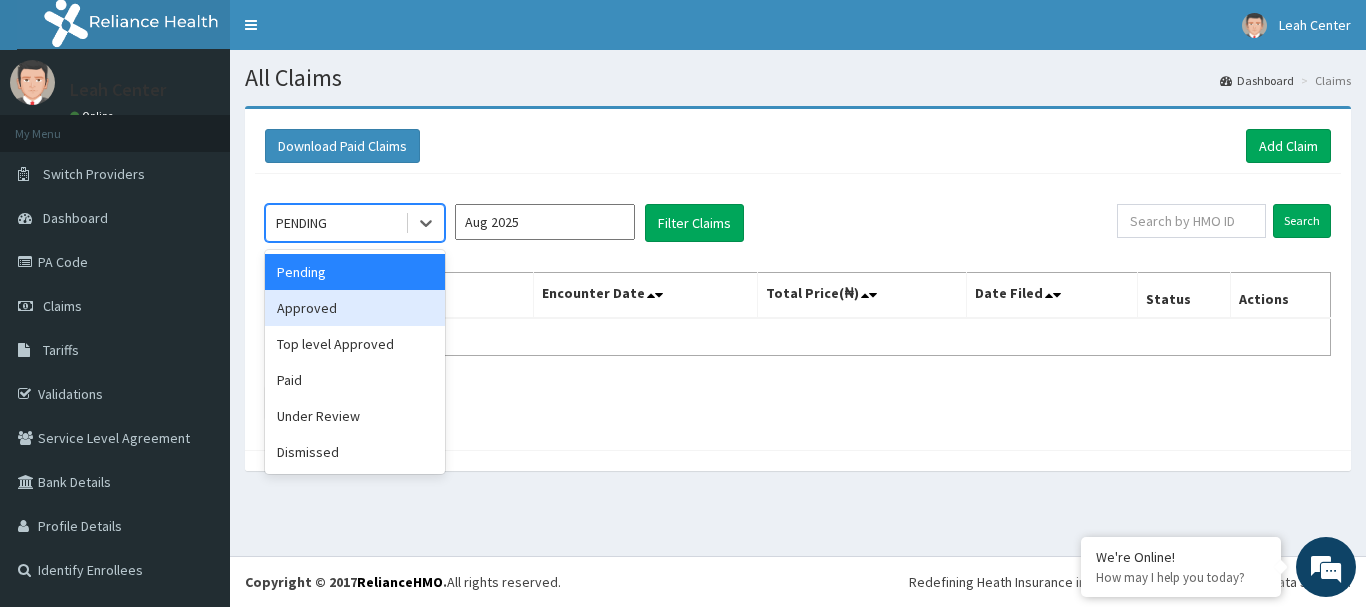 drag, startPoint x: 336, startPoint y: 305, endPoint x: 475, endPoint y: 244, distance: 151.79591 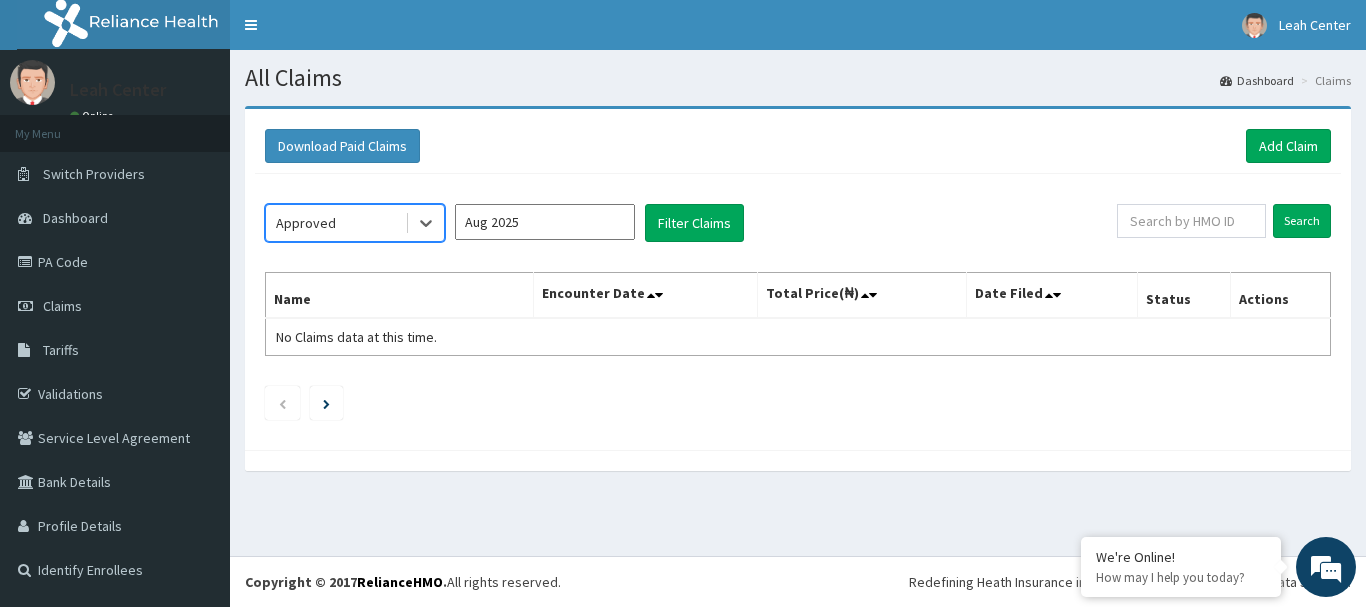 click on "Aug 2025" at bounding box center (545, 222) 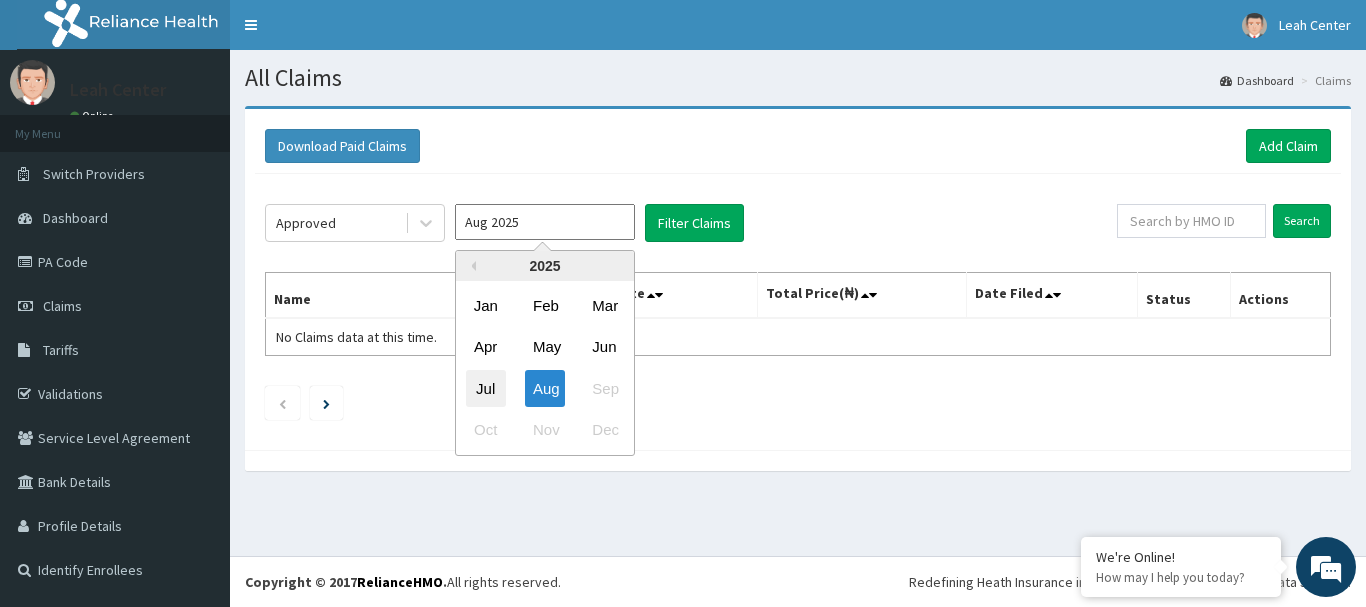 click on "Jul" at bounding box center [486, 388] 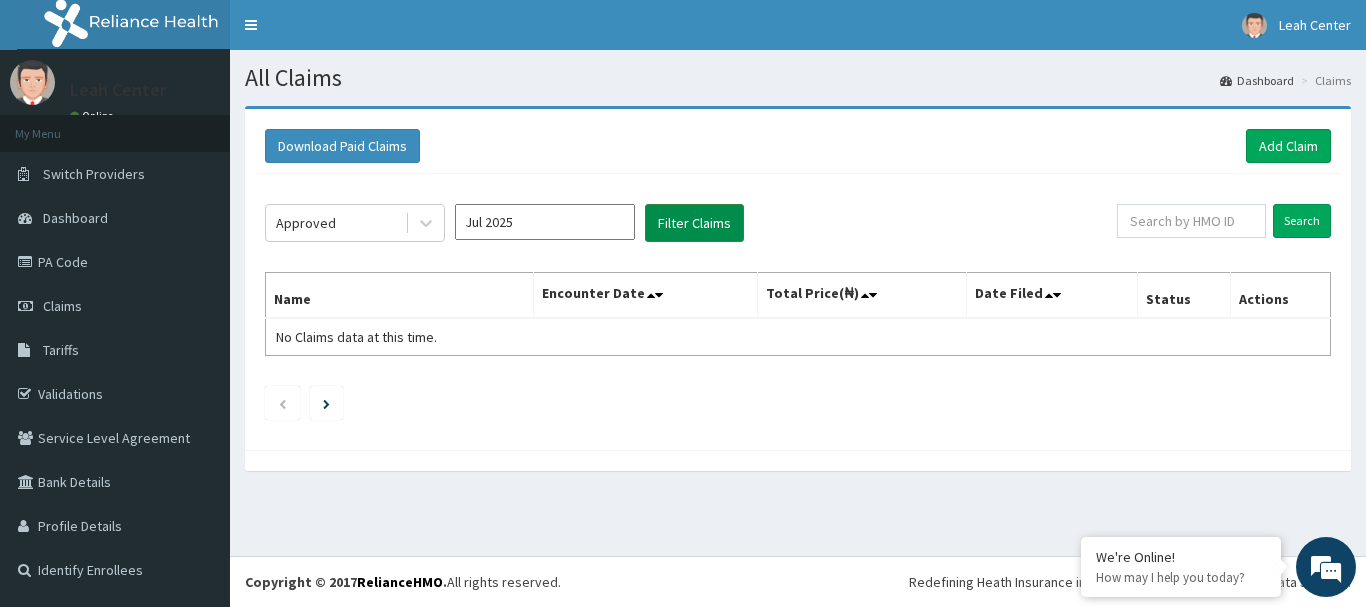 click on "Filter Claims" at bounding box center [694, 223] 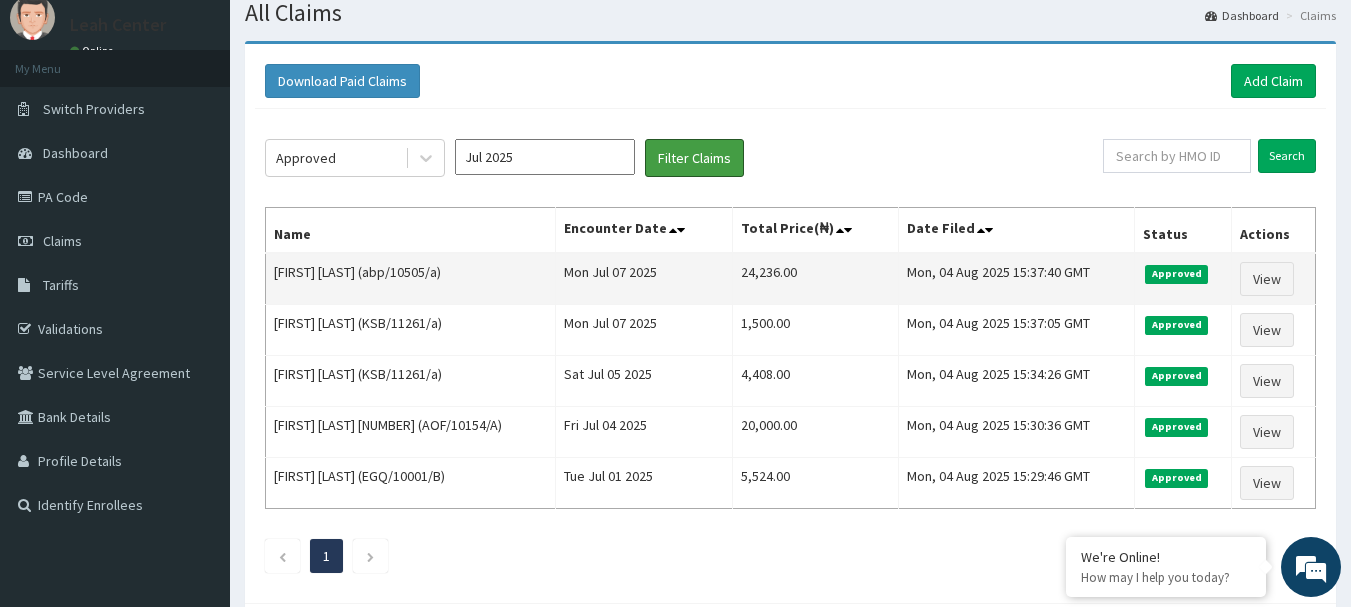 scroll, scrollTop: 100, scrollLeft: 0, axis: vertical 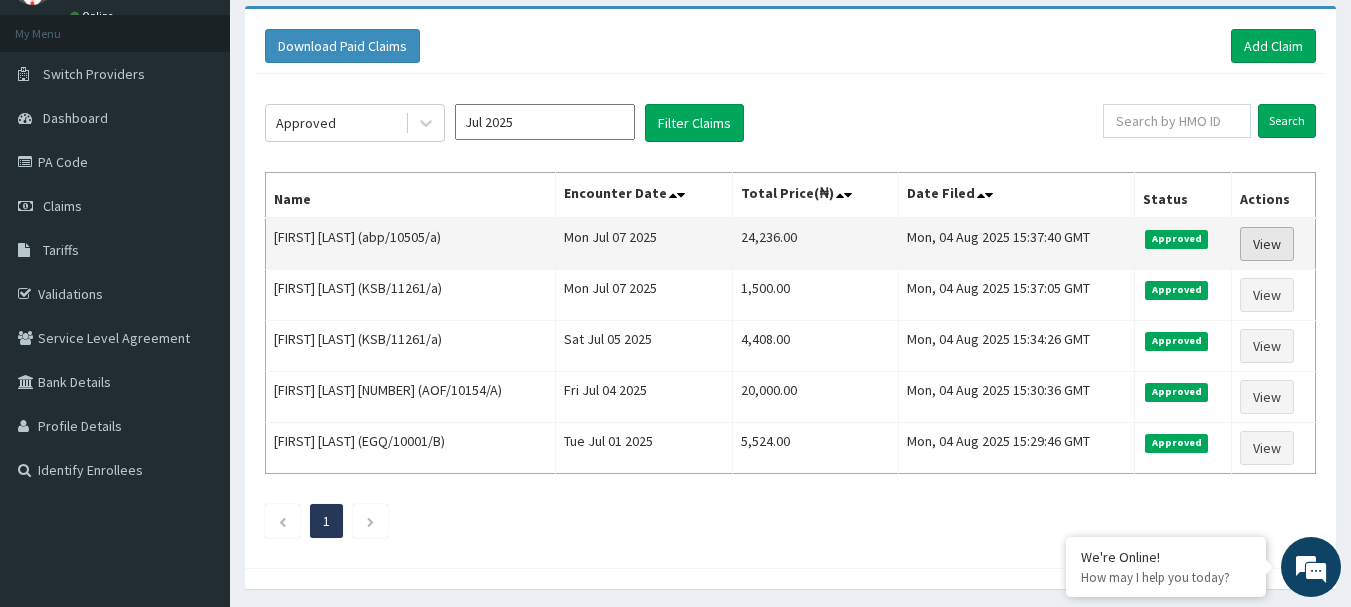 click on "View" at bounding box center [1267, 244] 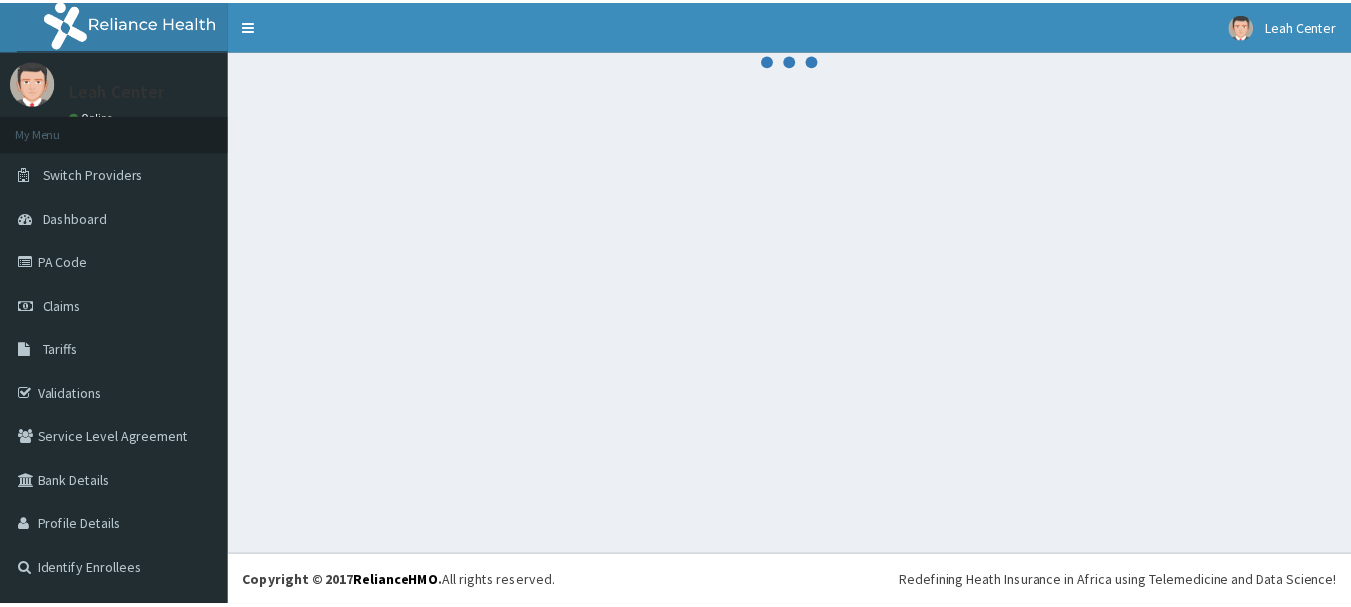 scroll, scrollTop: 0, scrollLeft: 0, axis: both 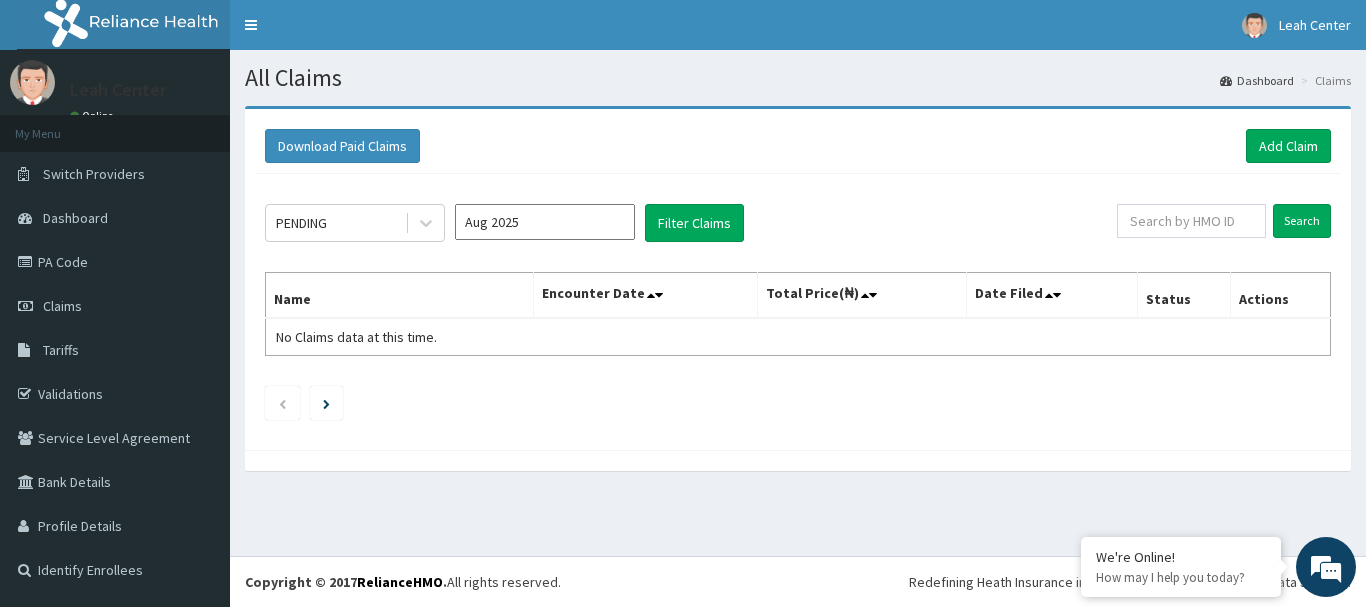 click on "Aug 2025" at bounding box center (545, 222) 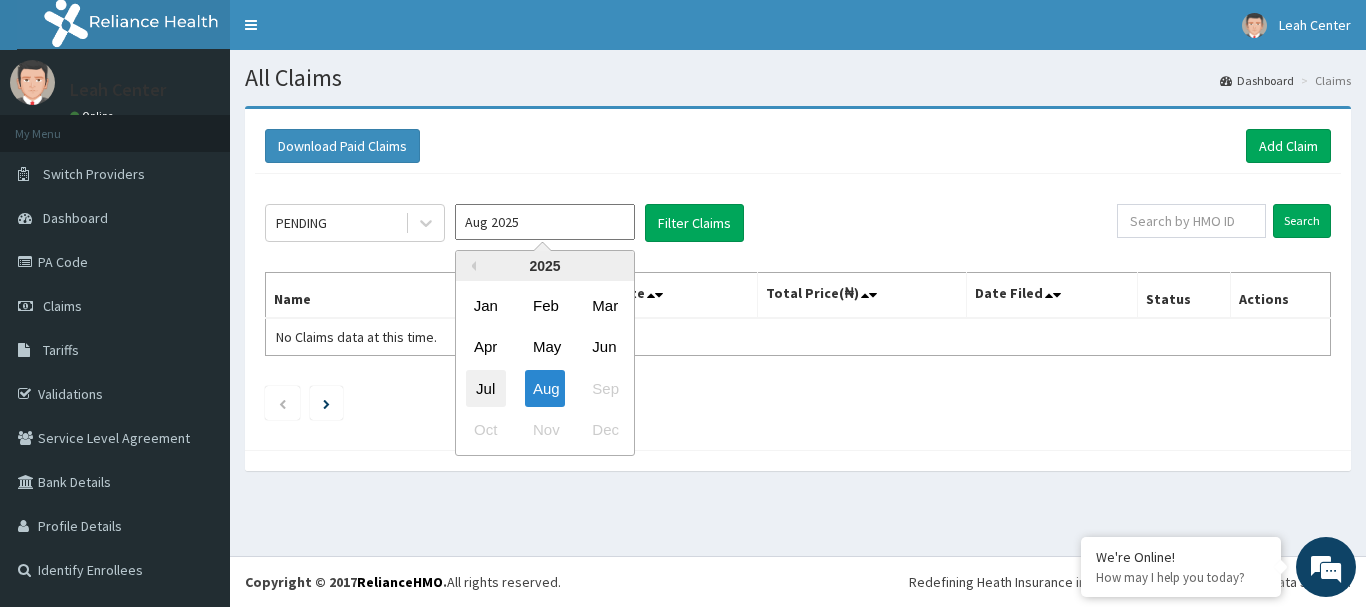 drag, startPoint x: 487, startPoint y: 377, endPoint x: 442, endPoint y: 270, distance: 116.07756 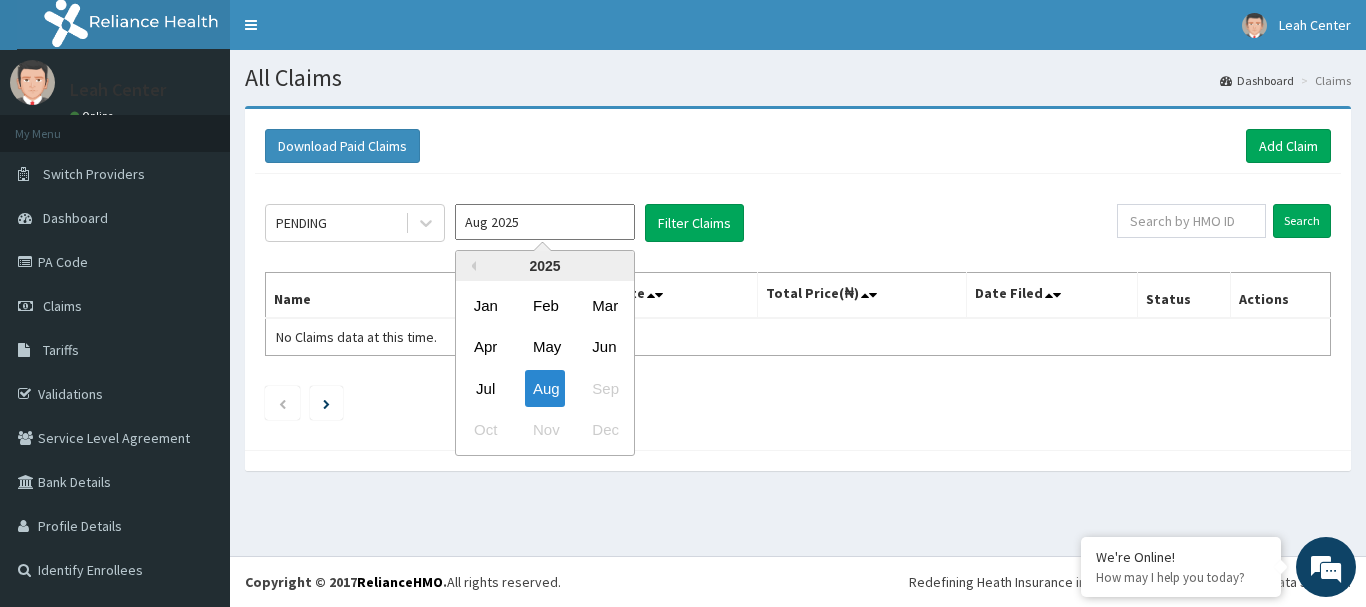 click on "Jul" at bounding box center [486, 388] 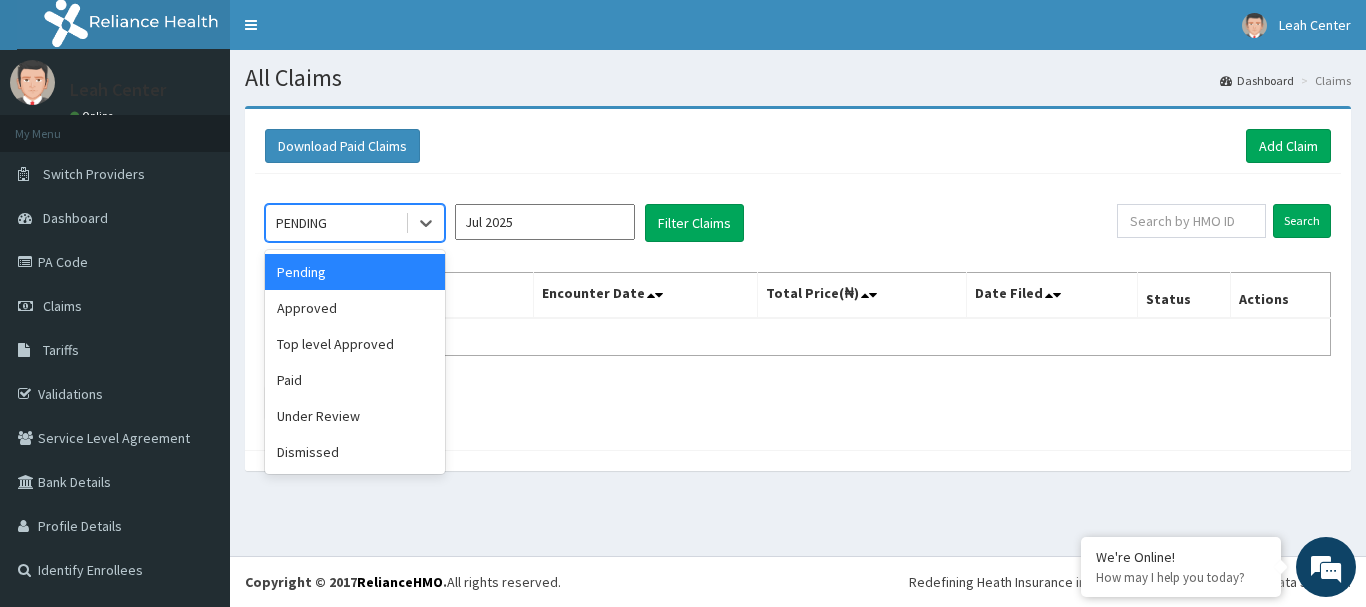 click on "PENDING" at bounding box center (335, 223) 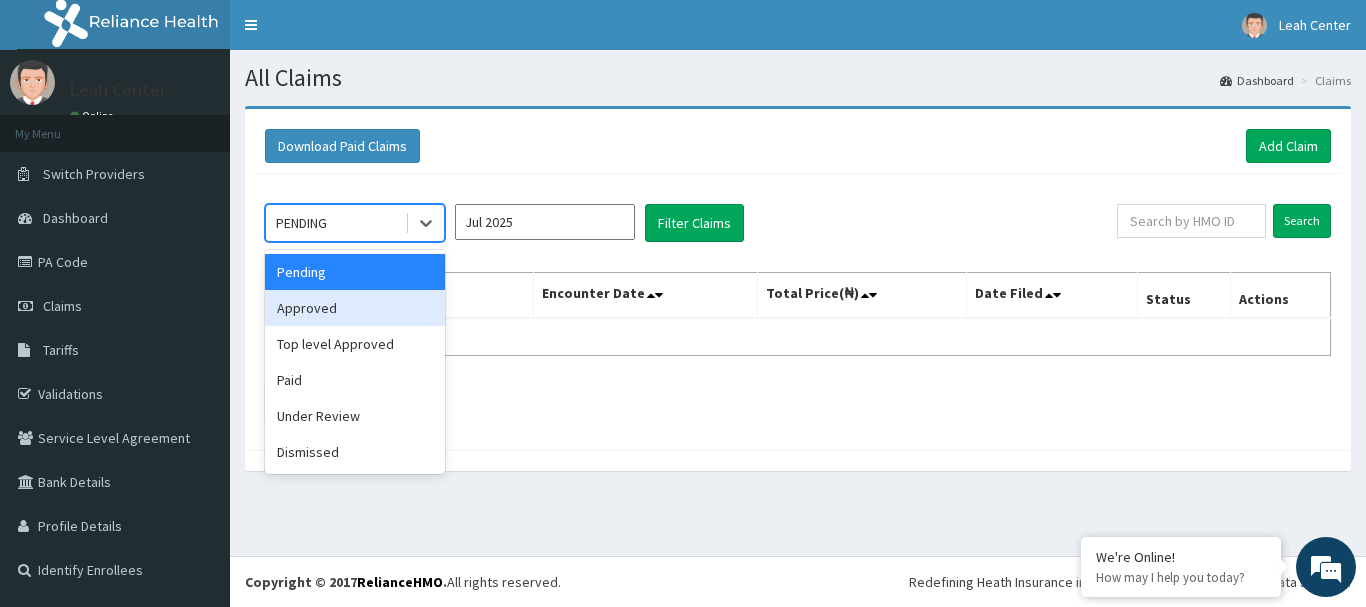 click on "Approved" at bounding box center [355, 308] 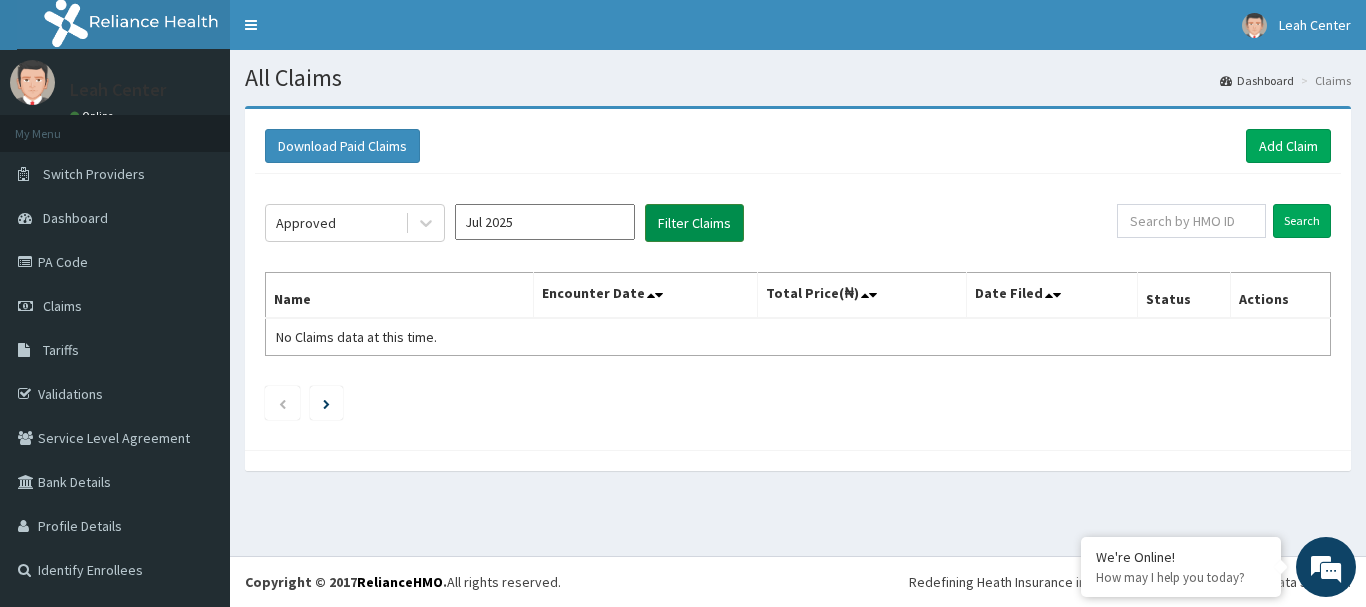 click on "Filter Claims" at bounding box center [694, 223] 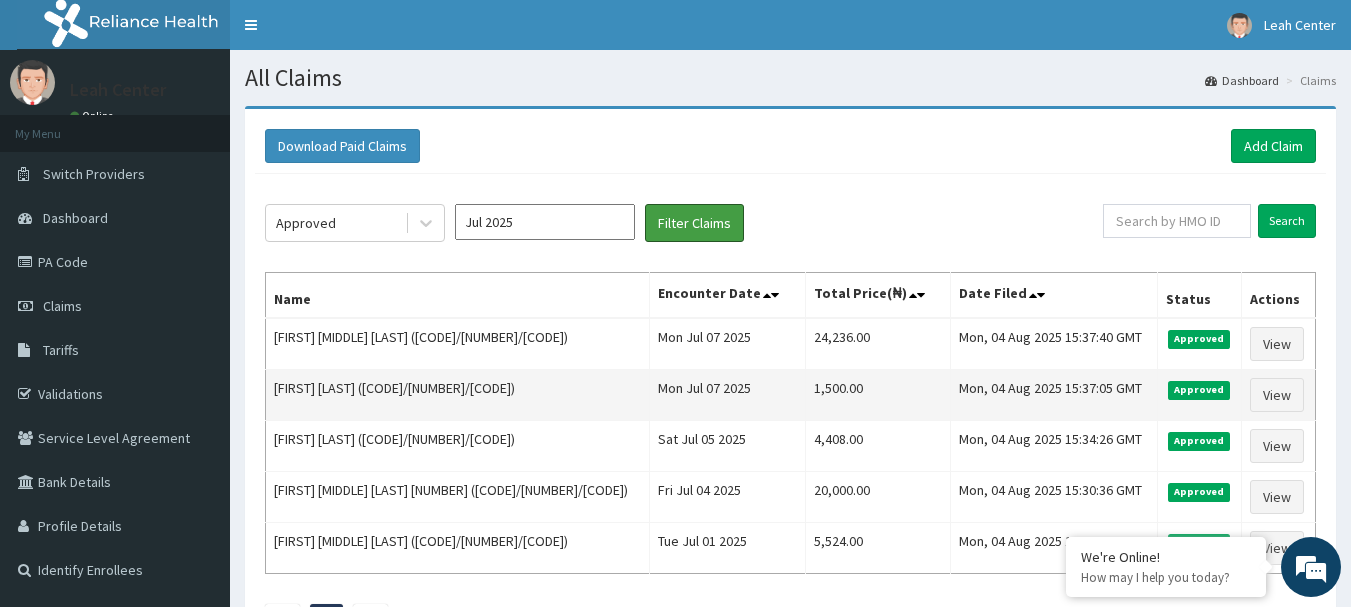 scroll, scrollTop: 100, scrollLeft: 0, axis: vertical 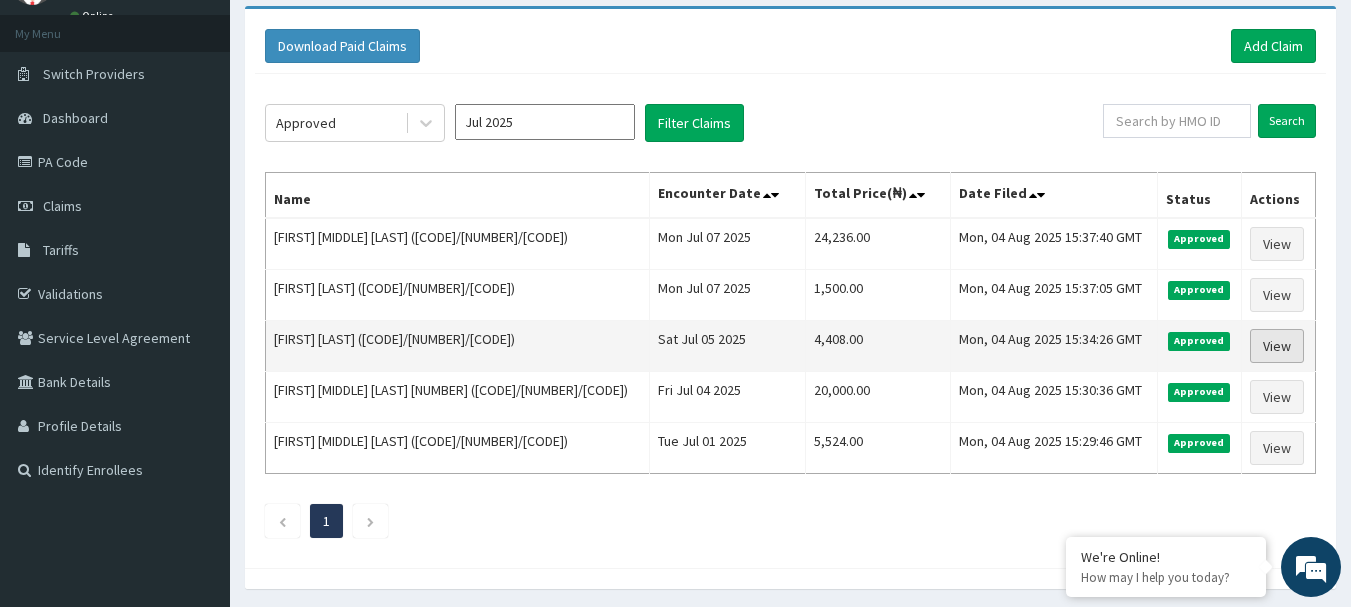 click on "View" at bounding box center [1277, 346] 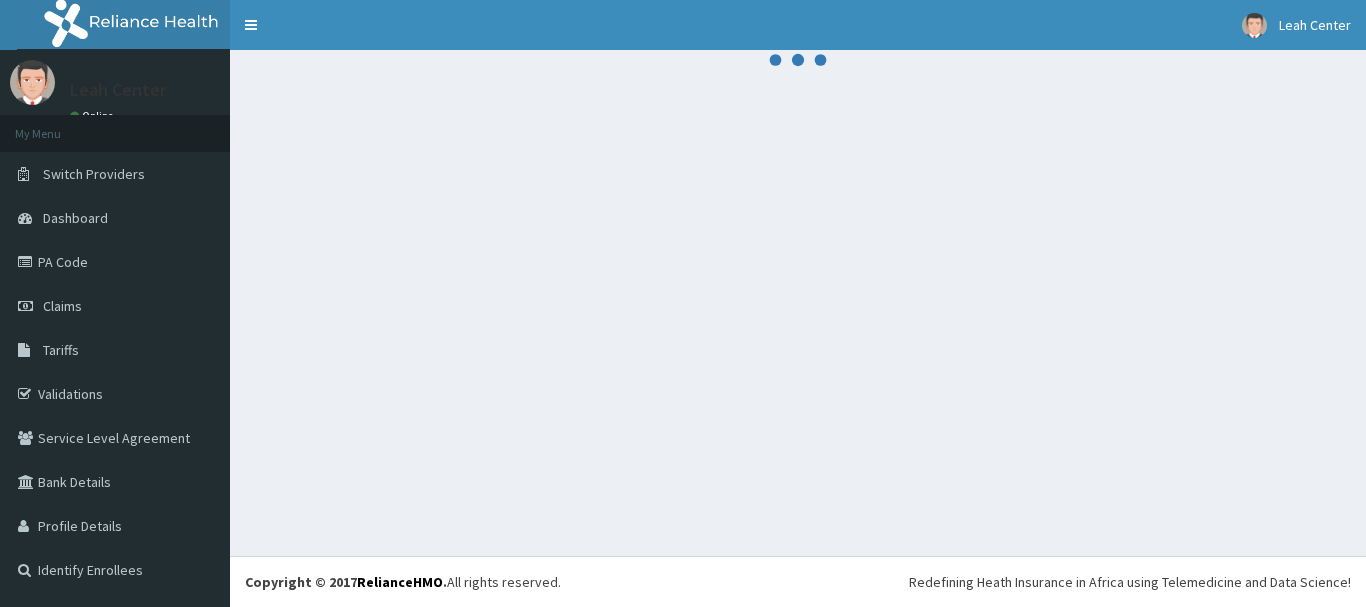 scroll, scrollTop: 0, scrollLeft: 0, axis: both 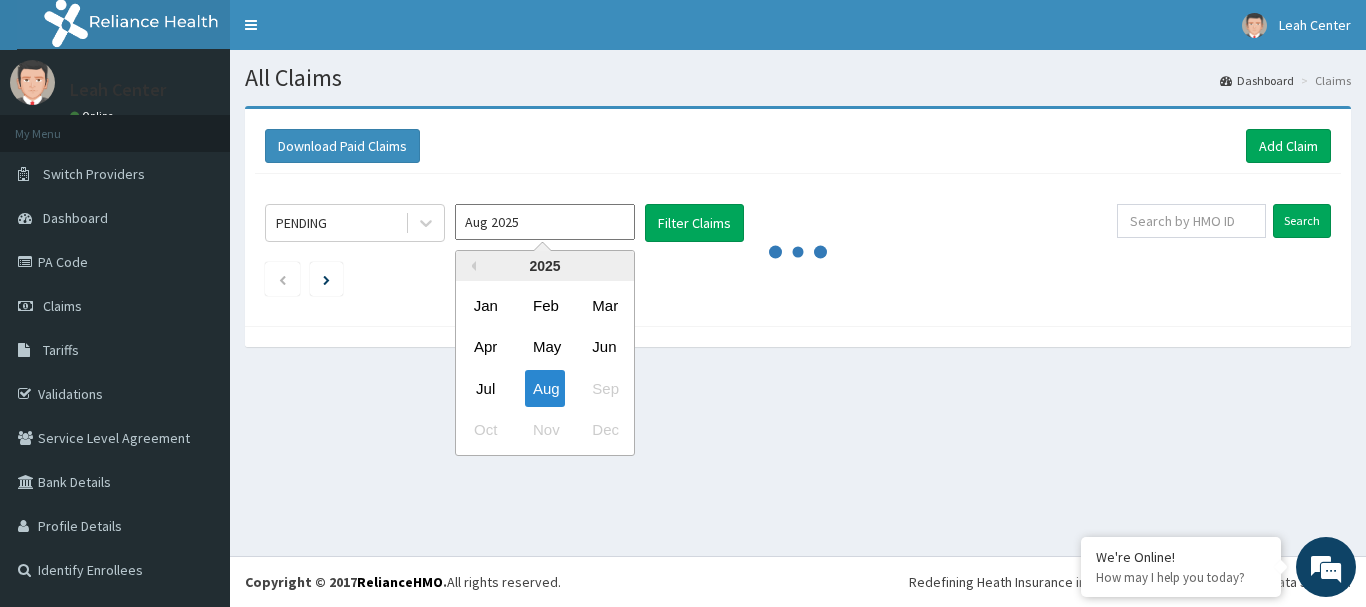 drag, startPoint x: 494, startPoint y: 381, endPoint x: 479, endPoint y: 363, distance: 23.43075 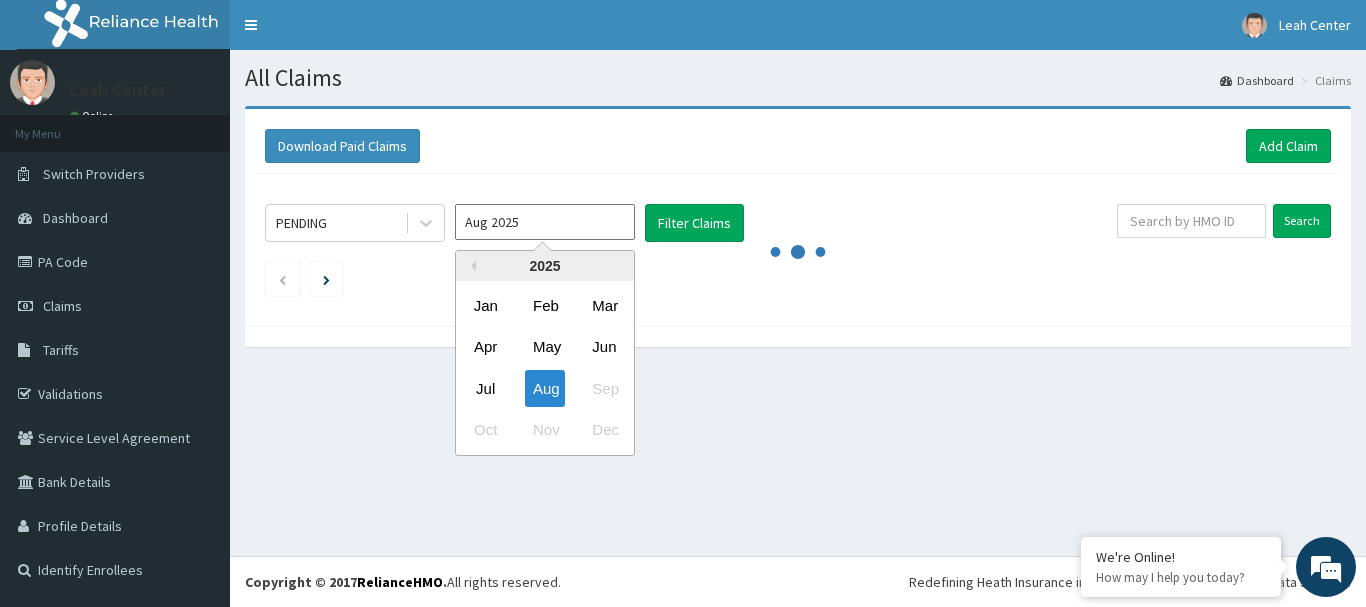 click on "Jul" at bounding box center (486, 388) 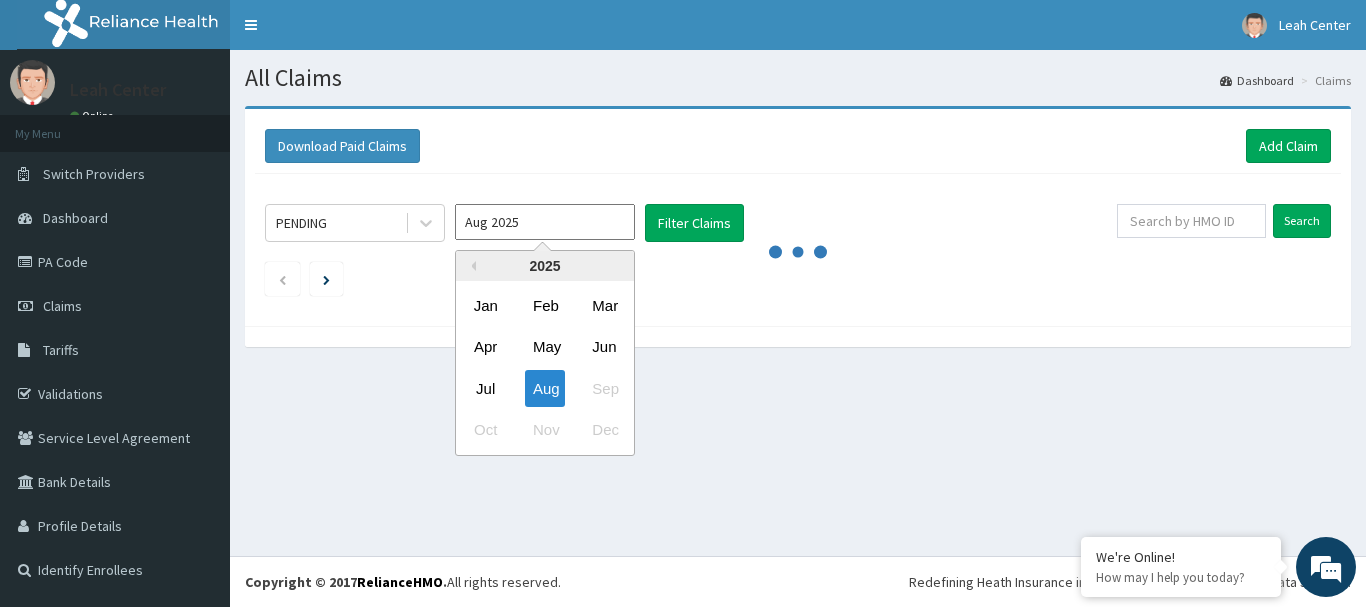 type on "Jul 2025" 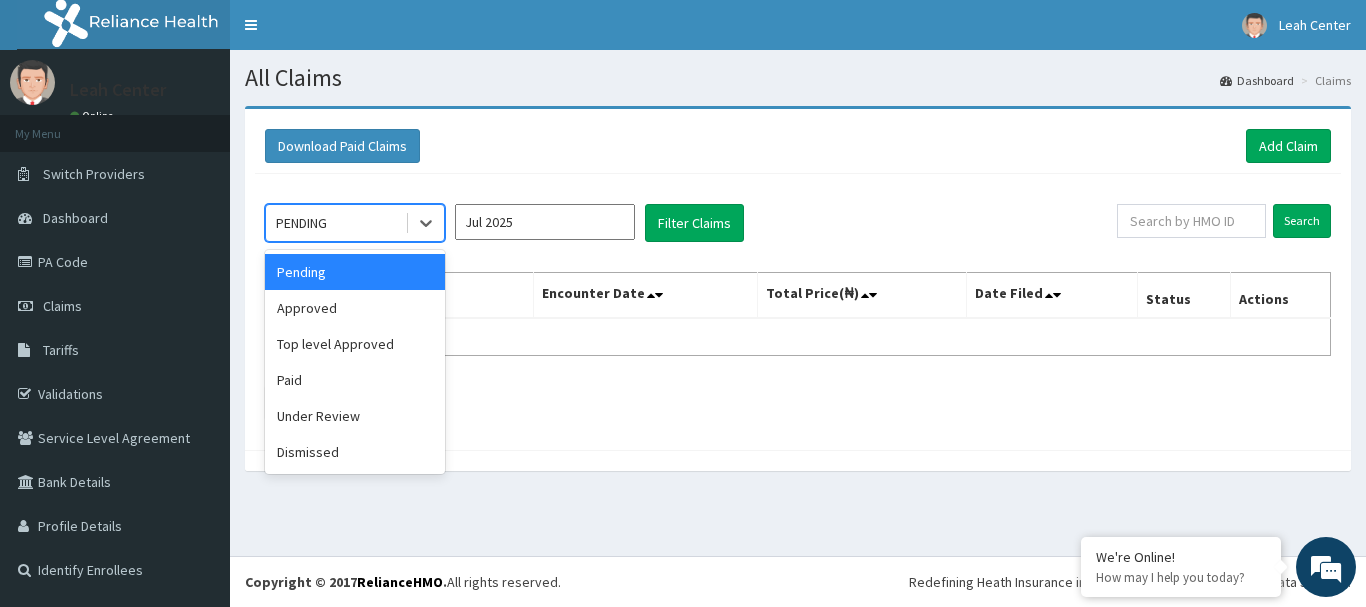 click on "PENDING" at bounding box center (335, 223) 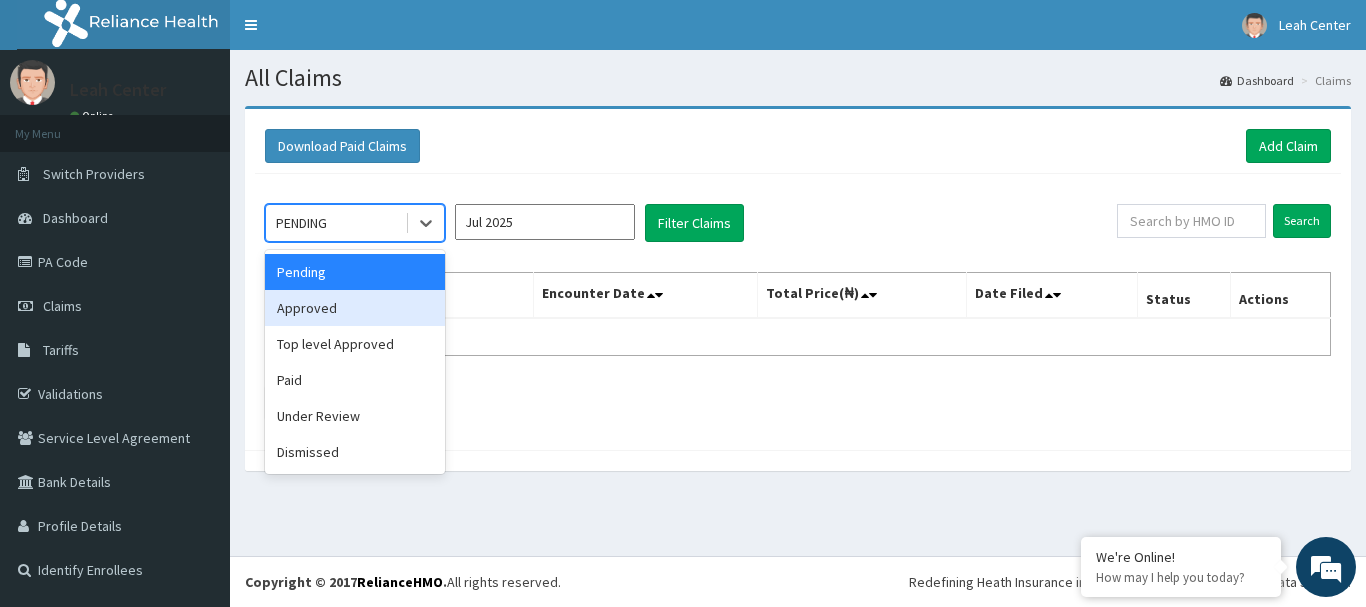 drag, startPoint x: 348, startPoint y: 313, endPoint x: 590, endPoint y: 266, distance: 246.5218 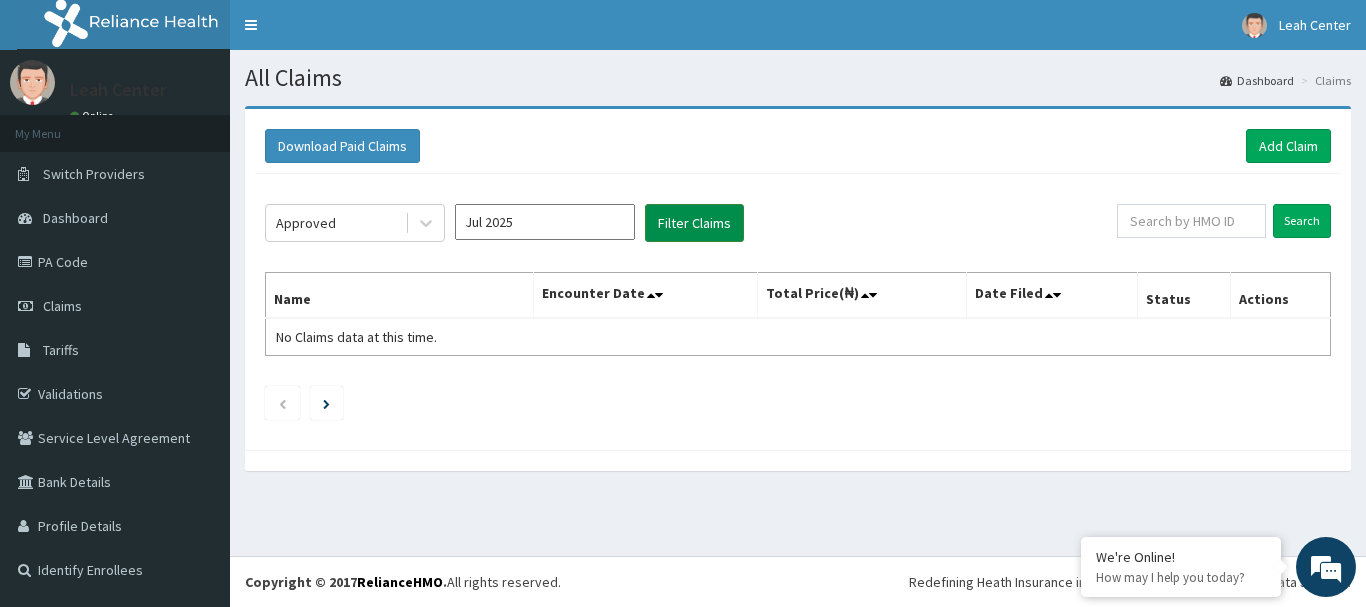 click on "Filter Claims" at bounding box center (694, 223) 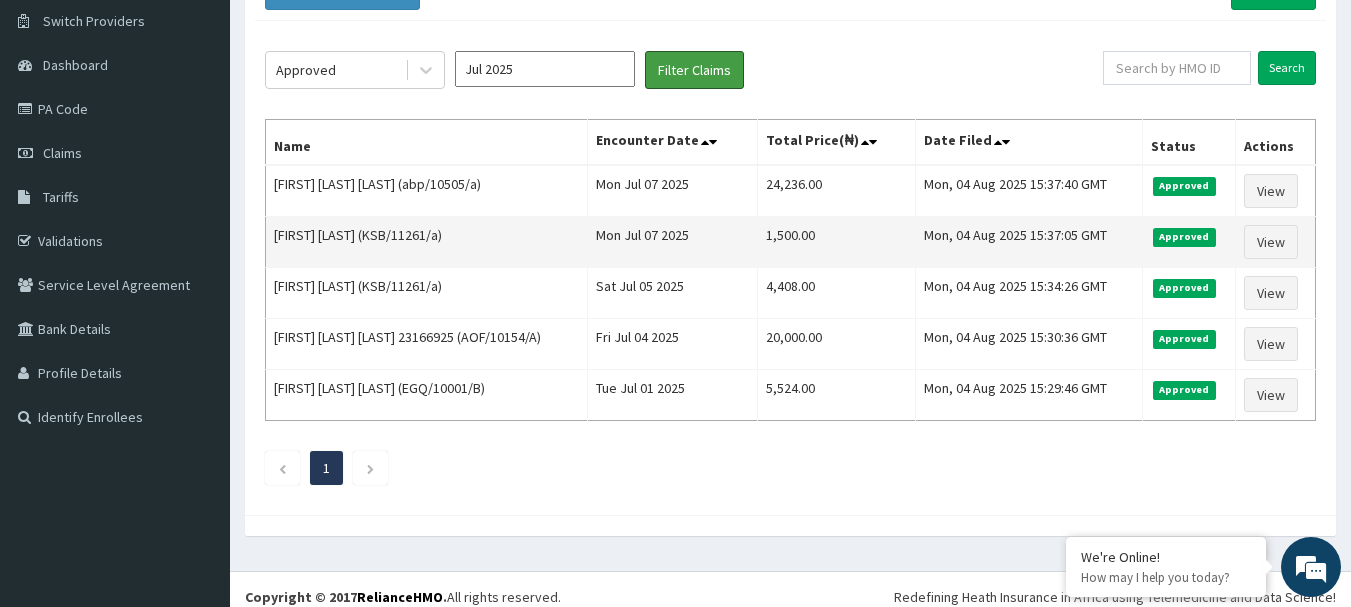 scroll, scrollTop: 168, scrollLeft: 0, axis: vertical 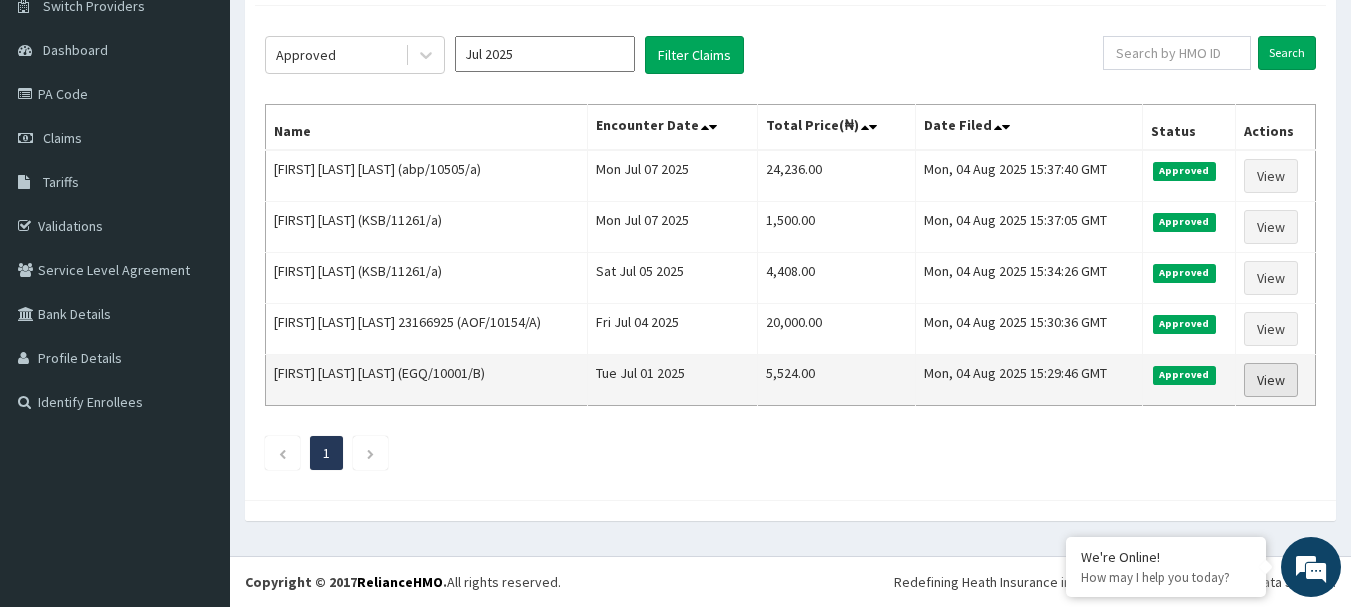 click on "View" at bounding box center (1271, 380) 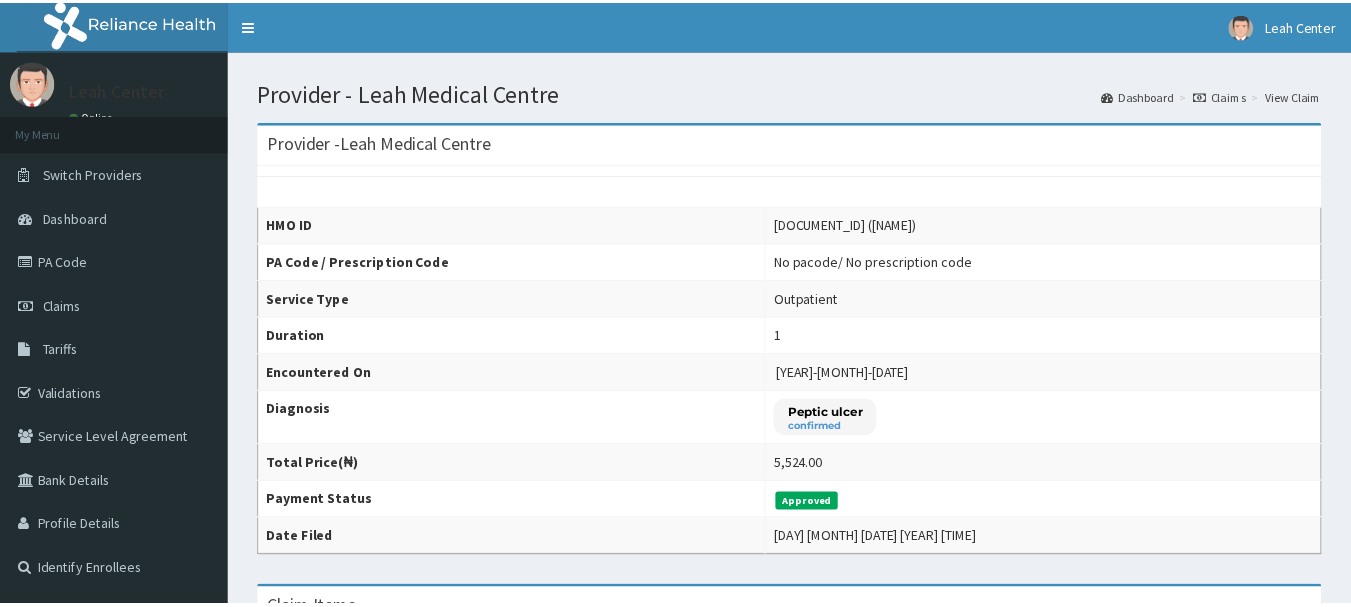 scroll, scrollTop: 0, scrollLeft: 0, axis: both 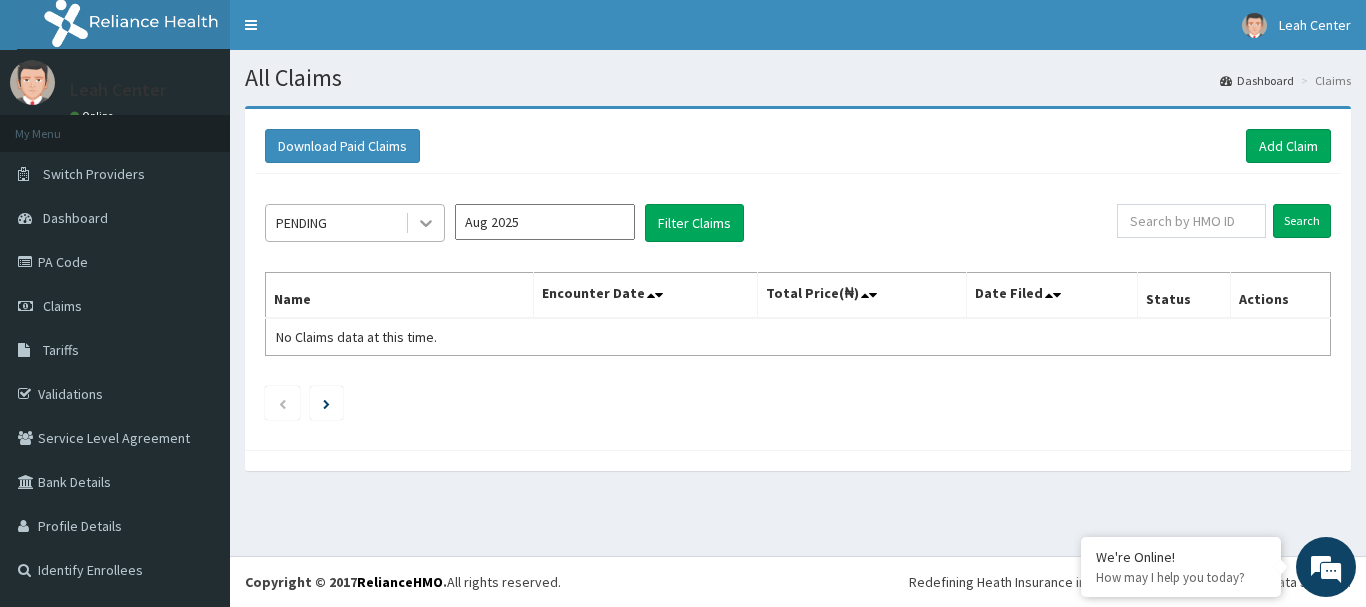 click at bounding box center [426, 223] 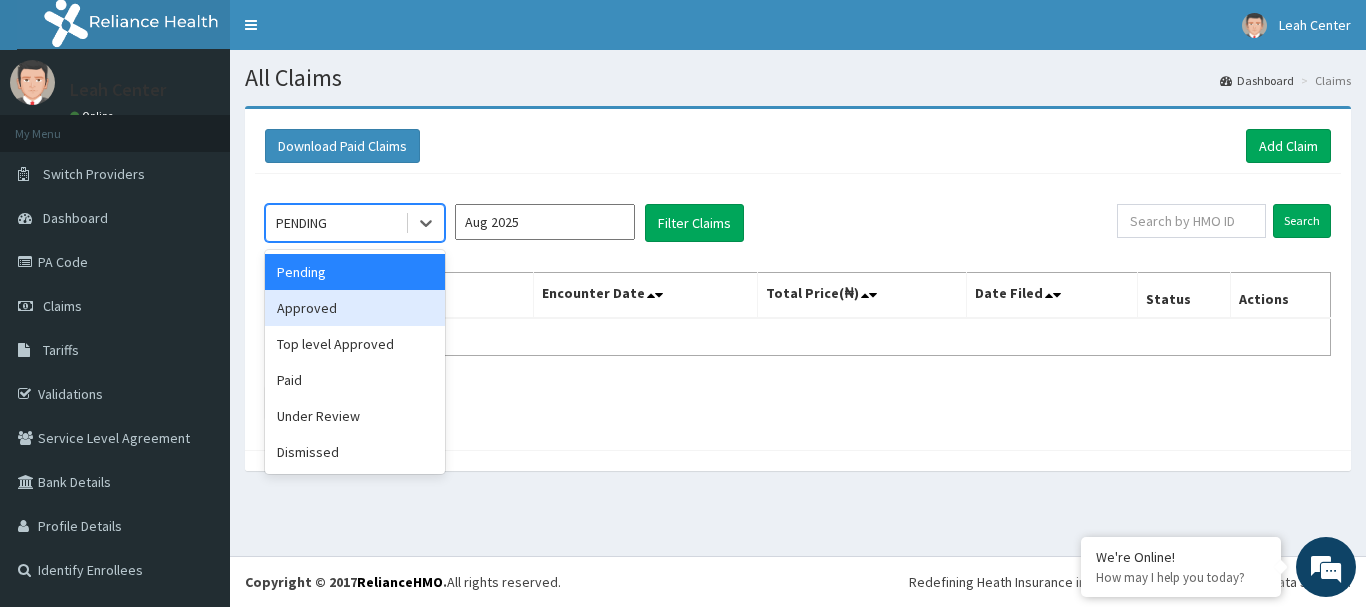 click on "Approved" at bounding box center [355, 308] 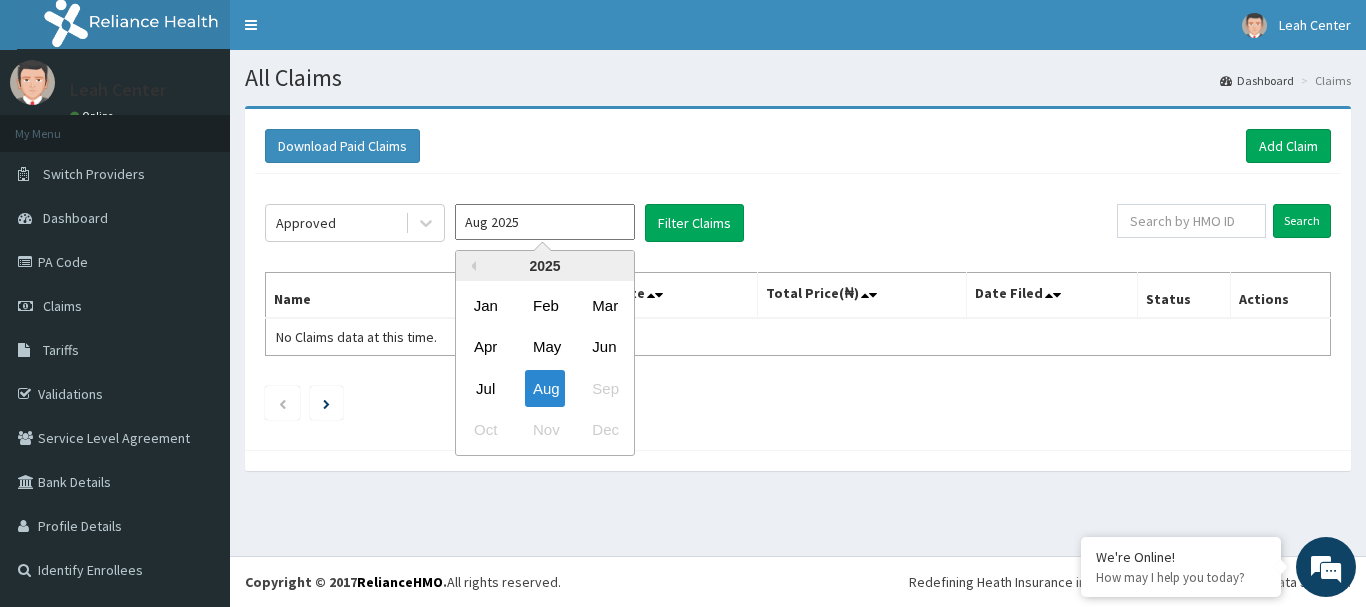 click on "Aug 2025" at bounding box center (545, 222) 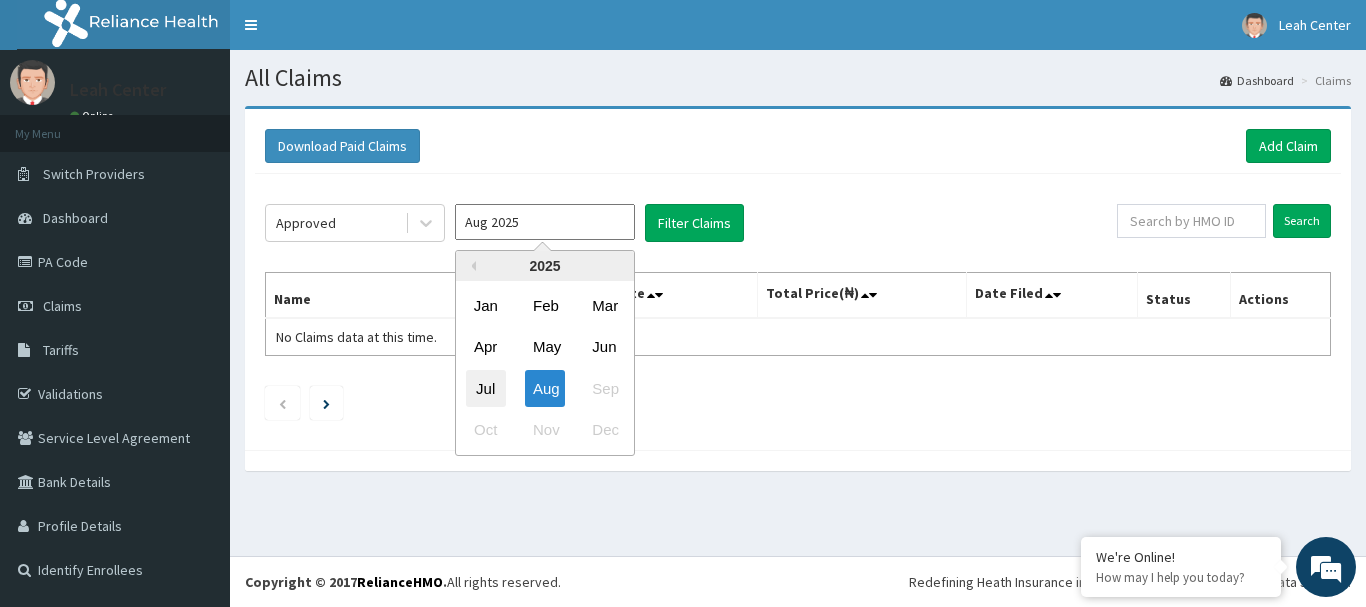 click on "Jul" at bounding box center (486, 388) 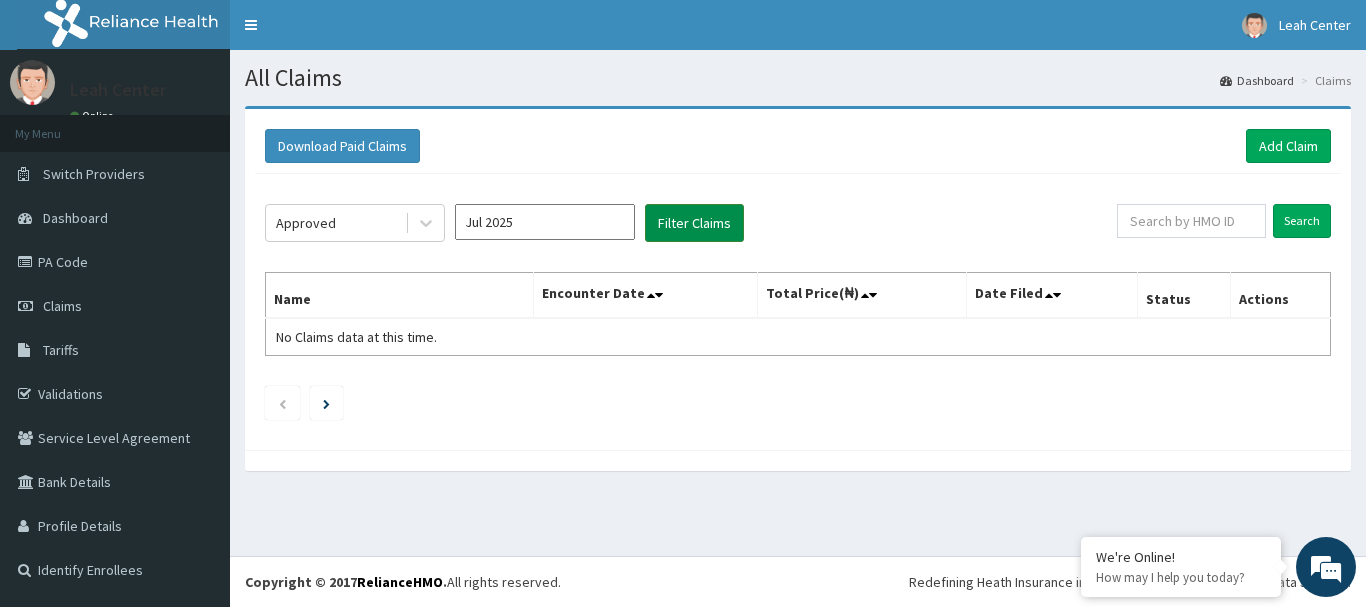 click on "Filter Claims" at bounding box center [694, 223] 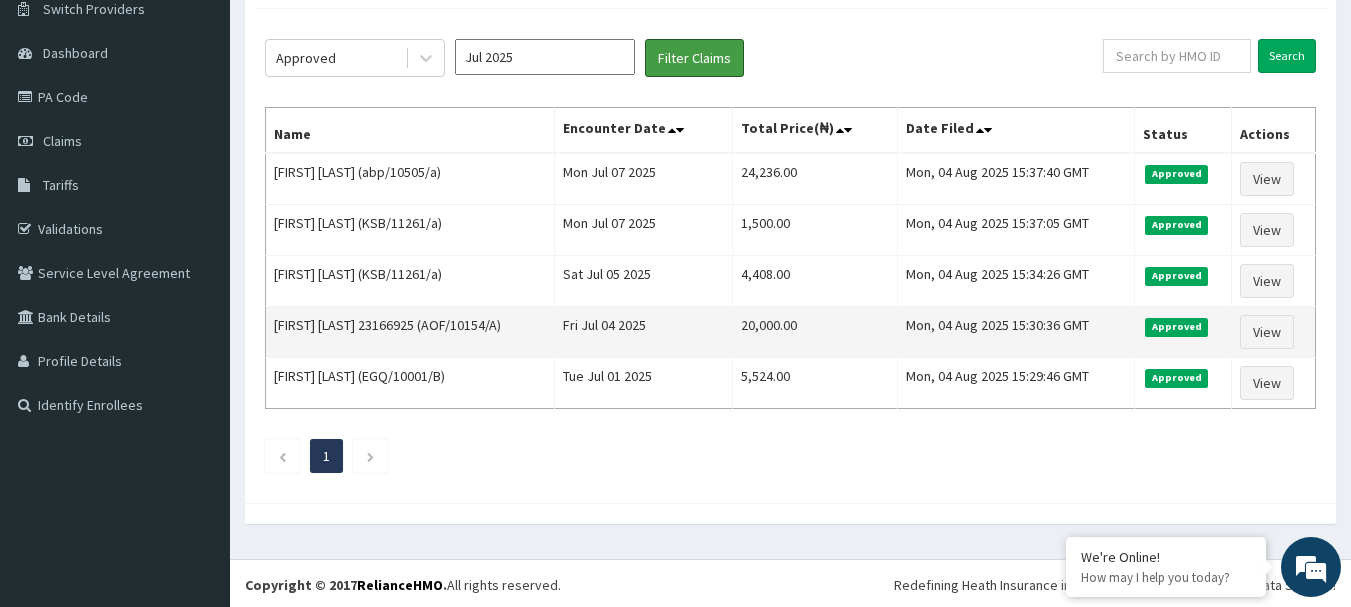 scroll, scrollTop: 168, scrollLeft: 0, axis: vertical 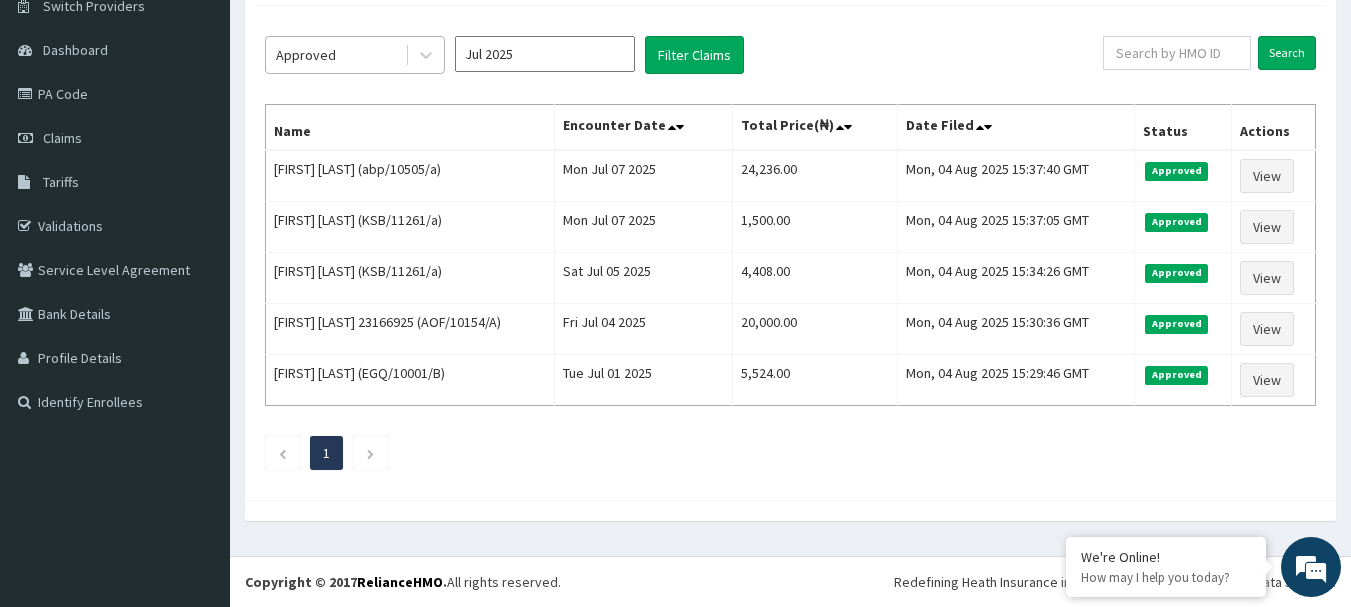 click on "Approved" at bounding box center (335, 55) 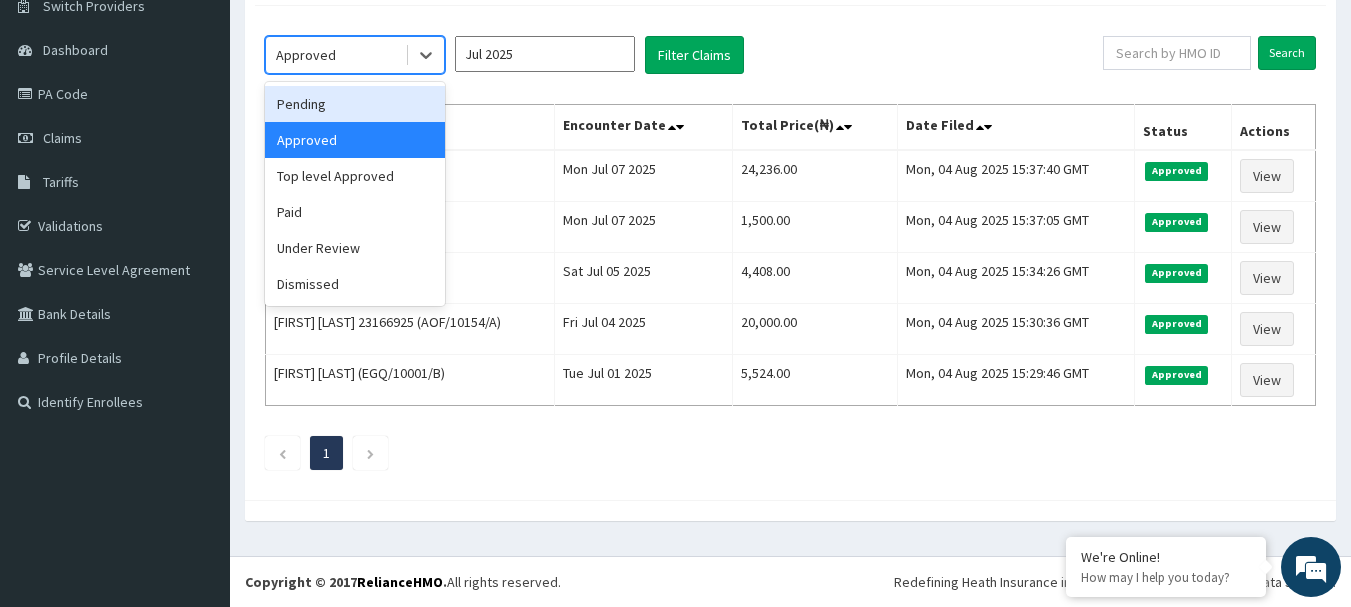 click on "Pending" at bounding box center [355, 104] 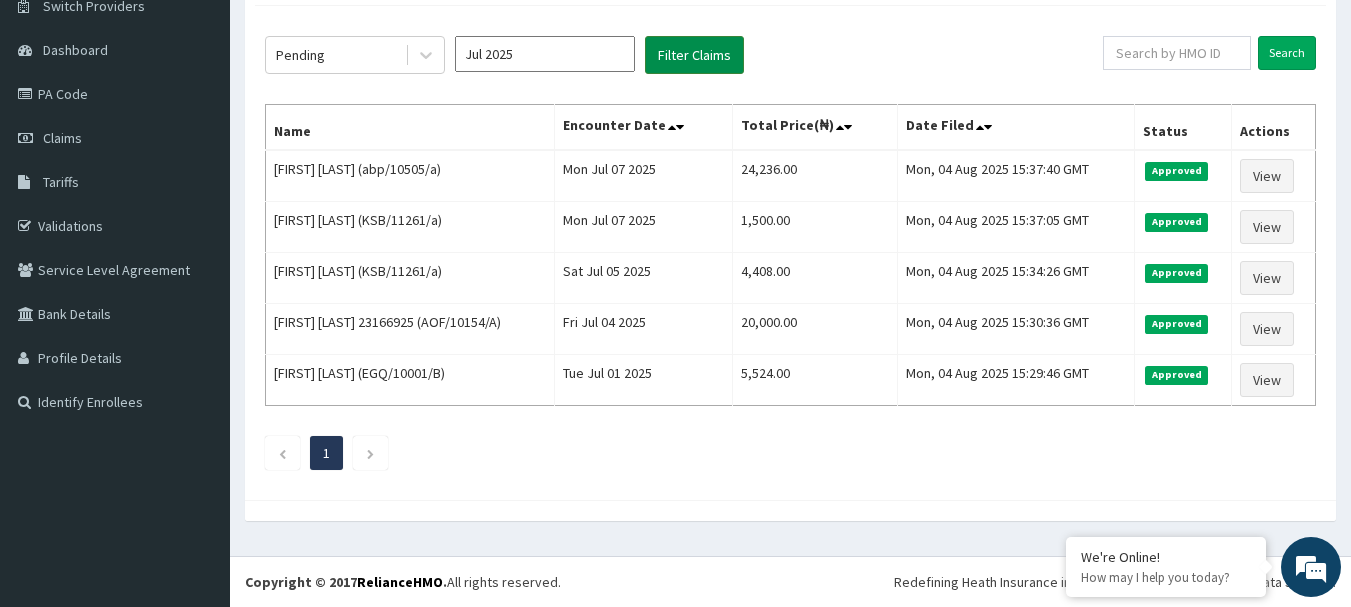 click on "Filter Claims" at bounding box center (694, 55) 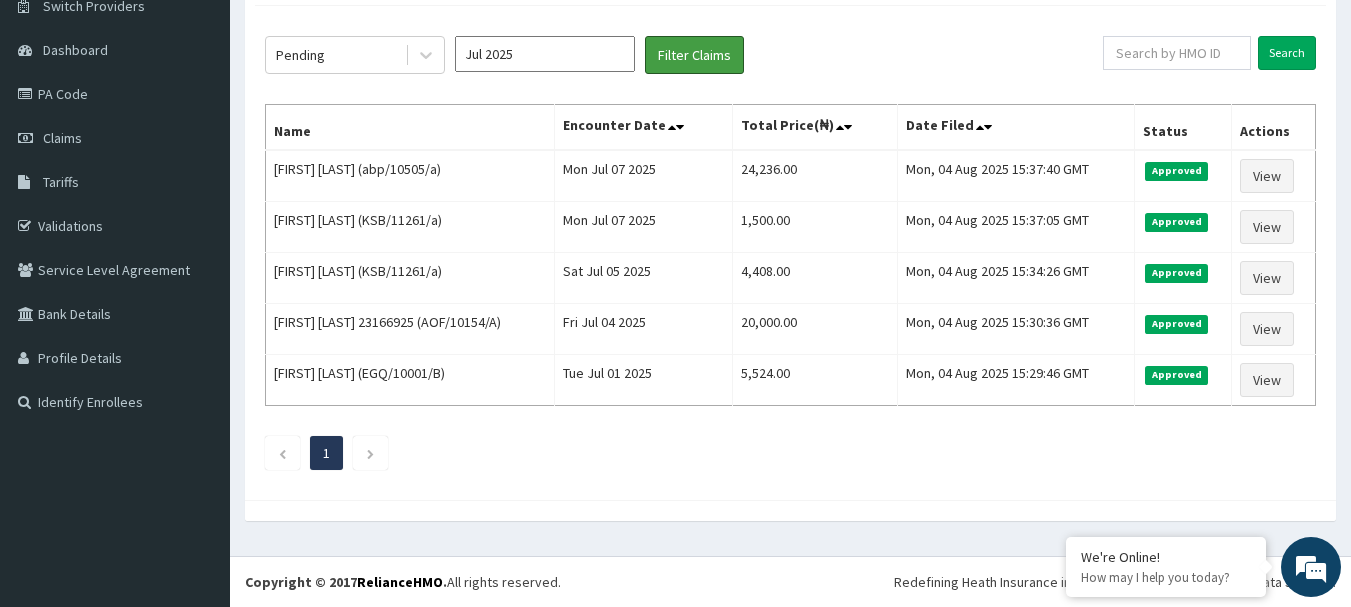 scroll, scrollTop: 15, scrollLeft: 0, axis: vertical 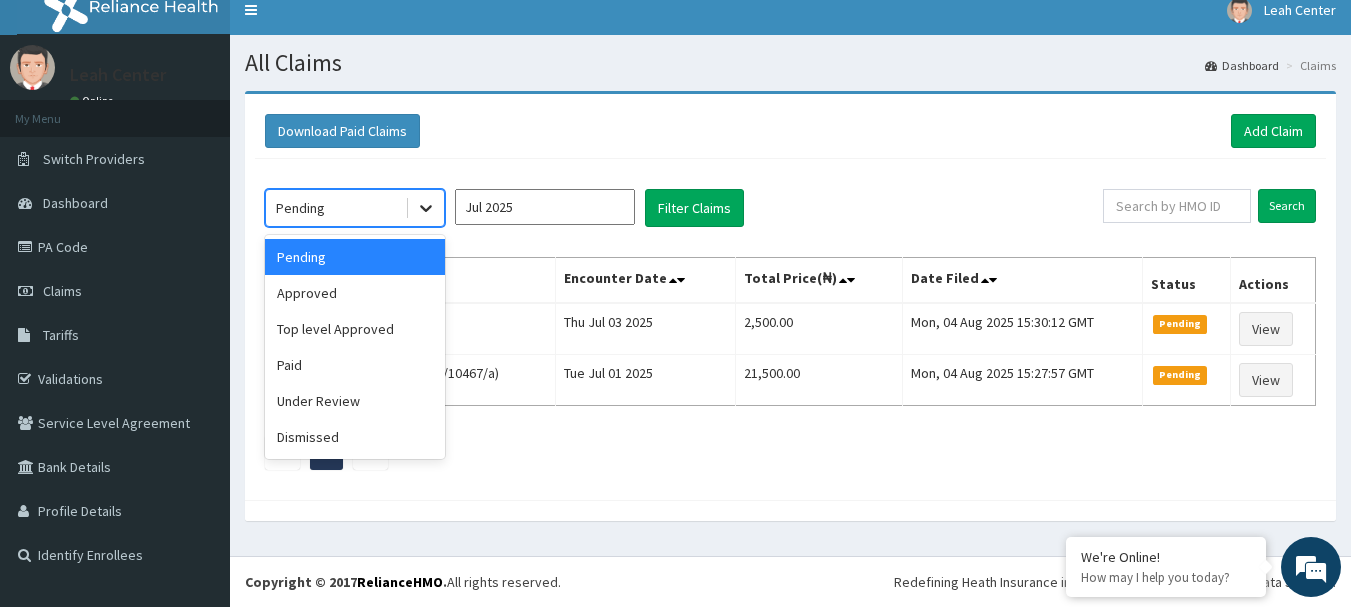 click 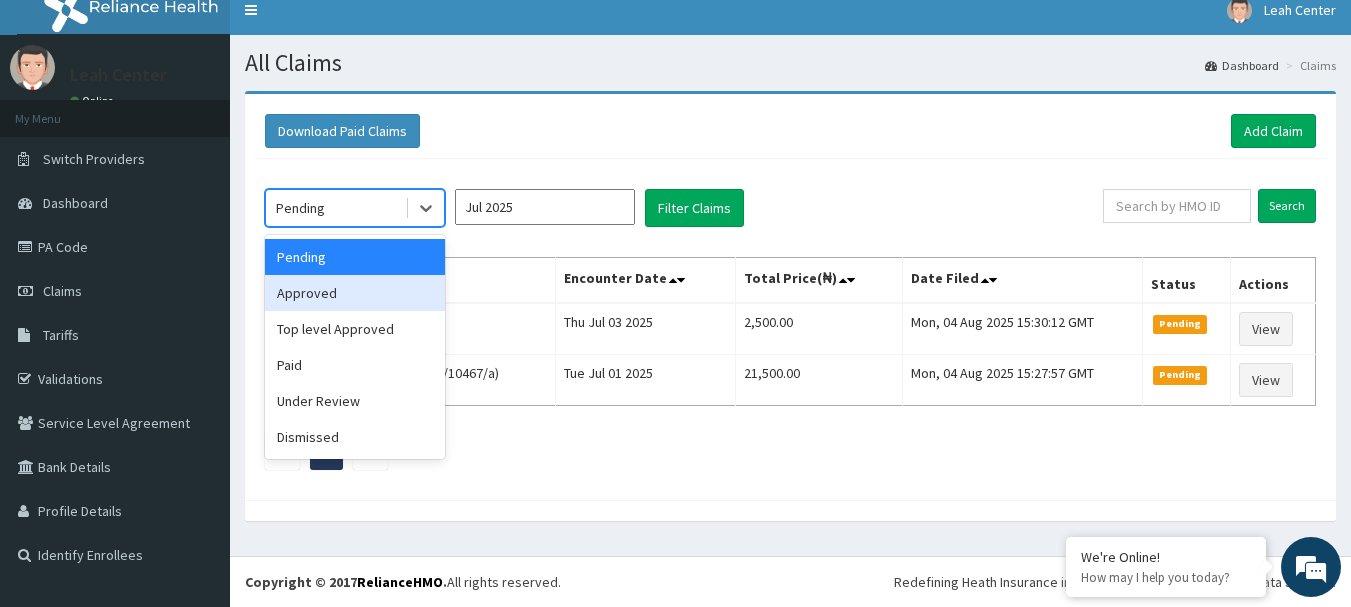 click on "Approved" at bounding box center (355, 293) 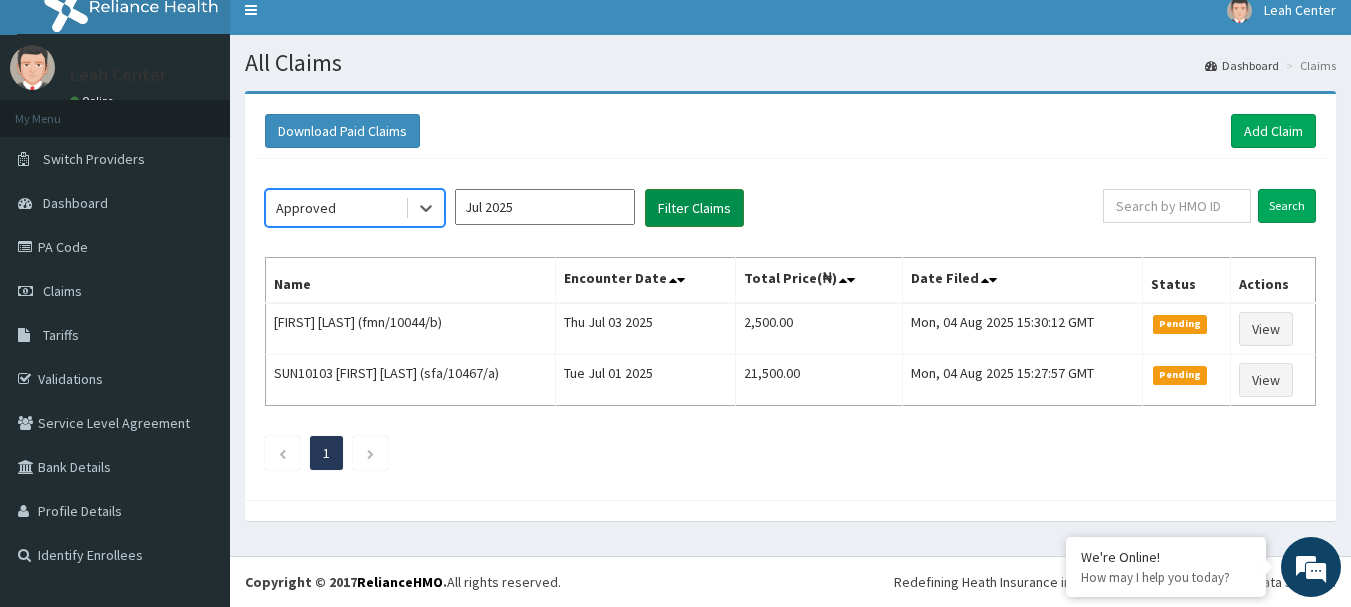 click on "Filter Claims" at bounding box center [694, 208] 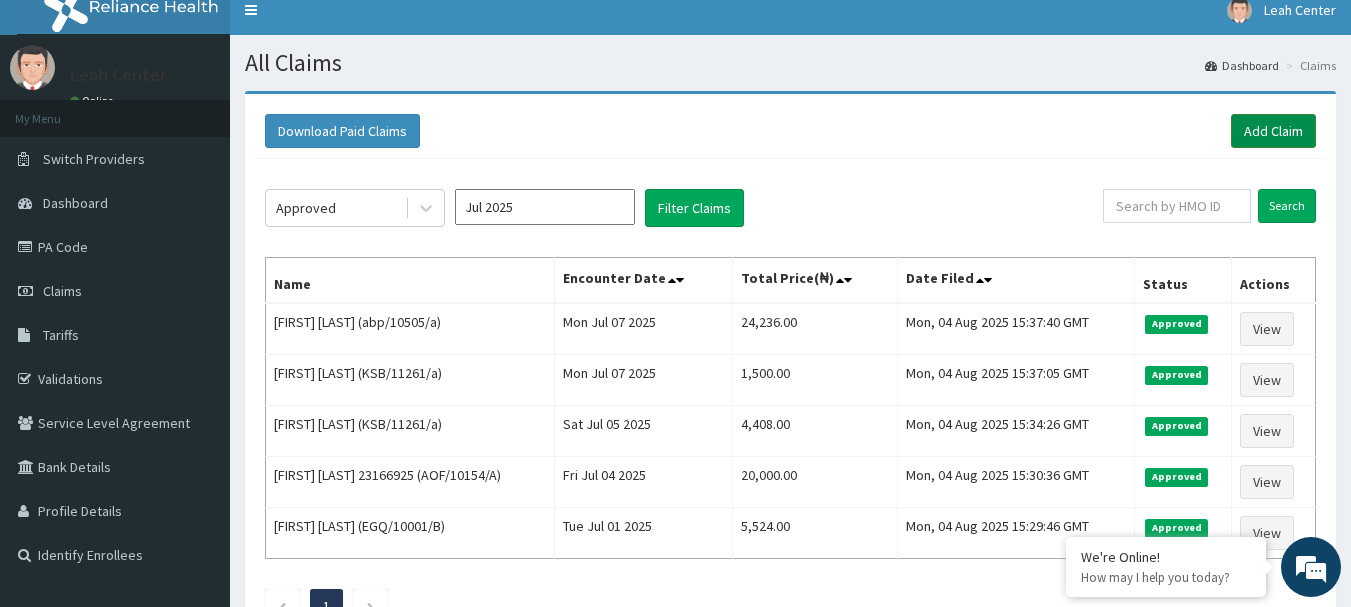 click on "Add Claim" at bounding box center (1273, 131) 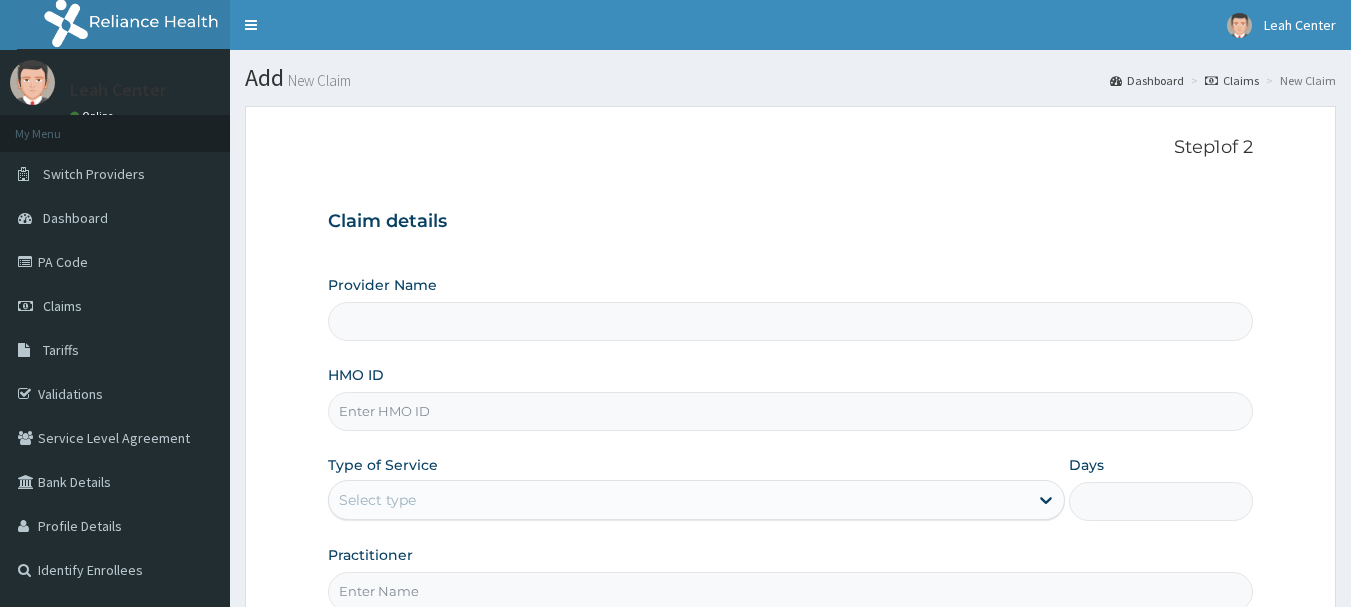 scroll, scrollTop: 0, scrollLeft: 0, axis: both 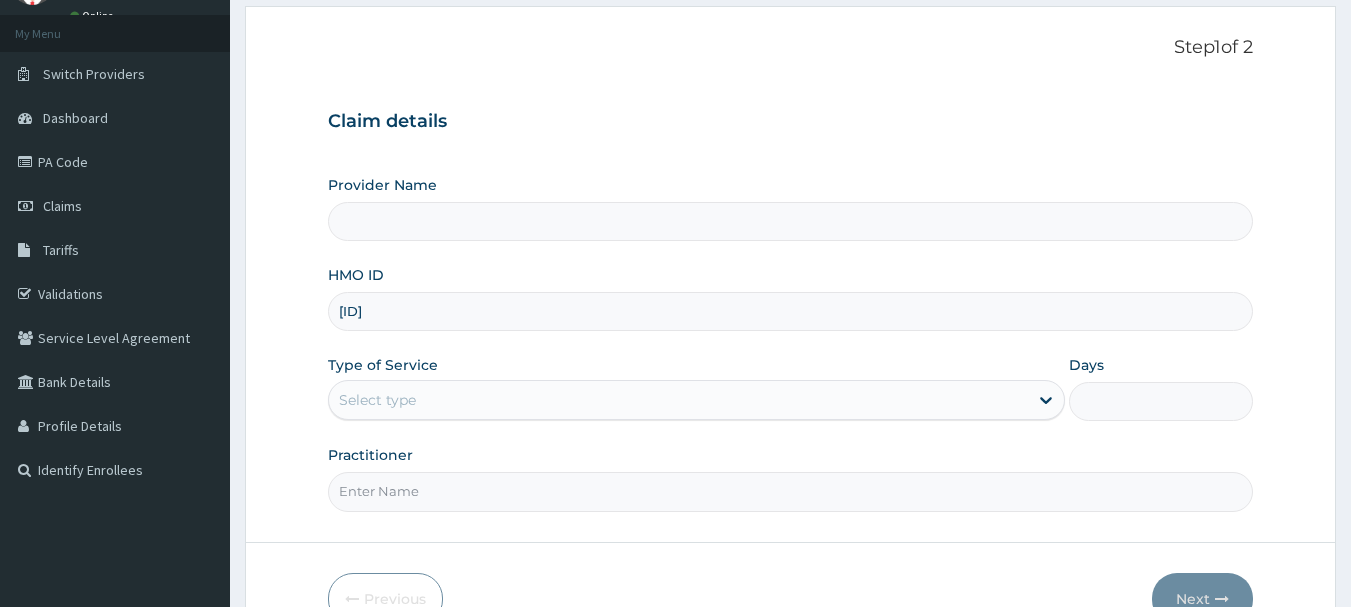 click on "[ID]" at bounding box center (791, 311) 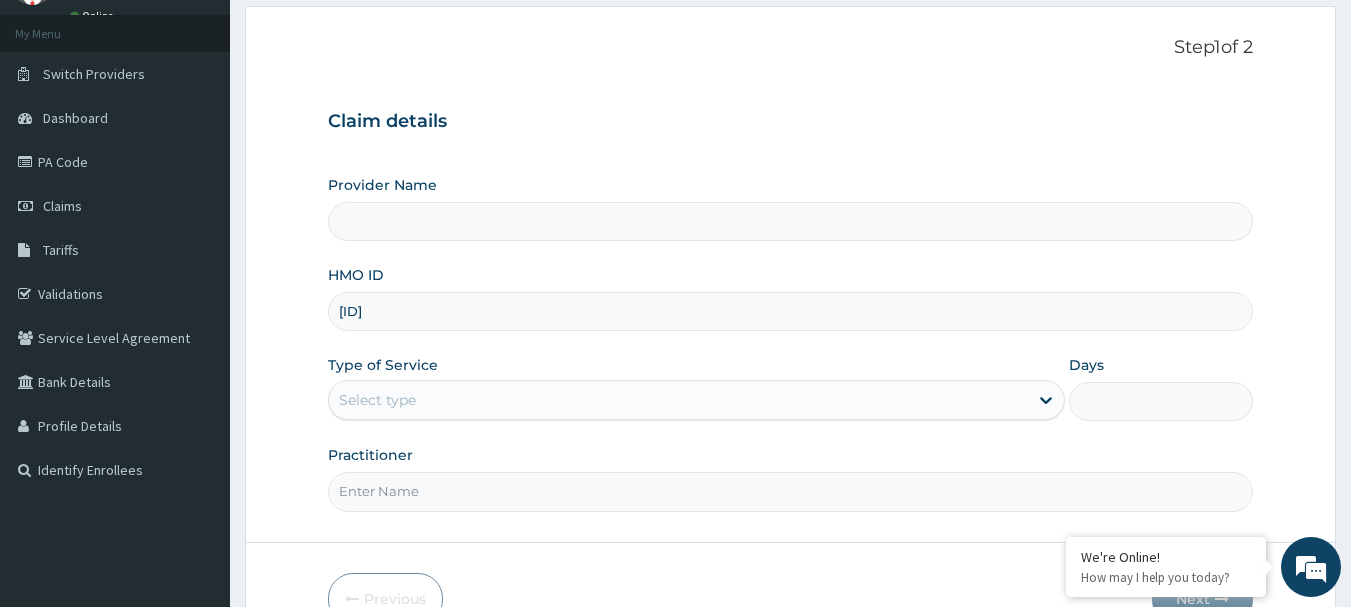 type on "Leah Medical Centre" 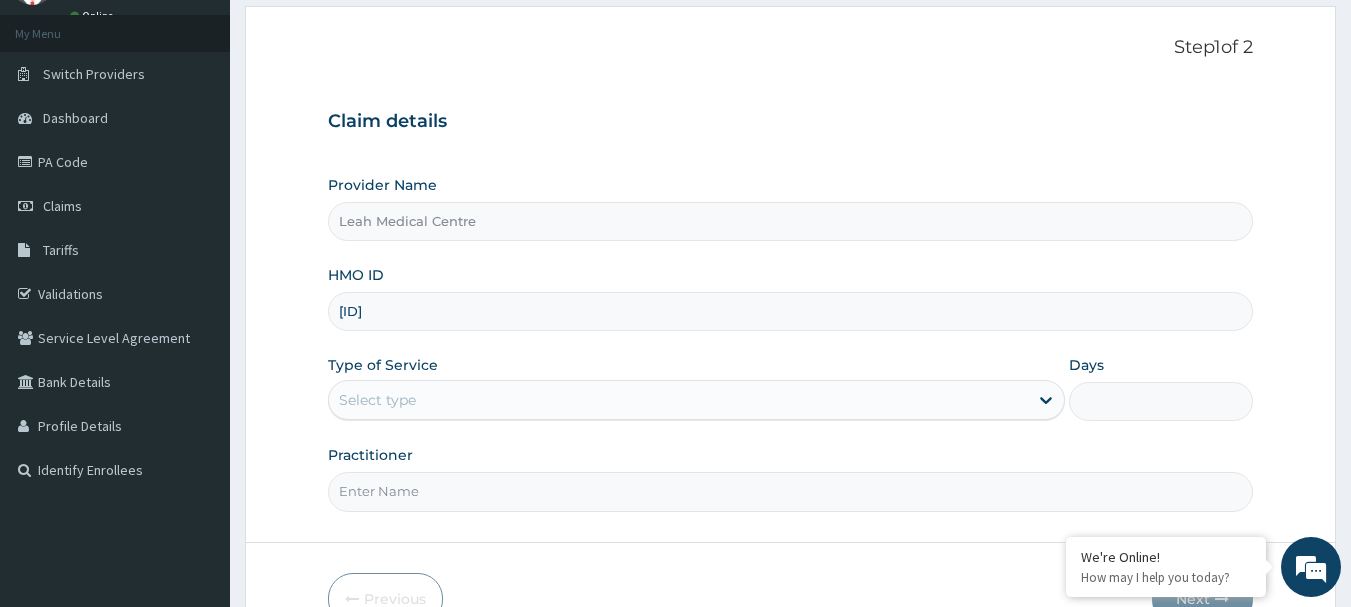 click on "Select type" at bounding box center (678, 400) 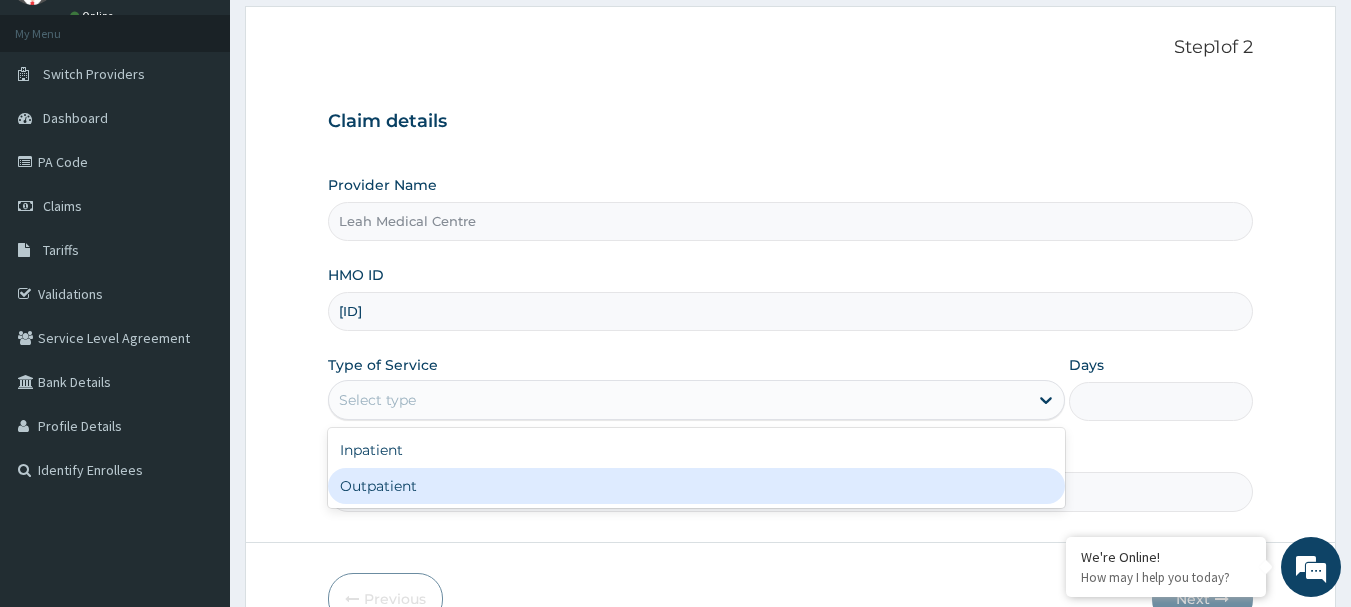 click on "Outpatient" at bounding box center (696, 486) 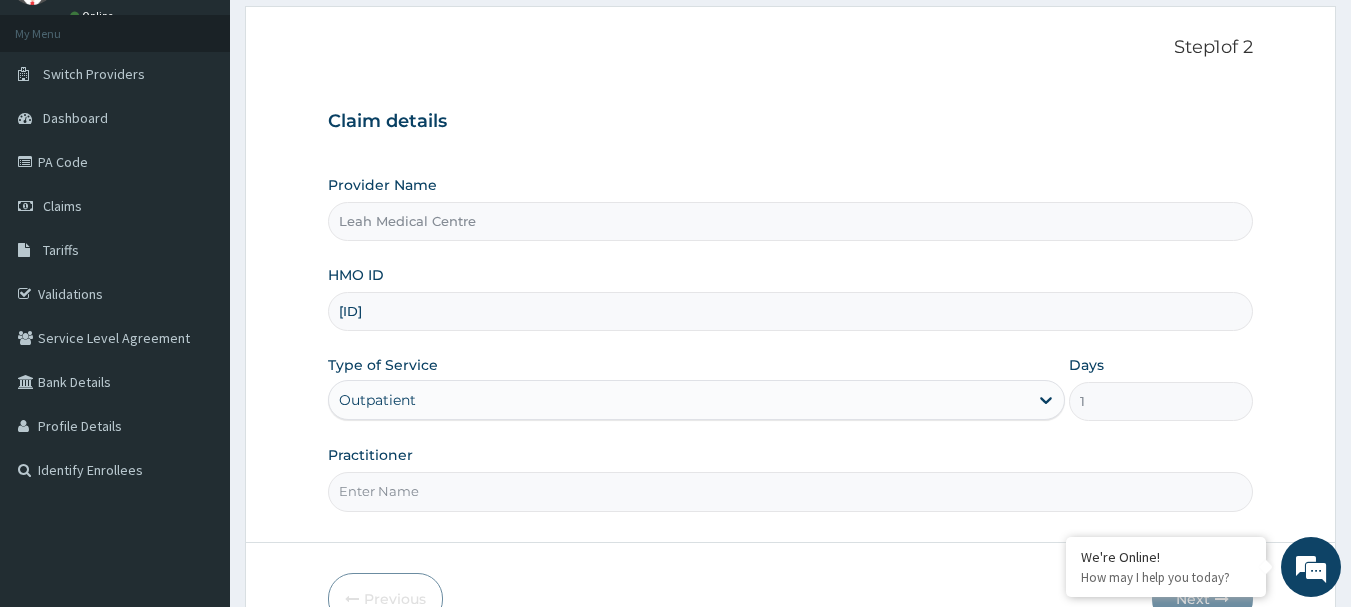click on "Practitioner" at bounding box center (791, 491) 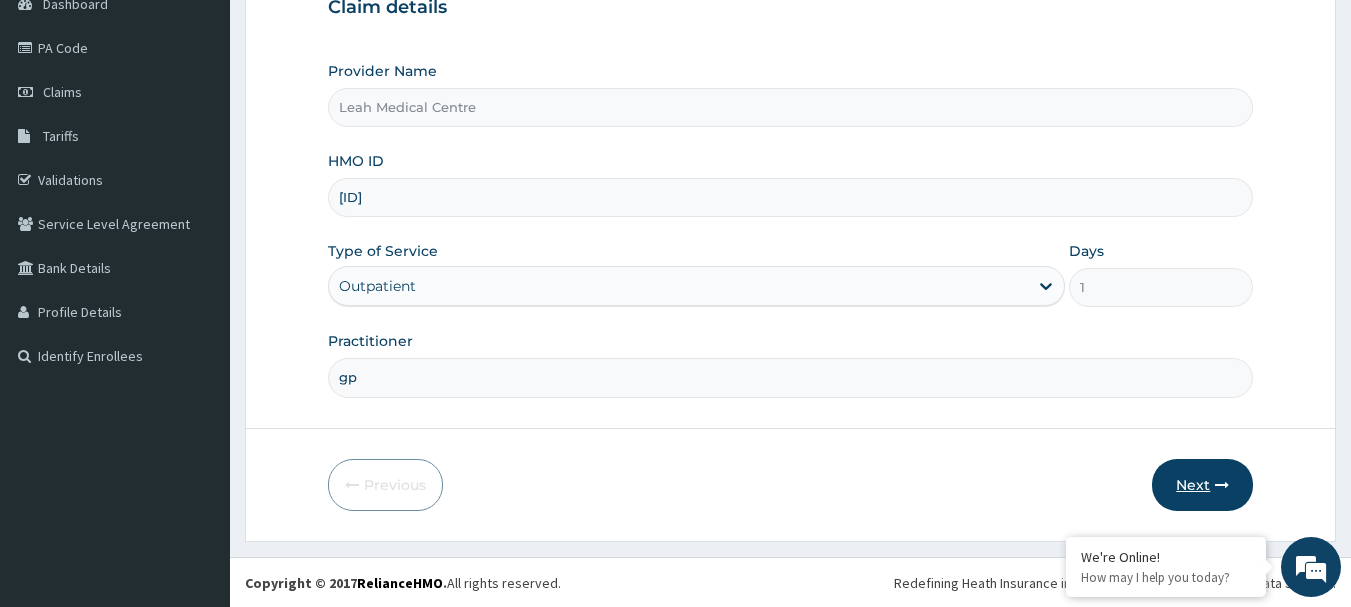 scroll, scrollTop: 215, scrollLeft: 0, axis: vertical 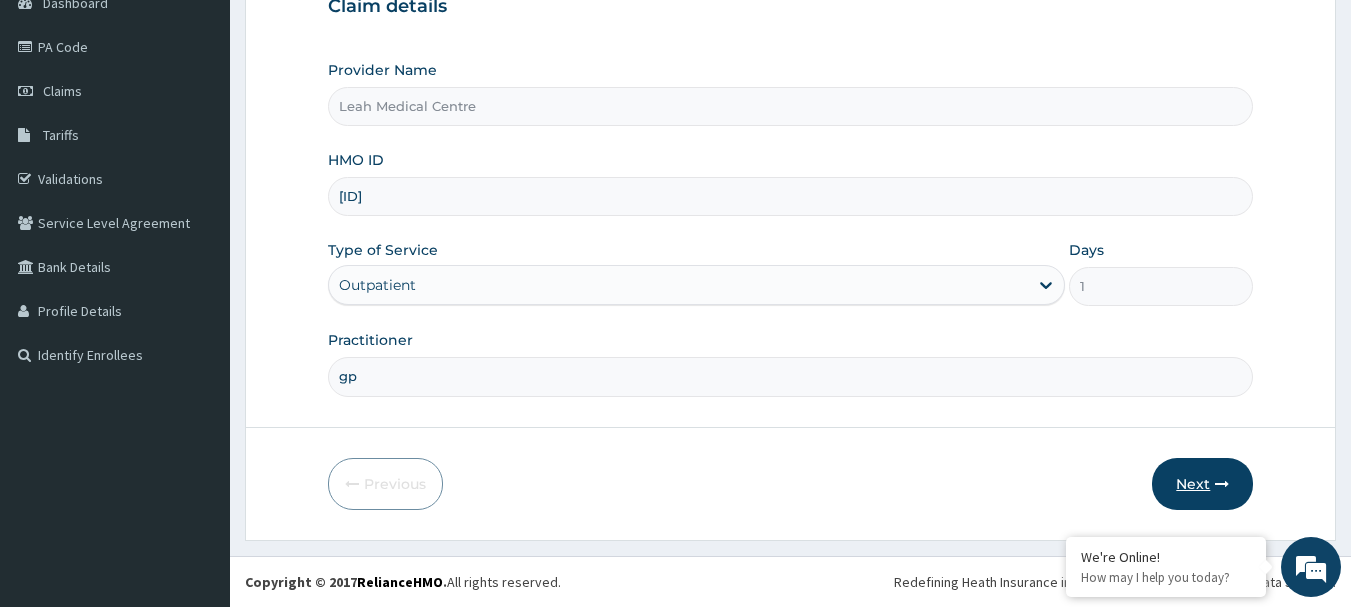 type on "gp" 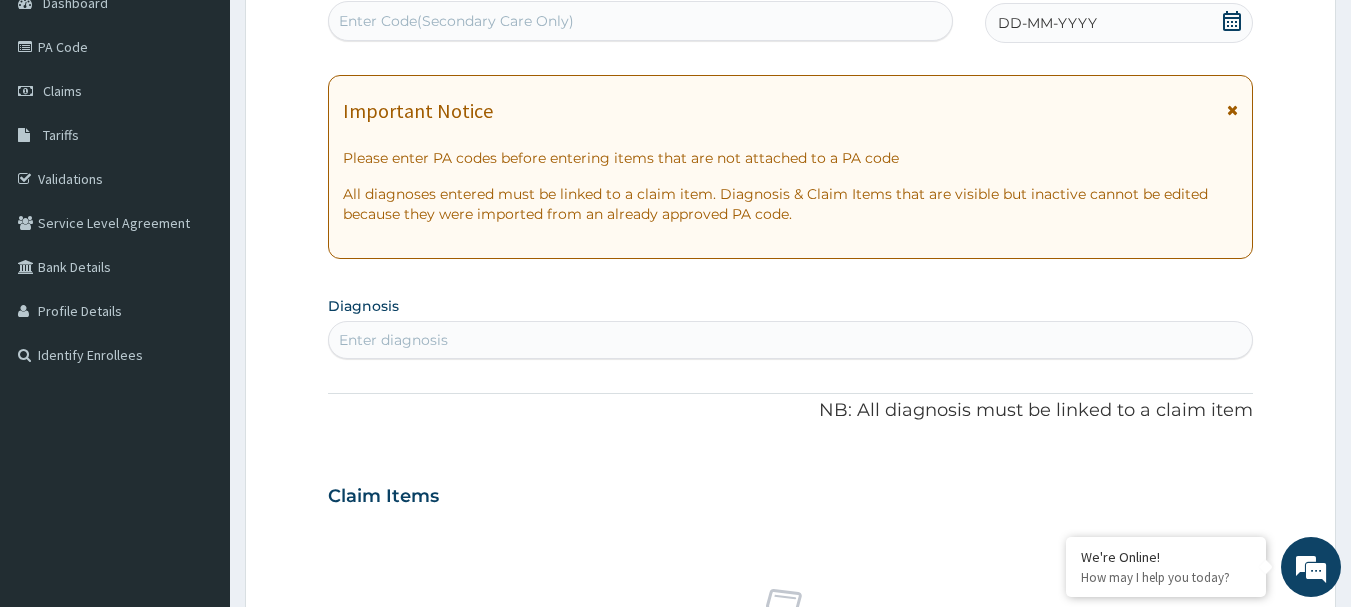 click on "Enter Code(Secondary Care Only)" at bounding box center [456, 21] 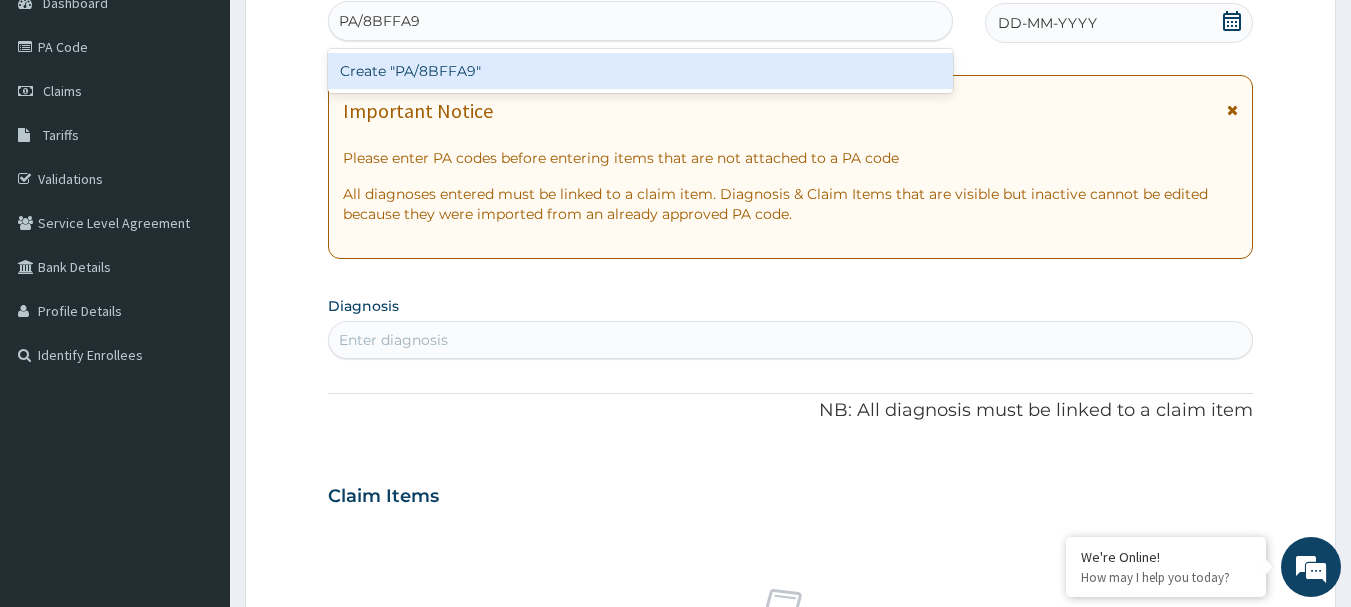 click on "Create "PA/8BFFA9"" at bounding box center [641, 71] 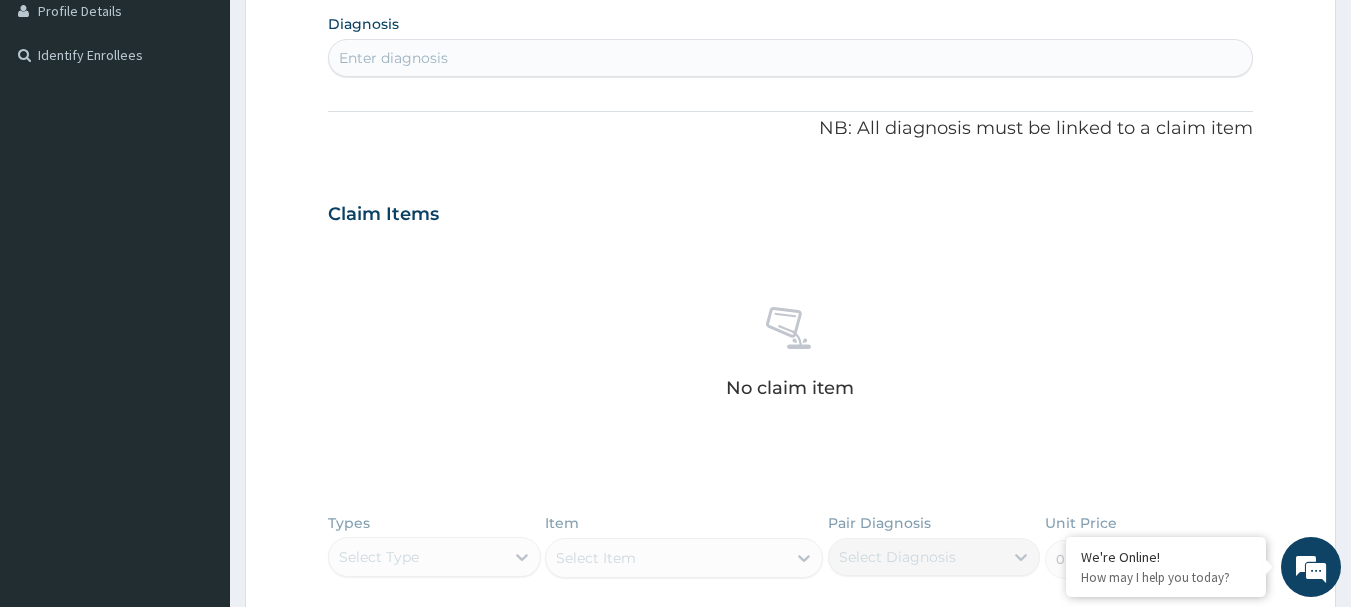 scroll, scrollTop: 815, scrollLeft: 0, axis: vertical 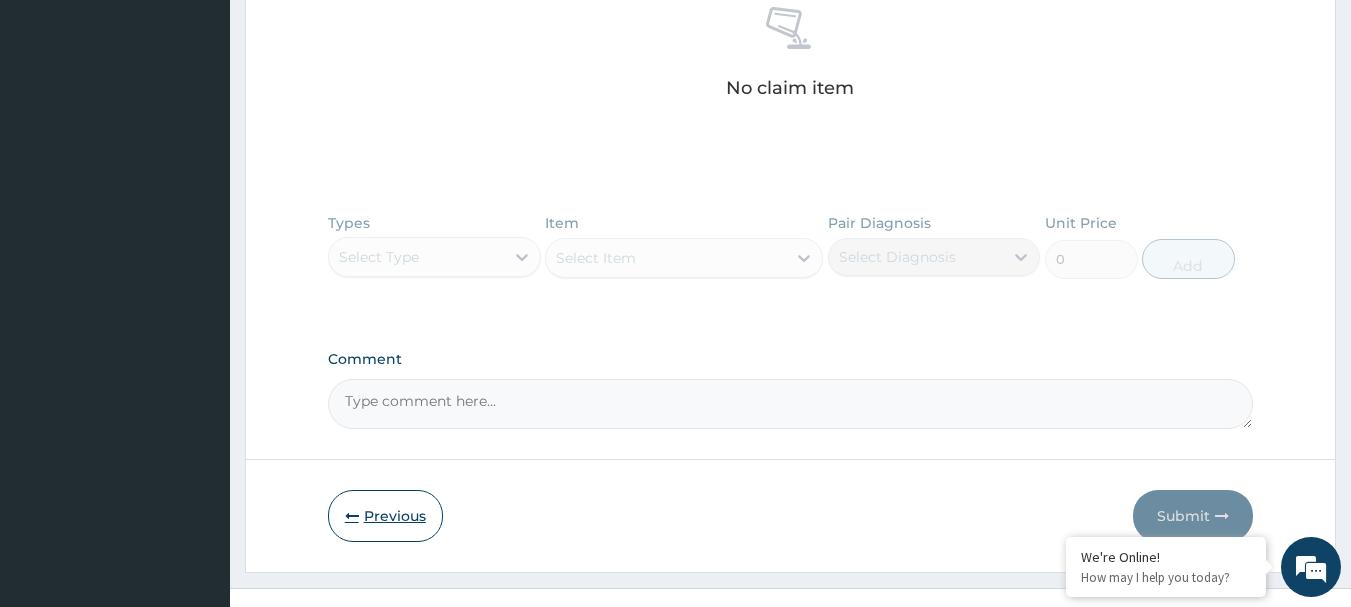 click on "Previous" at bounding box center [385, 516] 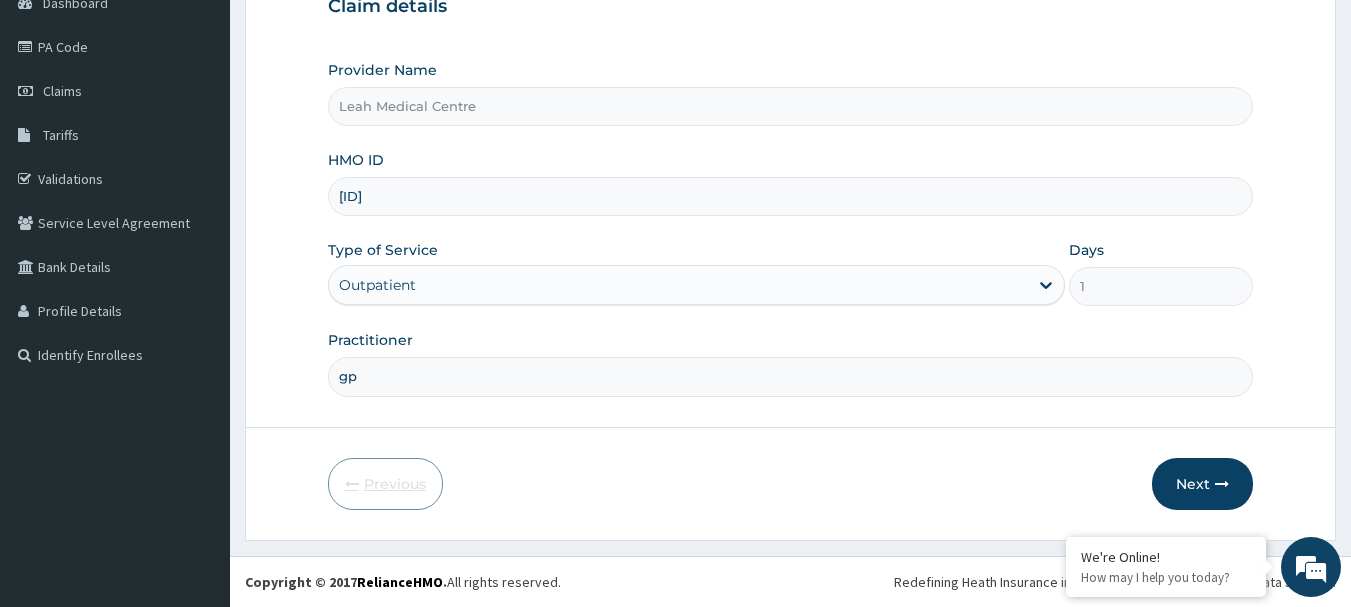 scroll, scrollTop: 215, scrollLeft: 0, axis: vertical 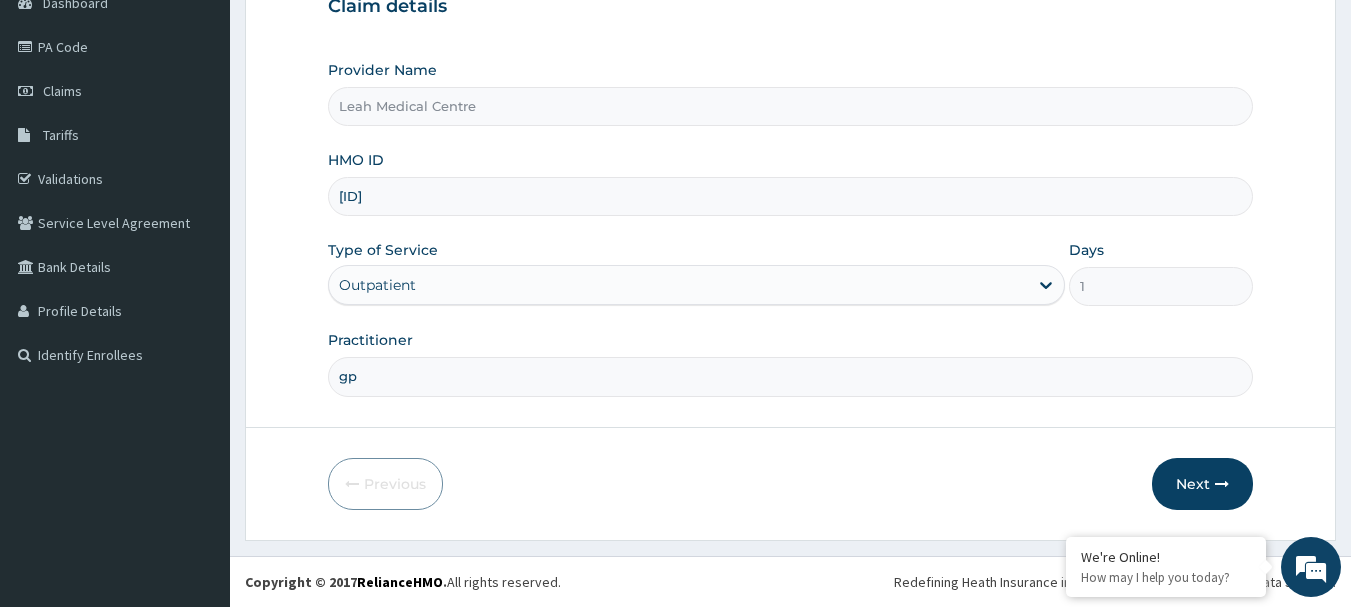 drag, startPoint x: 422, startPoint y: 199, endPoint x: 340, endPoint y: 167, distance: 88.02273 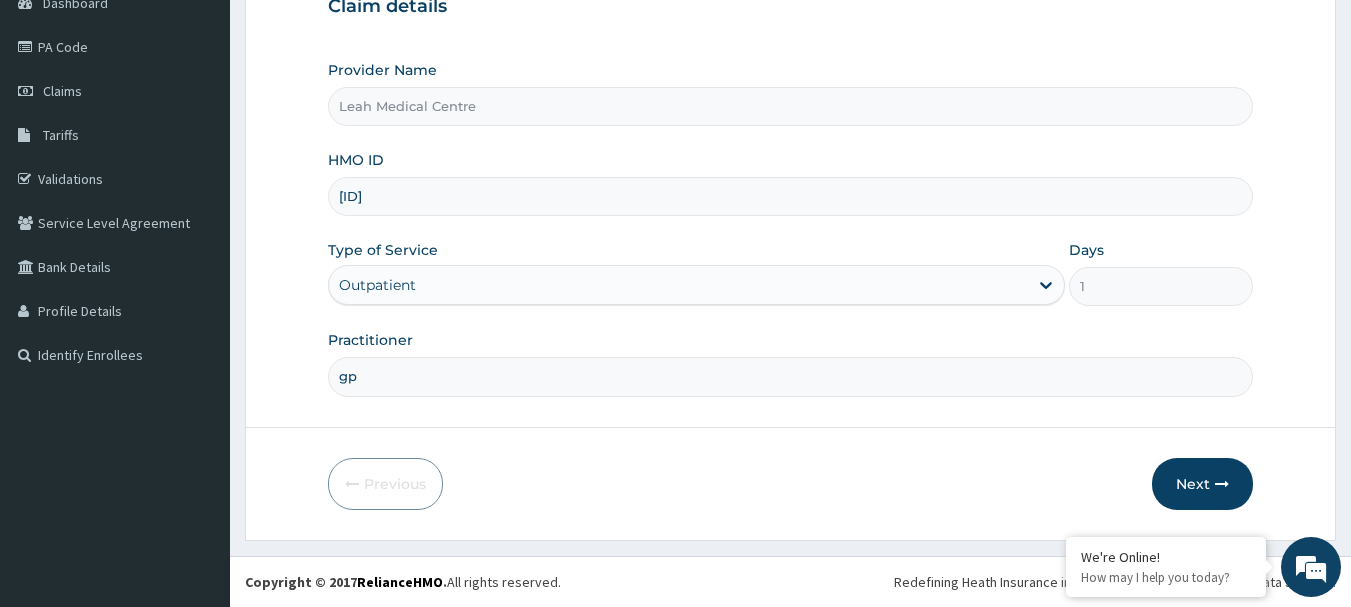 click on "[ID]" at bounding box center [791, 183] 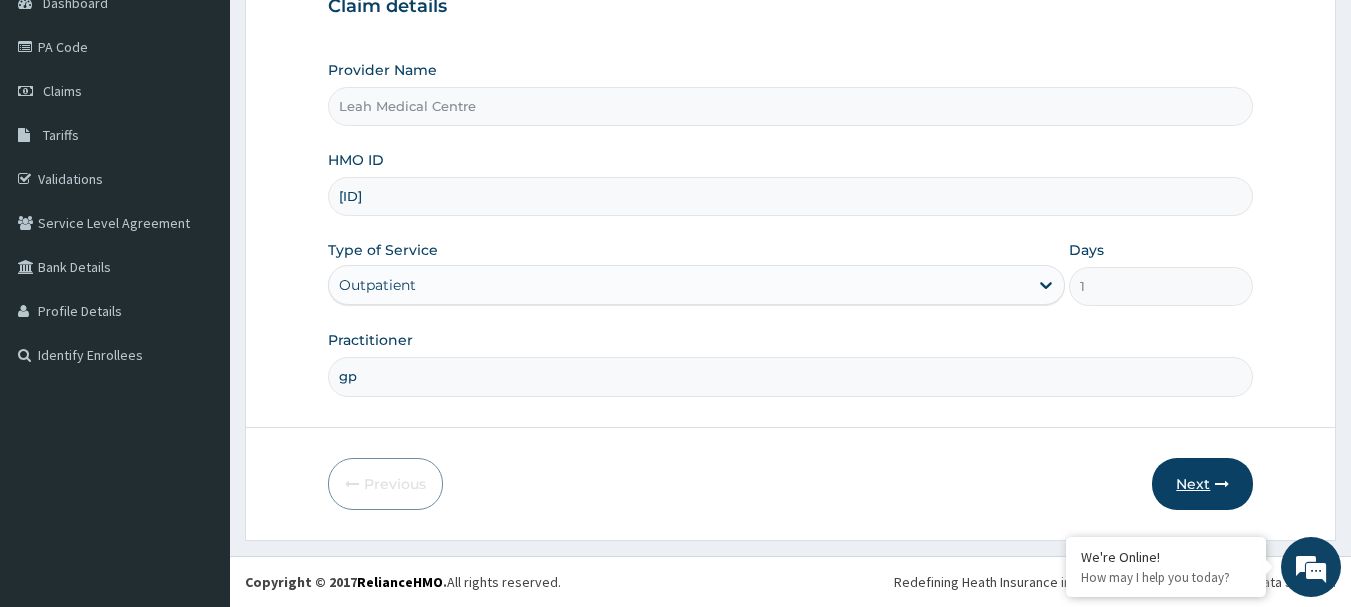 type on "[ID]" 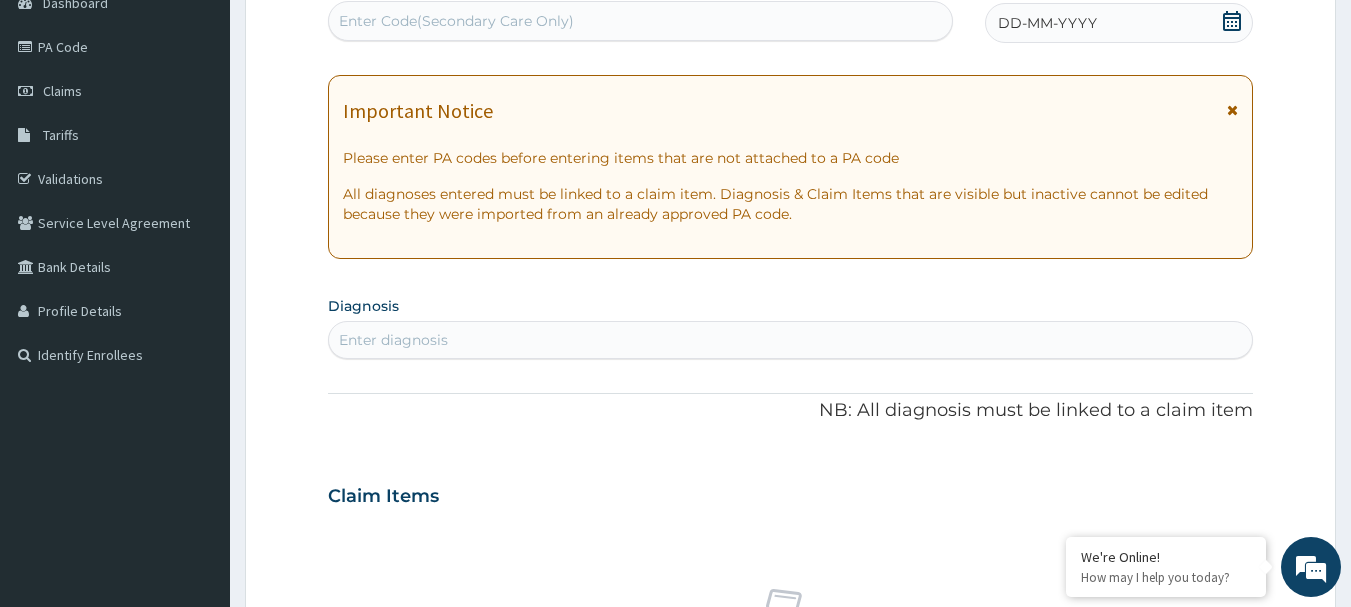 click on "Enter Code(Secondary Care Only)" at bounding box center [456, 21] 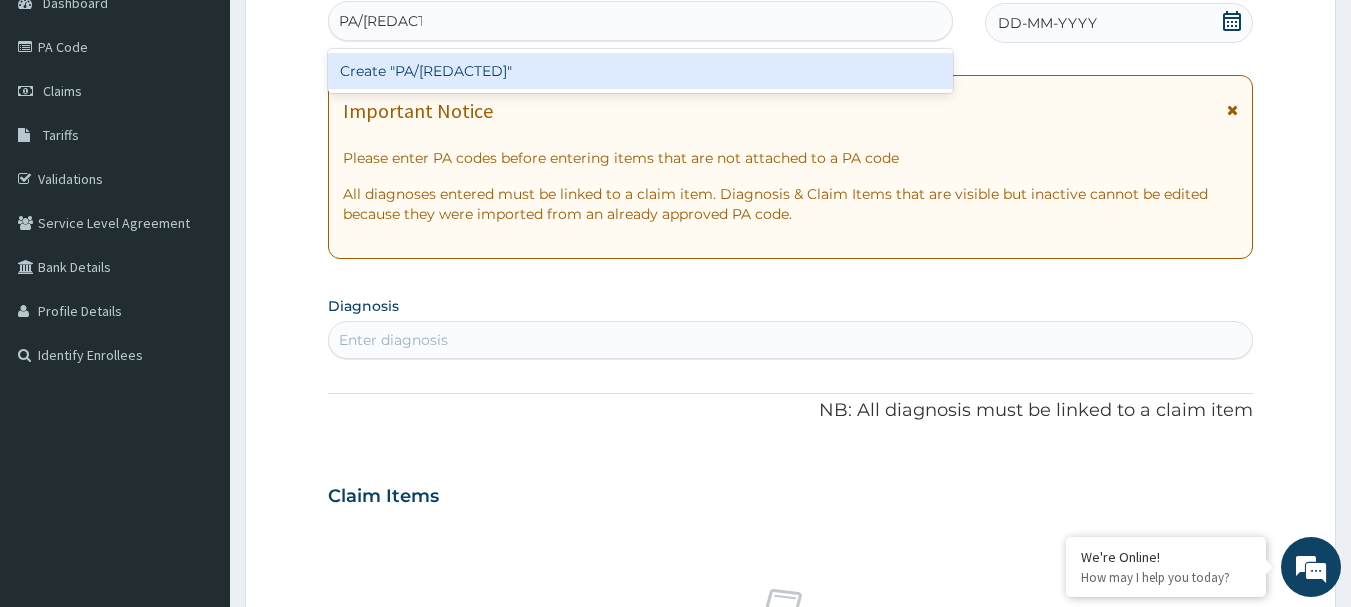 click on "Create "PA/[REDACTED]"" at bounding box center [641, 71] 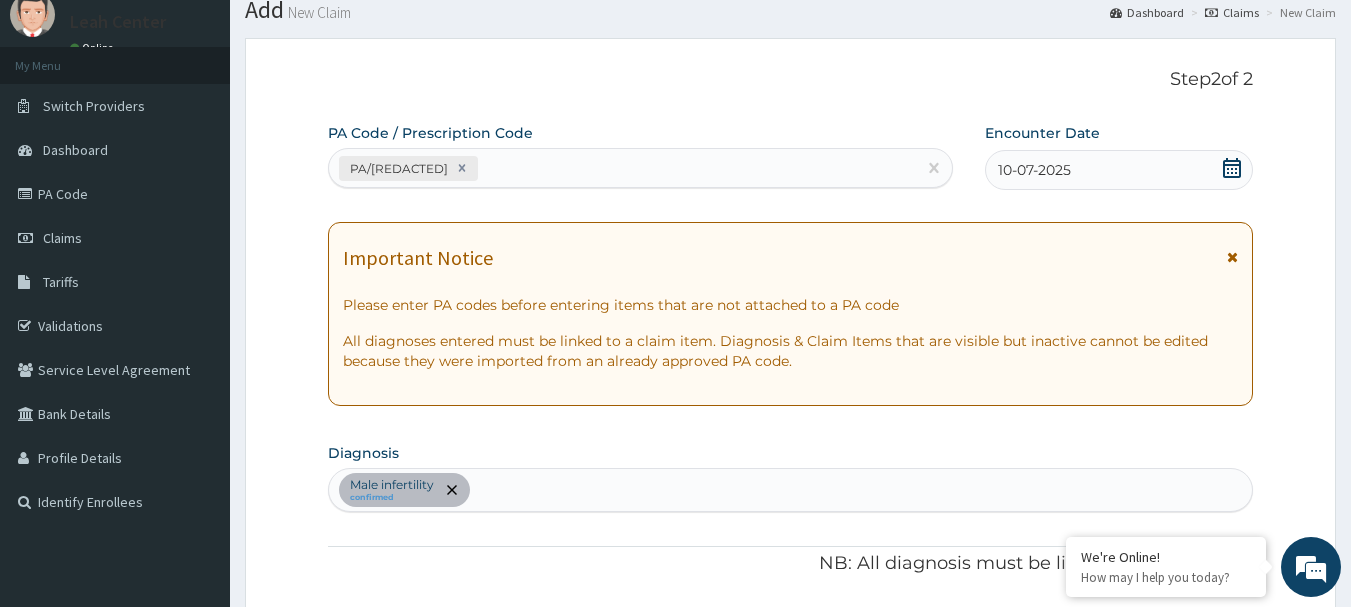 scroll, scrollTop: 45, scrollLeft: 0, axis: vertical 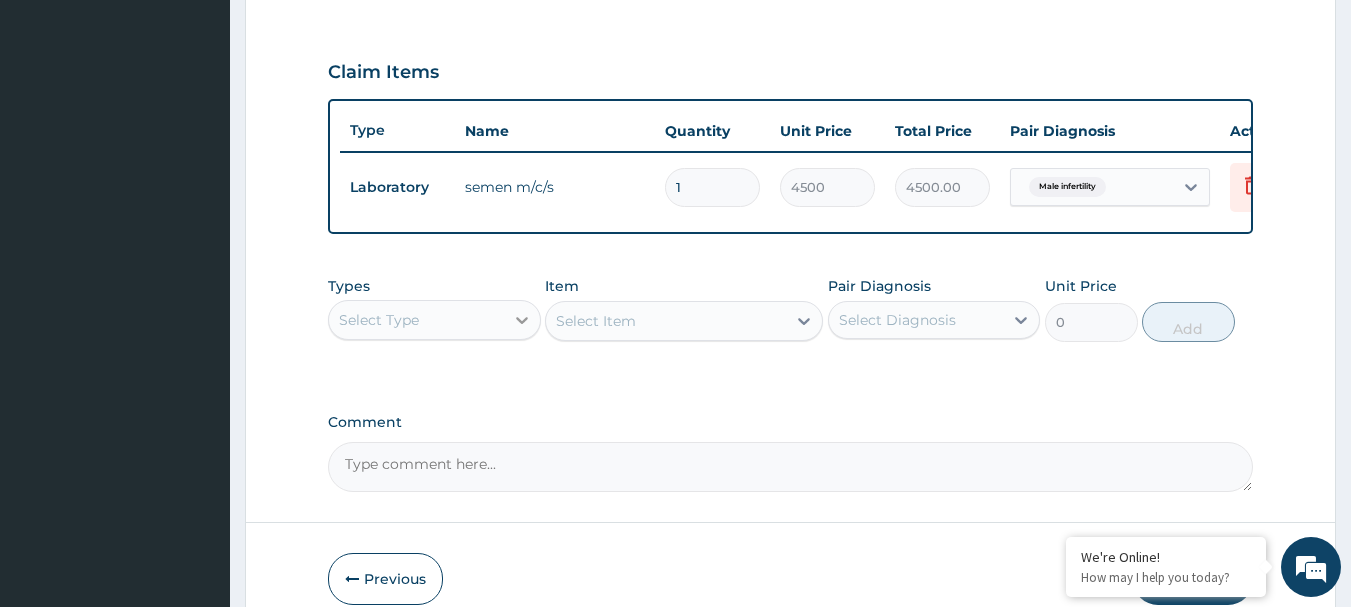 click 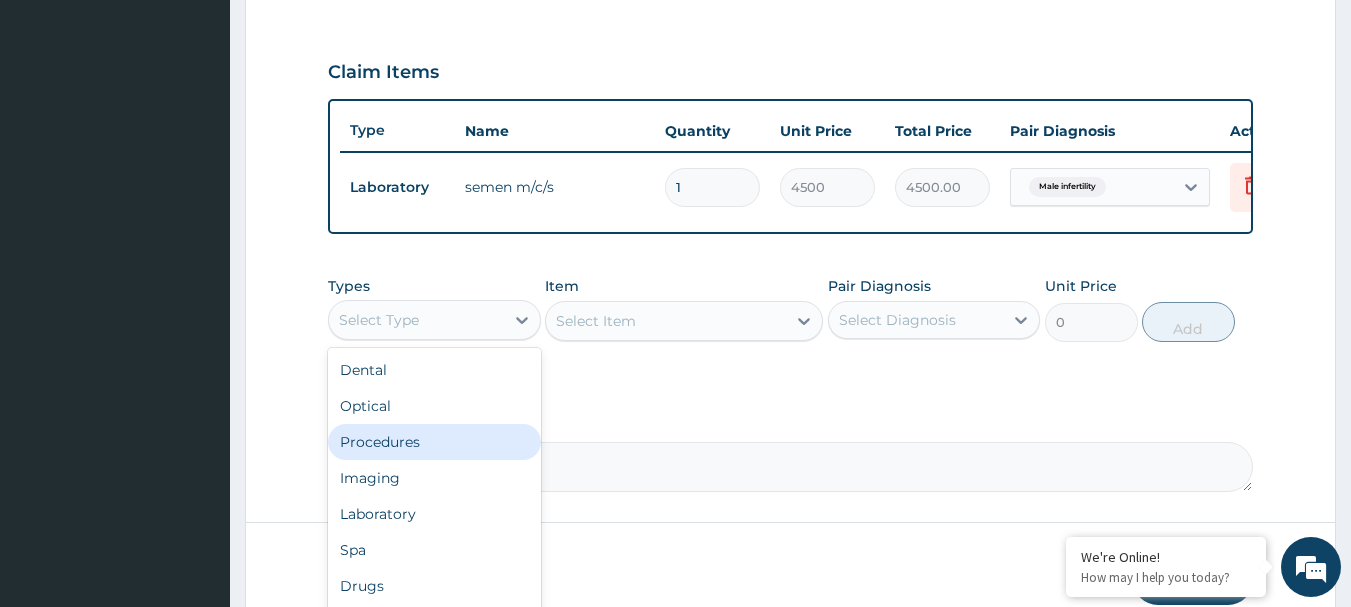 drag, startPoint x: 442, startPoint y: 463, endPoint x: 485, endPoint y: 453, distance: 44.14748 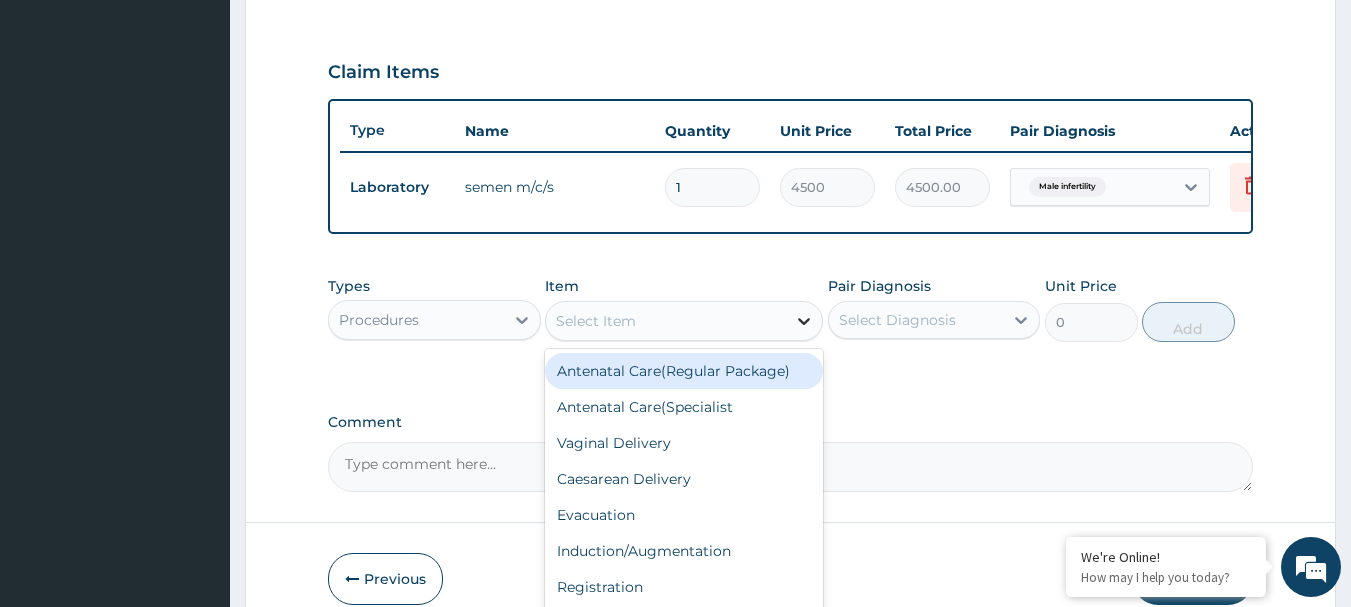click 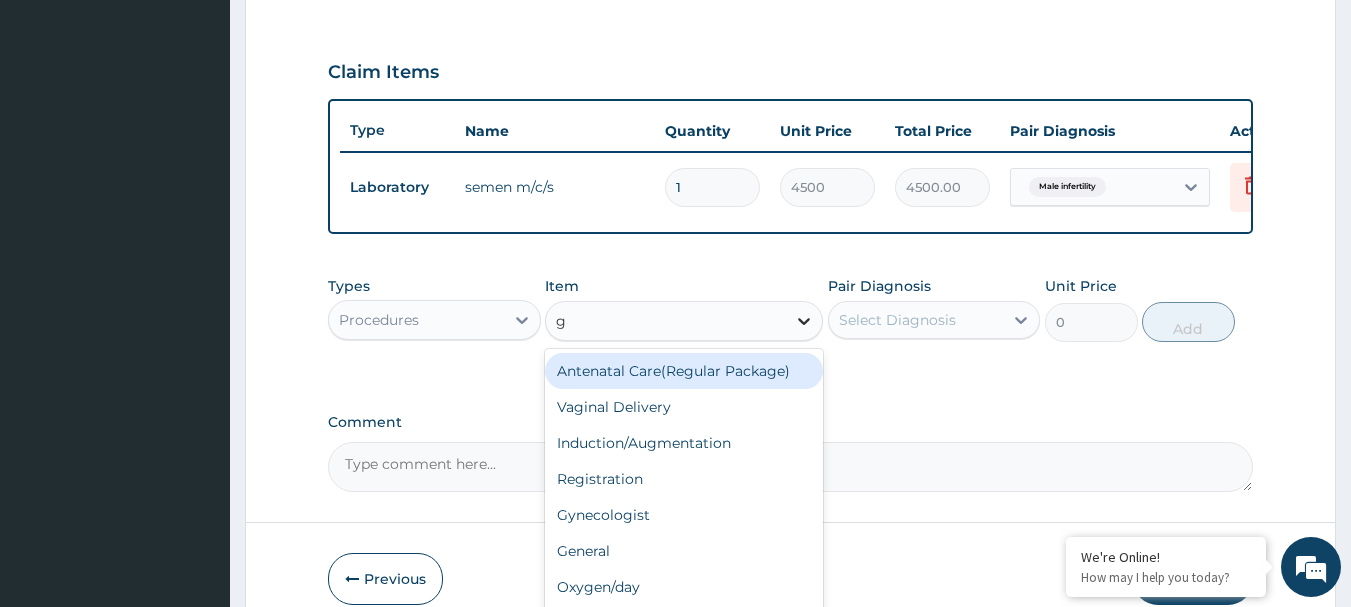type on "gp" 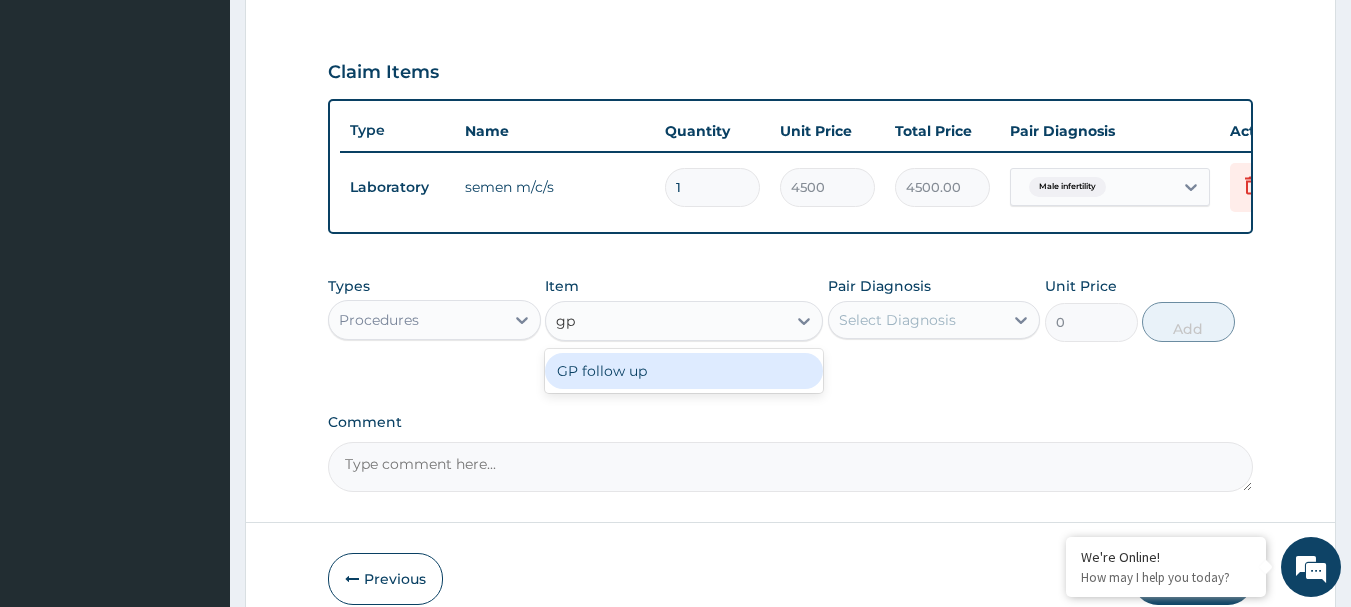 click on "GP follow up" at bounding box center (684, 371) 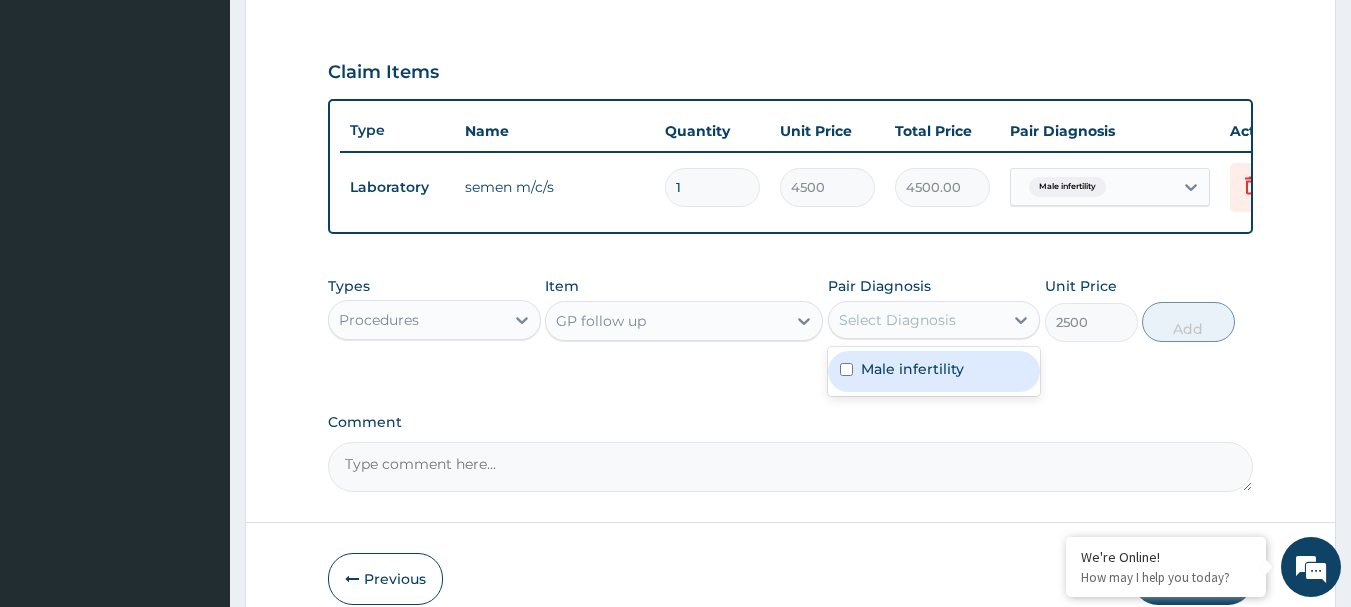 drag, startPoint x: 882, startPoint y: 341, endPoint x: 891, endPoint y: 396, distance: 55.7315 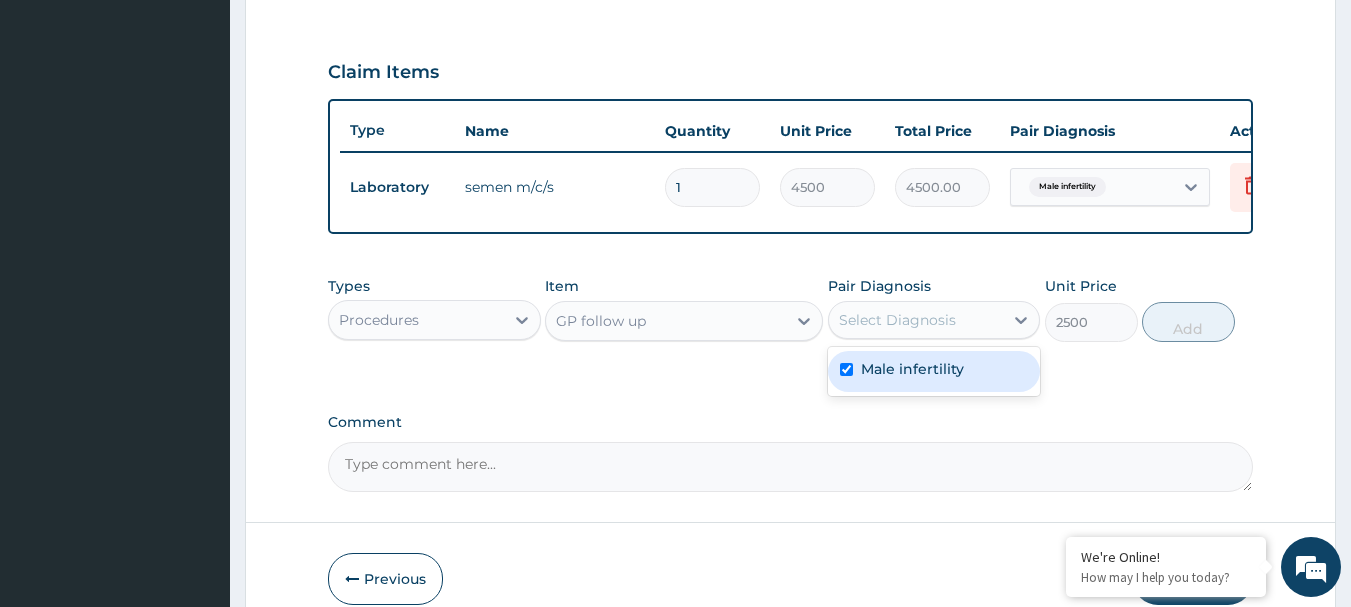 checkbox on "true" 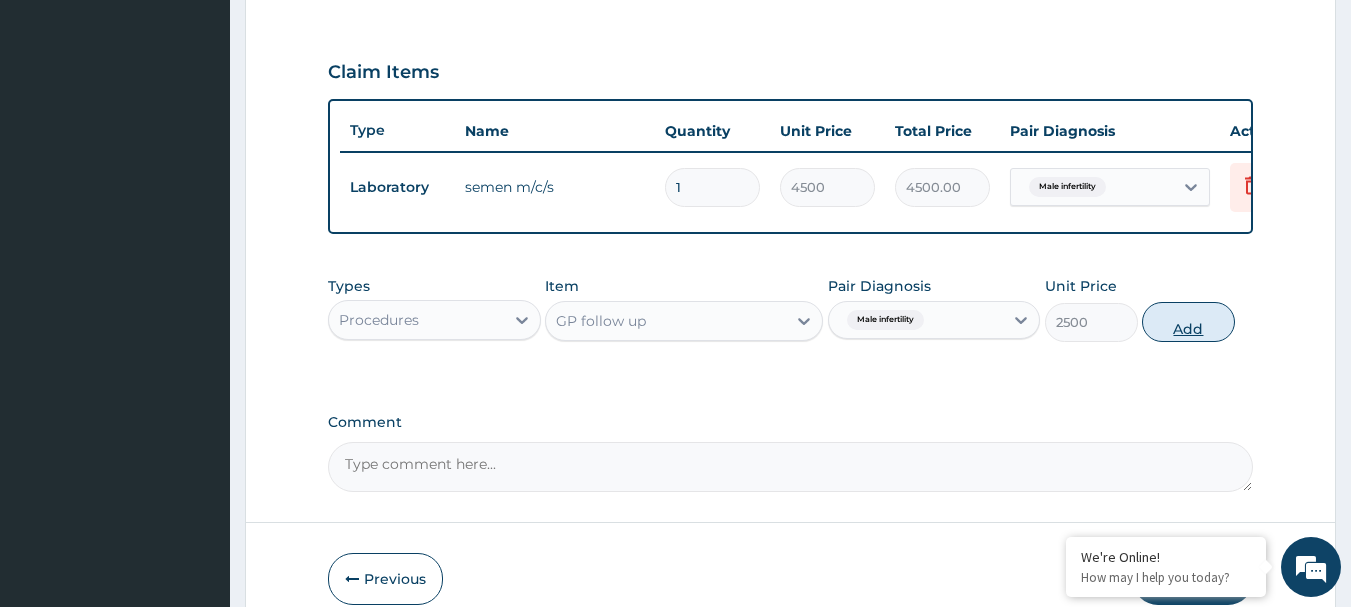 click on "Add" at bounding box center (1188, 322) 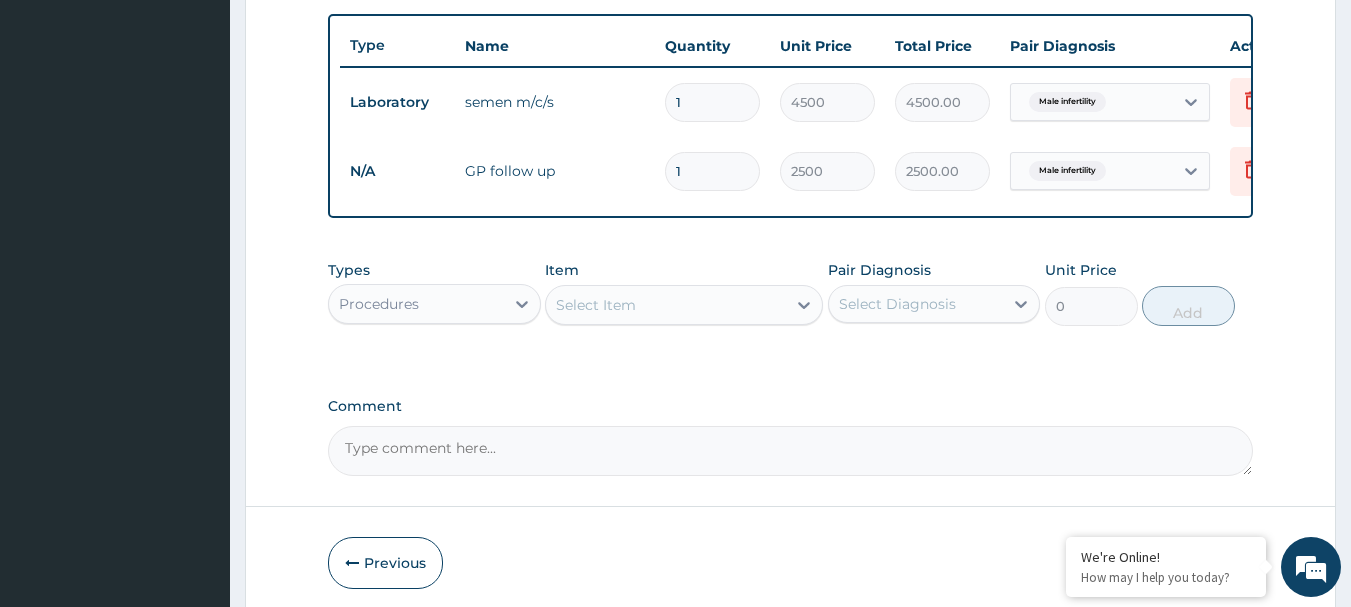 scroll, scrollTop: 824, scrollLeft: 0, axis: vertical 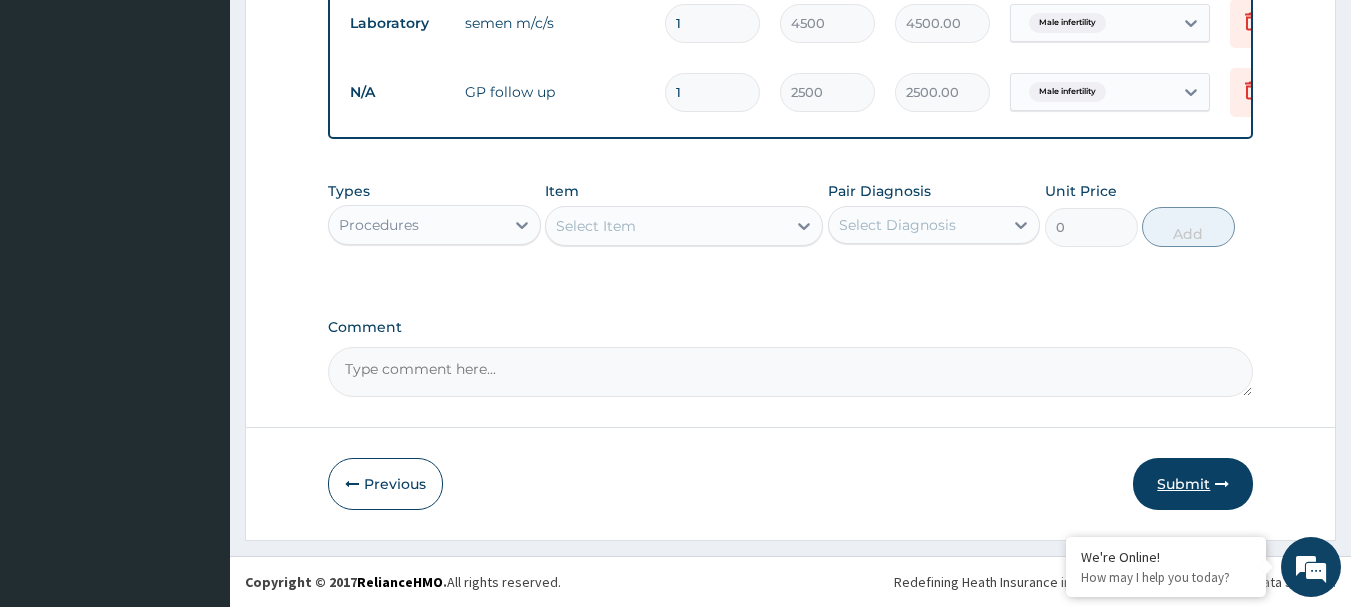 click on "Submit" at bounding box center (1193, 484) 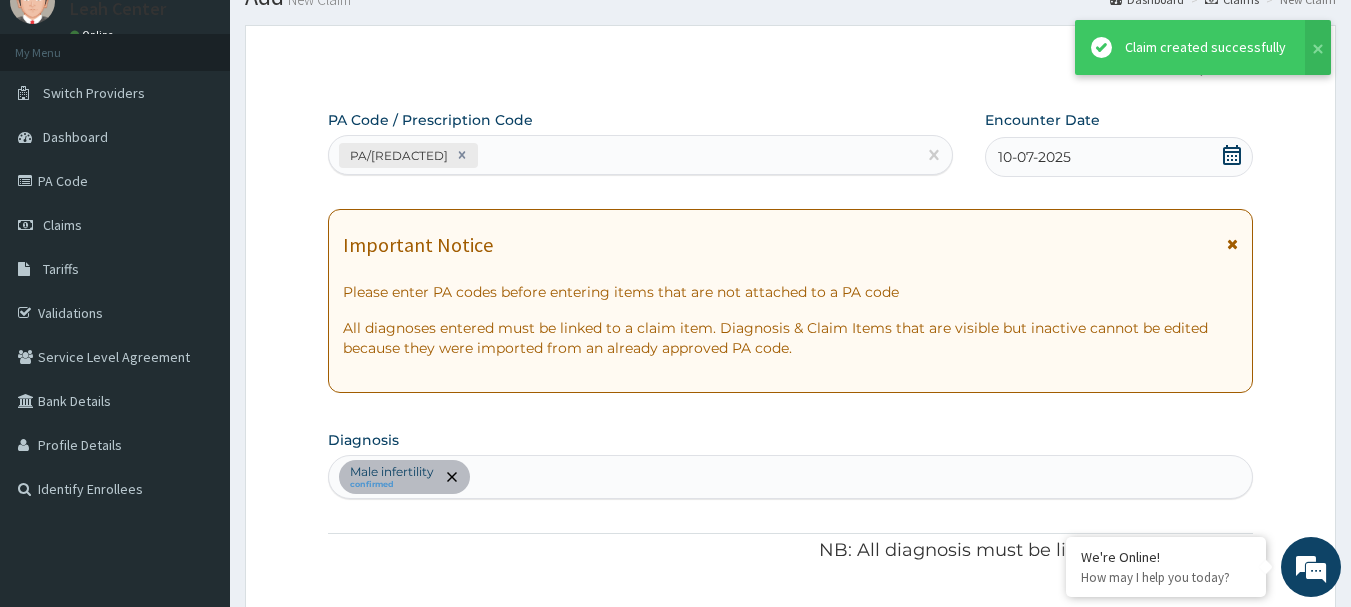 scroll, scrollTop: 824, scrollLeft: 0, axis: vertical 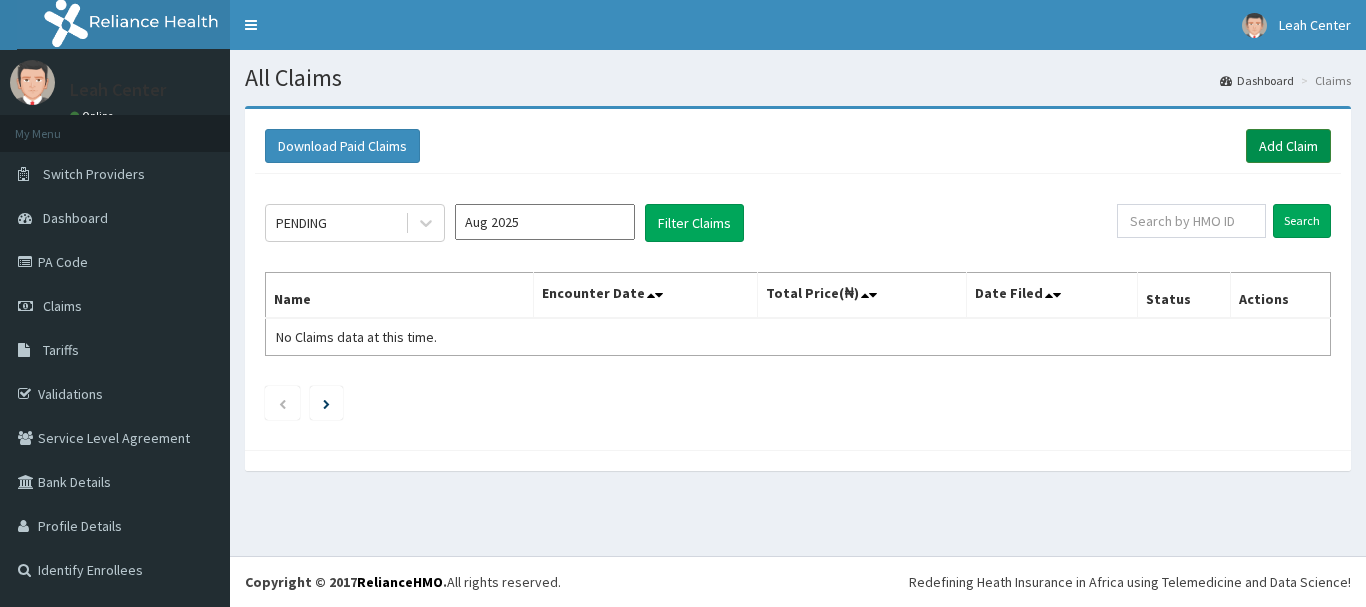 click on "Add Claim" at bounding box center (1288, 146) 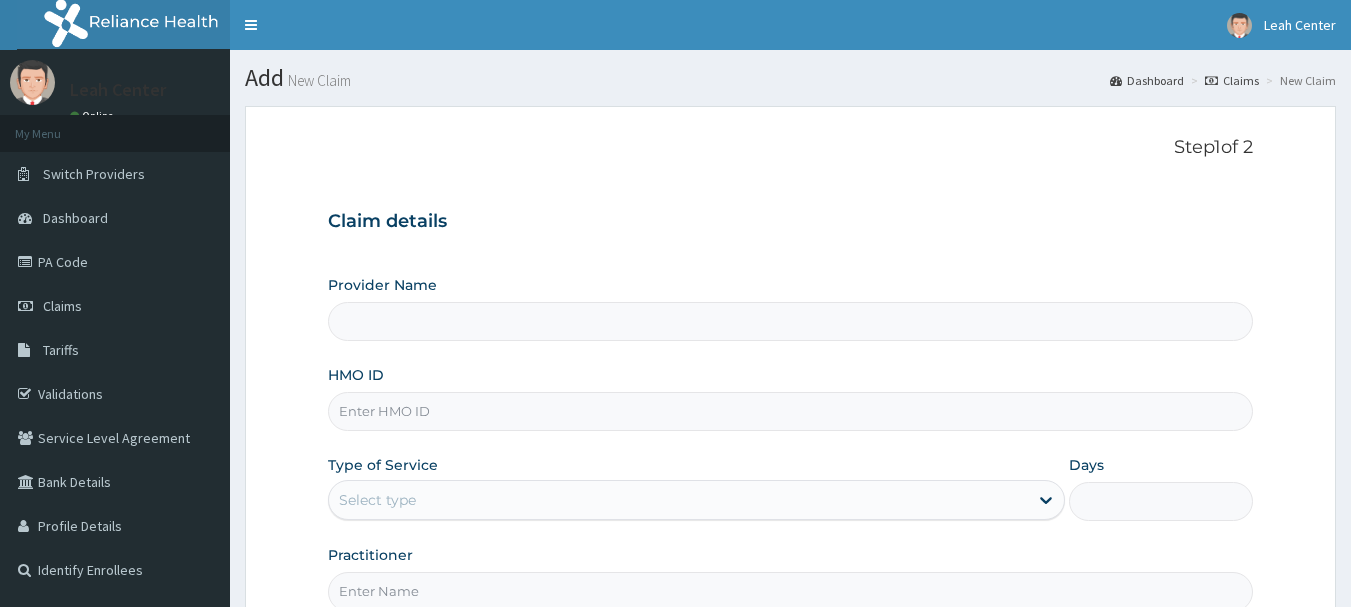scroll, scrollTop: 0, scrollLeft: 0, axis: both 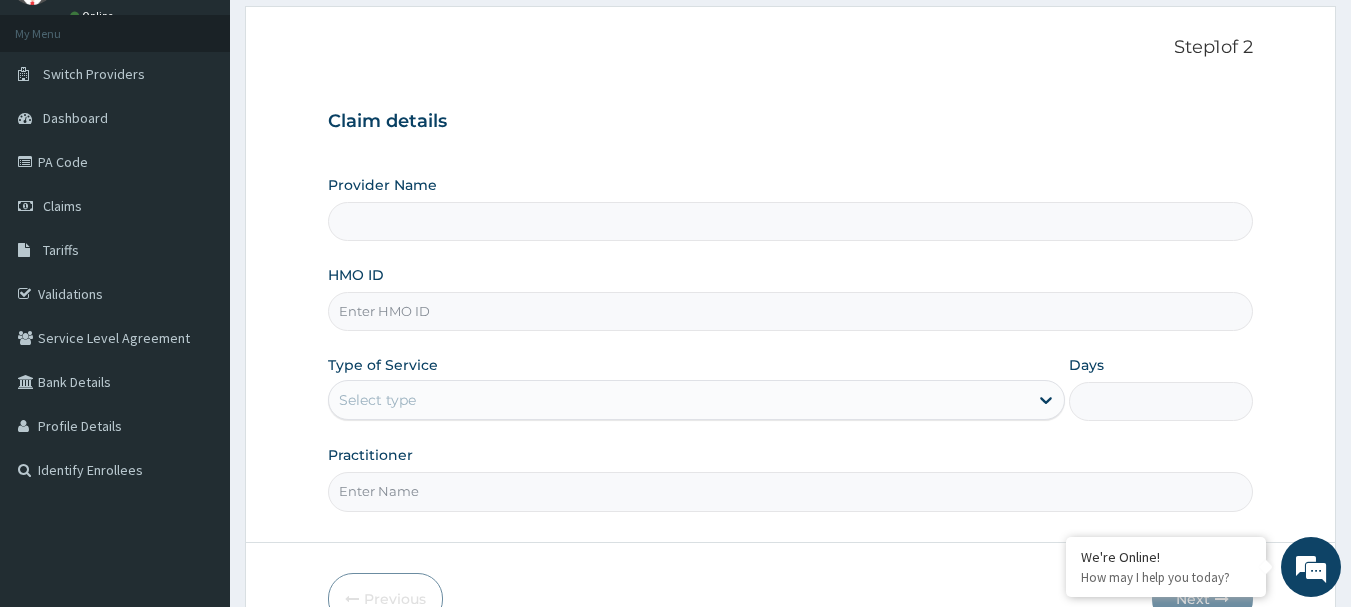 click on "HMO ID" at bounding box center (791, 311) 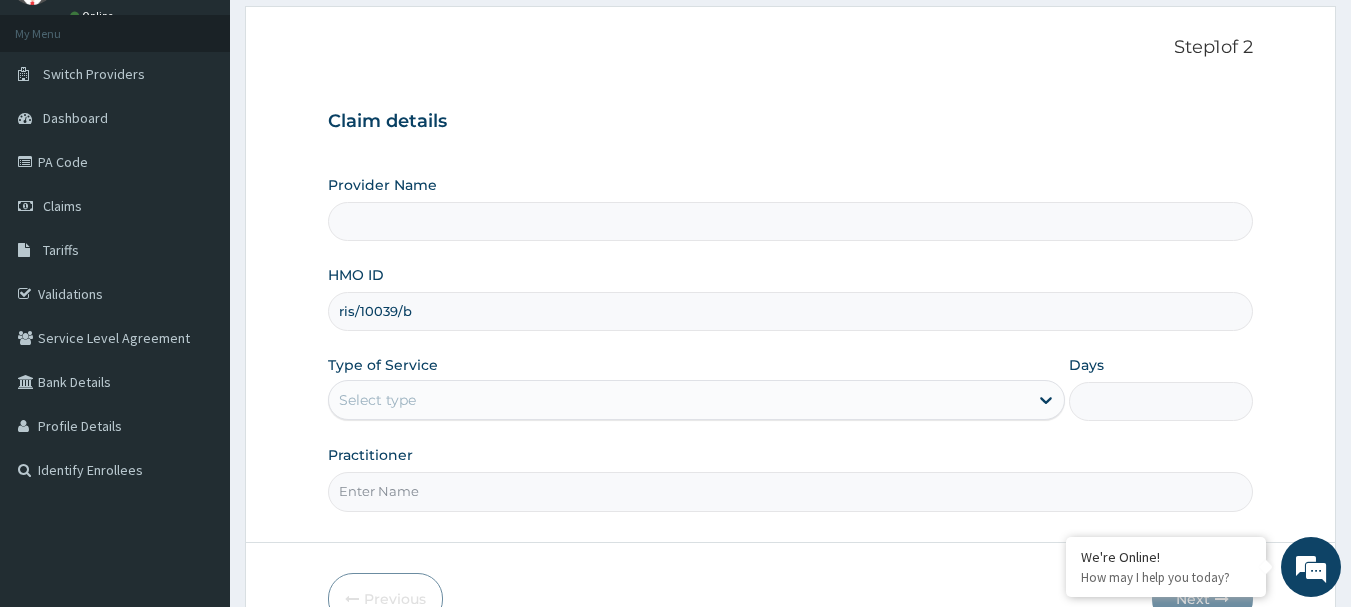 type on "Leah Medical Centre" 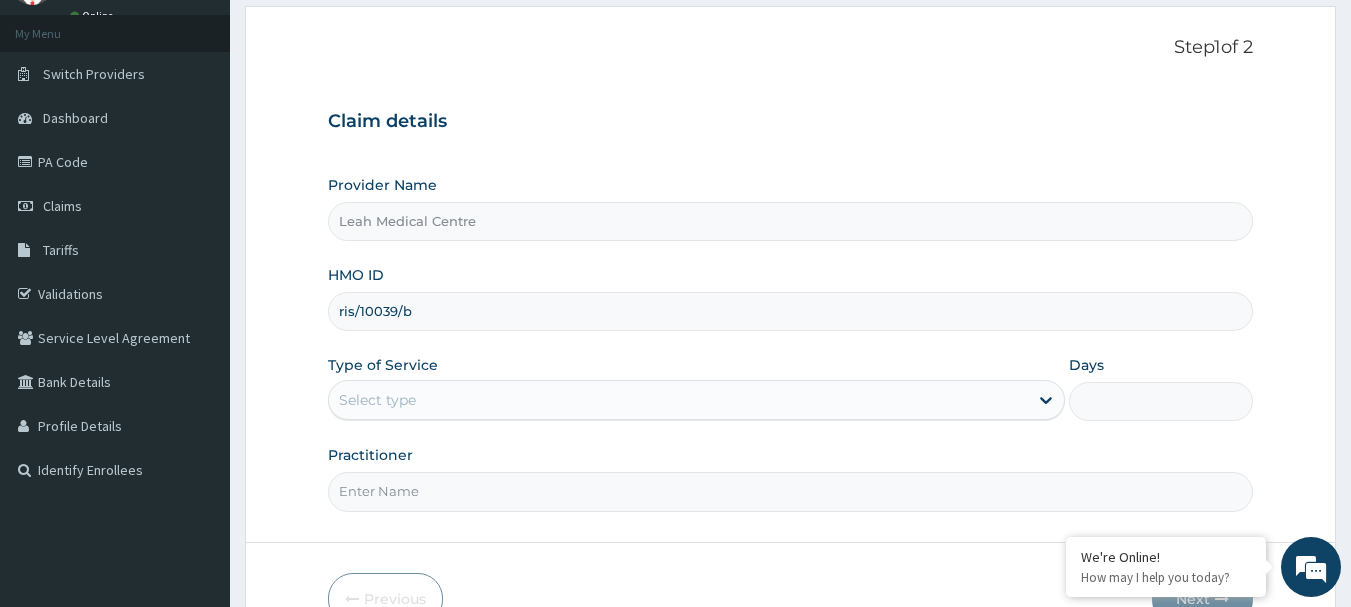 type on "RIS/10039/B" 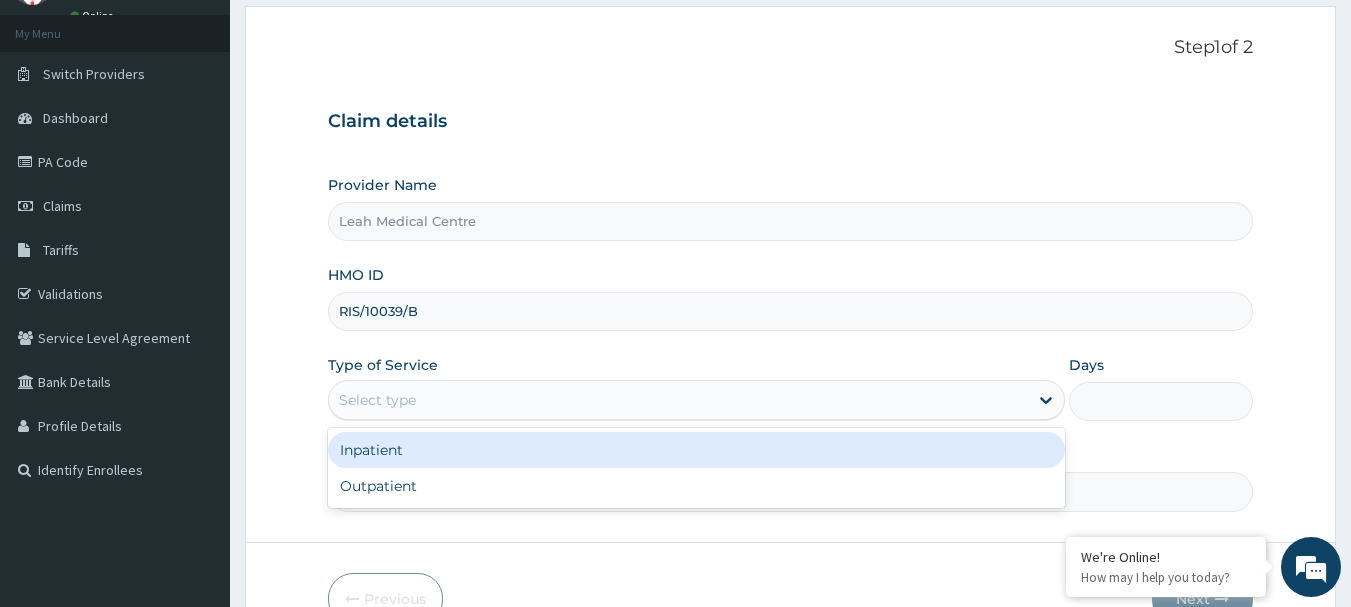 click on "Select type" at bounding box center (678, 400) 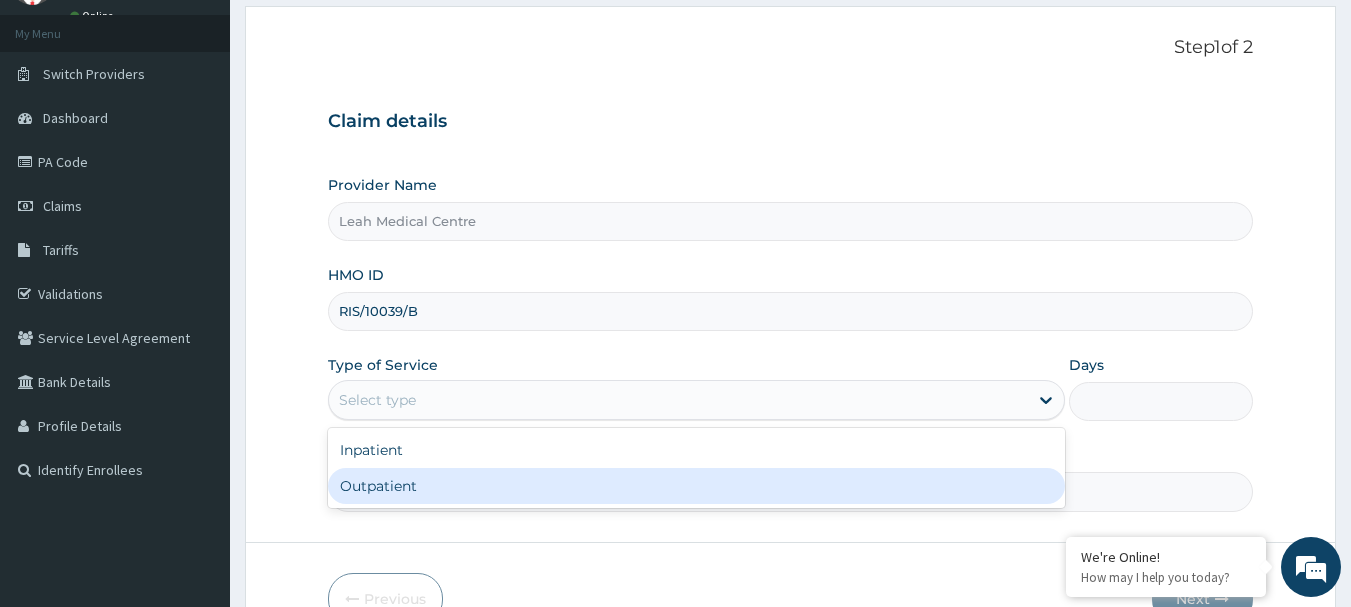 drag, startPoint x: 396, startPoint y: 494, endPoint x: 411, endPoint y: 439, distance: 57.00877 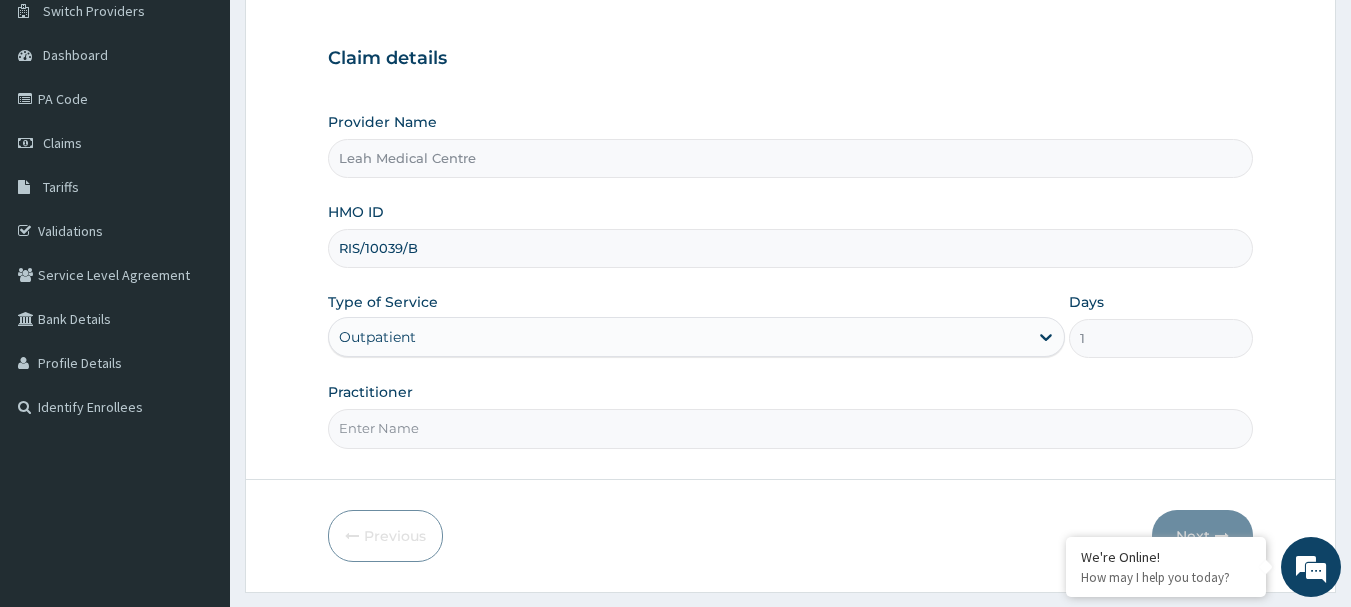 scroll, scrollTop: 215, scrollLeft: 0, axis: vertical 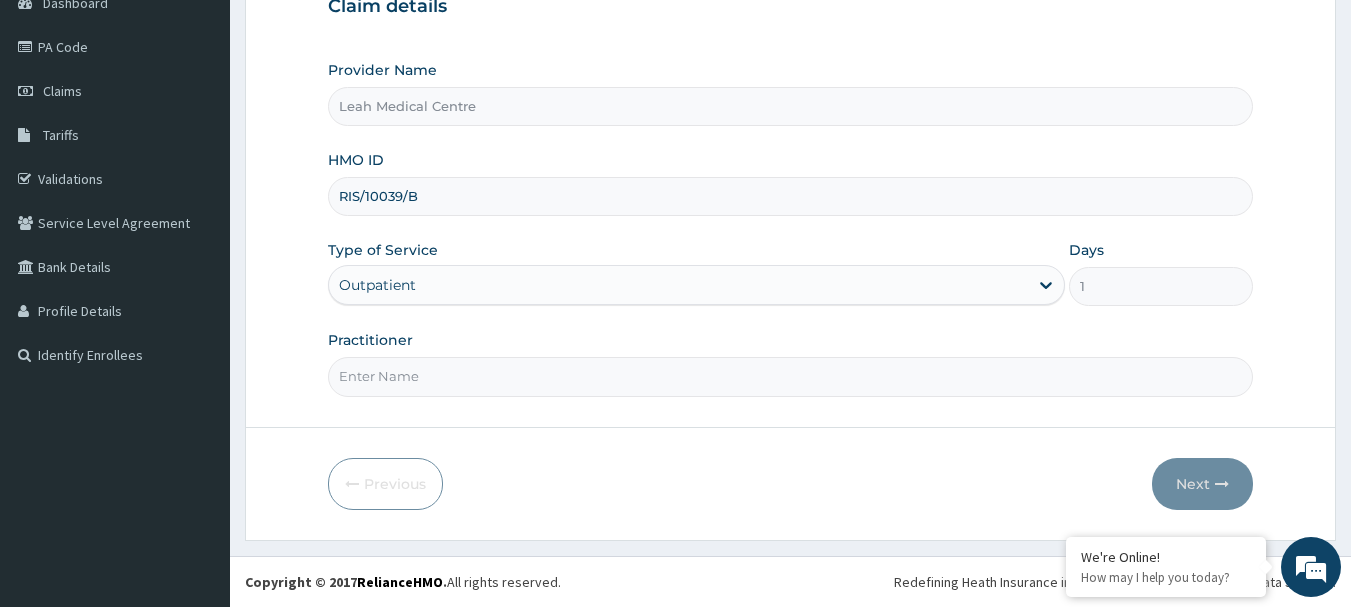 click on "Practitioner" at bounding box center (791, 376) 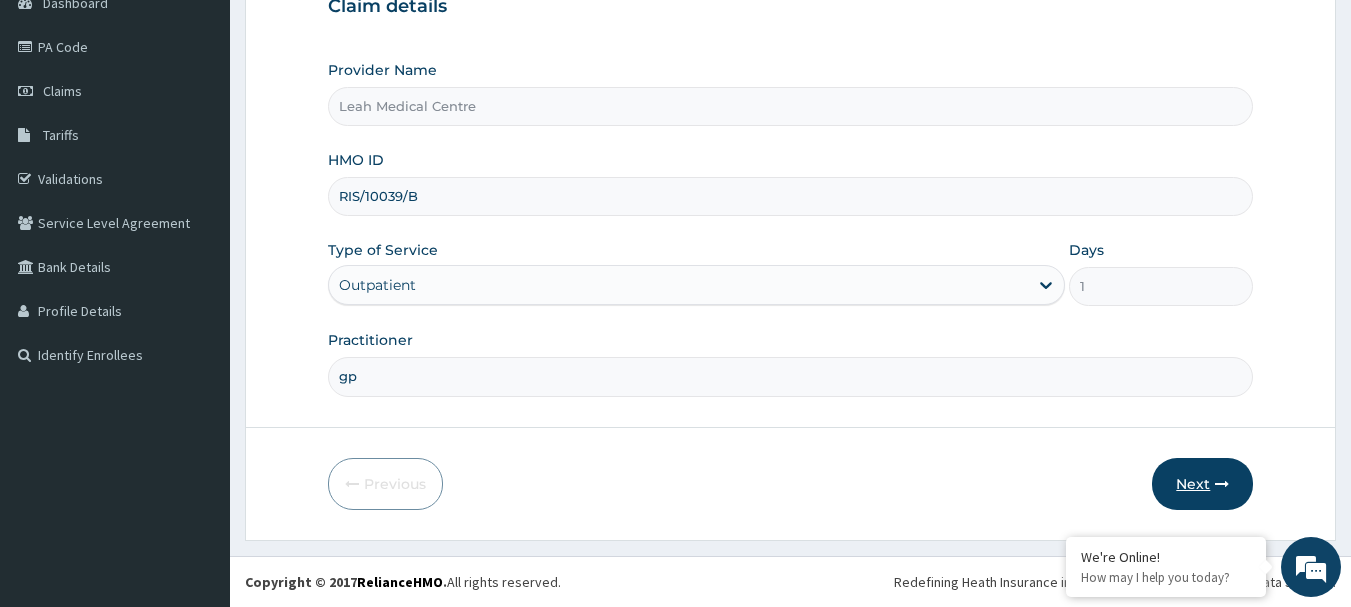 type on "gp" 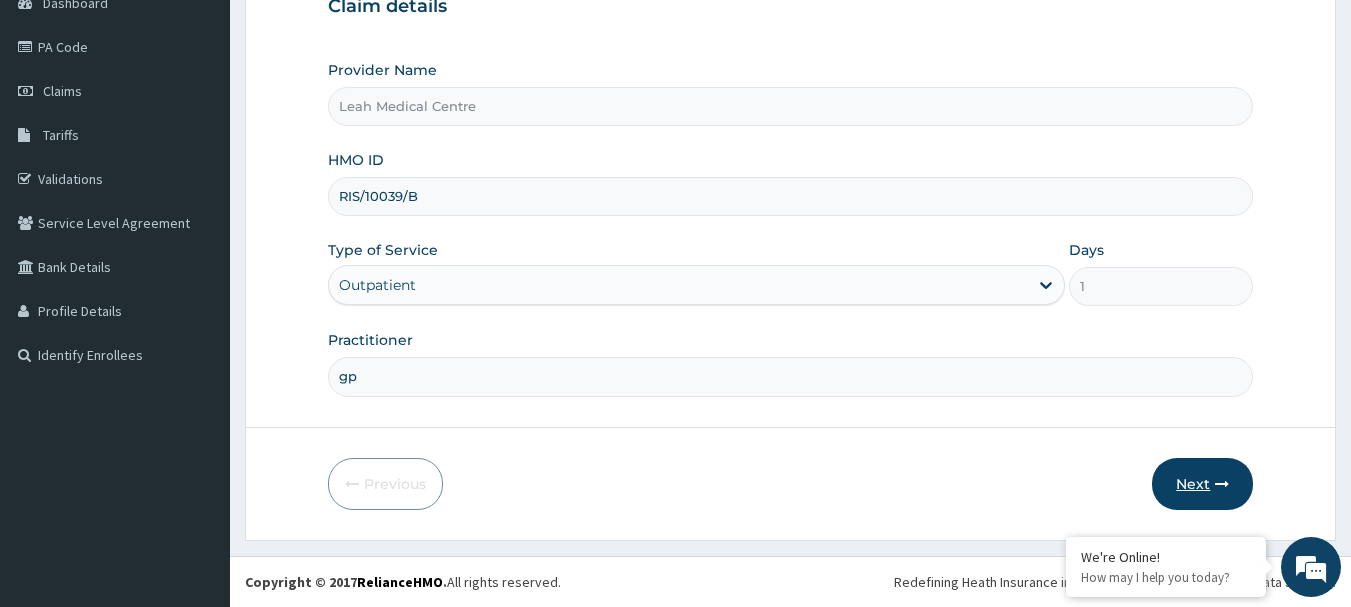 click on "Next" at bounding box center (1202, 484) 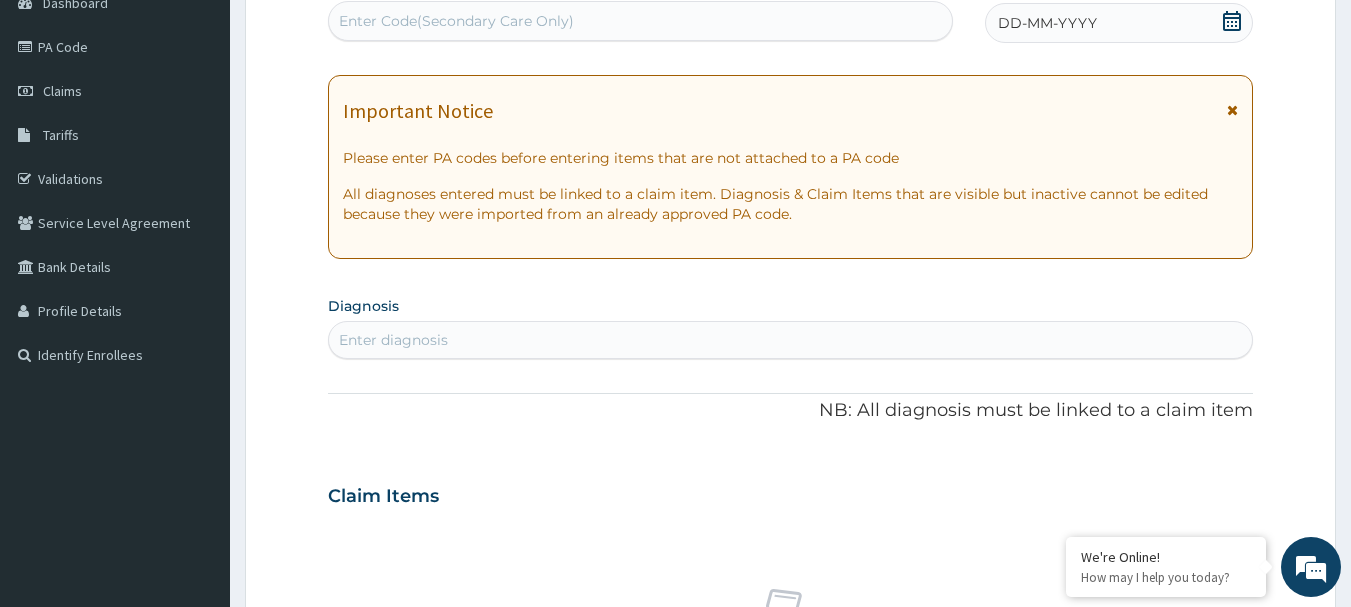 scroll, scrollTop: 0, scrollLeft: 0, axis: both 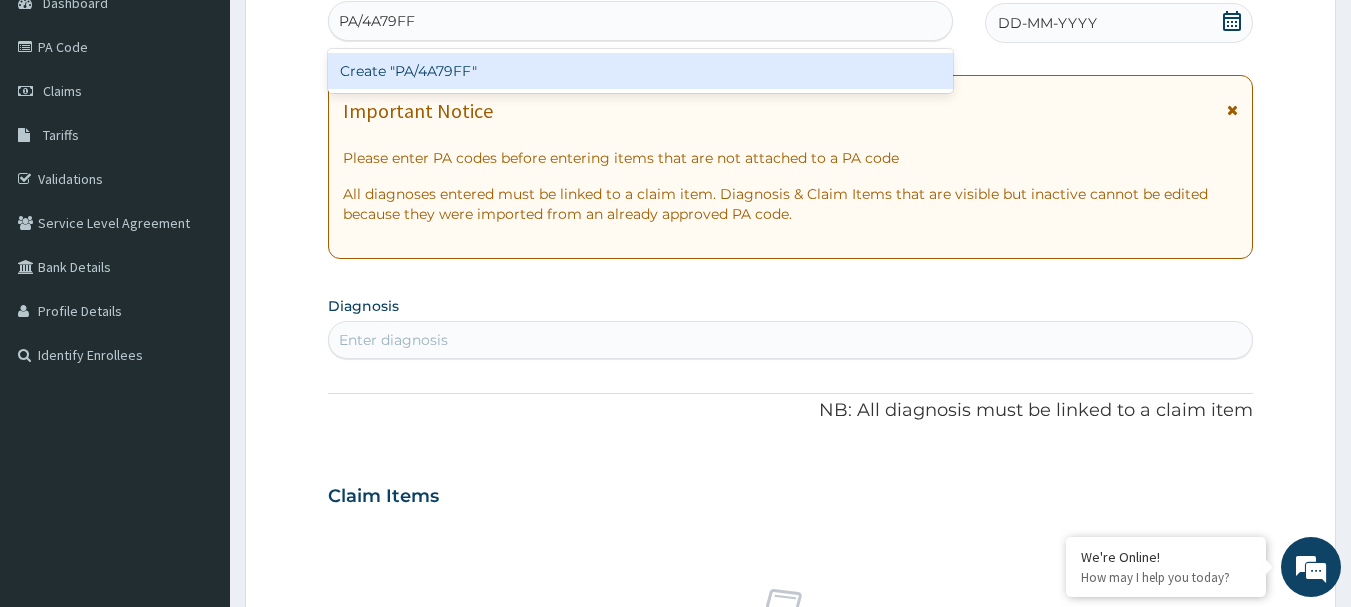 click on "Create "PA/4A79FF"" at bounding box center [641, 71] 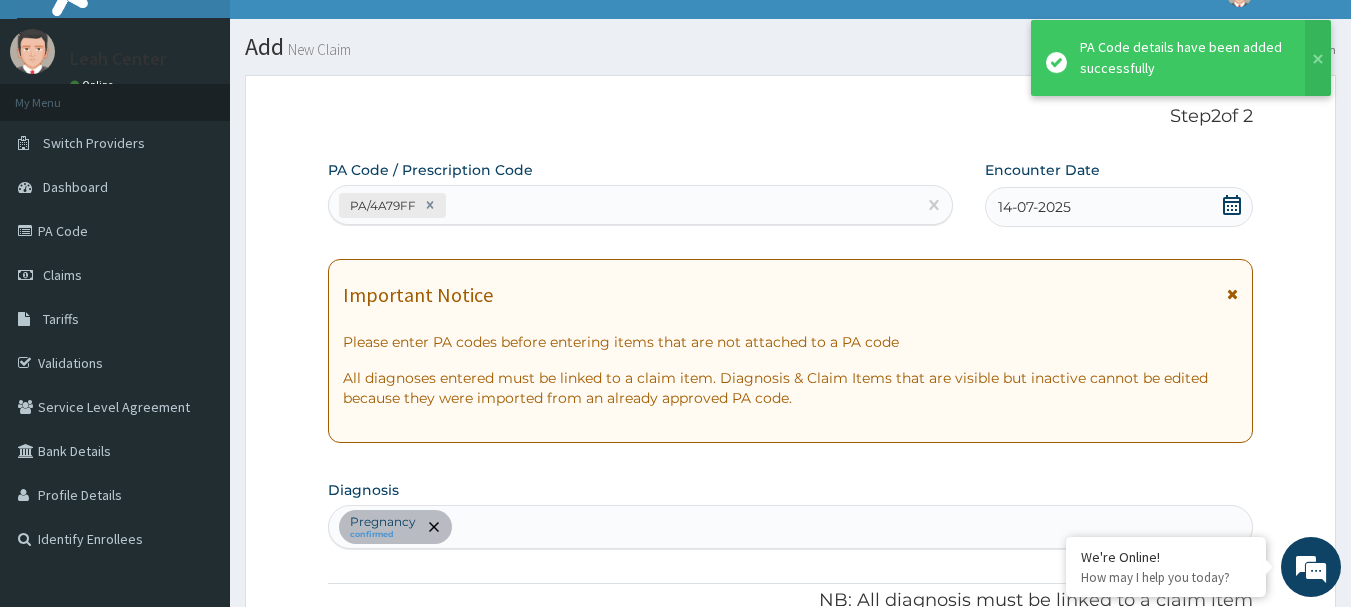 scroll, scrollTop: 0, scrollLeft: 0, axis: both 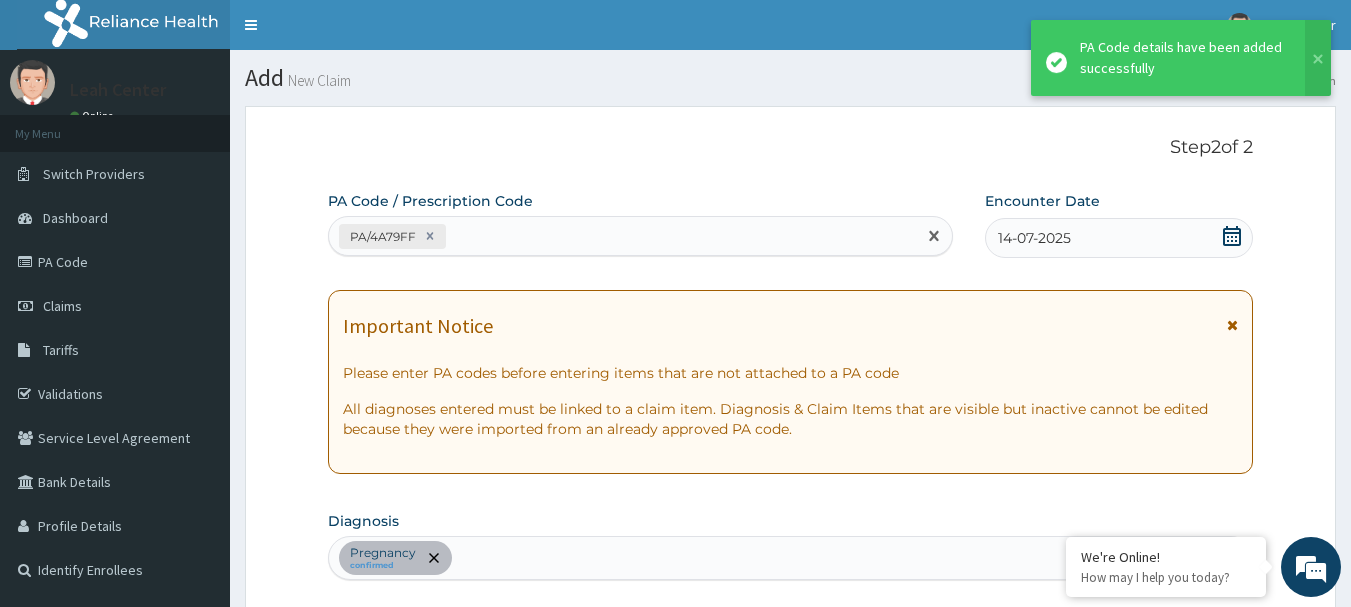 click on "PA/4A79FF" at bounding box center [623, 236] 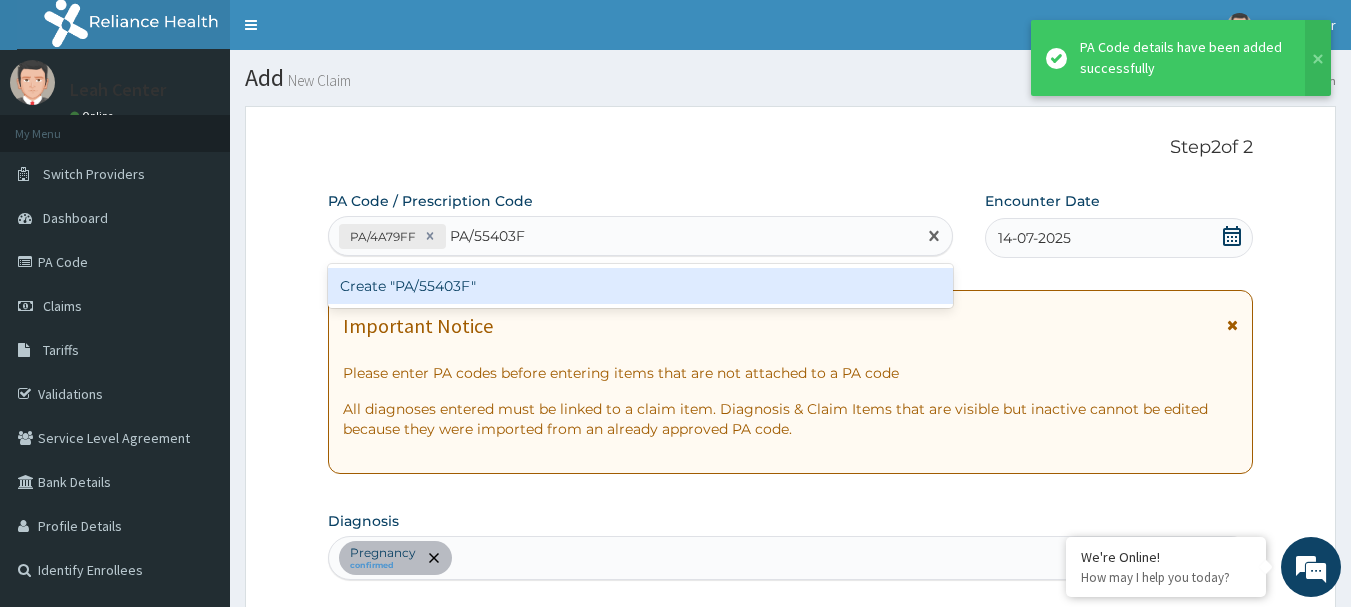 click on "Create "PA/55403F"" at bounding box center [641, 286] 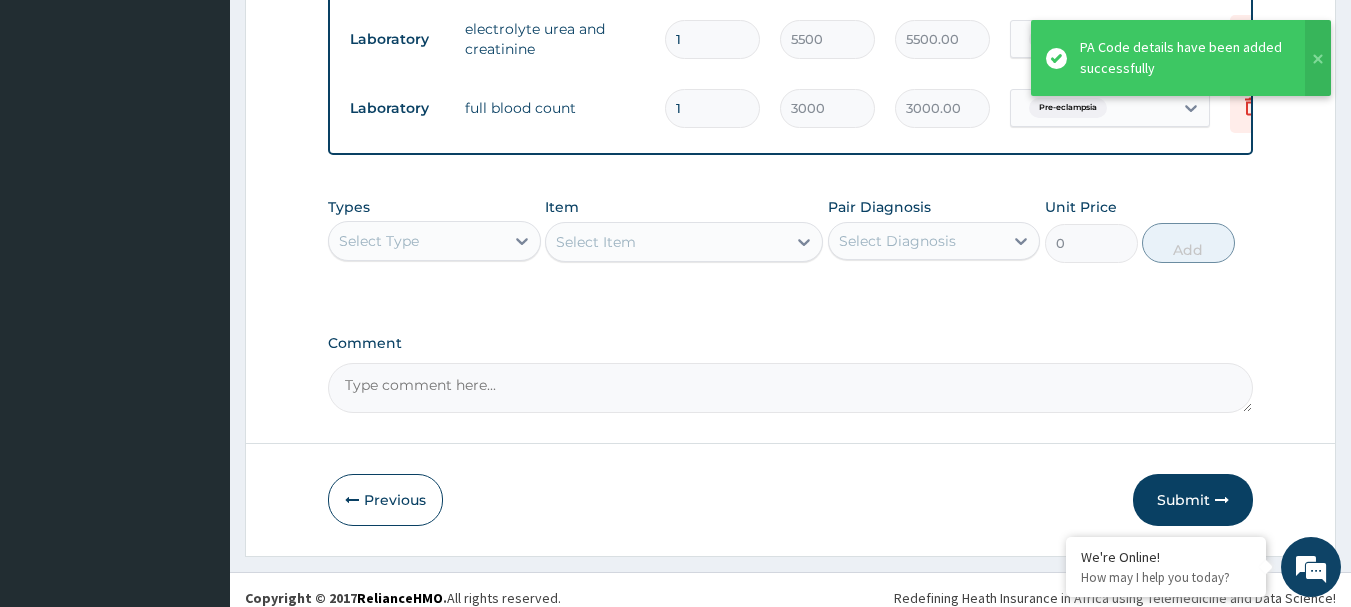 scroll, scrollTop: 936, scrollLeft: 0, axis: vertical 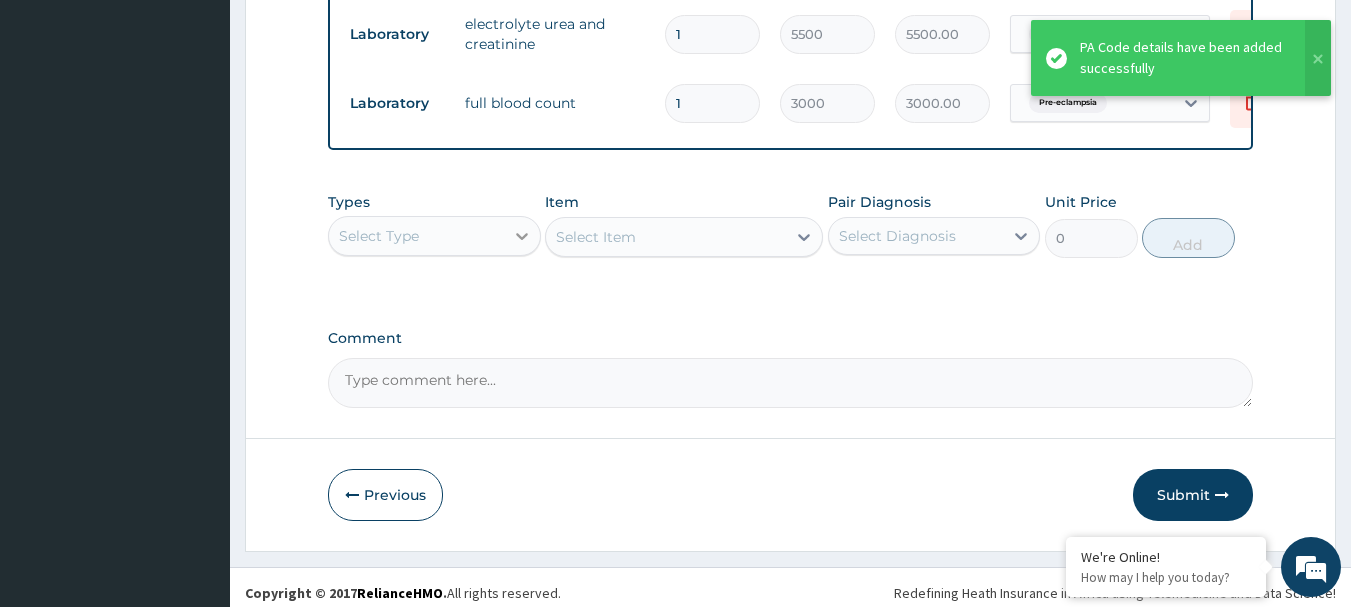 click 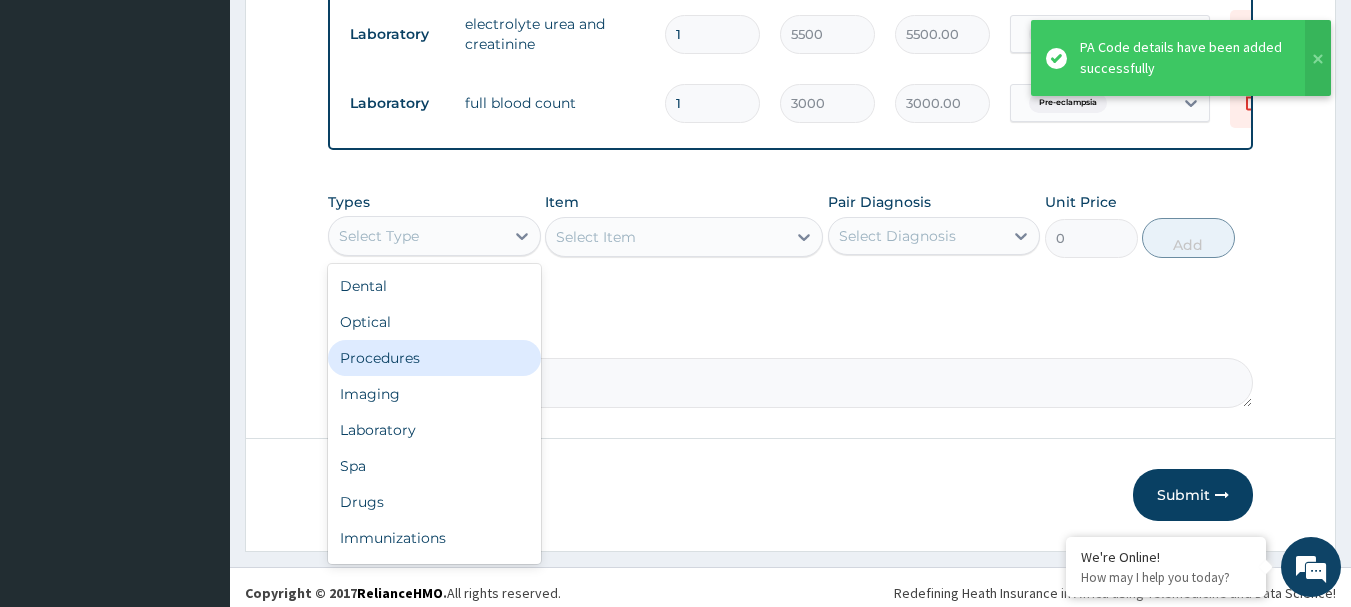 click on "Procedures" at bounding box center [434, 358] 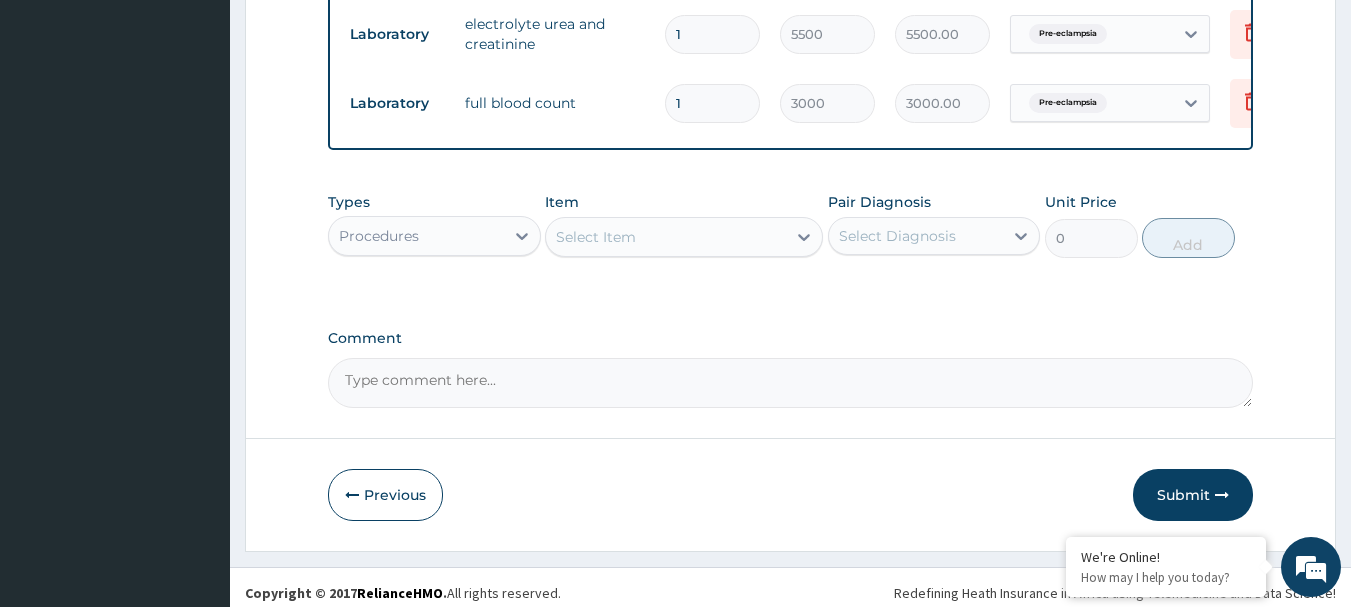 click 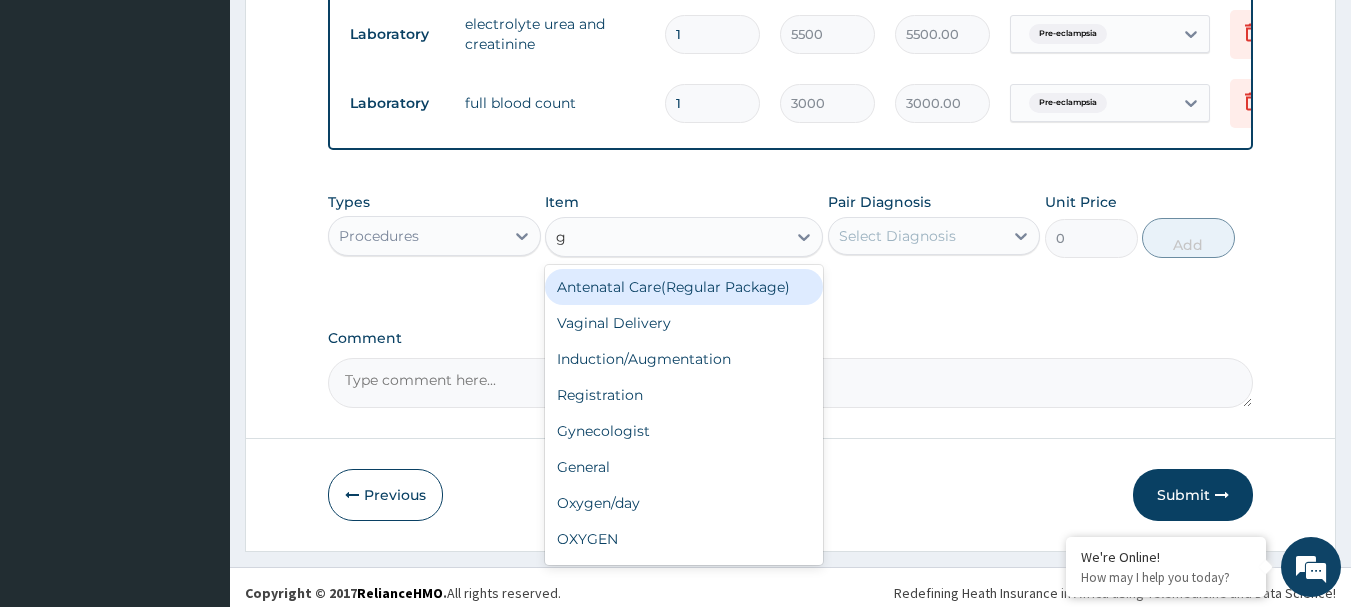 type on "gp" 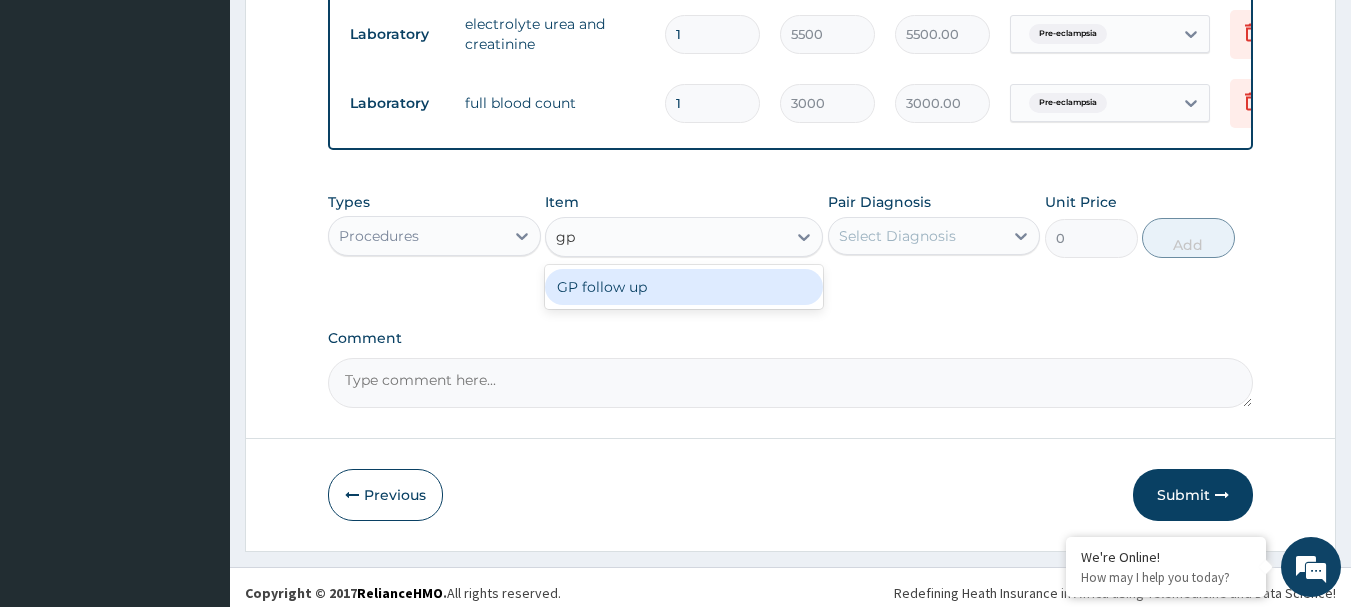 click on "GP follow up" at bounding box center [684, 287] 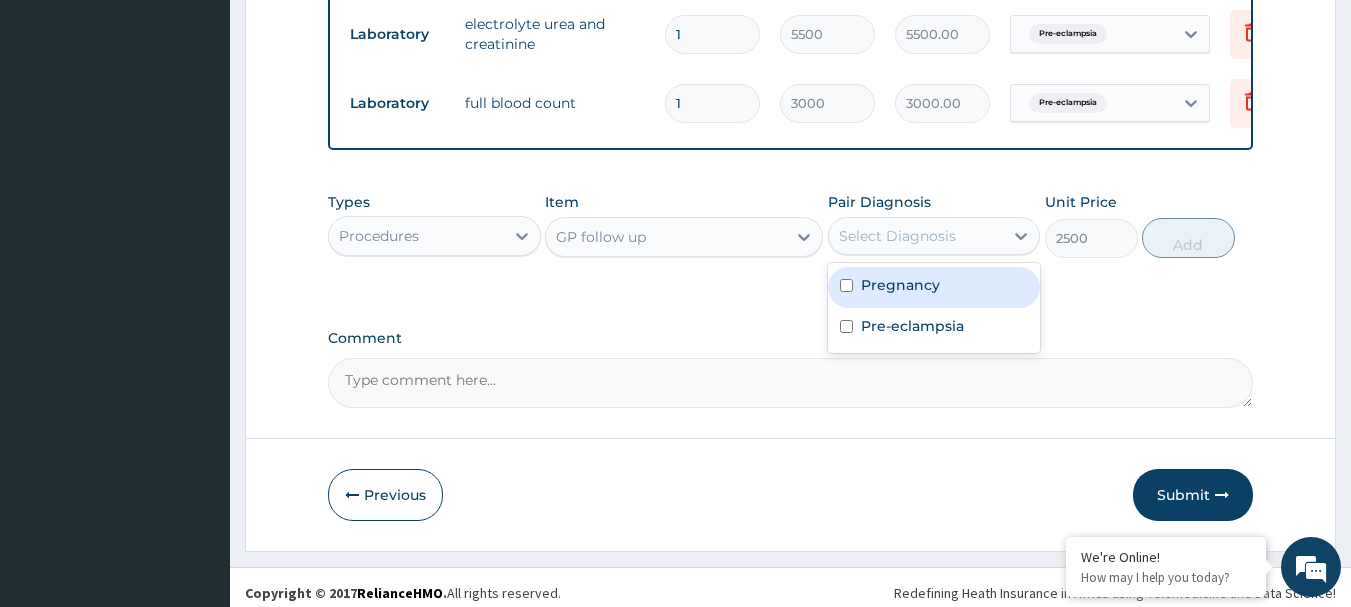 click on "Select Diagnosis" at bounding box center (897, 236) 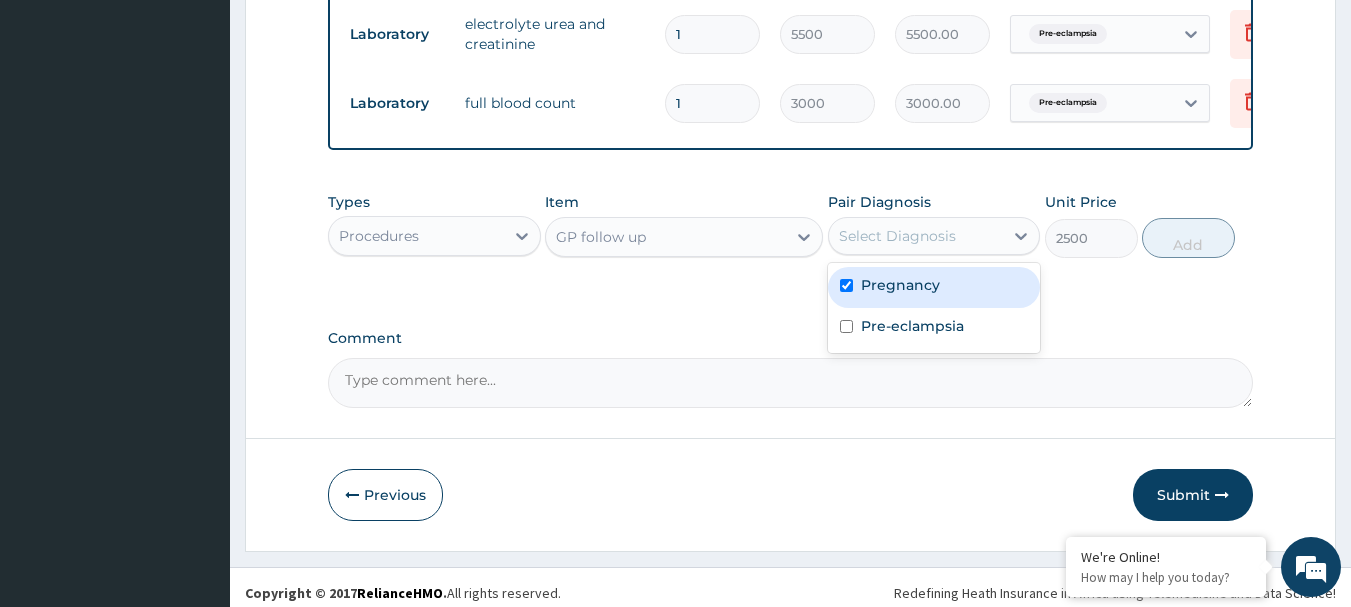 checkbox on "true" 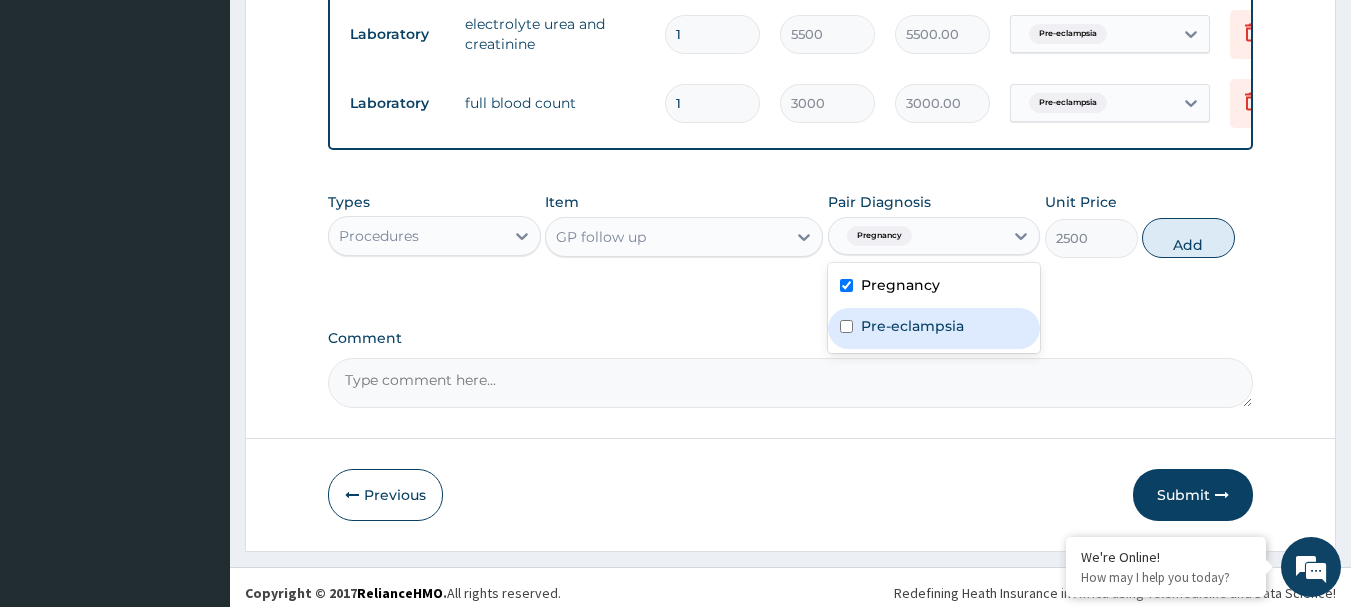 click on "Pre-eclampsia" at bounding box center [912, 326] 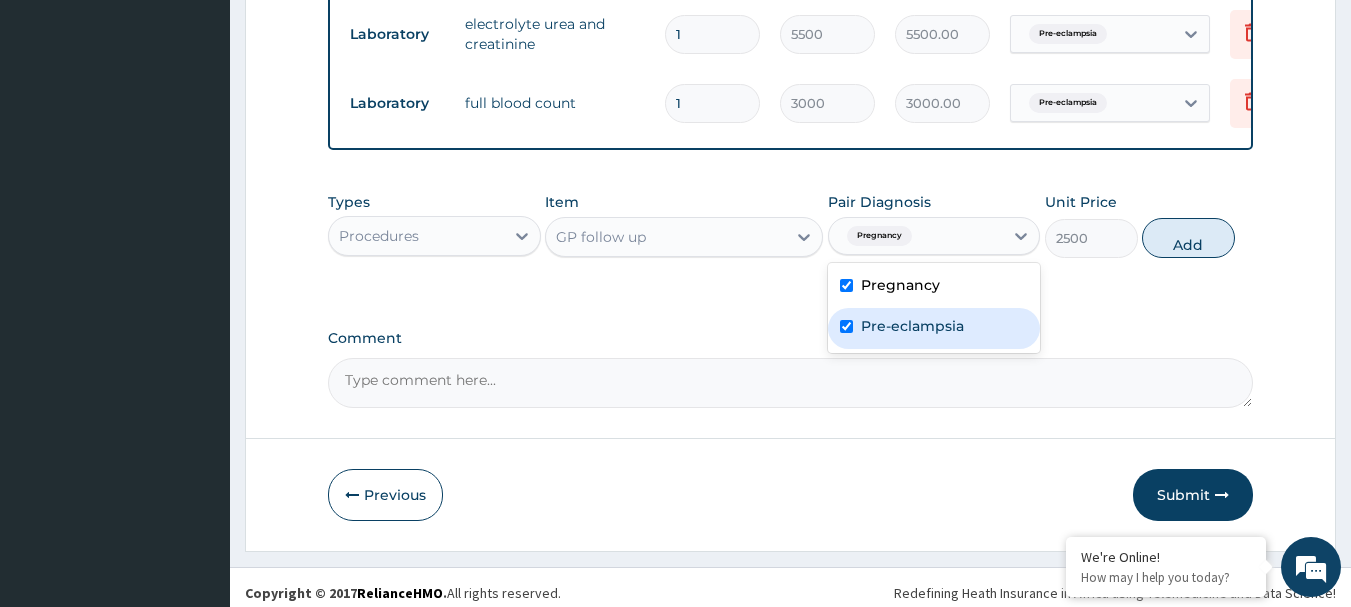 checkbox on "true" 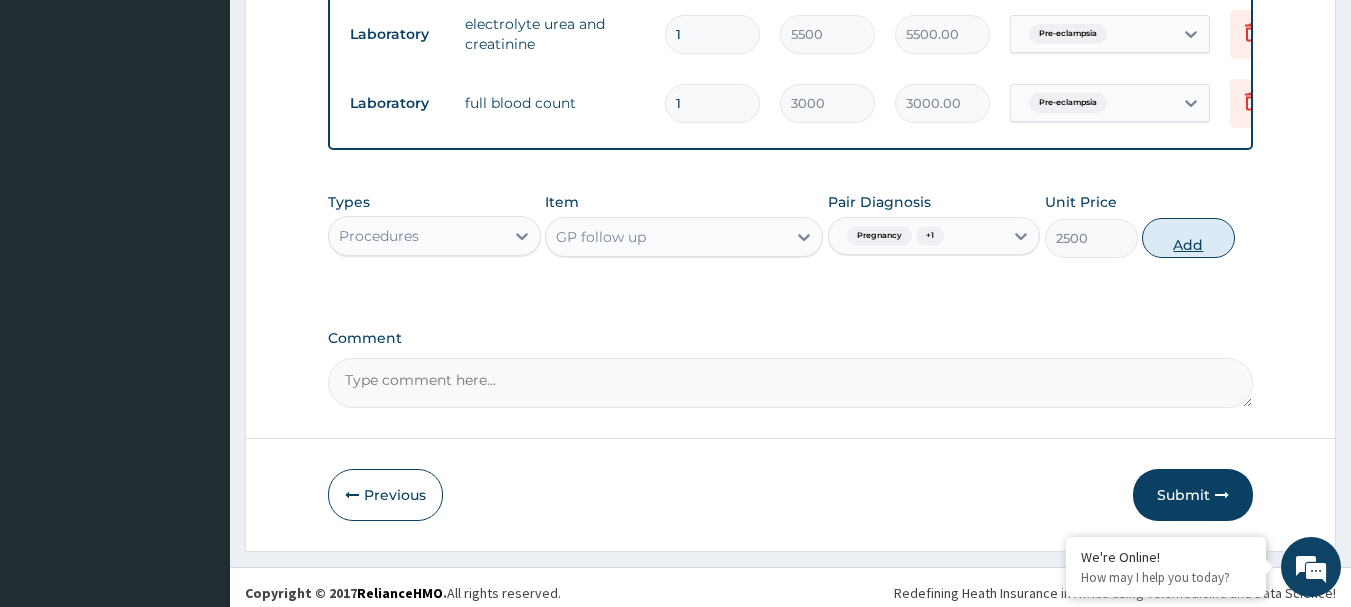 click on "Add" at bounding box center [1188, 238] 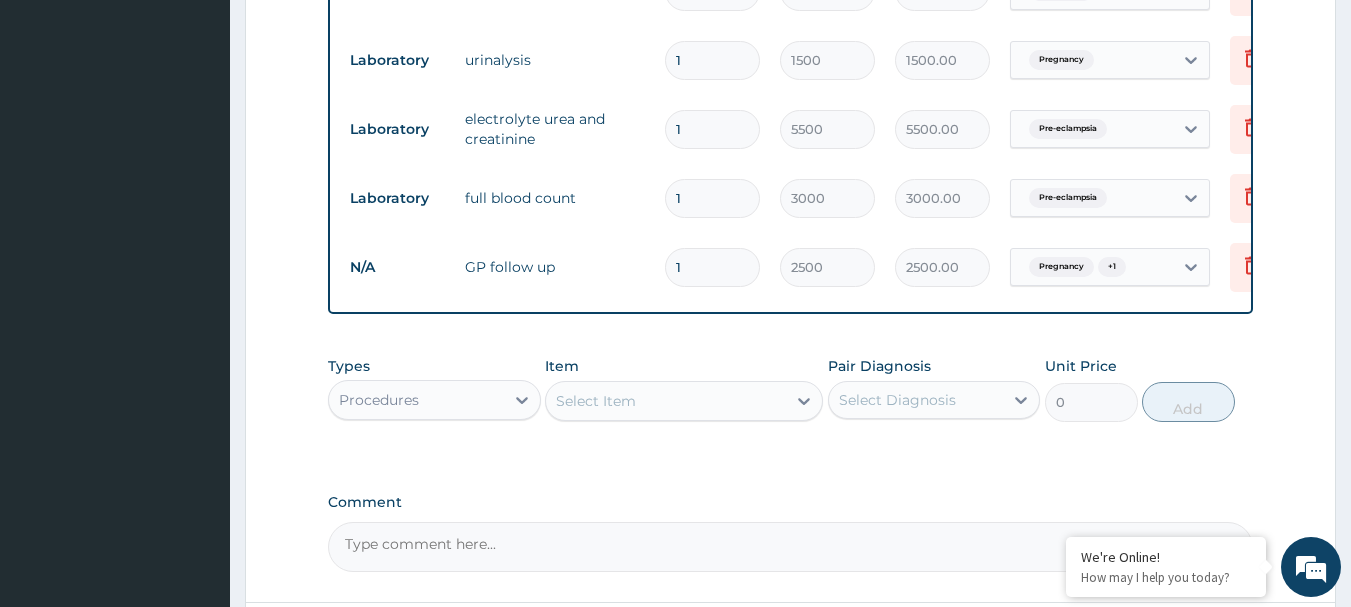 scroll, scrollTop: 636, scrollLeft: 0, axis: vertical 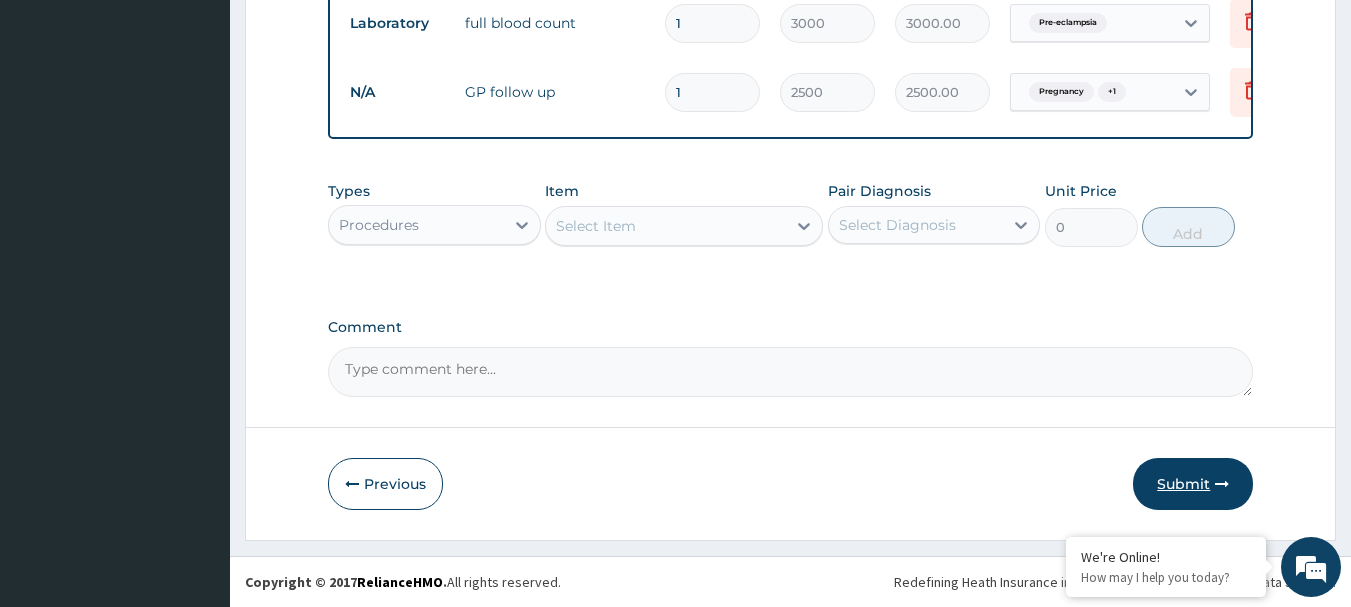 click on "Submit" at bounding box center [1193, 484] 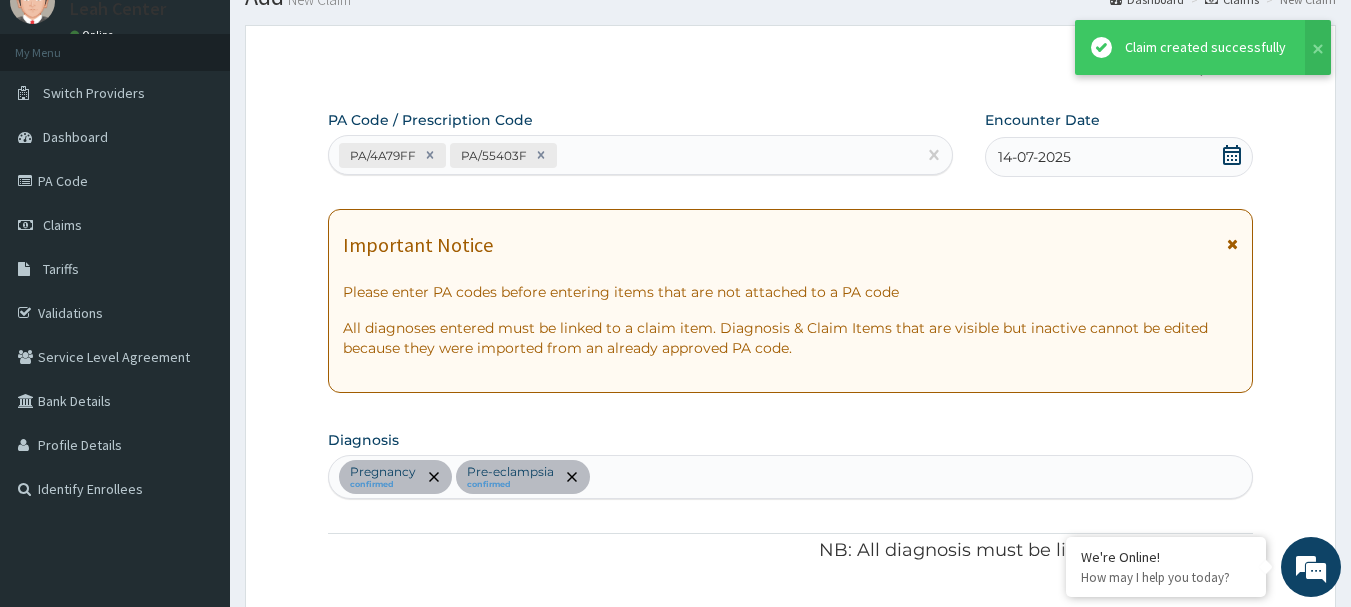 scroll, scrollTop: 1031, scrollLeft: 0, axis: vertical 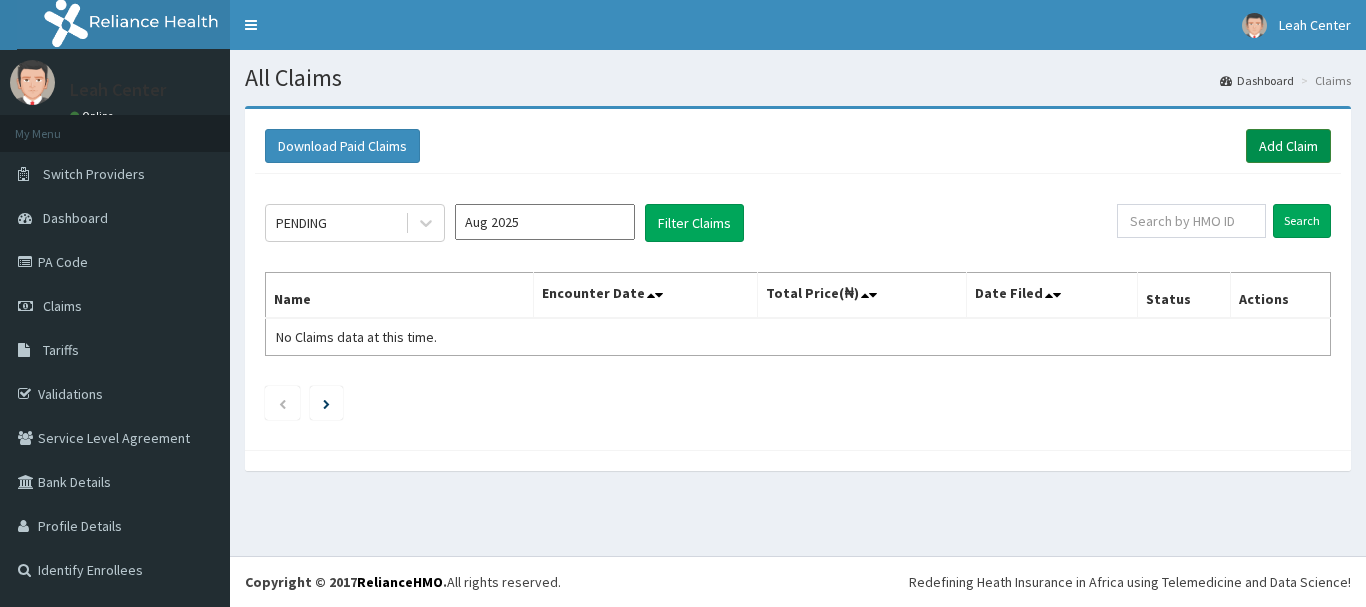 click on "Add Claim" at bounding box center (1288, 146) 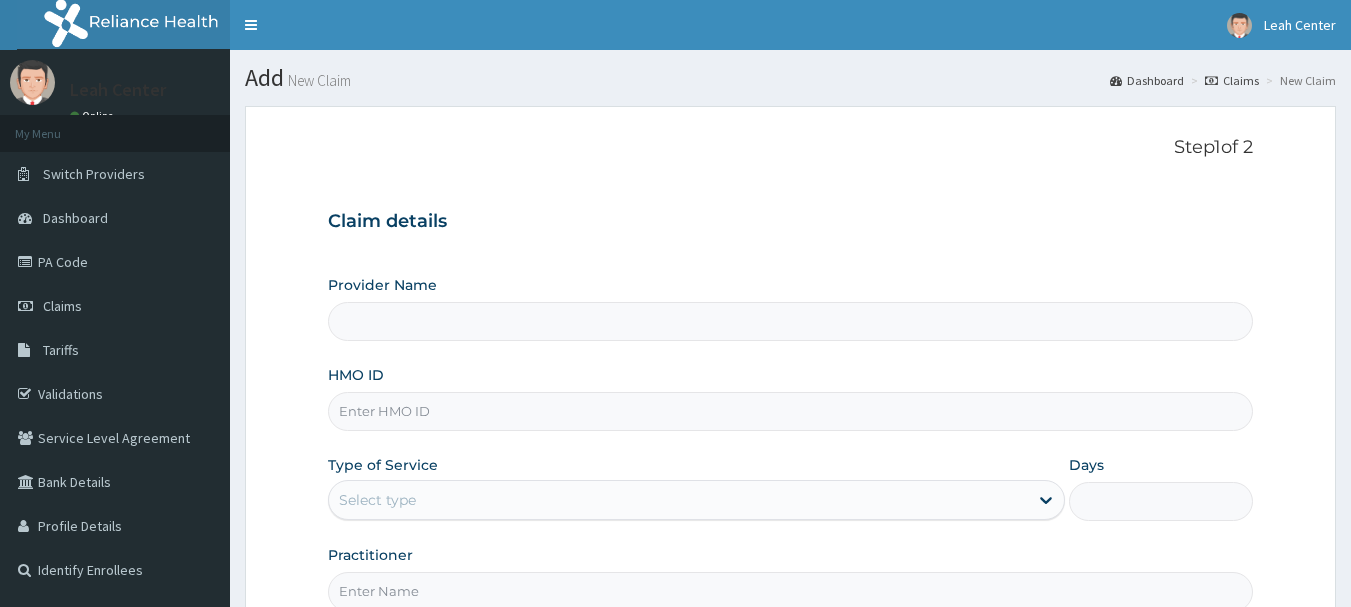 scroll, scrollTop: 0, scrollLeft: 0, axis: both 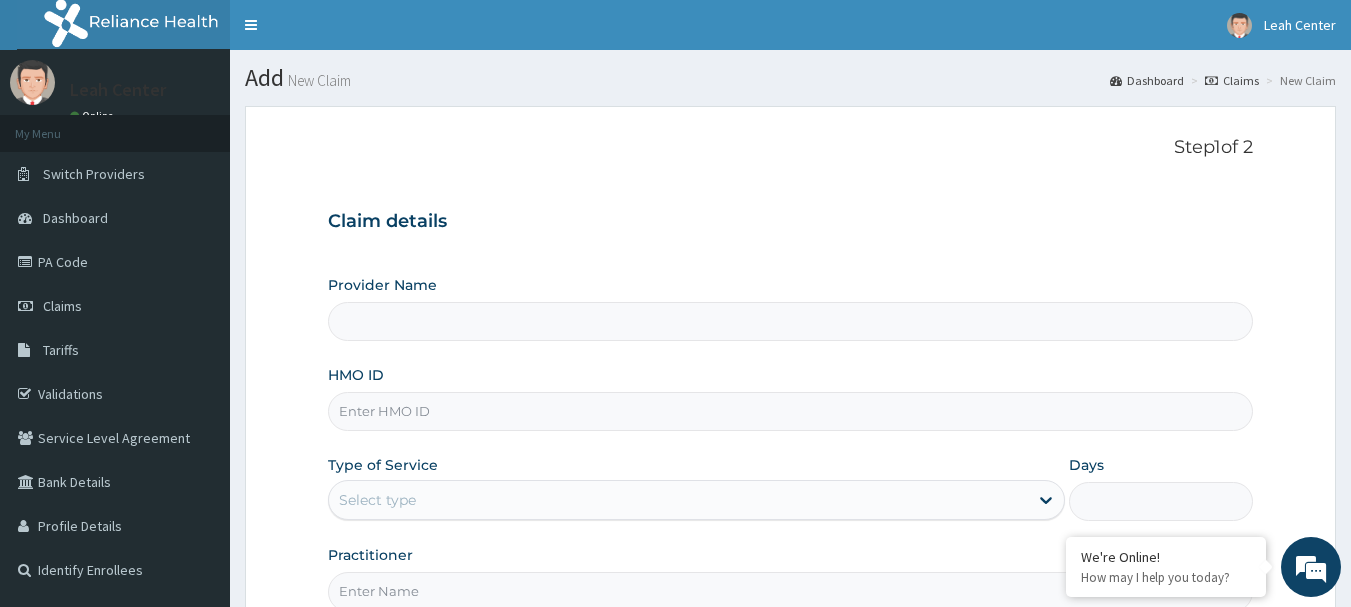 click on "HMO ID" at bounding box center (791, 411) 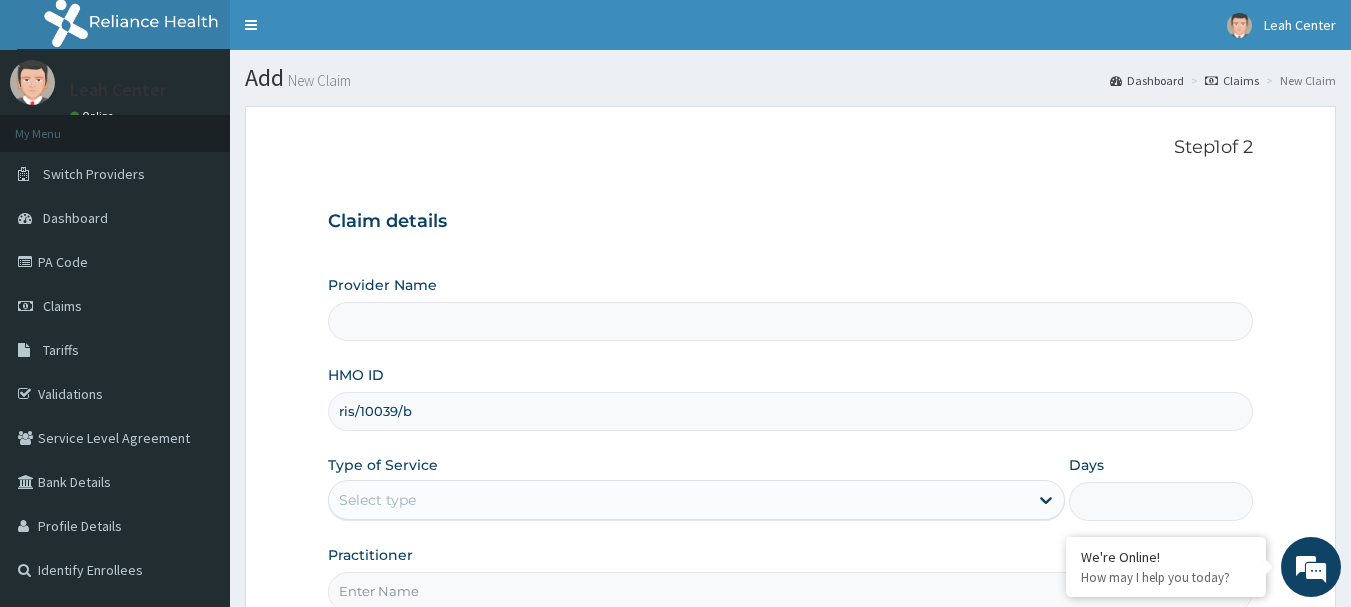 type on "Leah Medical Centre" 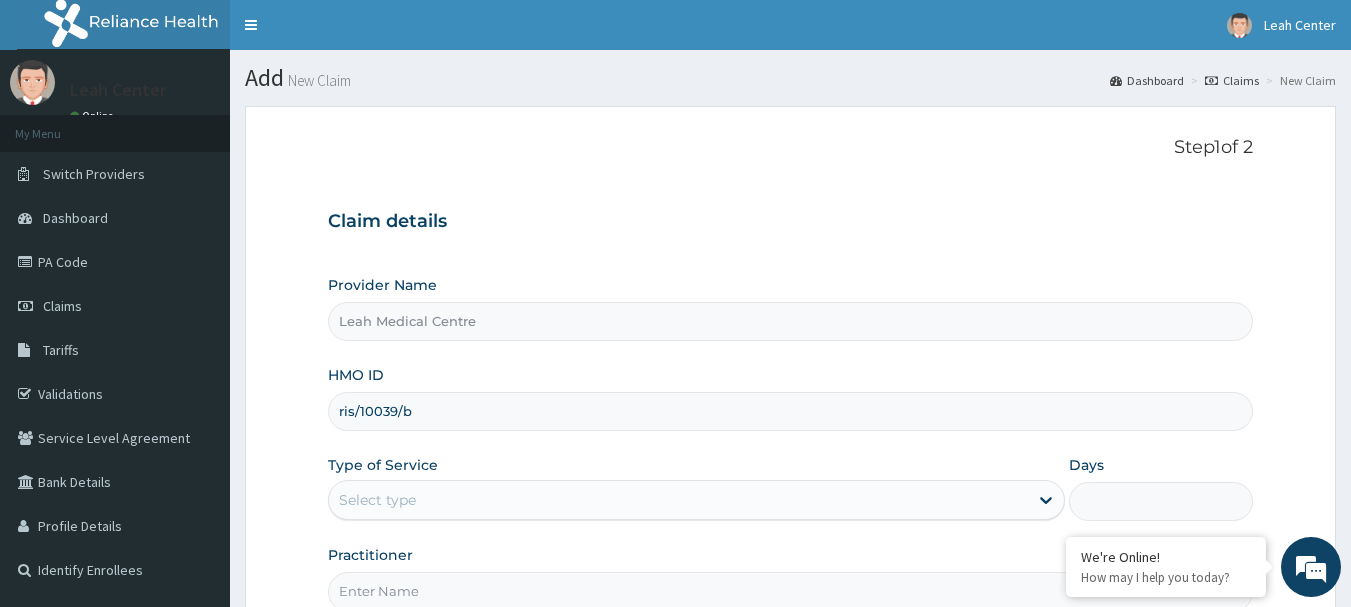 click on "ris/10039/b" at bounding box center (791, 411) 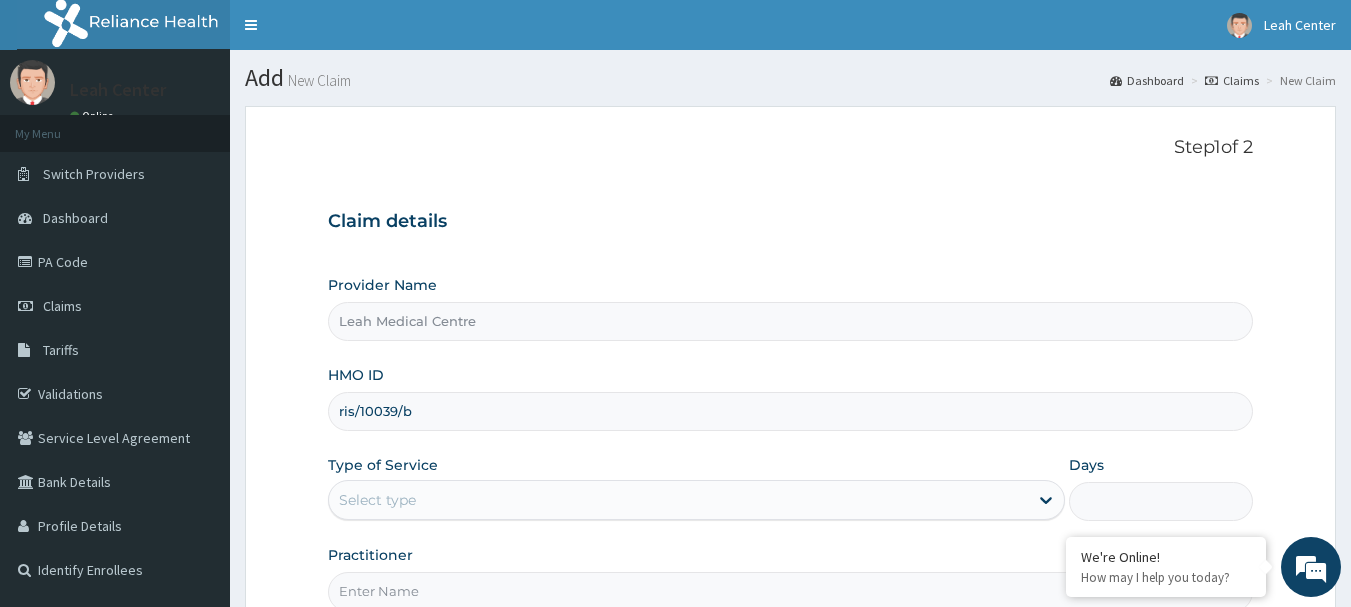 type on "ris/10039/b" 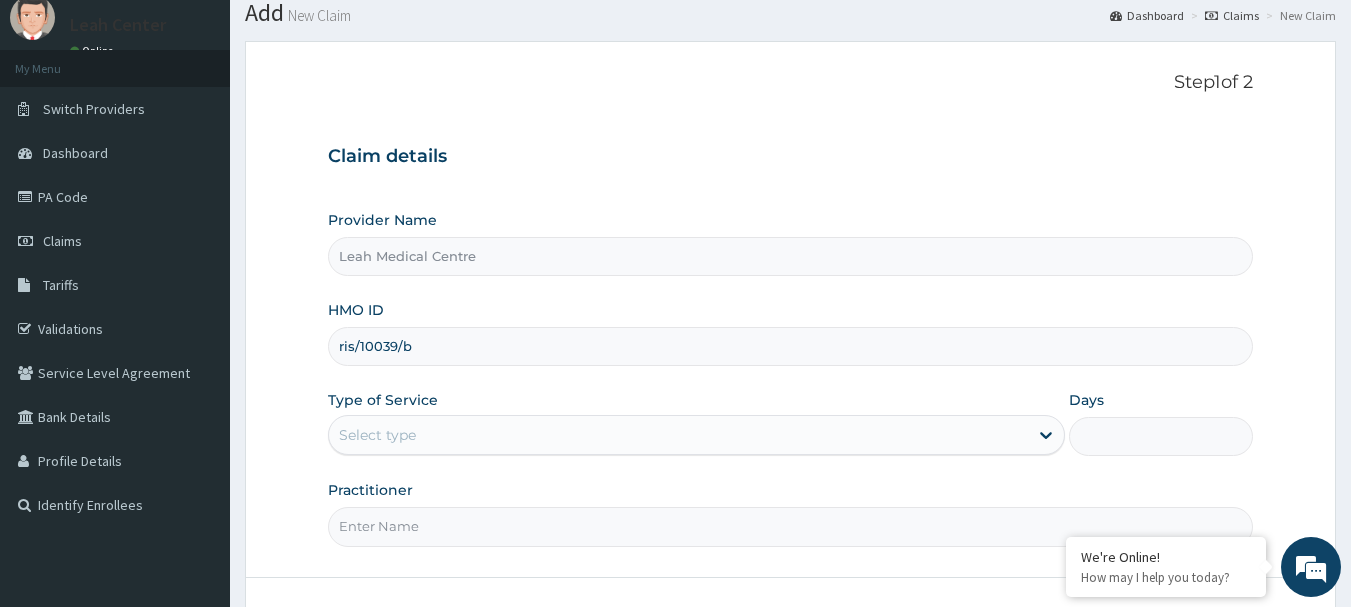 scroll, scrollTop: 100, scrollLeft: 0, axis: vertical 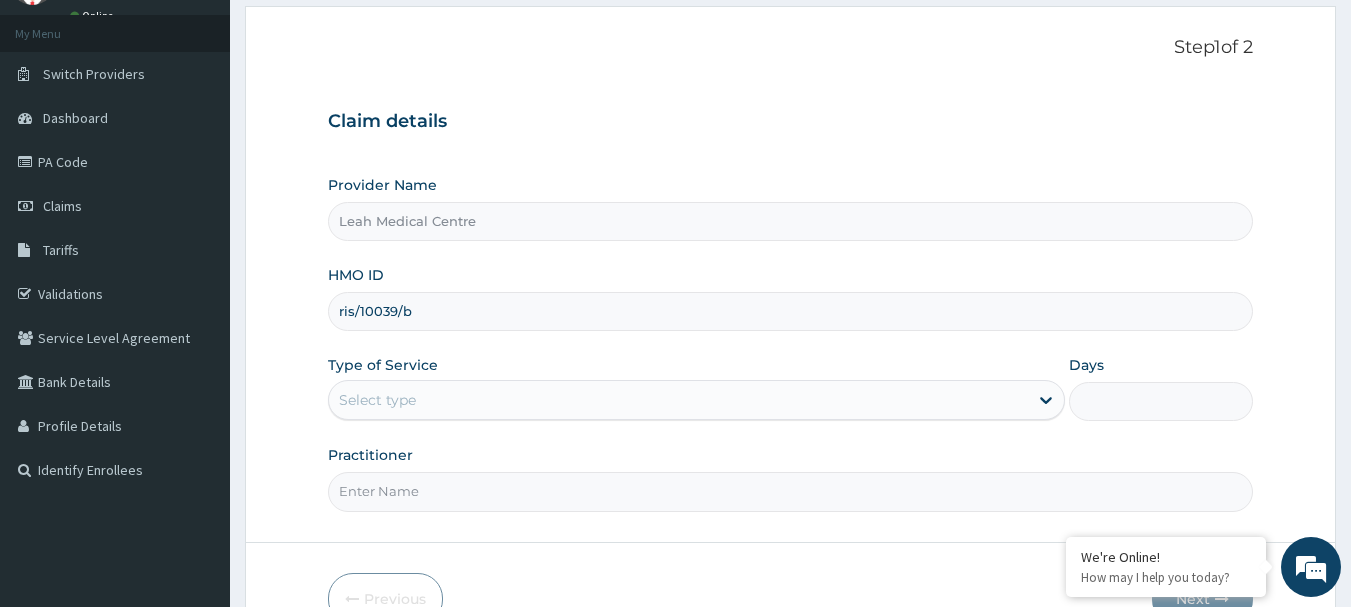 click on "Select type" at bounding box center (377, 400) 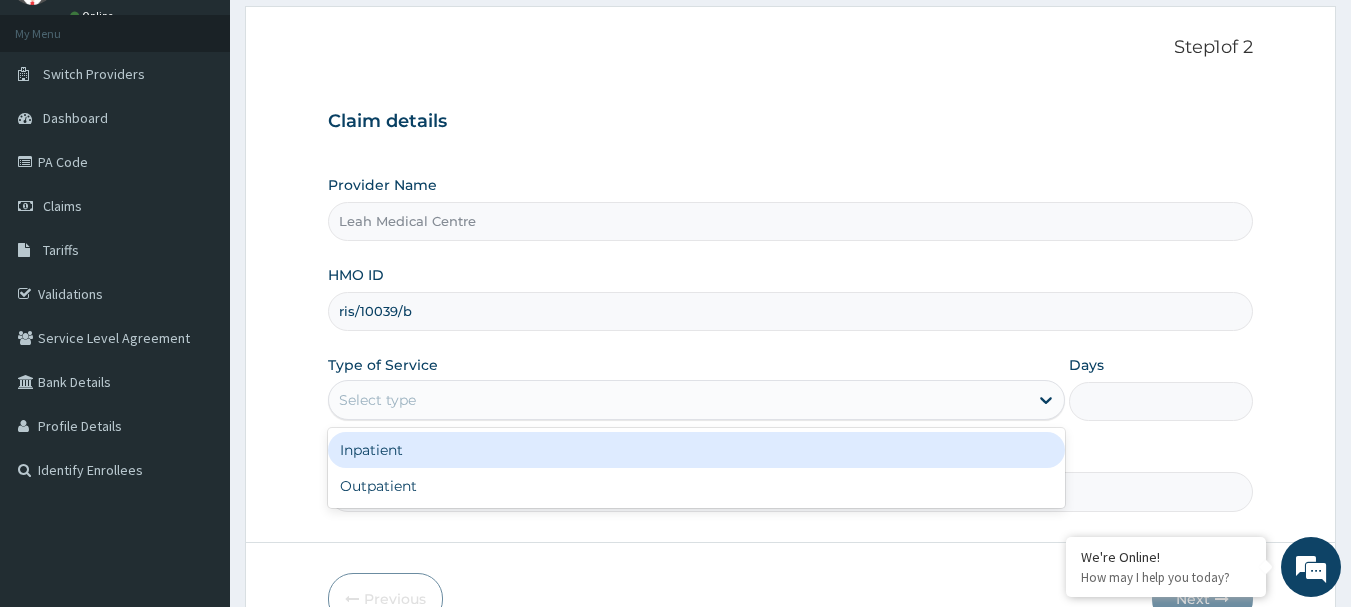 scroll, scrollTop: 0, scrollLeft: 0, axis: both 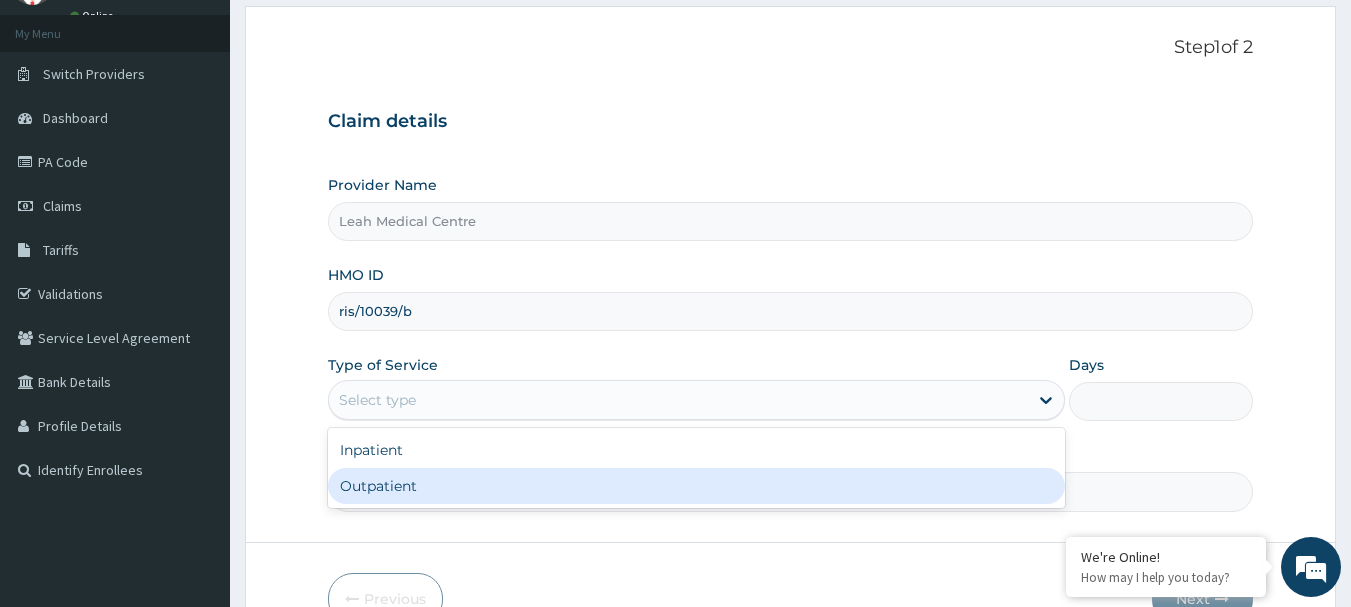 click on "Outpatient" at bounding box center [696, 486] 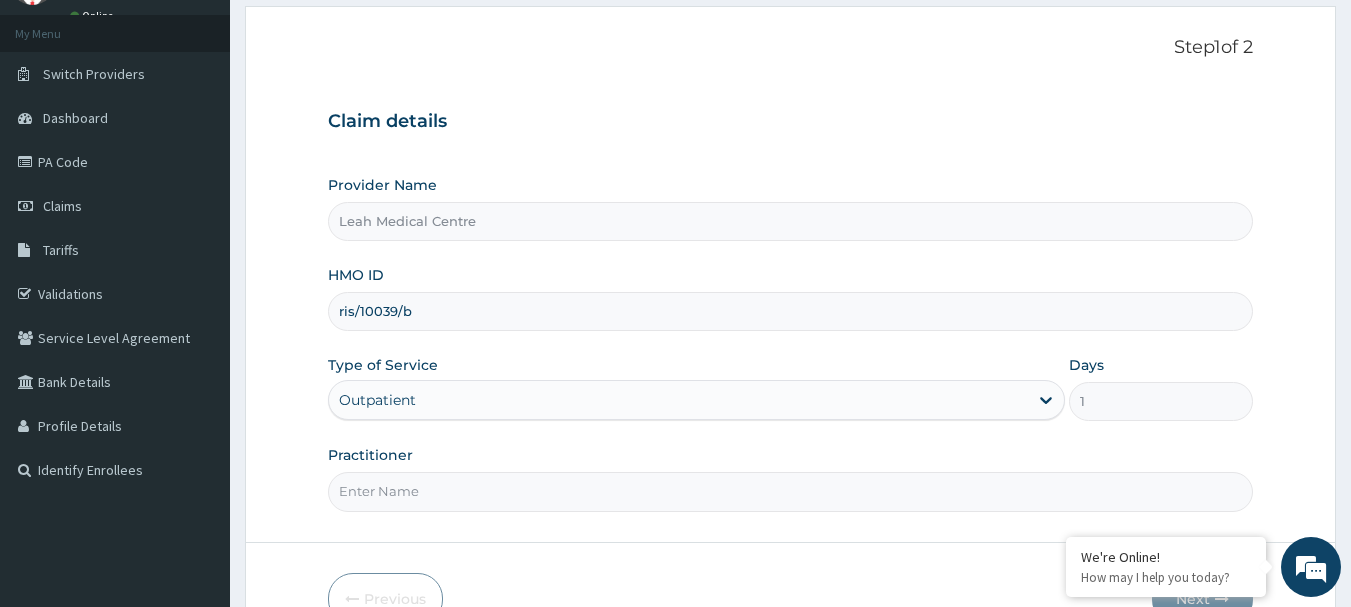 click on "Practitioner" at bounding box center (791, 491) 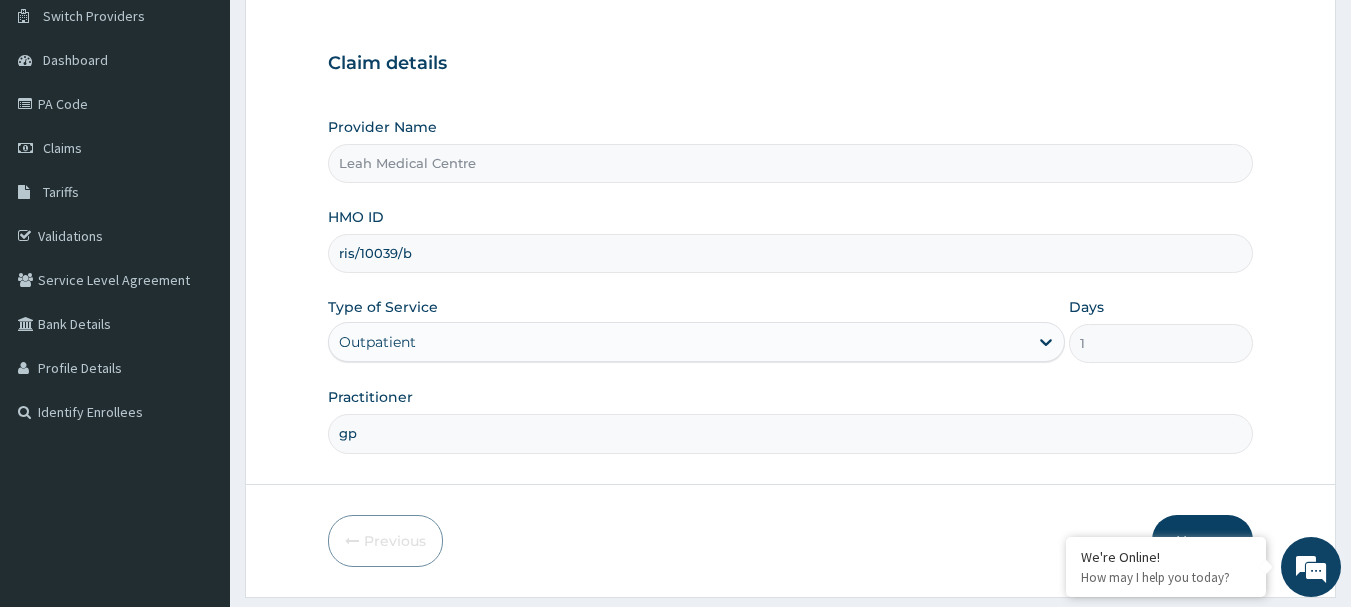 scroll, scrollTop: 215, scrollLeft: 0, axis: vertical 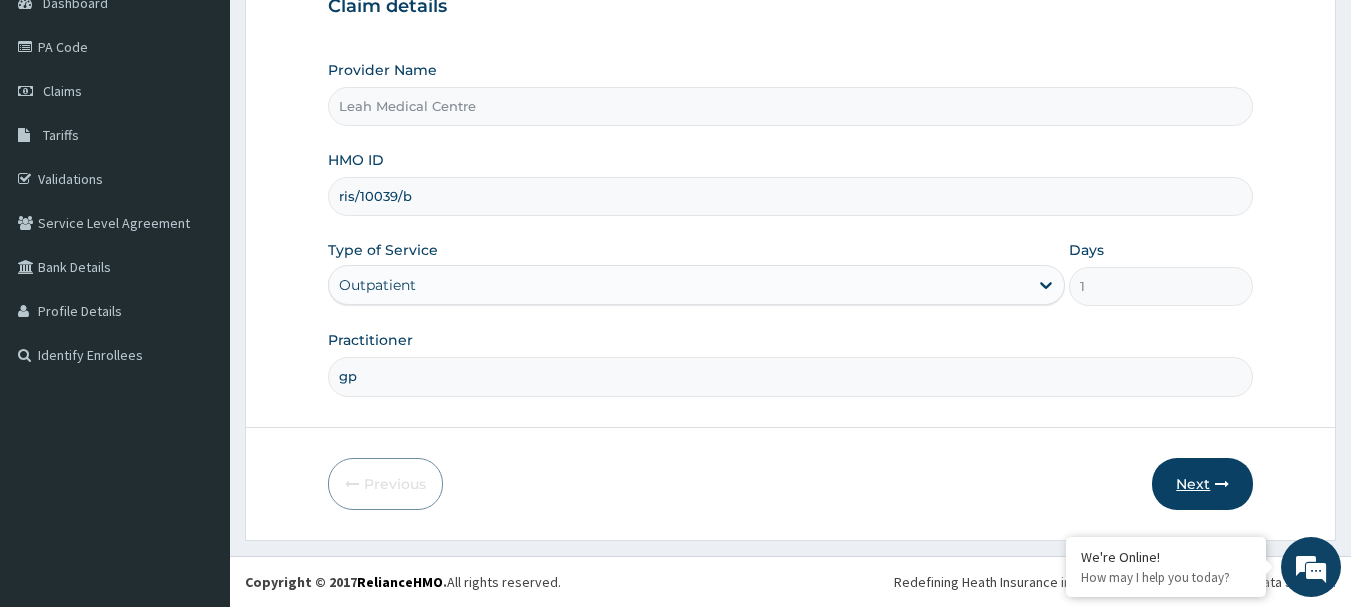 type on "gp" 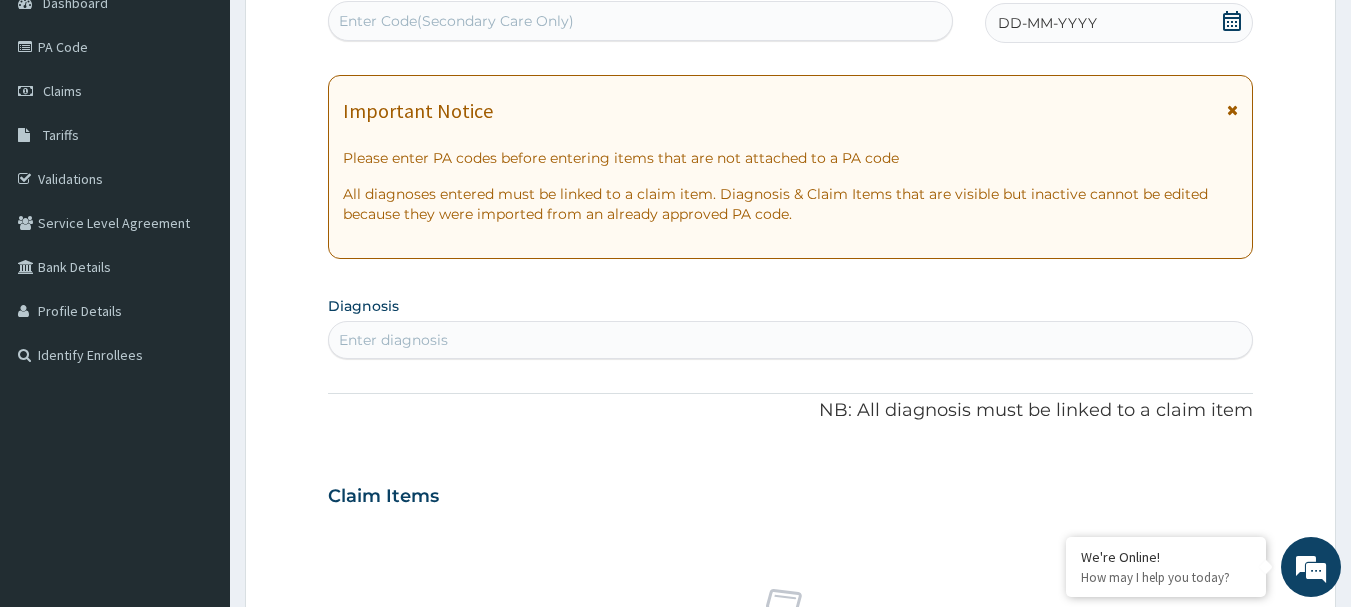 click on "Enter Code(Secondary Care Only)" at bounding box center (641, 21) 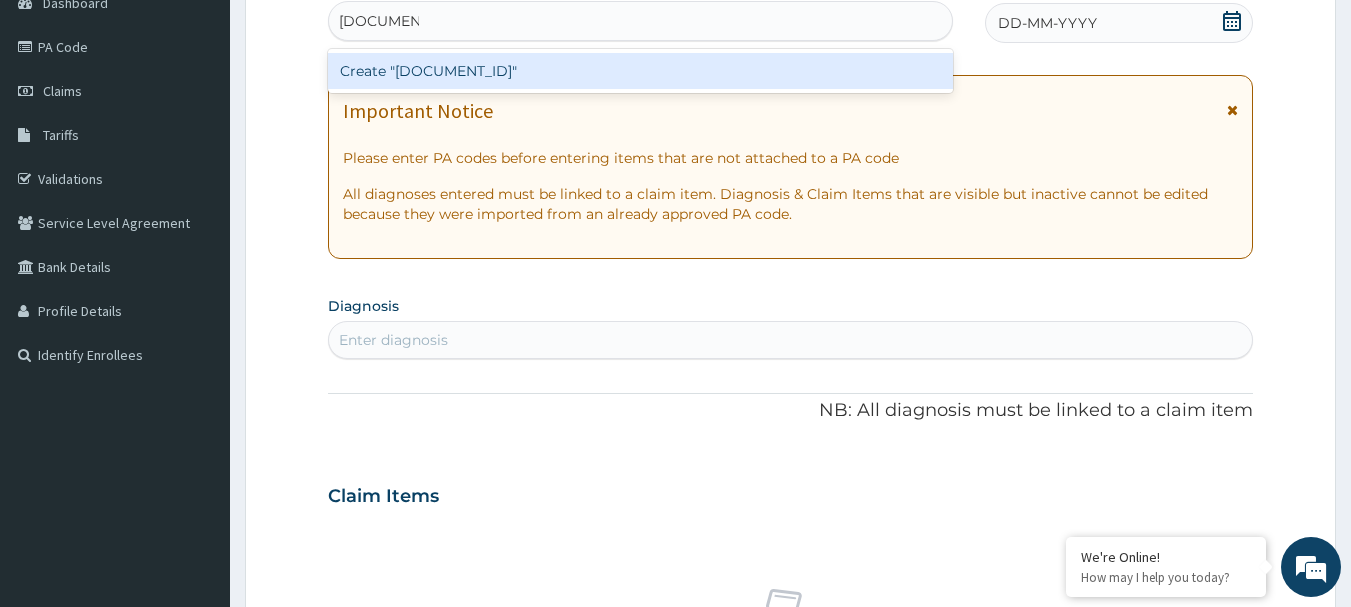 click on "Create "PA/7563BC"" at bounding box center [641, 71] 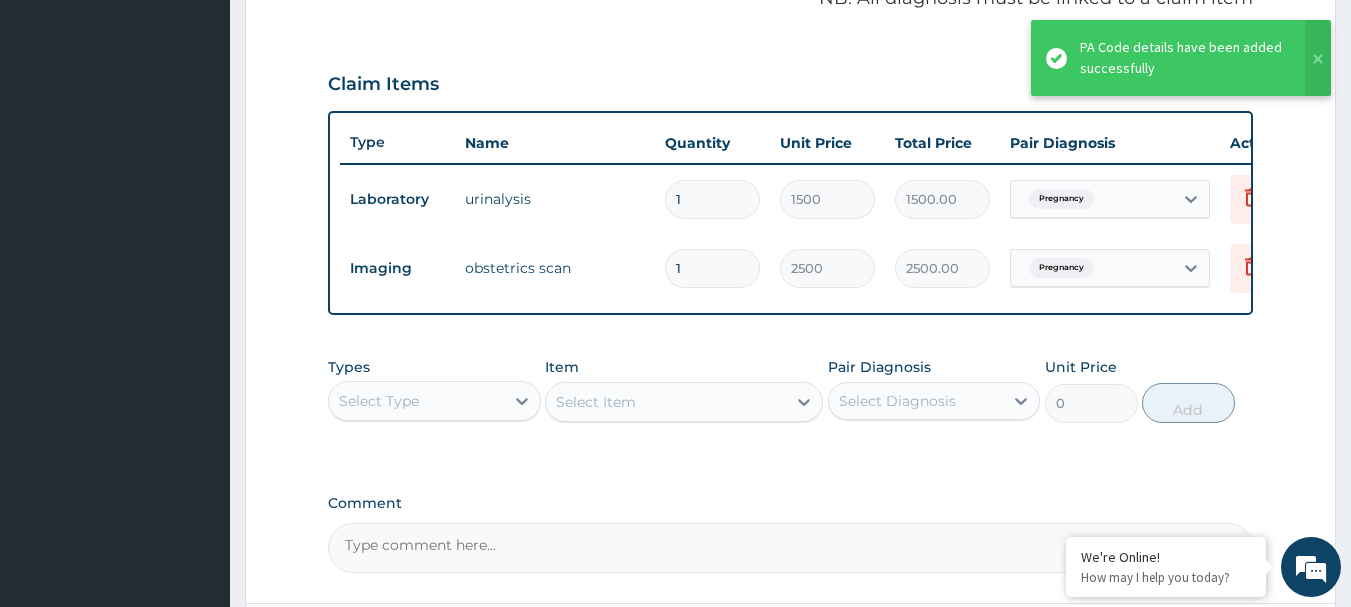 scroll, scrollTop: 598, scrollLeft: 0, axis: vertical 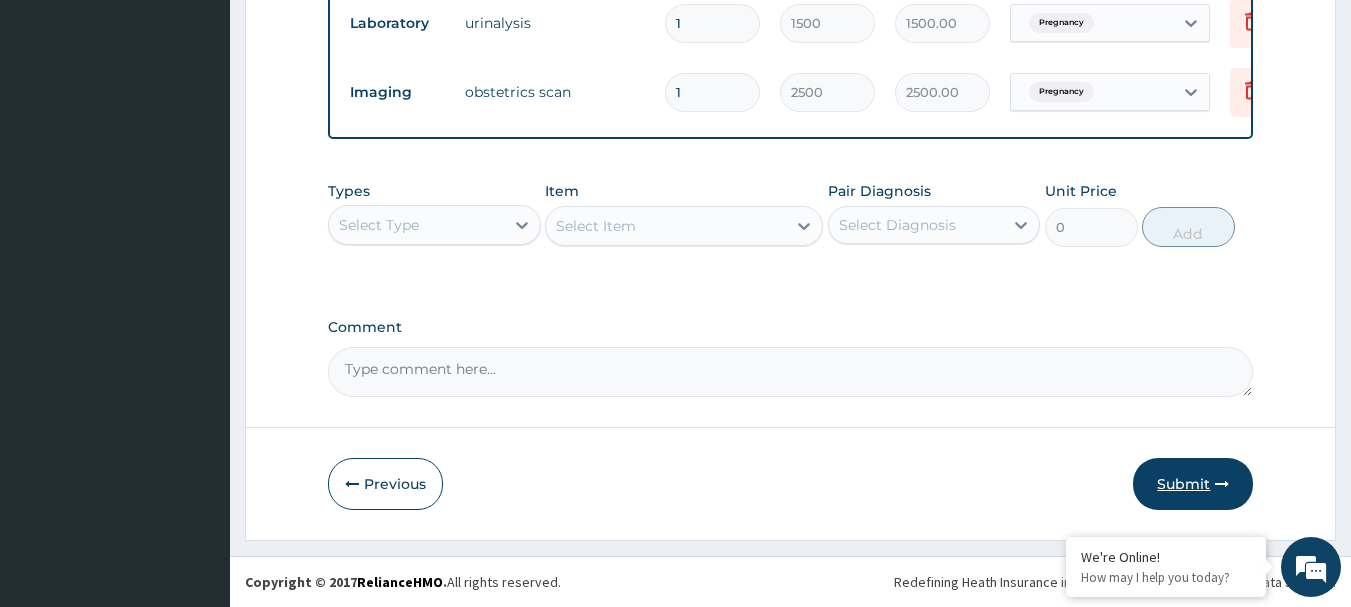 click on "Submit" at bounding box center (1193, 484) 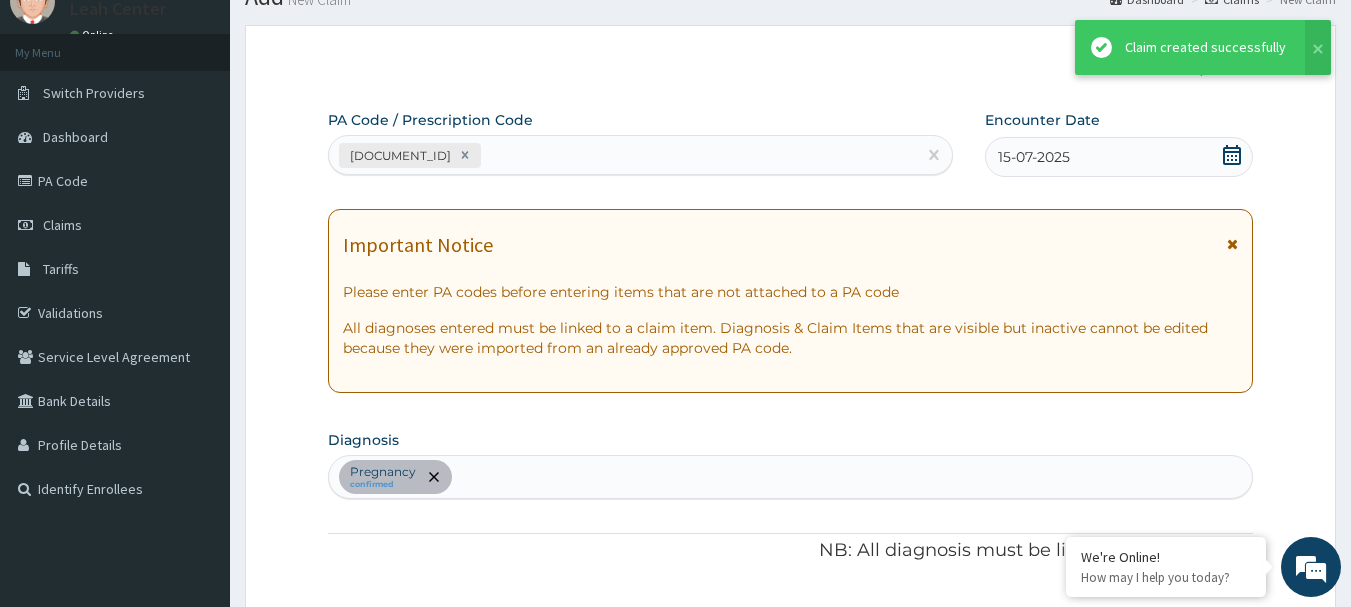 scroll, scrollTop: 824, scrollLeft: 0, axis: vertical 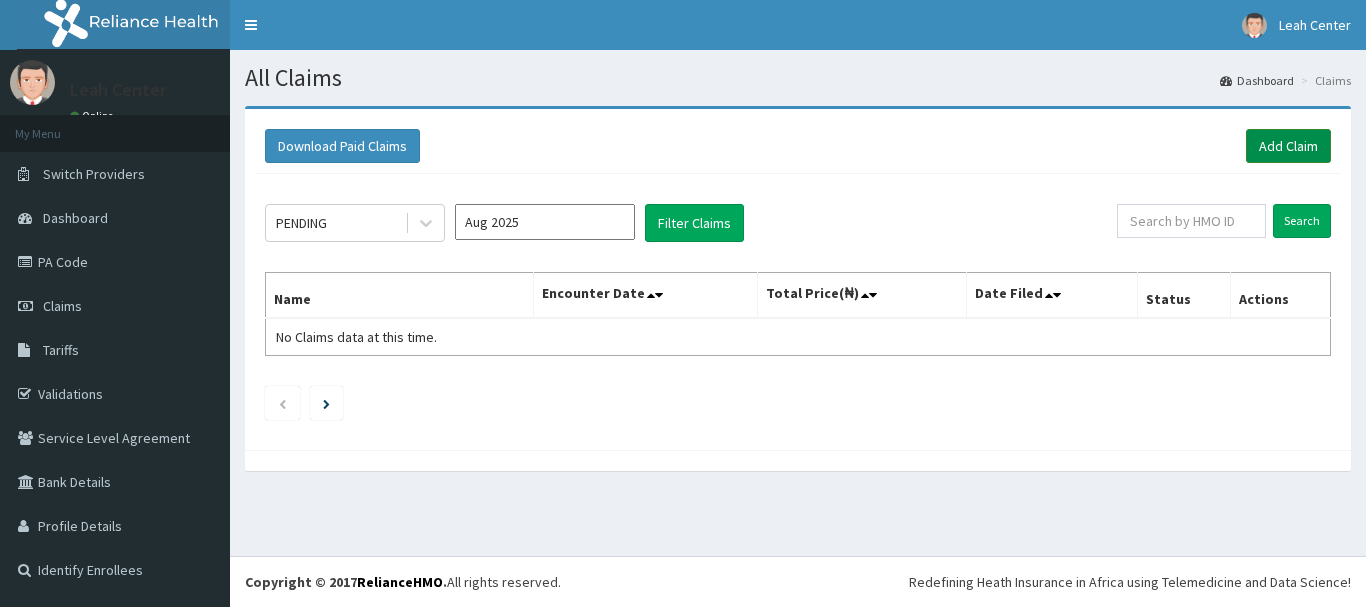 click on "Add Claim" at bounding box center (1288, 146) 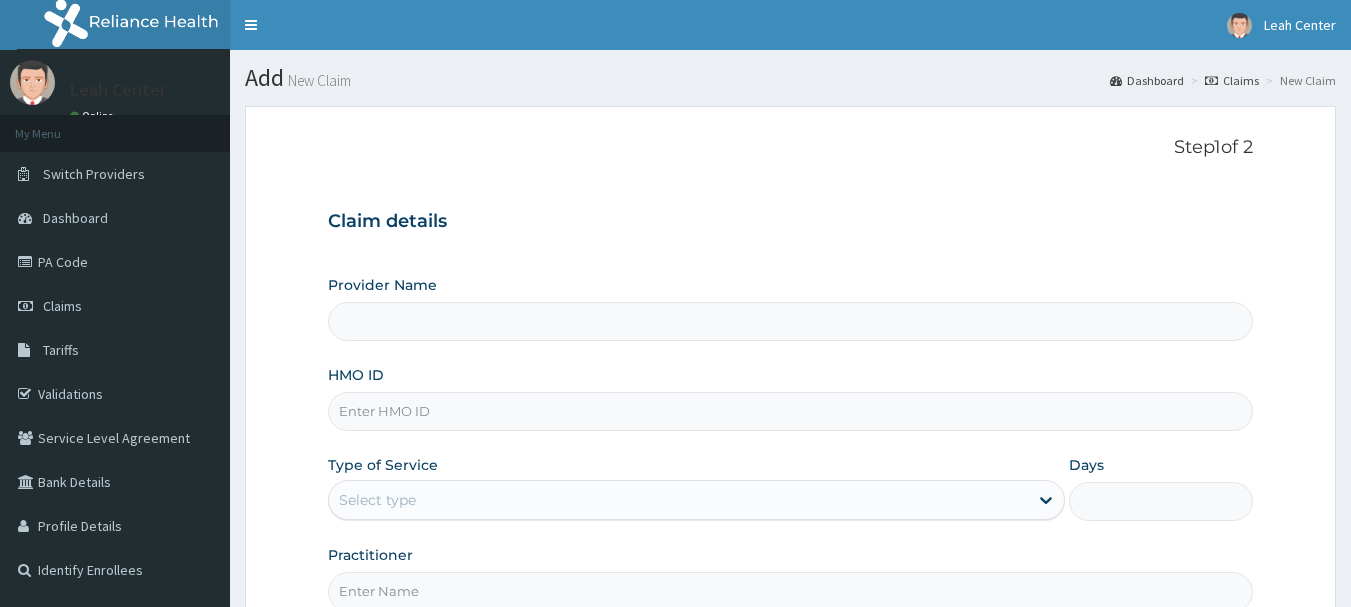 scroll, scrollTop: 0, scrollLeft: 0, axis: both 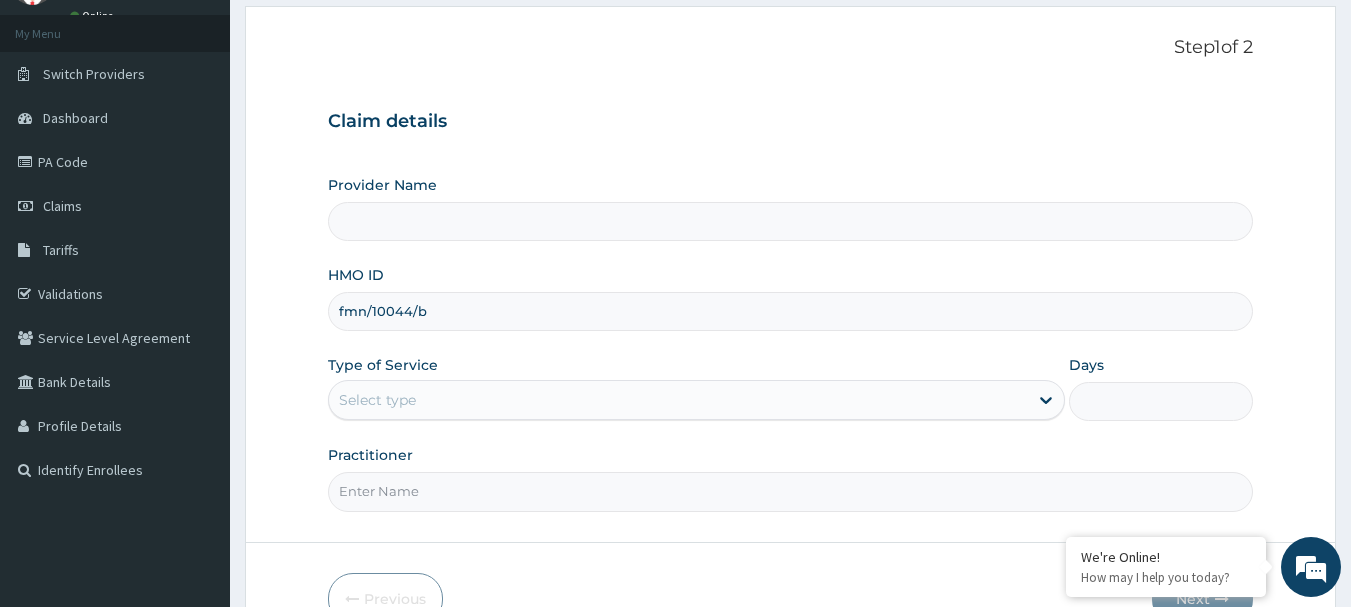 type on "fmn/10044/b" 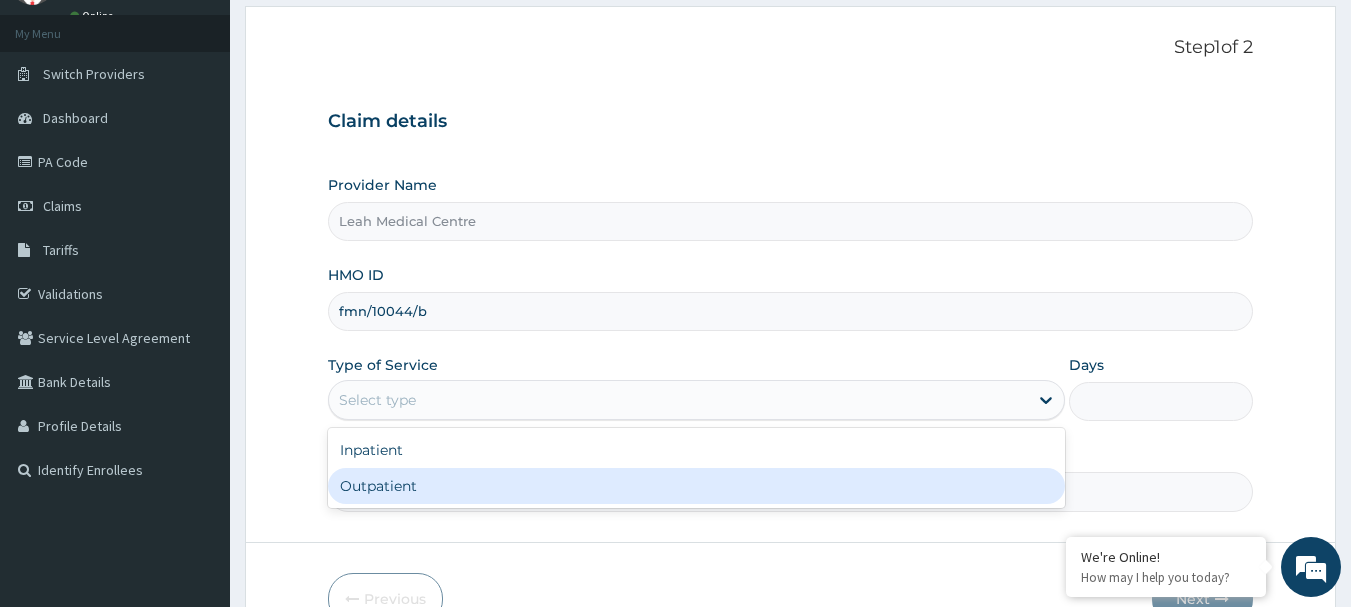 click on "Outpatient" at bounding box center [696, 486] 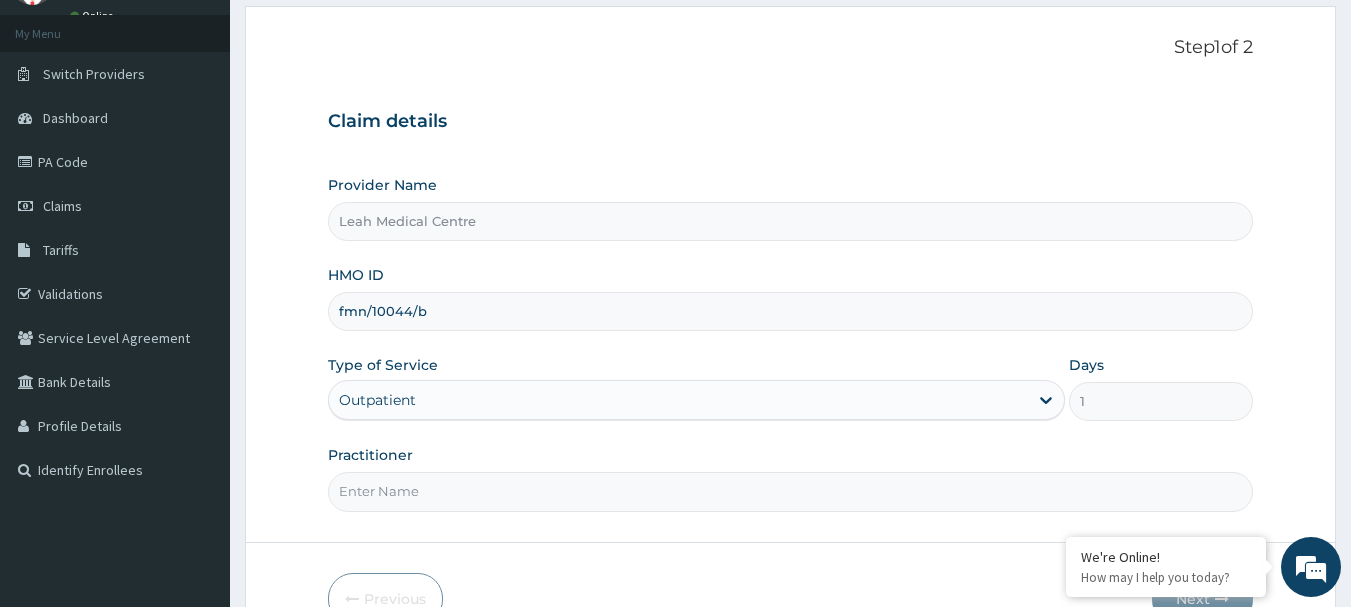 click on "Practitioner" at bounding box center (791, 491) 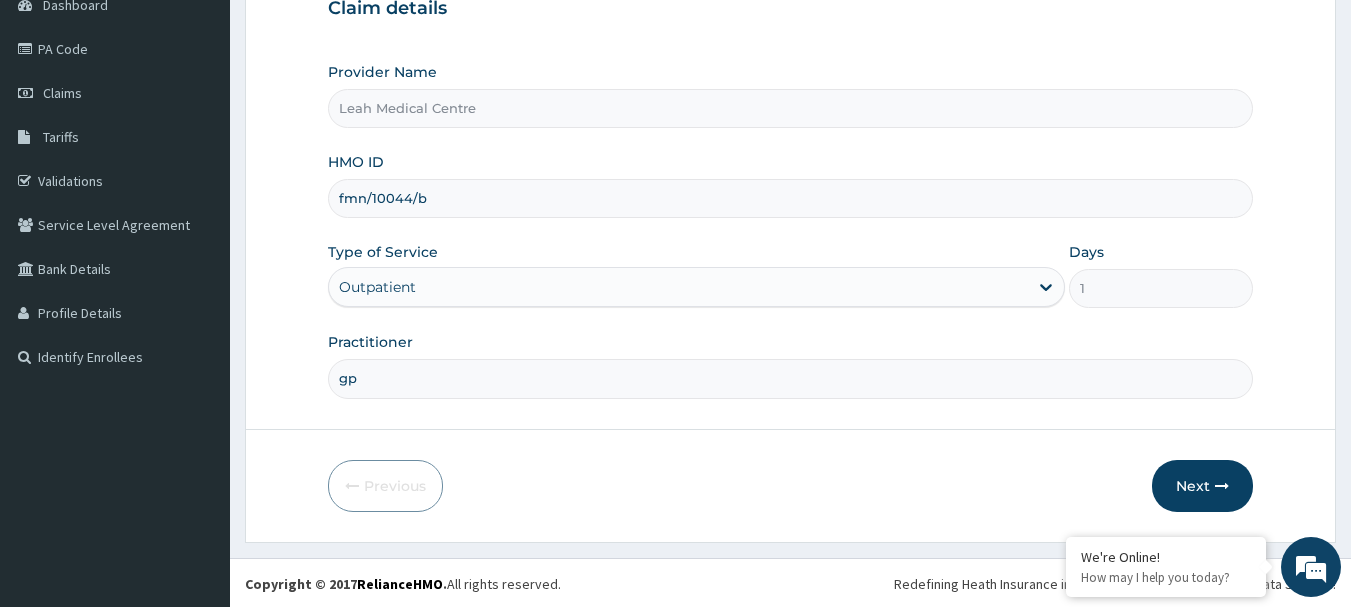 scroll, scrollTop: 215, scrollLeft: 0, axis: vertical 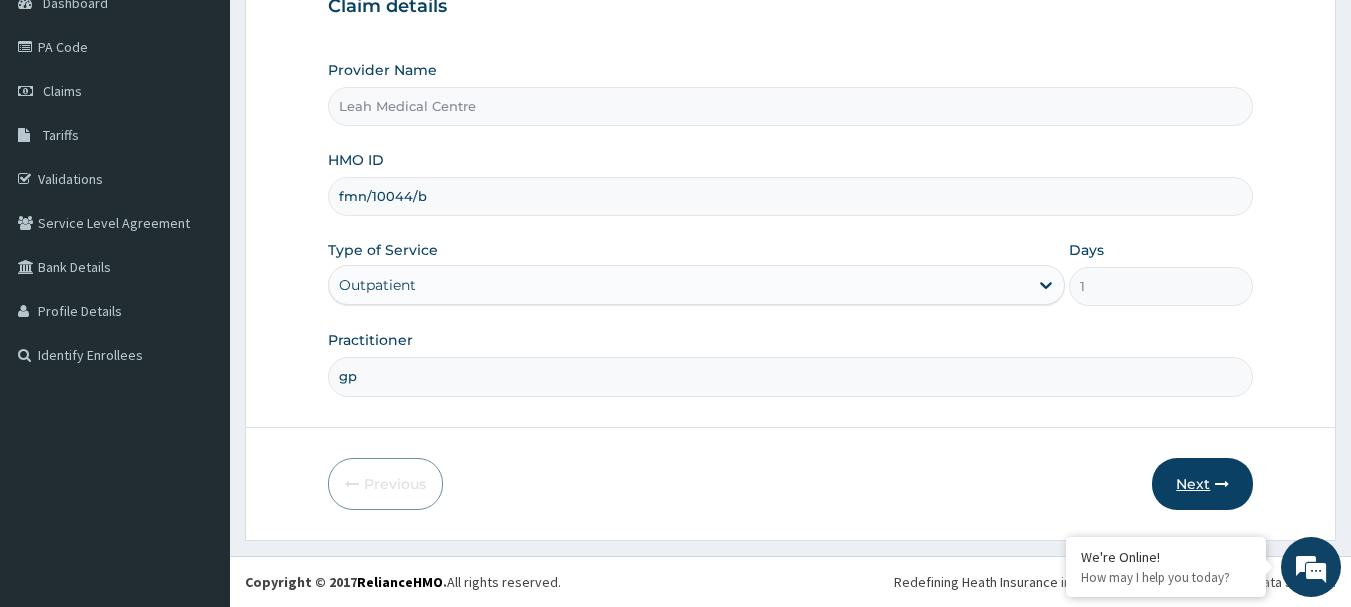 type on "gp" 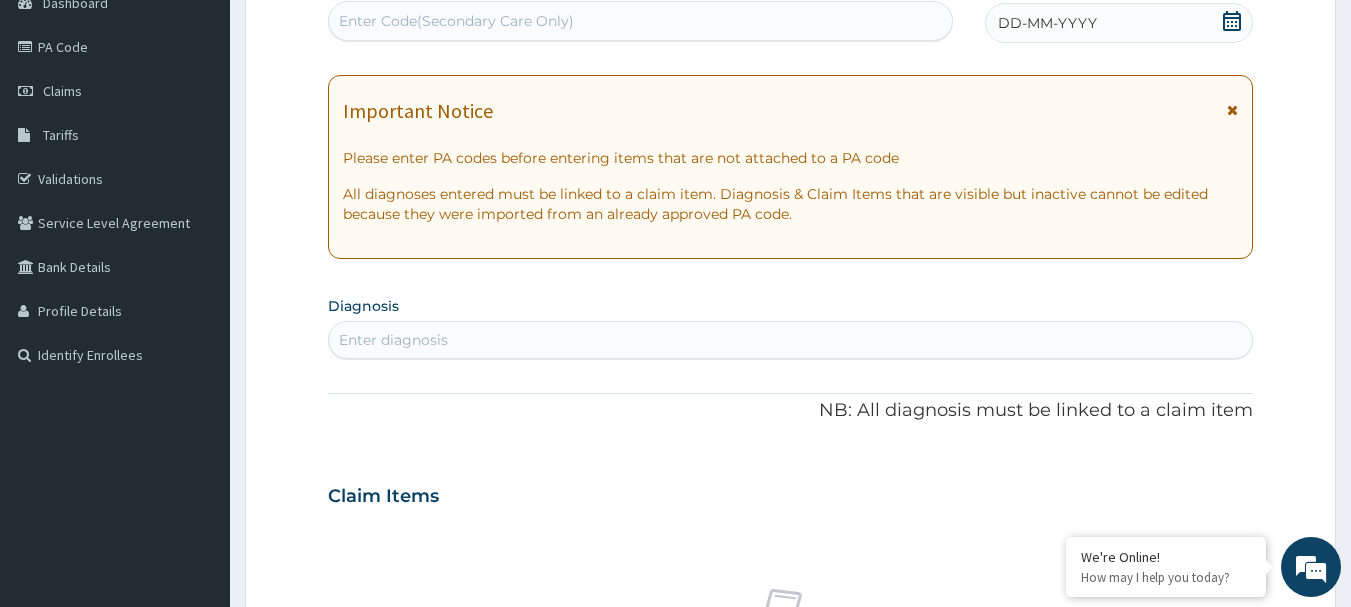 scroll, scrollTop: 0, scrollLeft: 0, axis: both 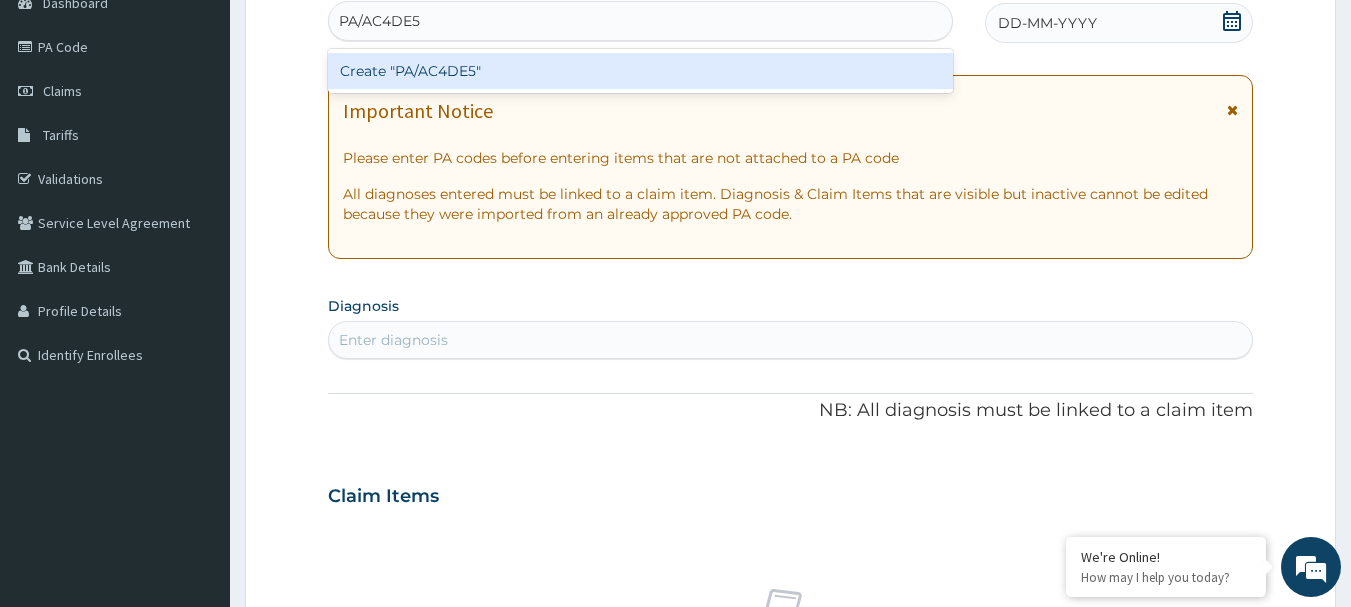 click on "Create "PA/AC4DE5"" at bounding box center [641, 71] 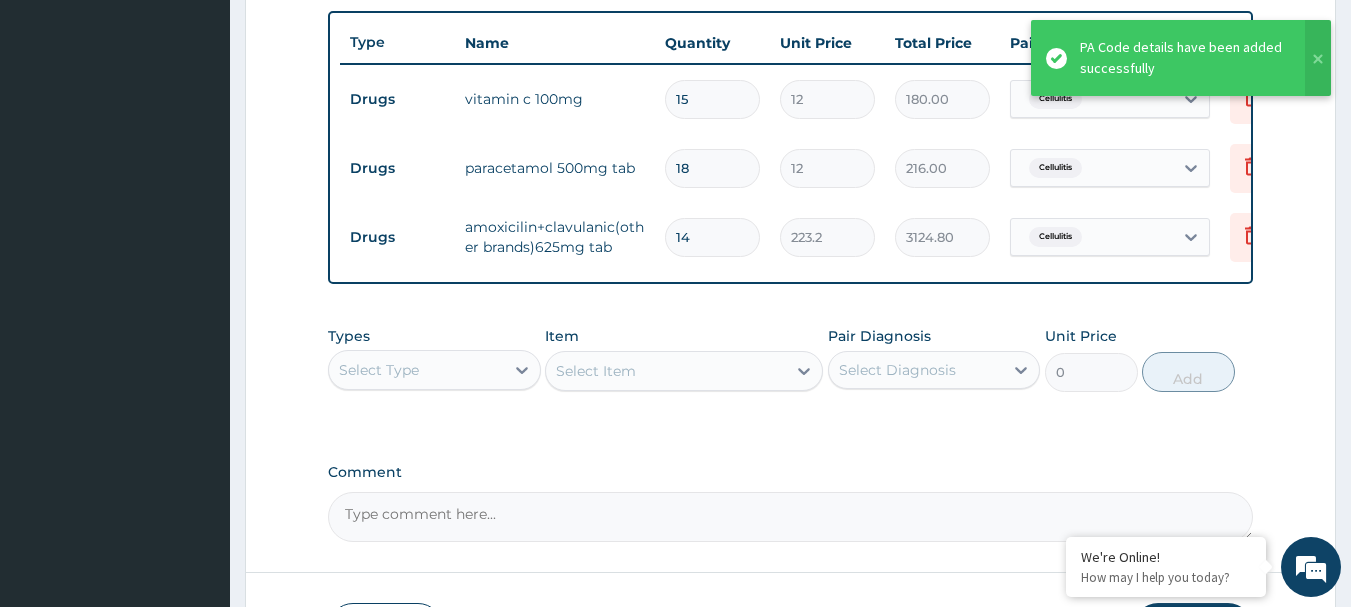 scroll, scrollTop: 767, scrollLeft: 0, axis: vertical 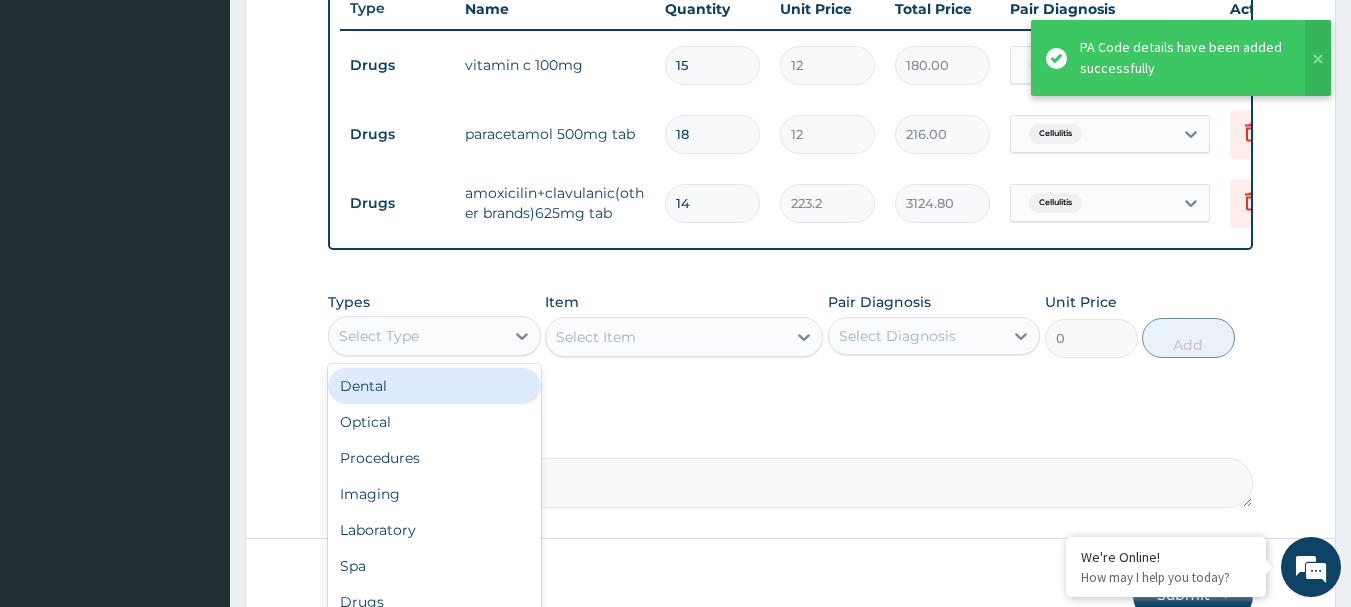 click on "Select Type" at bounding box center (416, 336) 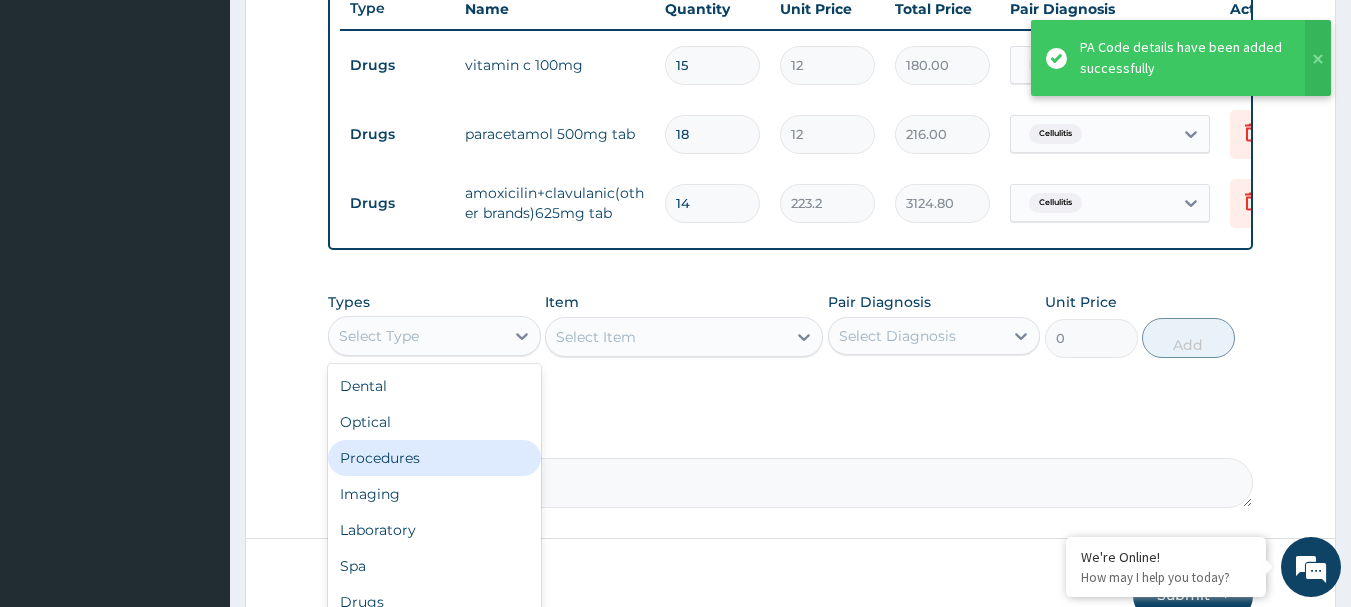 drag, startPoint x: 458, startPoint y: 468, endPoint x: 654, endPoint y: 443, distance: 197.58795 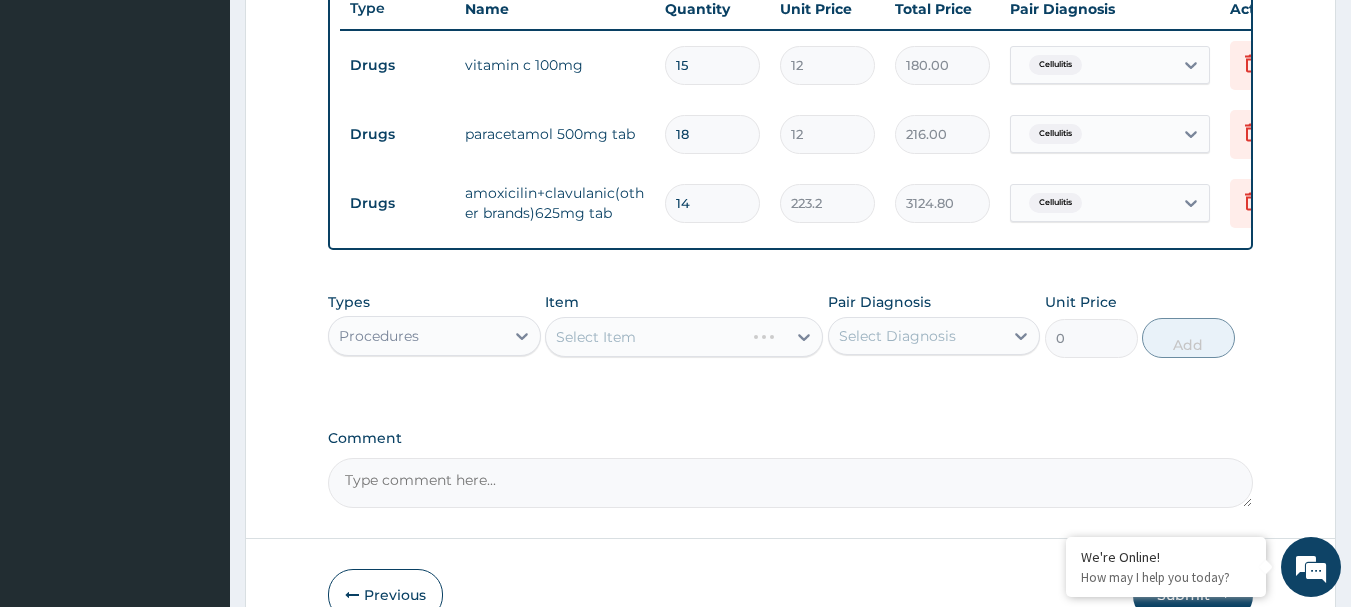 click on "Select Item" at bounding box center [684, 337] 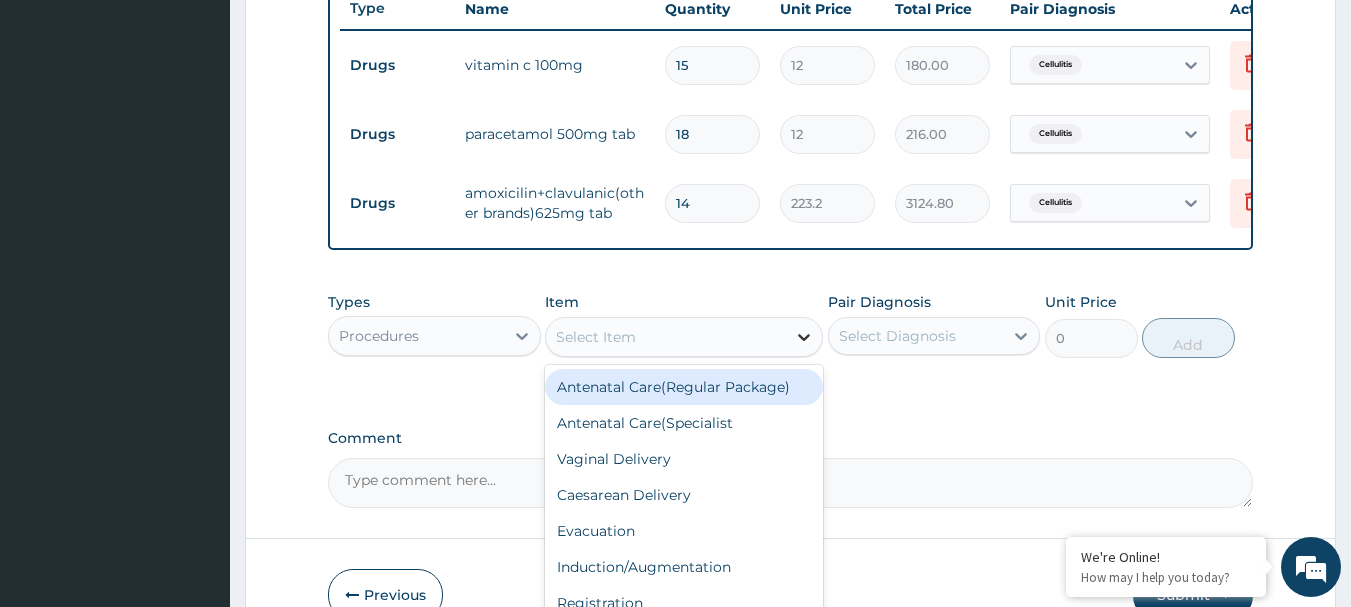 click 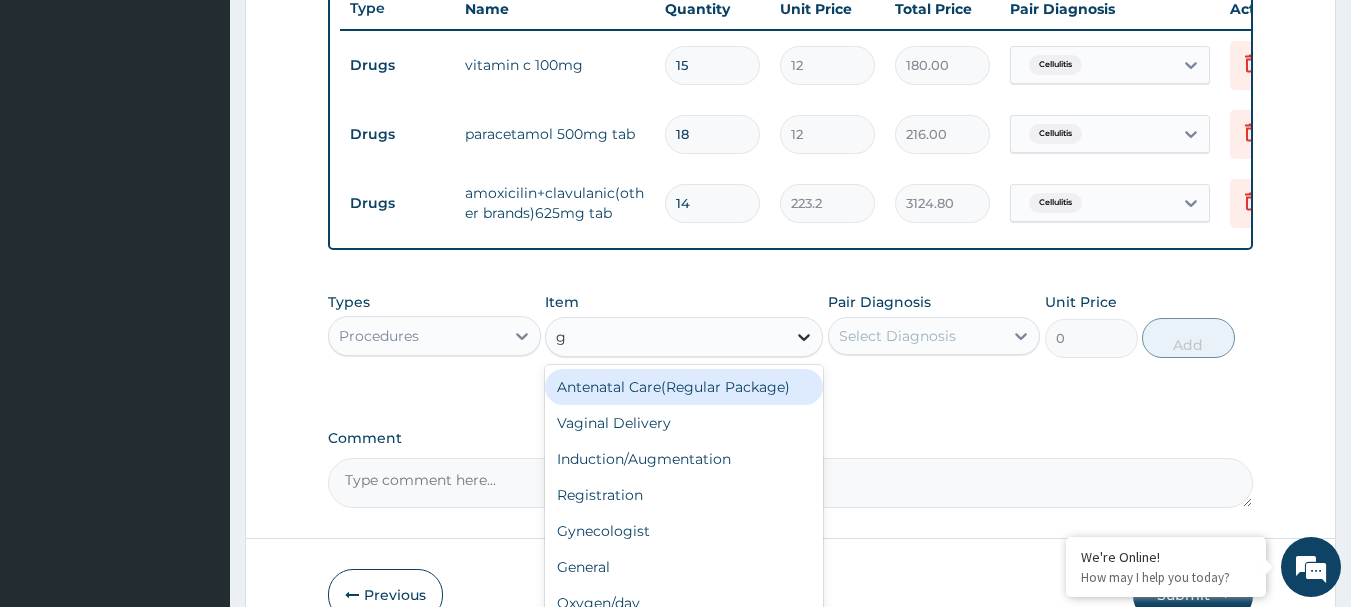 type on "gp" 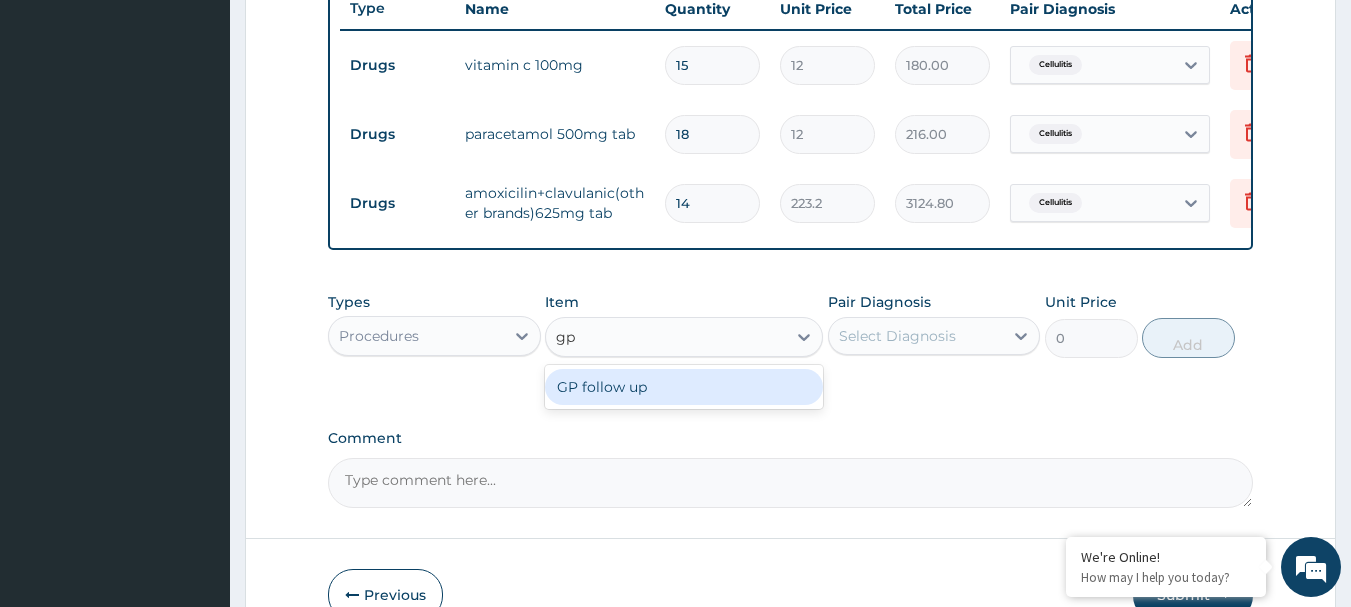 click on "GP follow up" at bounding box center (684, 387) 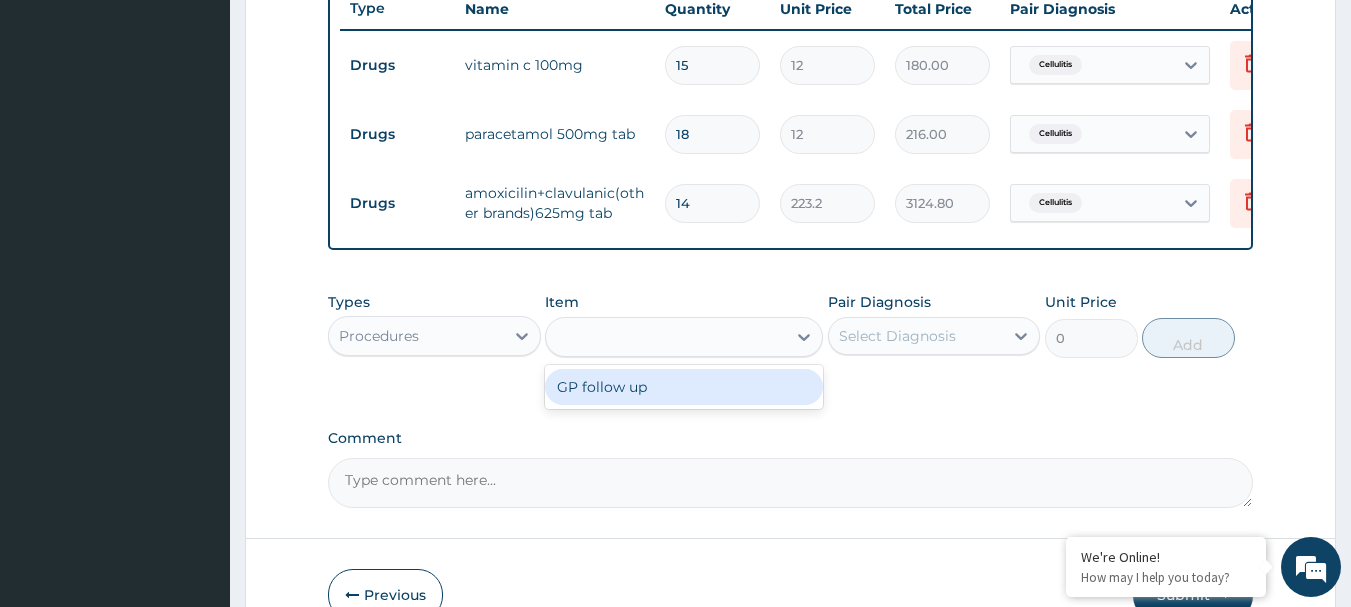 type on "2500" 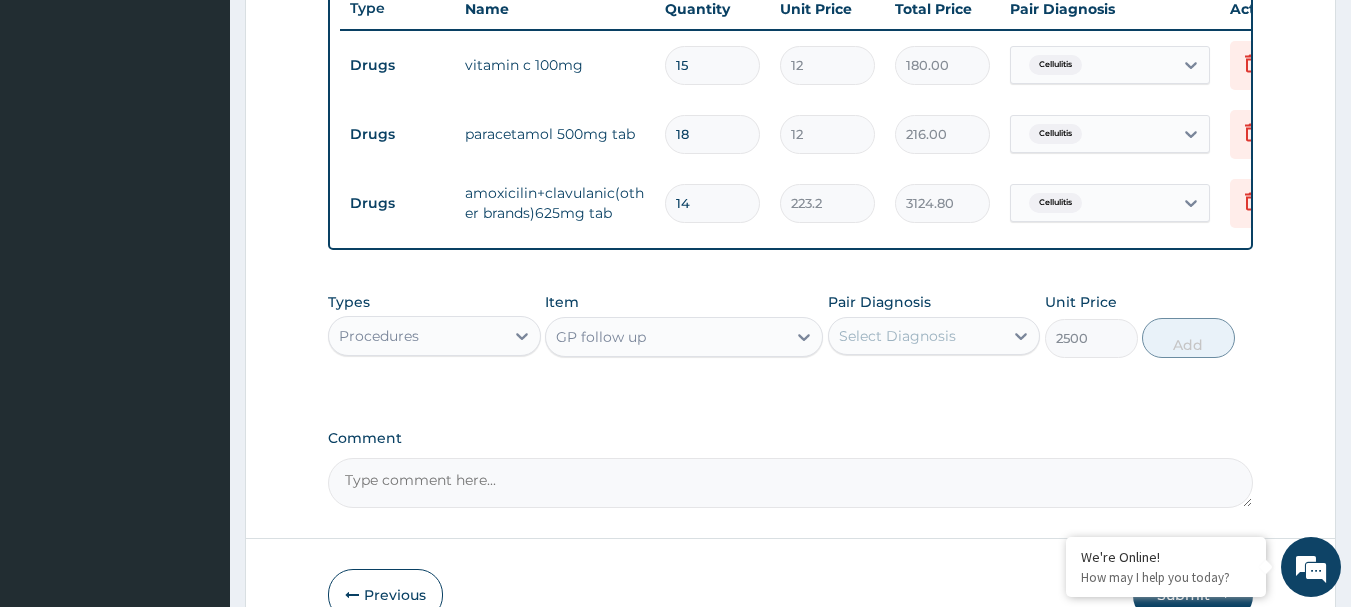 click on "Select Diagnosis" at bounding box center (897, 336) 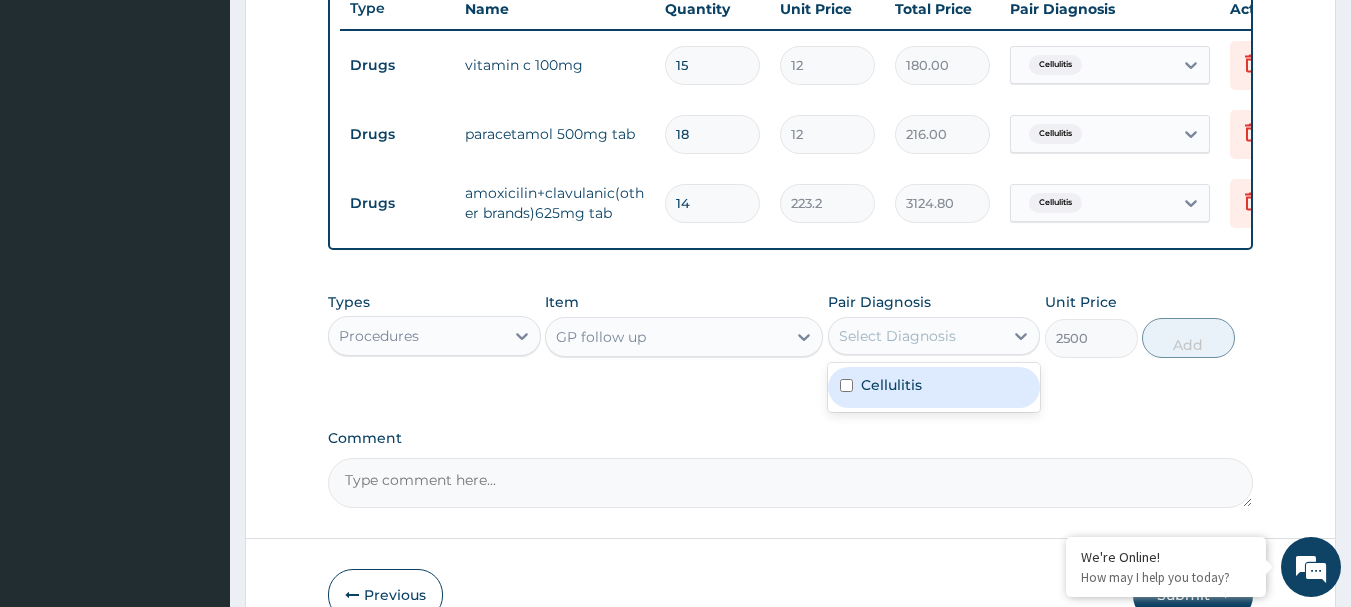 click on "Cellulitis" at bounding box center (934, 387) 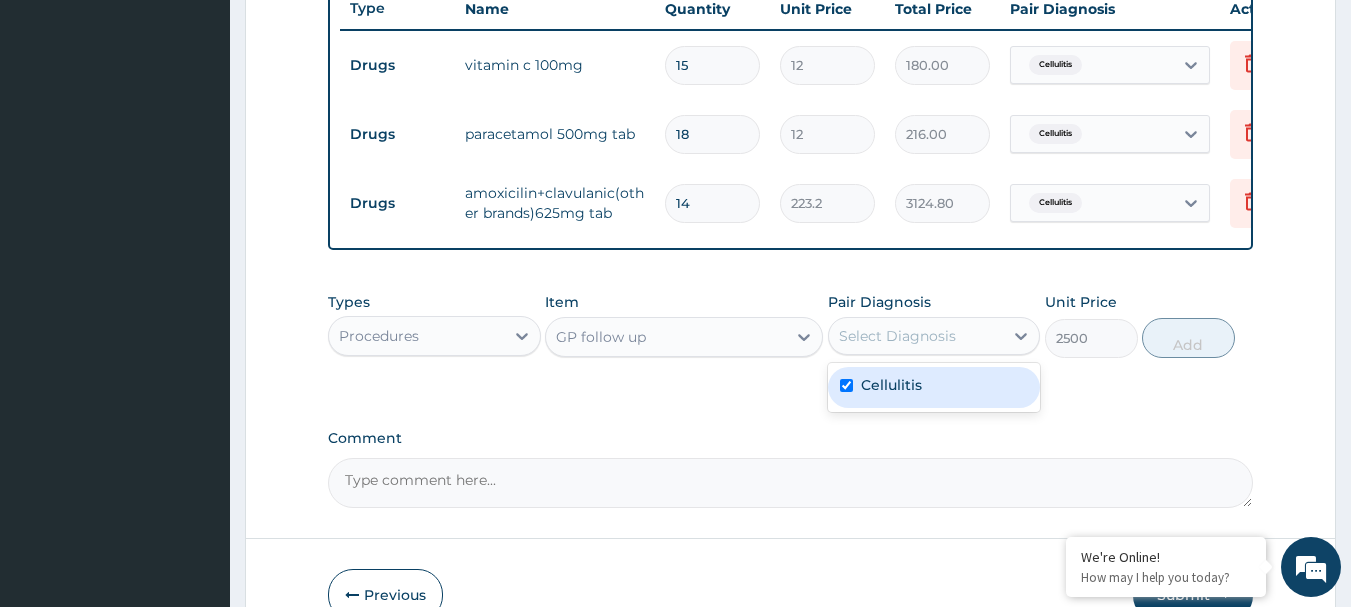 checkbox on "true" 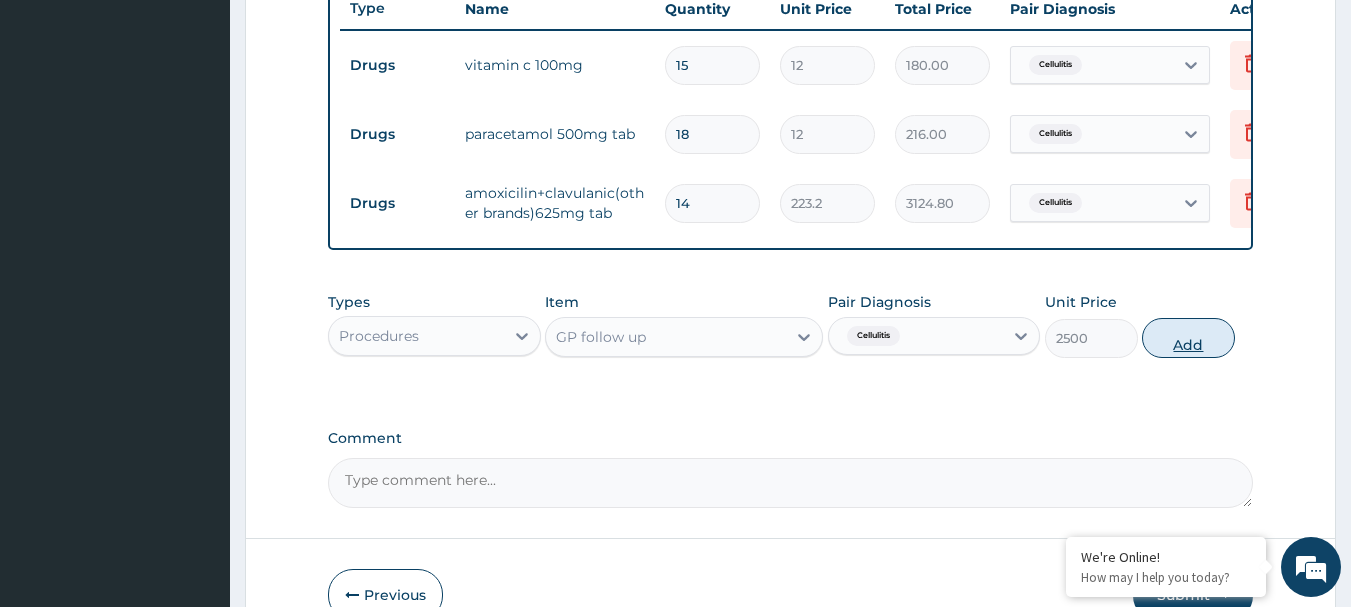 click on "Add" at bounding box center [1188, 338] 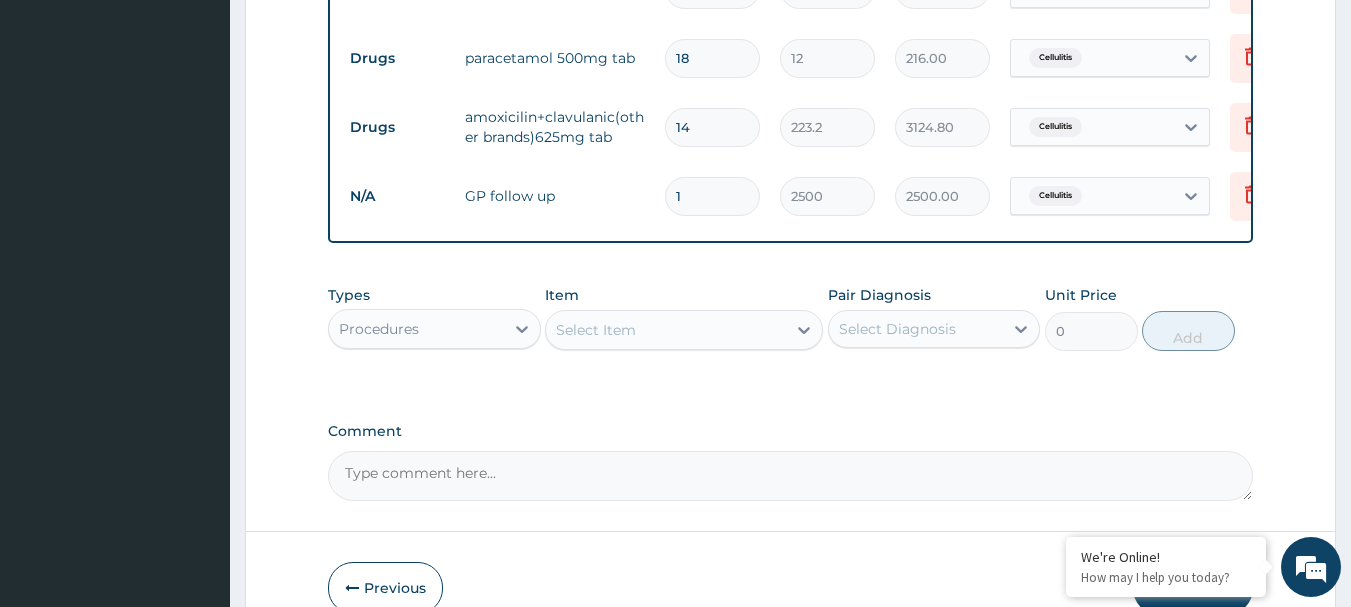 scroll, scrollTop: 962, scrollLeft: 0, axis: vertical 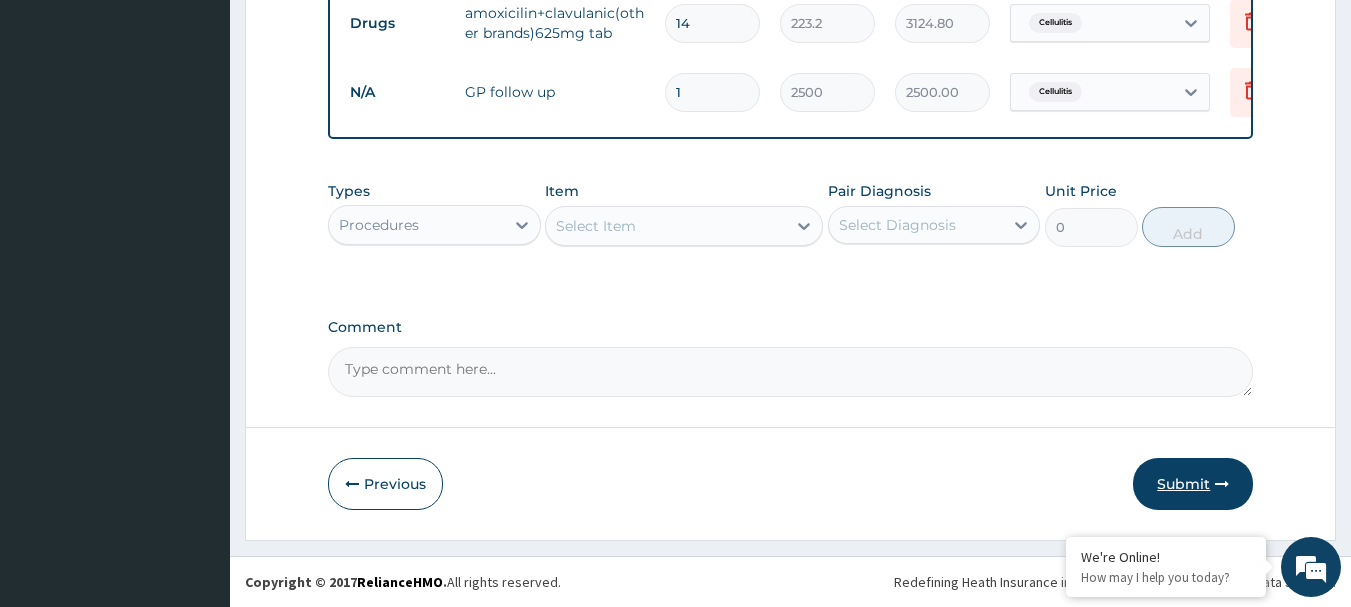 click on "Submit" at bounding box center (1193, 484) 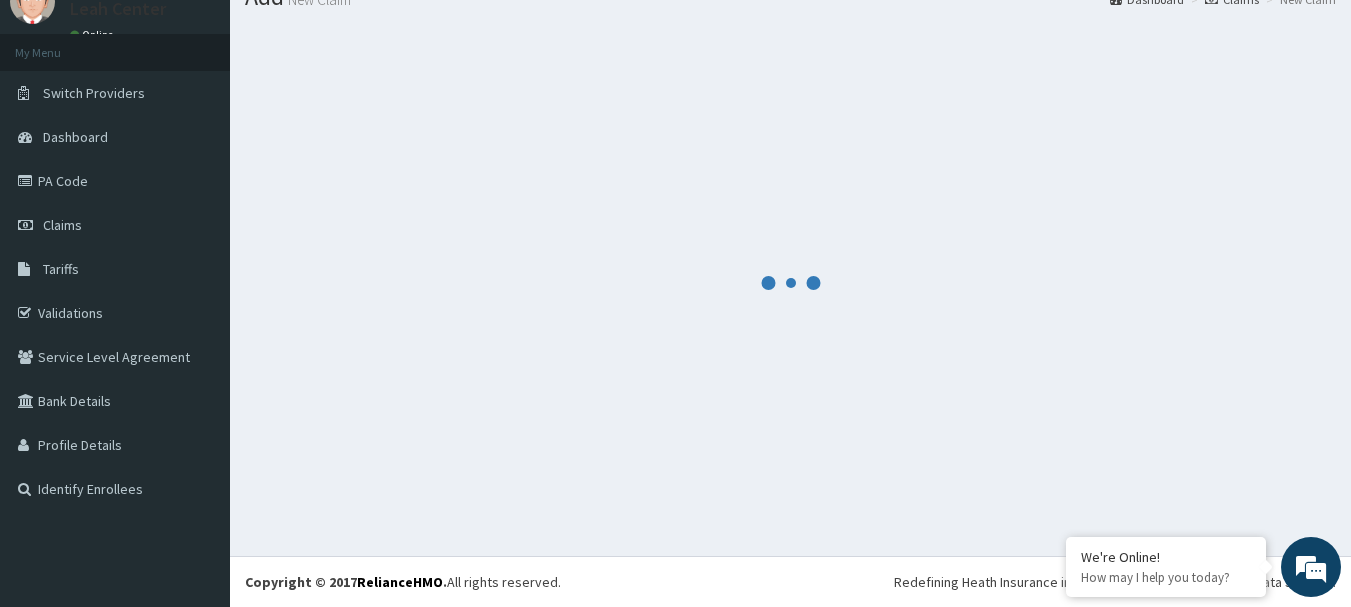 scroll, scrollTop: 962, scrollLeft: 0, axis: vertical 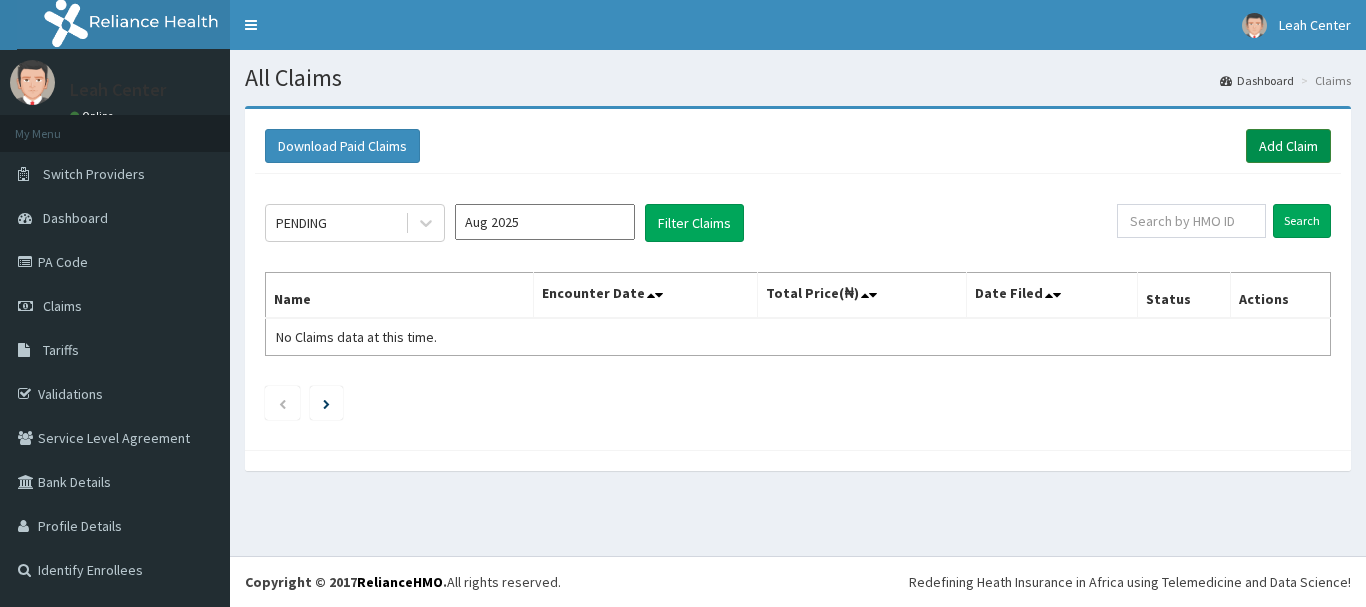 click on "Add Claim" at bounding box center [1288, 146] 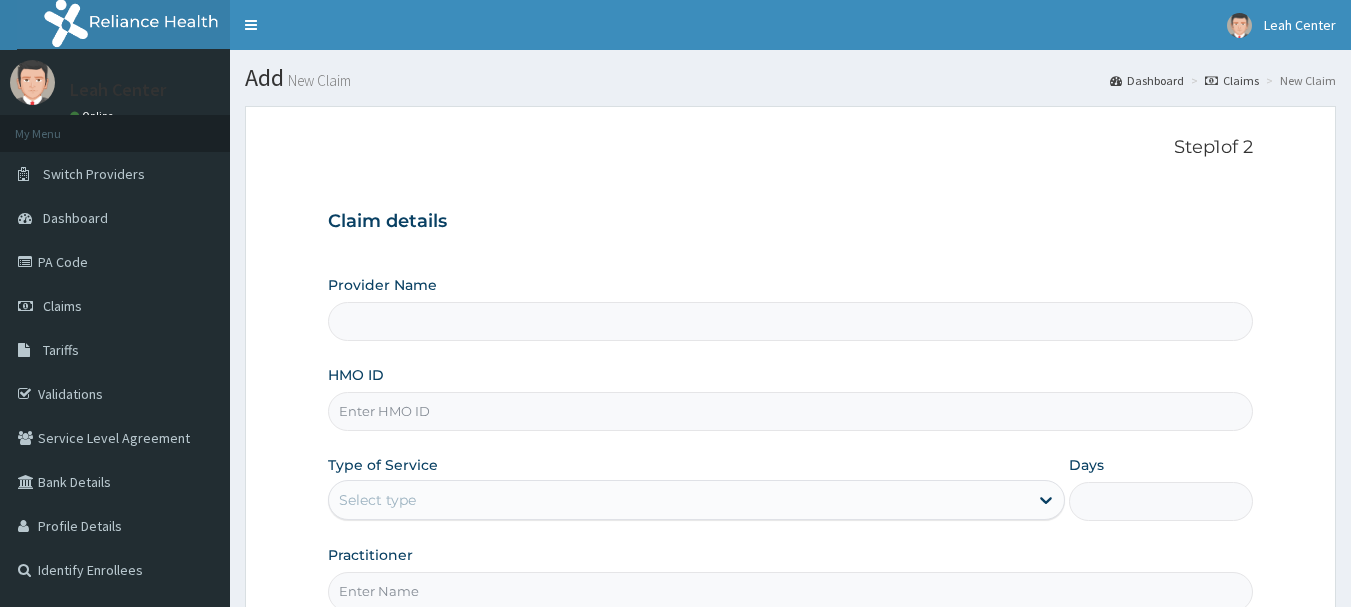 scroll, scrollTop: 0, scrollLeft: 0, axis: both 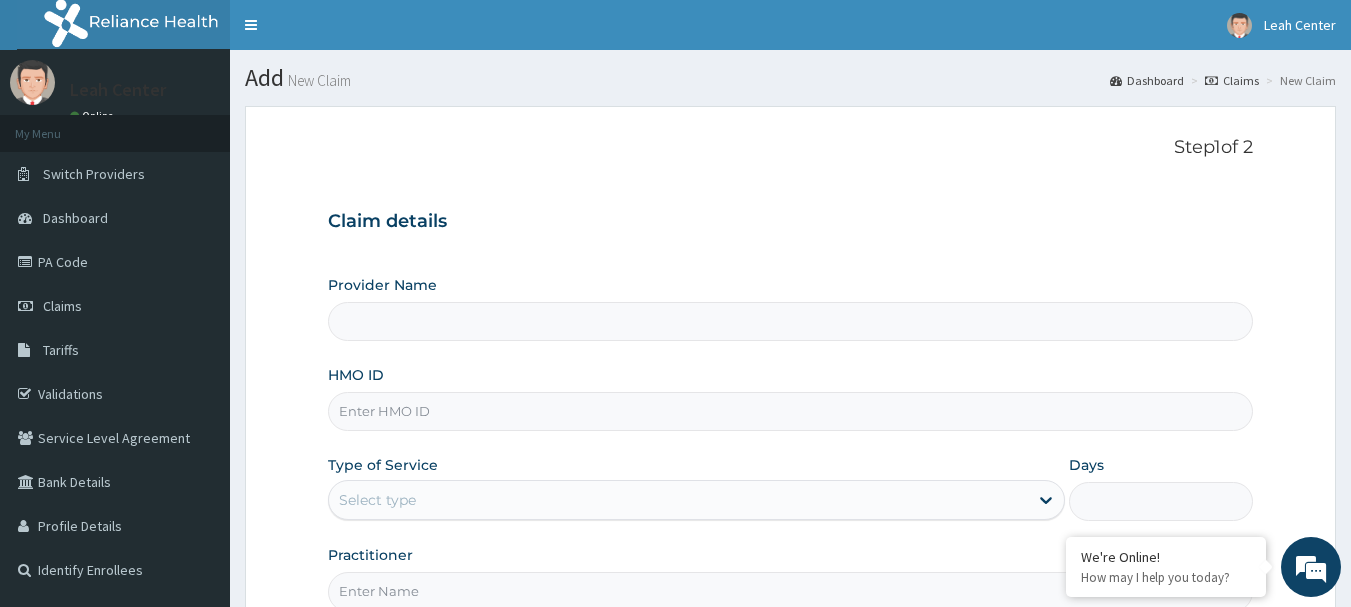 click on "HMO ID" at bounding box center (791, 411) 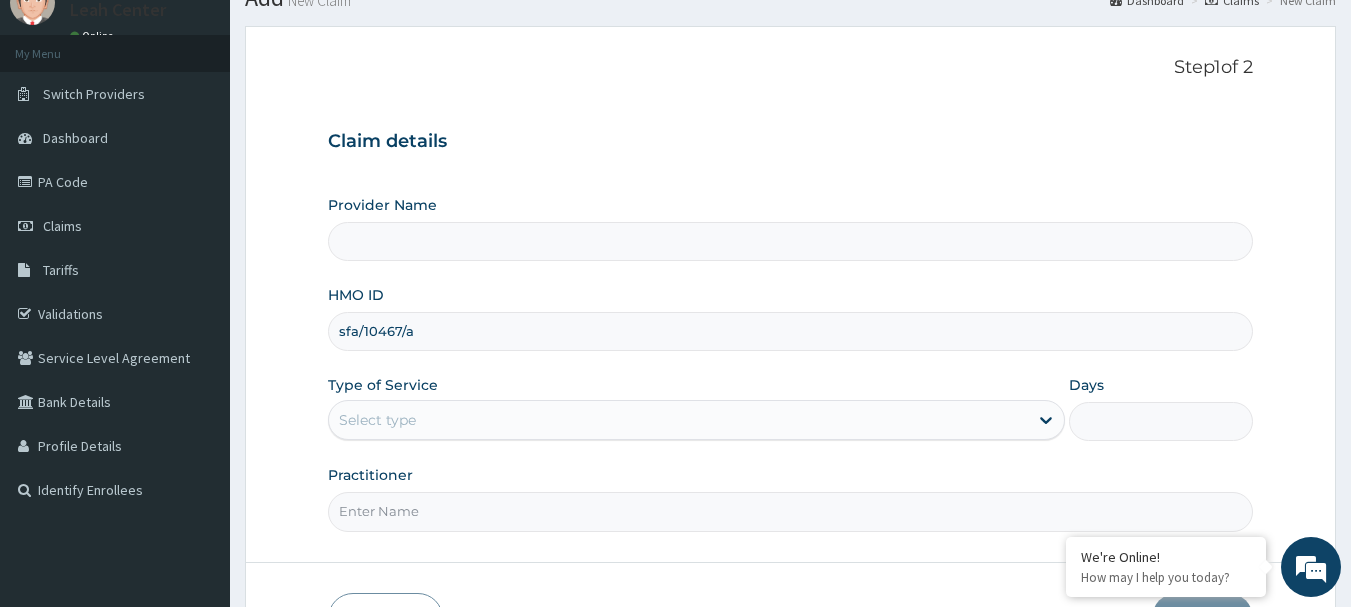 scroll, scrollTop: 215, scrollLeft: 0, axis: vertical 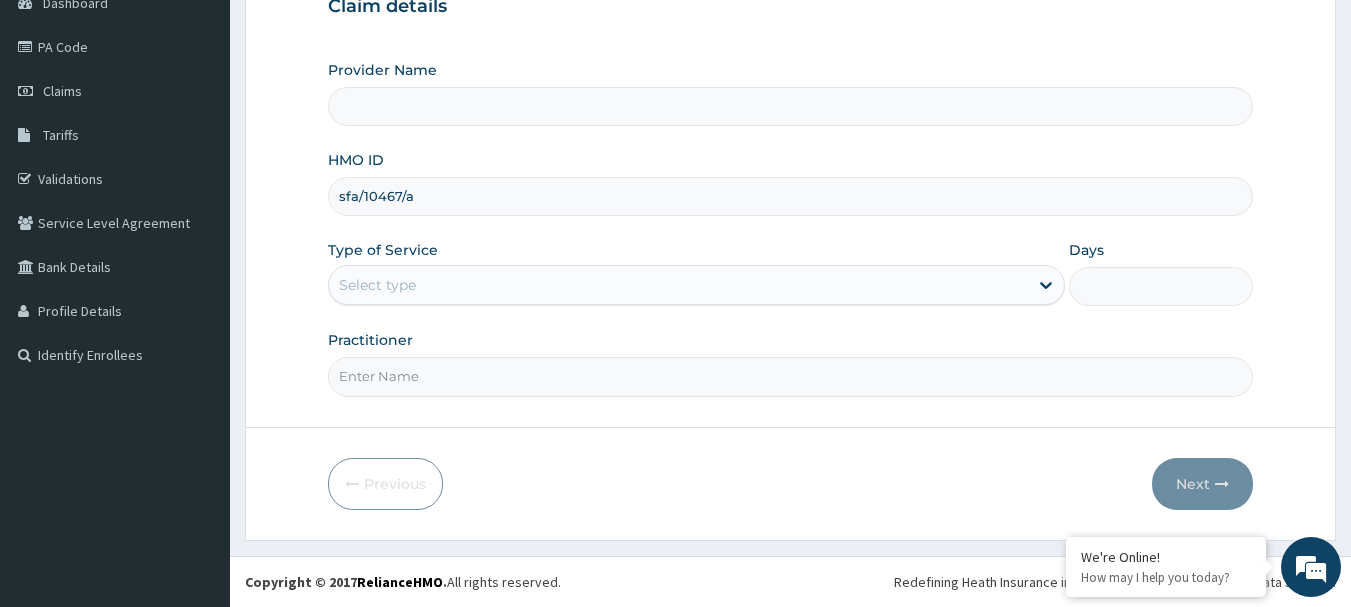 type on "sfa/10467/a" 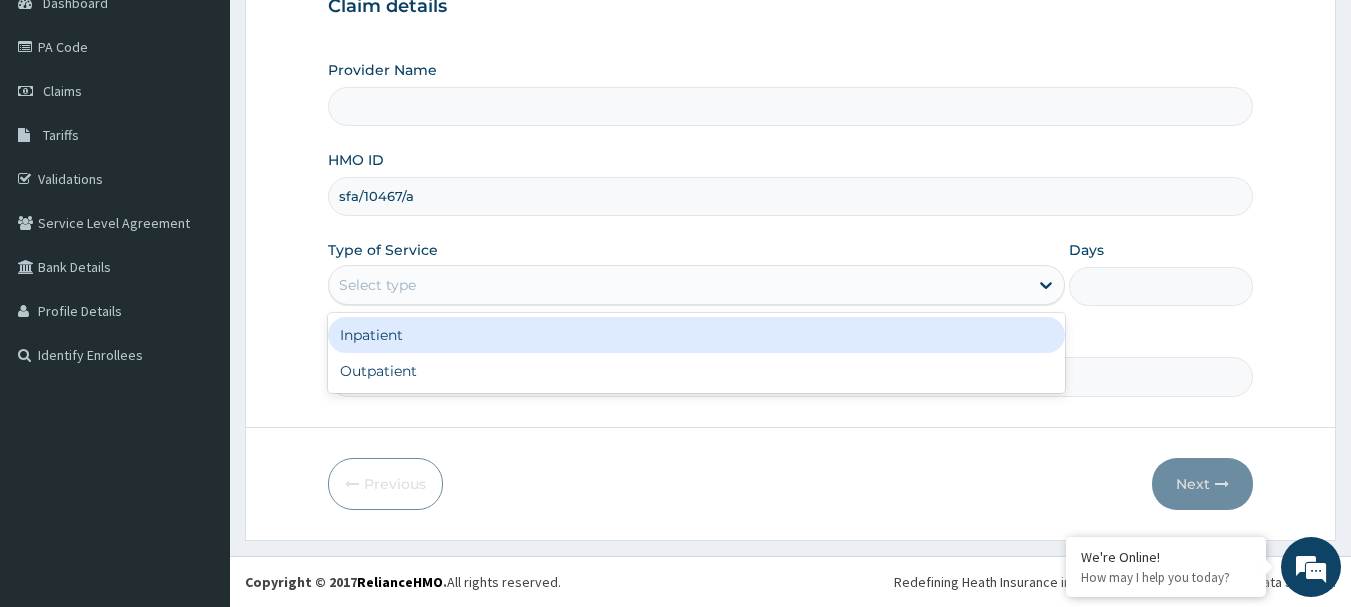 type on "Leah Medical Centre" 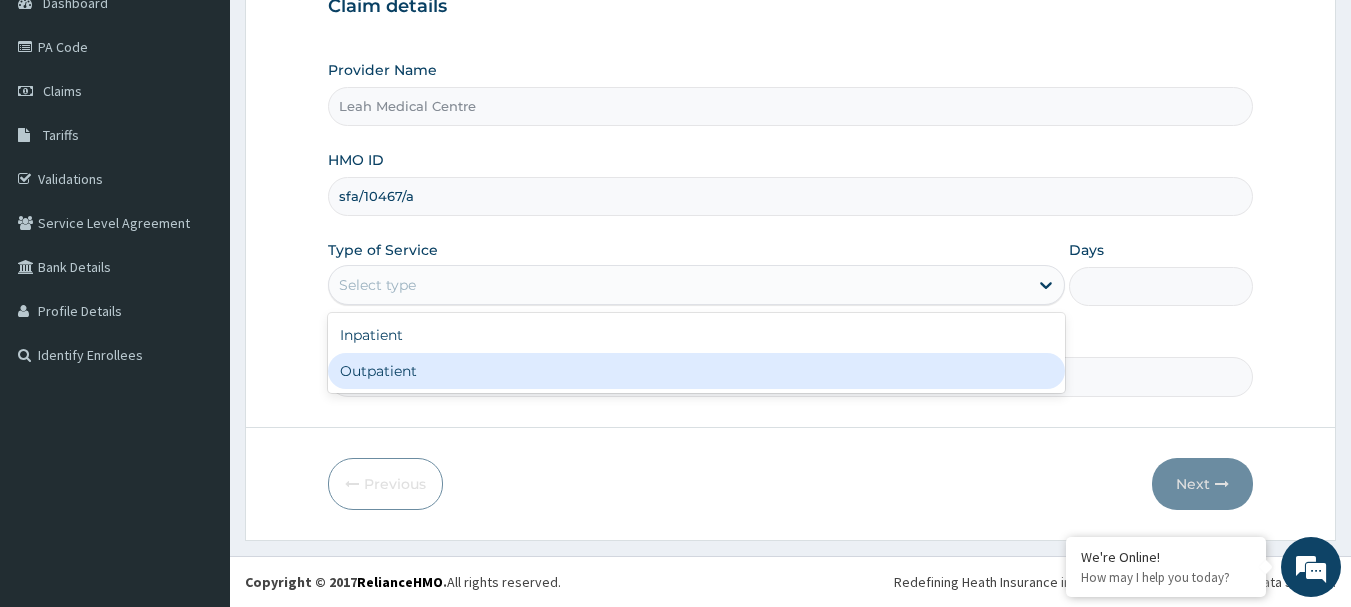 click on "Outpatient" at bounding box center [696, 371] 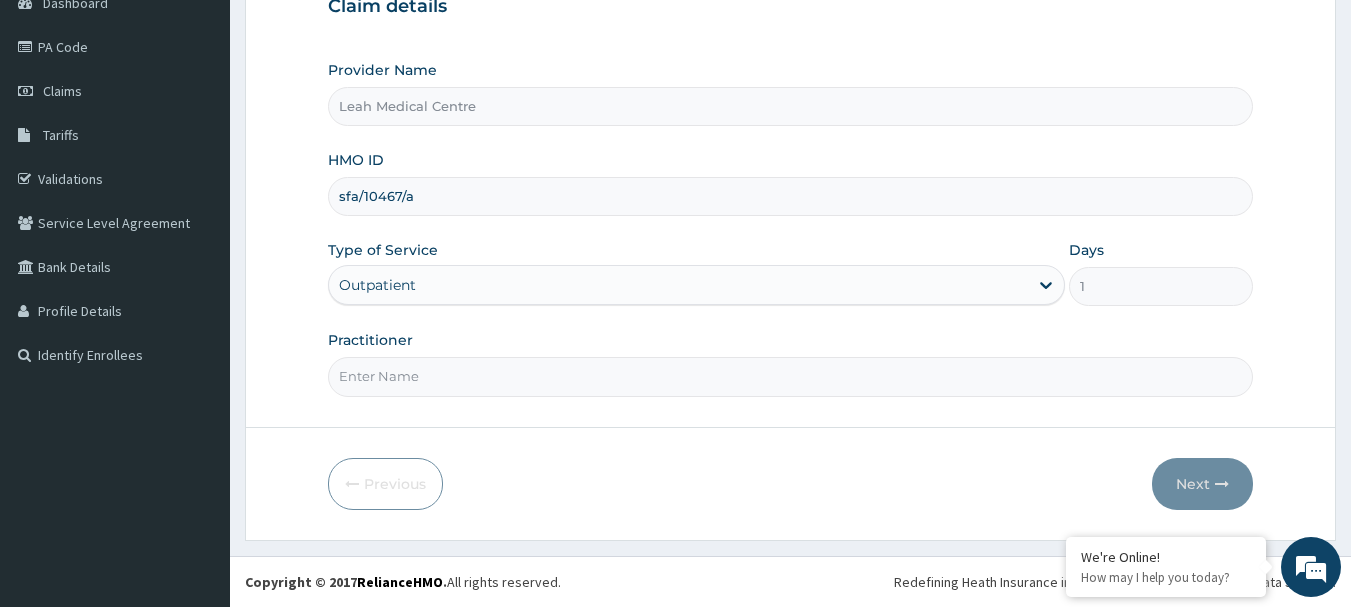 click on "Practitioner" at bounding box center [791, 376] 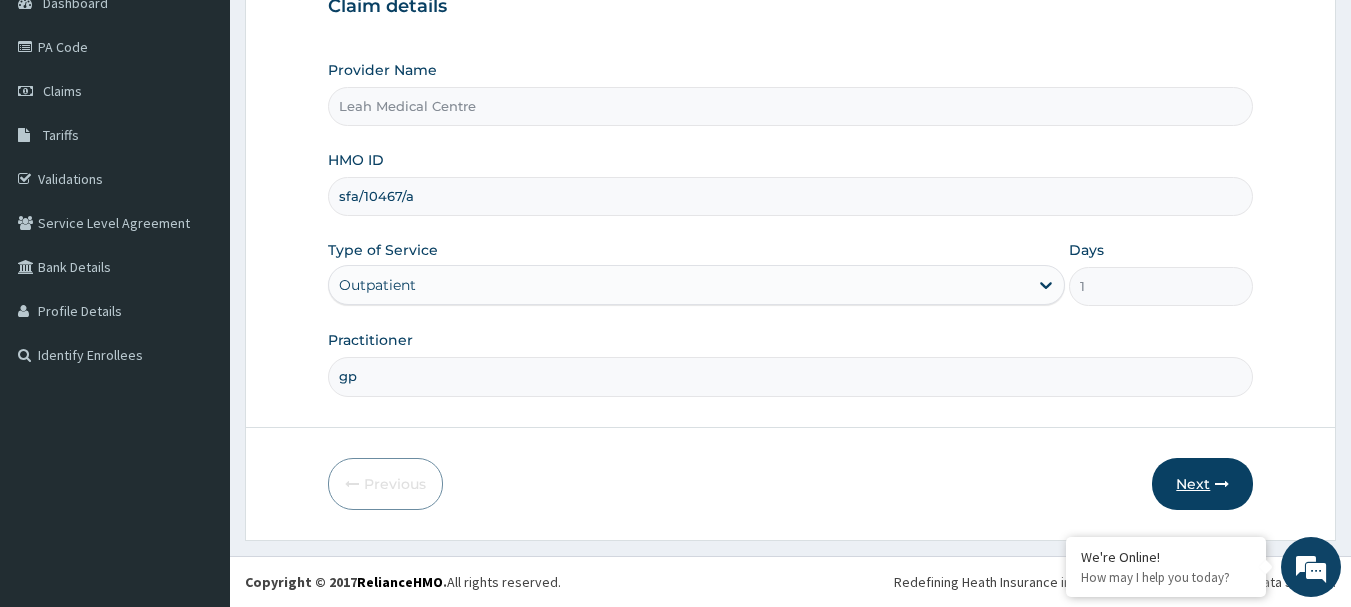 type on "gp" 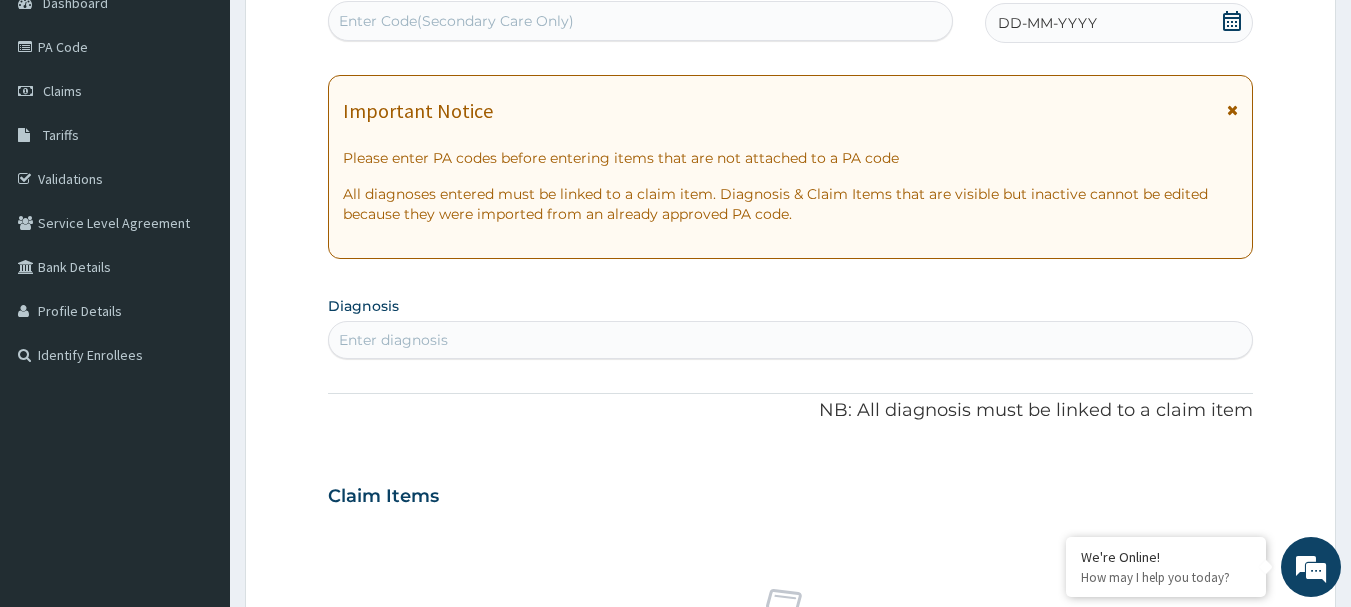 scroll, scrollTop: 0, scrollLeft: 0, axis: both 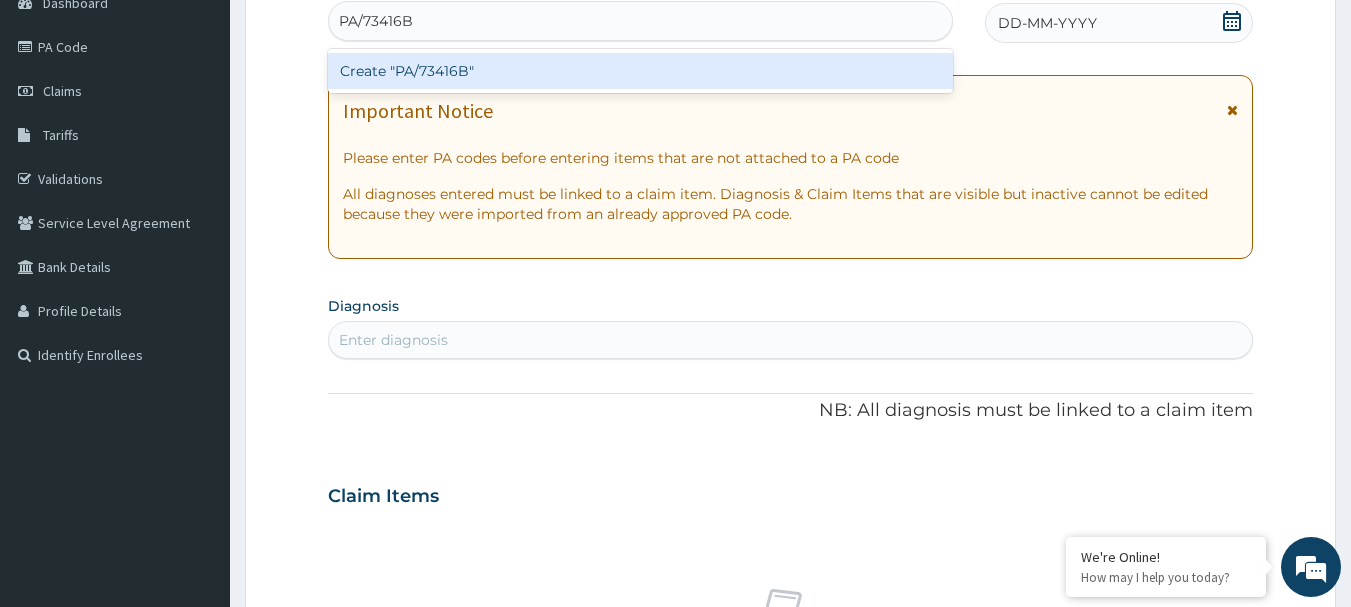 click on "Create "PA/73416B"" at bounding box center (641, 71) 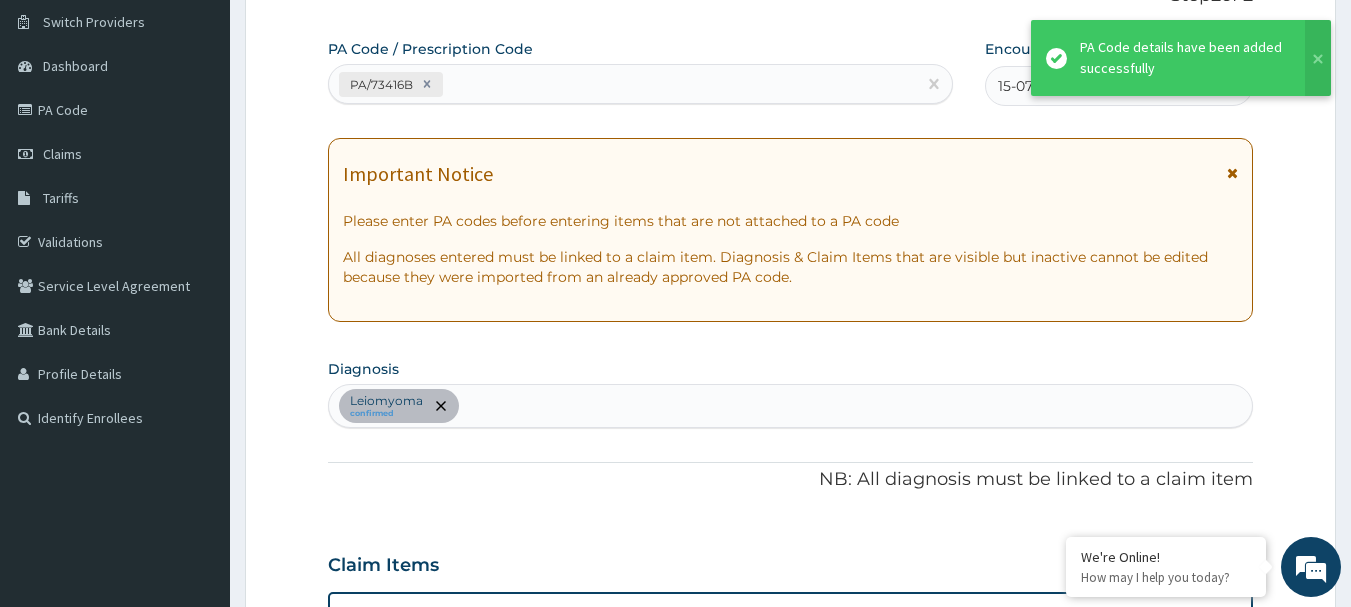 scroll, scrollTop: 145, scrollLeft: 0, axis: vertical 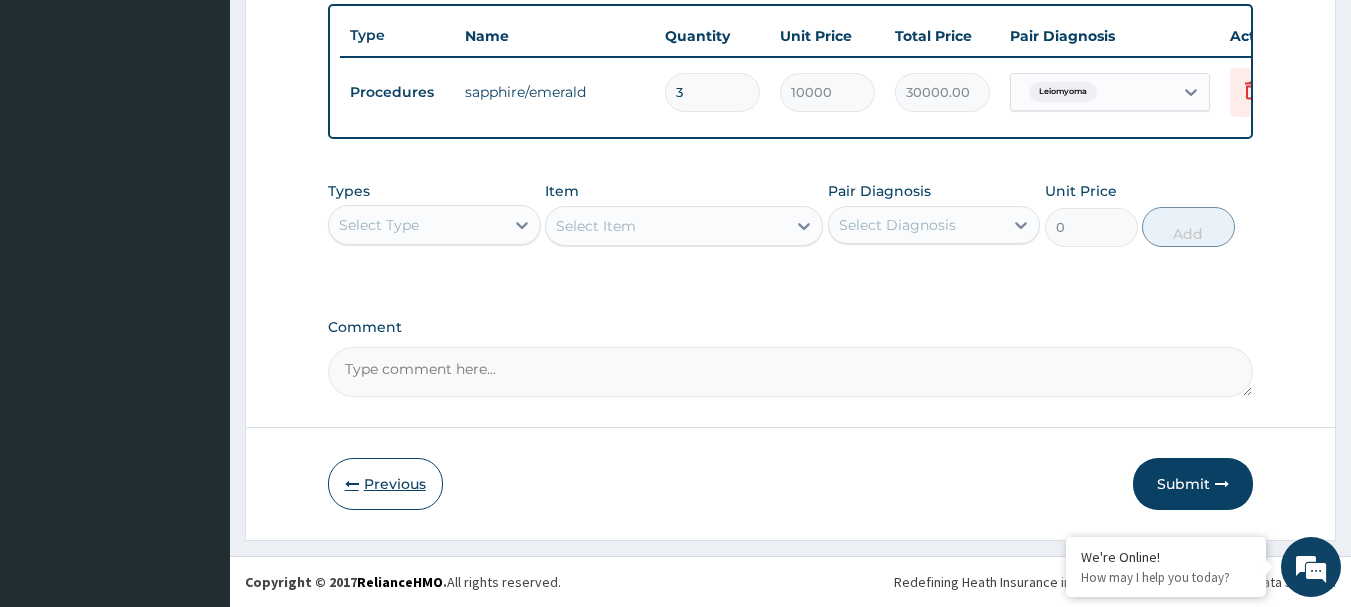 click on "Previous" at bounding box center (385, 484) 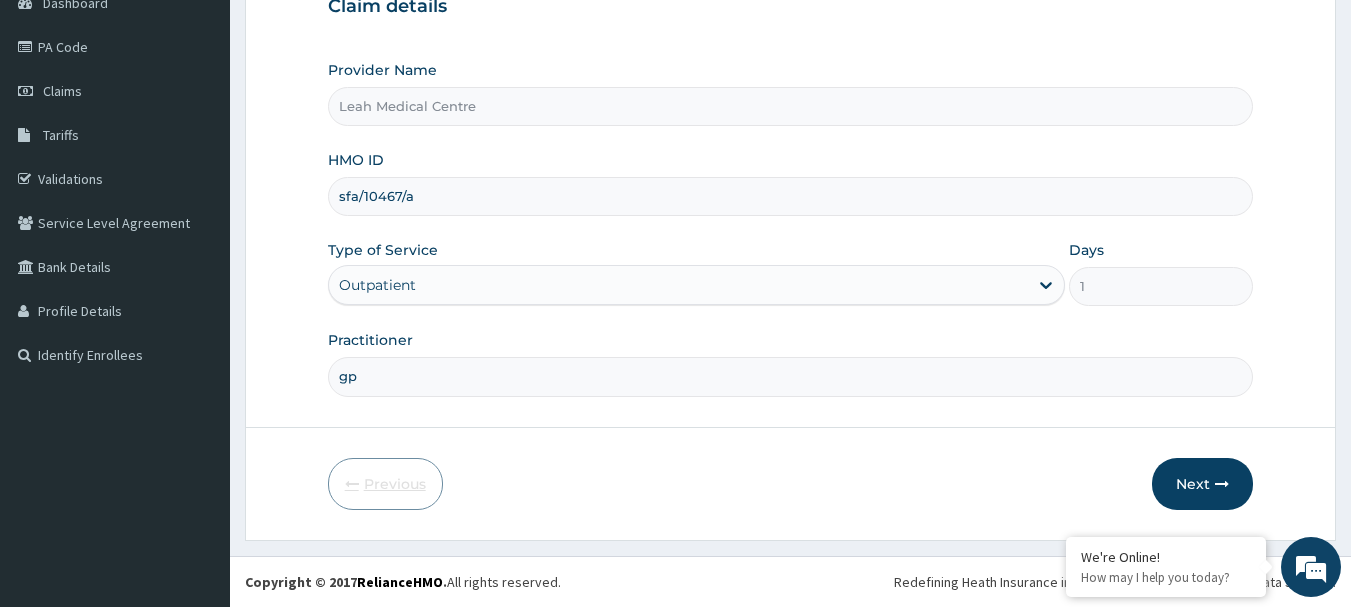 scroll, scrollTop: 215, scrollLeft: 0, axis: vertical 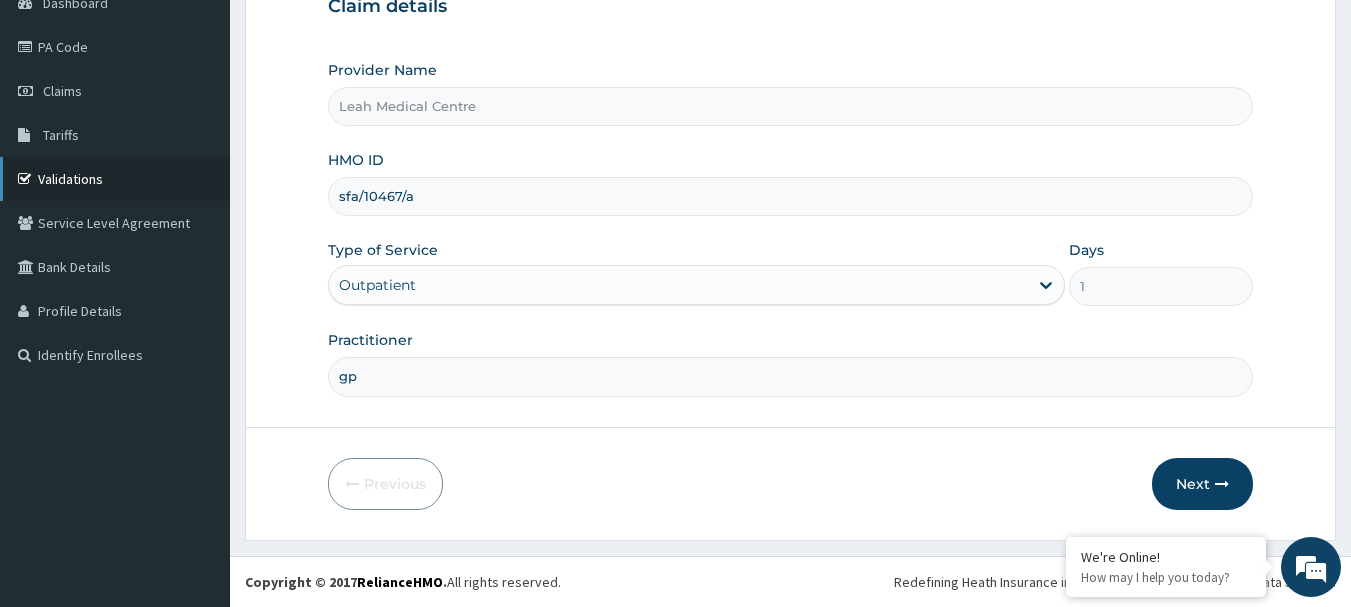 drag, startPoint x: 476, startPoint y: 203, endPoint x: 195, endPoint y: 166, distance: 283.42548 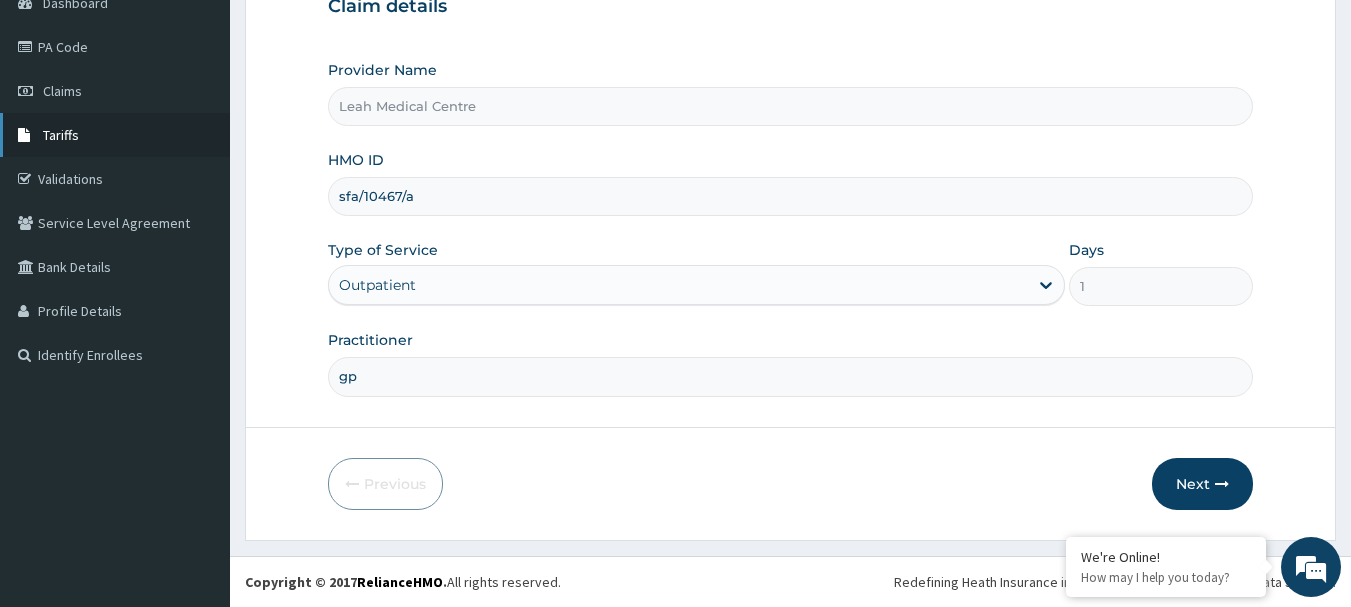 paste on "ris/10039/b" 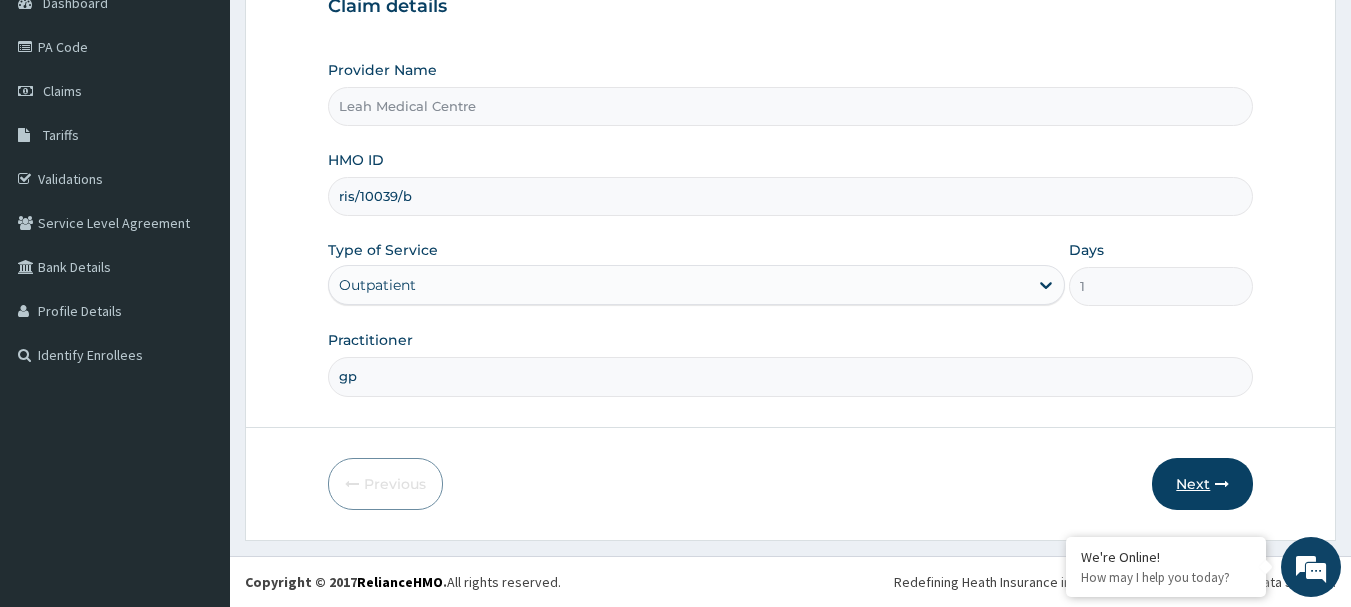 type on "ris/10039/b" 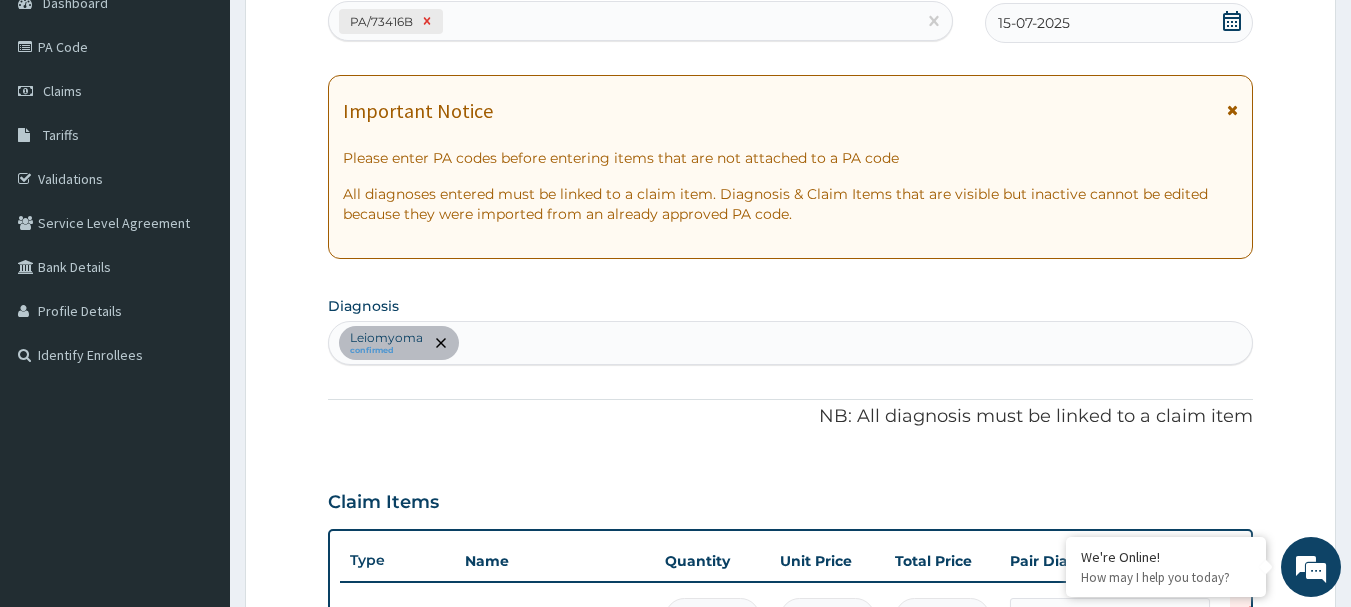 click 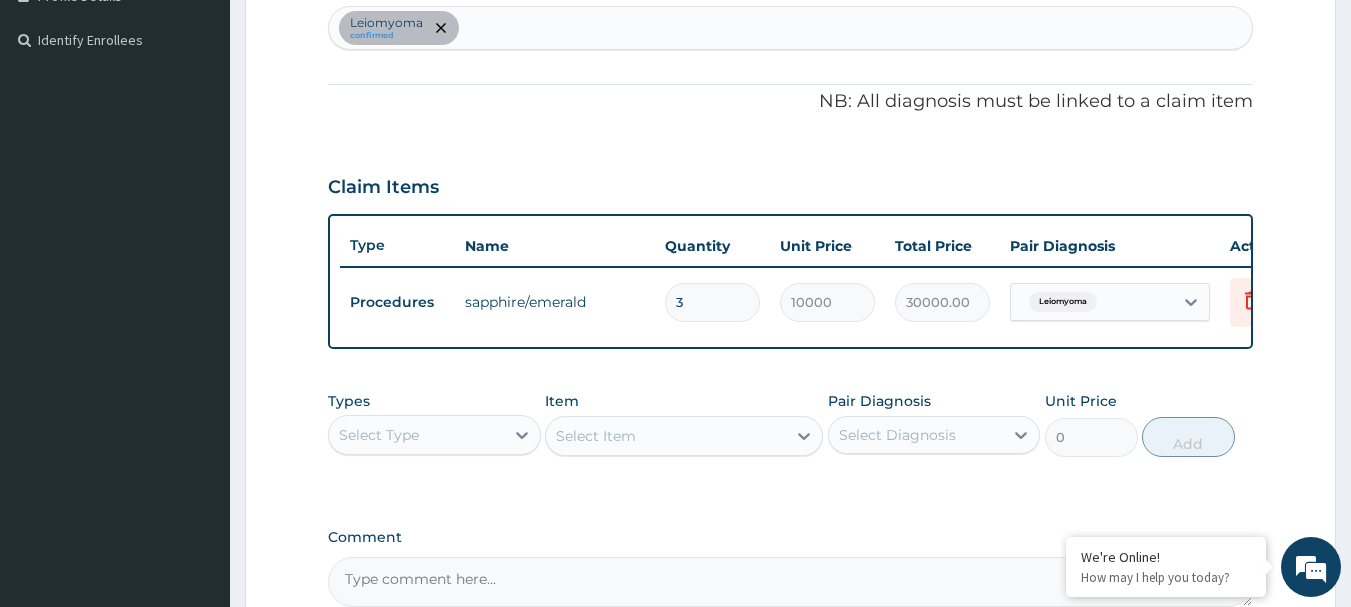 scroll, scrollTop: 415, scrollLeft: 0, axis: vertical 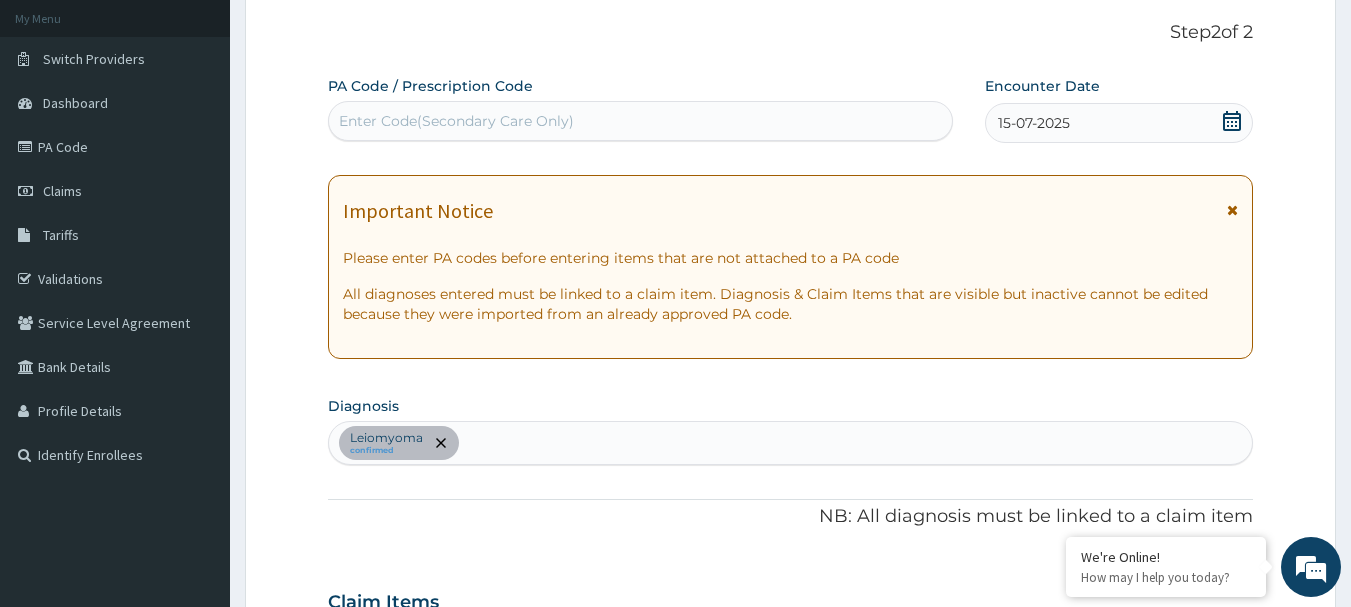 click on "Enter Code(Secondary Care Only)" at bounding box center [641, 121] 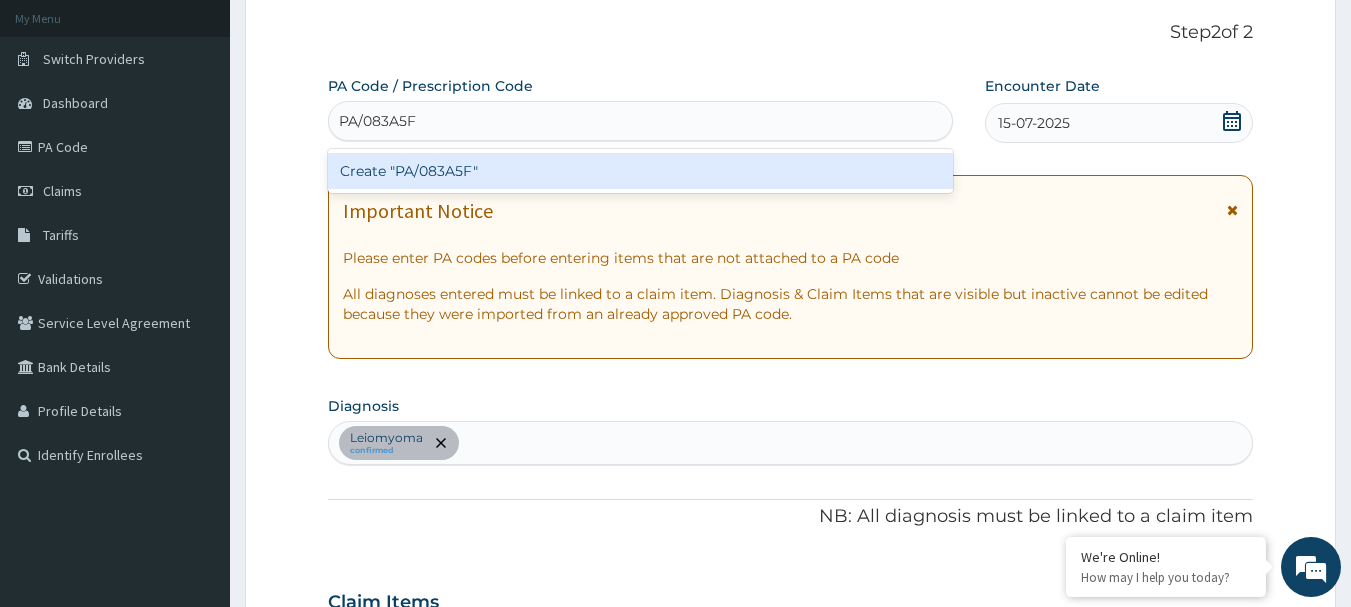 click on "Create "PA/083A5F"" at bounding box center [641, 171] 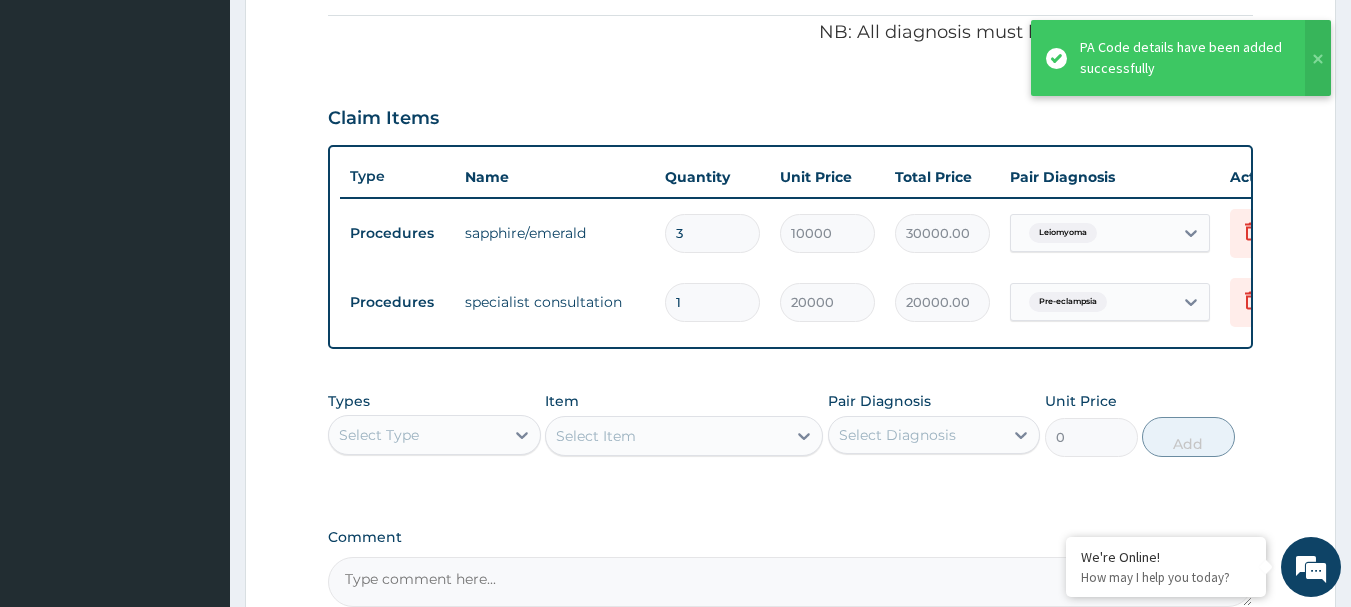 scroll, scrollTop: 598, scrollLeft: 0, axis: vertical 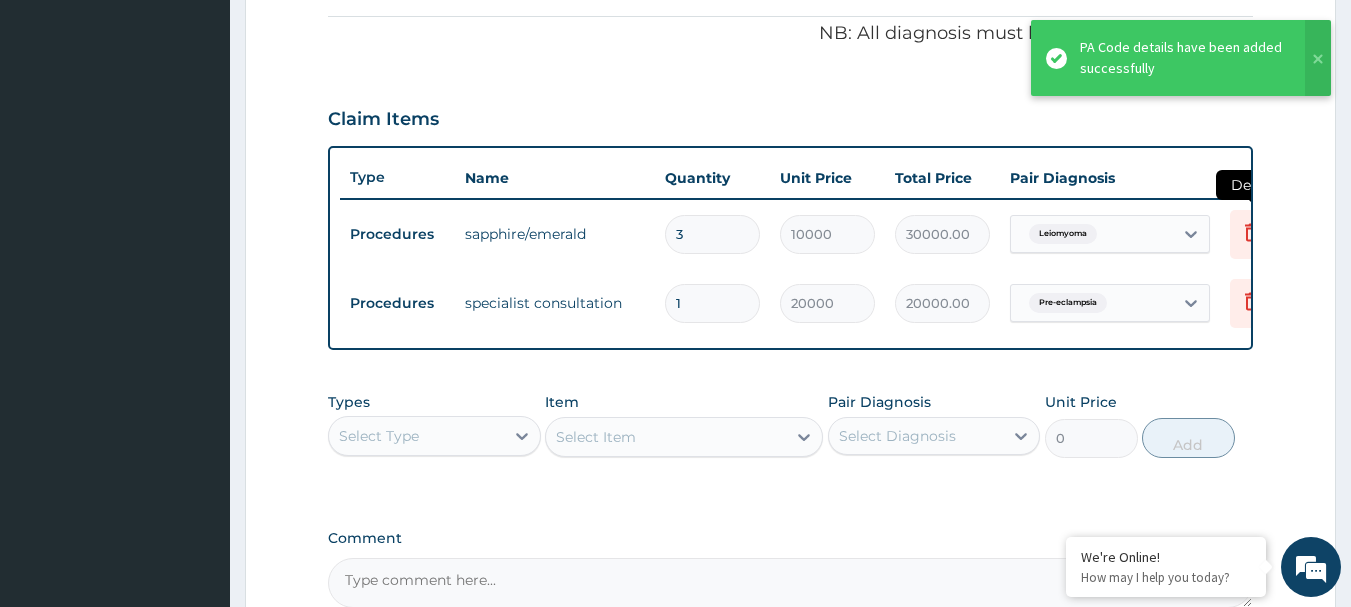 click 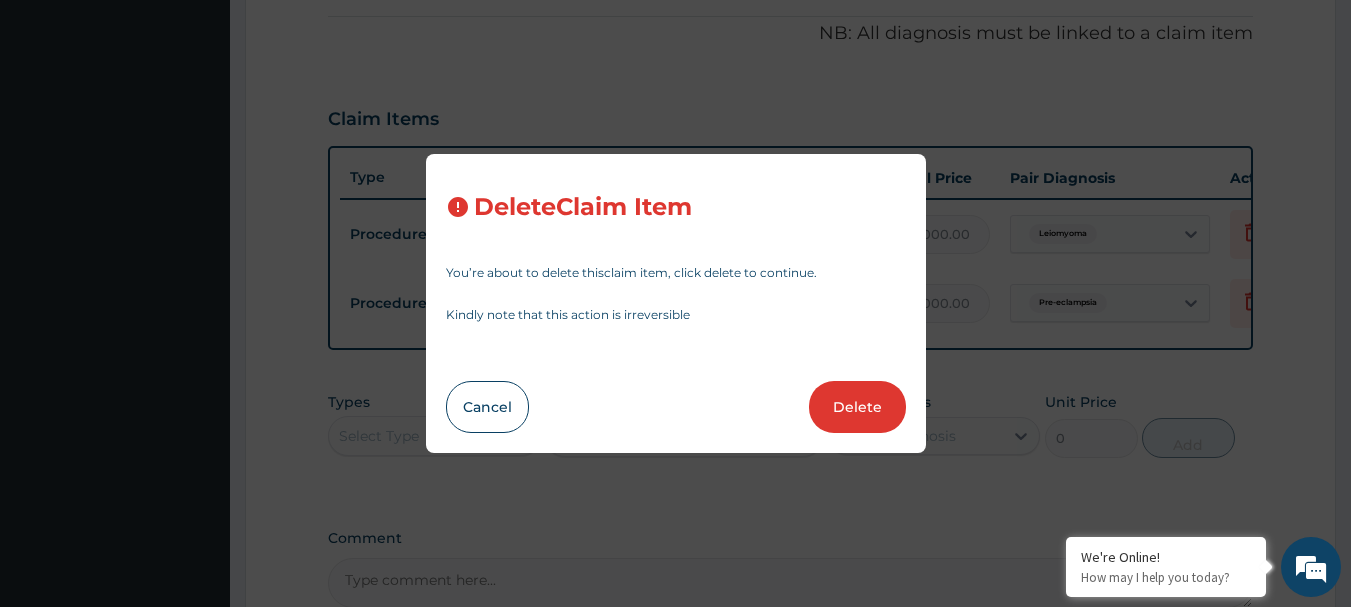 click on "Delete" at bounding box center (857, 407) 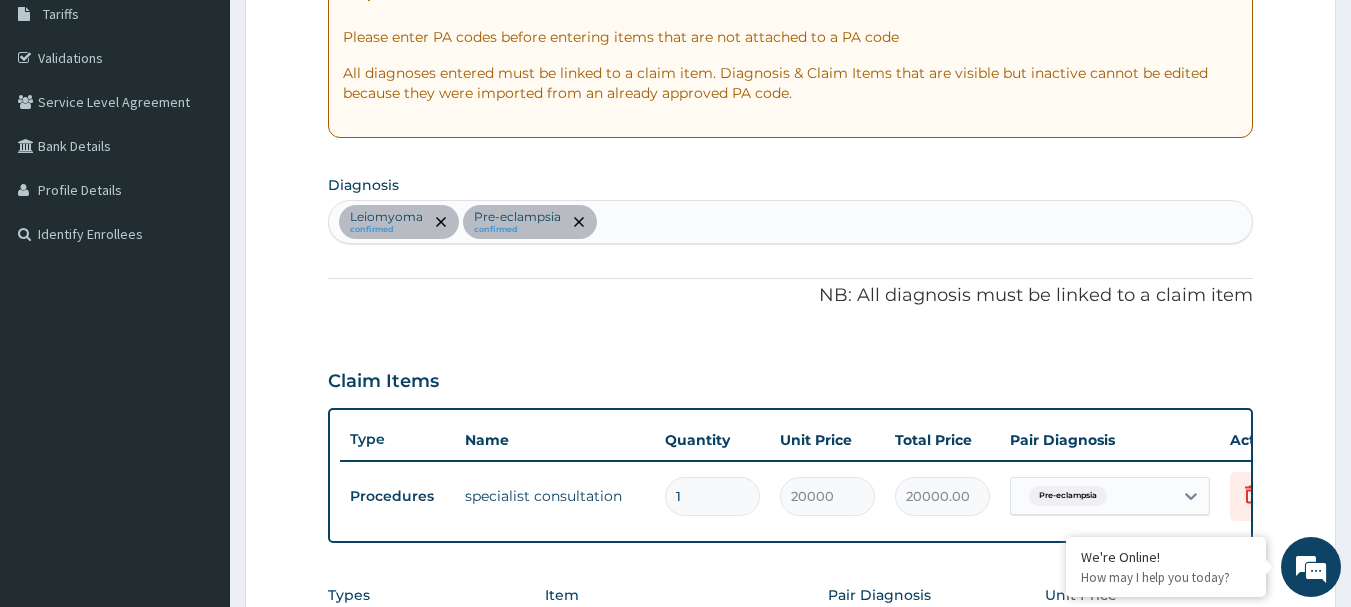 scroll, scrollTop: 298, scrollLeft: 0, axis: vertical 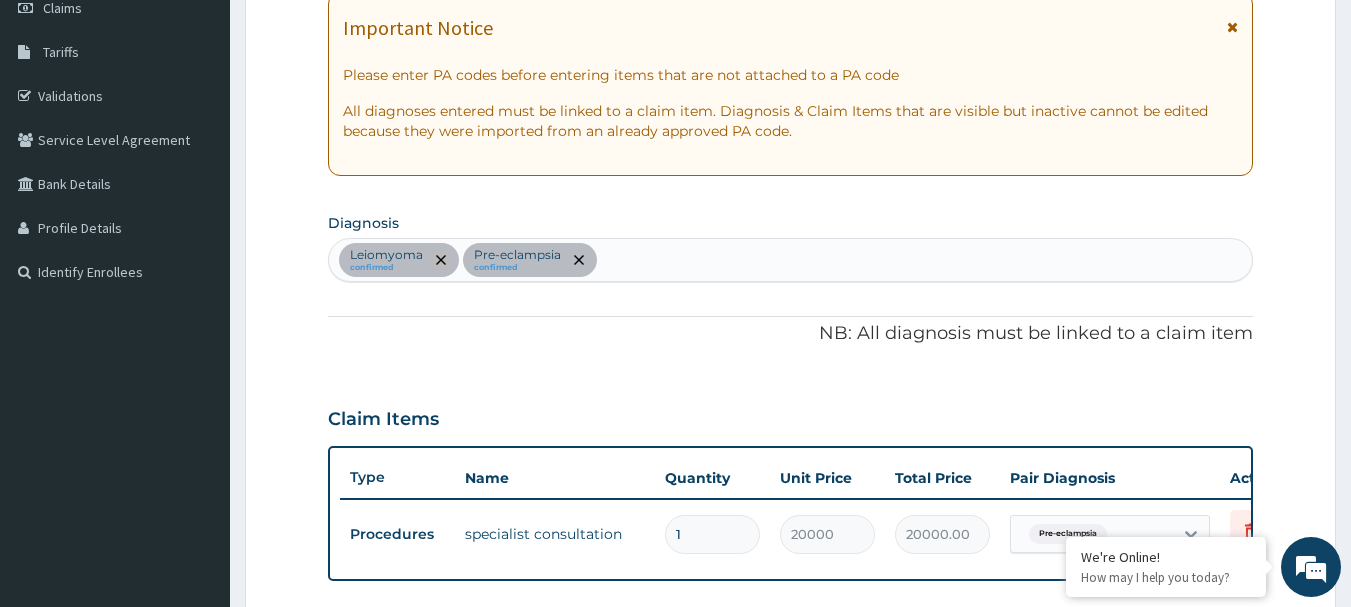 click at bounding box center (441, 260) 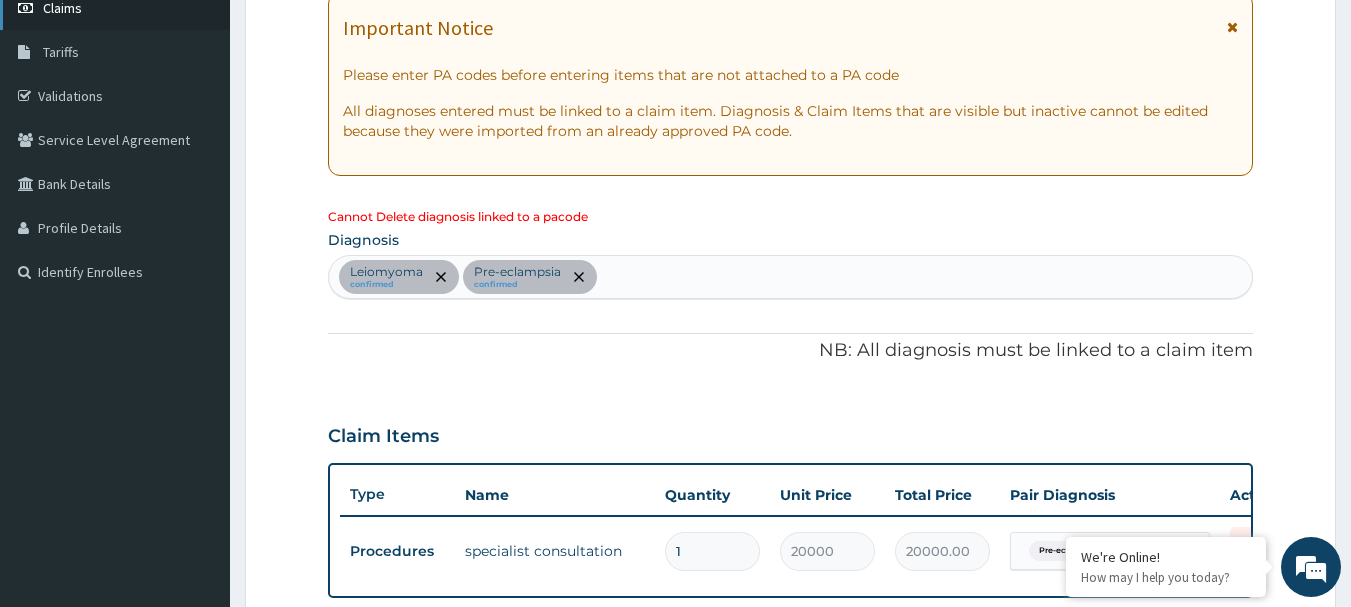 click on "Claims" at bounding box center [115, 8] 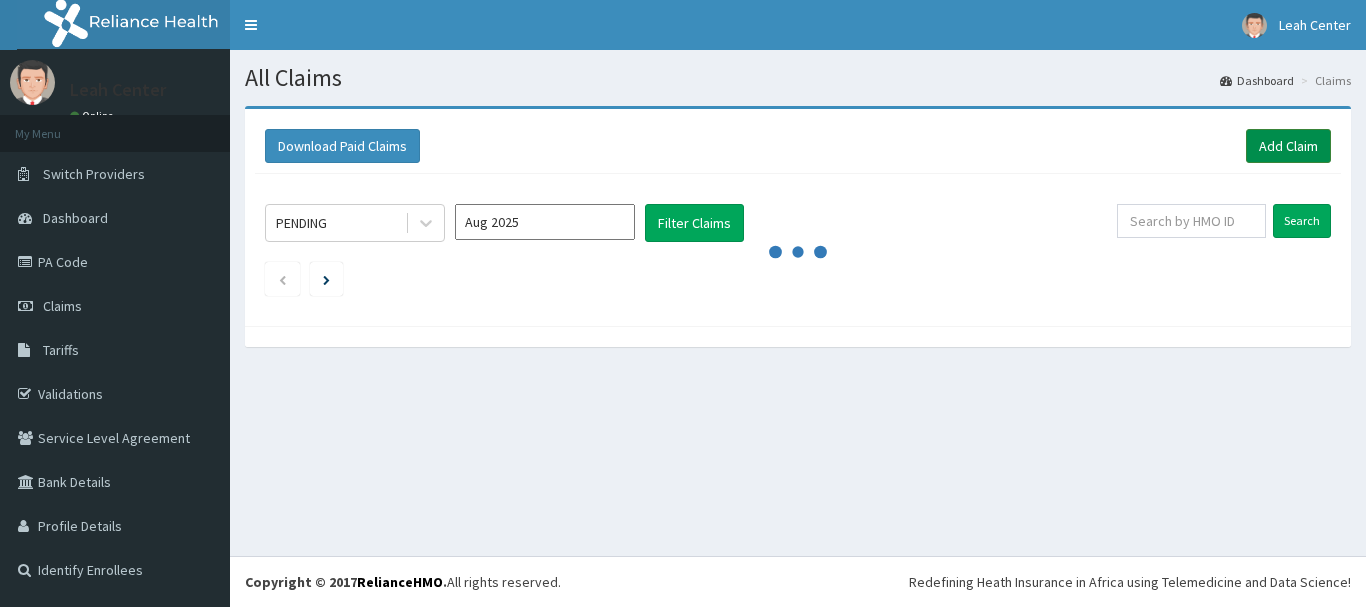 scroll, scrollTop: 0, scrollLeft: 0, axis: both 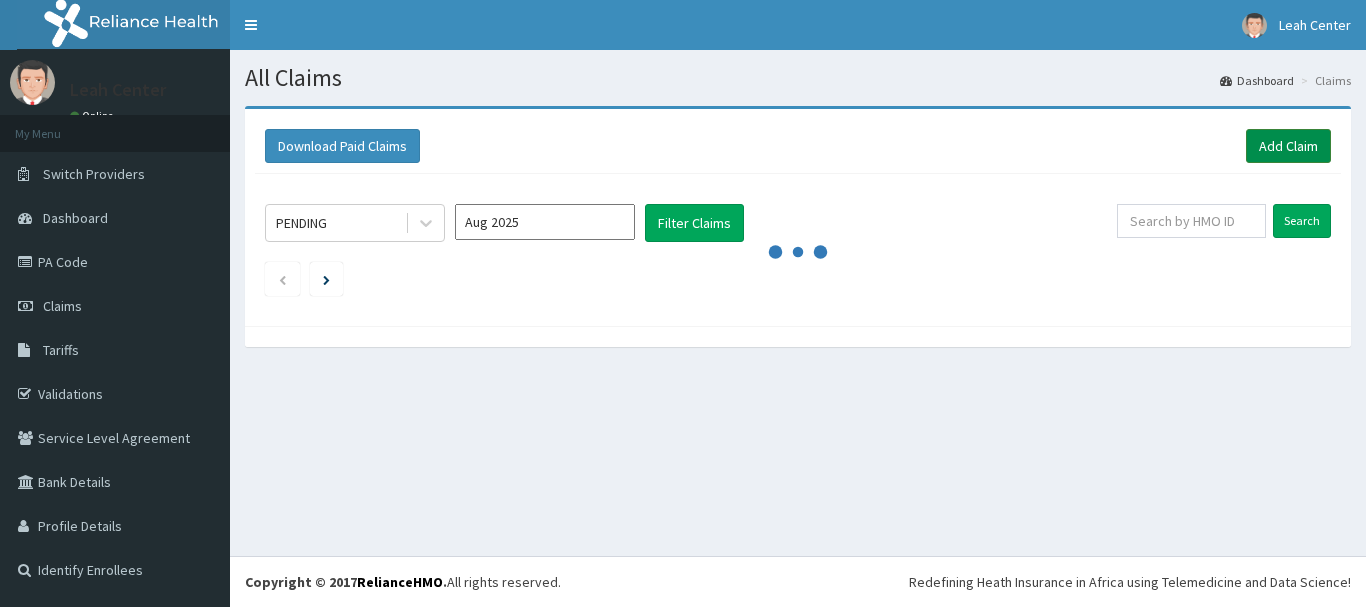 click on "Add Claim" at bounding box center [1288, 146] 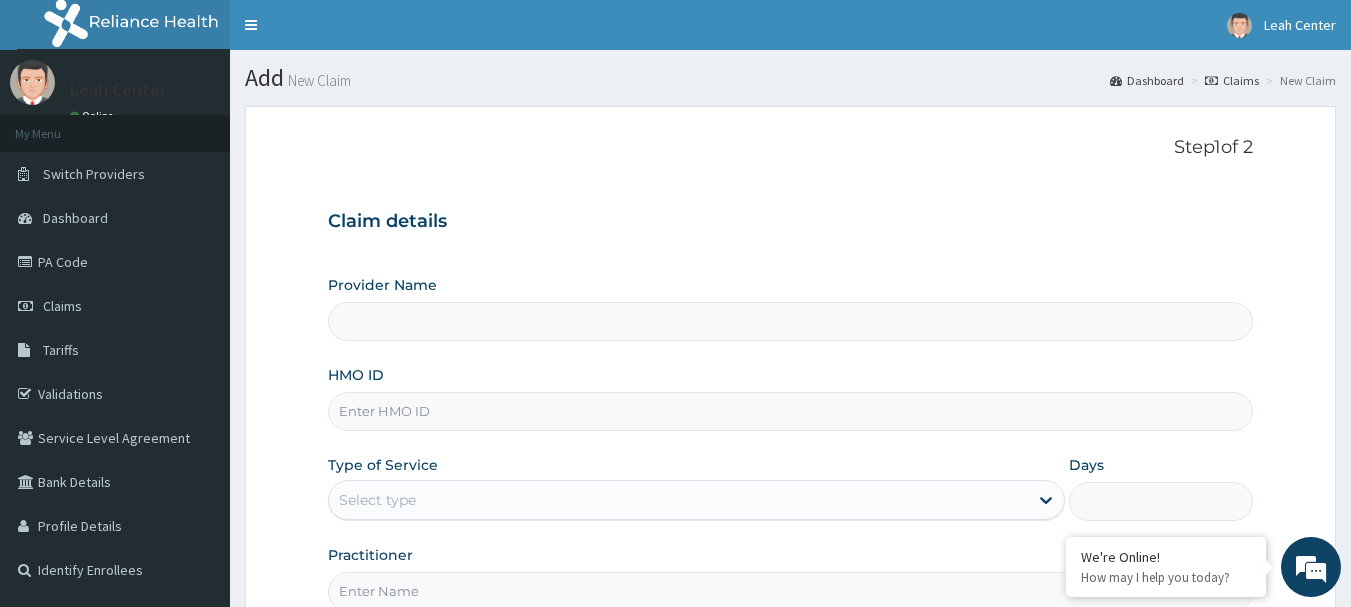 type on "Leah Medical Centre" 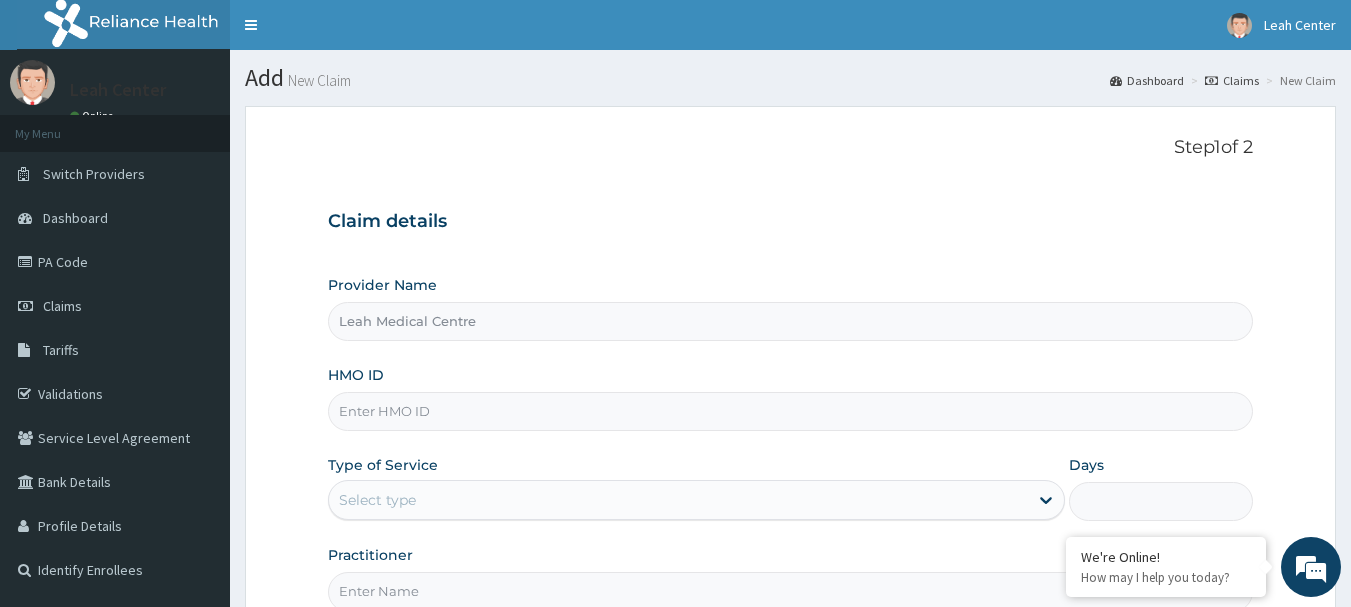 scroll, scrollTop: 0, scrollLeft: 0, axis: both 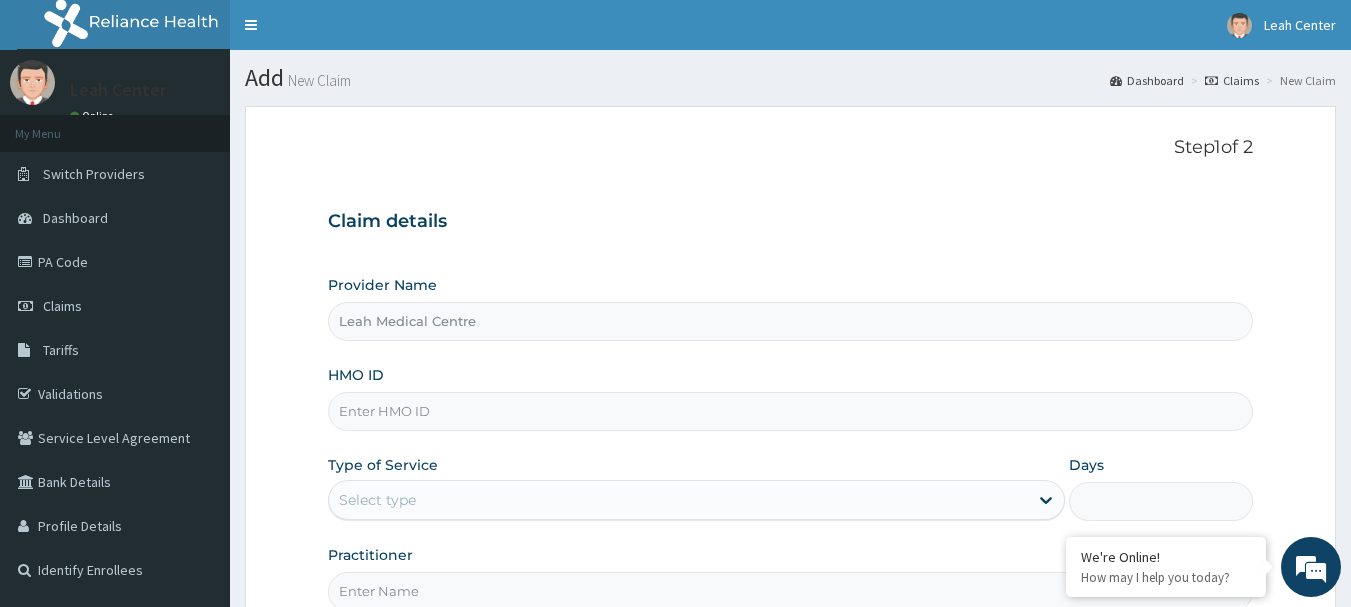 click on "HMO ID" at bounding box center [791, 411] 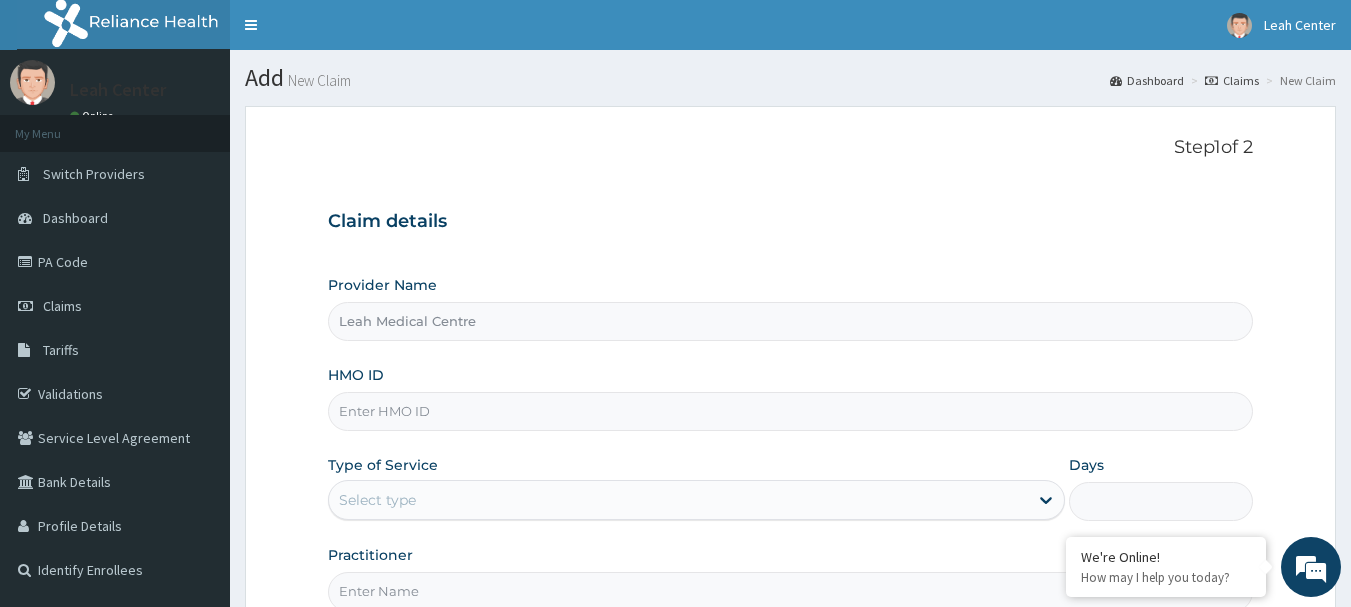 scroll, scrollTop: 0, scrollLeft: 0, axis: both 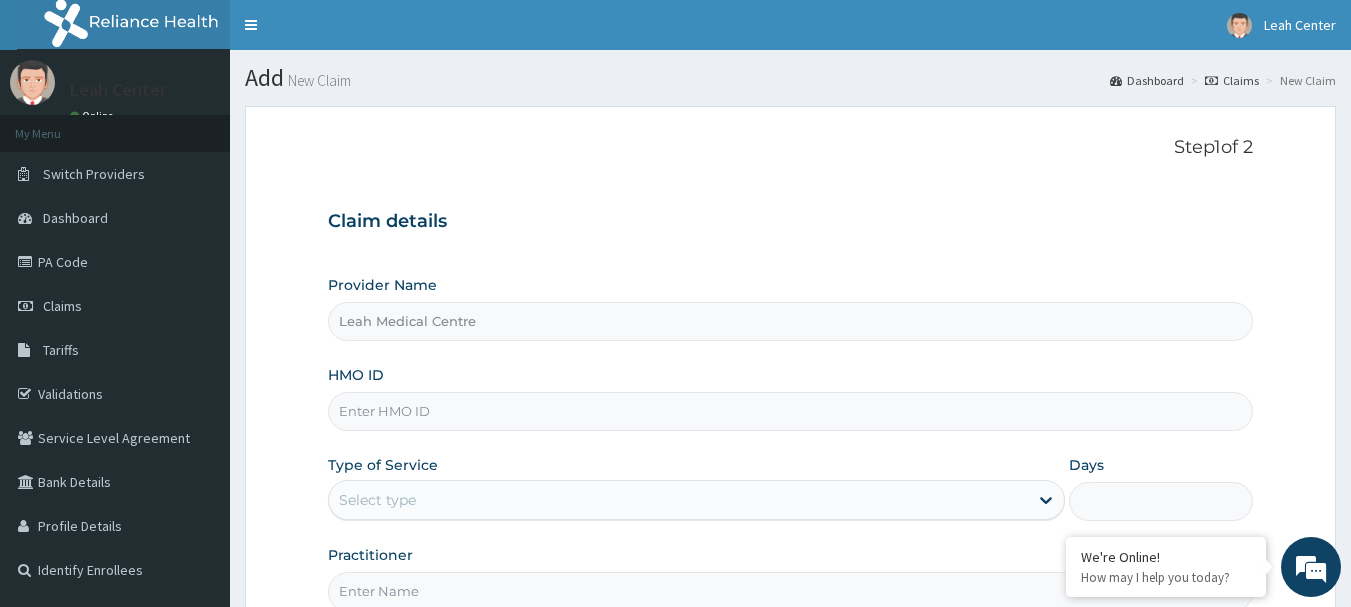 paste on "ris/10039/b" 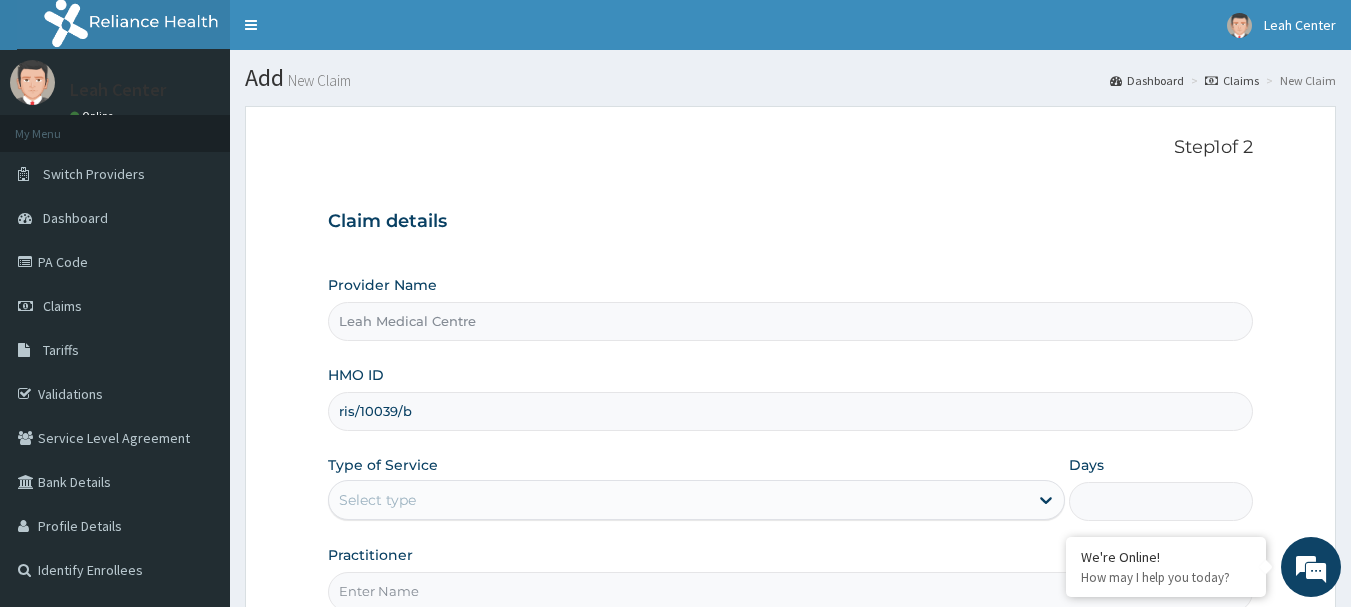 type on "ris/10039/b" 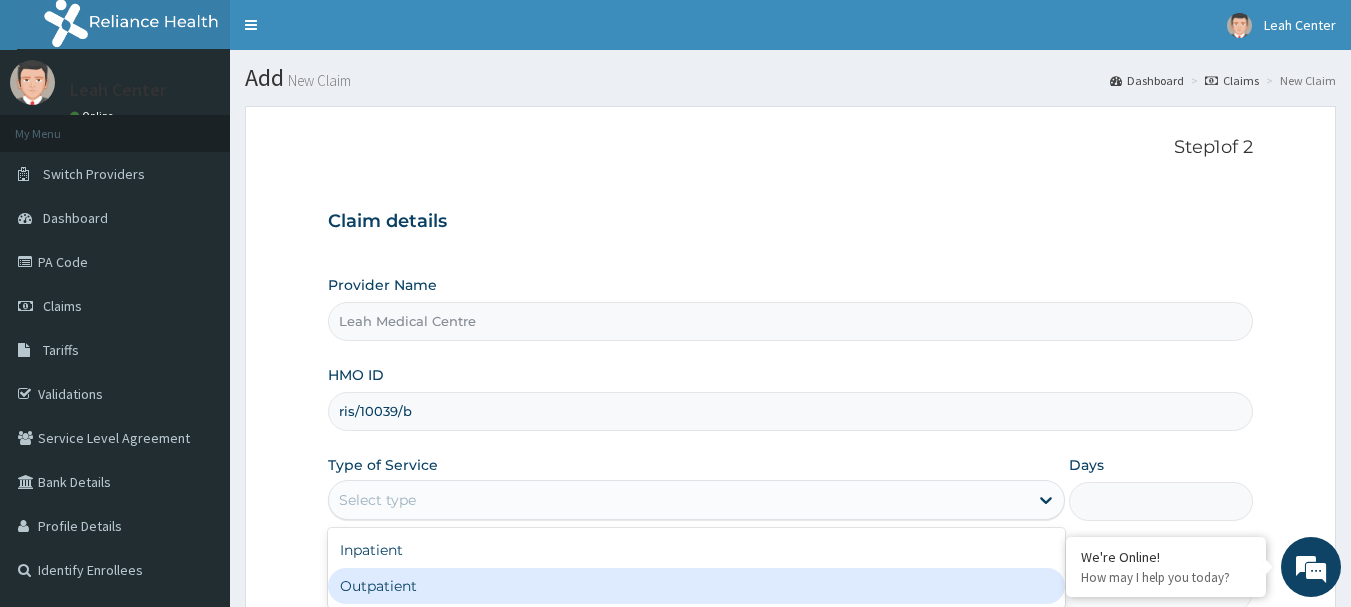click on "Outpatient" at bounding box center (696, 586) 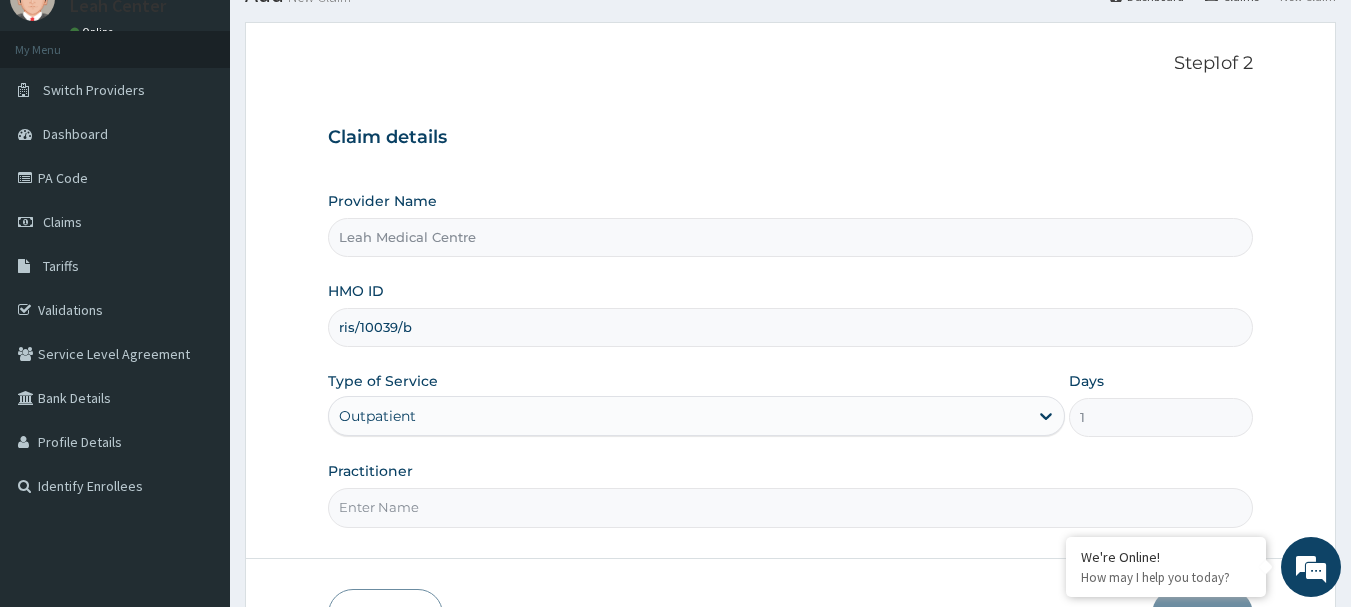 scroll, scrollTop: 215, scrollLeft: 0, axis: vertical 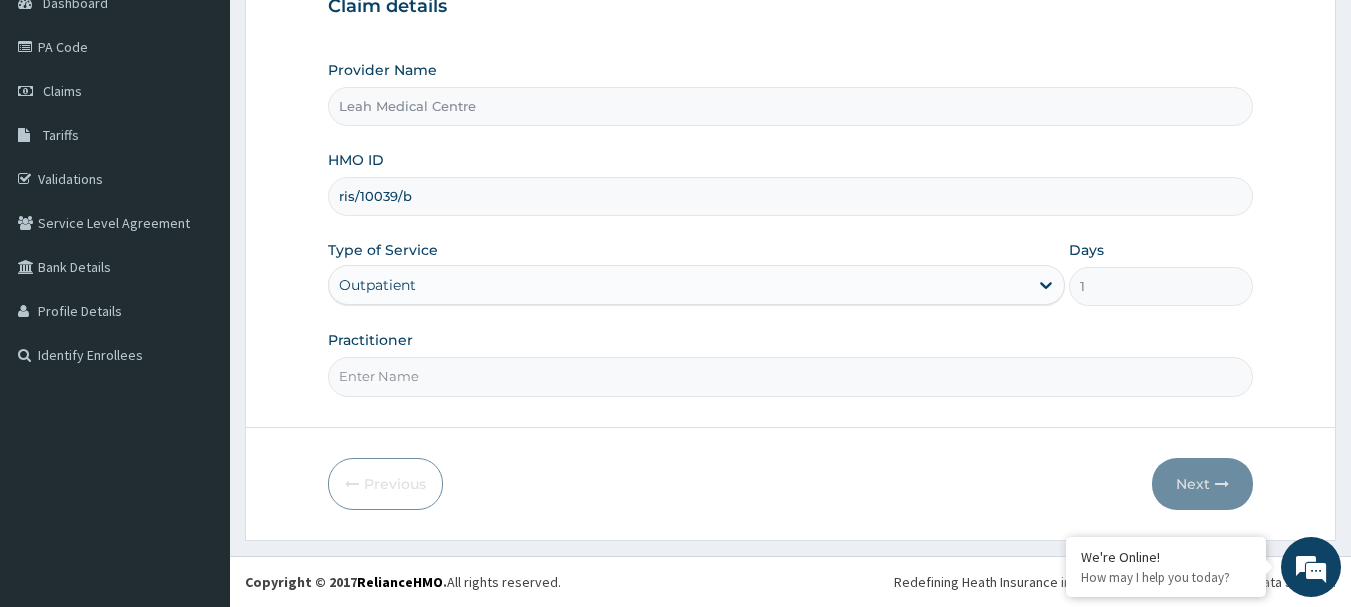 click on "Practitioner" at bounding box center [791, 376] 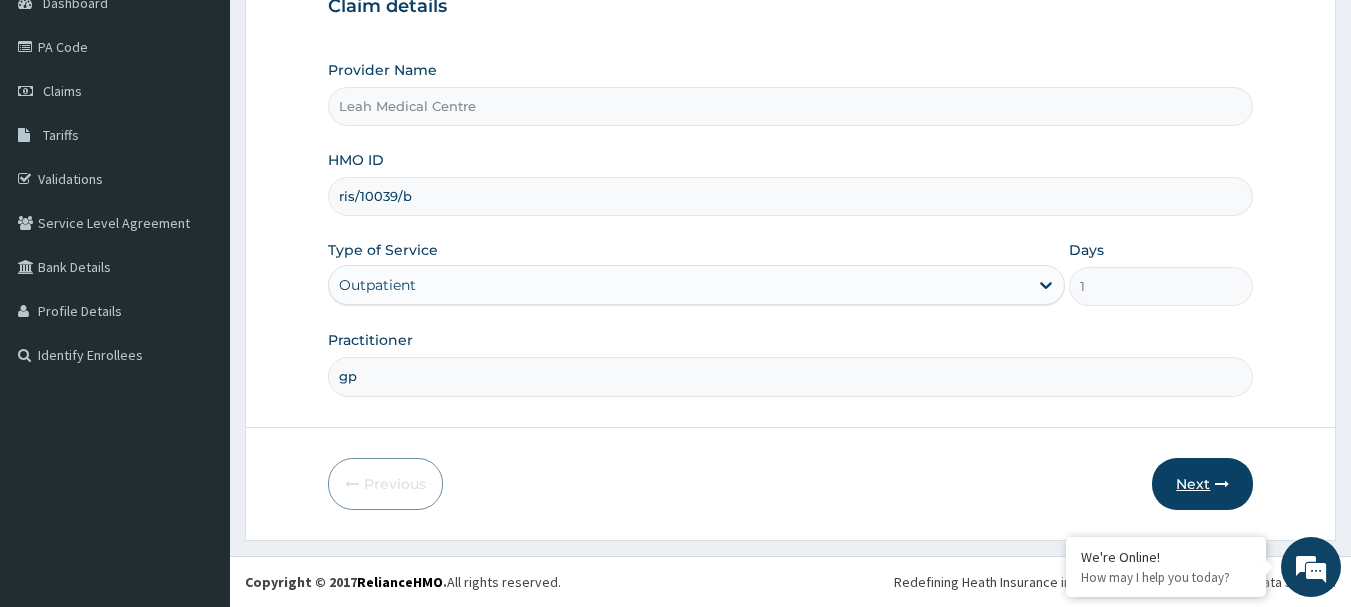 type on "gp" 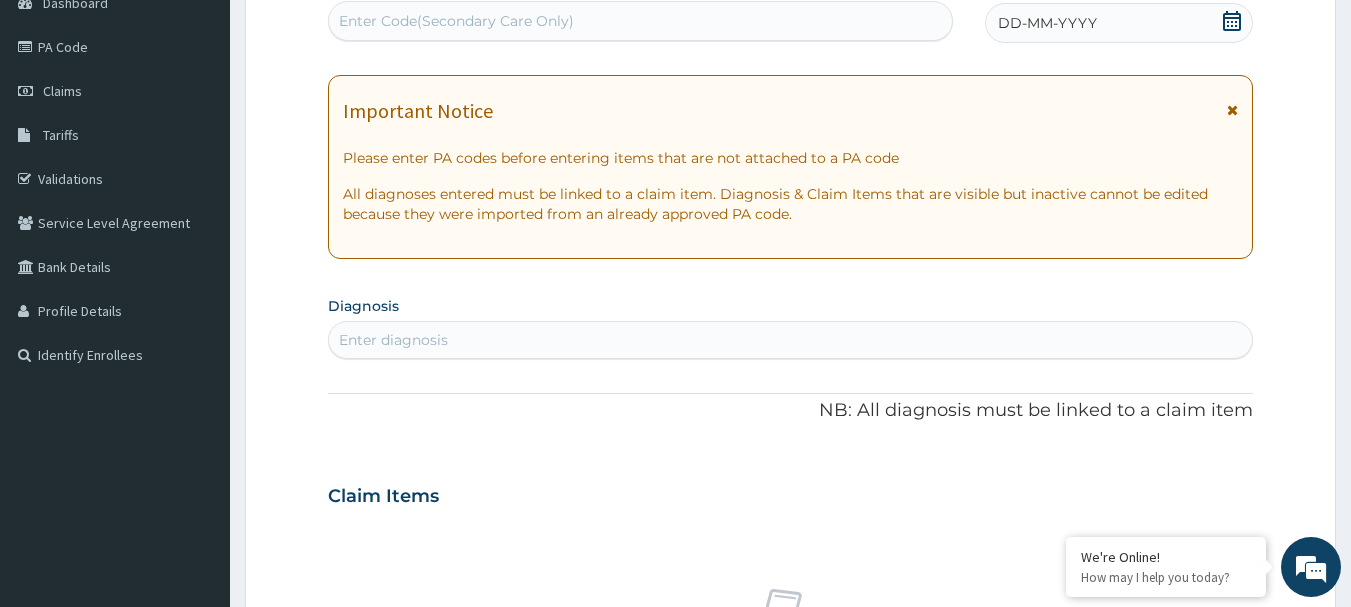 click on "Enter Code(Secondary Care Only)" at bounding box center [456, 21] 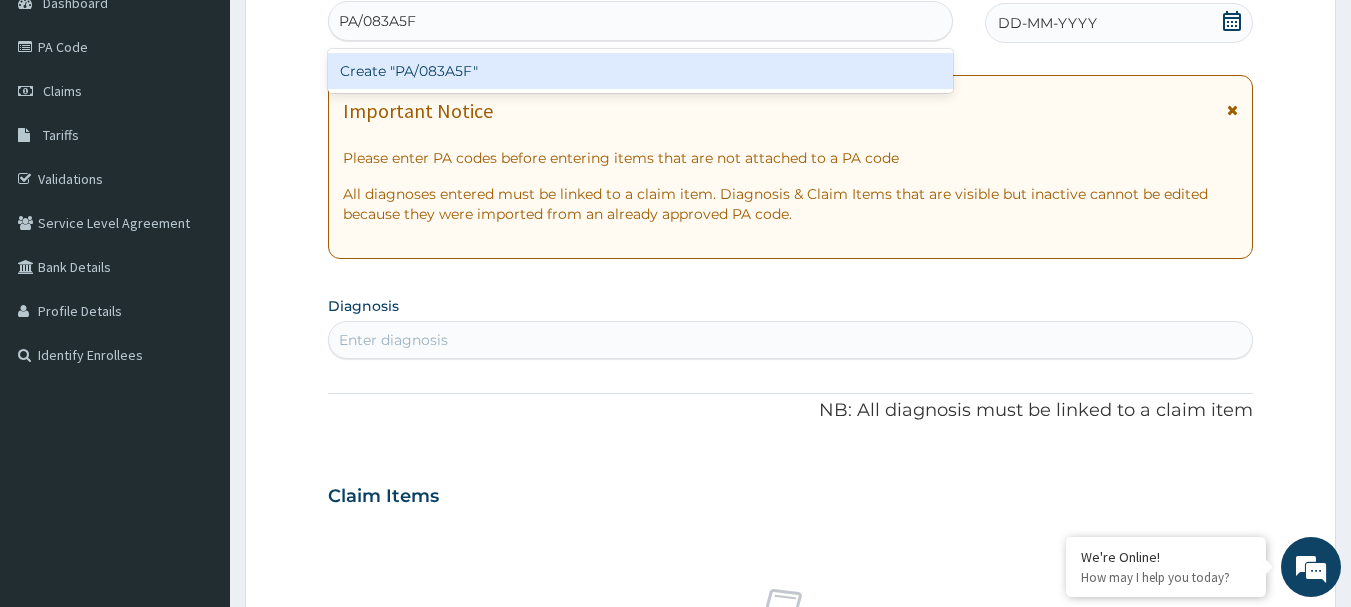click on "Create "PA/083A5F"" at bounding box center [641, 71] 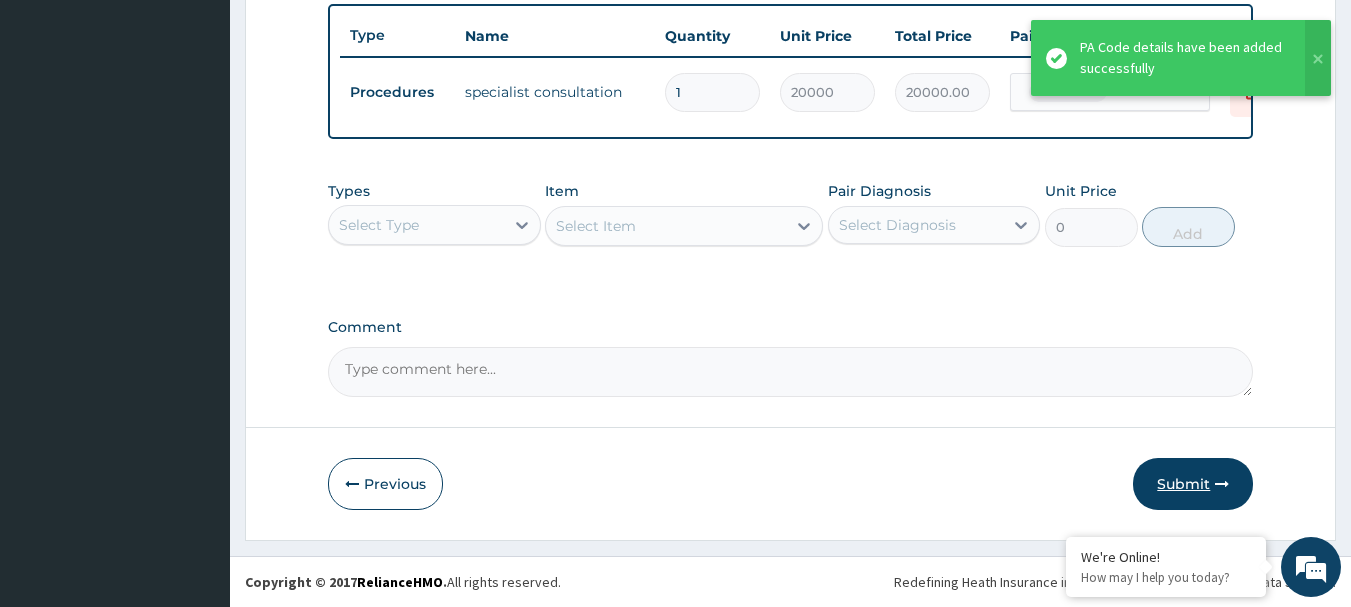 click on "Submit" at bounding box center [1193, 484] 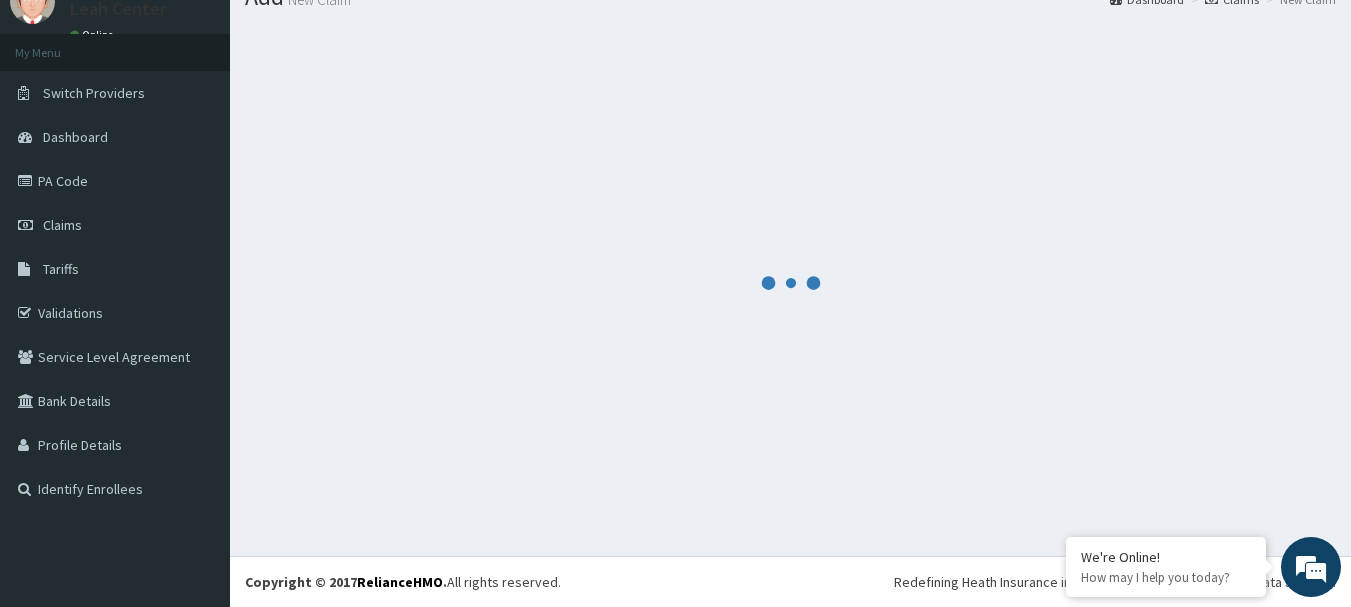 scroll, scrollTop: 755, scrollLeft: 0, axis: vertical 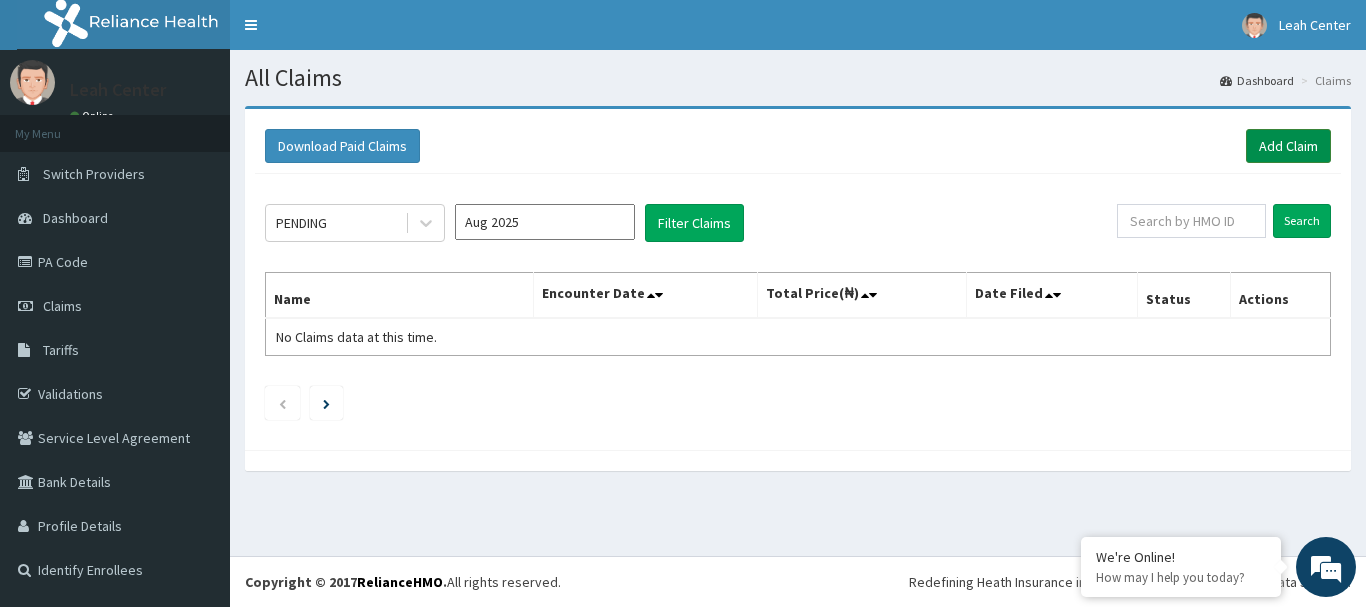 click on "Add Claim" at bounding box center (1288, 146) 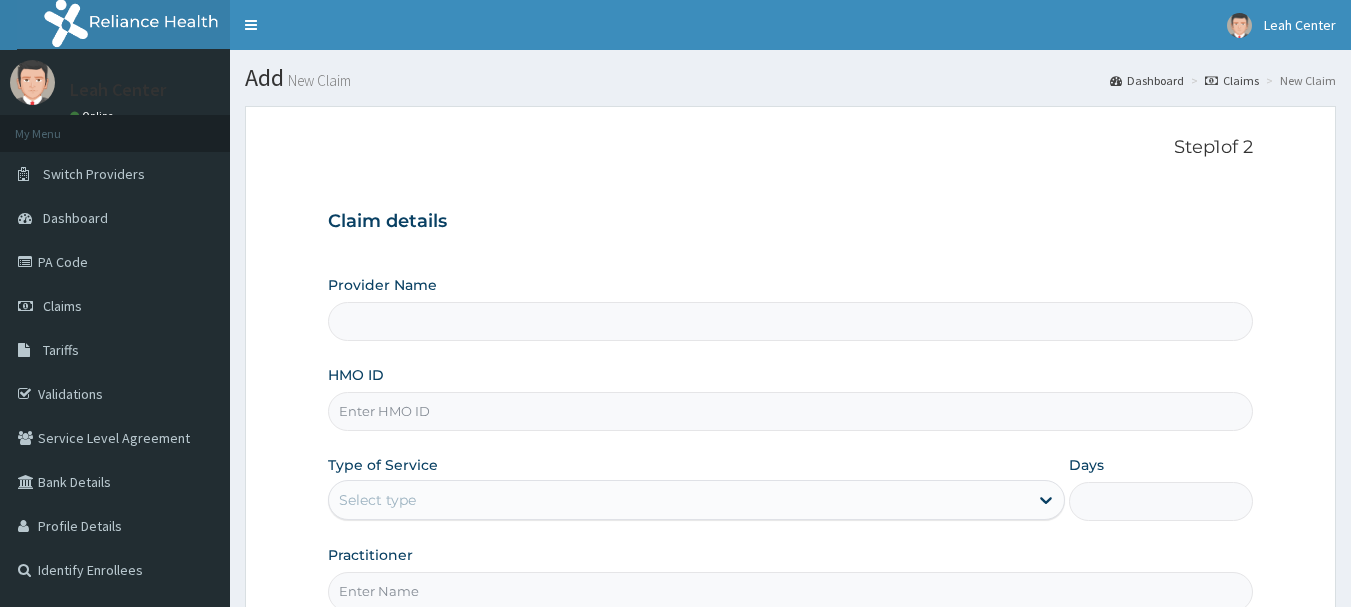 scroll, scrollTop: 0, scrollLeft: 0, axis: both 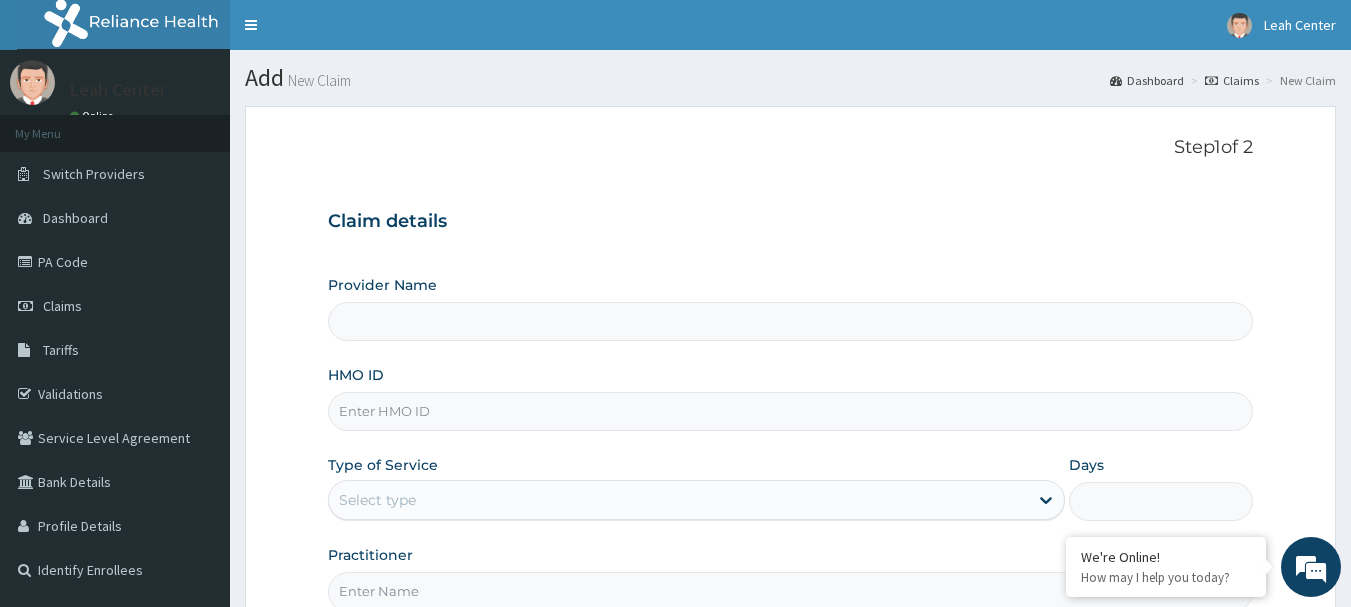 type on "Leah Medical Centre" 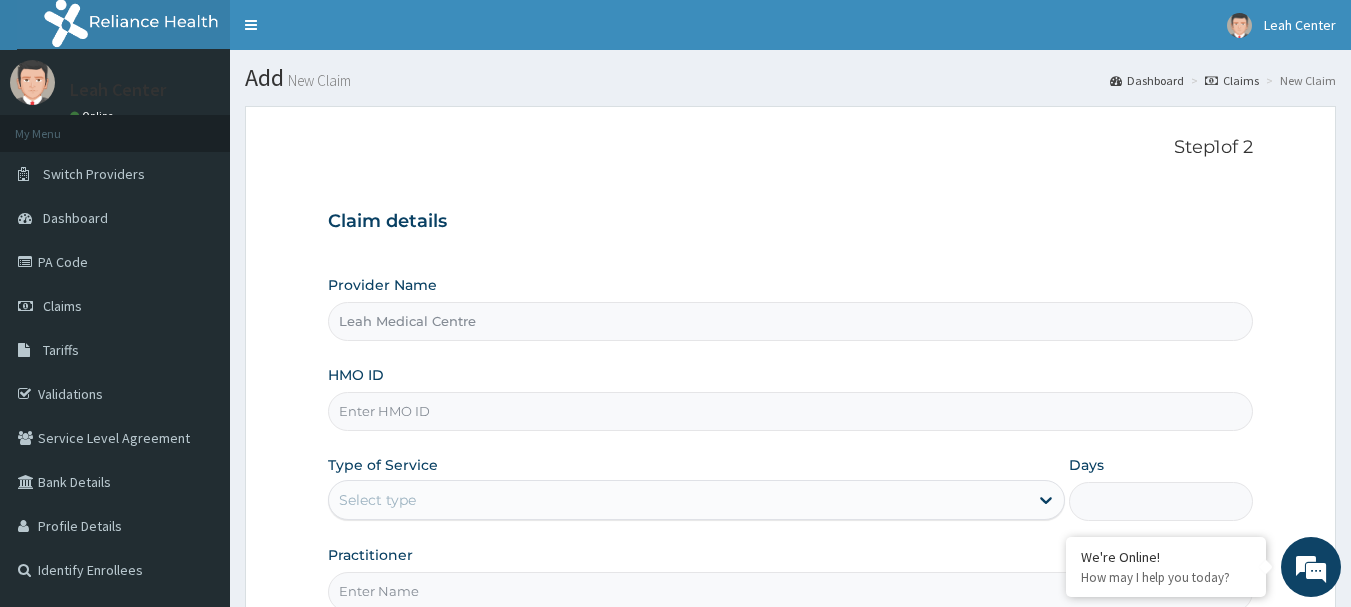click on "HMO ID" at bounding box center [791, 411] 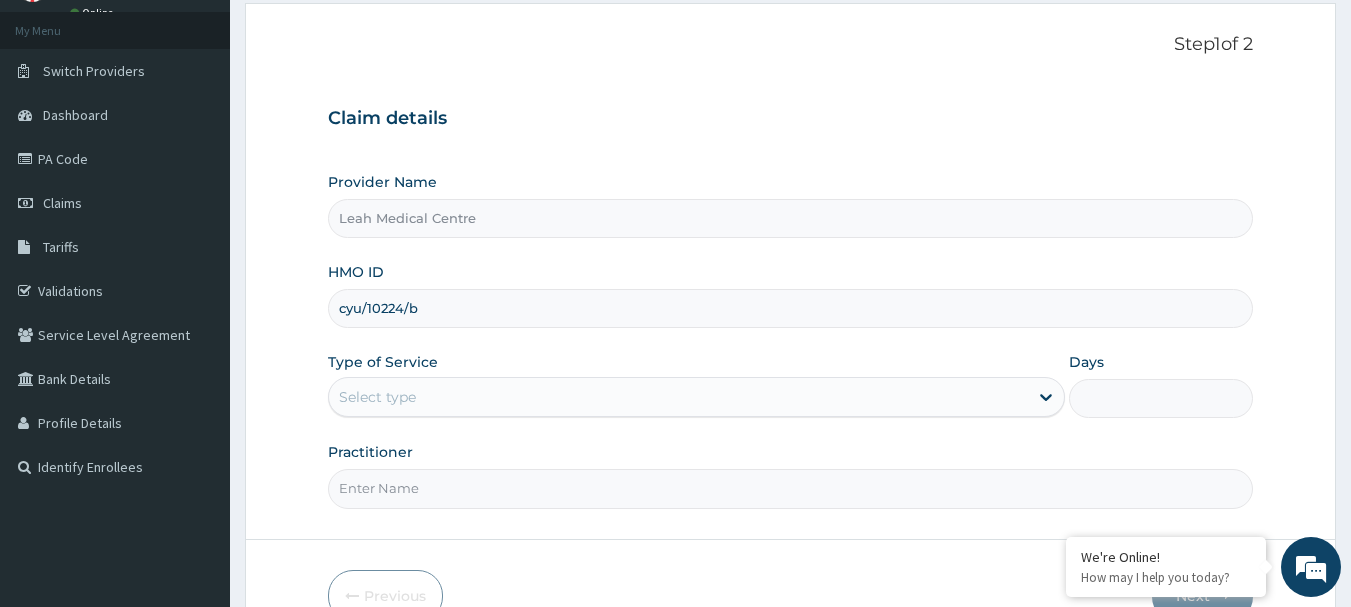 scroll, scrollTop: 200, scrollLeft: 0, axis: vertical 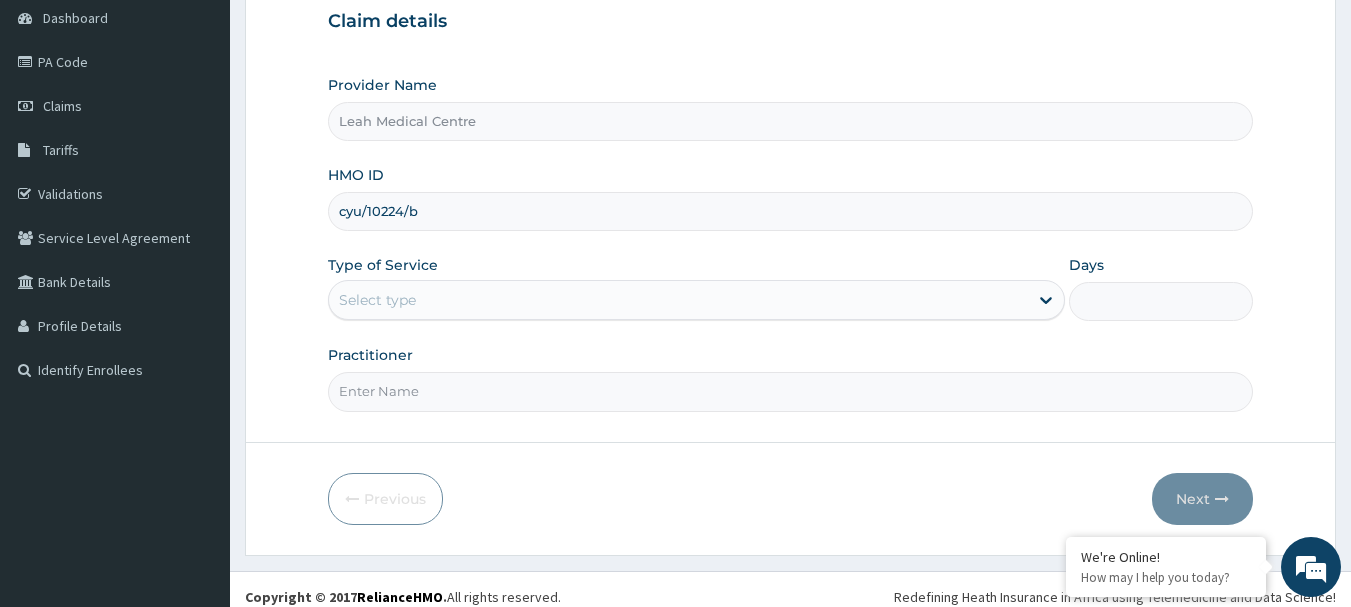 type on "cyu/10224/b" 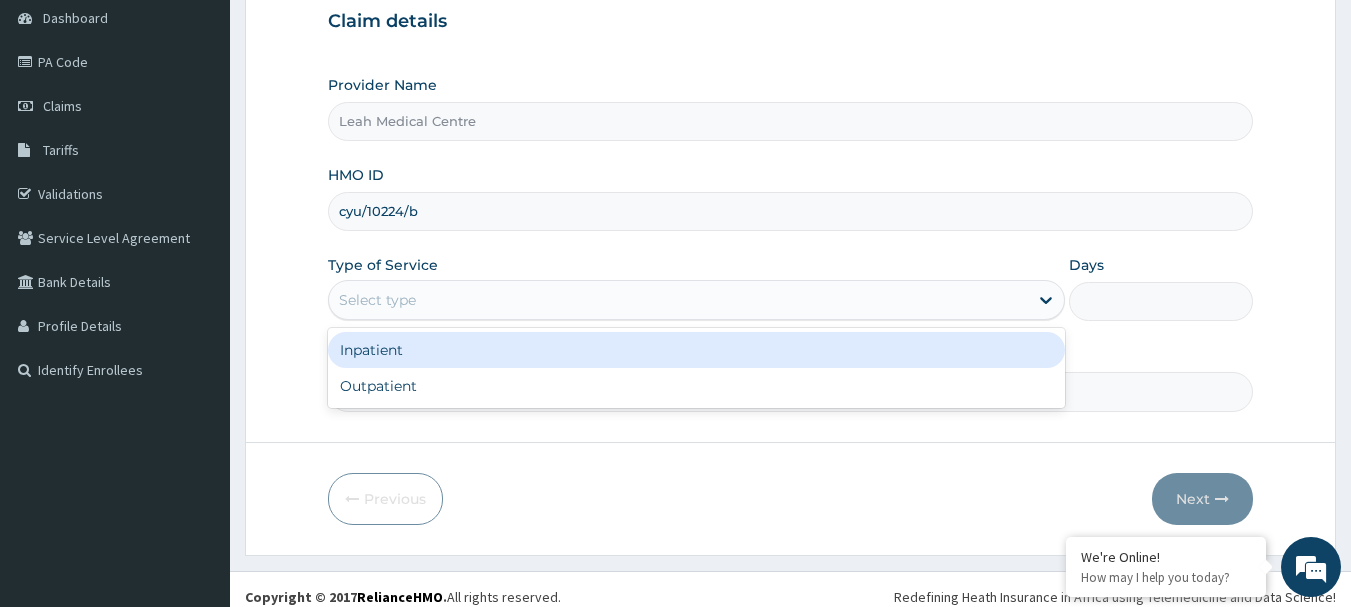 click on "Select type" at bounding box center (678, 300) 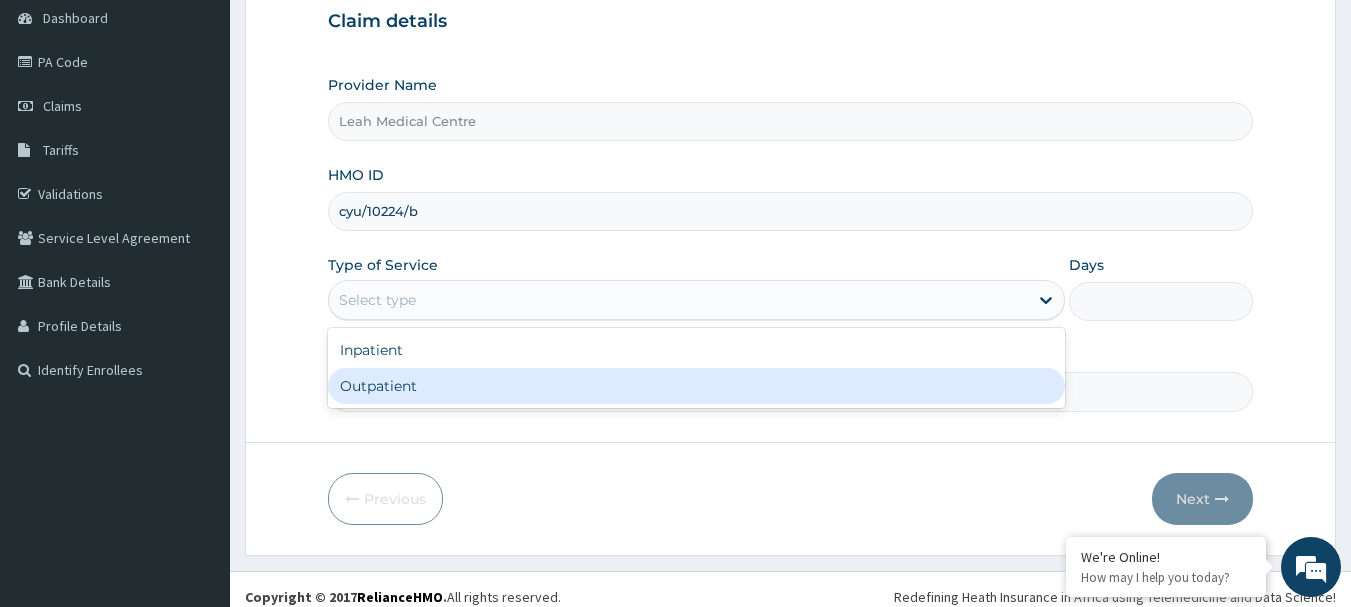 click on "Outpatient" at bounding box center (696, 386) 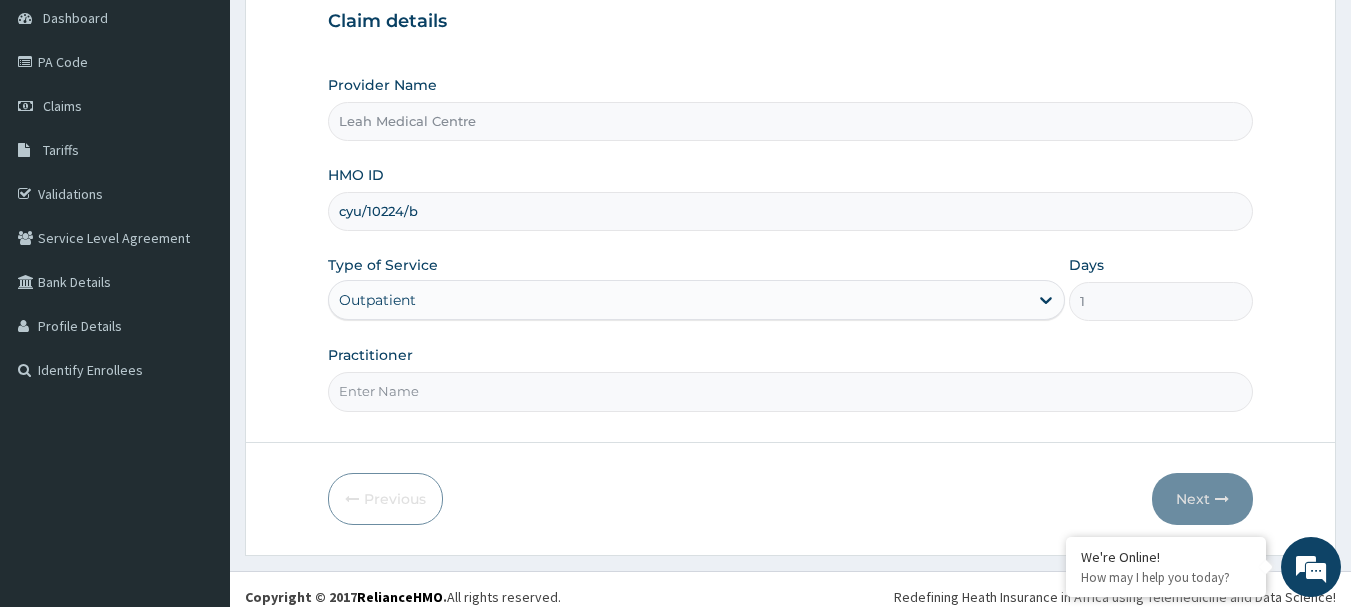 click on "Practitioner" at bounding box center (791, 391) 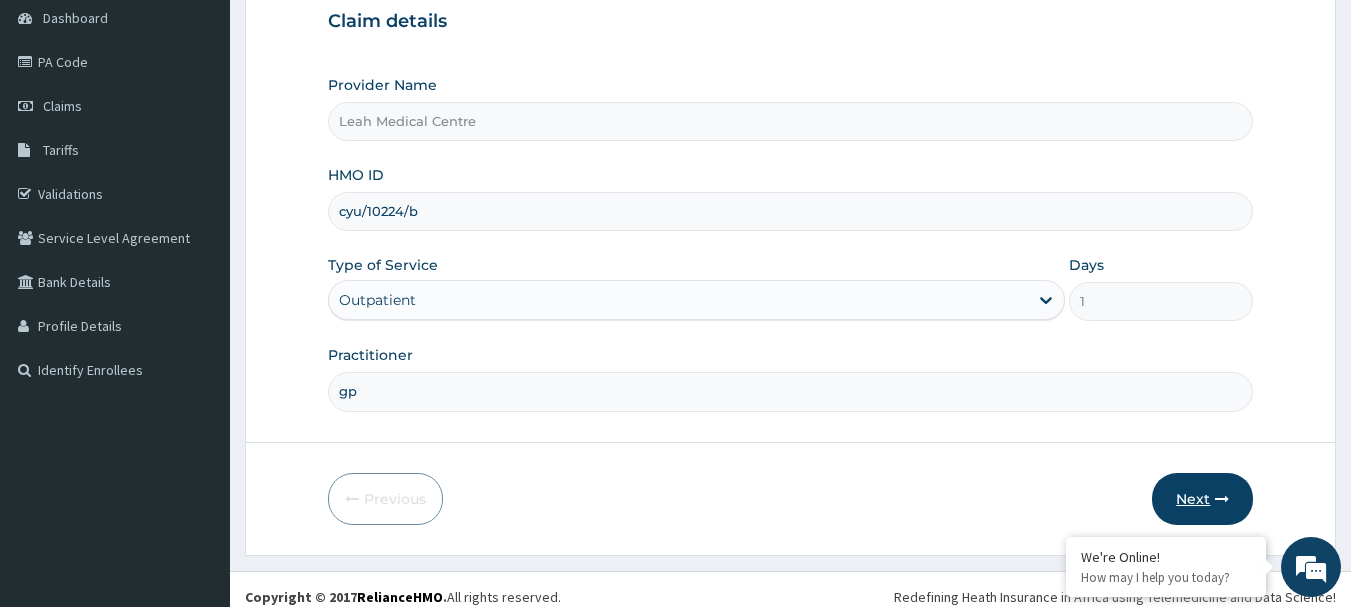 type on "gp" 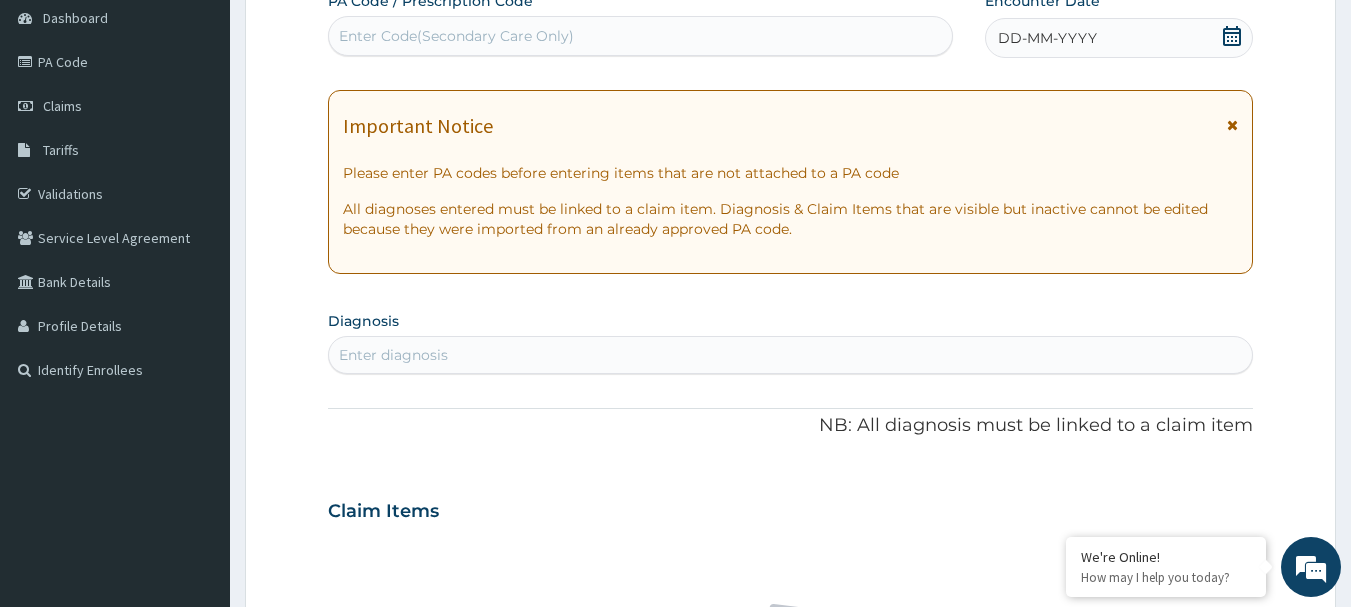 scroll, scrollTop: 0, scrollLeft: 0, axis: both 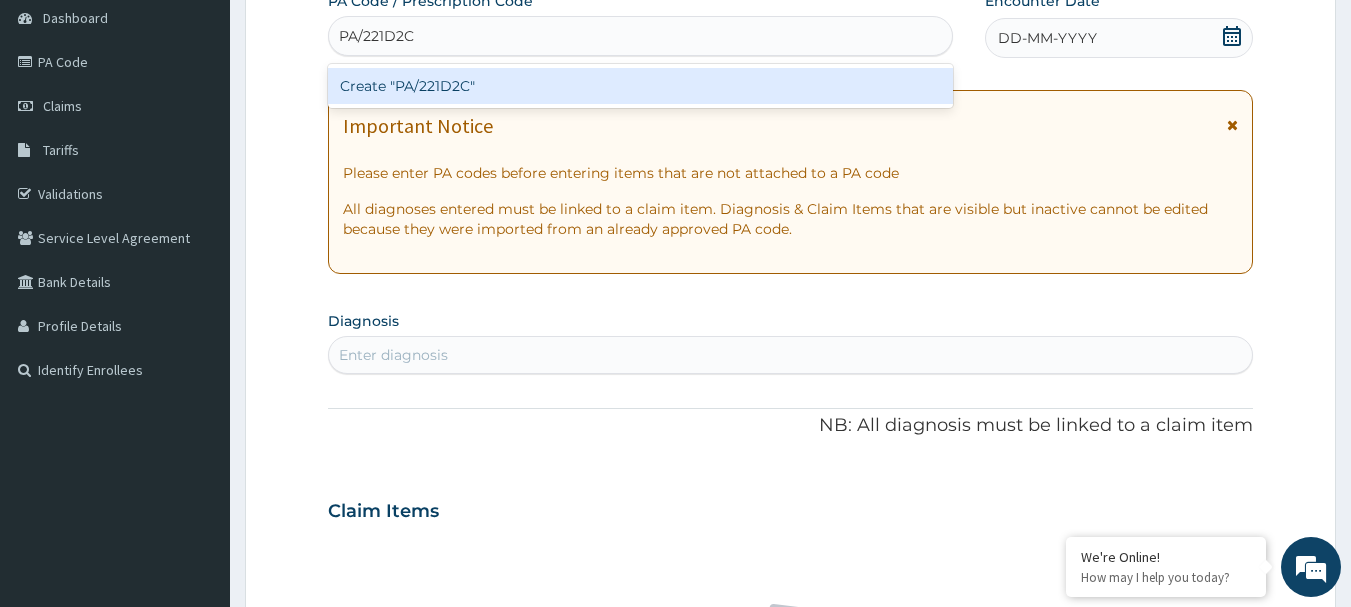 click on "Create "PA/221D2C"" at bounding box center (641, 86) 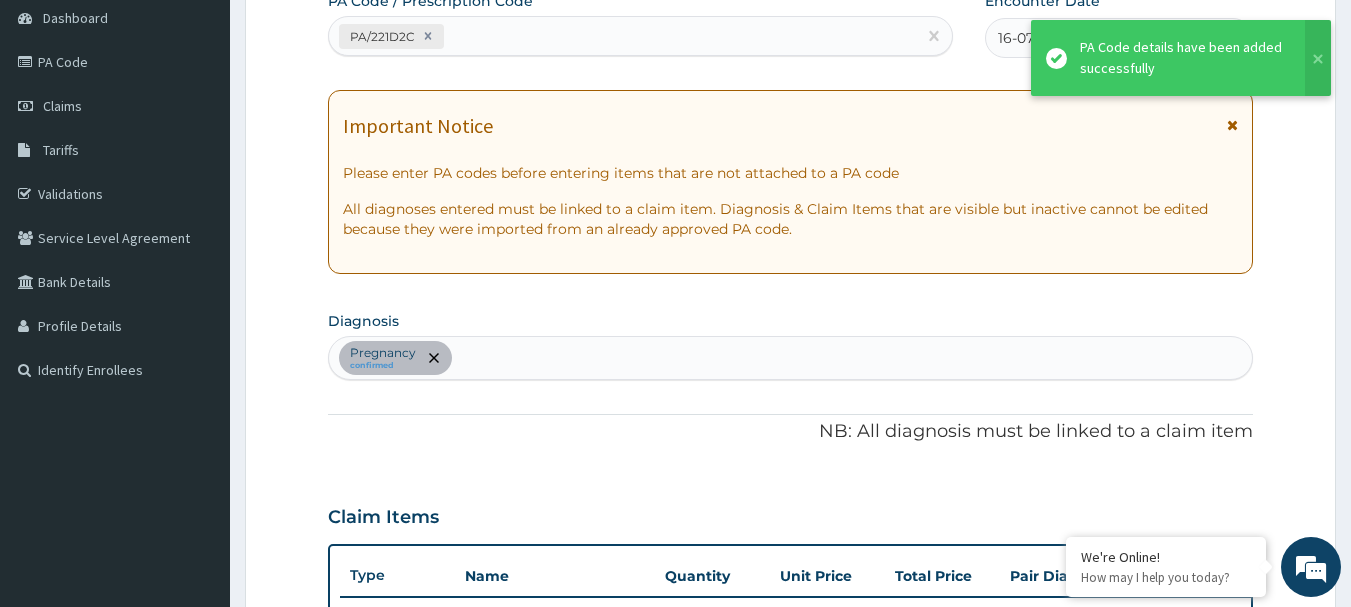 scroll, scrollTop: 529, scrollLeft: 0, axis: vertical 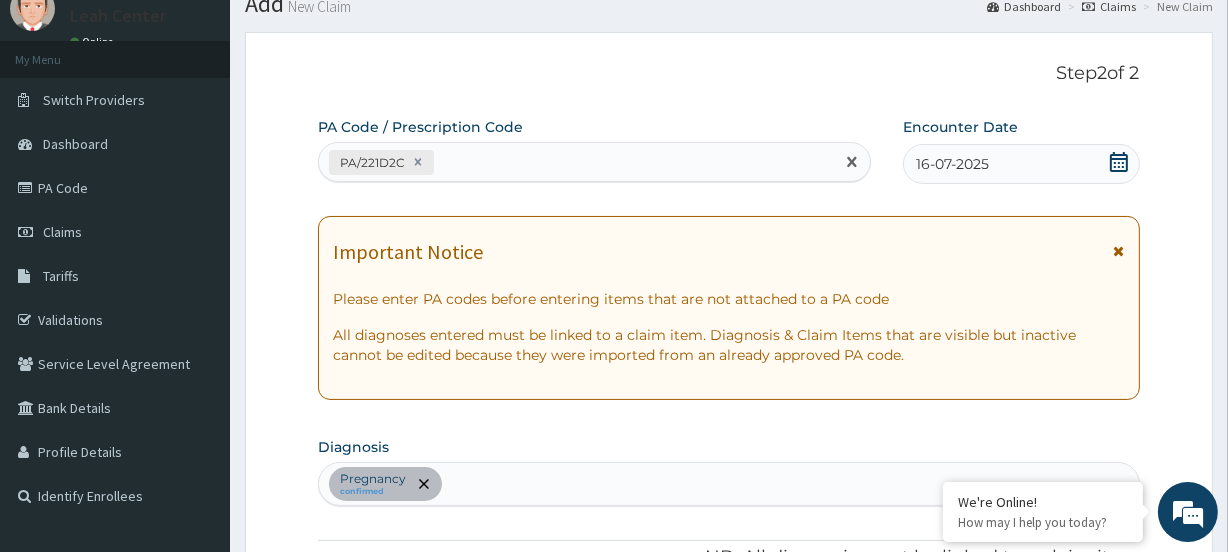 click on "PA/221D2C" at bounding box center [576, 162] 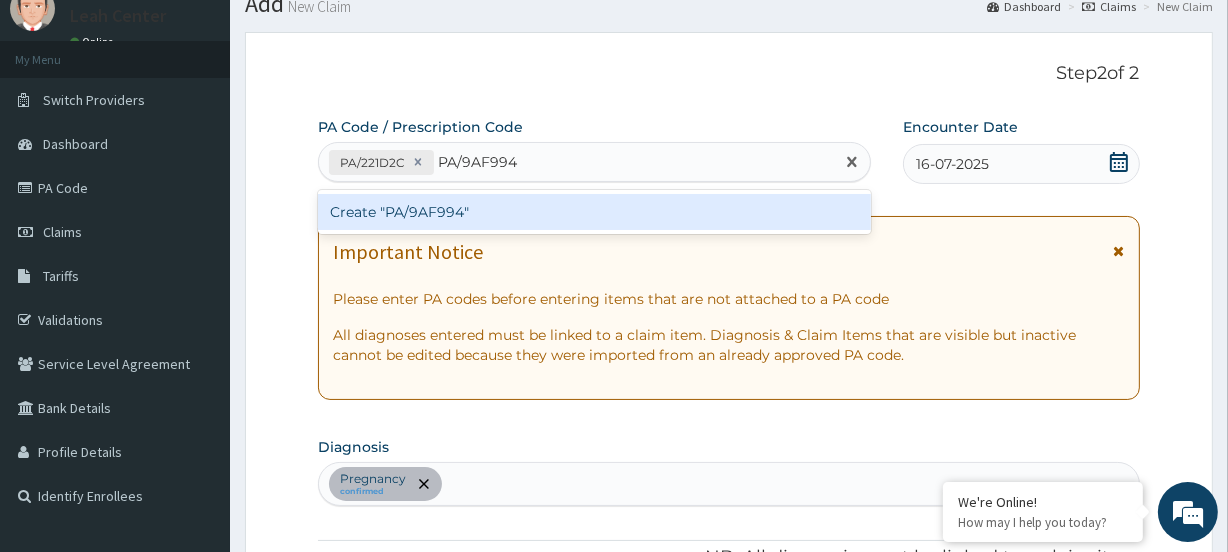 click on "Create "PA/9AF994"" at bounding box center (594, 212) 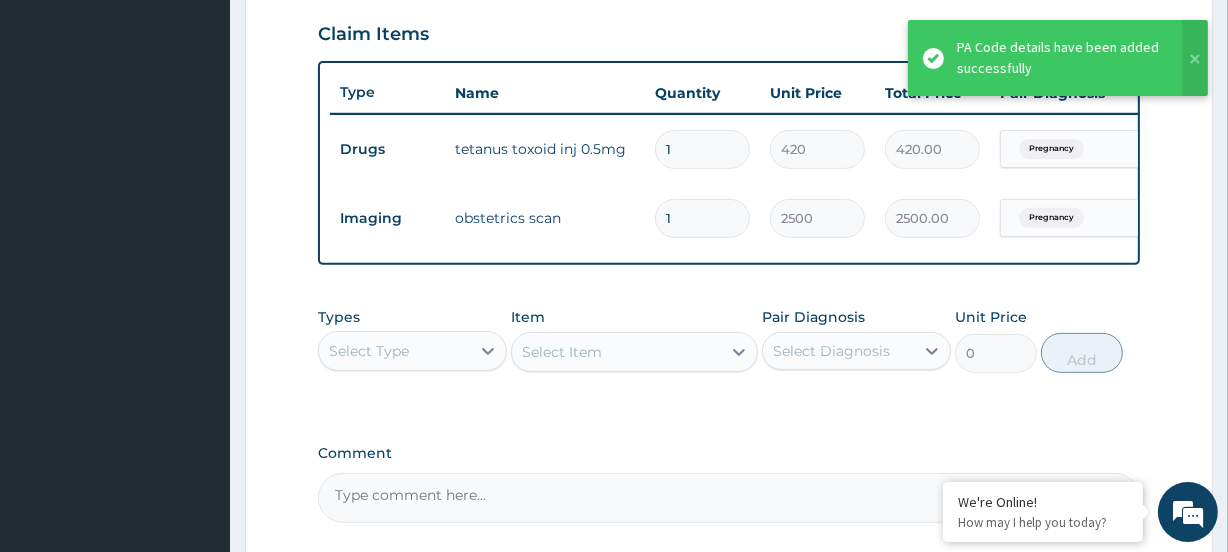 scroll, scrollTop: 715, scrollLeft: 0, axis: vertical 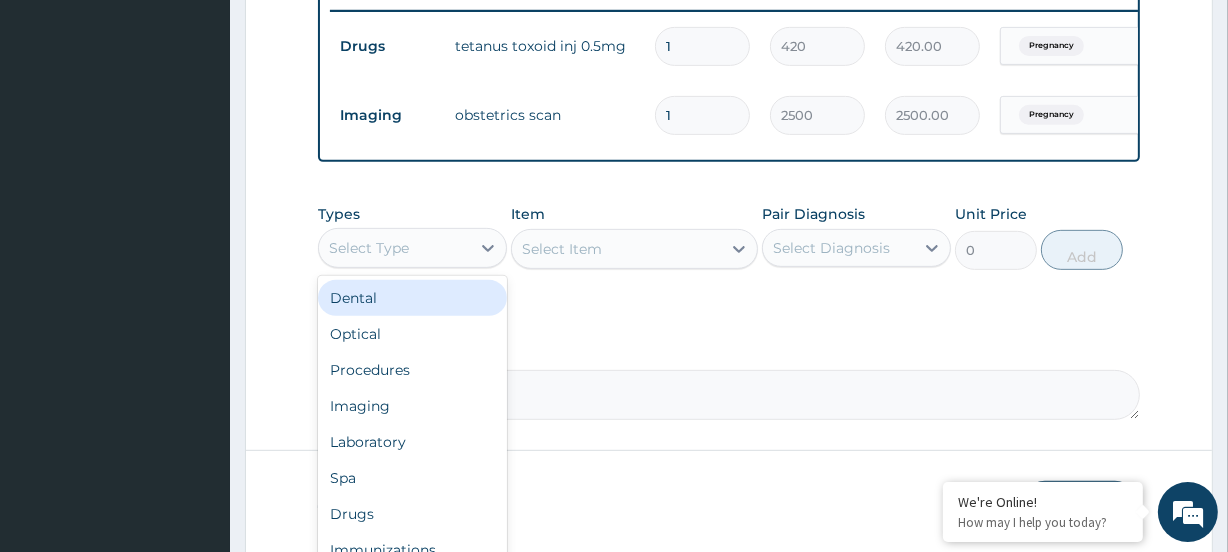 drag, startPoint x: 485, startPoint y: 264, endPoint x: 461, endPoint y: 302, distance: 44.94441 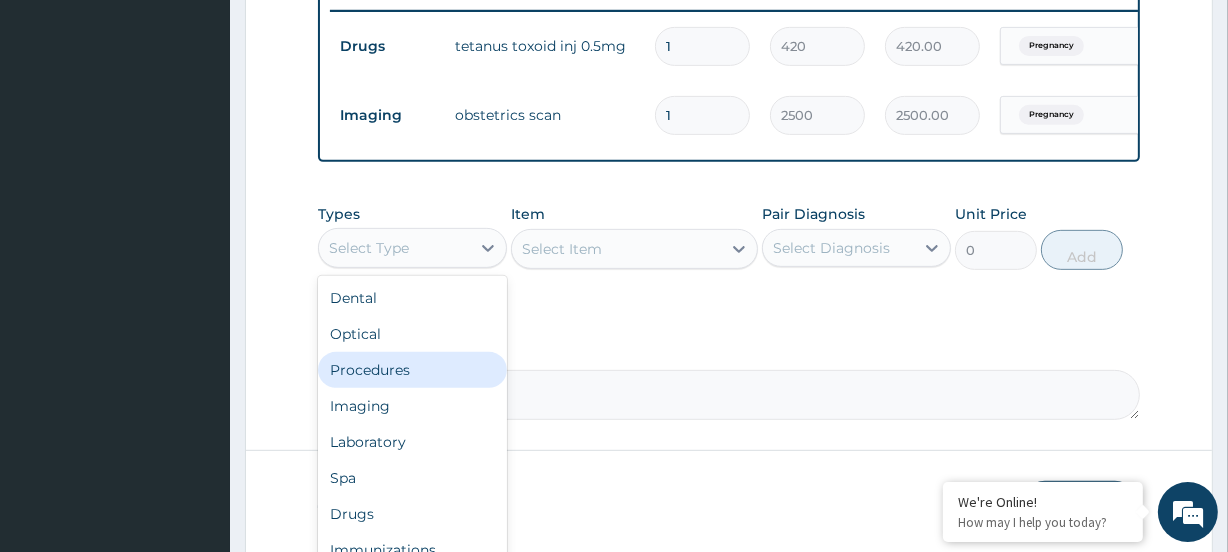 click on "Procedures" at bounding box center (412, 370) 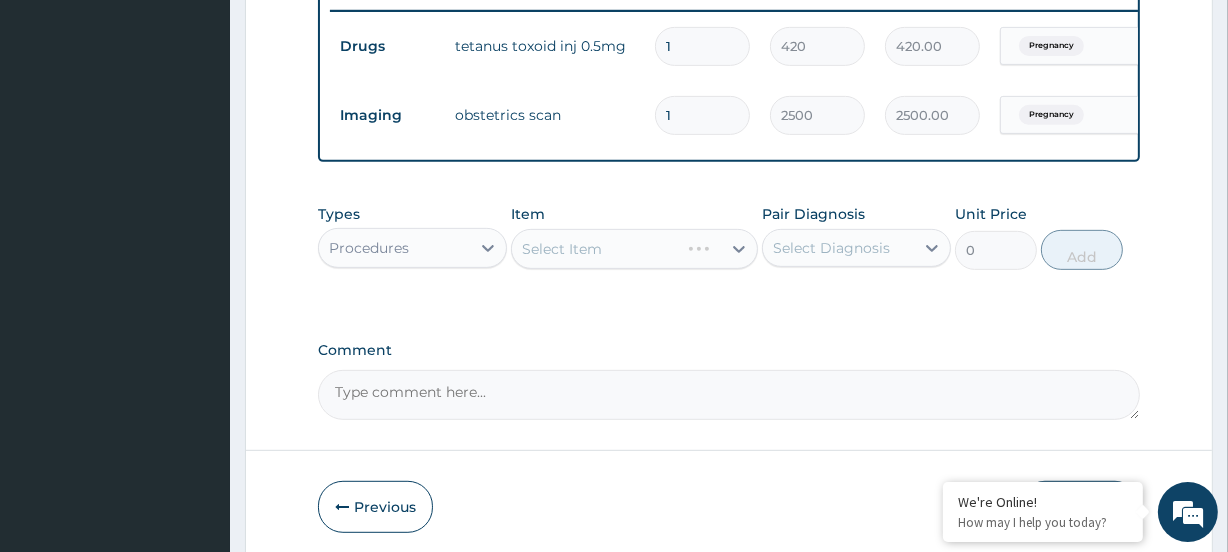 click on "Select Item" at bounding box center (634, 249) 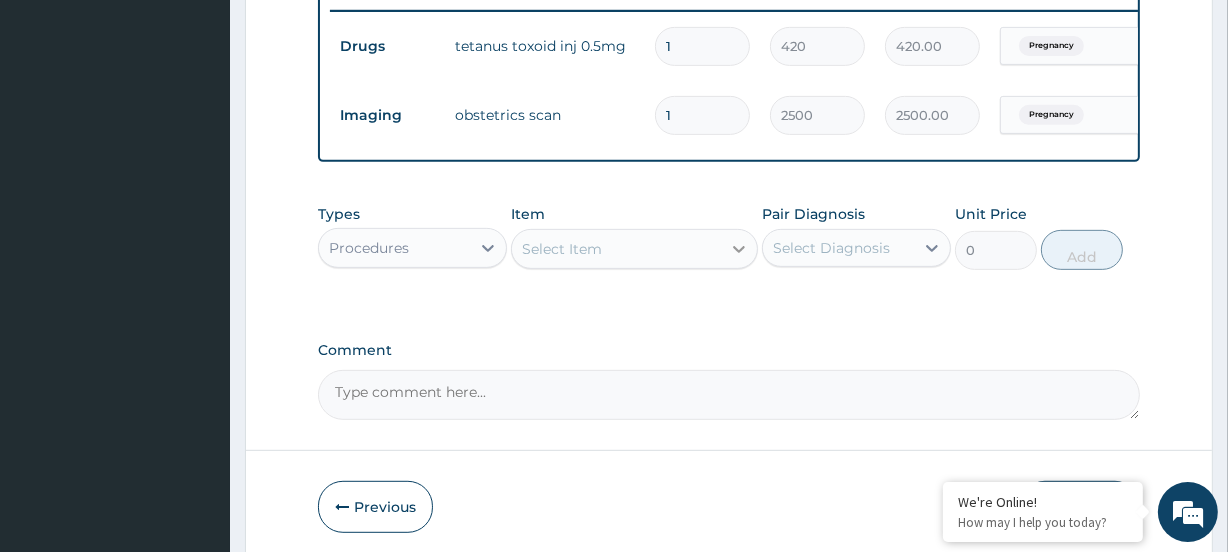 click 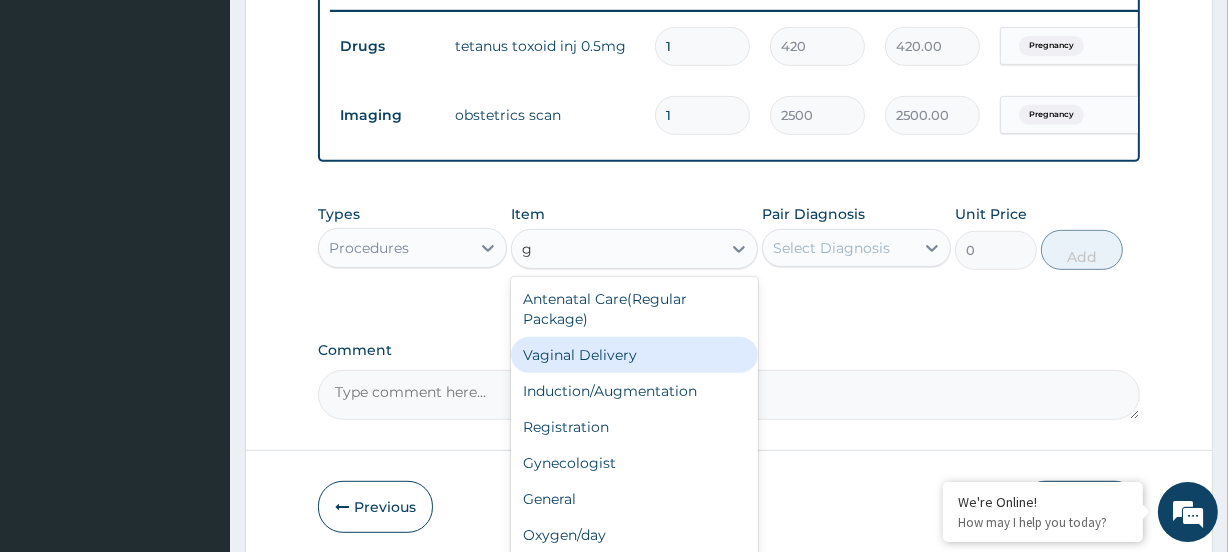type on "gp" 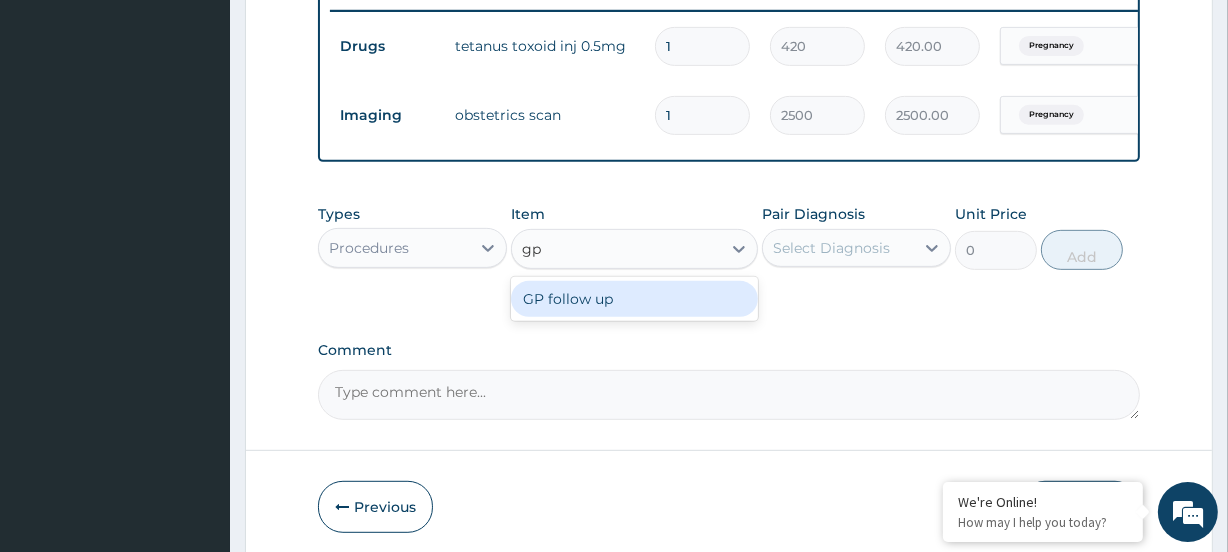 click on "GP follow up" at bounding box center [634, 299] 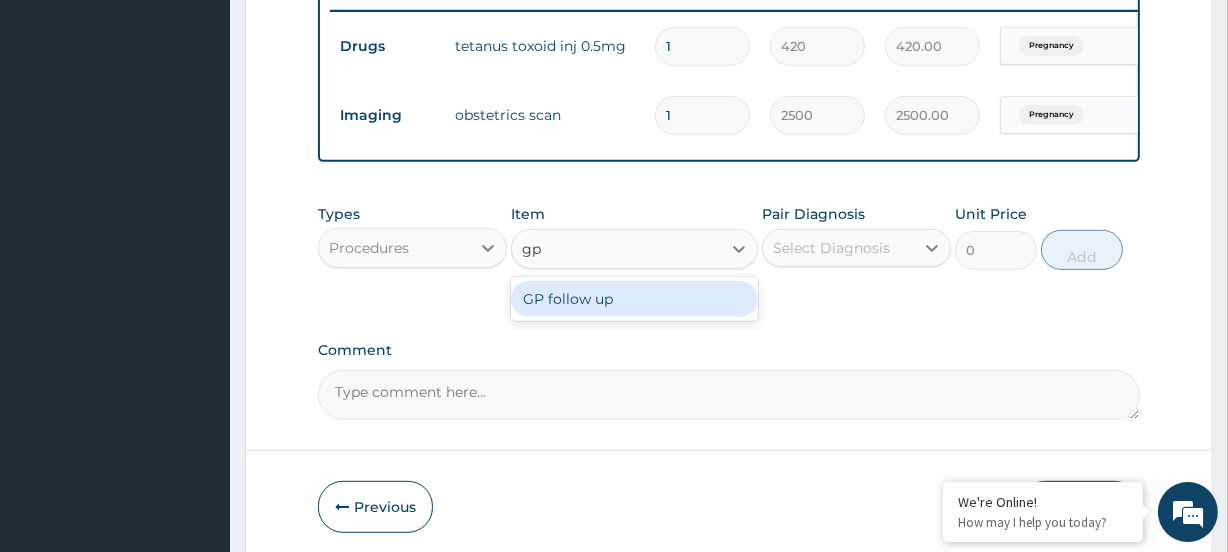 type 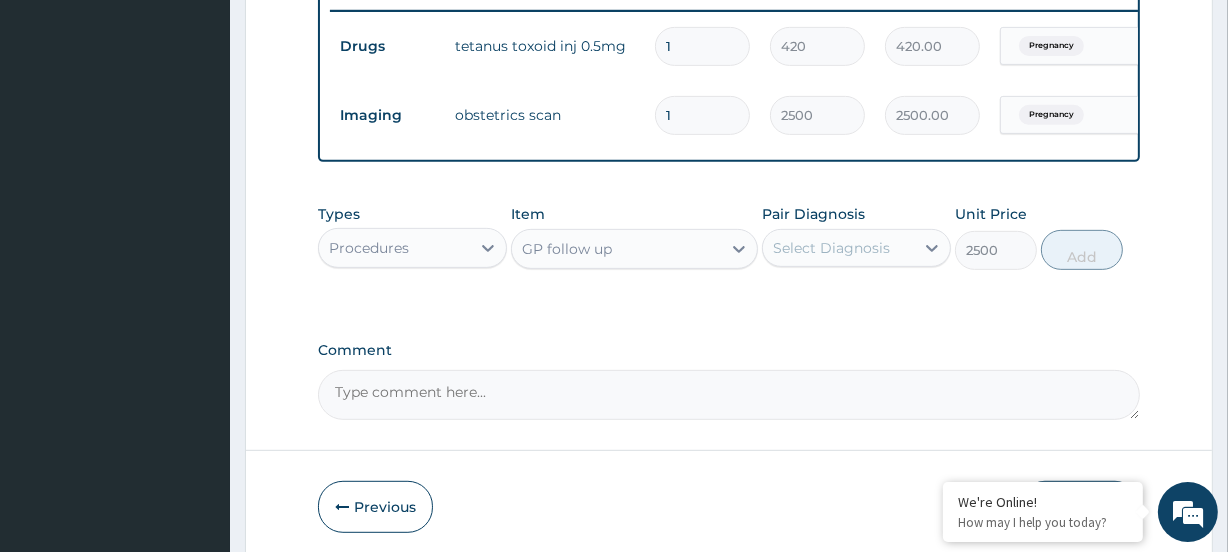 drag, startPoint x: 859, startPoint y: 264, endPoint x: 849, endPoint y: 274, distance: 14.142136 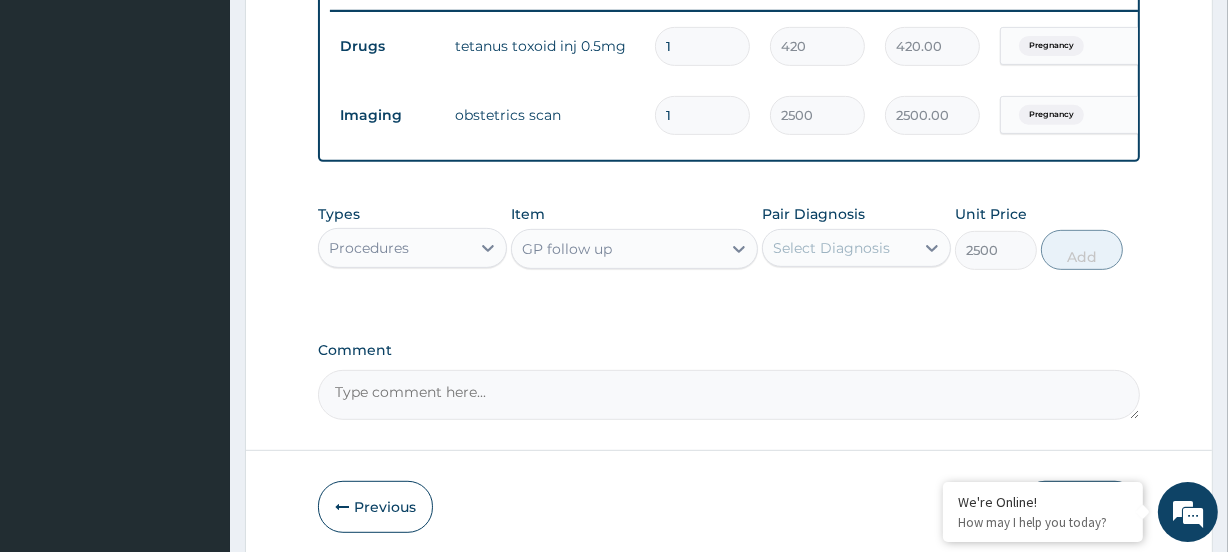 click on "Select Diagnosis" at bounding box center [831, 248] 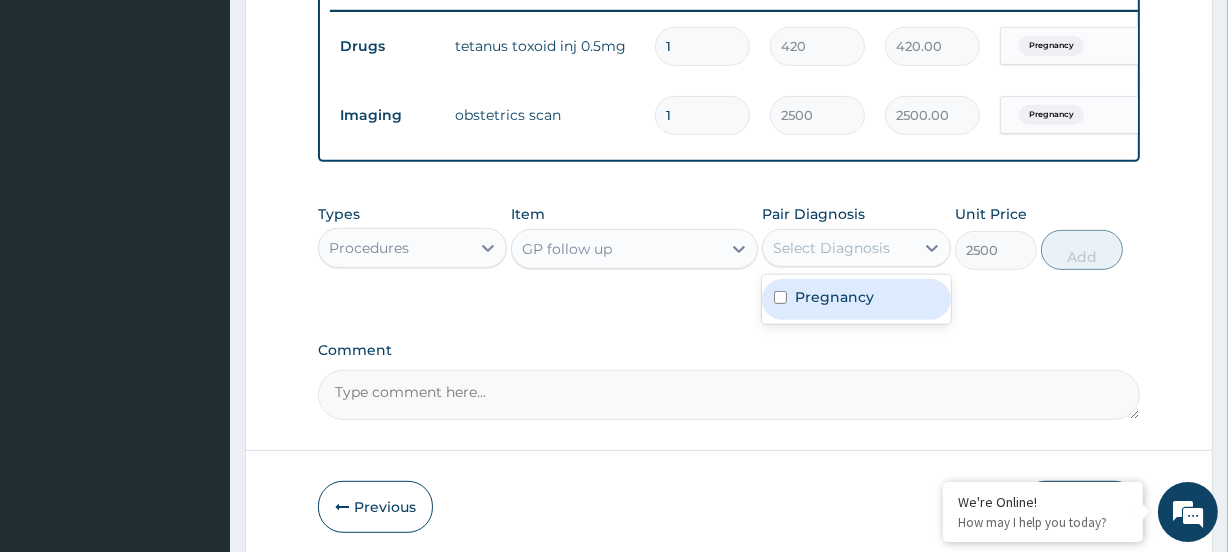 click on "Pregnancy" at bounding box center (834, 297) 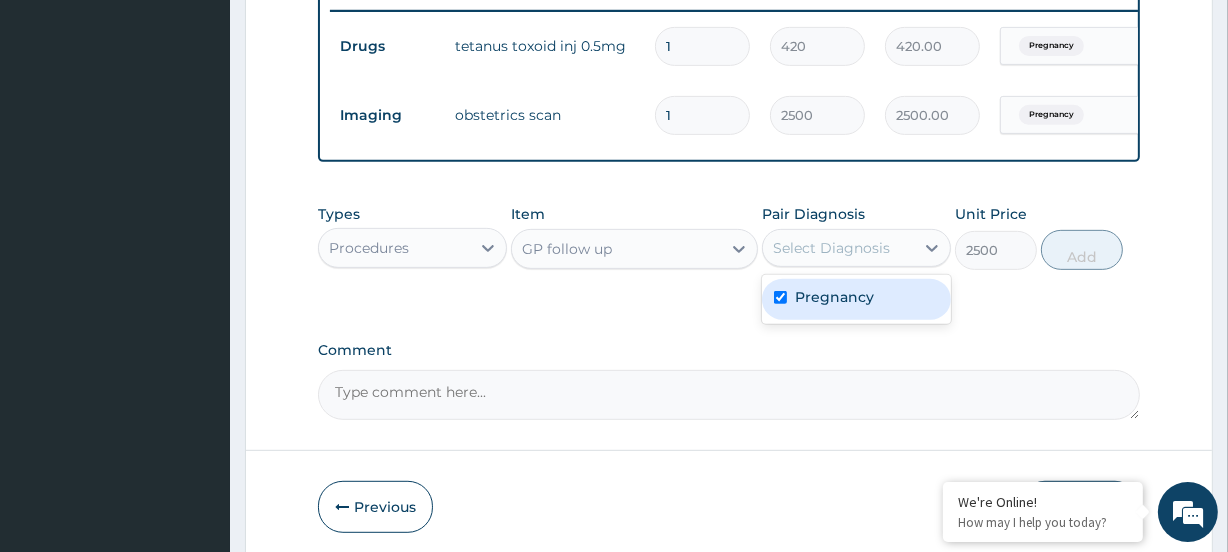checkbox on "true" 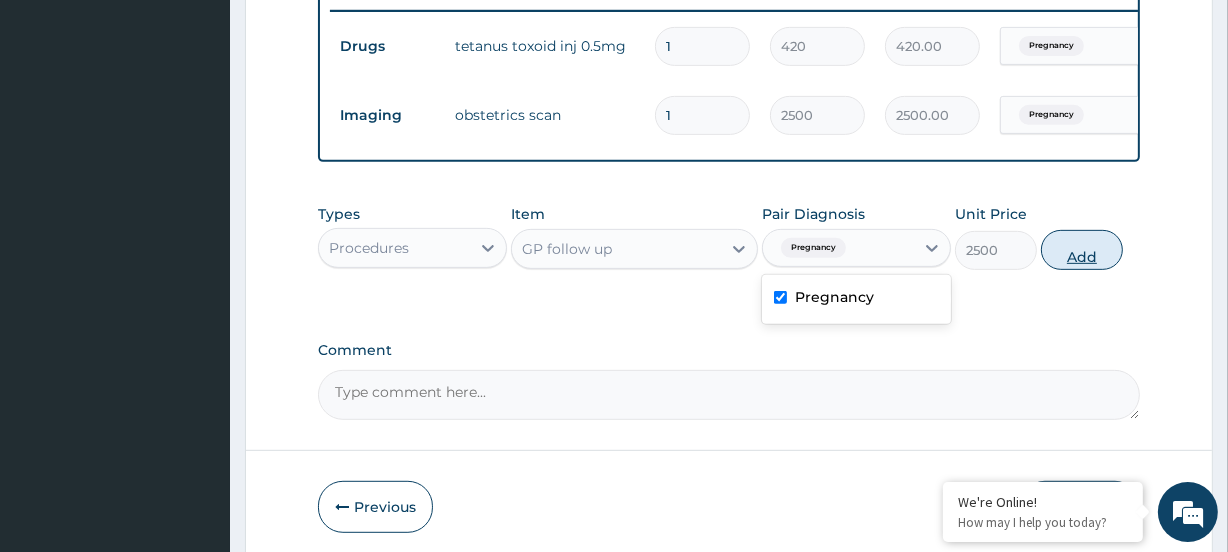 click on "Add" at bounding box center [1082, 250] 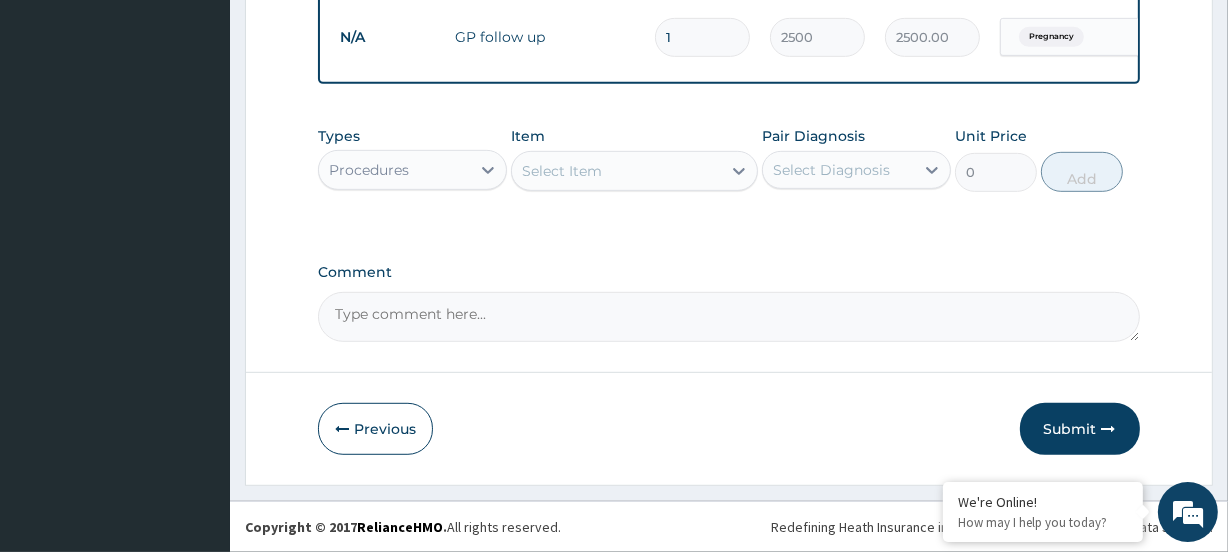 drag, startPoint x: 1049, startPoint y: 424, endPoint x: 1038, endPoint y: 383, distance: 42.44997 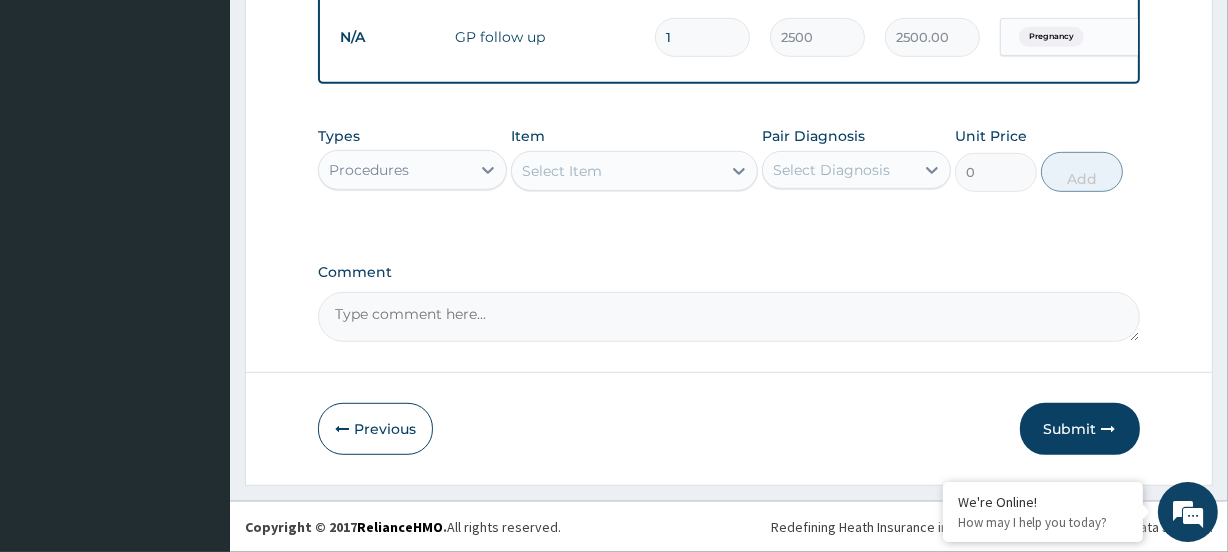 scroll, scrollTop: 89, scrollLeft: 0, axis: vertical 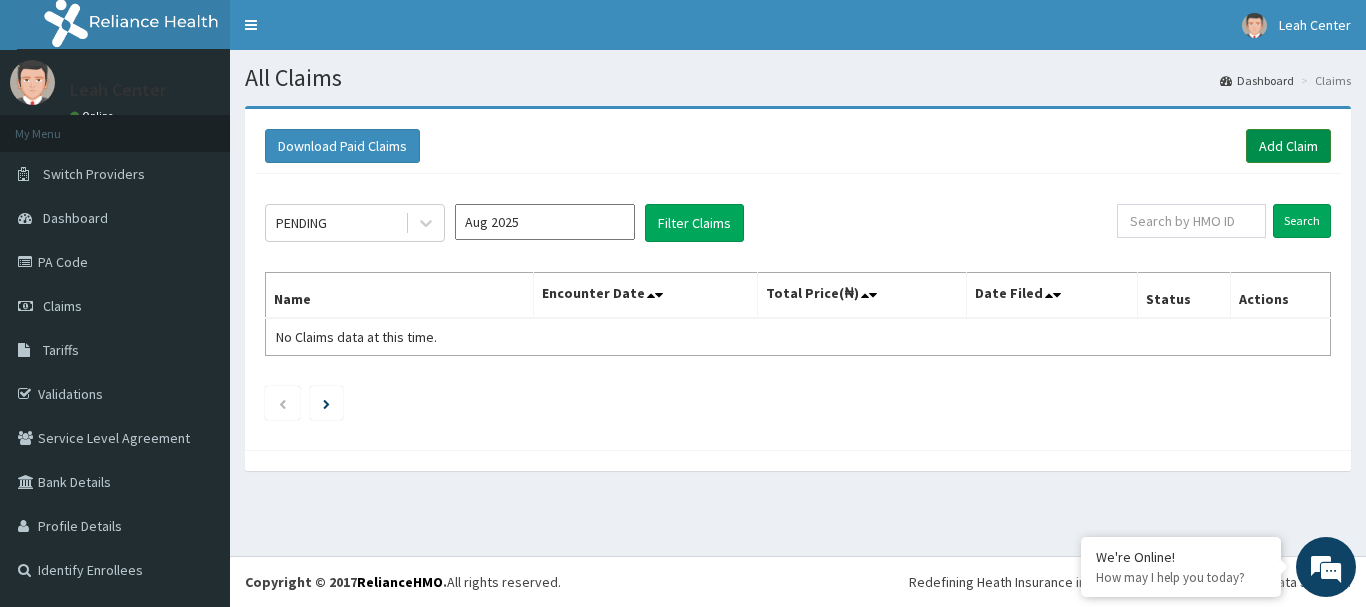 click on "Add Claim" at bounding box center (1288, 146) 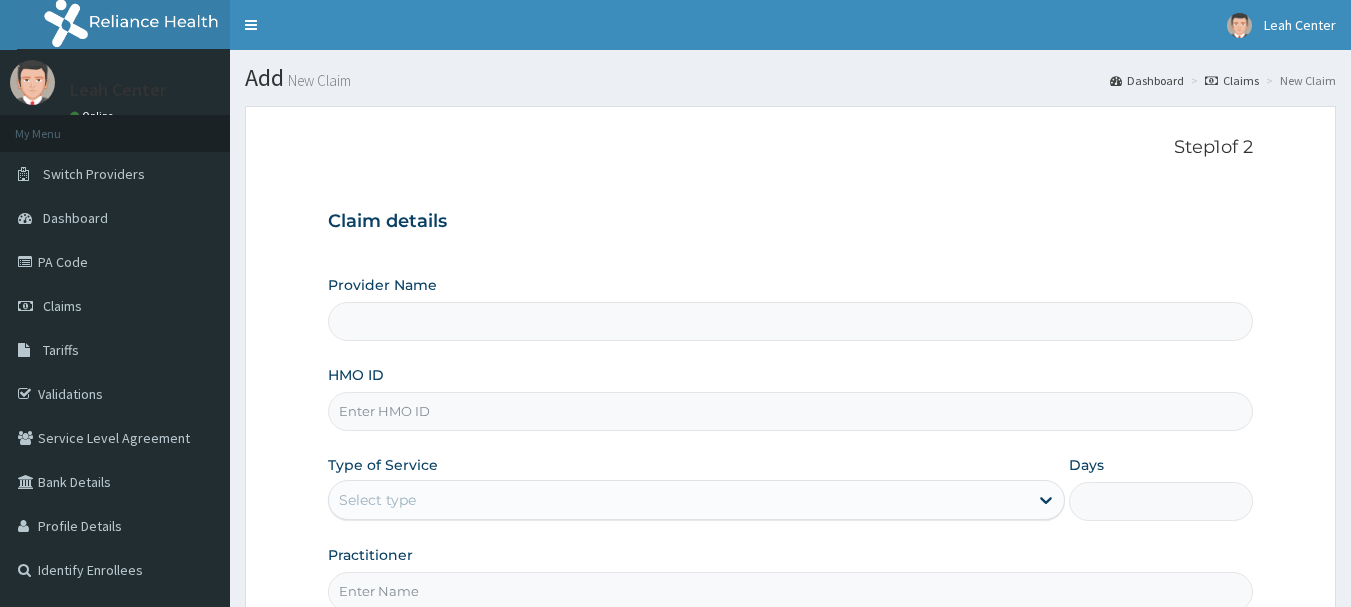 scroll, scrollTop: 0, scrollLeft: 0, axis: both 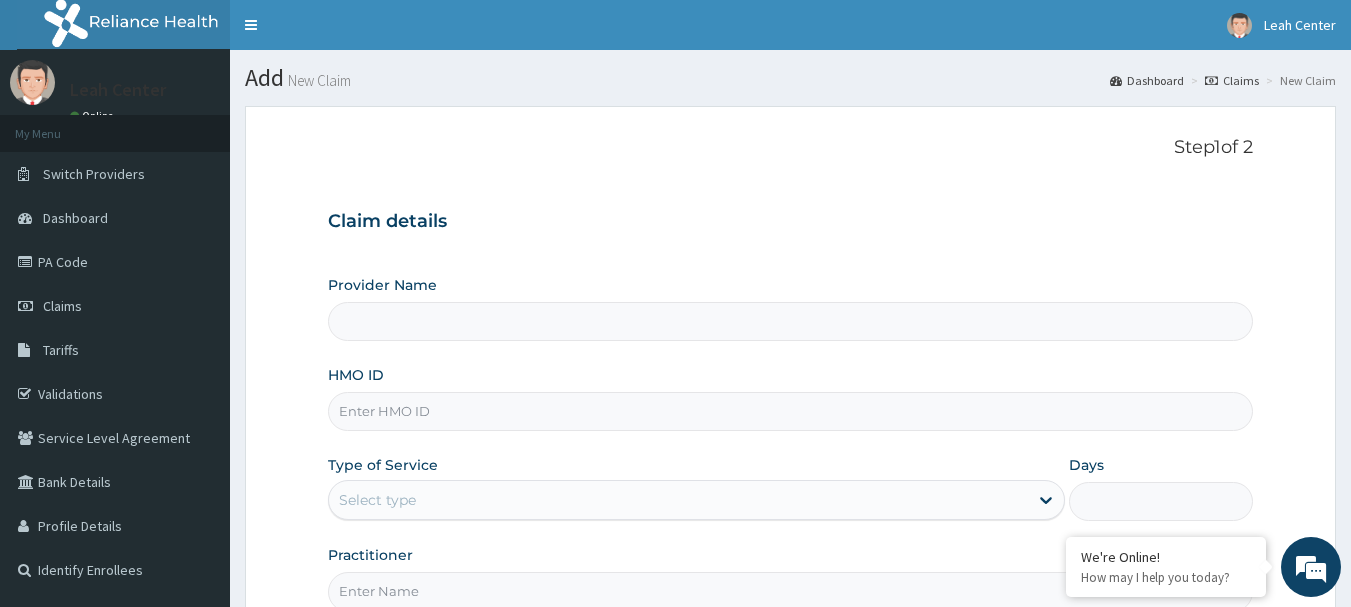 type on "Leah Medical Centre" 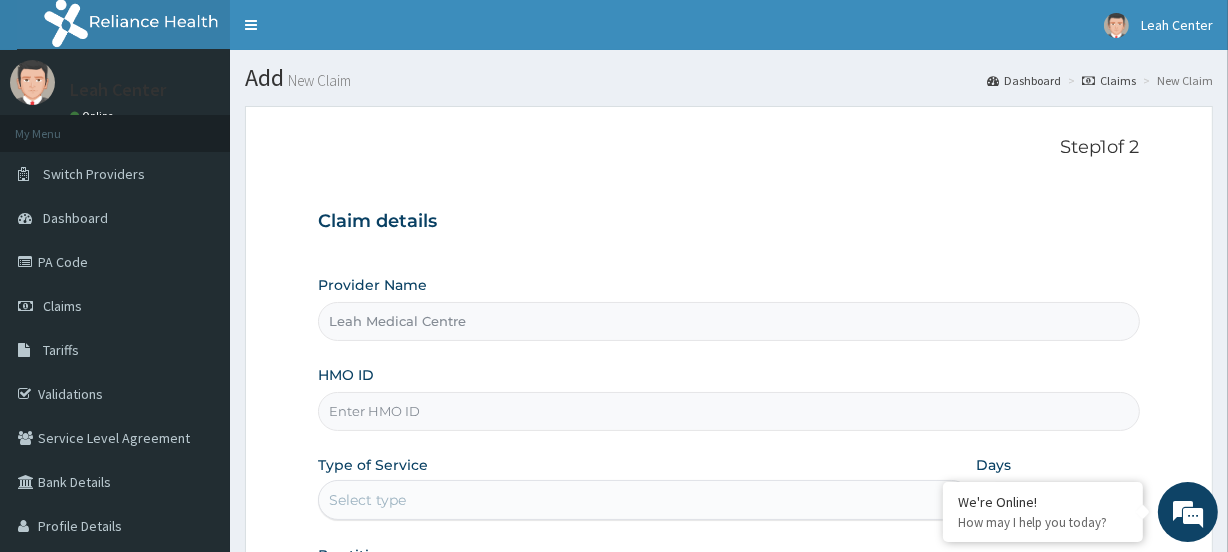 scroll, scrollTop: 0, scrollLeft: 0, axis: both 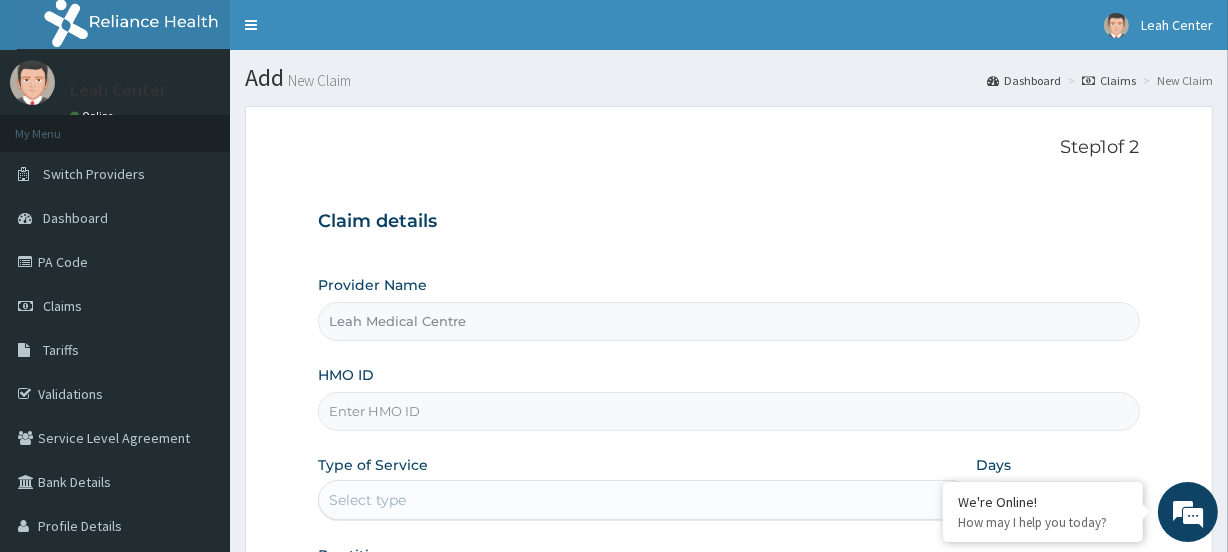 click on "HMO ID" at bounding box center [728, 411] 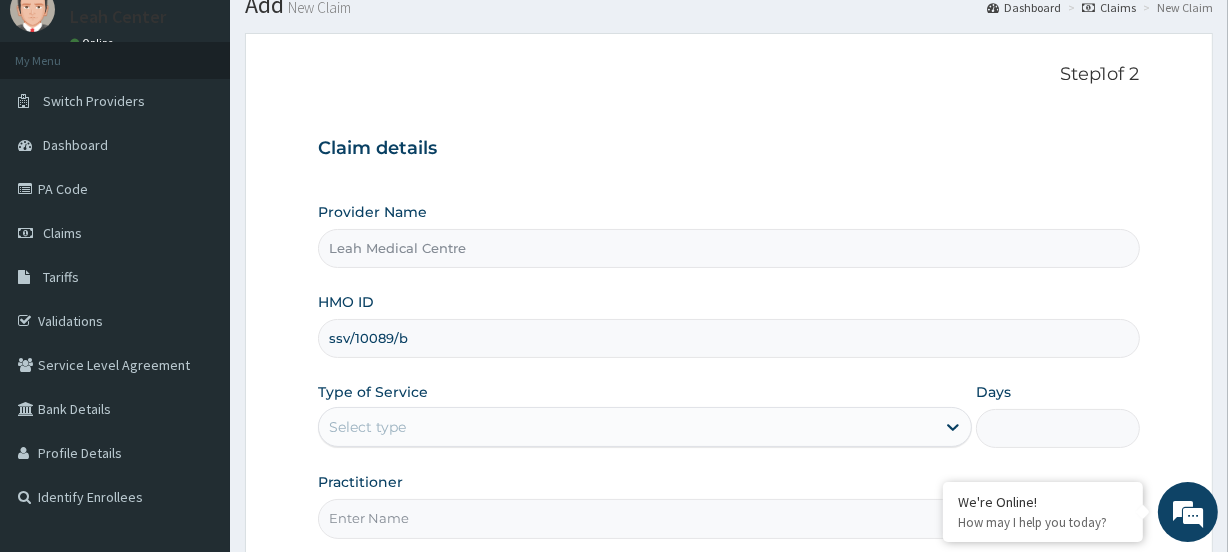 scroll, scrollTop: 181, scrollLeft: 0, axis: vertical 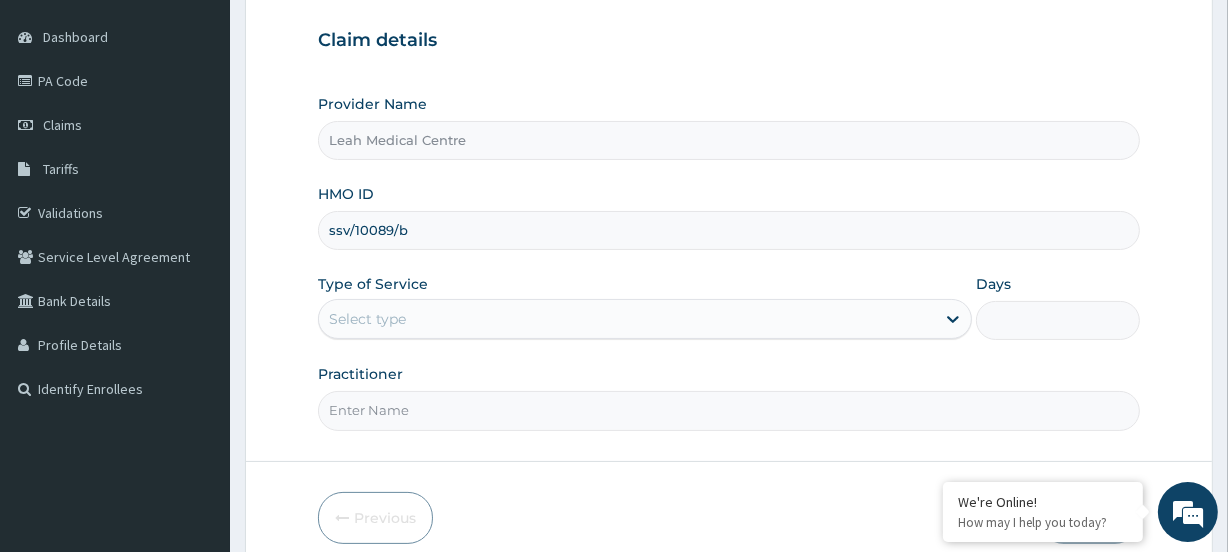 type on "ssv/10089/b" 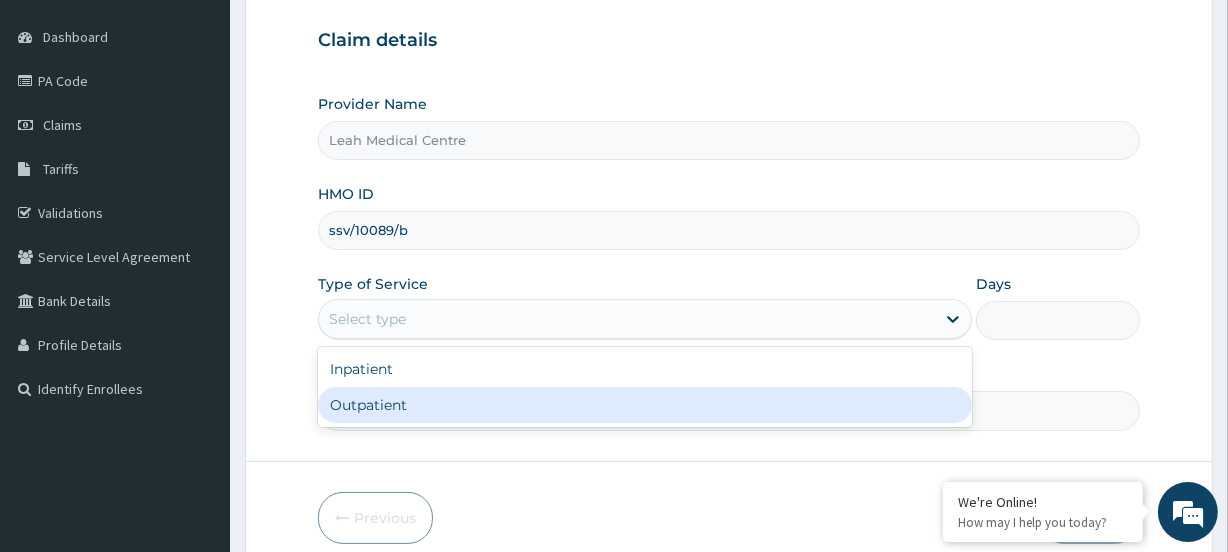 click on "Outpatient" at bounding box center [645, 405] 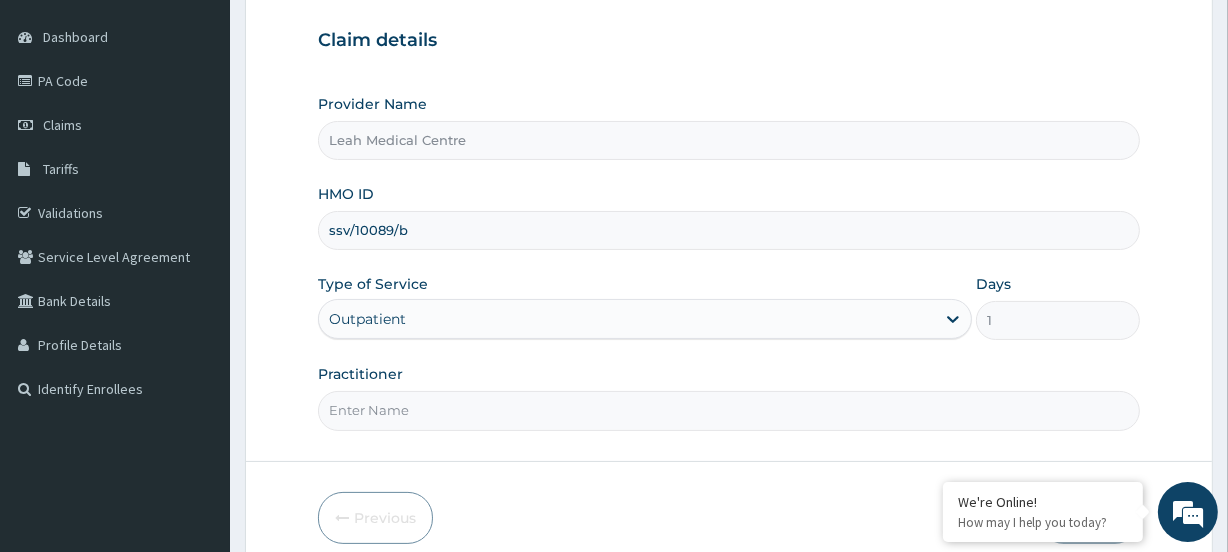 click on "Practitioner" at bounding box center [728, 410] 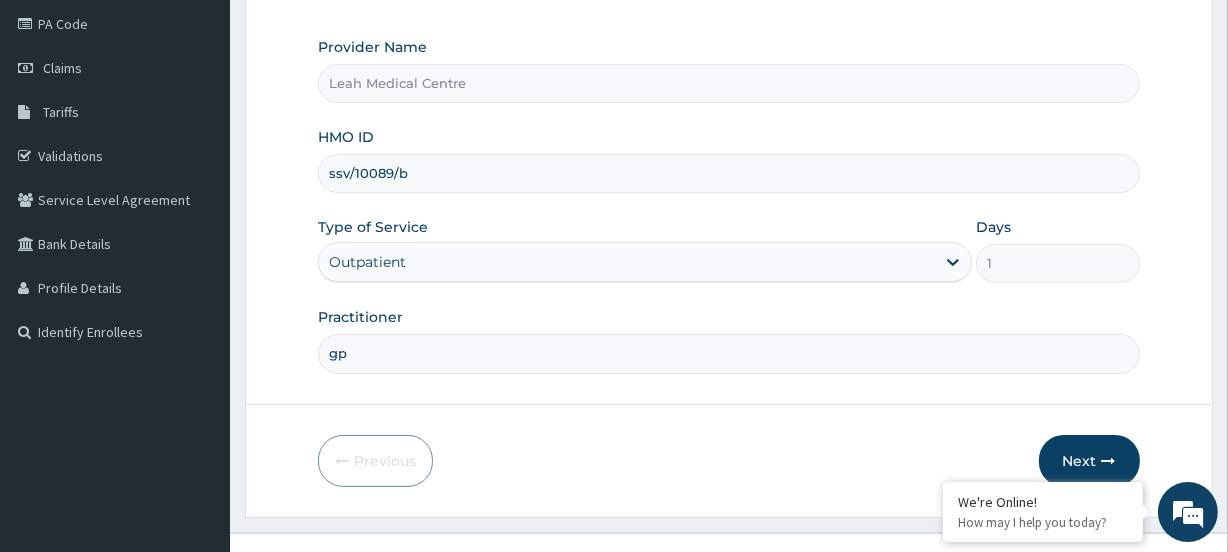 scroll, scrollTop: 268, scrollLeft: 0, axis: vertical 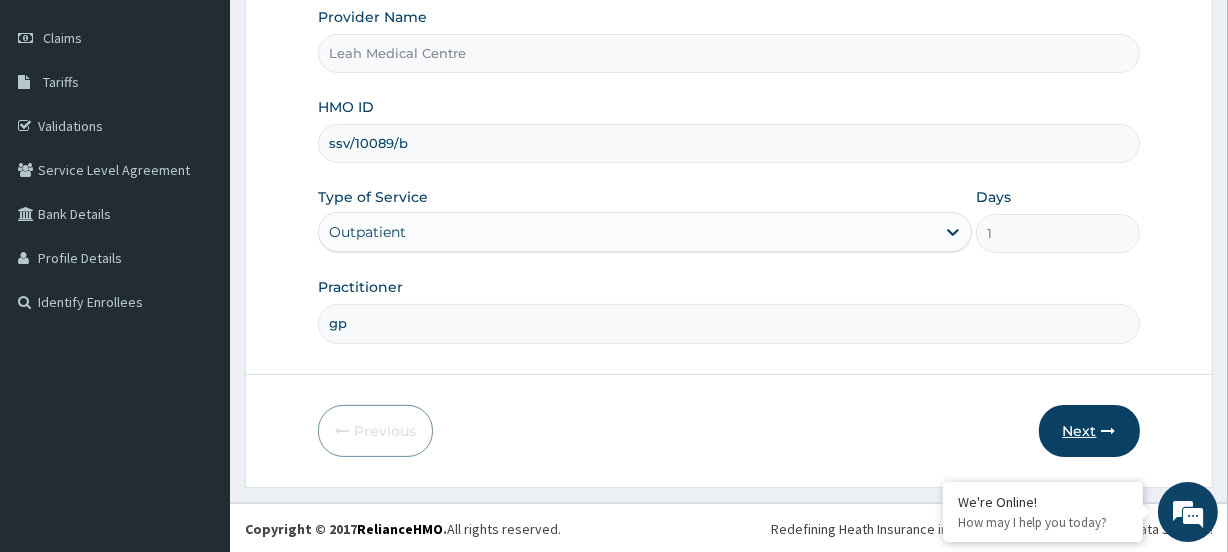 type on "gp" 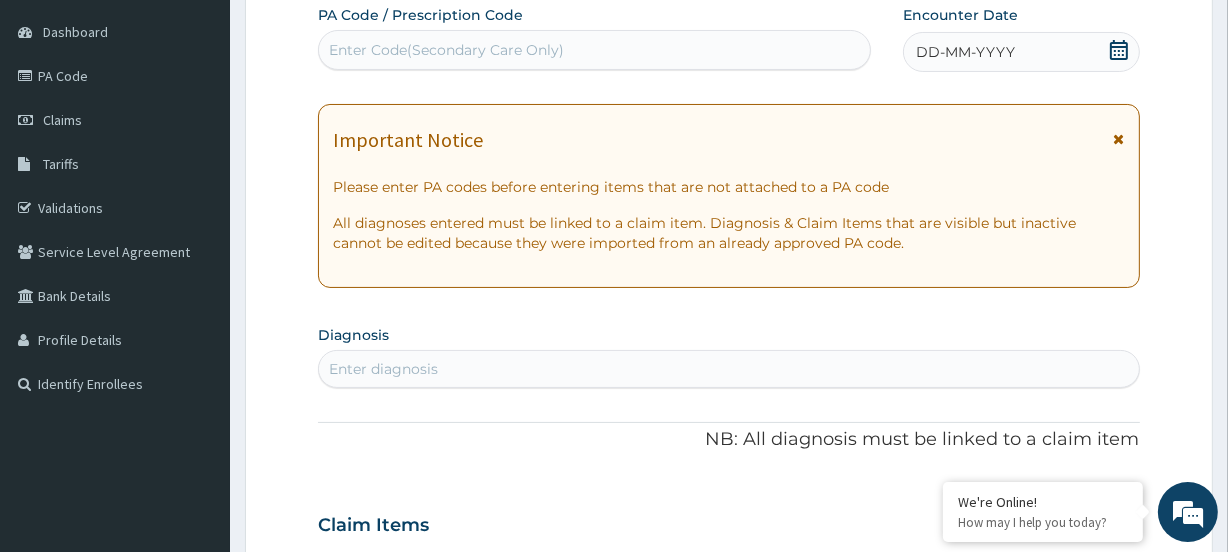 scroll, scrollTop: 86, scrollLeft: 0, axis: vertical 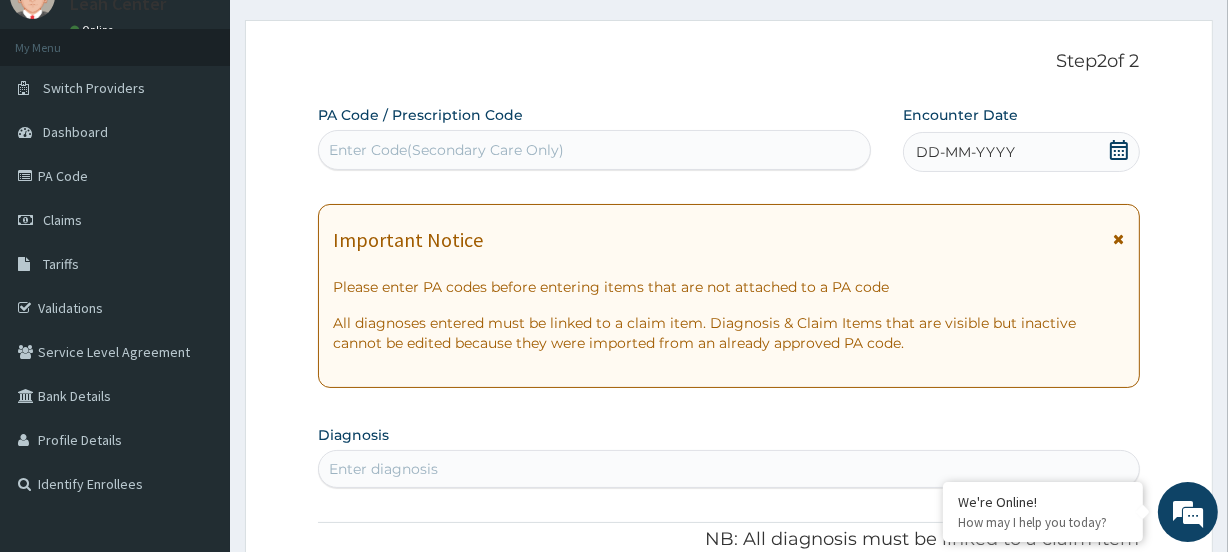 click on "Enter Code(Secondary Care Only)" at bounding box center [446, 150] 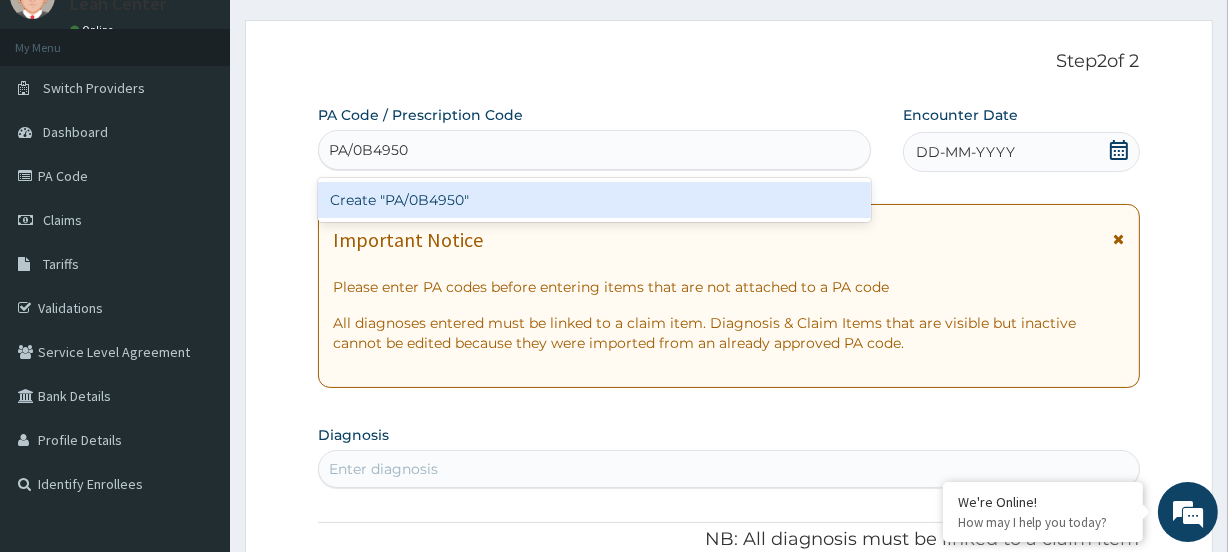 click on "Create "PA/0B4950"" at bounding box center [594, 200] 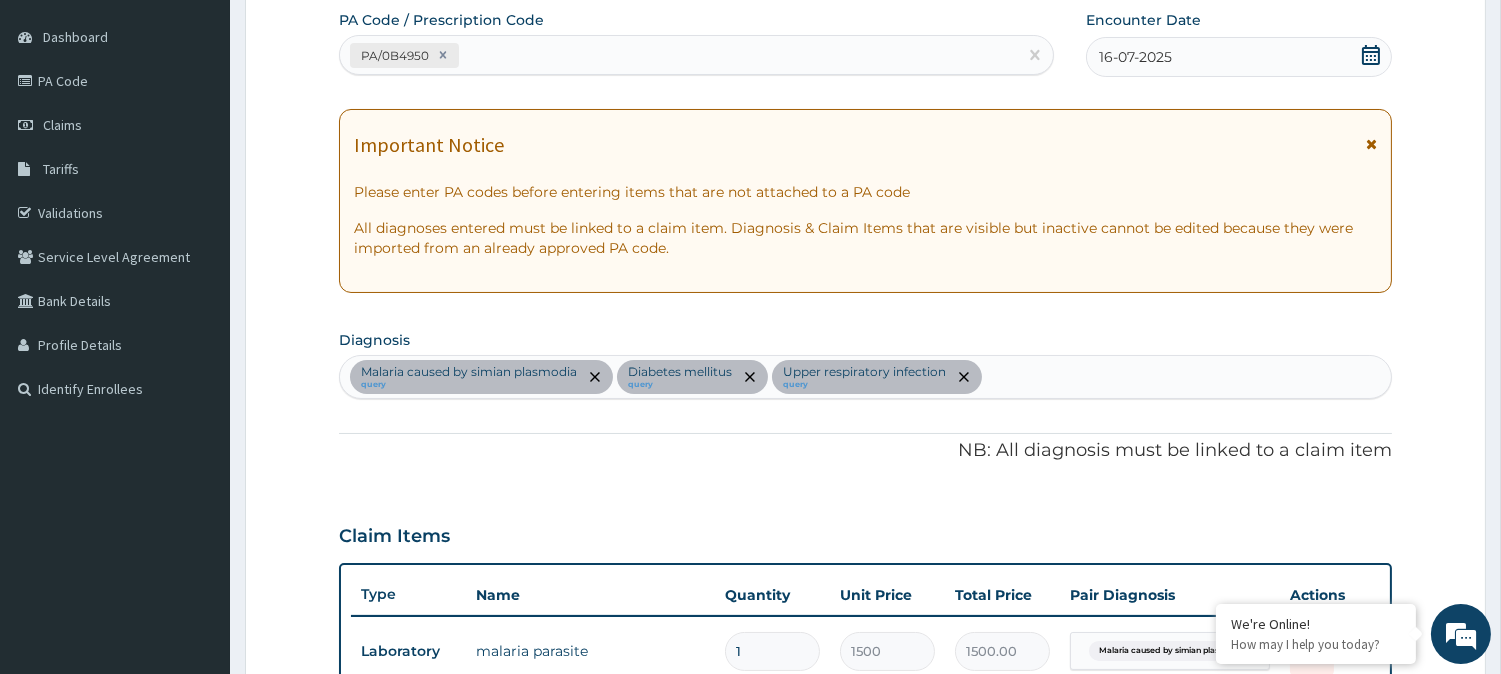 scroll, scrollTop: 1, scrollLeft: 0, axis: vertical 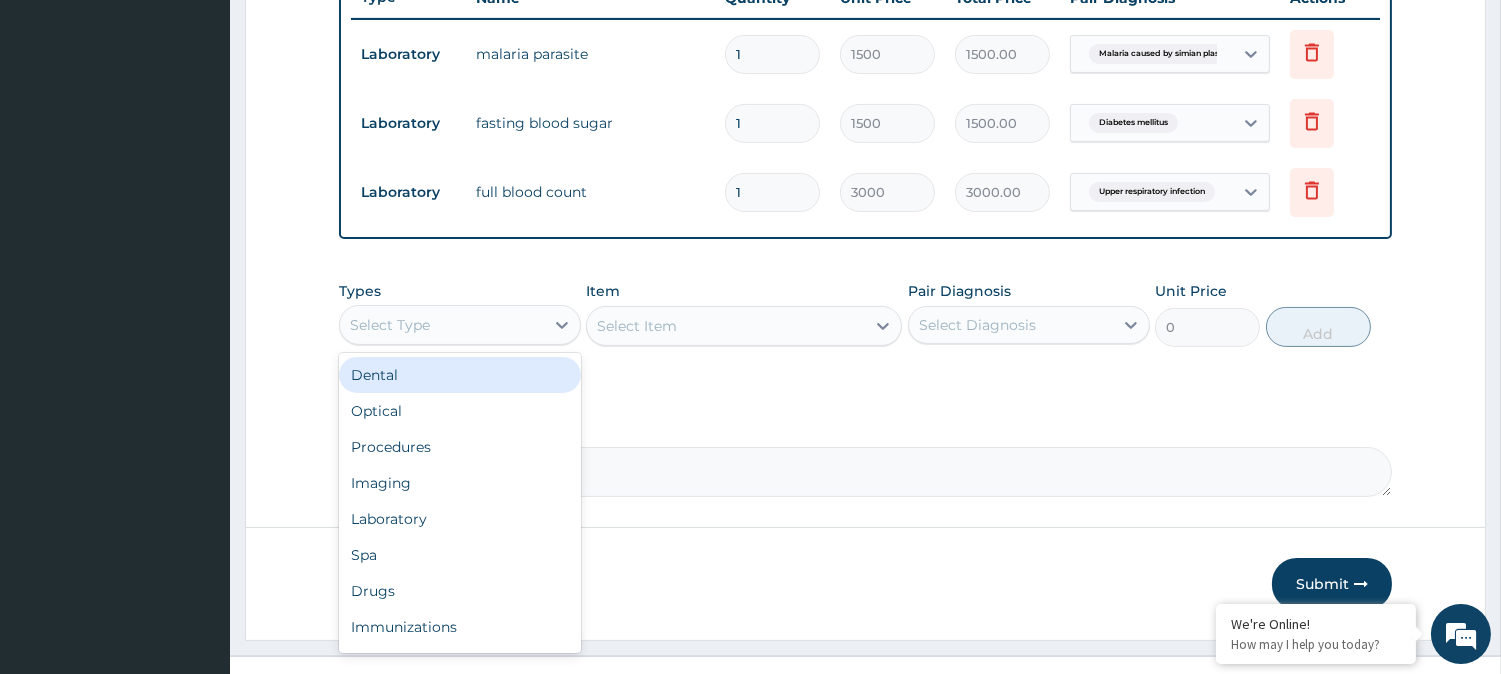 click on "Select Type" at bounding box center (442, 325) 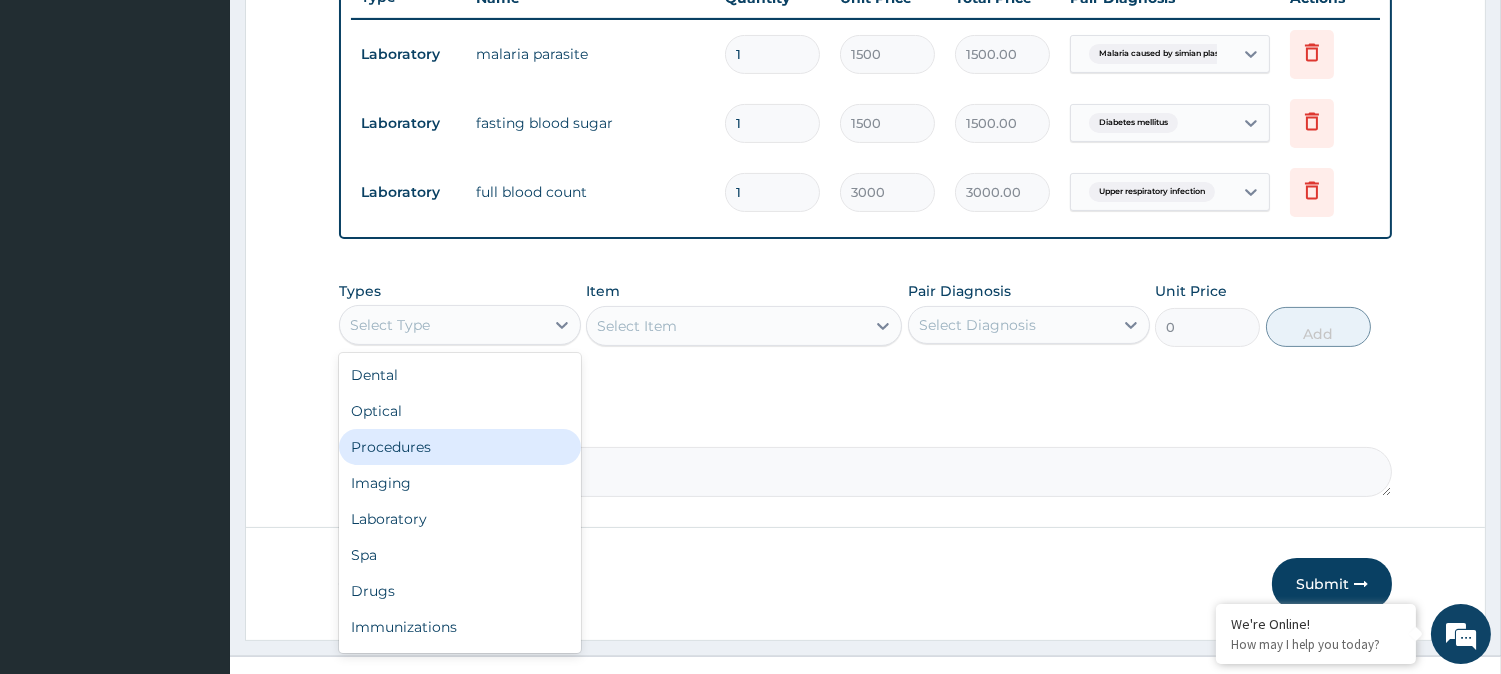 click on "Procedures" at bounding box center [460, 447] 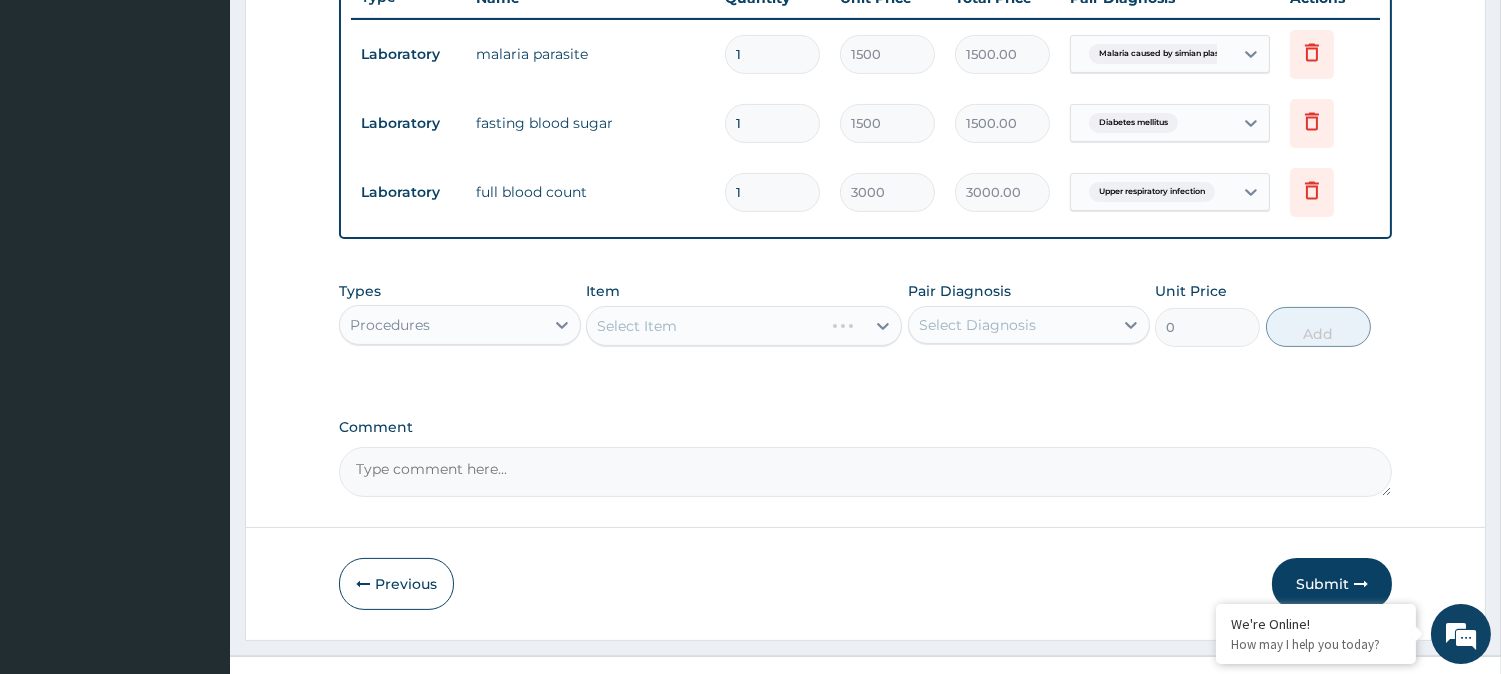 click on "Select Item" at bounding box center [744, 326] 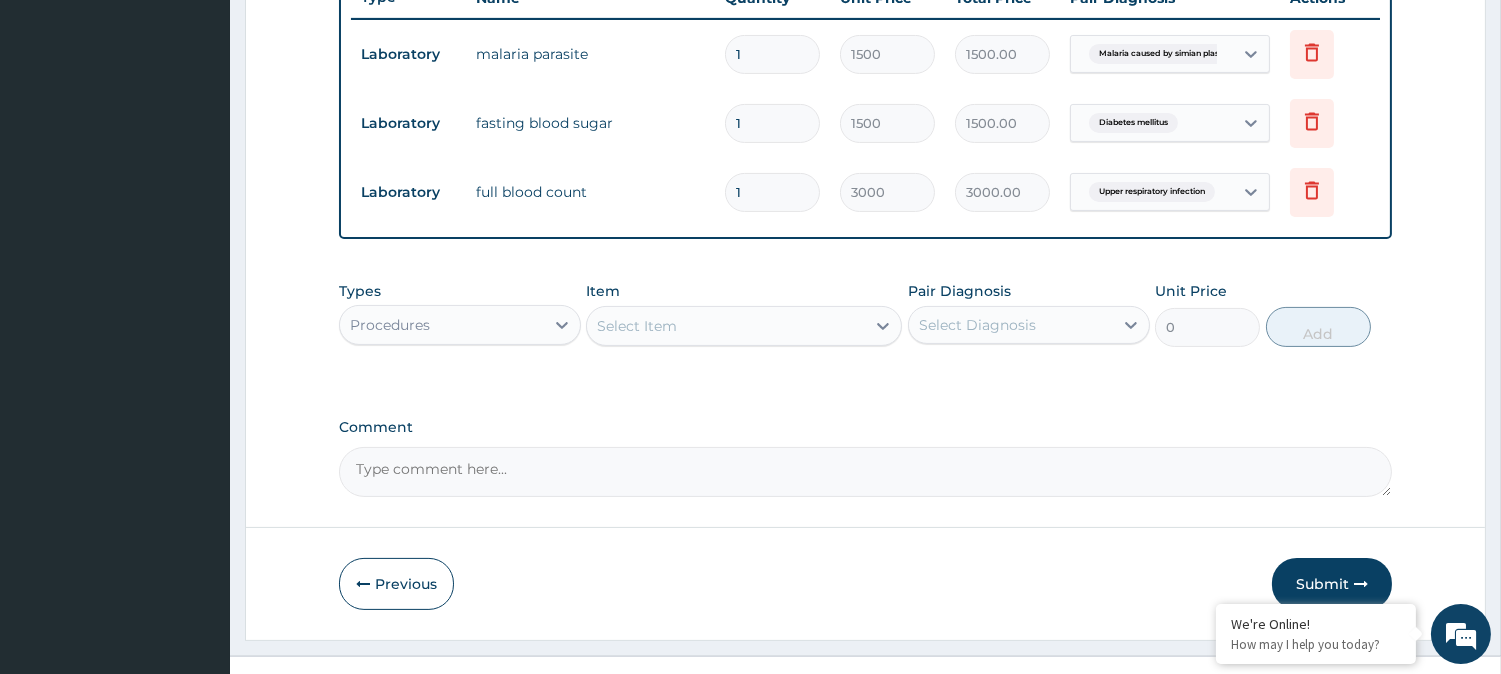 click on "Select Item" at bounding box center [744, 326] 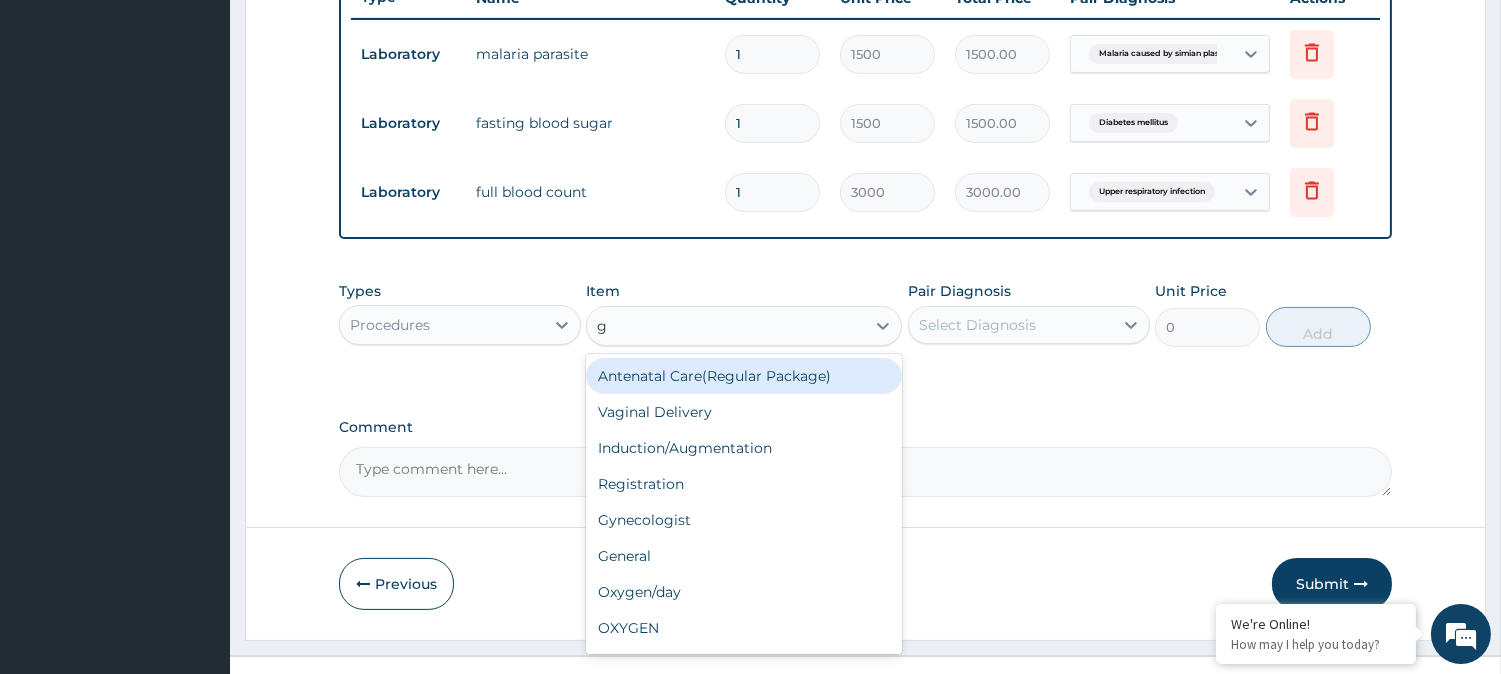 type on "gp" 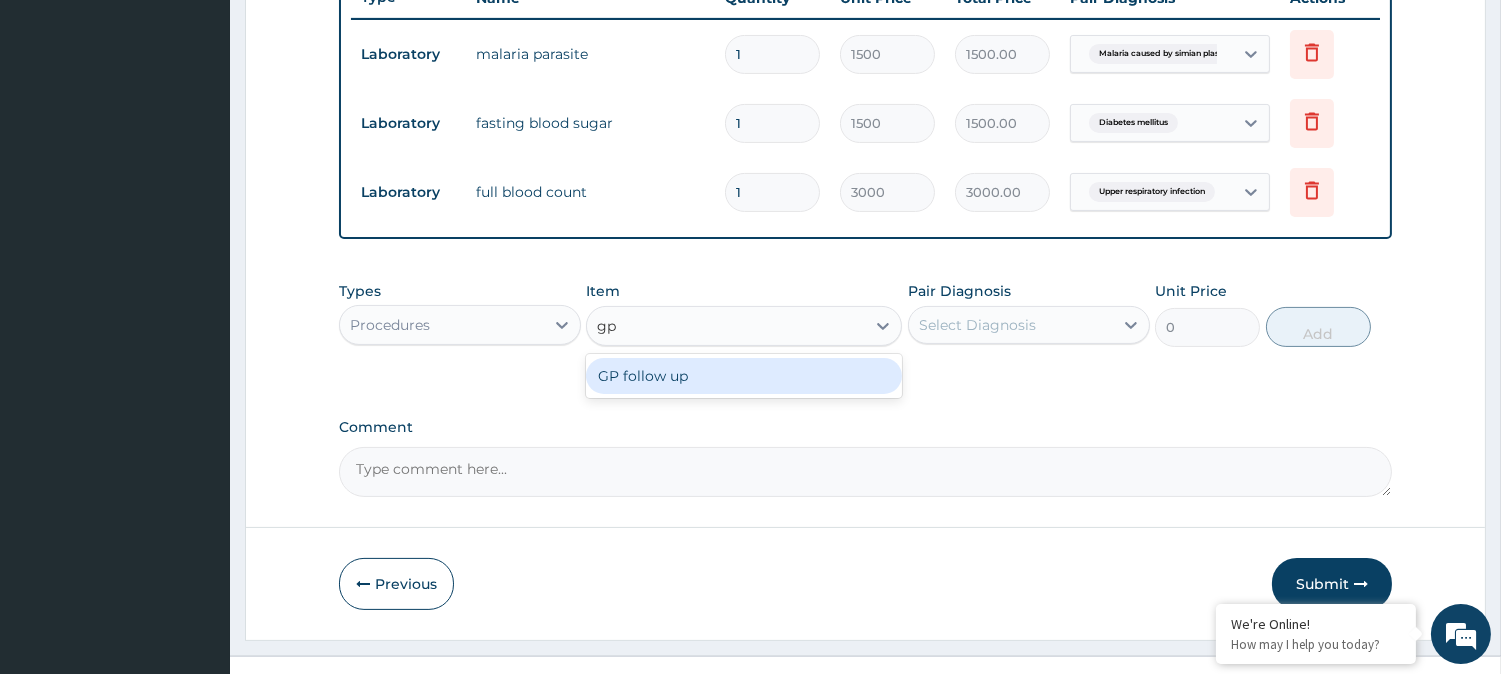 drag, startPoint x: 792, startPoint y: 373, endPoint x: 861, endPoint y: 357, distance: 70.83079 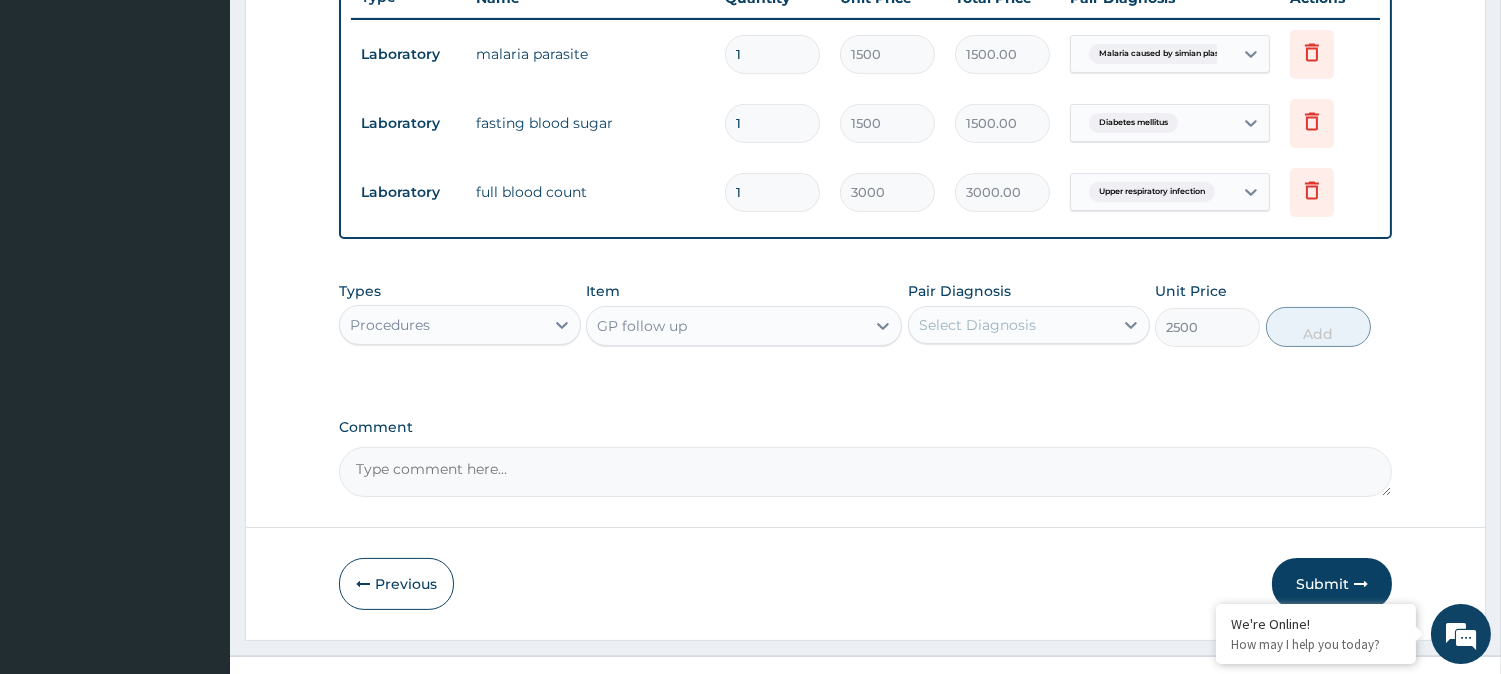 click on "Select Diagnosis" at bounding box center (1011, 325) 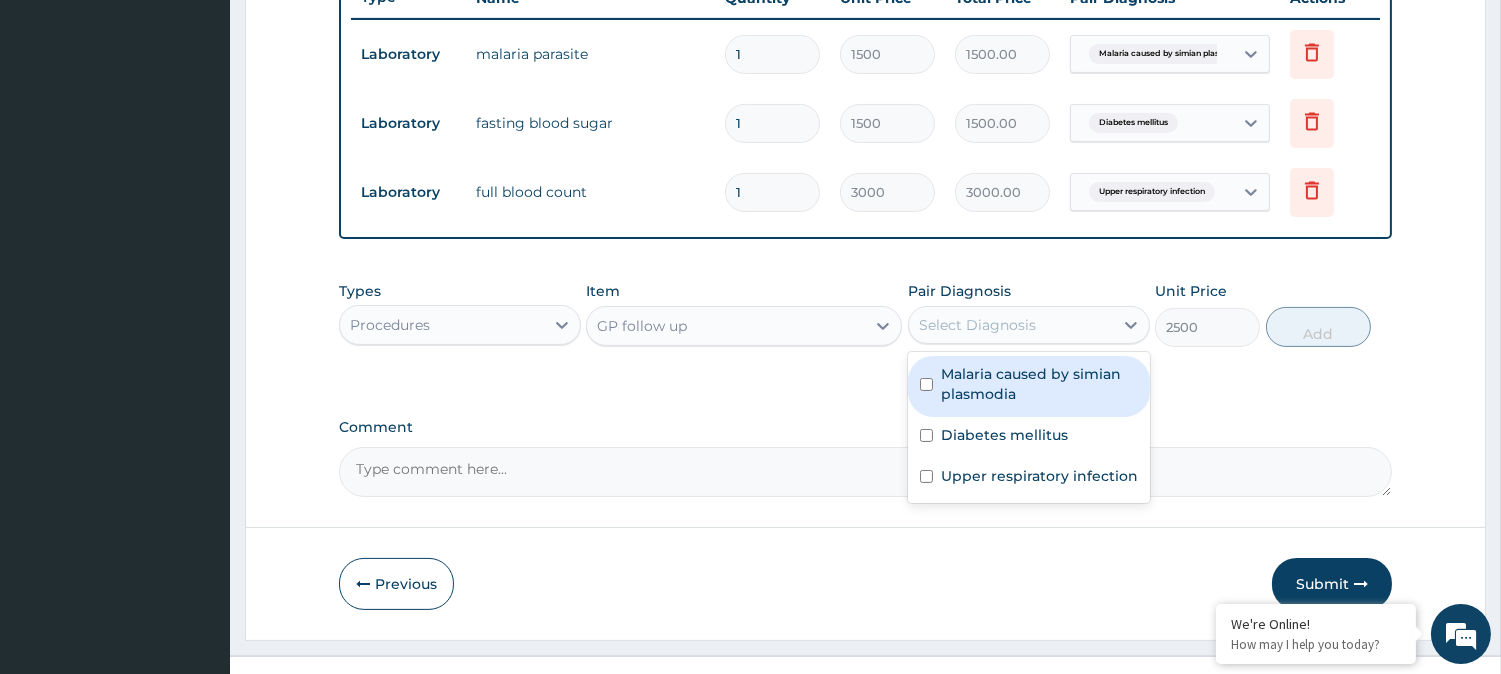 drag, startPoint x: 1013, startPoint y: 388, endPoint x: 1017, endPoint y: 407, distance: 19.416489 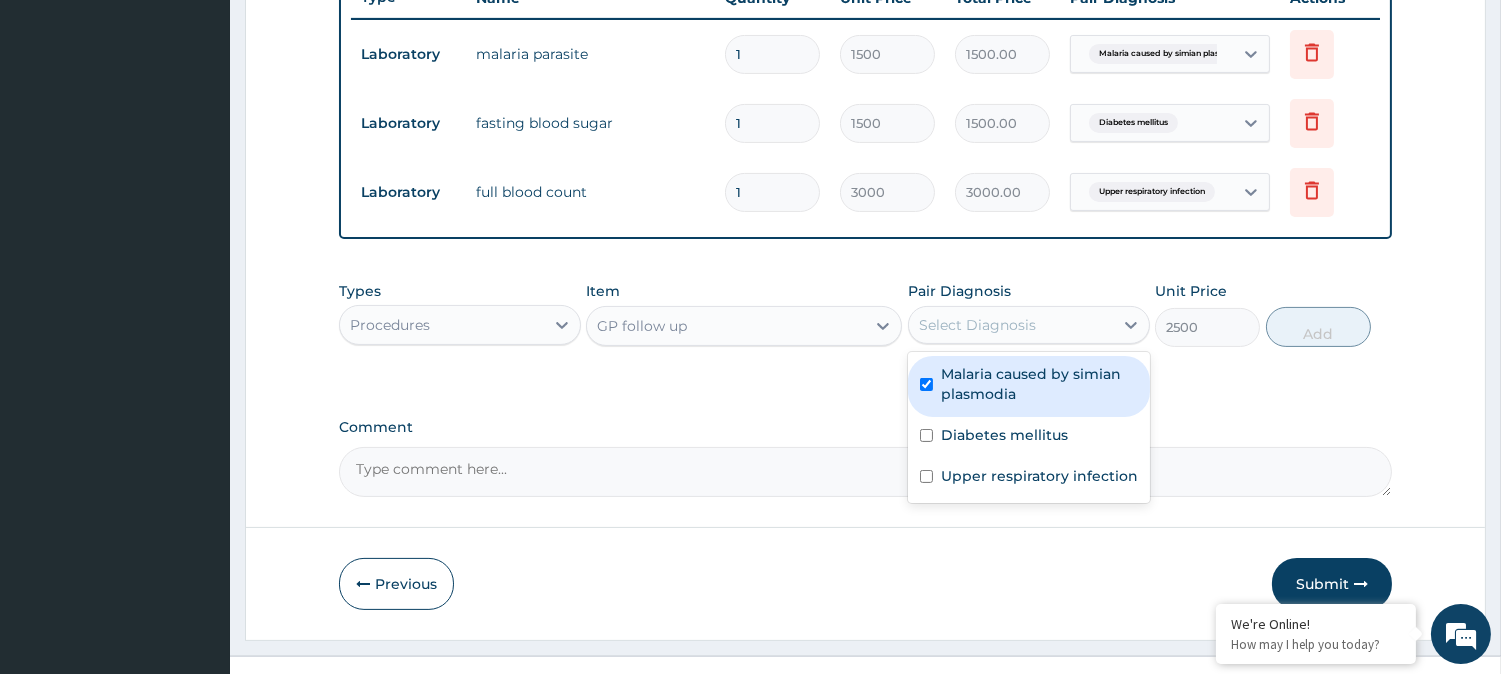 checkbox on "true" 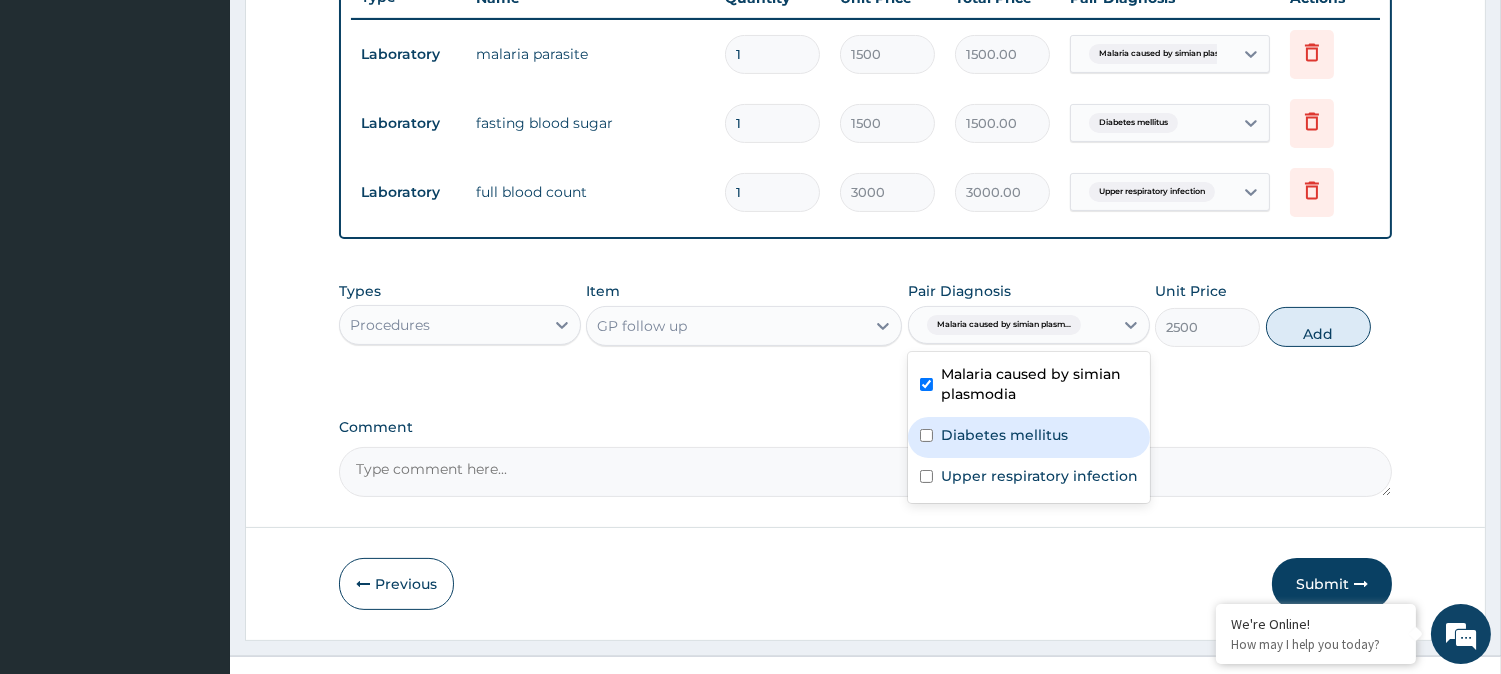 click on "Diabetes mellitus" at bounding box center [1004, 435] 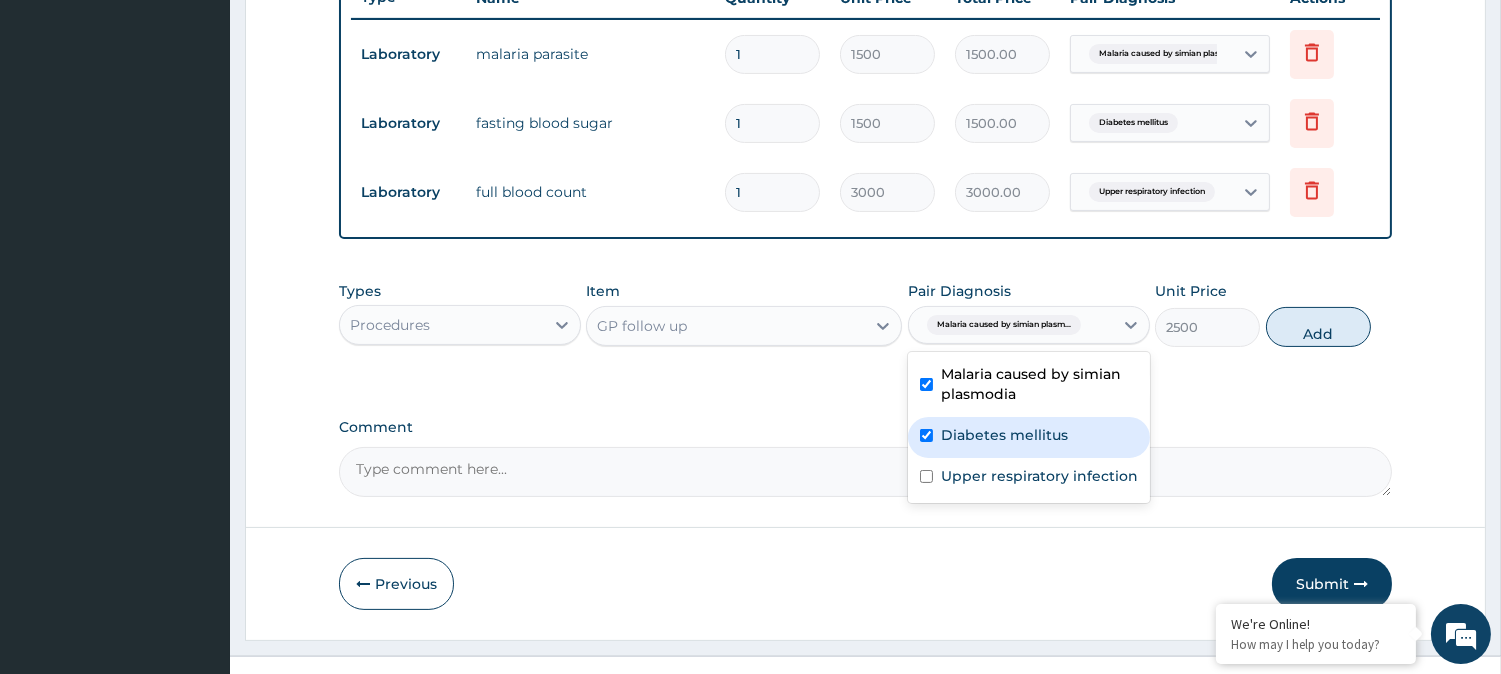 checkbox on "true" 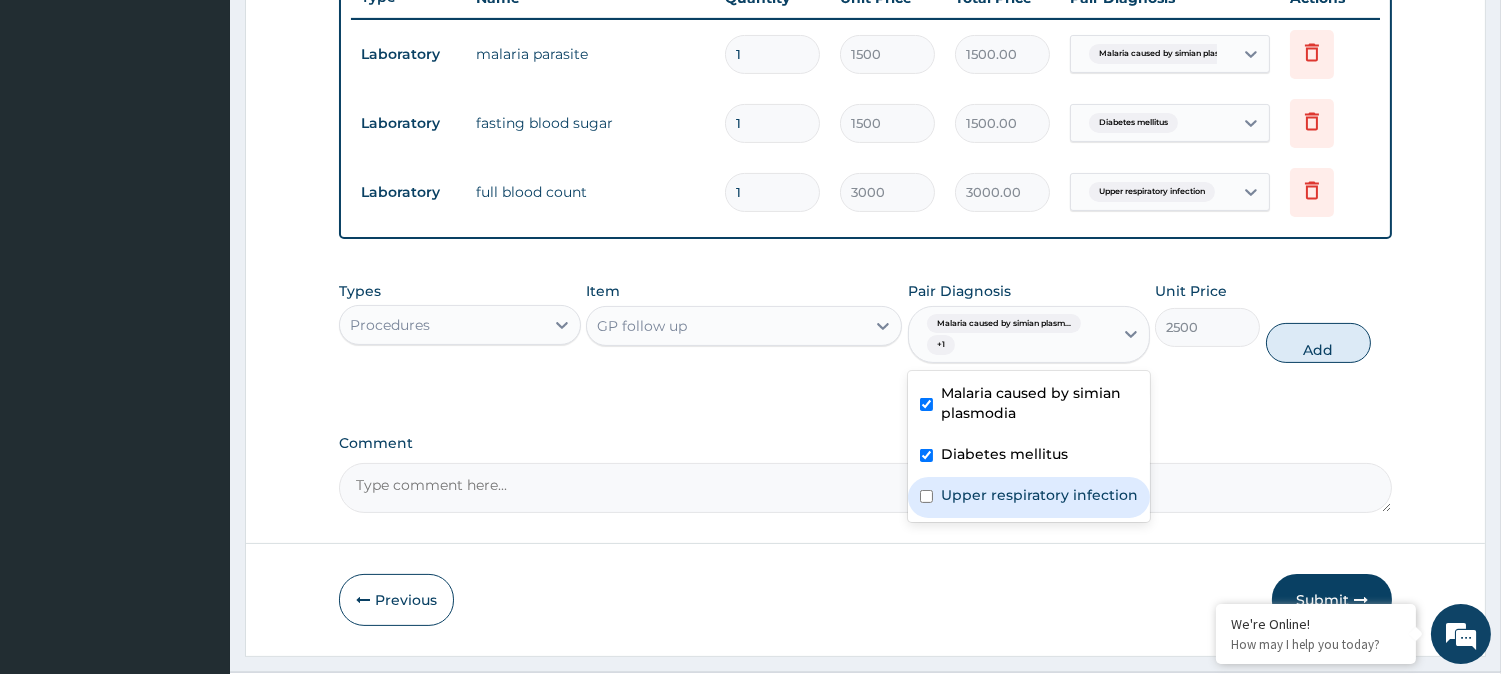 click on "Upper respiratory infection" at bounding box center [1029, 497] 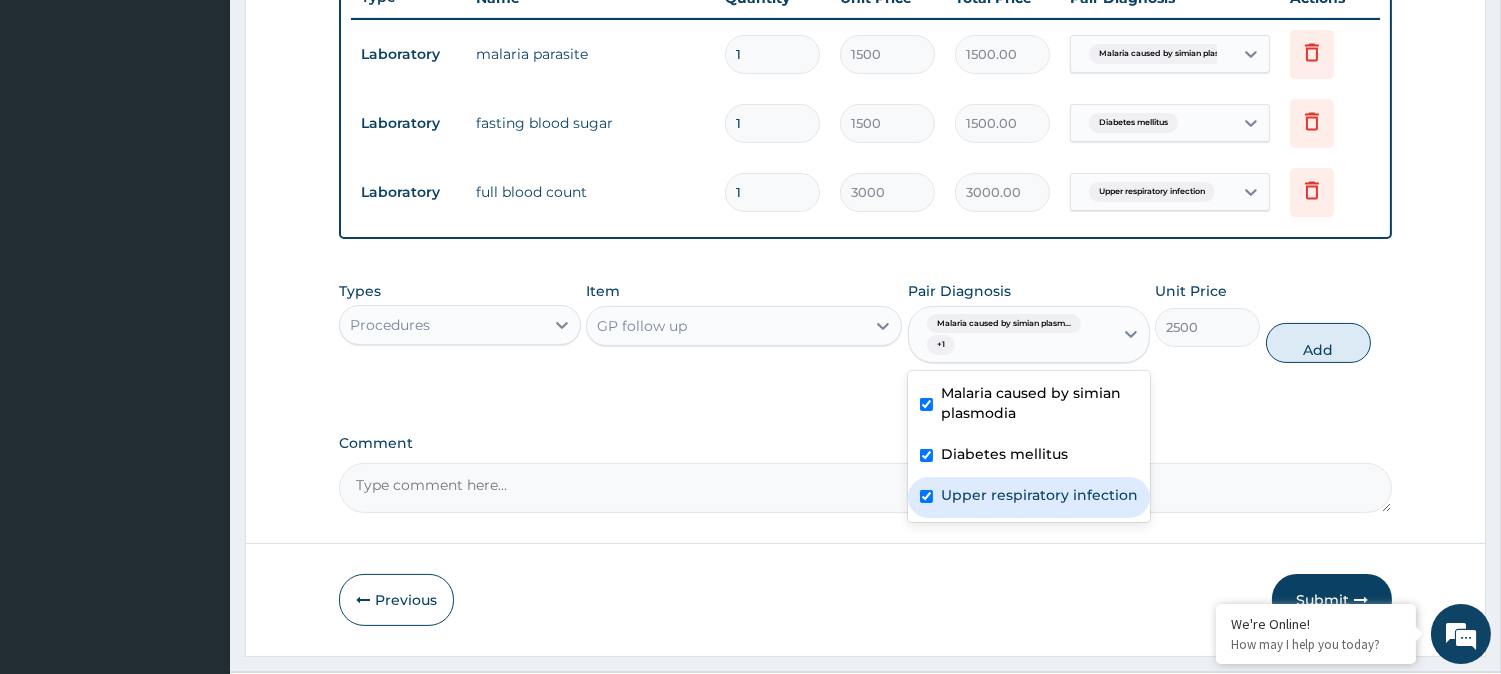 checkbox on "true" 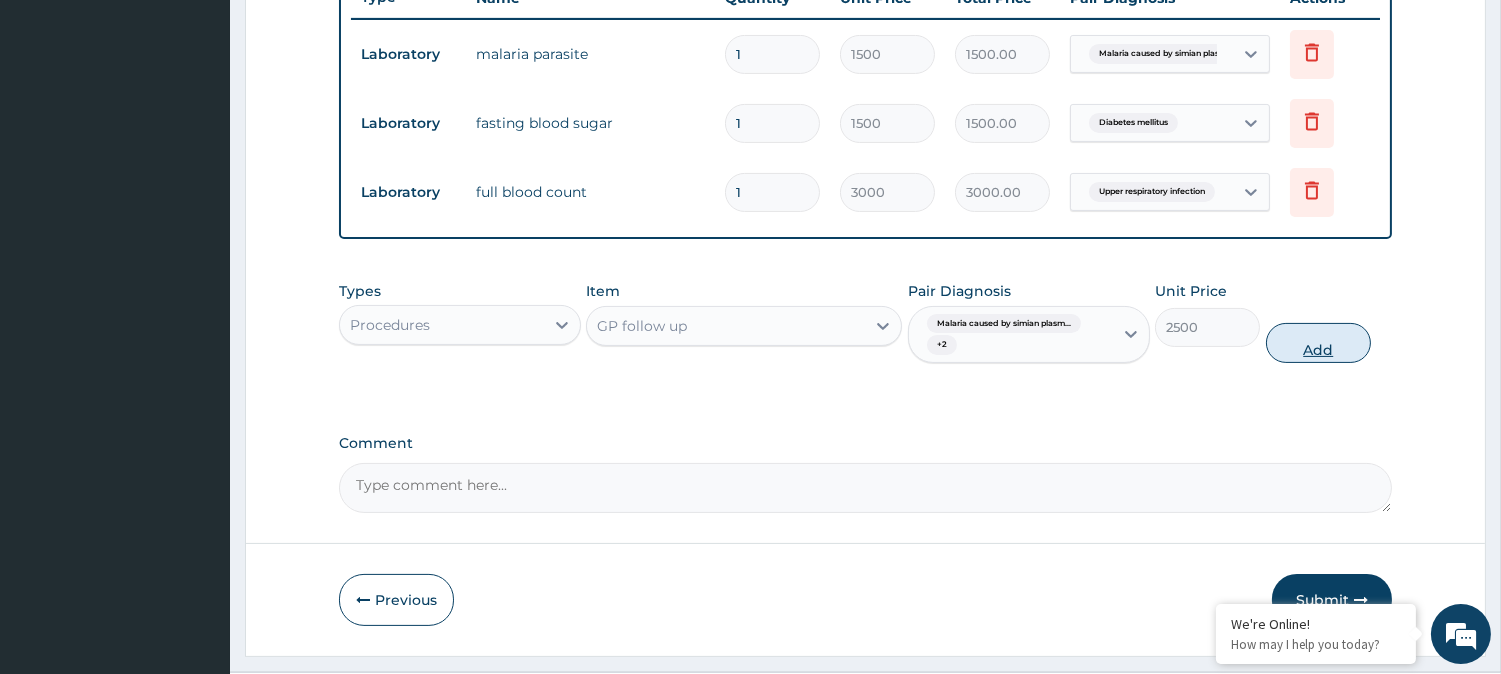 click on "Add" at bounding box center (1318, 343) 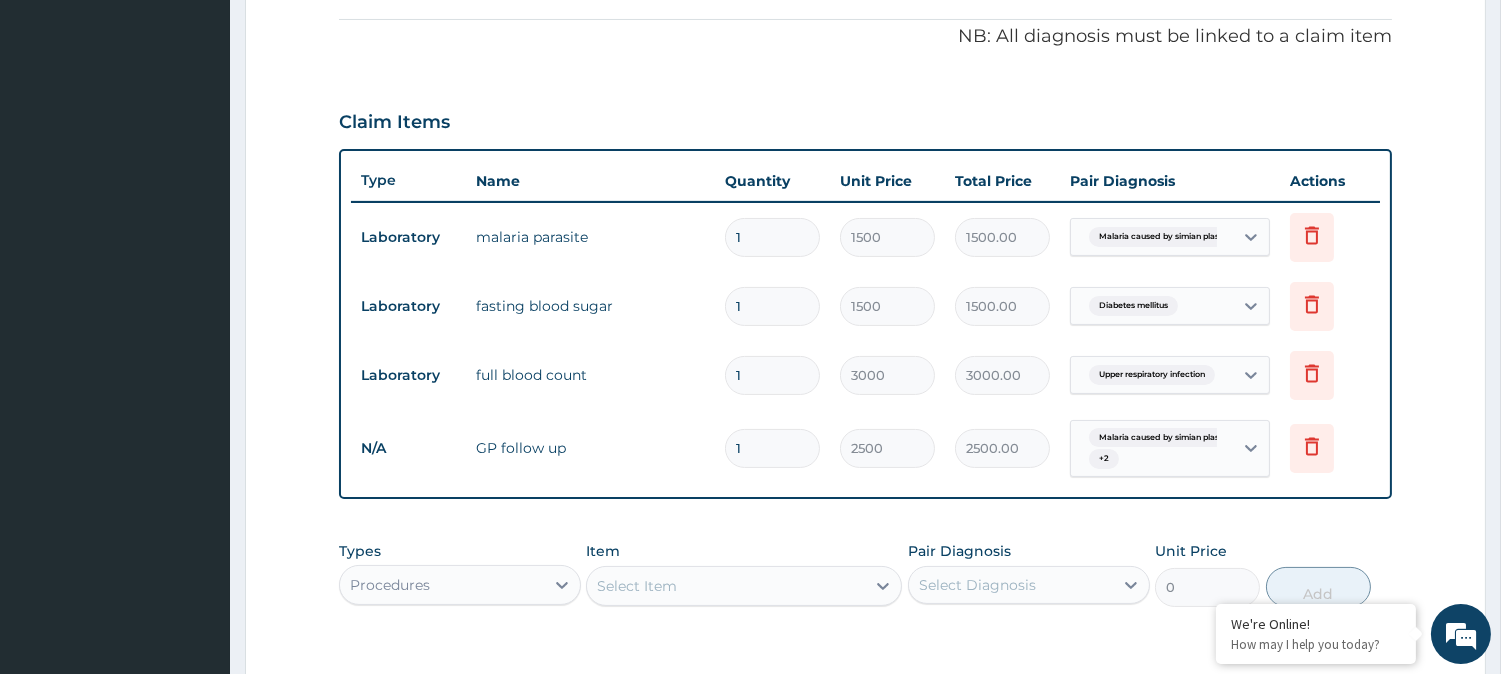 scroll, scrollTop: 556, scrollLeft: 0, axis: vertical 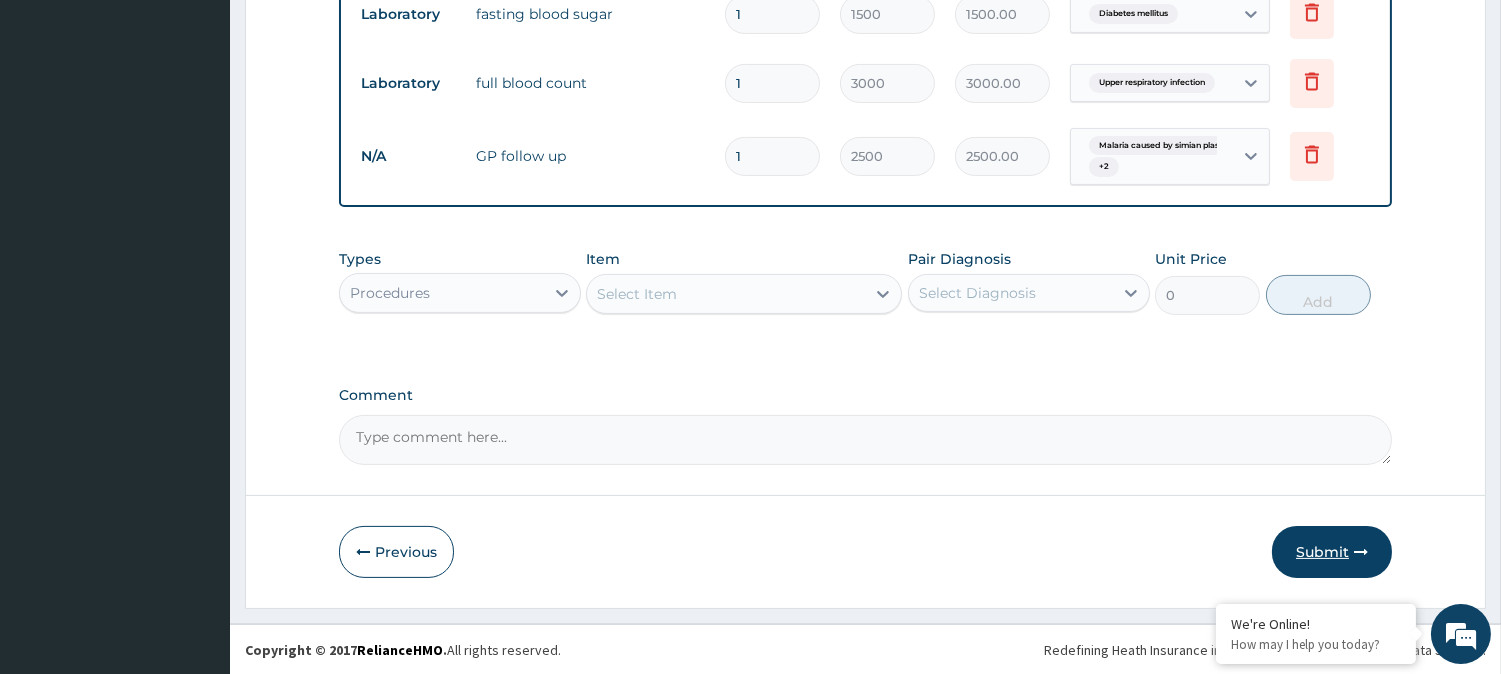 click on "Submit" at bounding box center (1332, 552) 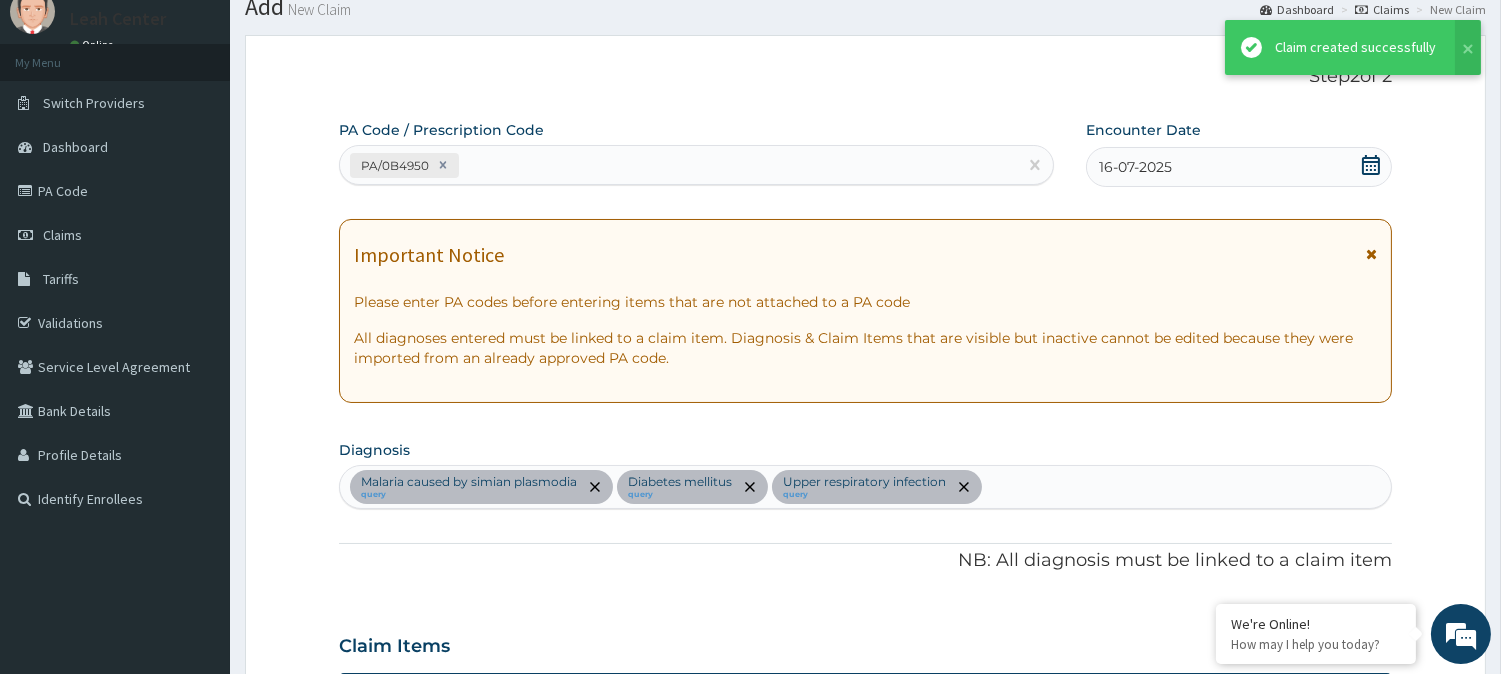 scroll, scrollTop: 887, scrollLeft: 0, axis: vertical 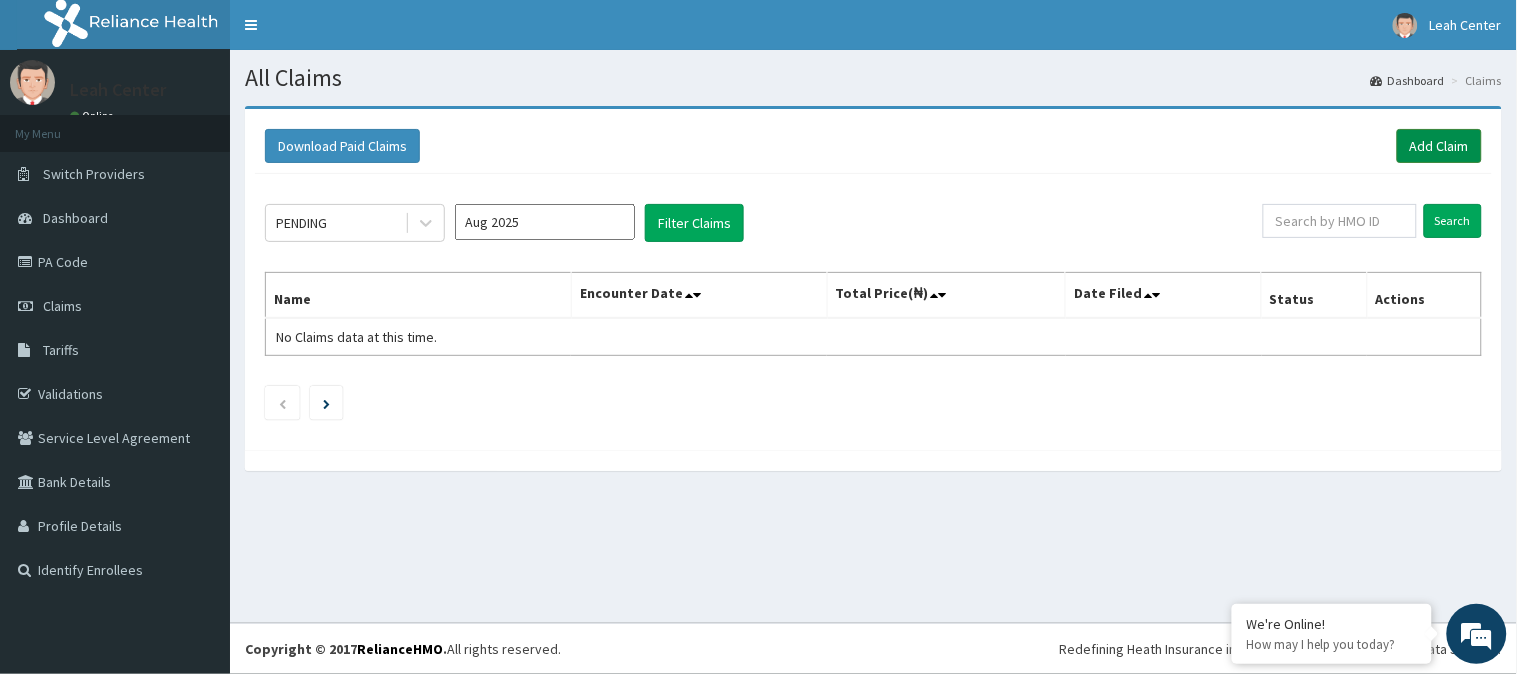 click on "Add Claim" at bounding box center (1439, 146) 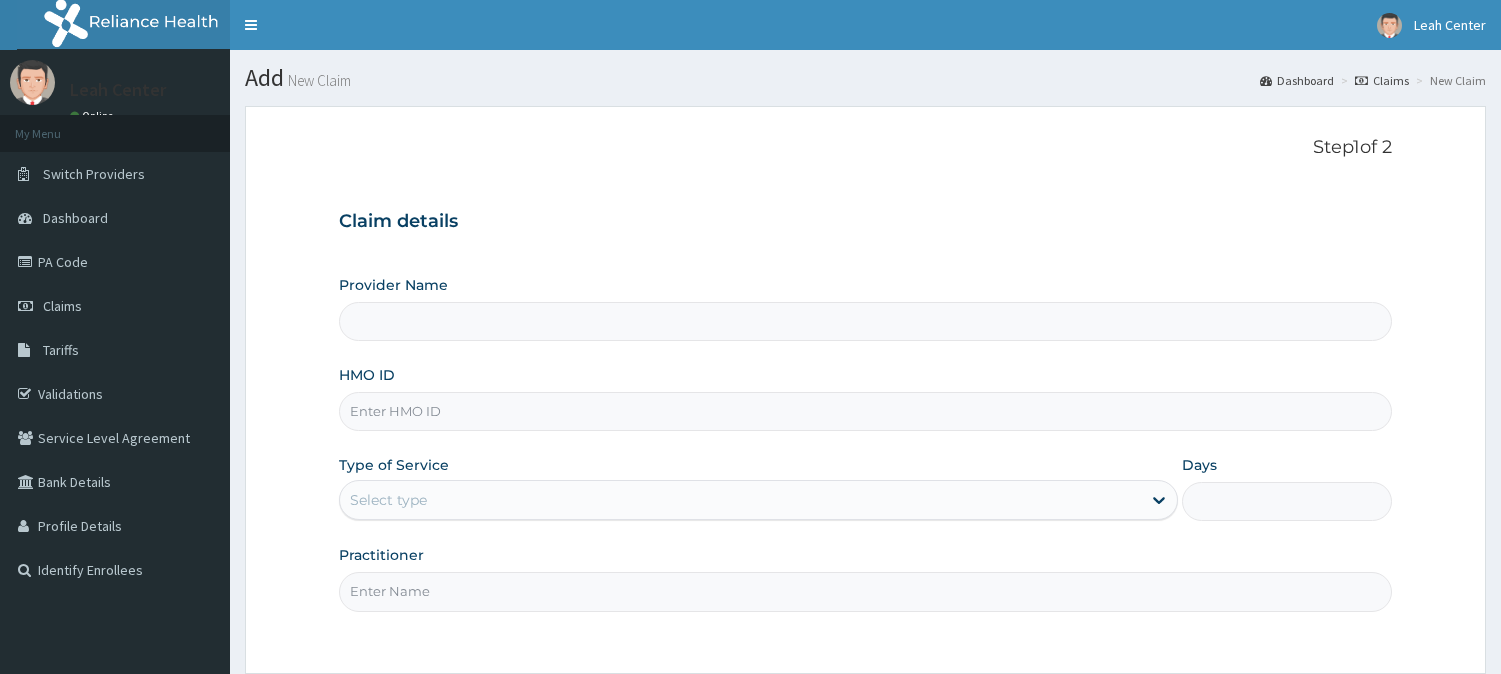 scroll, scrollTop: 0, scrollLeft: 0, axis: both 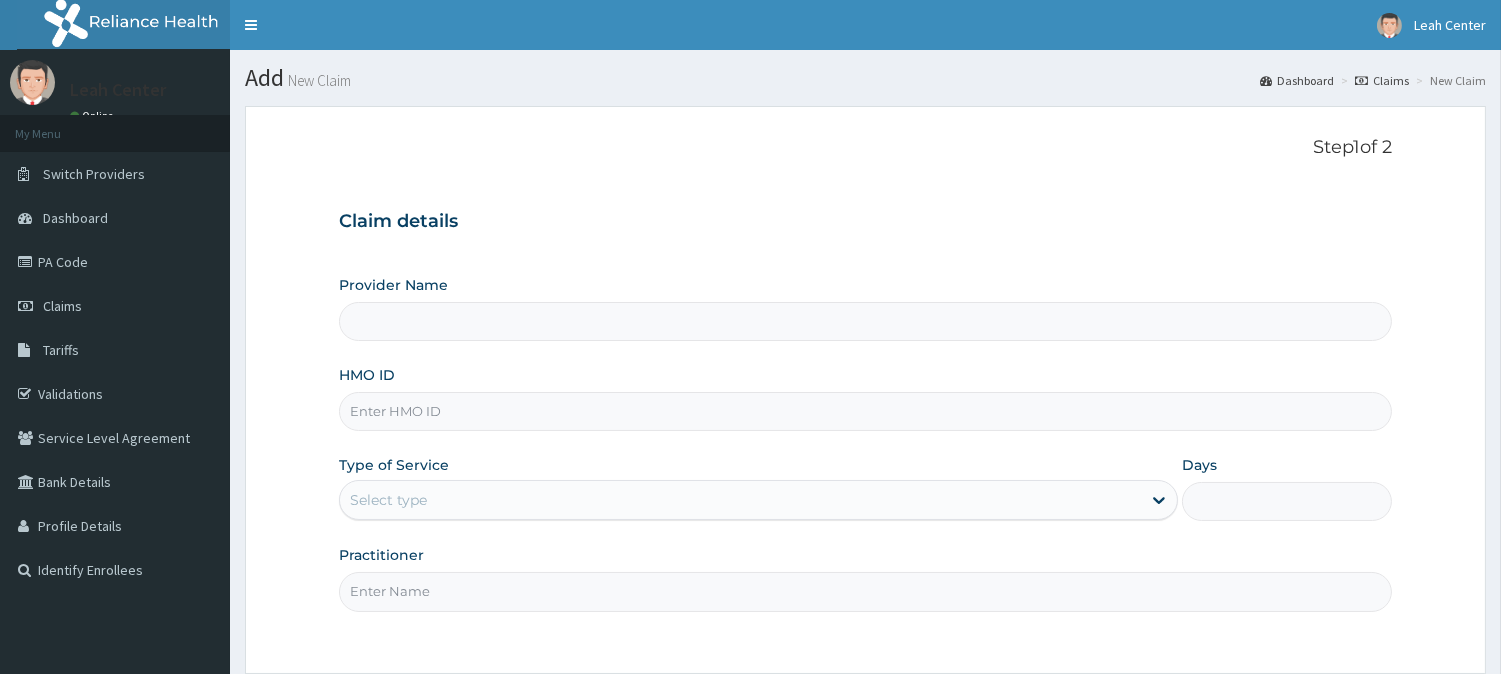 click on "HMO ID" at bounding box center [865, 411] 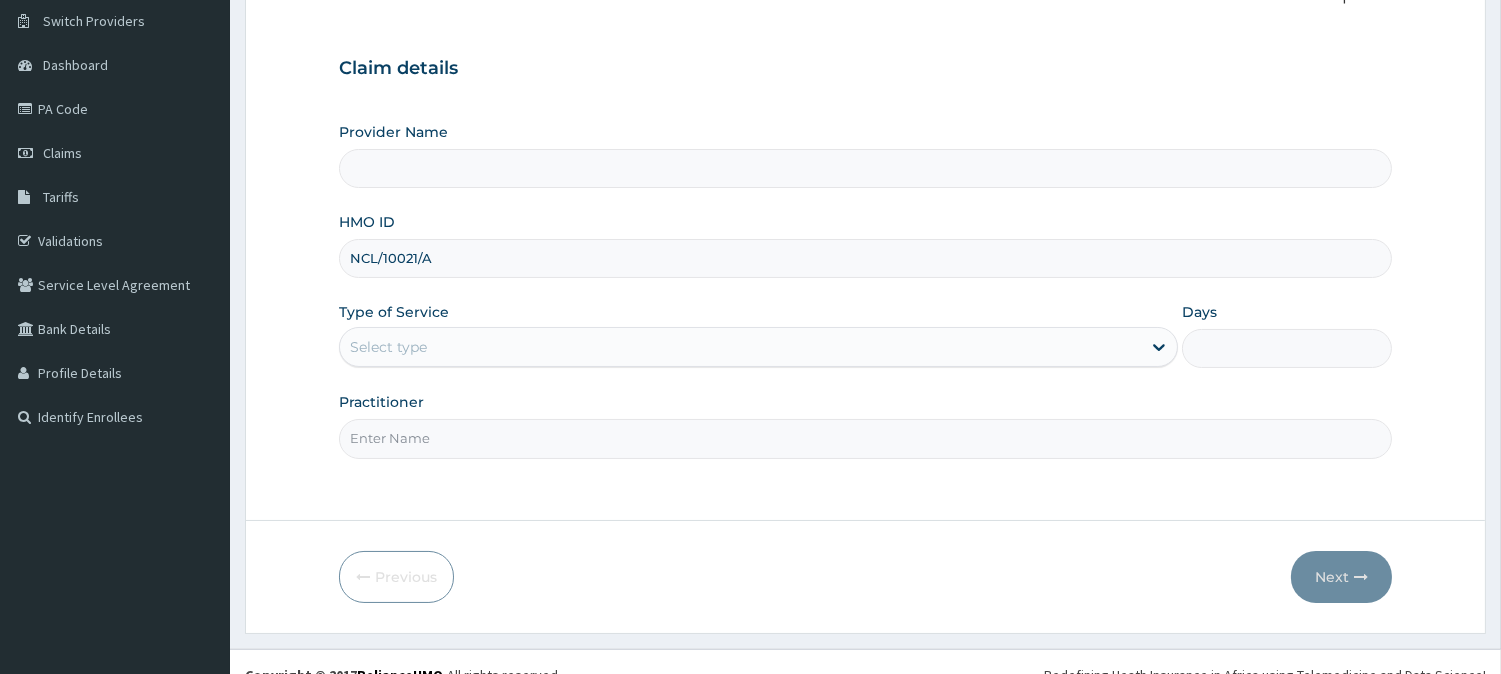 scroll, scrollTop: 178, scrollLeft: 0, axis: vertical 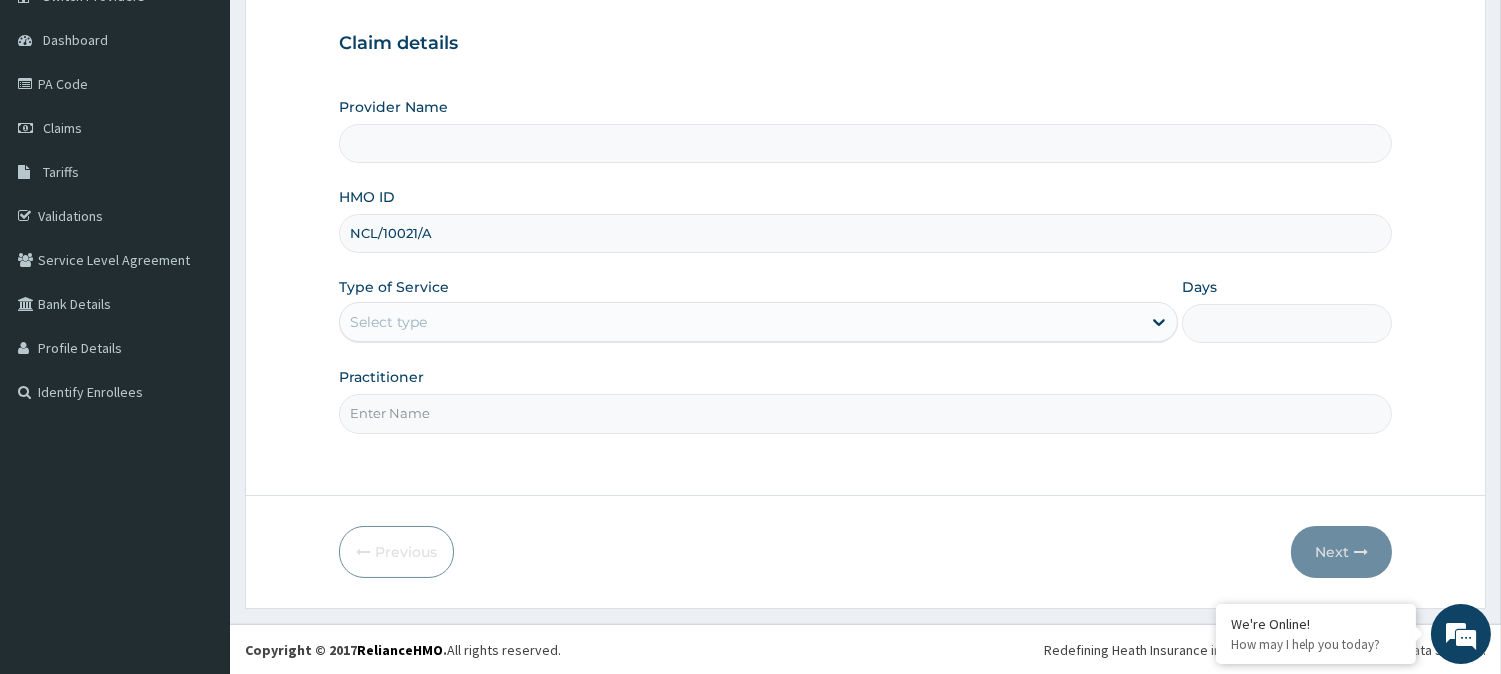type on "NCL/10021/A" 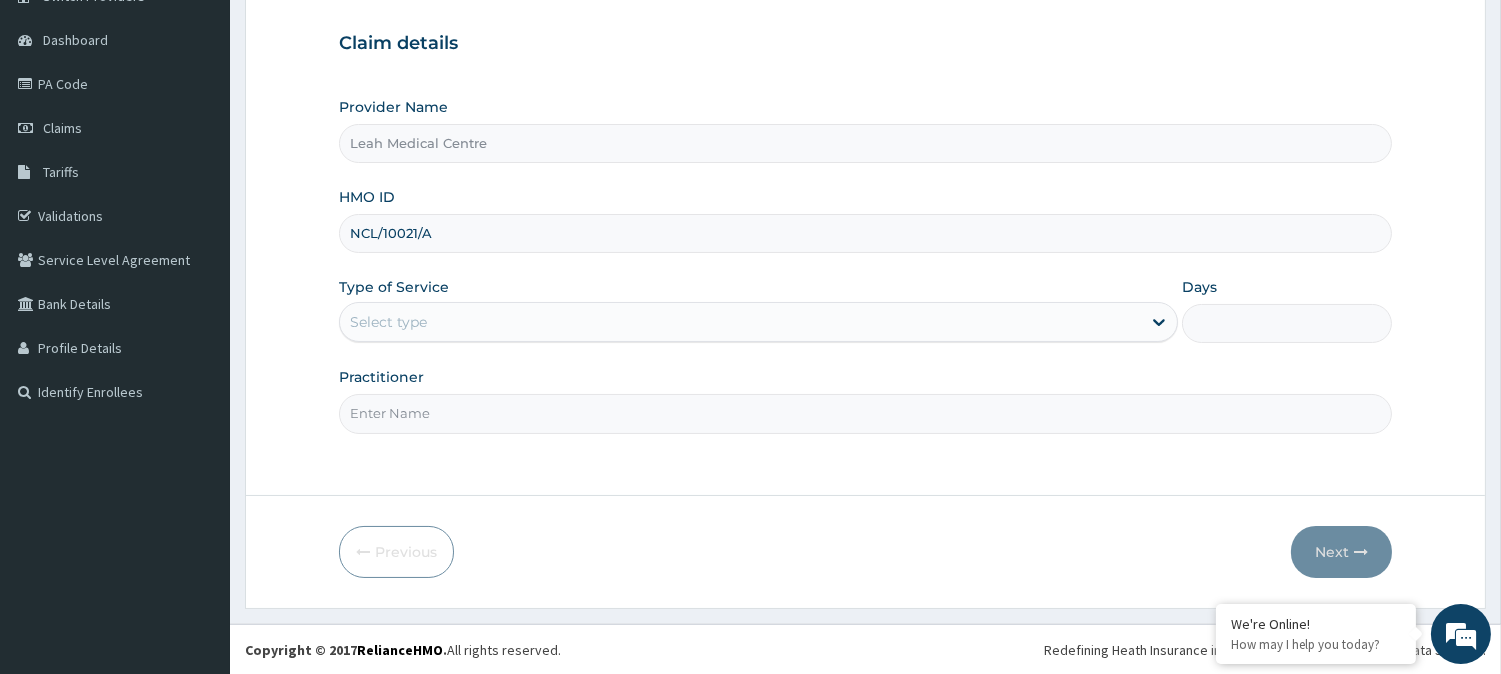 click on "Select type" at bounding box center [740, 322] 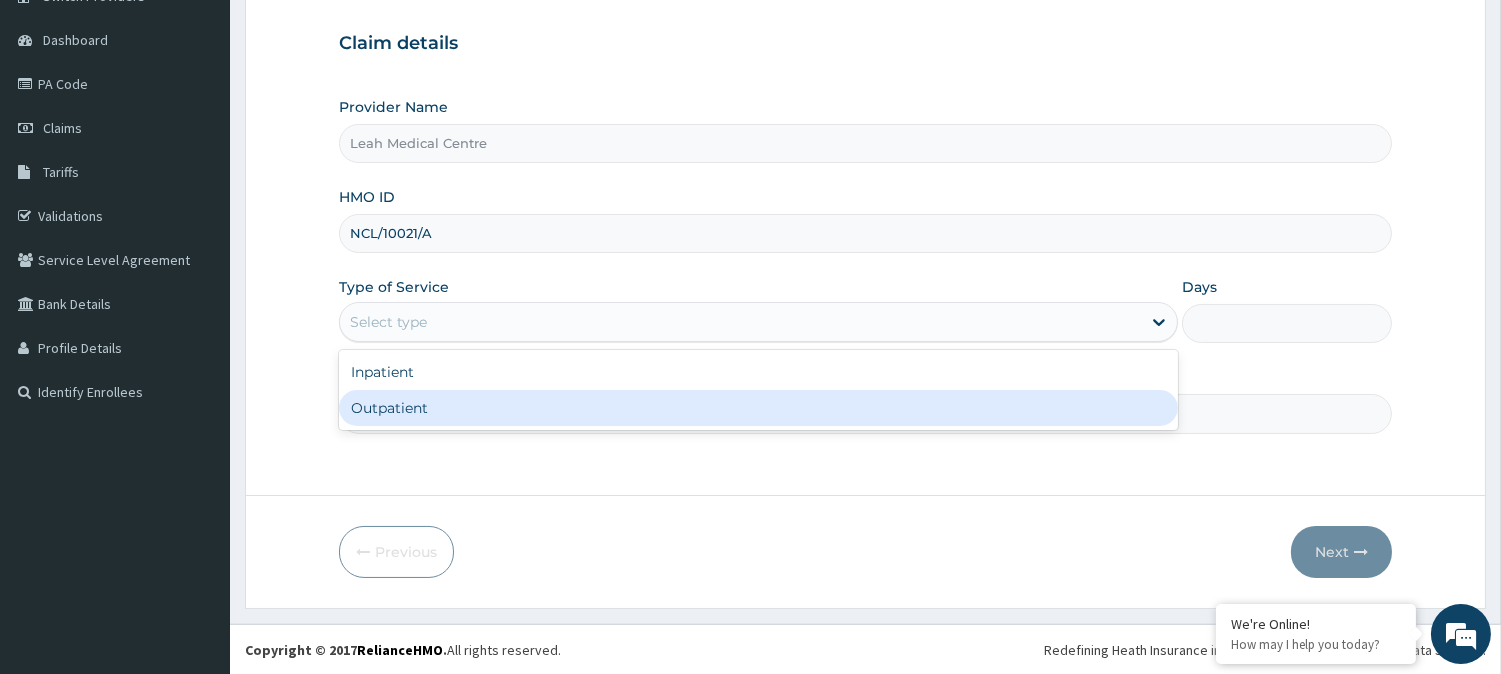 click on "Outpatient" at bounding box center [758, 408] 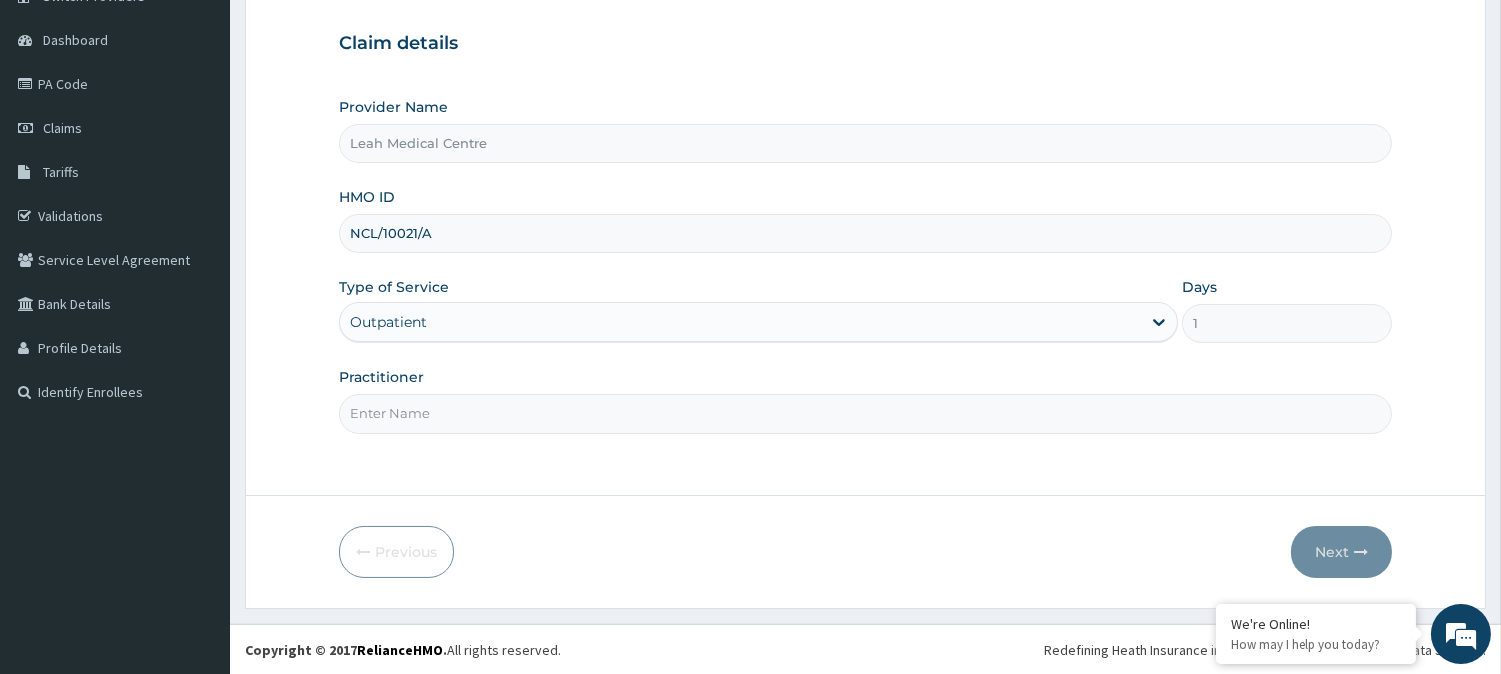click on "Practitioner" at bounding box center [865, 413] 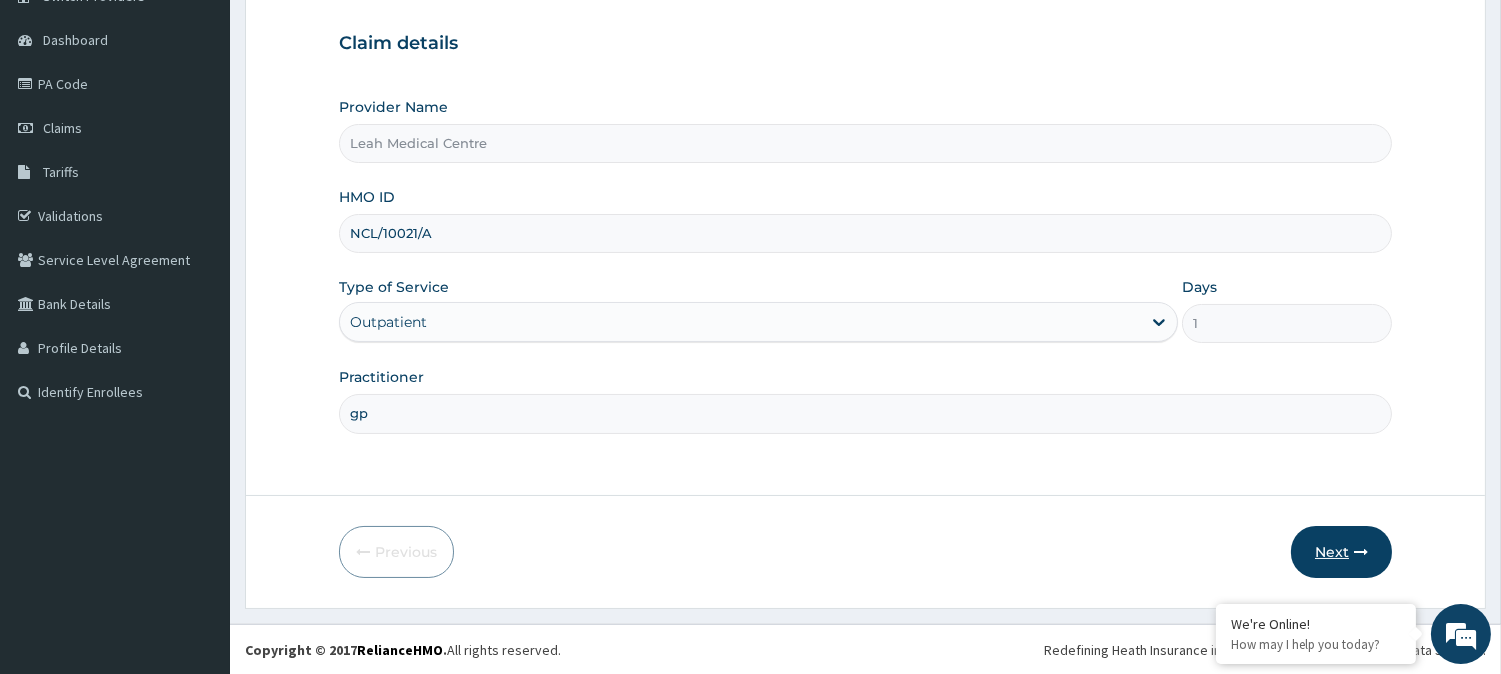 type on "gp" 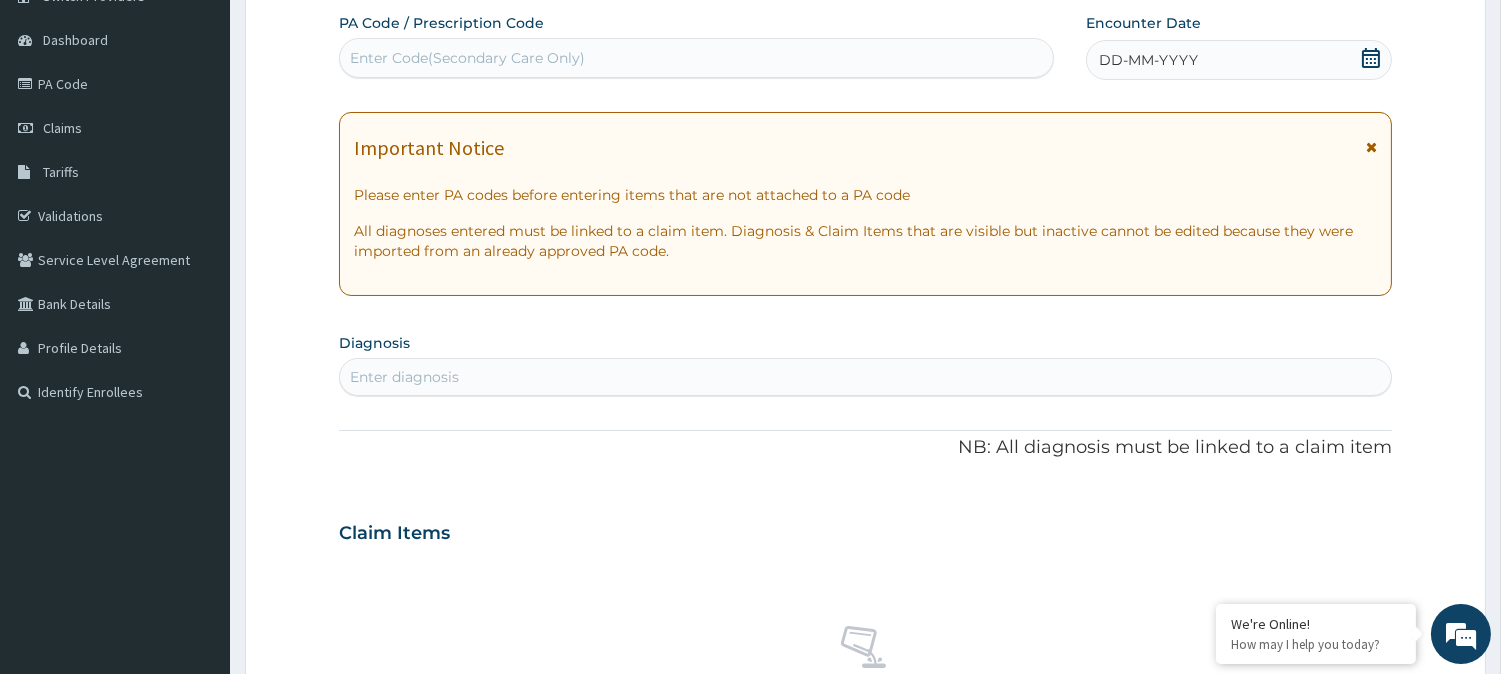 scroll, scrollTop: 0, scrollLeft: 0, axis: both 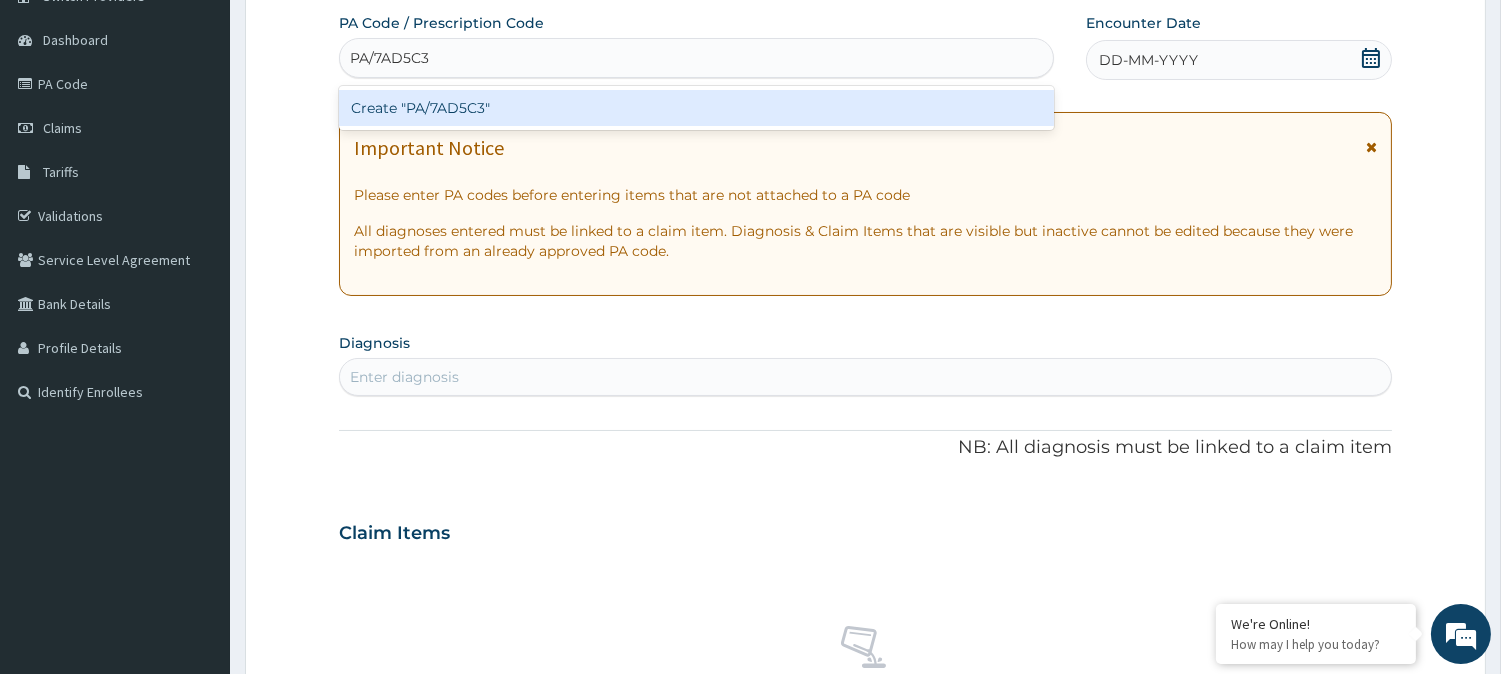 click on "Create "PA/7AD5C3"" at bounding box center [696, 108] 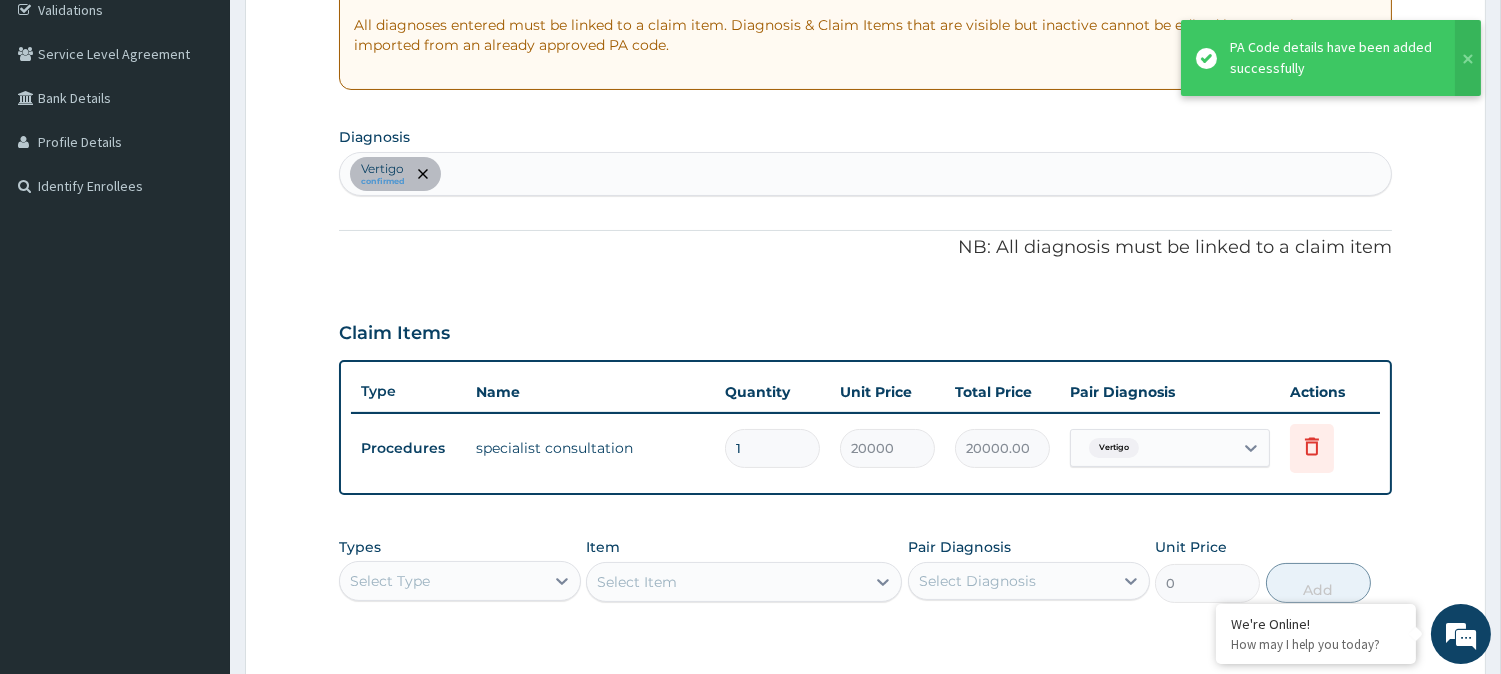 scroll, scrollTop: 178, scrollLeft: 0, axis: vertical 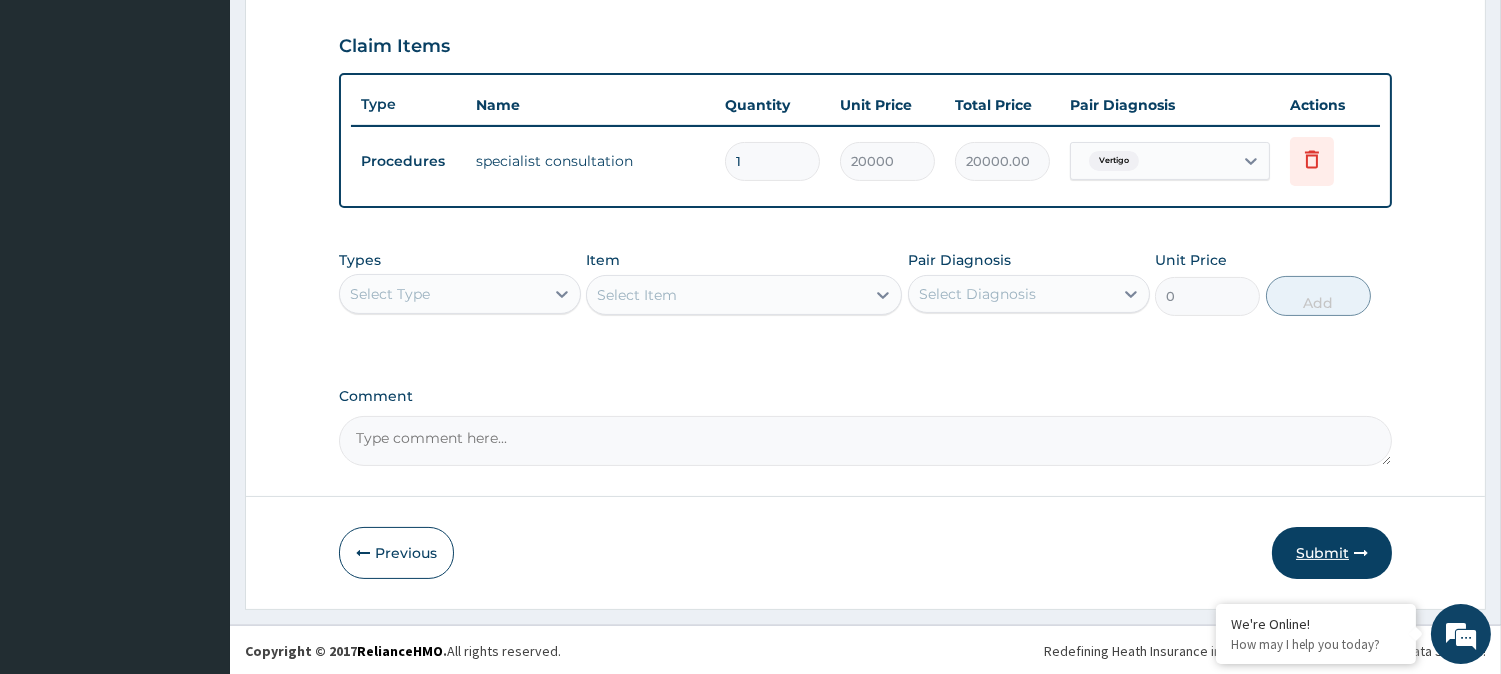 click on "Submit" at bounding box center [1332, 553] 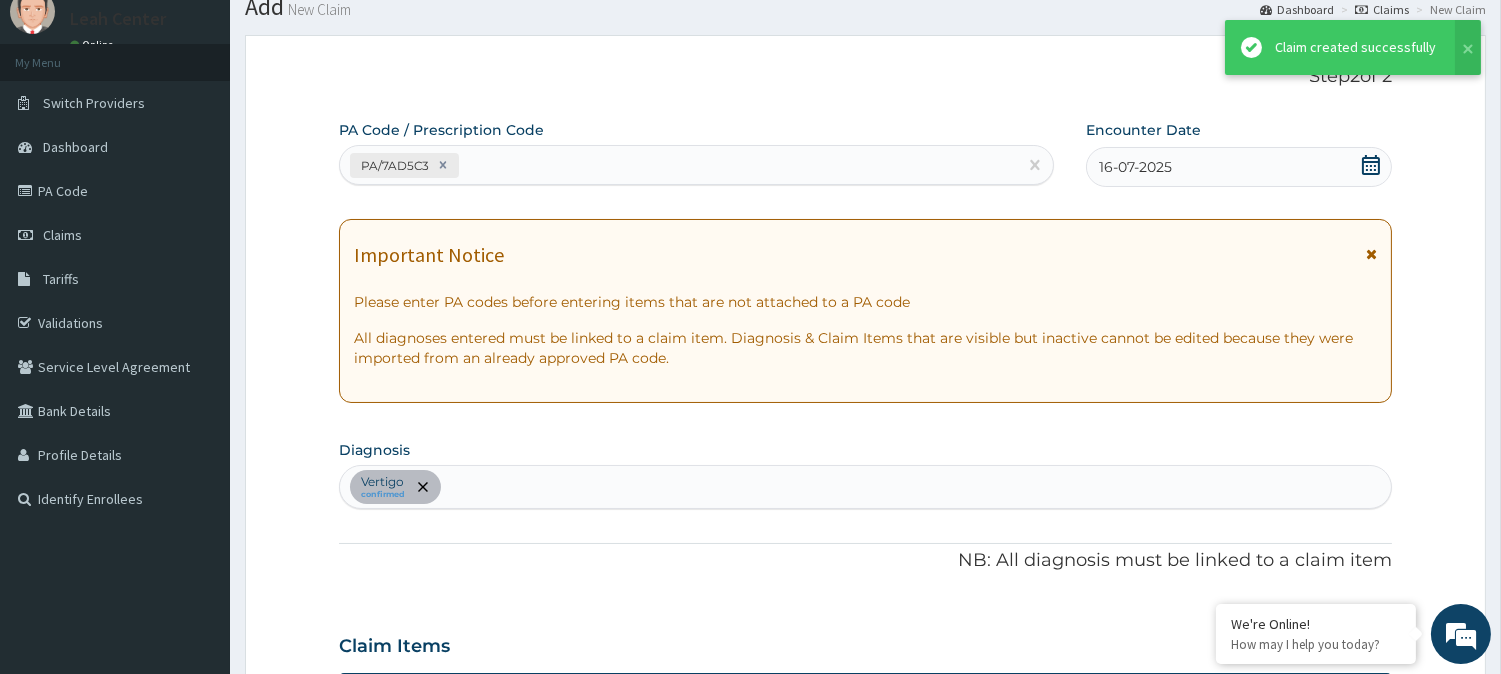 scroll, scrollTop: 671, scrollLeft: 0, axis: vertical 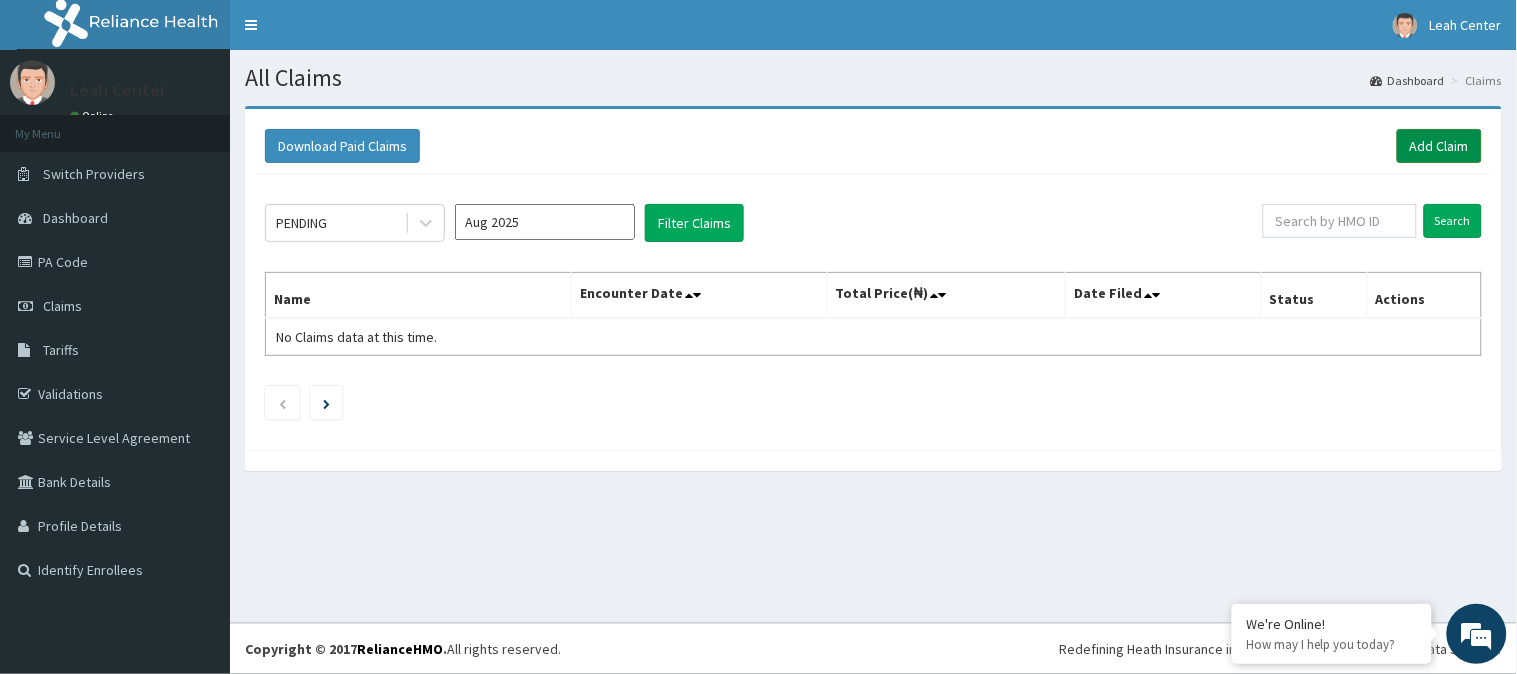 click on "Add Claim" at bounding box center (1439, 146) 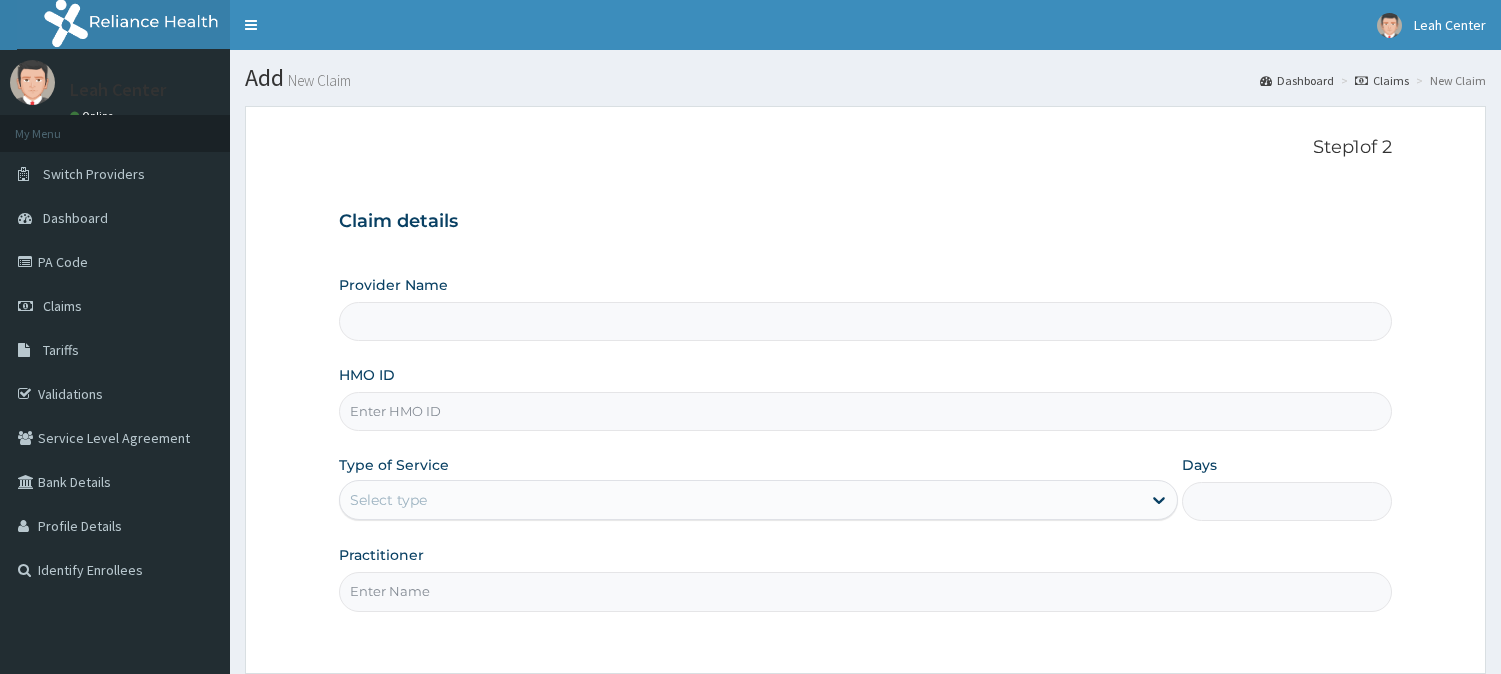 type on "Leah Medical Centre" 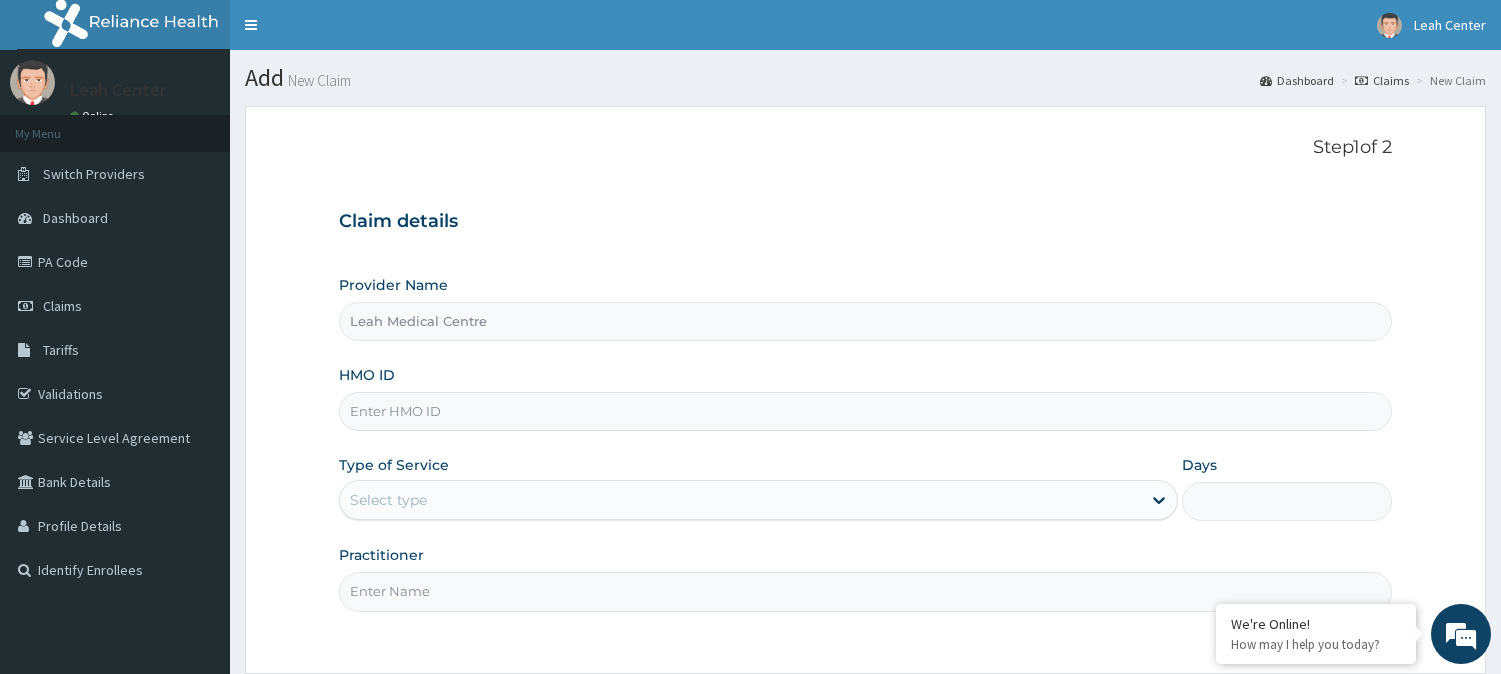 scroll, scrollTop: 0, scrollLeft: 0, axis: both 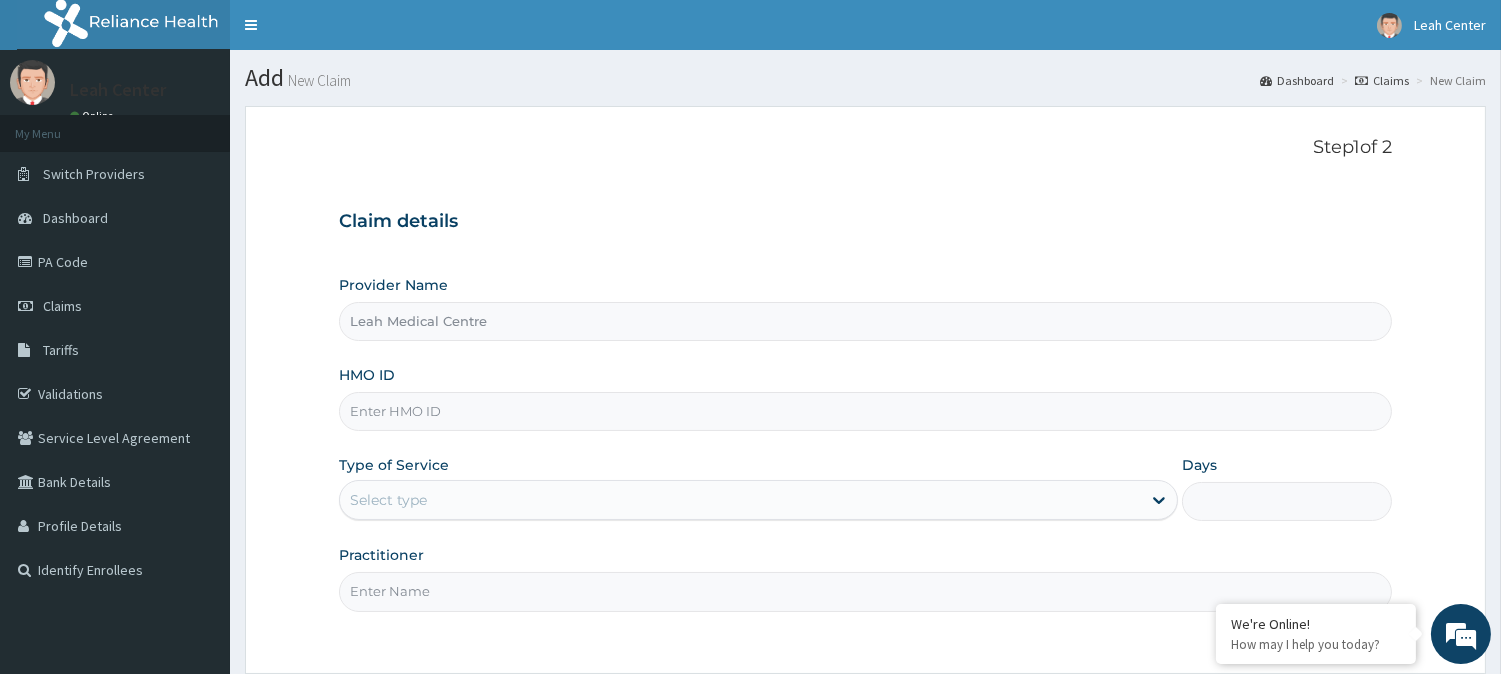 drag, startPoint x: 480, startPoint y: 411, endPoint x: 467, endPoint y: 392, distance: 23.021729 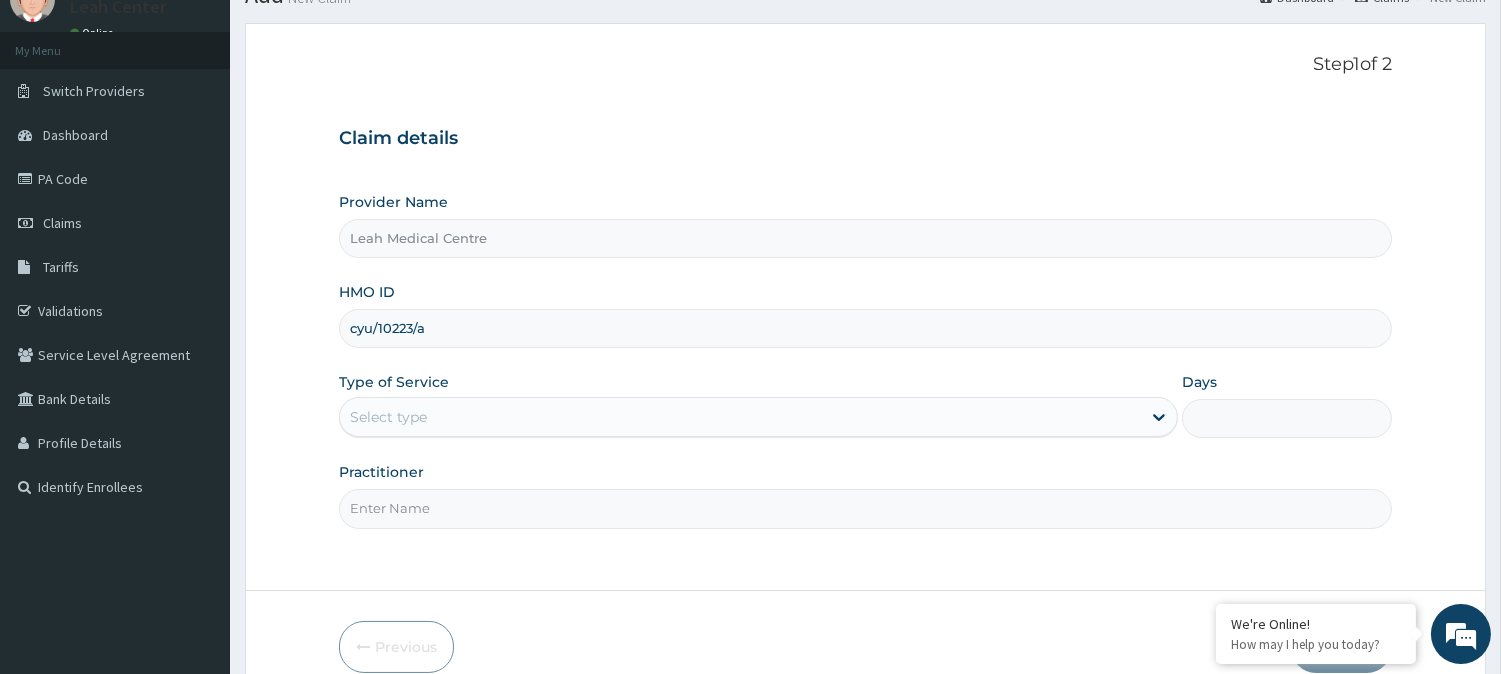scroll, scrollTop: 178, scrollLeft: 0, axis: vertical 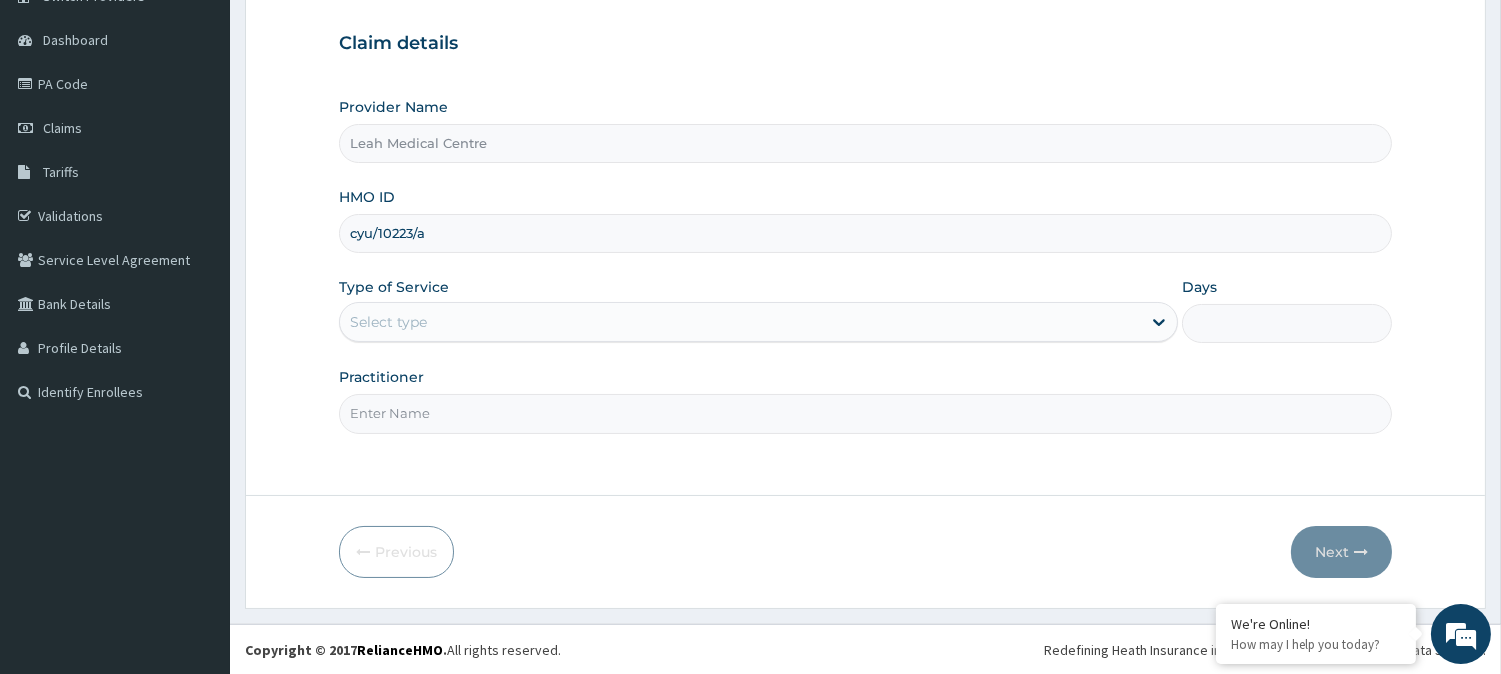 type on "cyu/10223/a" 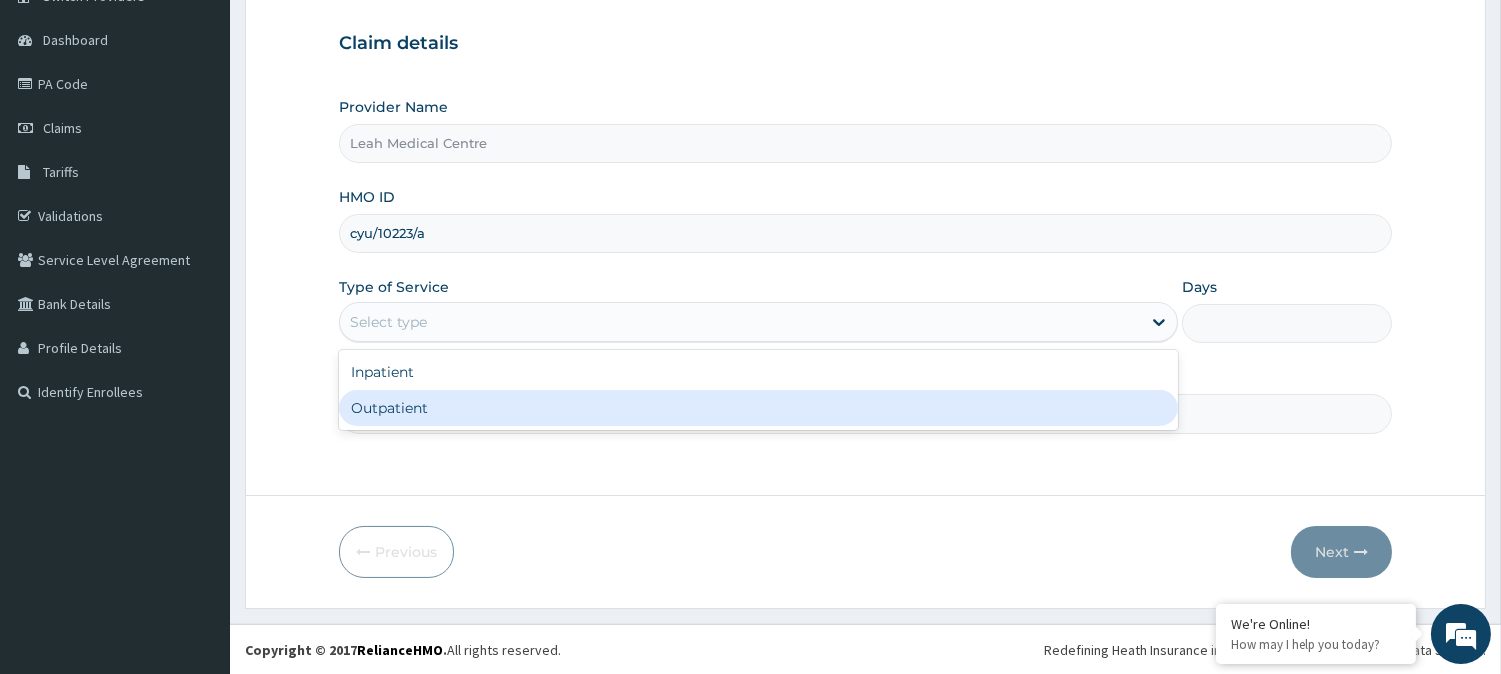 click on "Outpatient" at bounding box center (758, 408) 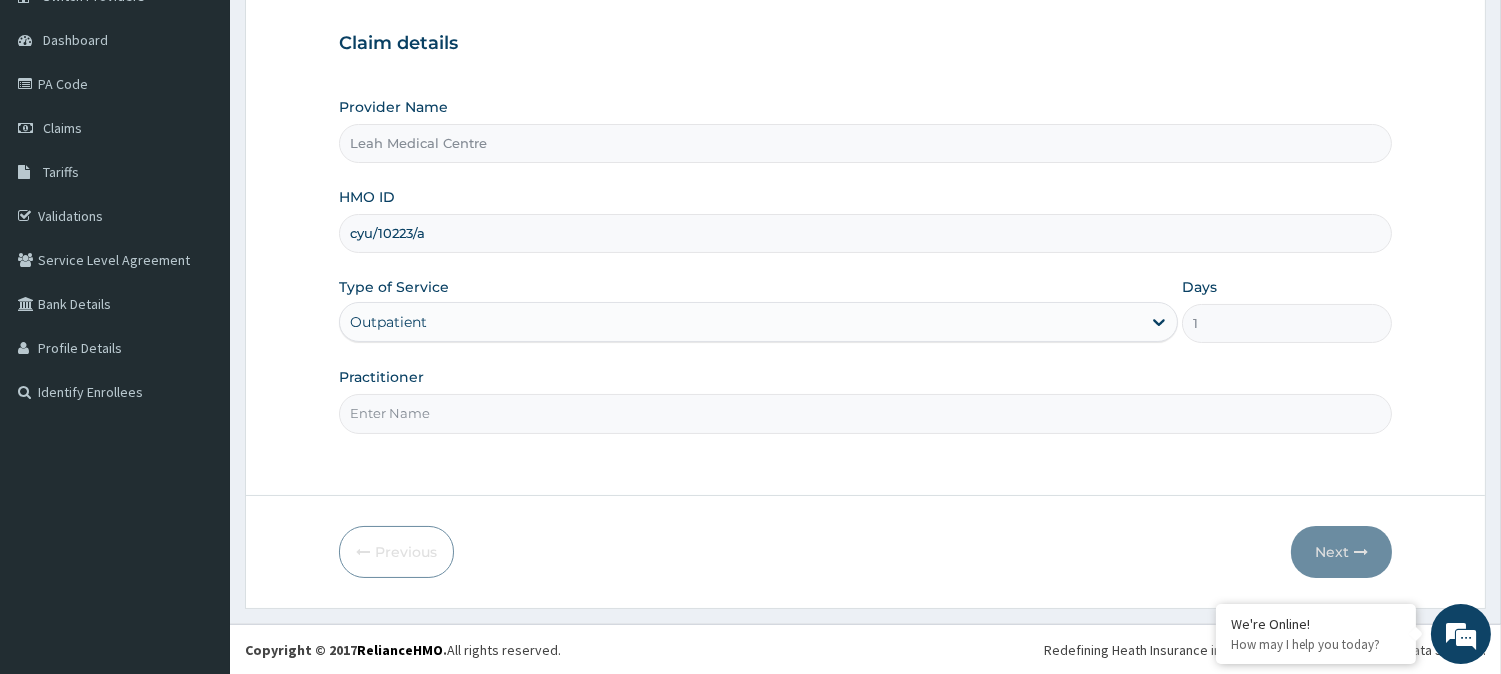 click on "Practitioner" at bounding box center [865, 413] 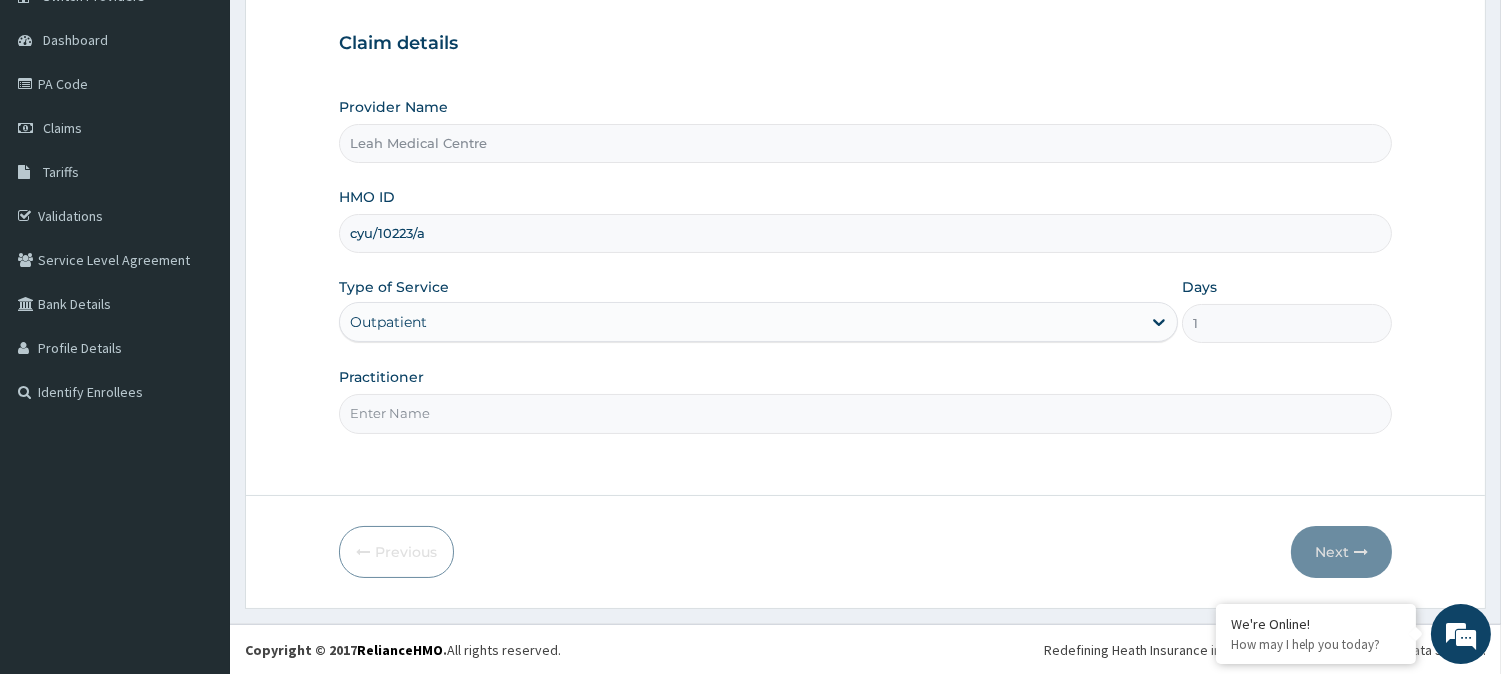 scroll, scrollTop: 0, scrollLeft: 0, axis: both 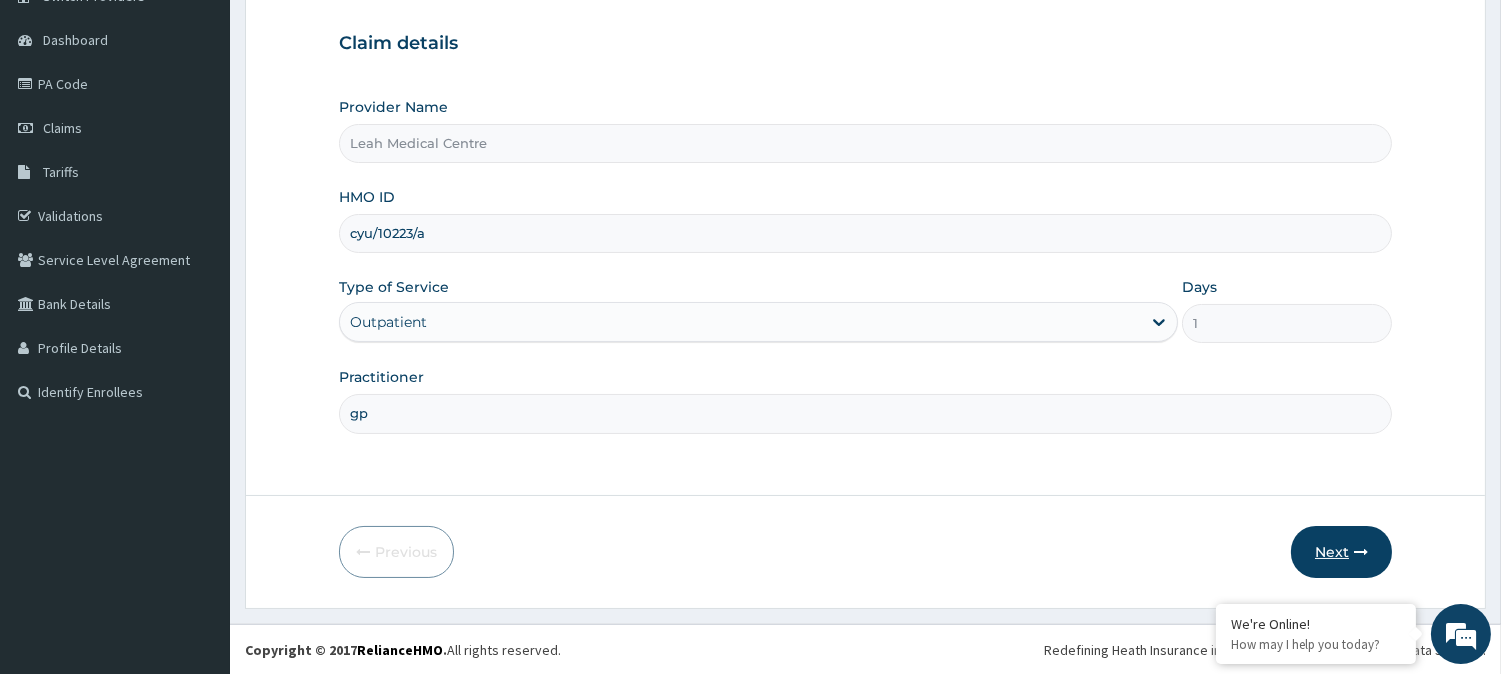 type on "gp" 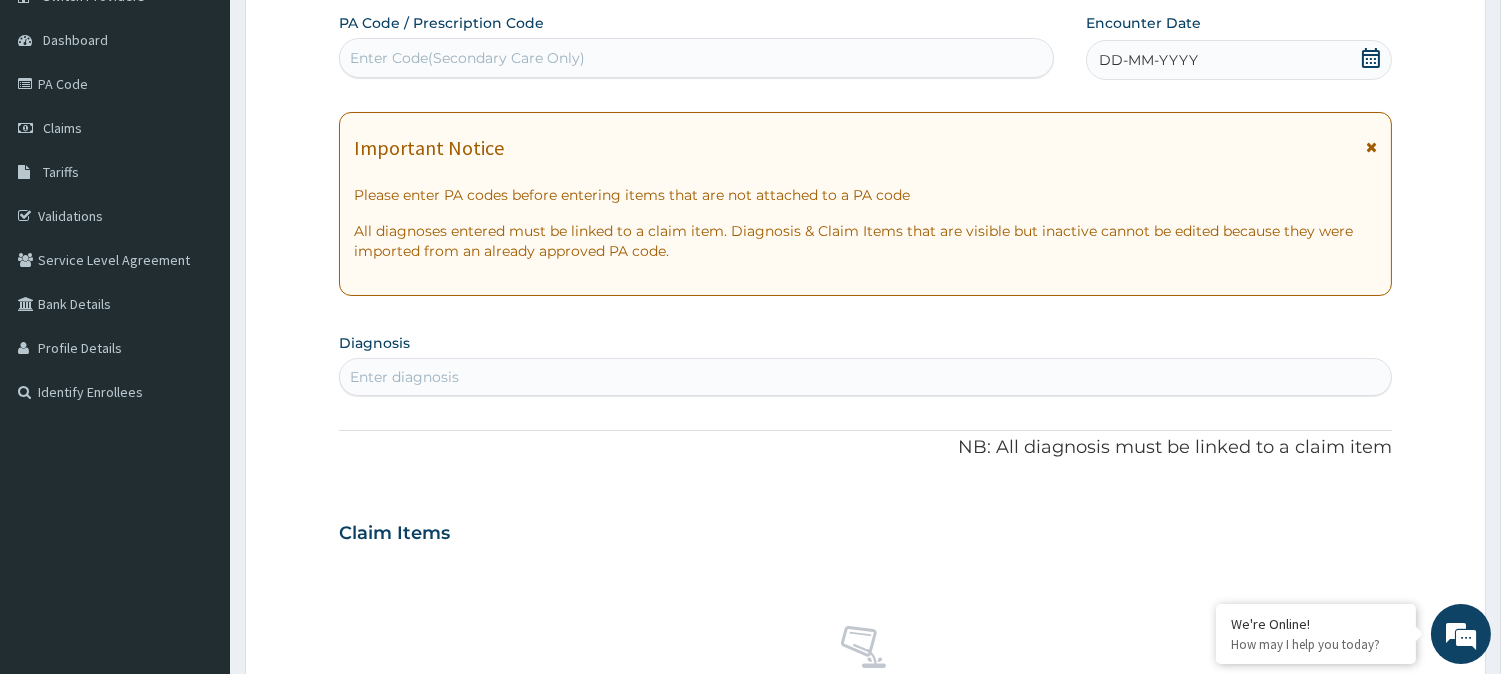 scroll, scrollTop: 67, scrollLeft: 0, axis: vertical 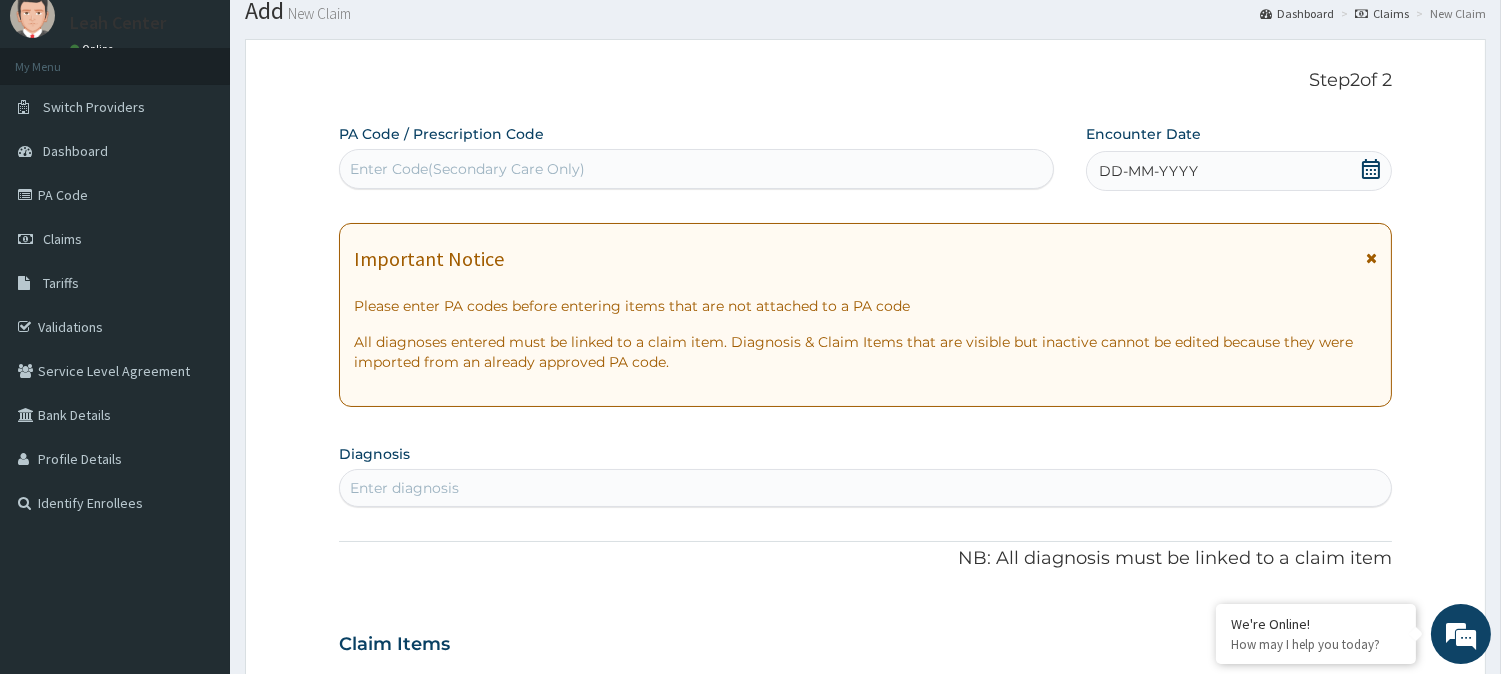 click on "PA Code / Prescription Code Enter Code(Secondary Care Only)" at bounding box center [696, 156] 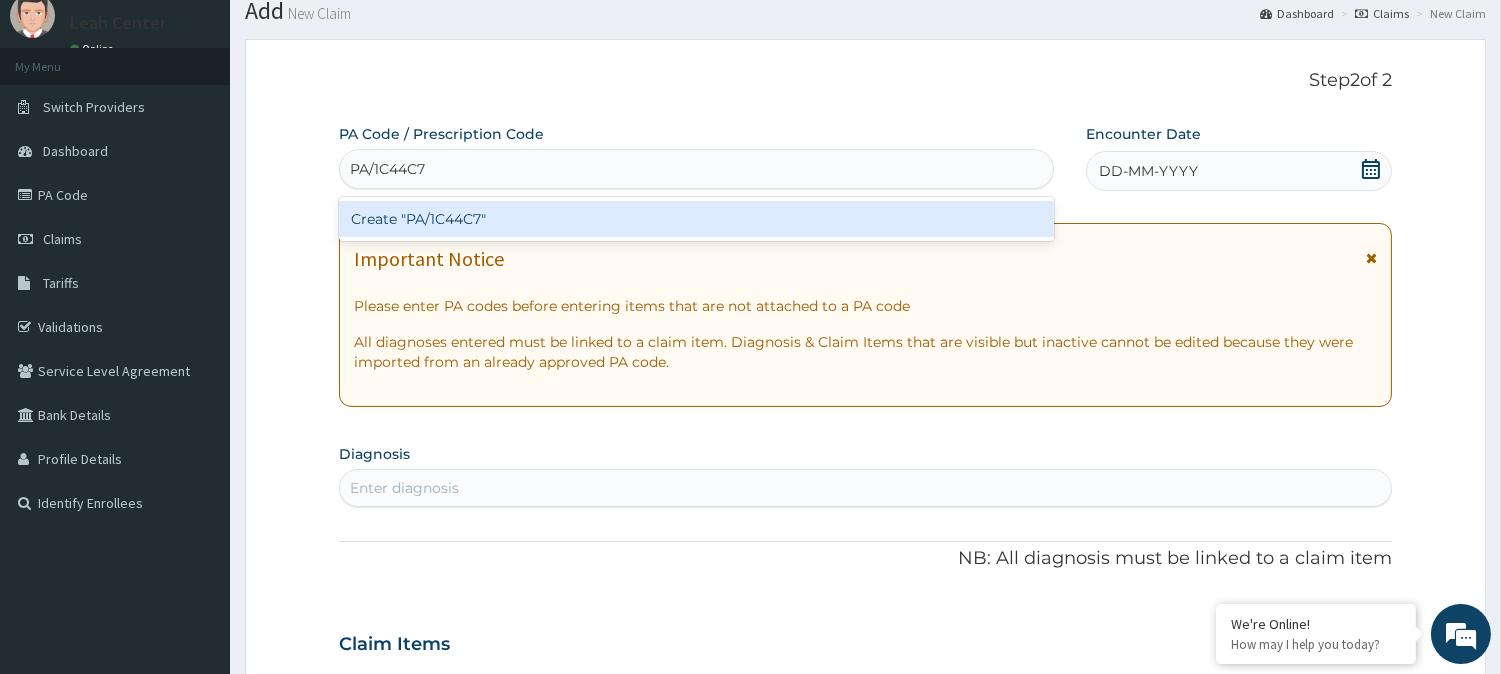 click on "Create "PA/1C44C7"" at bounding box center (696, 219) 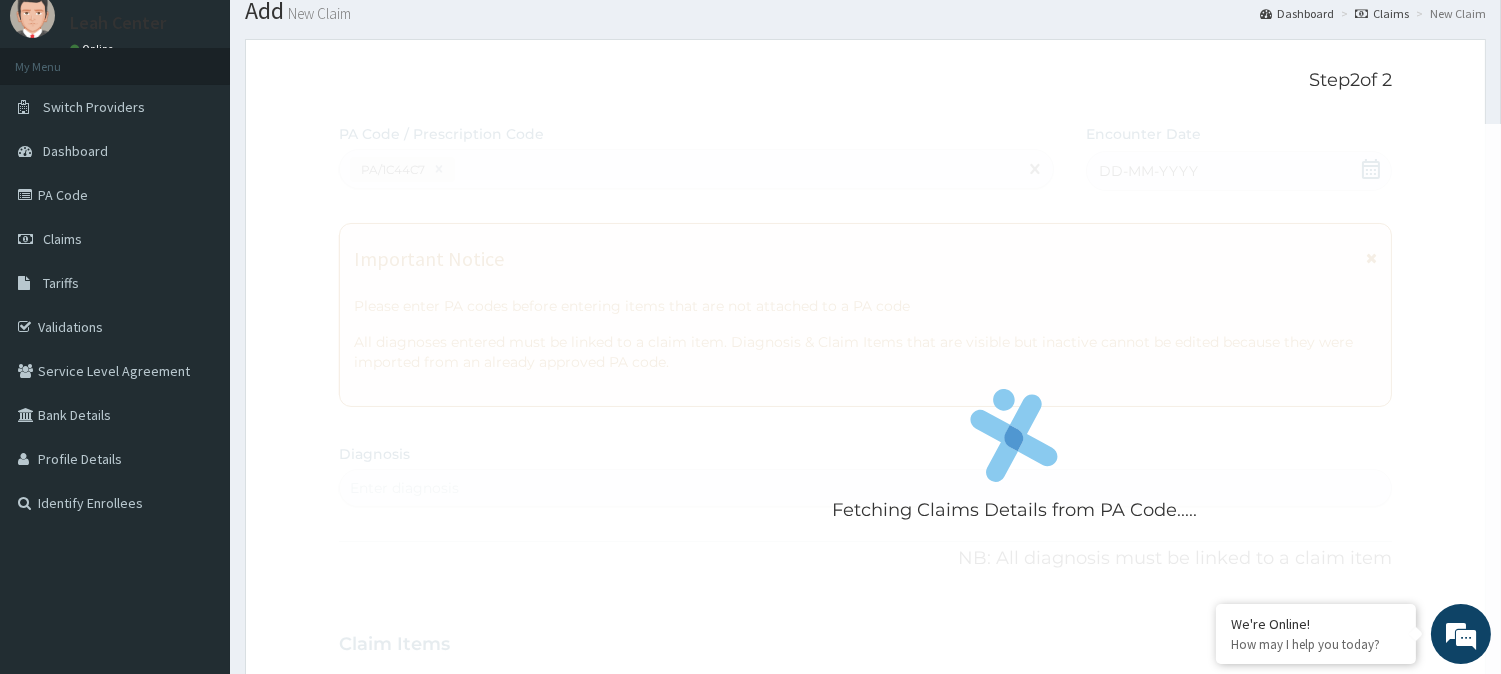 scroll, scrollTop: 780, scrollLeft: 0, axis: vertical 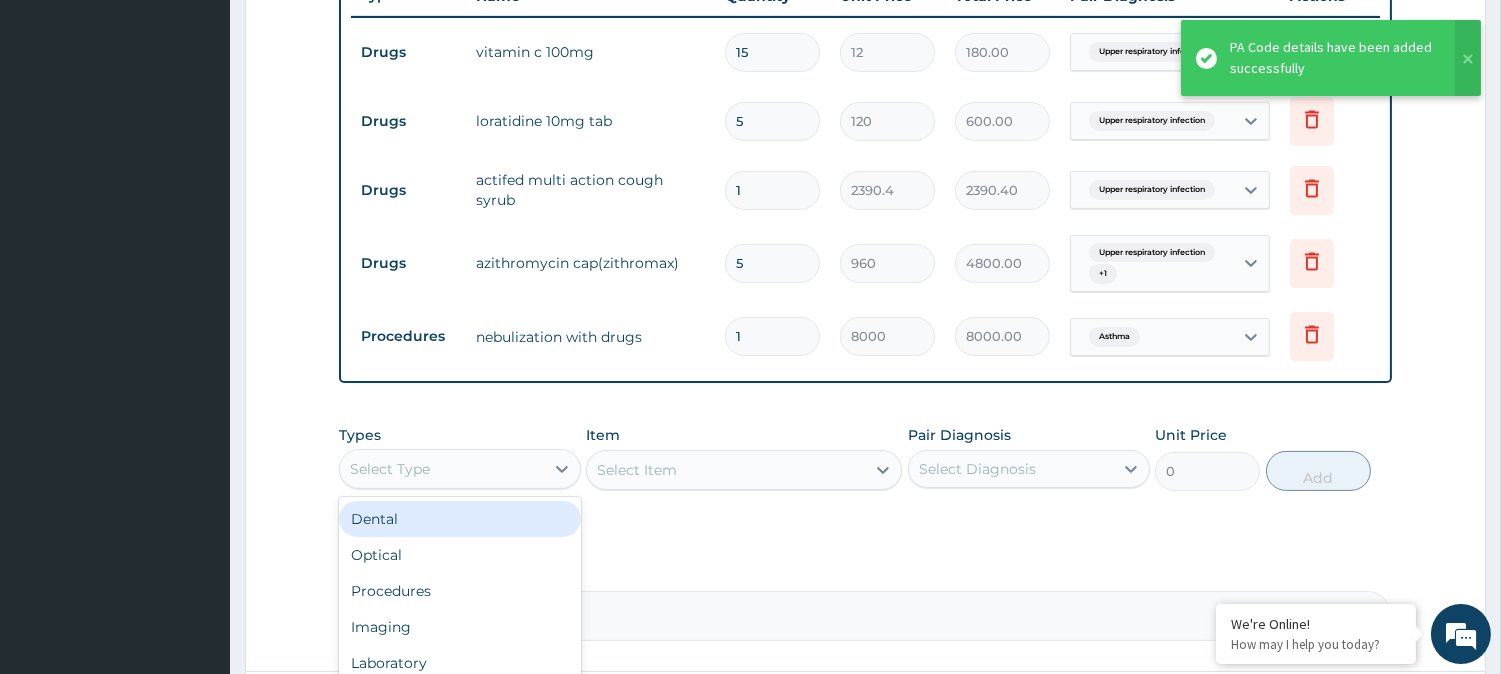 click on "Select Type" at bounding box center [442, 469] 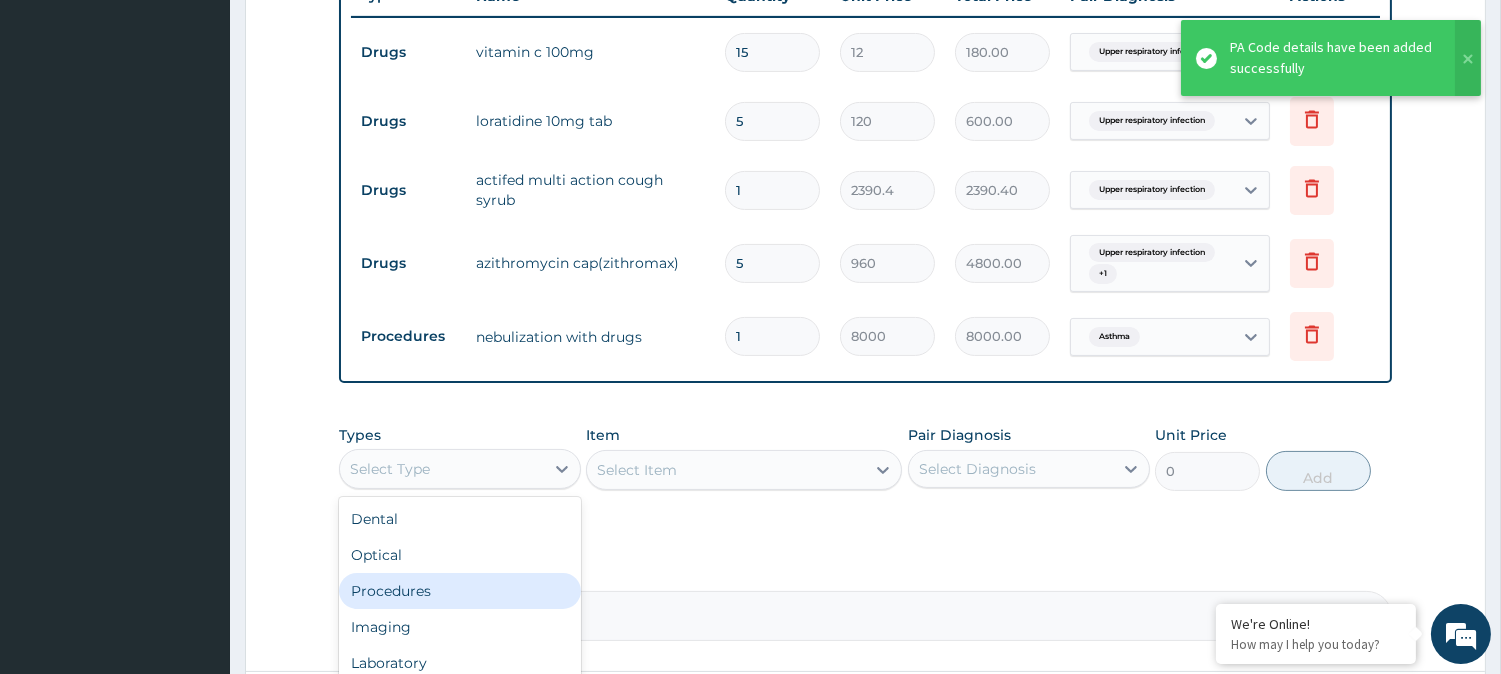 drag, startPoint x: 446, startPoint y: 587, endPoint x: 463, endPoint y: 580, distance: 18.384777 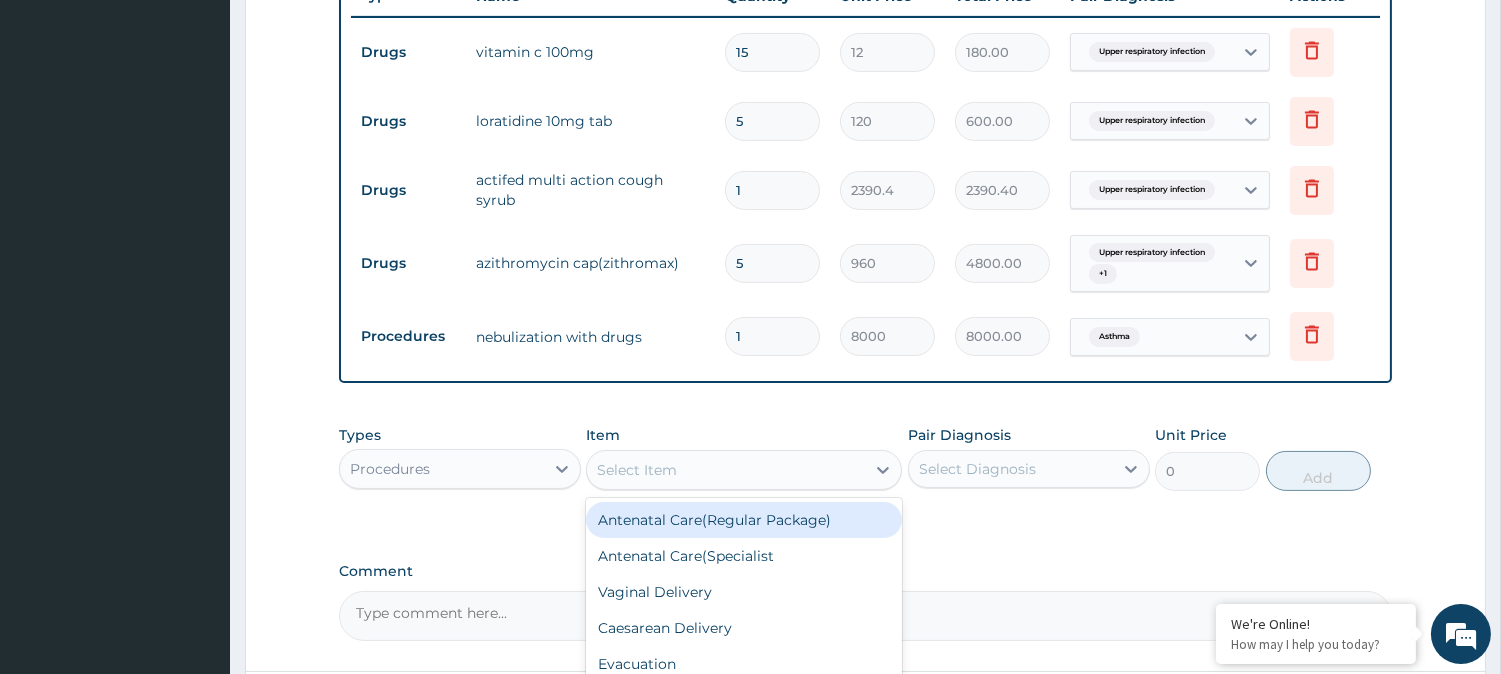 click 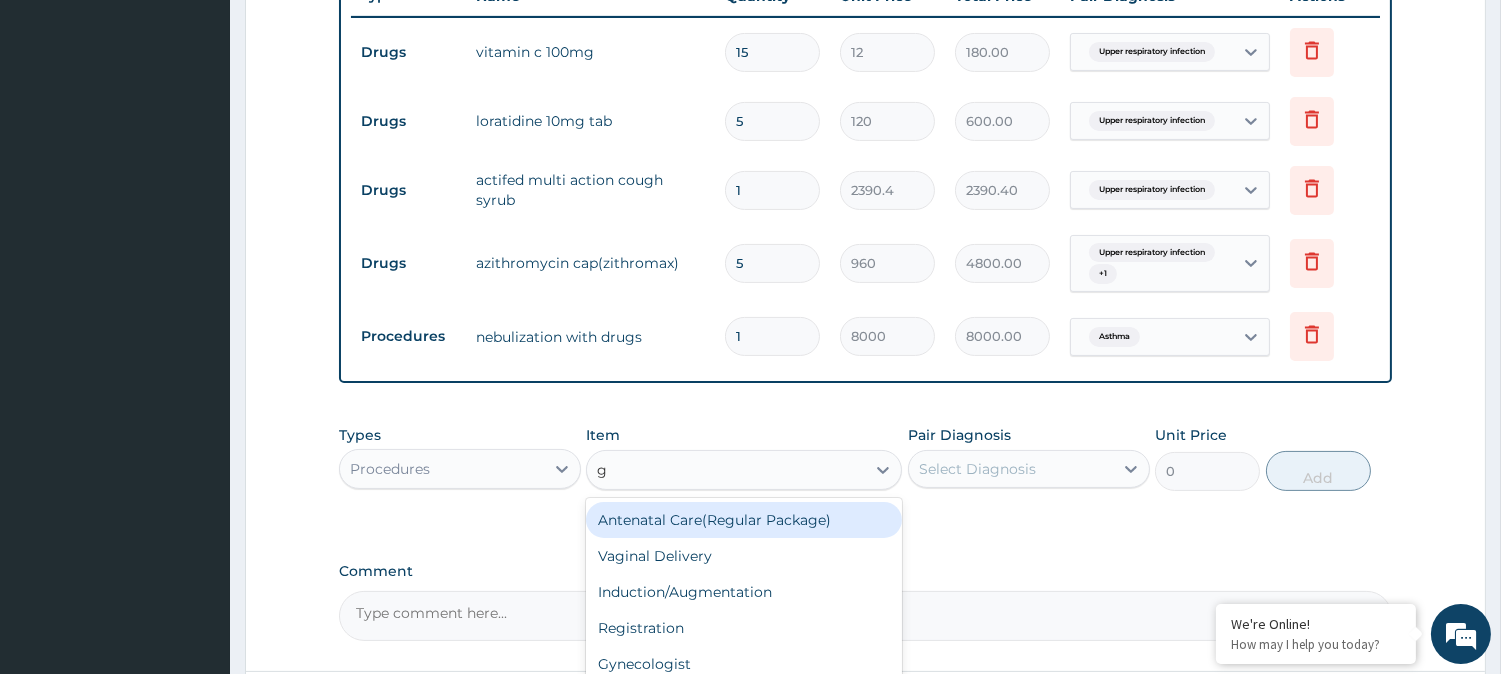 type on "gp" 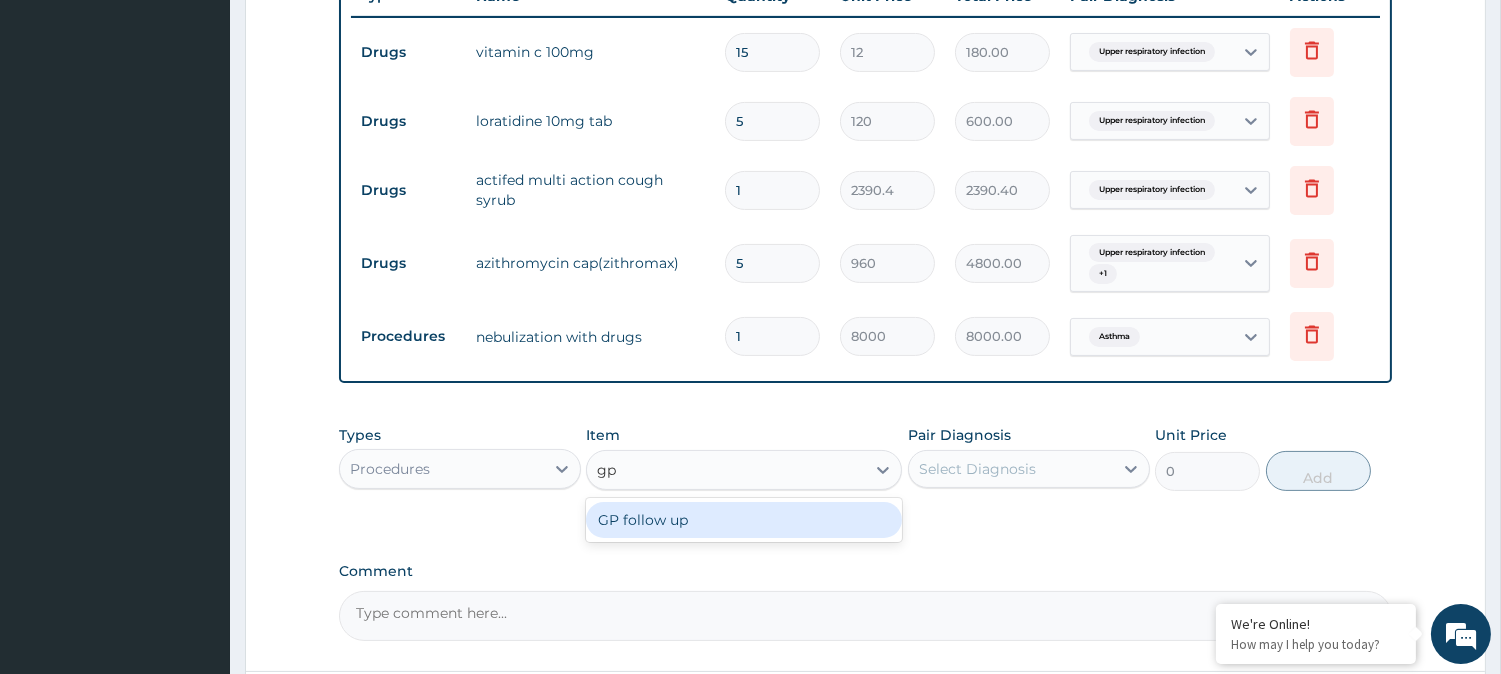 click on "GP follow up" at bounding box center [744, 520] 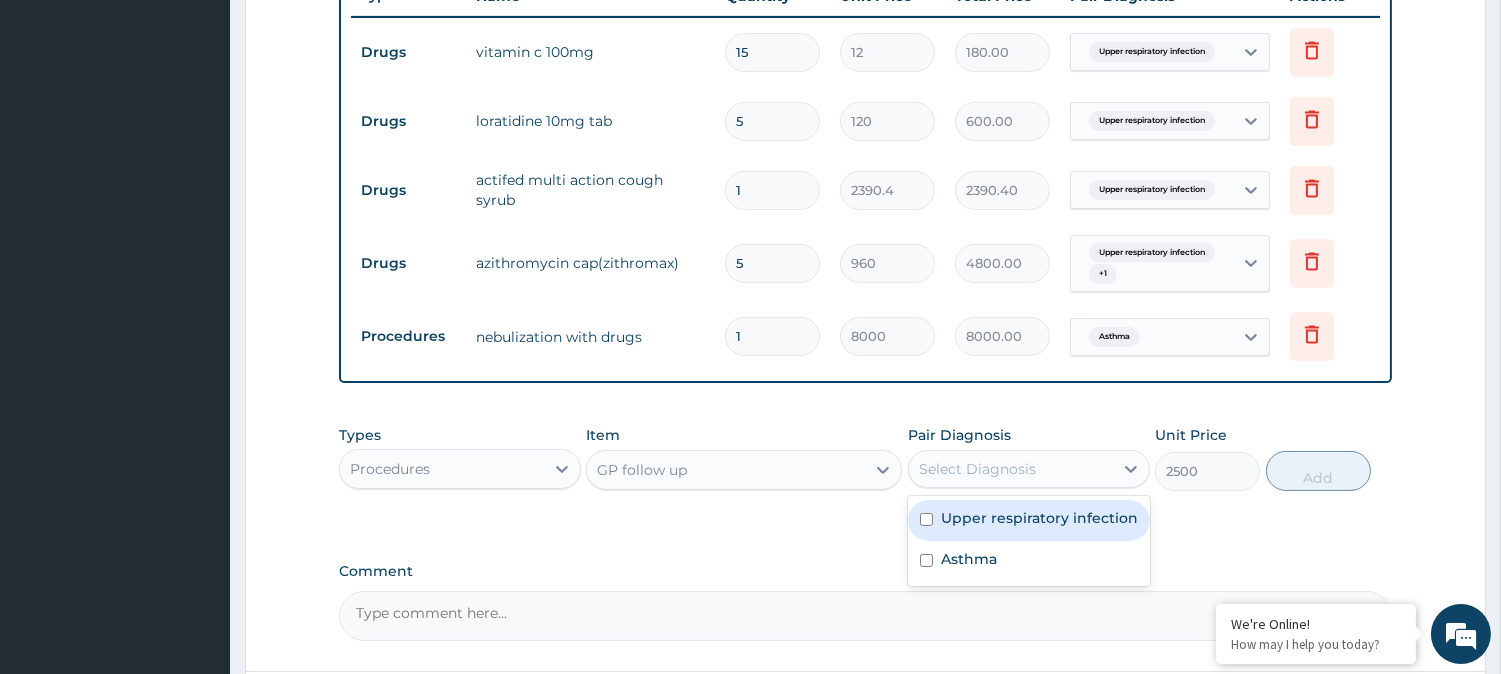 click on "Select Diagnosis" at bounding box center (1011, 469) 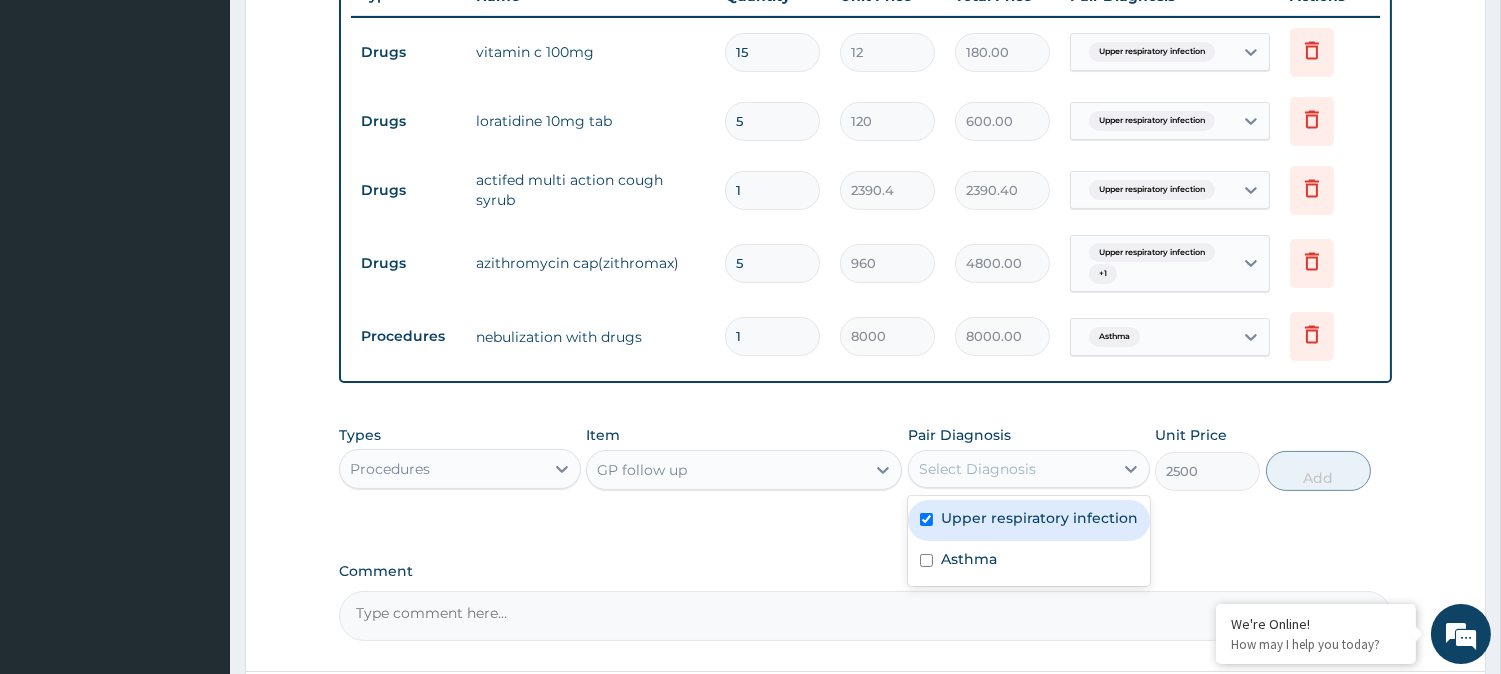 checkbox on "true" 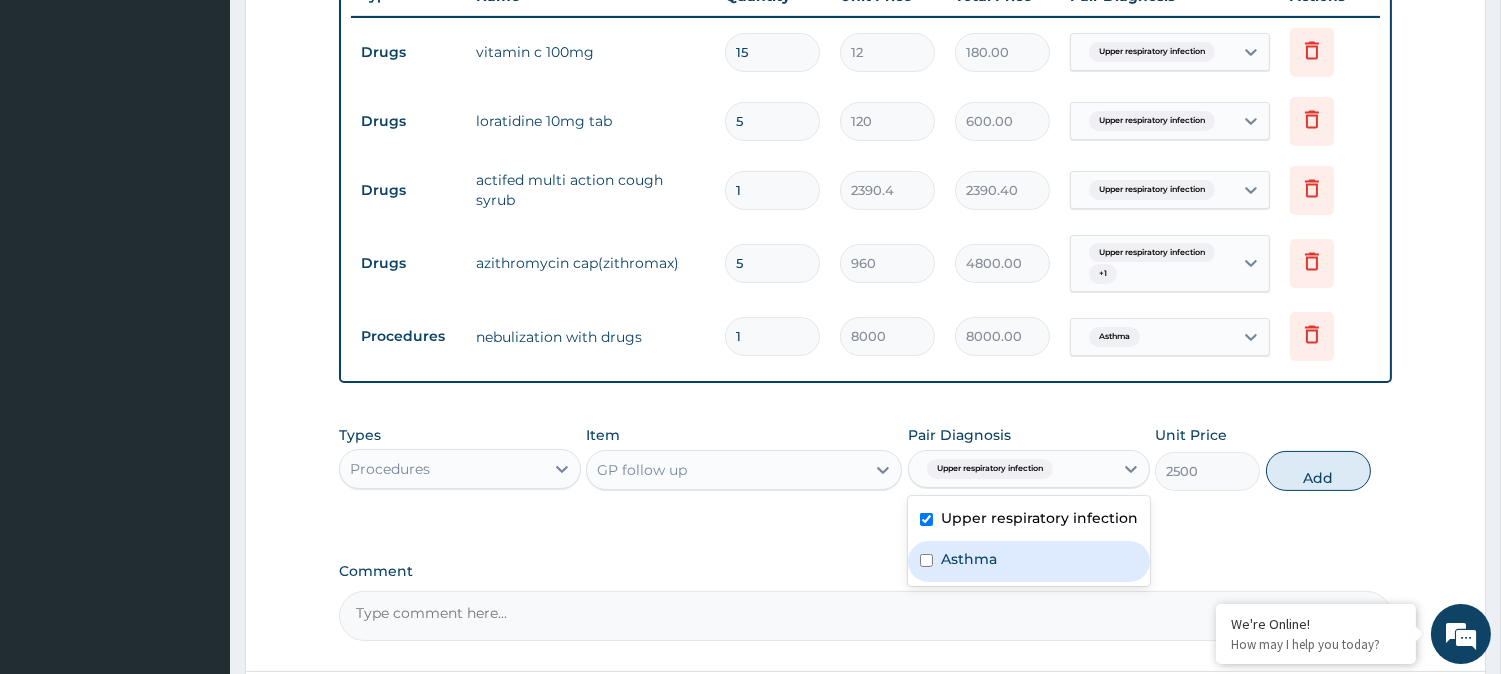 click on "Asthma" at bounding box center (1029, 561) 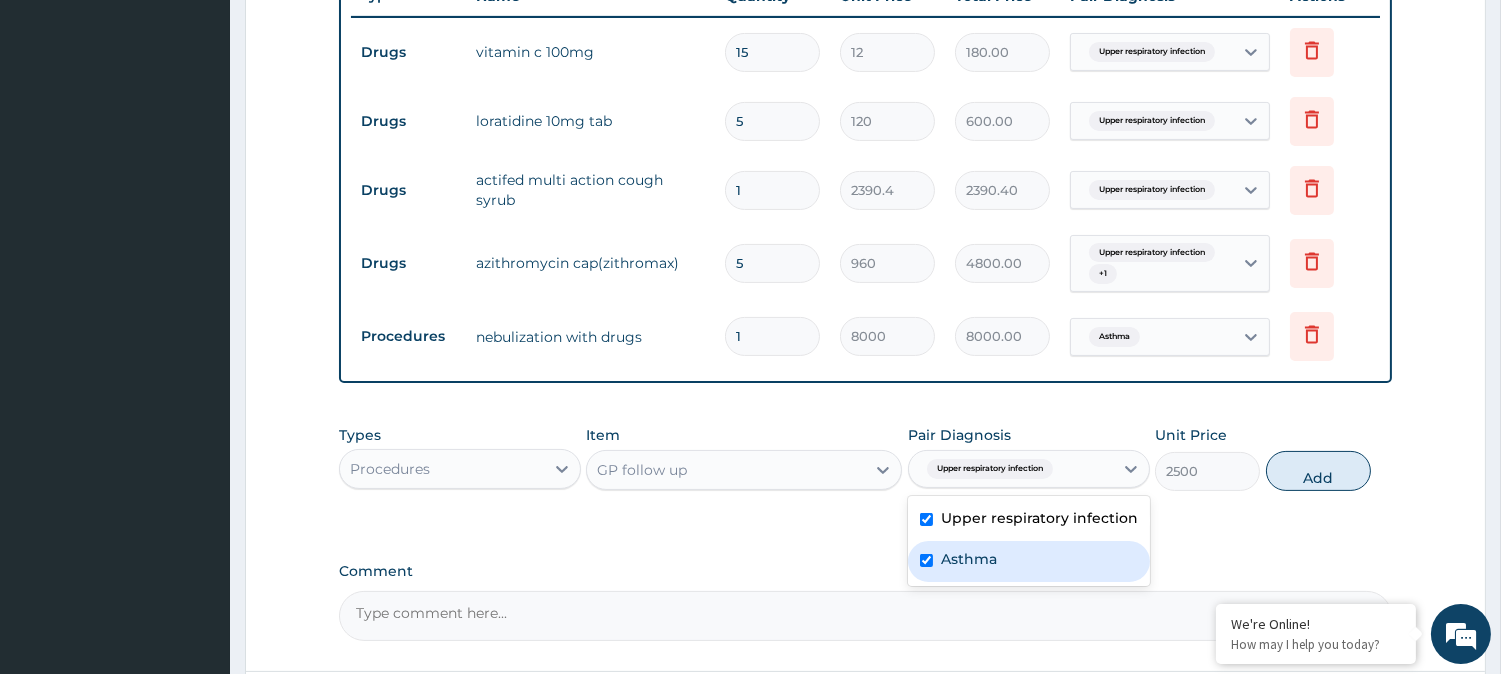 checkbox on "true" 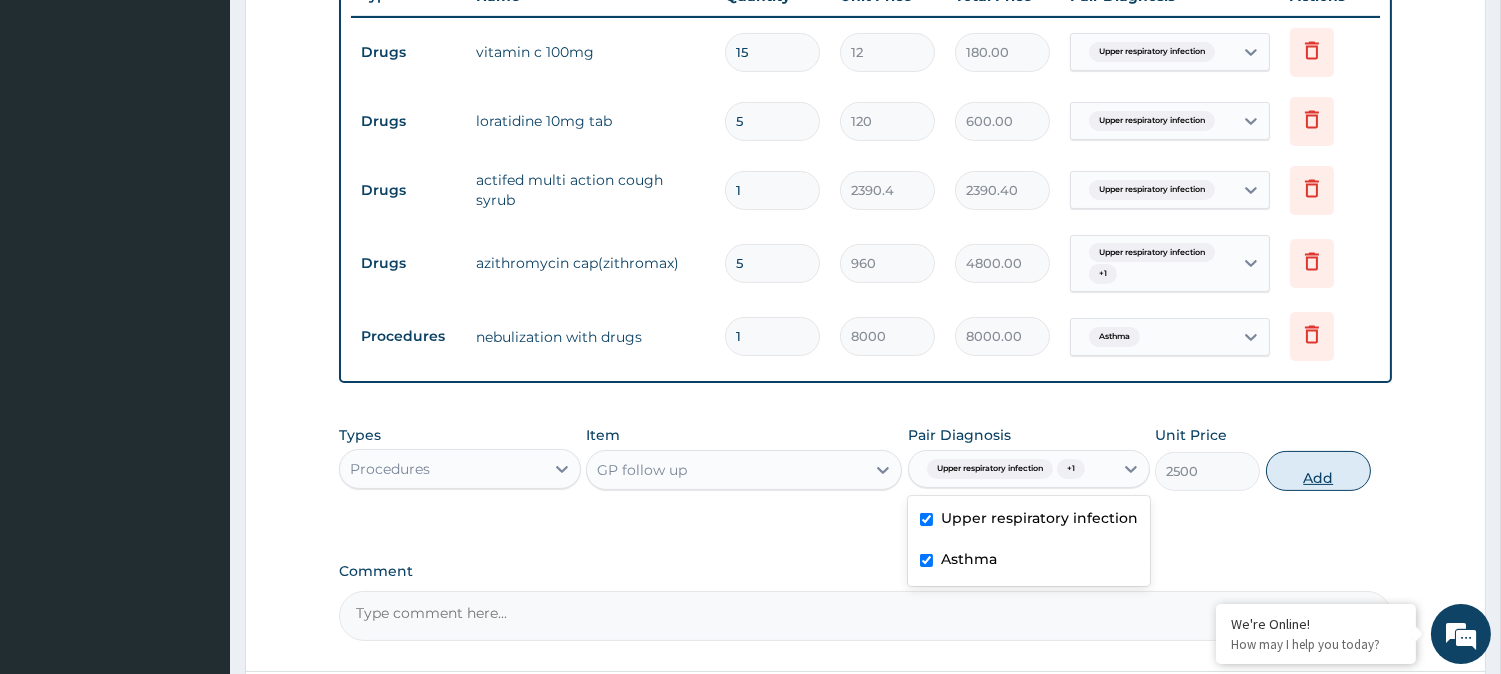 click on "Add" at bounding box center (1318, 471) 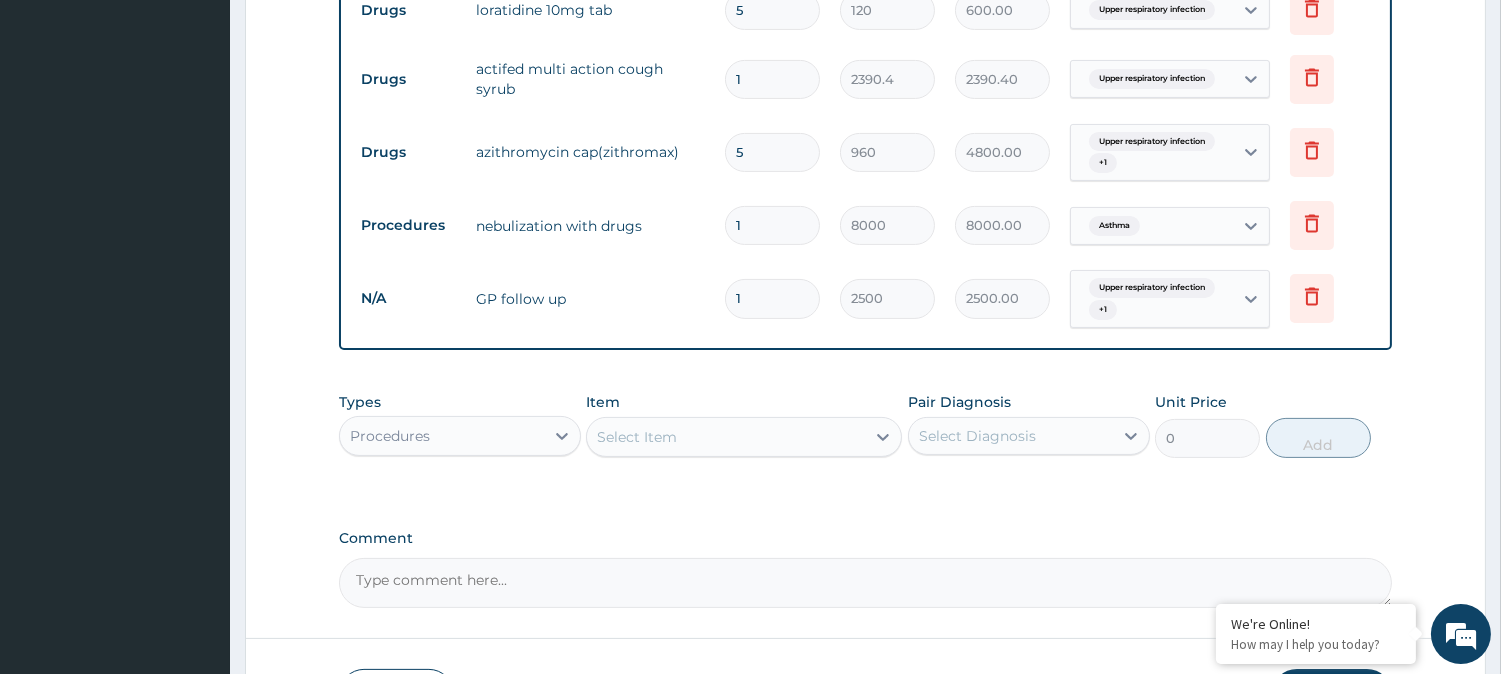 scroll, scrollTop: 1035, scrollLeft: 0, axis: vertical 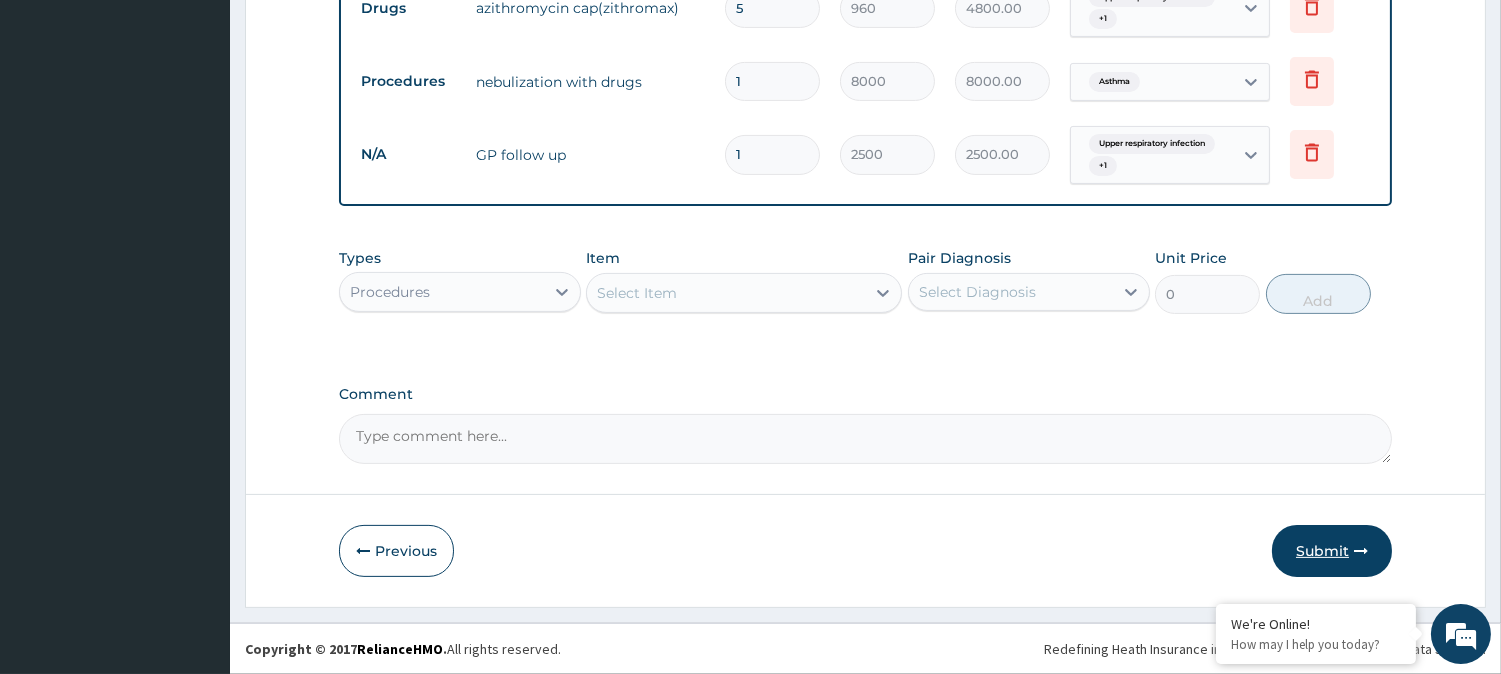 click on "Submit" at bounding box center (1332, 551) 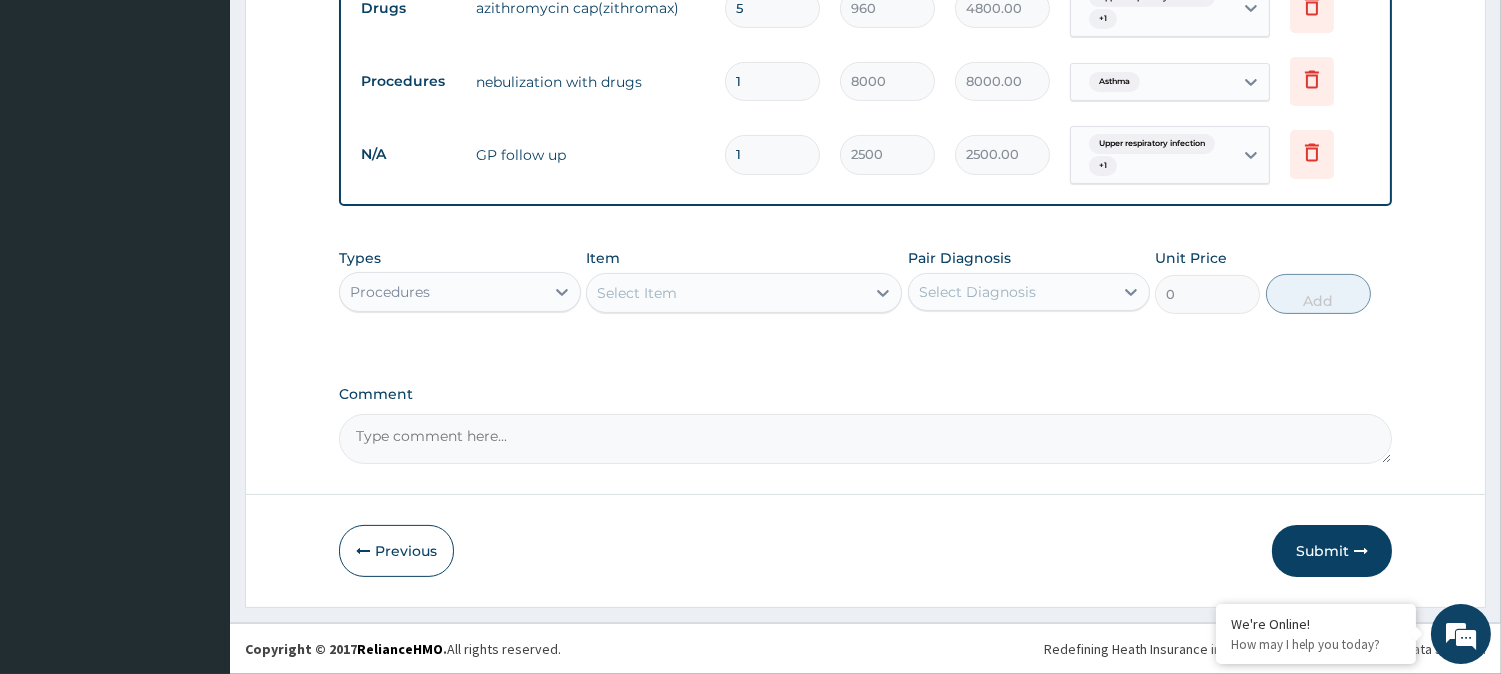 scroll, scrollTop: 71, scrollLeft: 0, axis: vertical 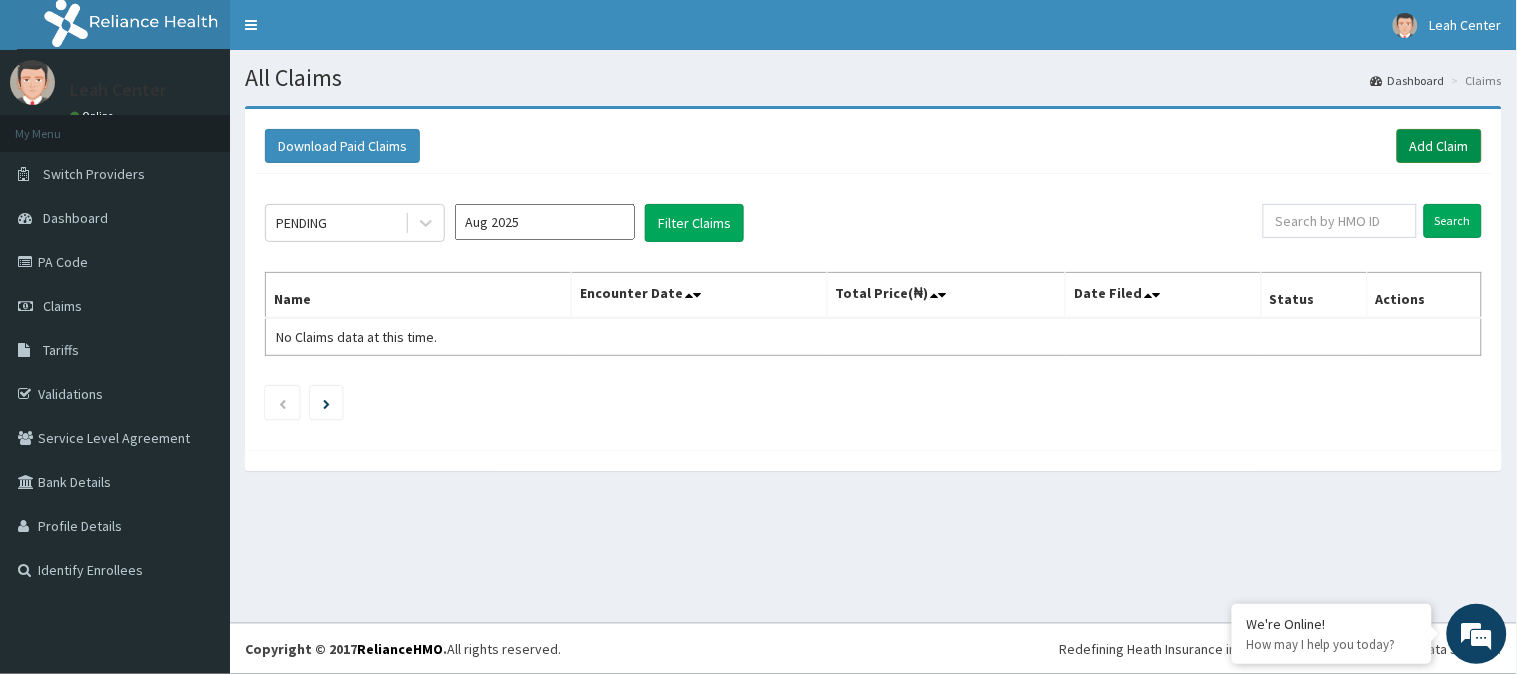 click on "Add Claim" at bounding box center (1439, 146) 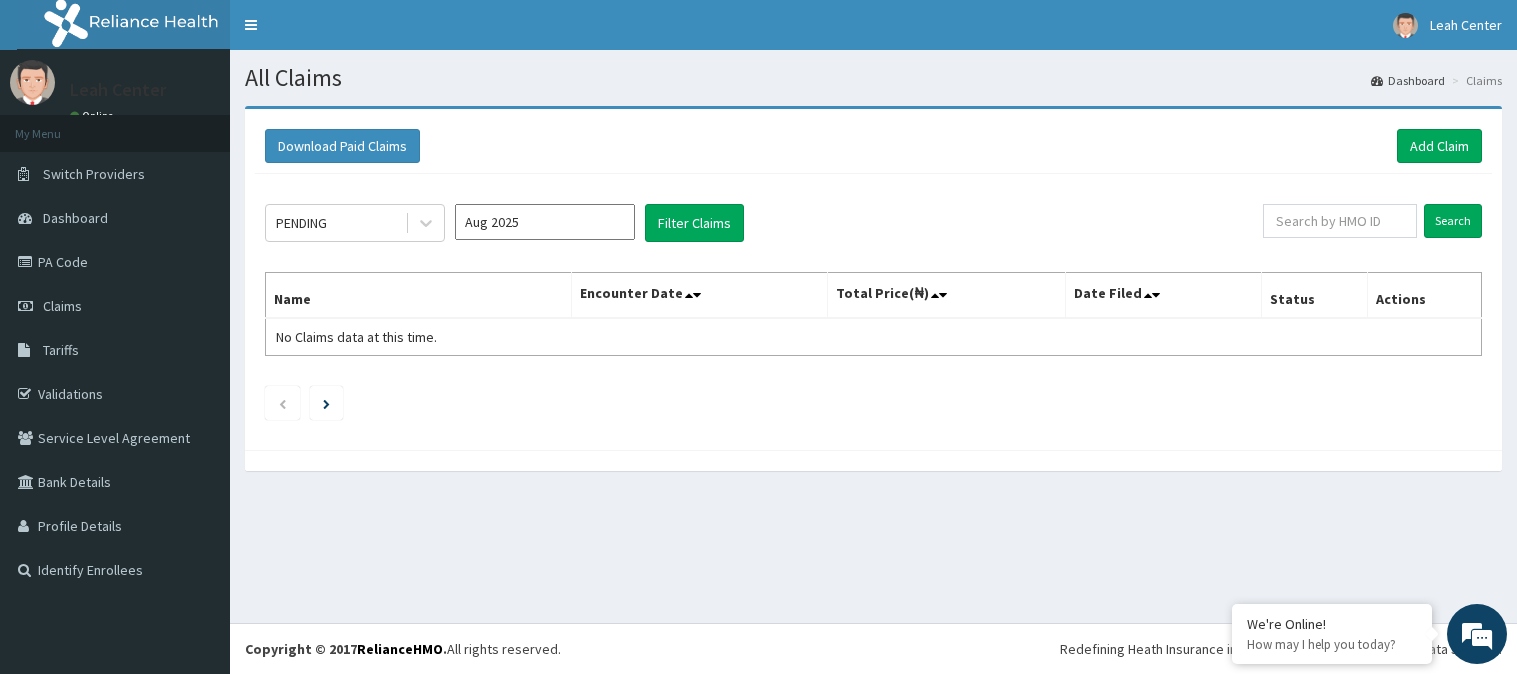 scroll, scrollTop: 0, scrollLeft: 0, axis: both 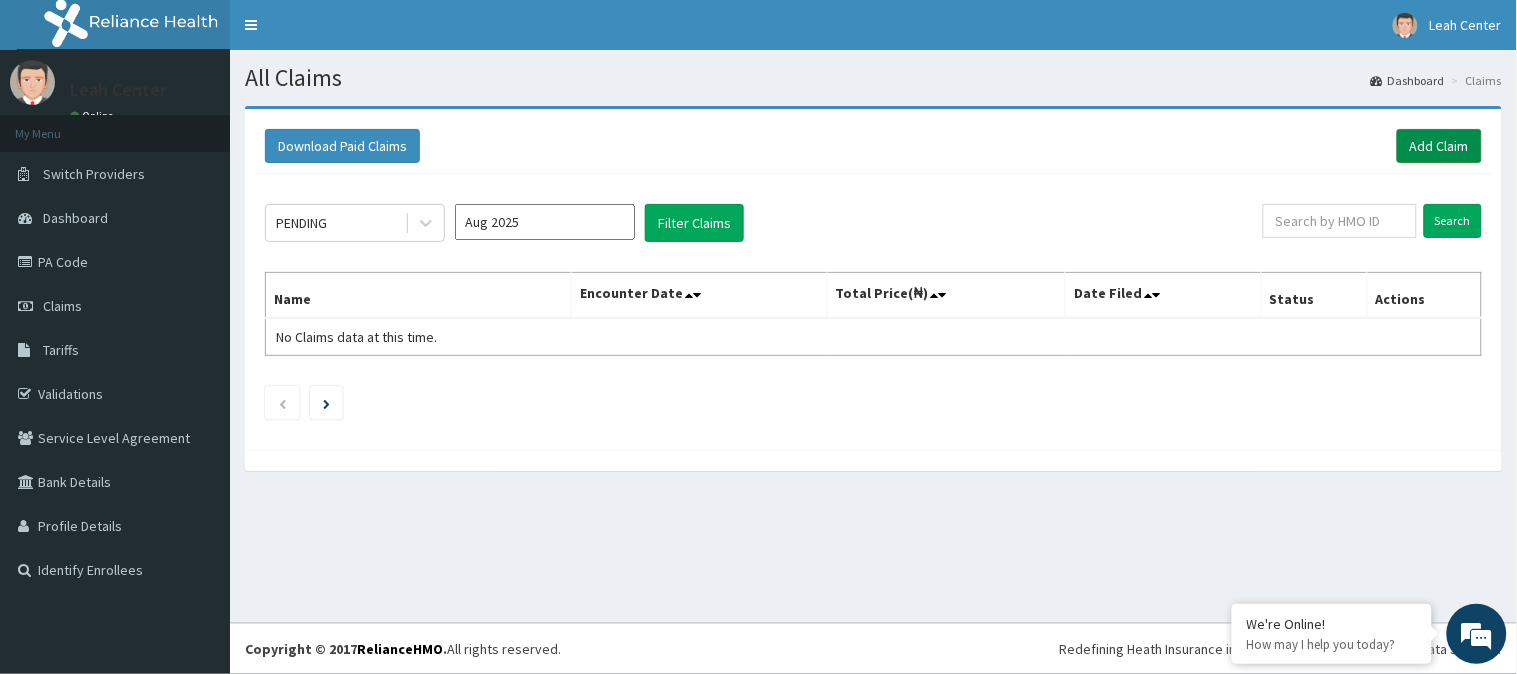 click on "Add Claim" at bounding box center [1439, 146] 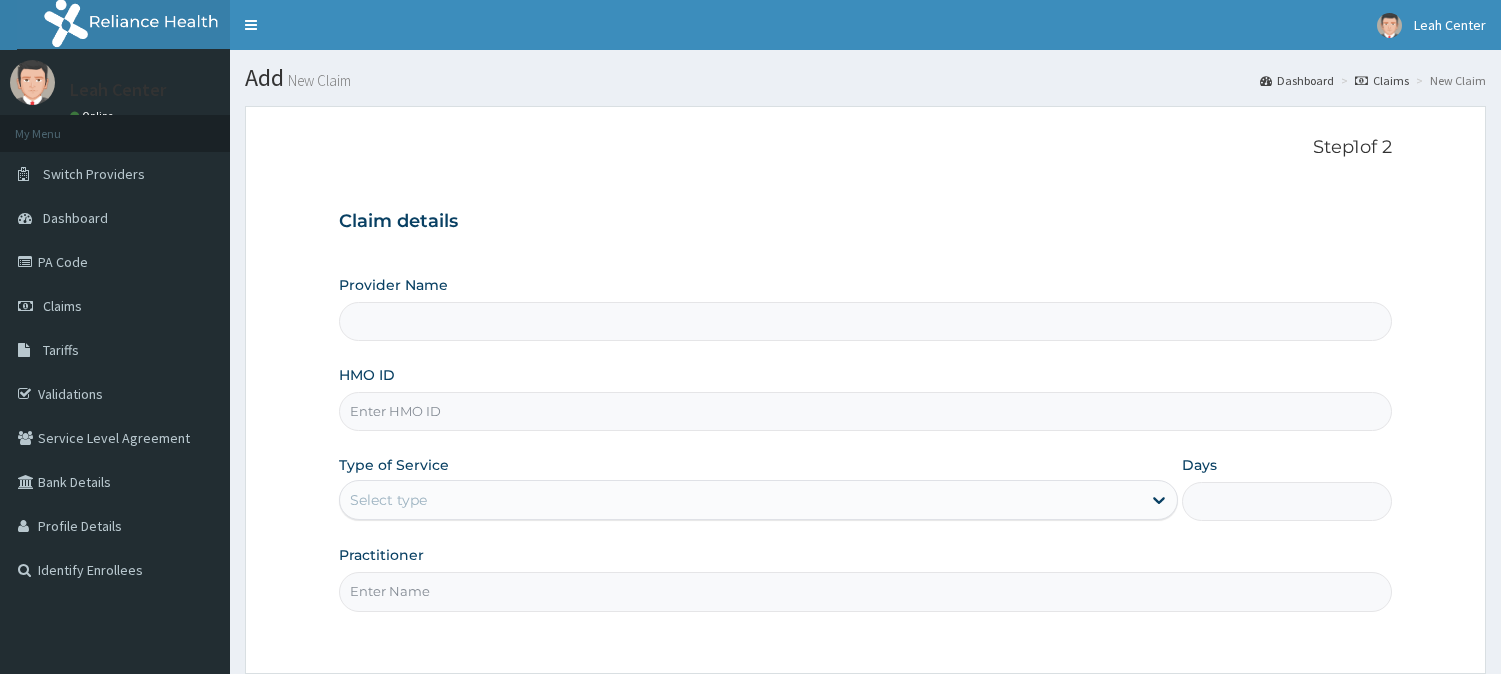 scroll, scrollTop: 0, scrollLeft: 0, axis: both 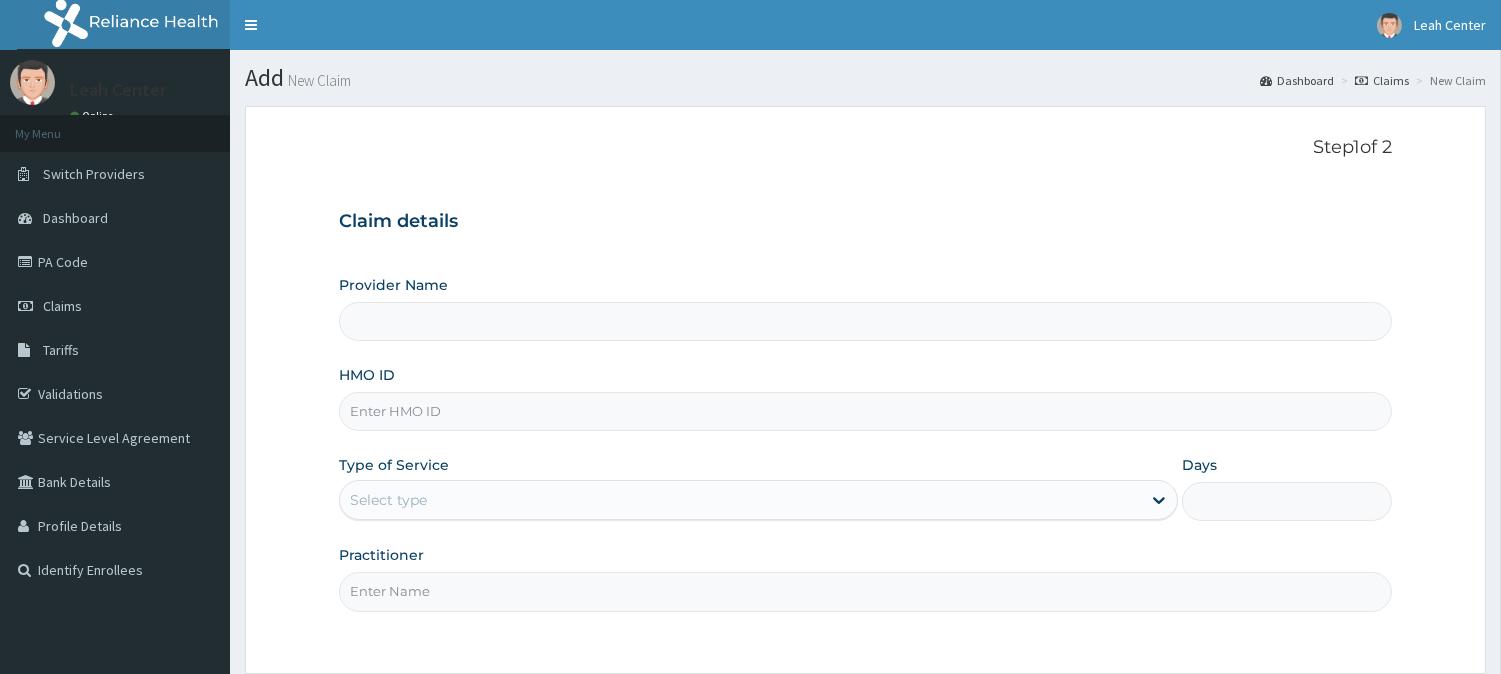 click on "HMO ID" at bounding box center [865, 411] 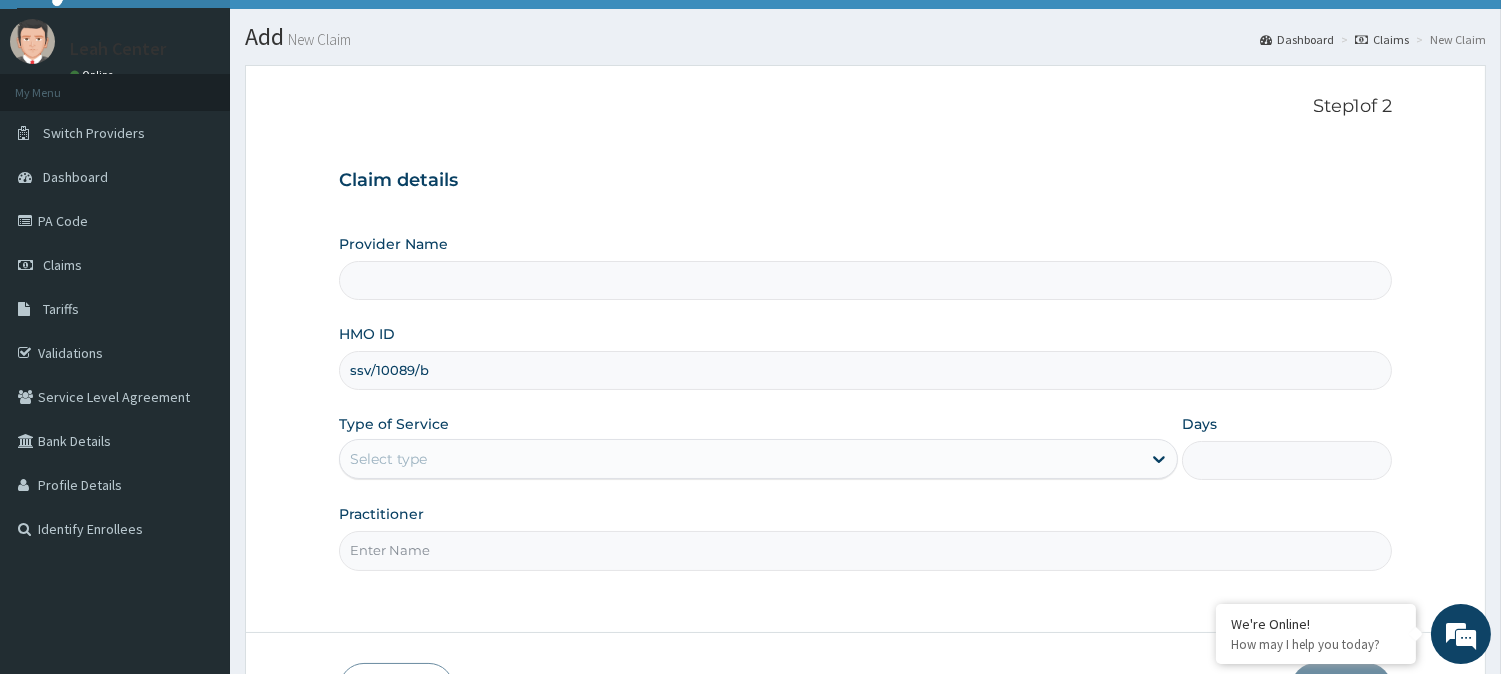 scroll, scrollTop: 111, scrollLeft: 0, axis: vertical 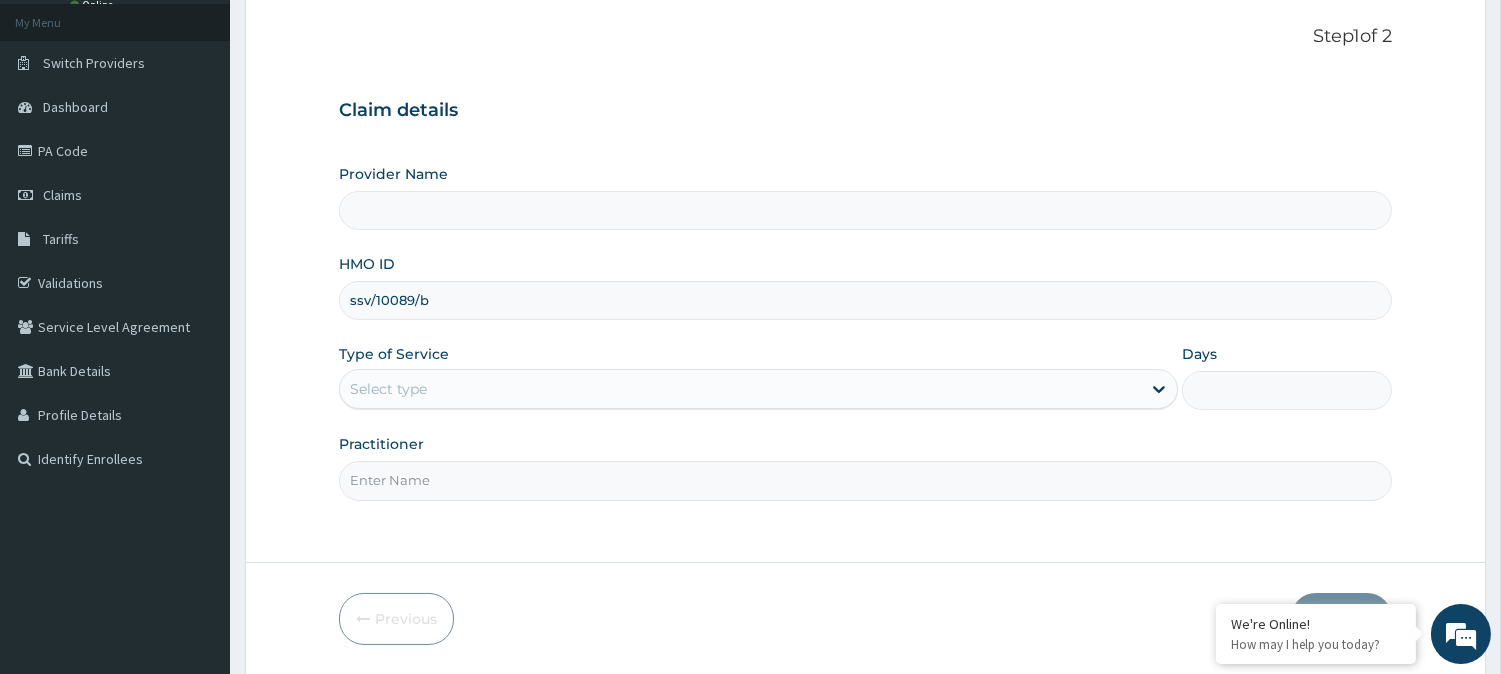 type on "ssv/10089/b" 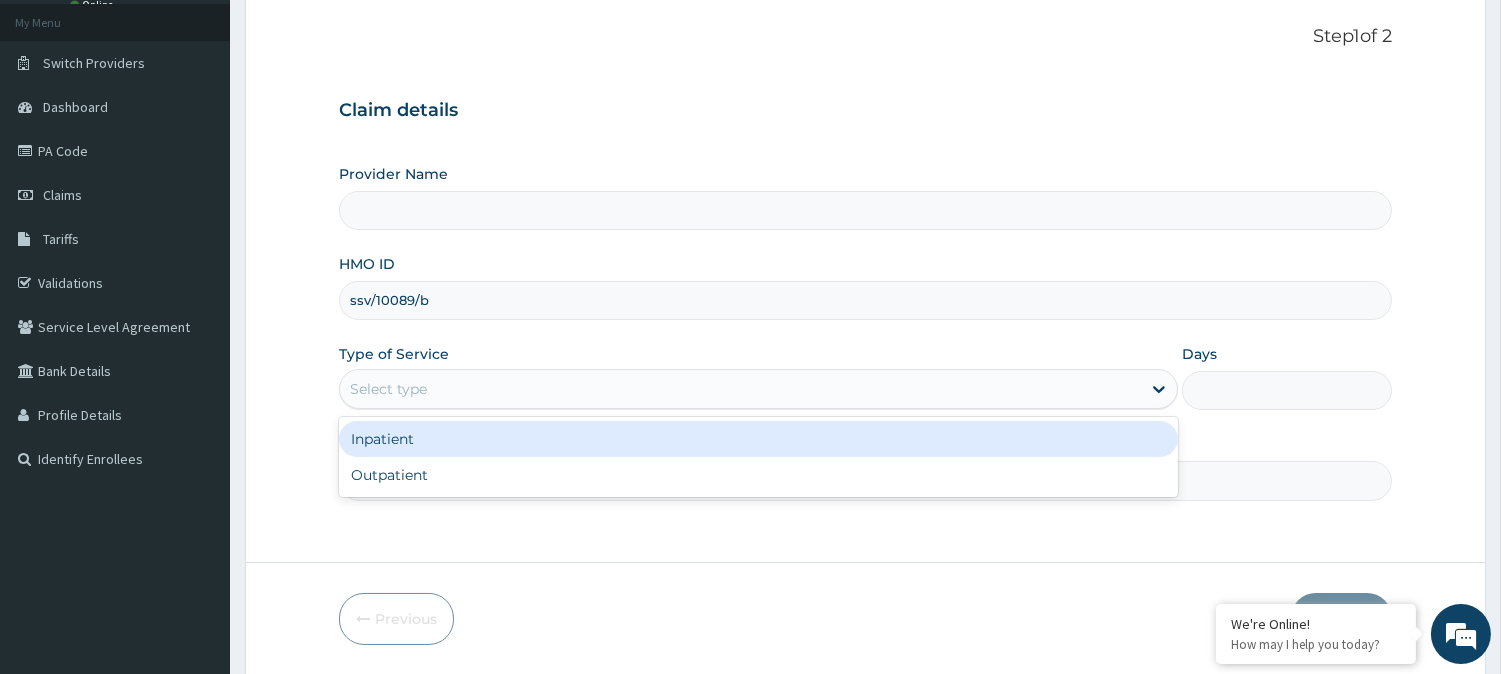 click on "Select type" at bounding box center [740, 389] 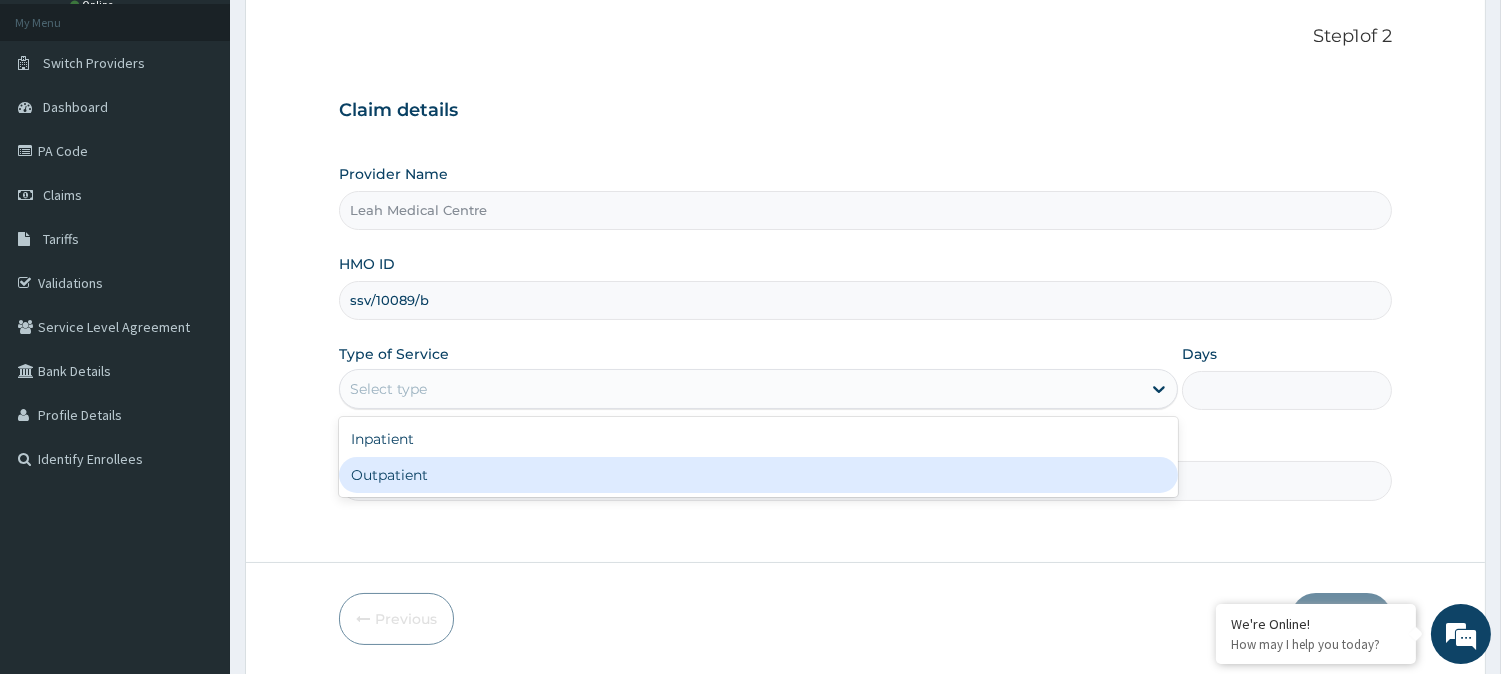 click on "Outpatient" at bounding box center [758, 475] 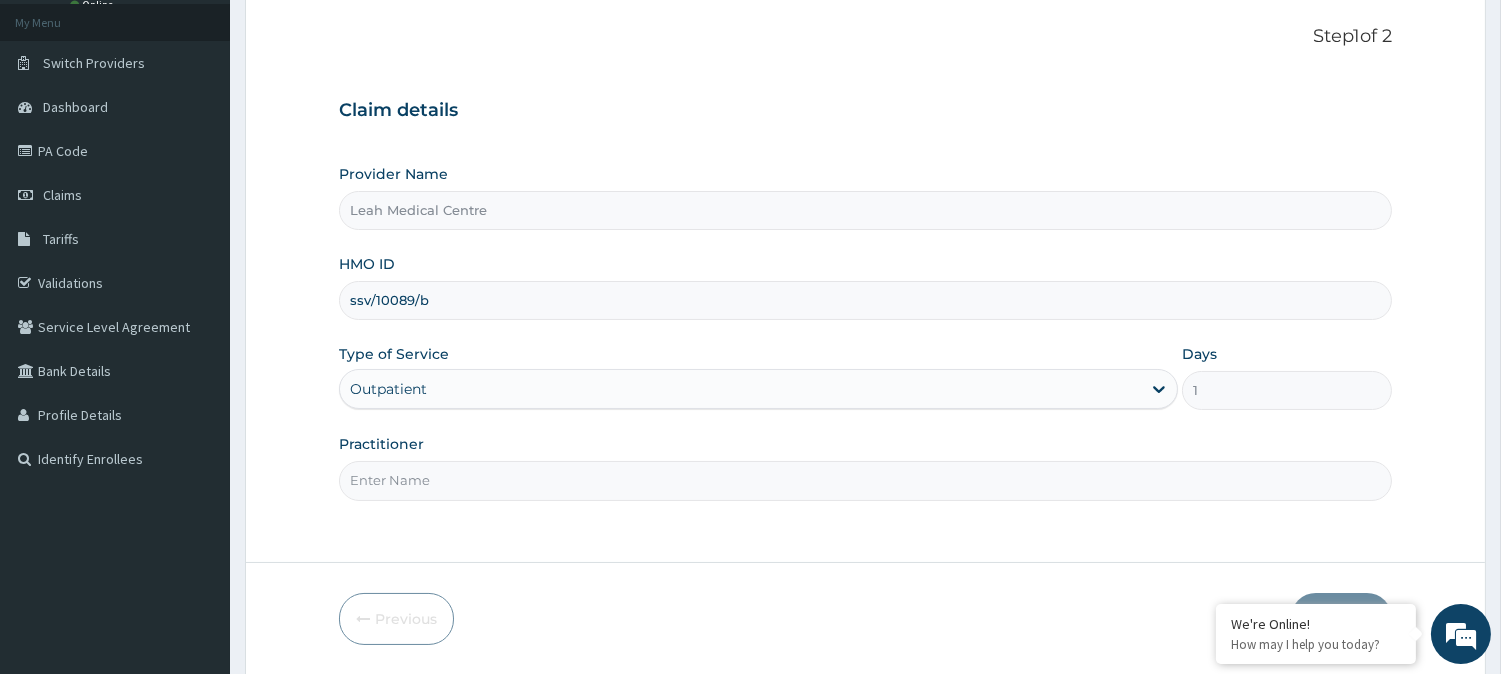 click on "Practitioner" at bounding box center [865, 467] 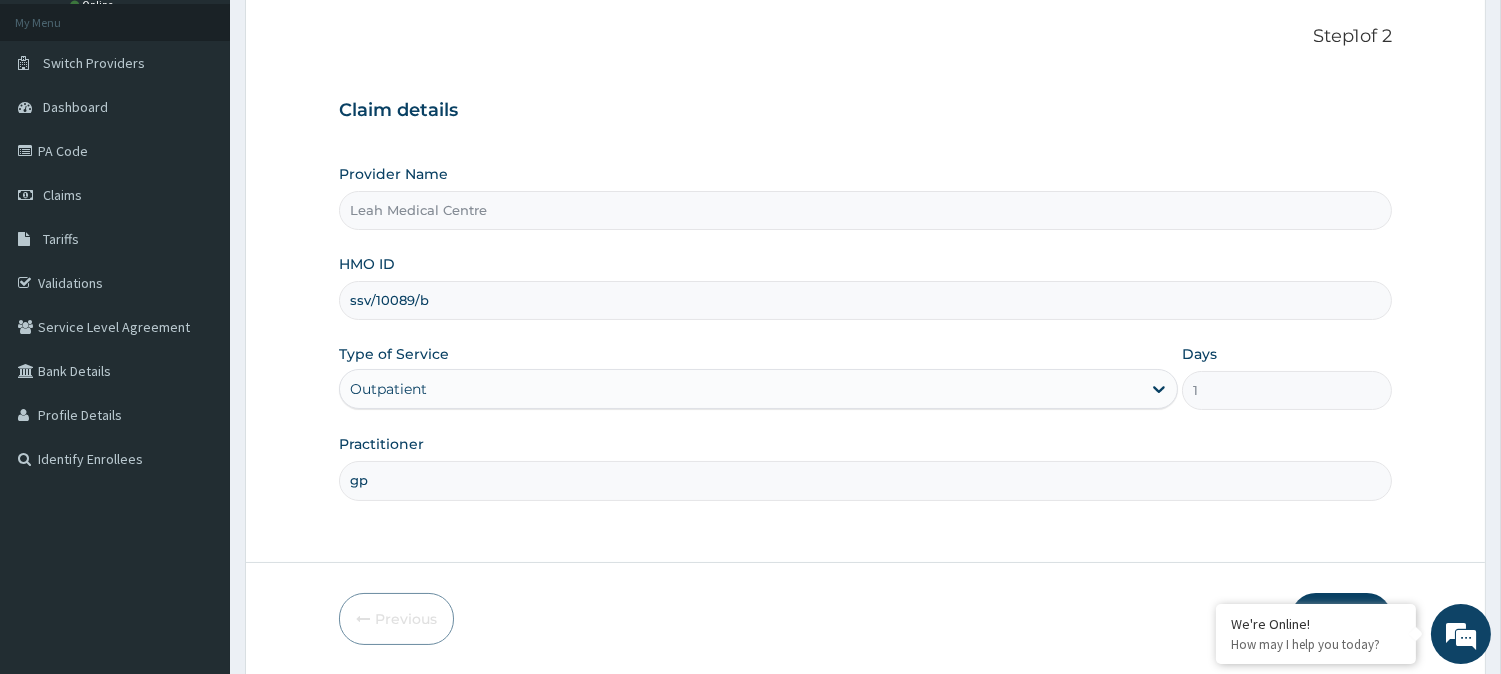 scroll, scrollTop: 178, scrollLeft: 0, axis: vertical 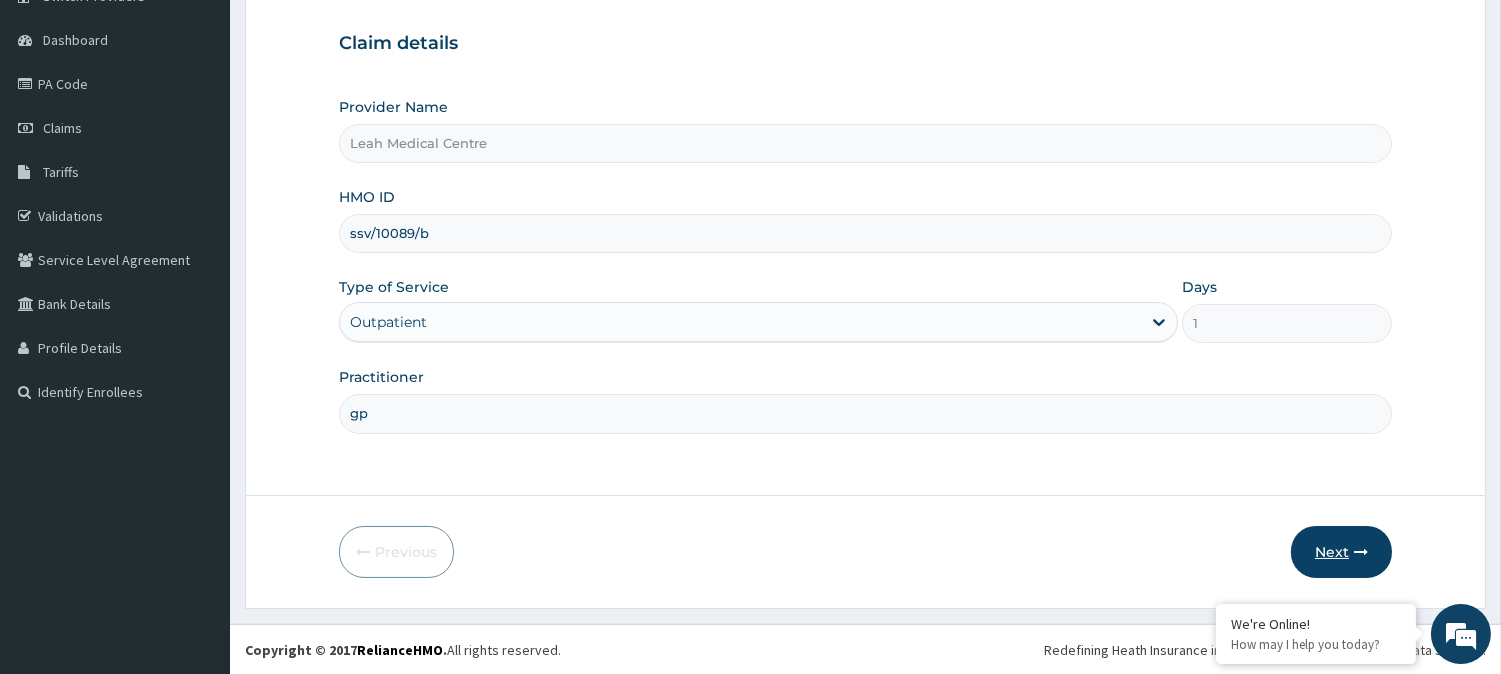 type on "gp" 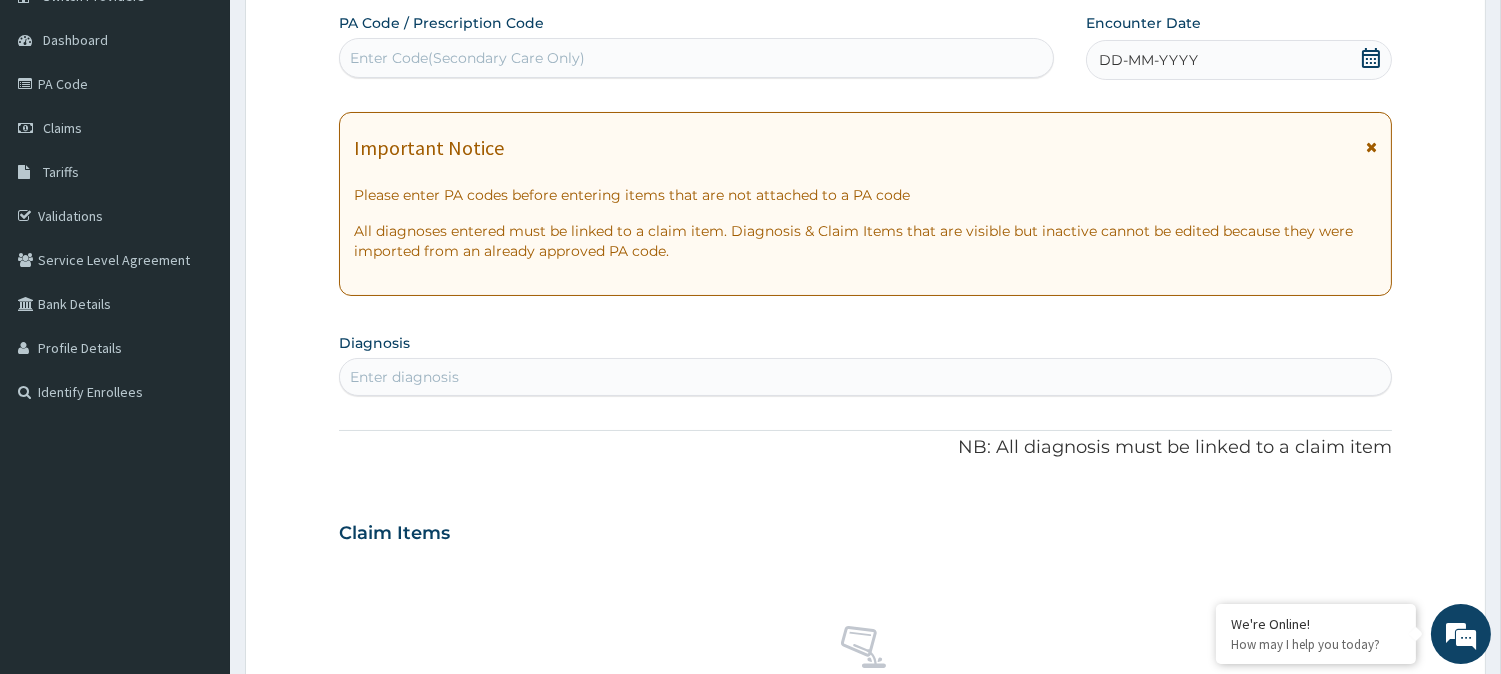 scroll, scrollTop: 0, scrollLeft: 0, axis: both 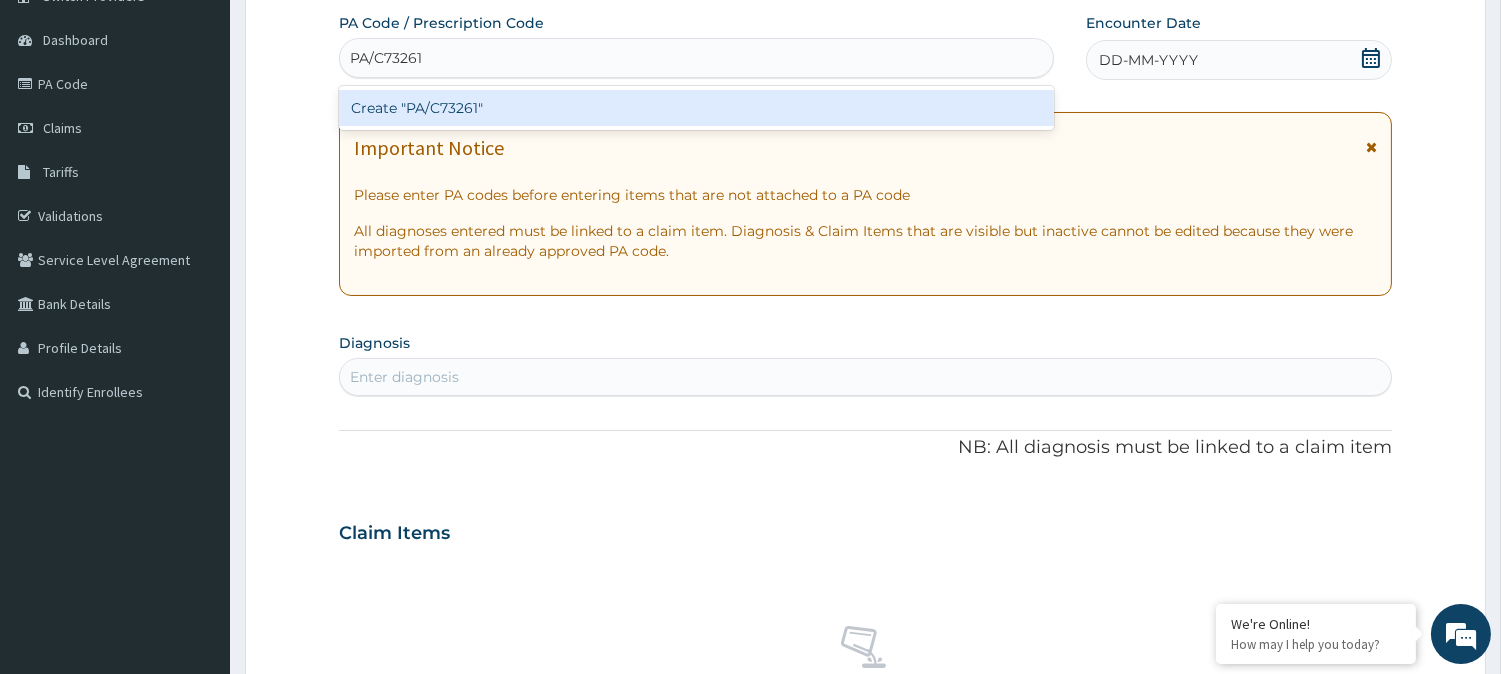 click on "Create "PA/C73261"" at bounding box center [696, 108] 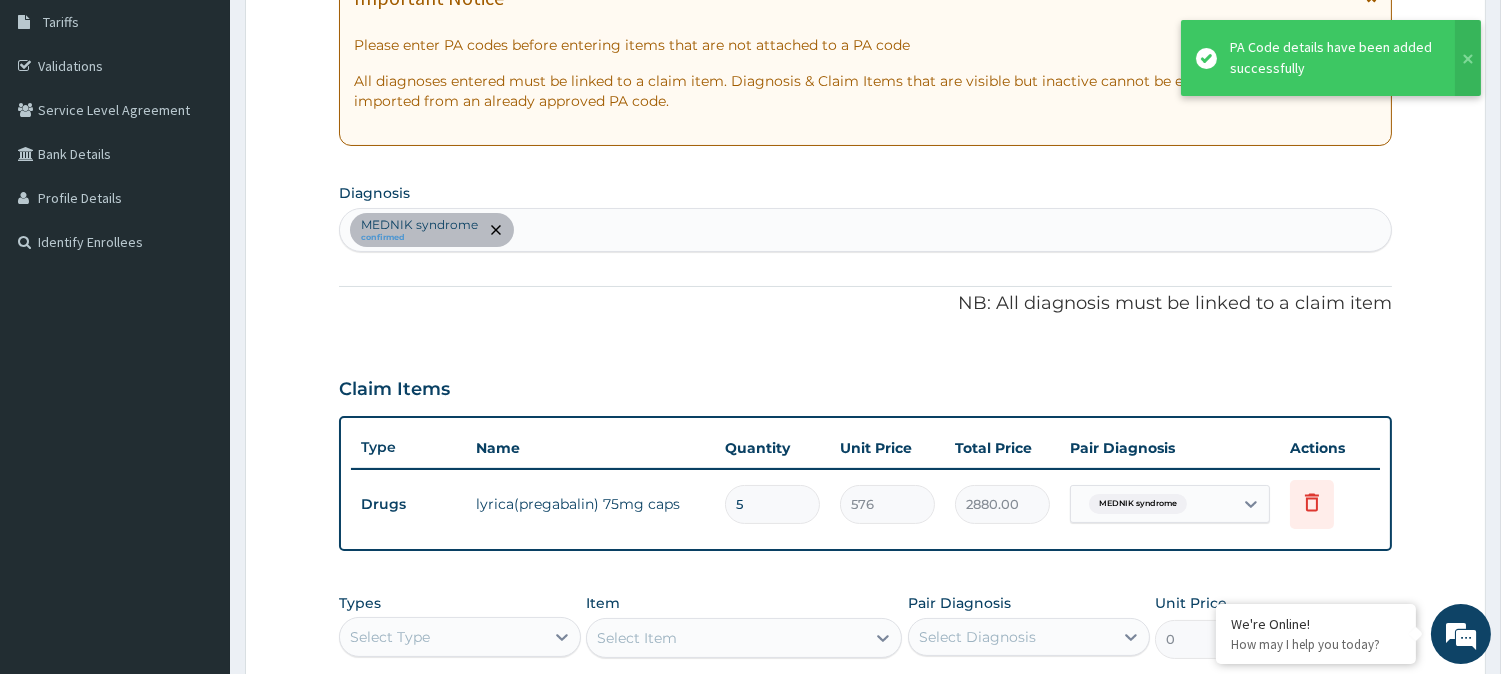 scroll, scrollTop: 290, scrollLeft: 0, axis: vertical 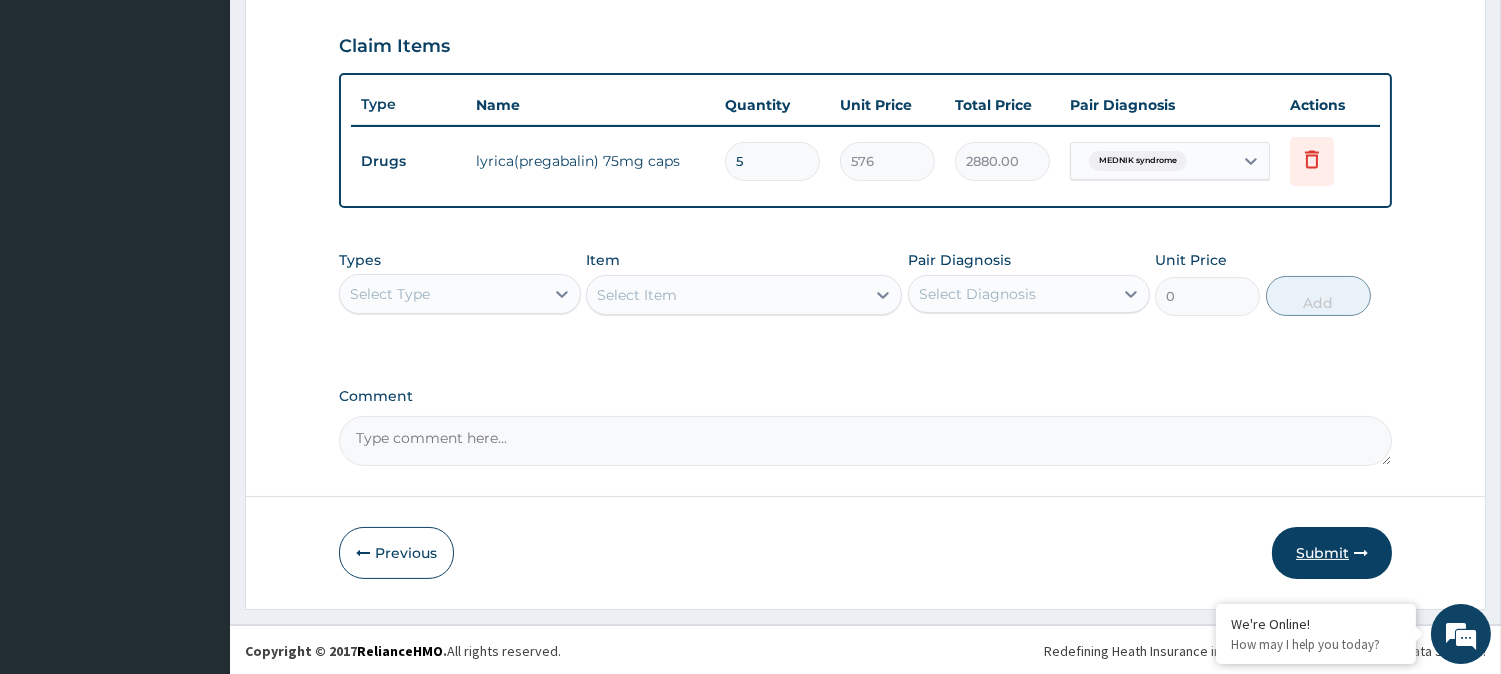 click on "Submit" at bounding box center (1332, 553) 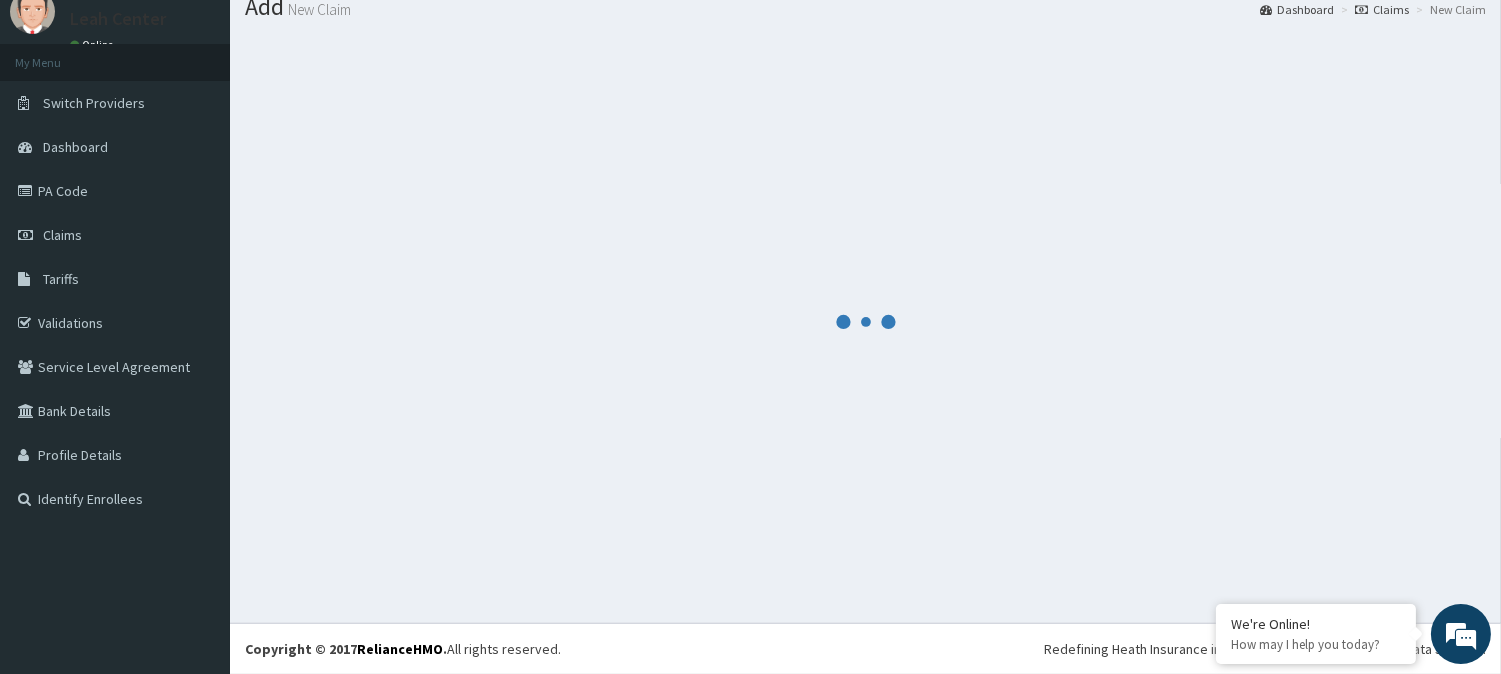 scroll, scrollTop: 71, scrollLeft: 0, axis: vertical 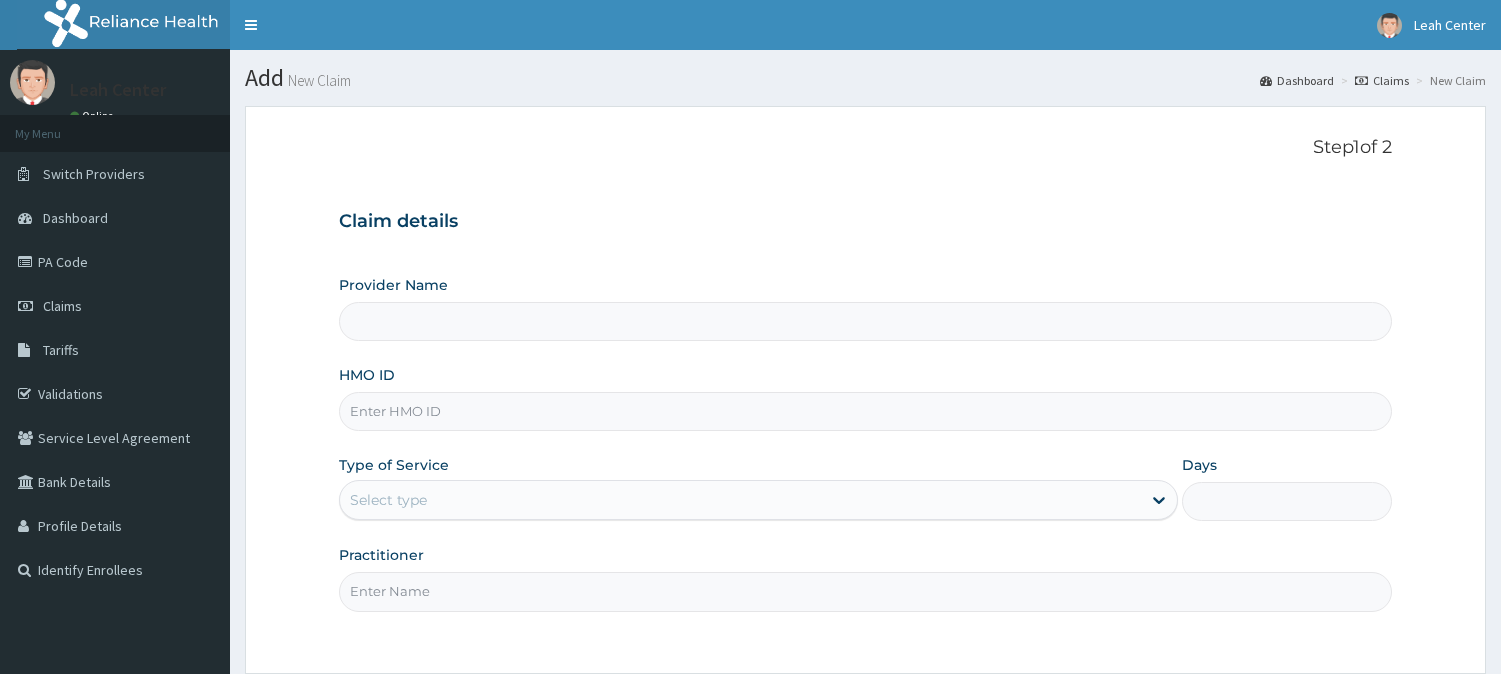 type on "Leah Medical Centre" 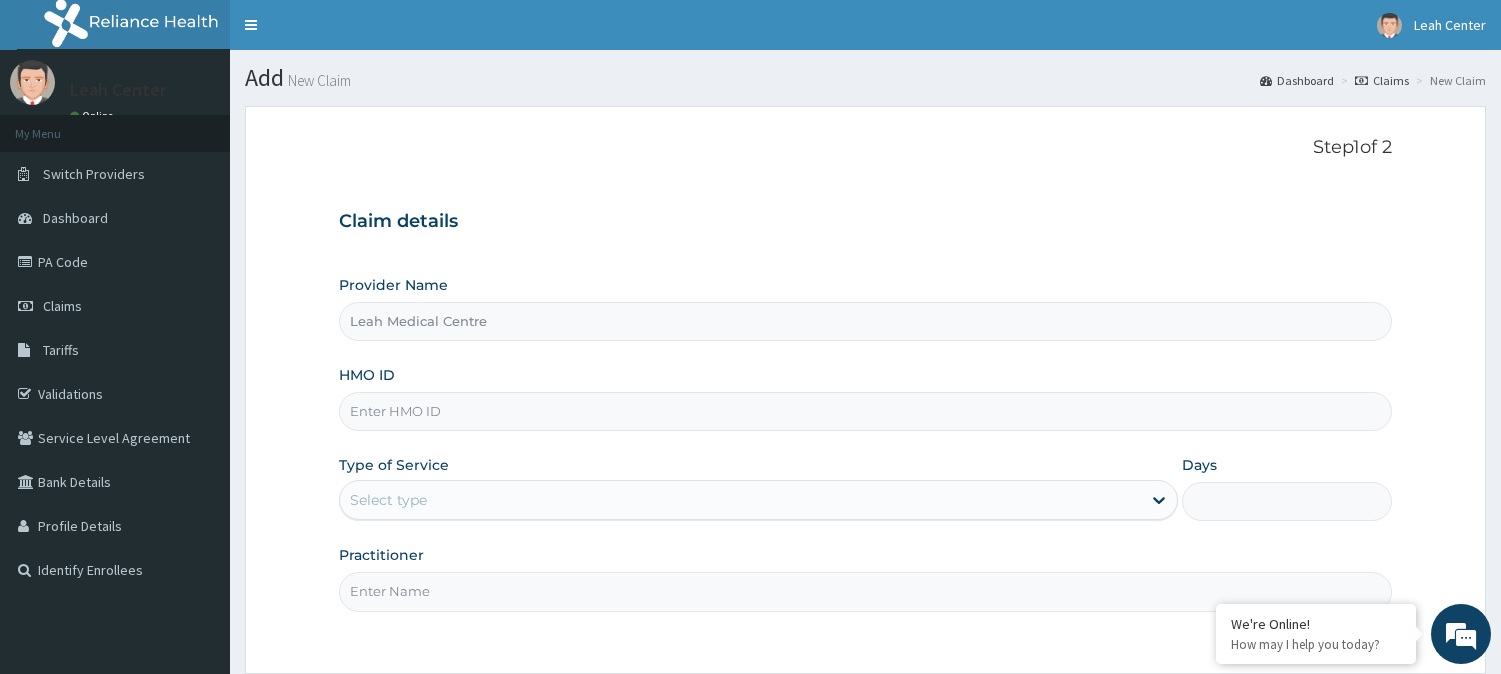 scroll, scrollTop: 0, scrollLeft: 0, axis: both 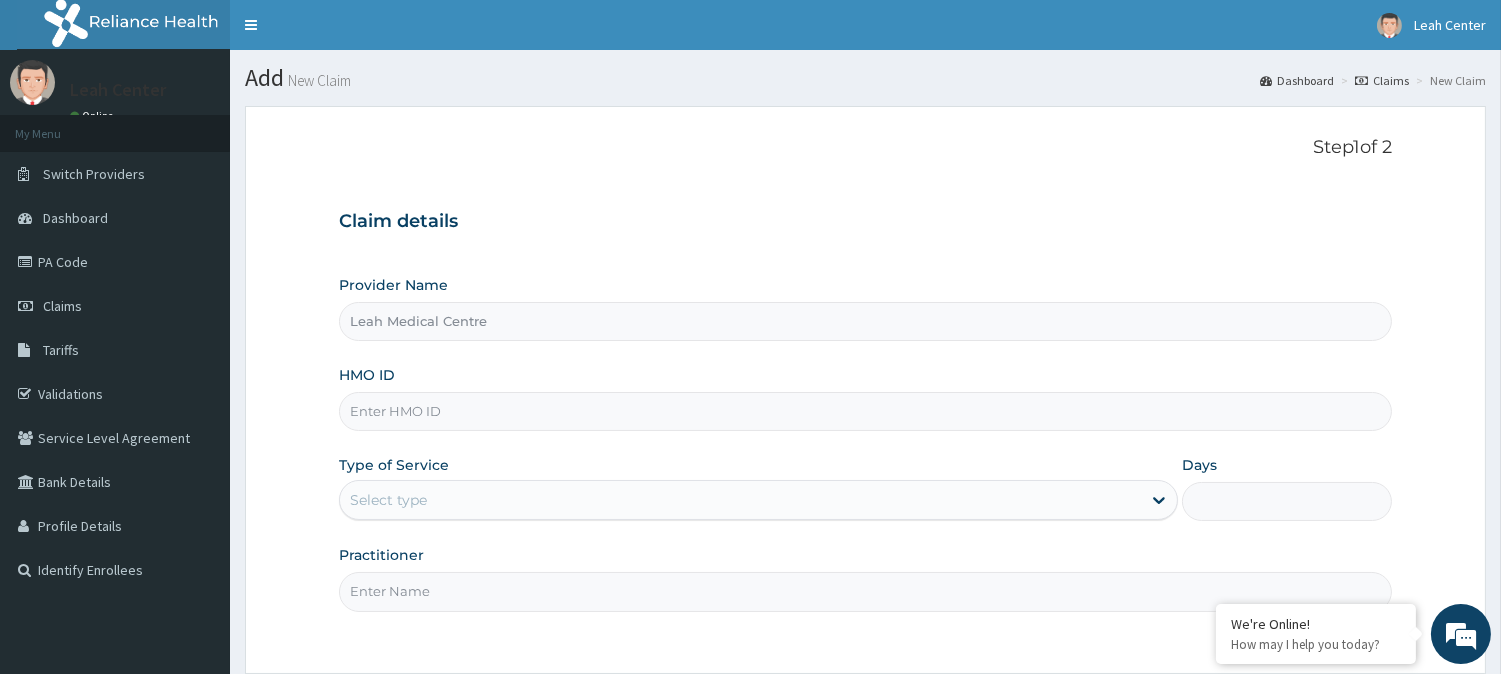 click on "HMO ID" at bounding box center [865, 411] 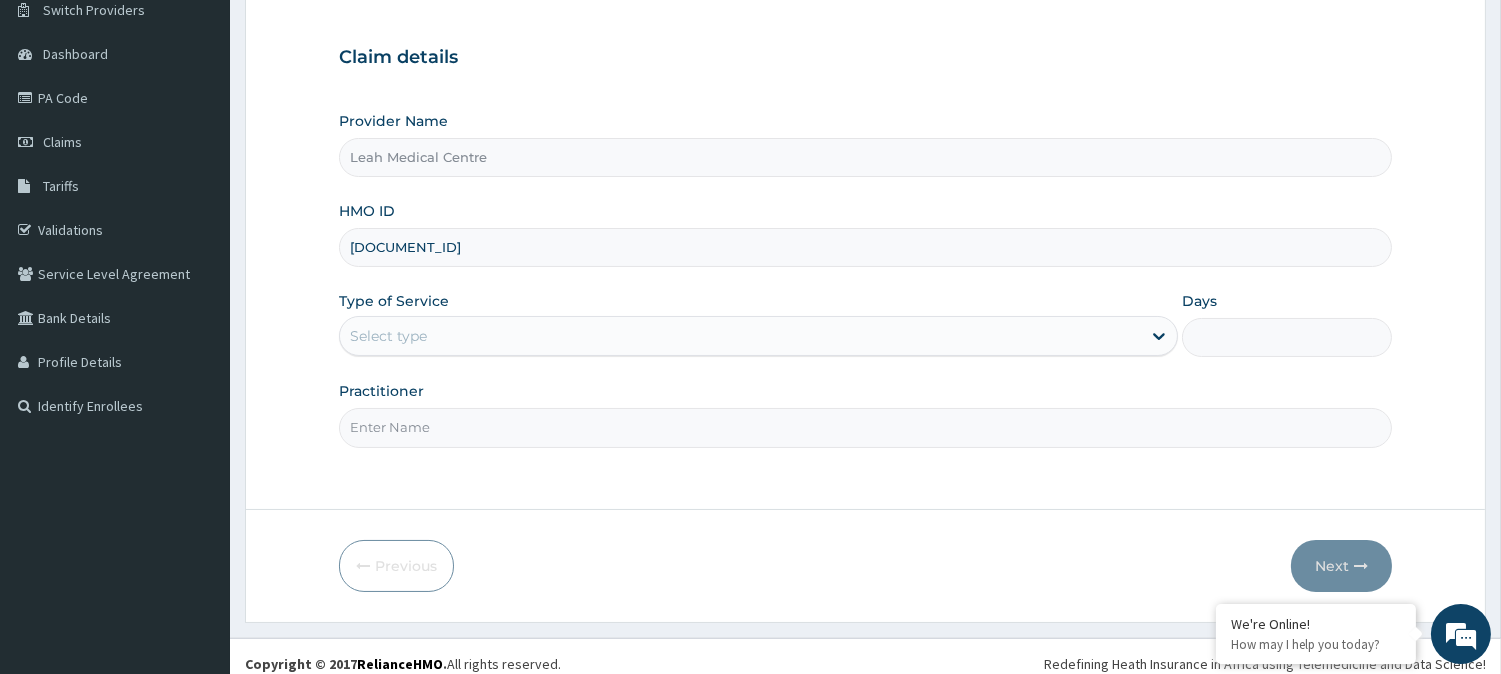 scroll, scrollTop: 178, scrollLeft: 0, axis: vertical 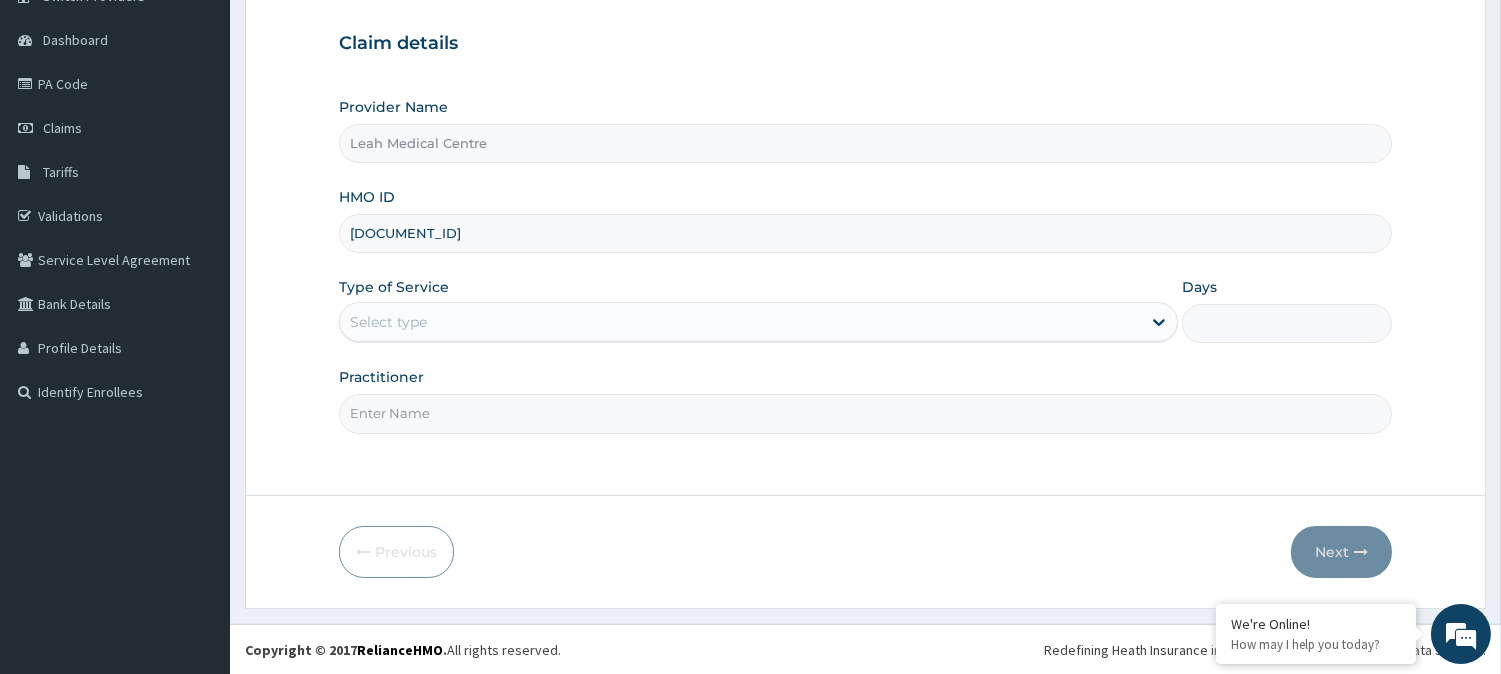 type on "KUD/10467/A" 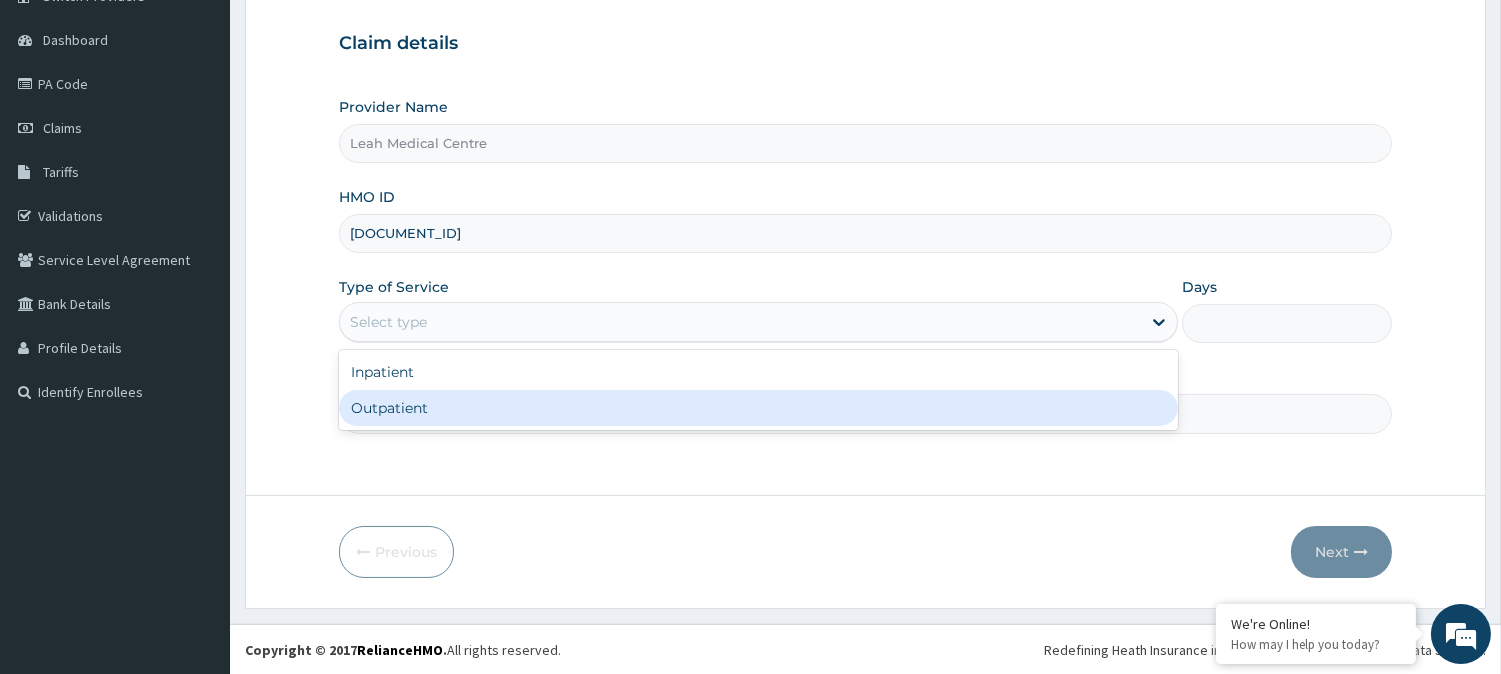 click on "Outpatient" at bounding box center [758, 408] 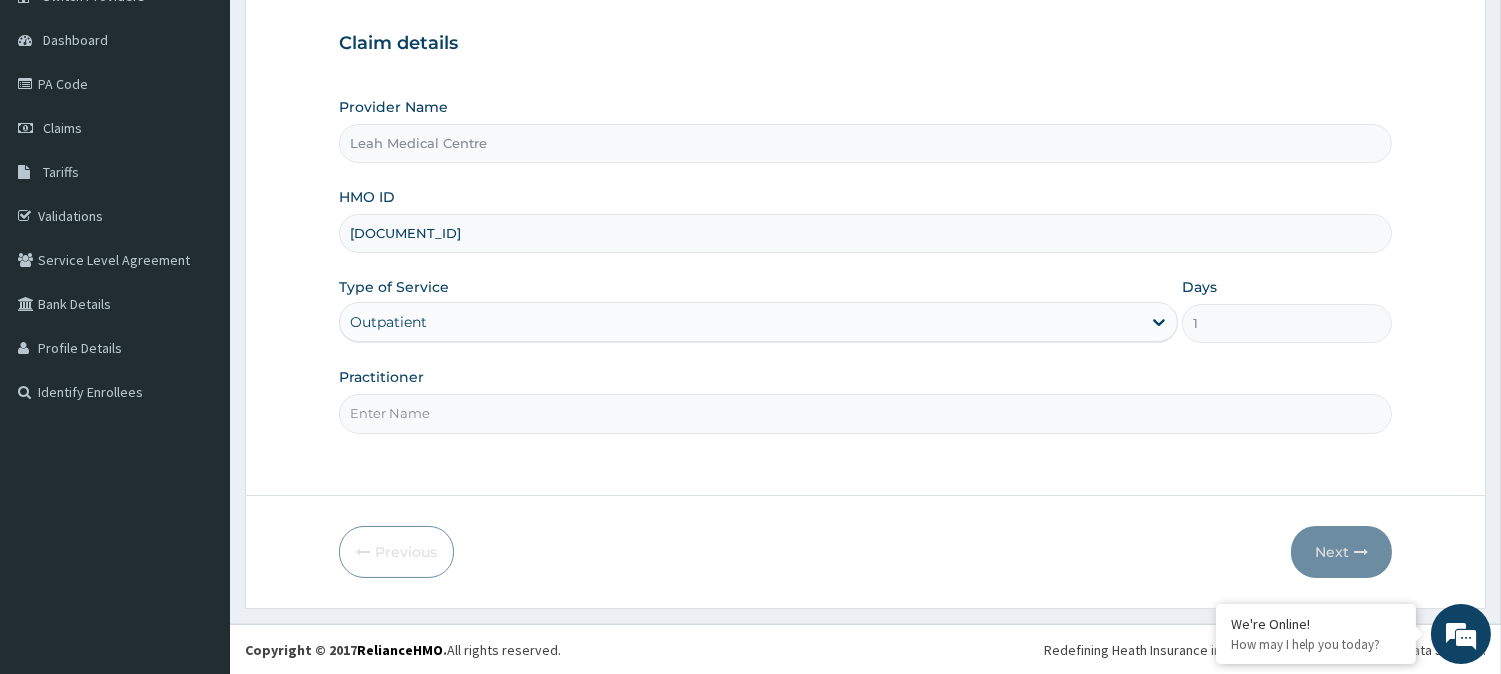 click on "Practitioner" at bounding box center [865, 413] 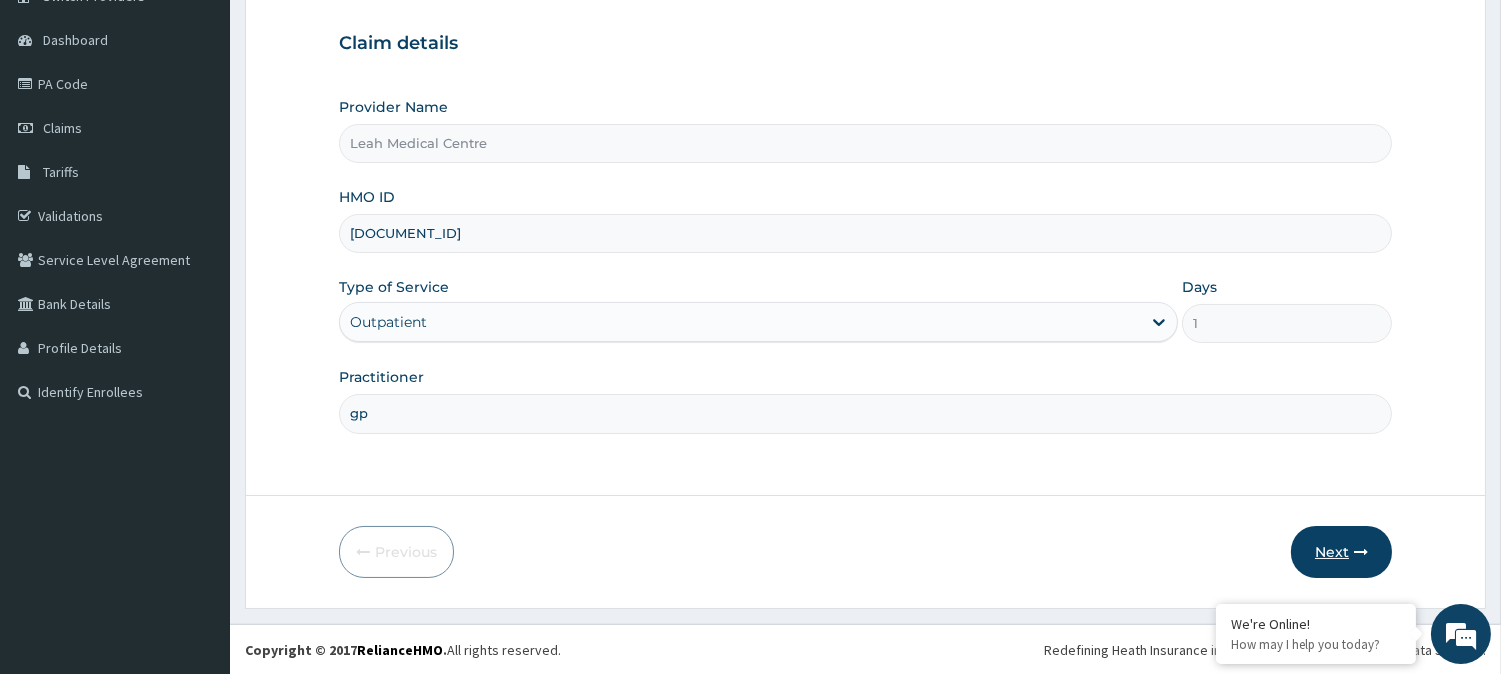 type on "gp" 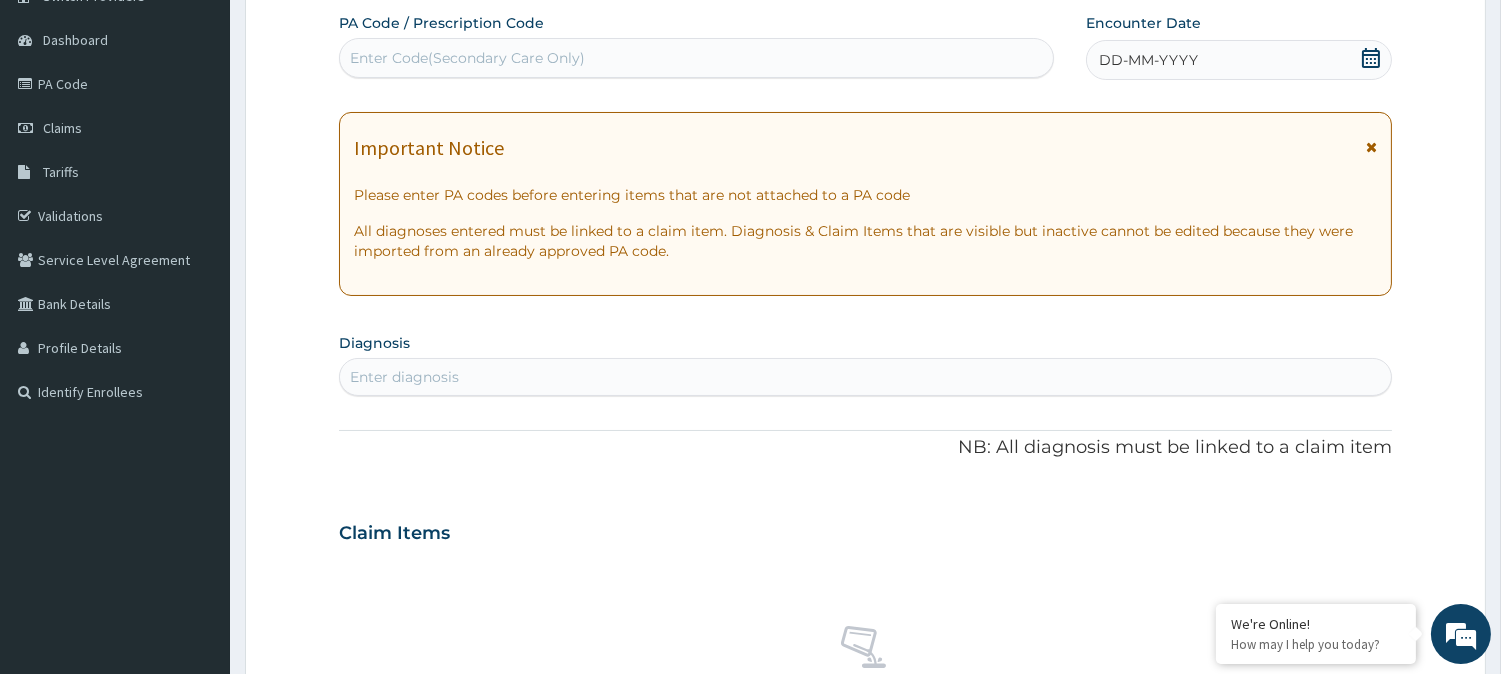 click on "Enter Code(Secondary Care Only)" at bounding box center [696, 58] 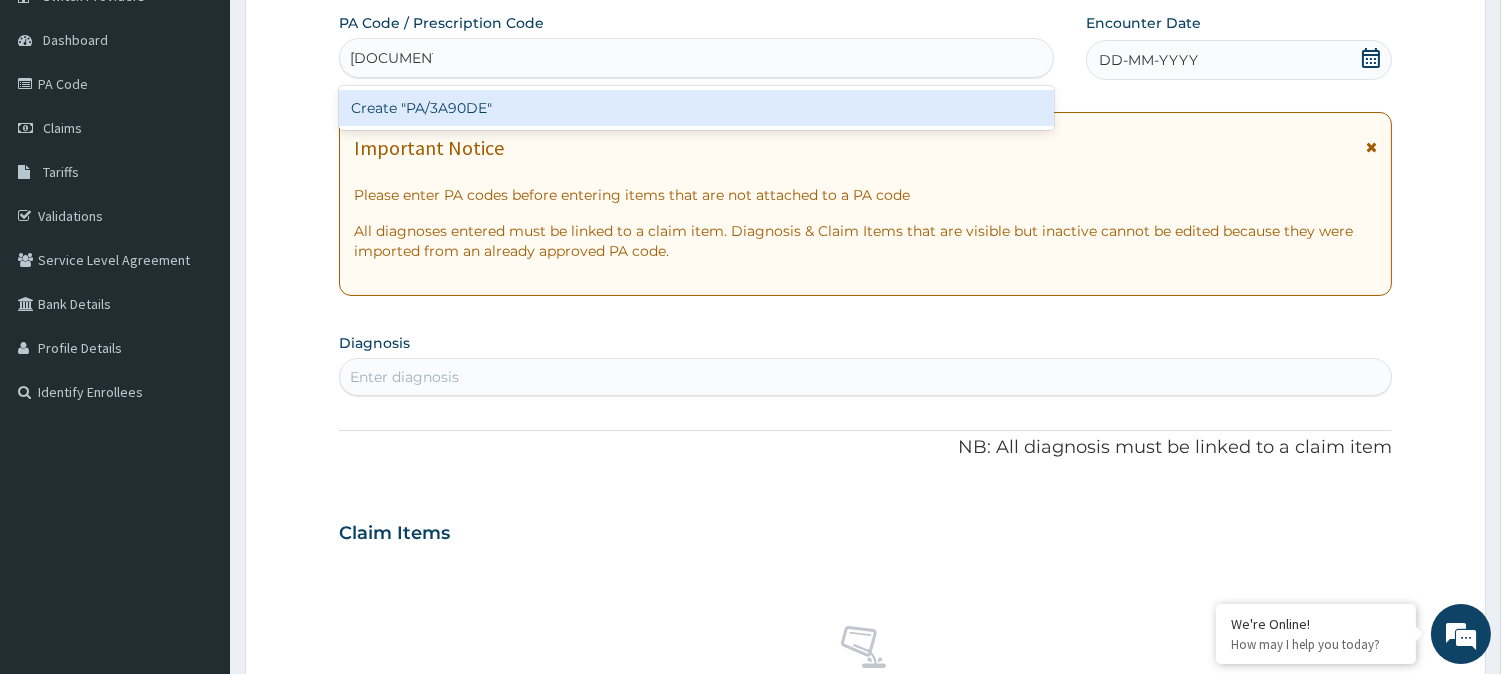 click on "Create "PA/3A90DE"" at bounding box center [696, 108] 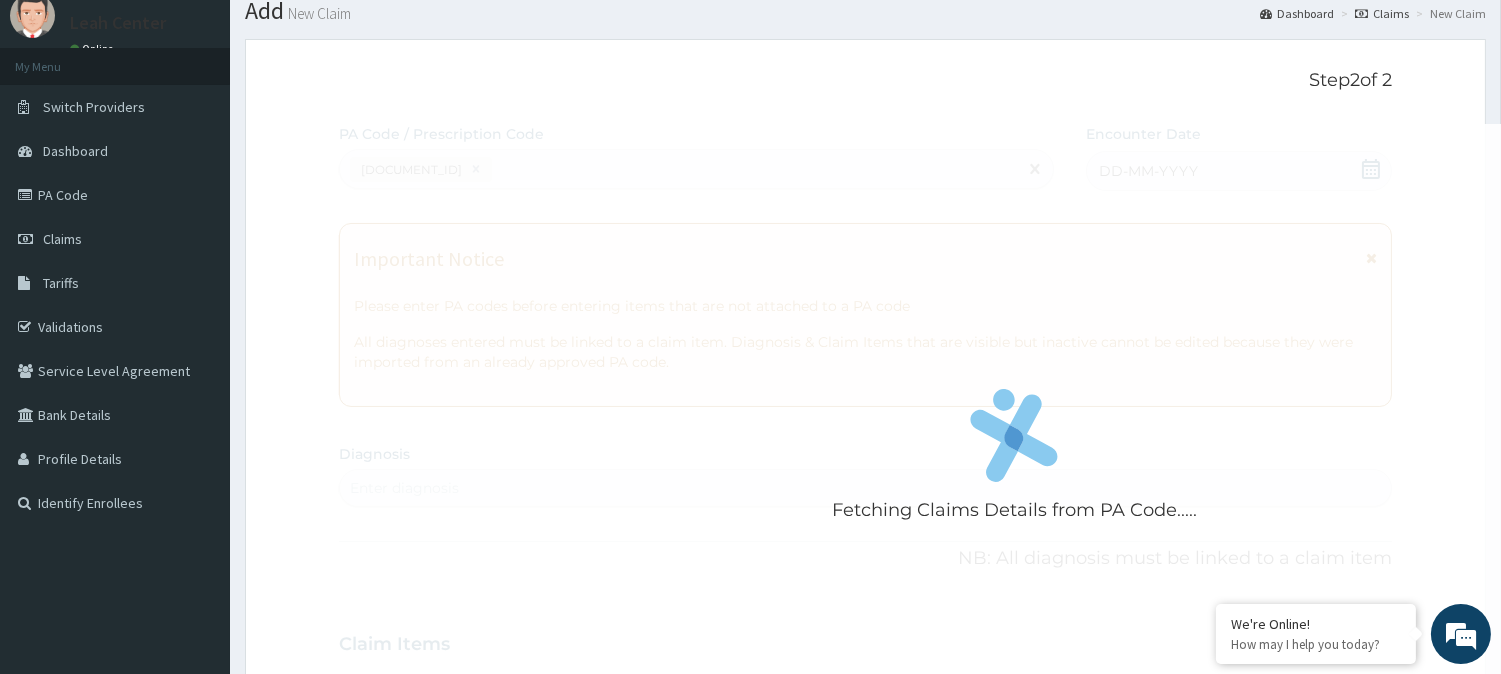 scroll, scrollTop: 0, scrollLeft: 0, axis: both 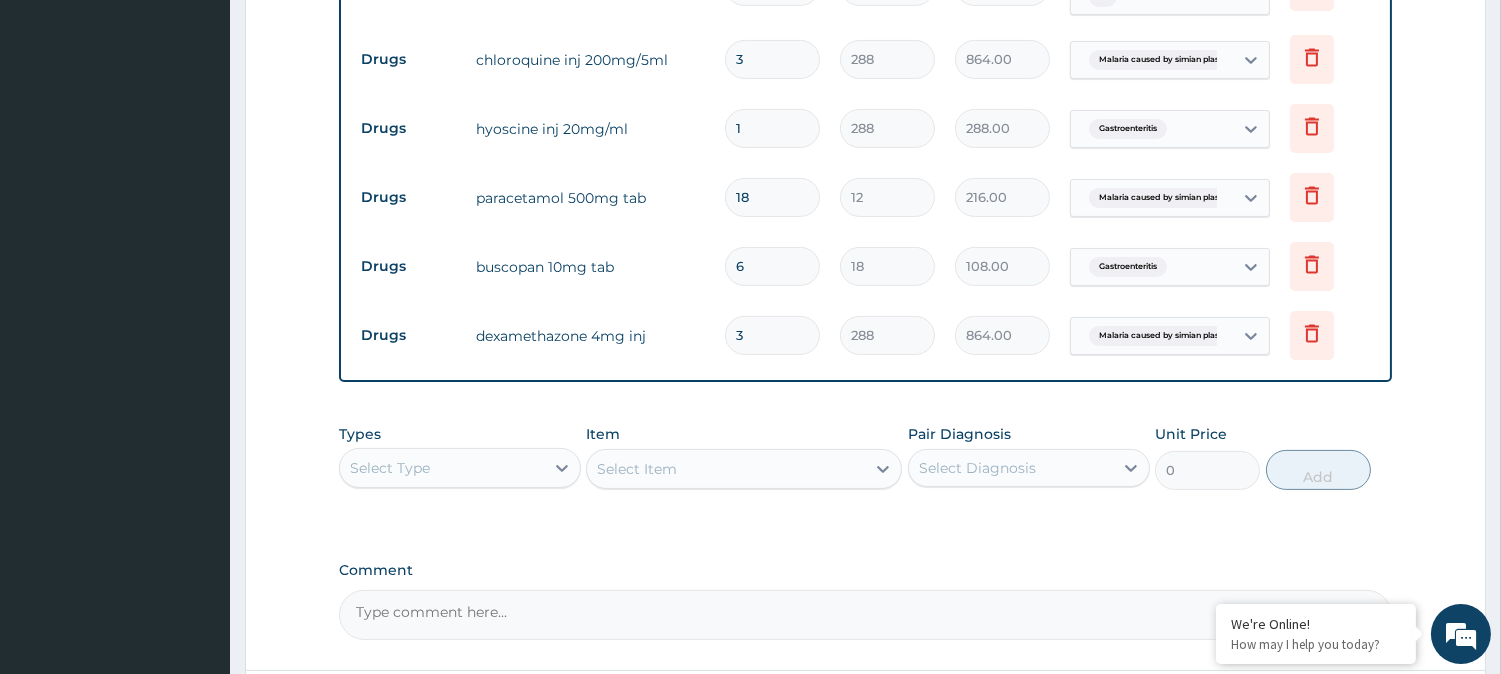 click on "Types Select Type Item Select Item Pair Diagnosis Select Diagnosis Unit Price 0 Add" at bounding box center (865, 457) 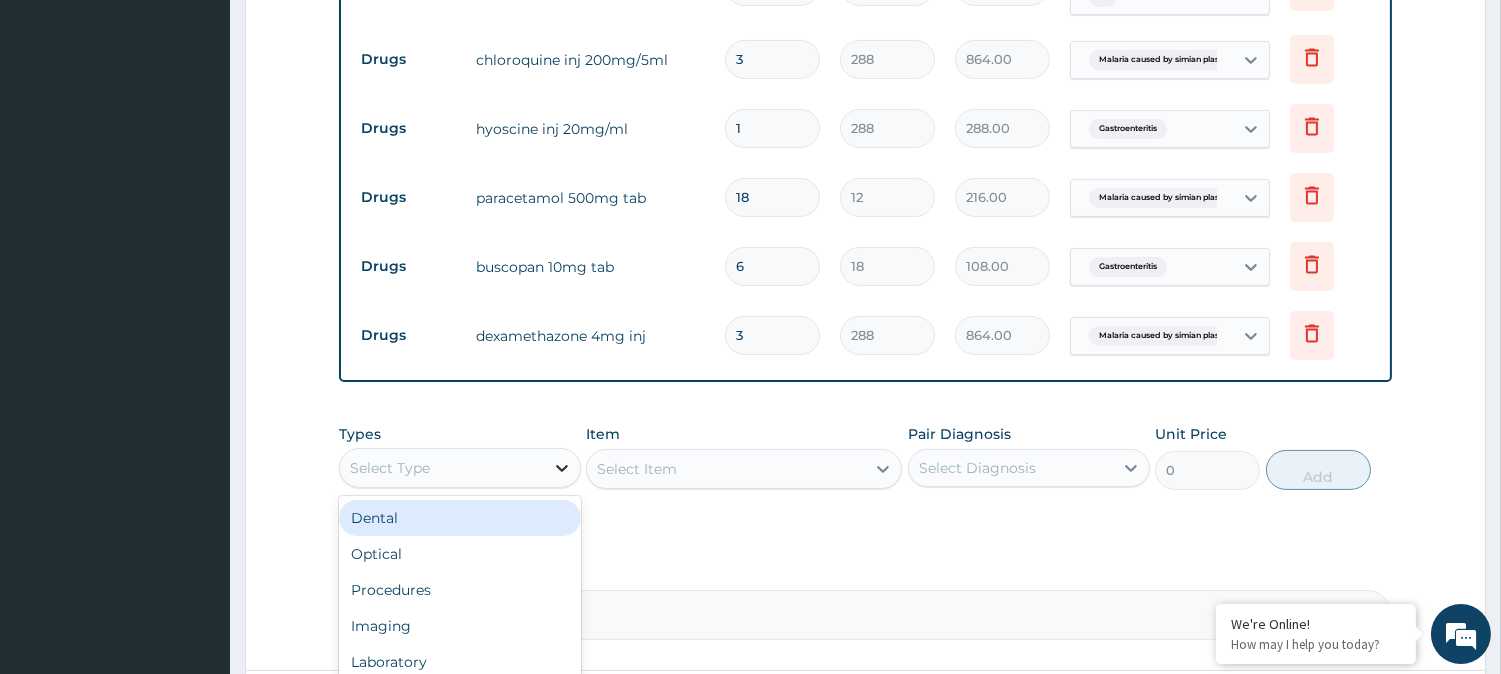 drag, startPoint x: 547, startPoint y: 470, endPoint x: 536, endPoint y: 503, distance: 34.785053 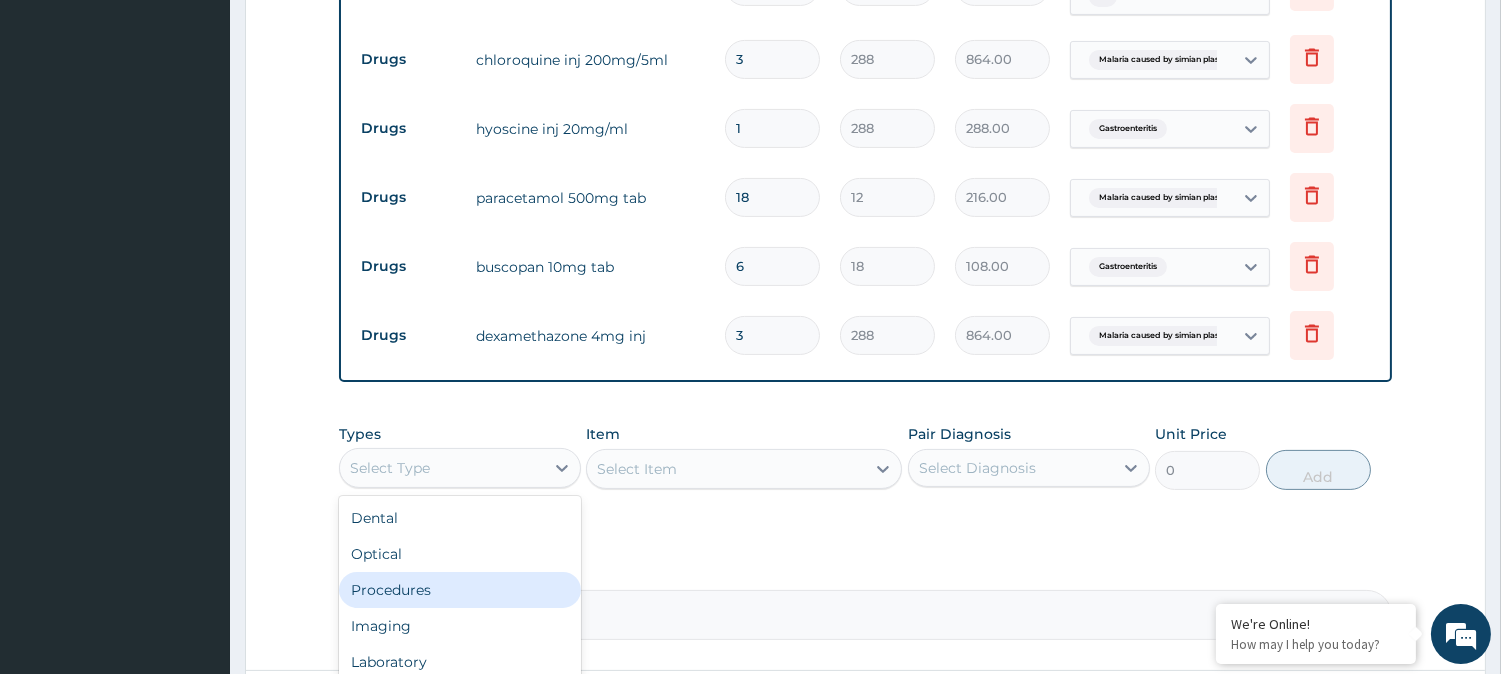 click on "Procedures" at bounding box center [460, 590] 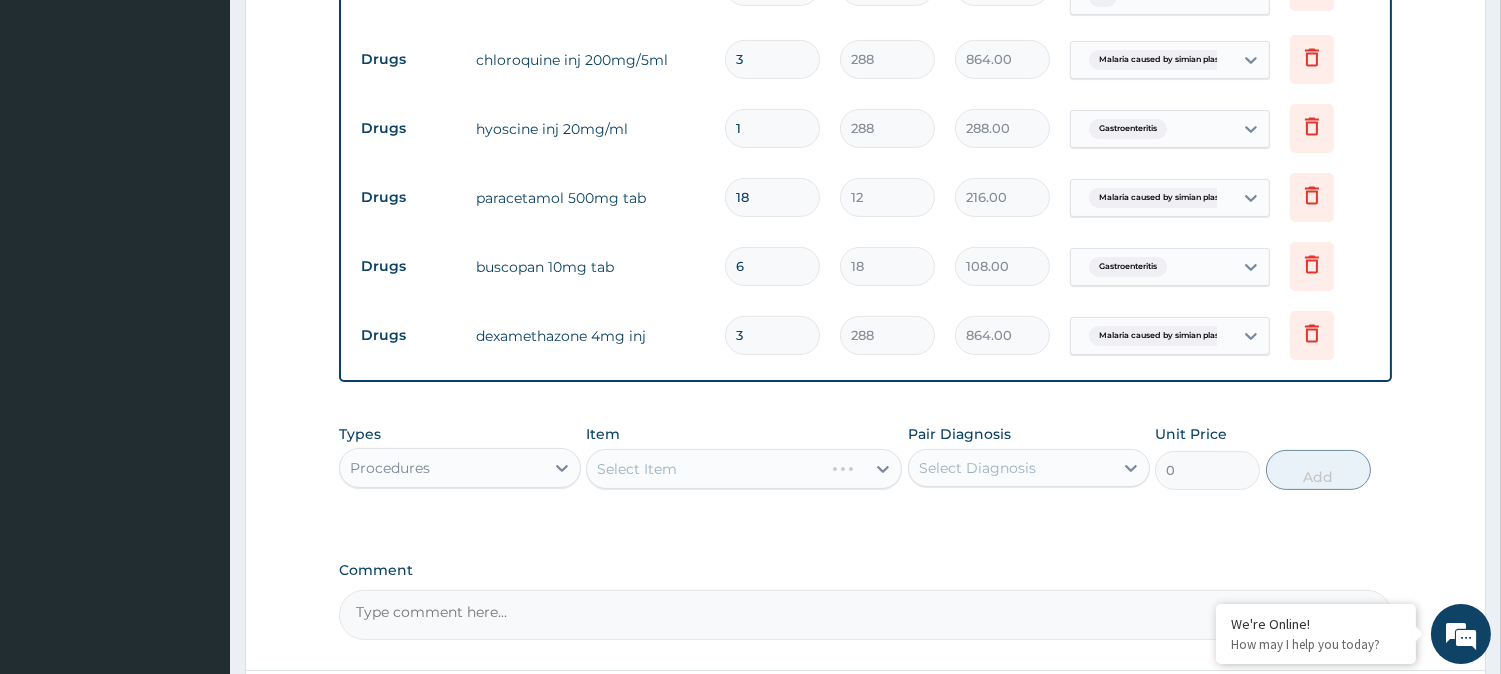 click on "Select Item" at bounding box center (744, 469) 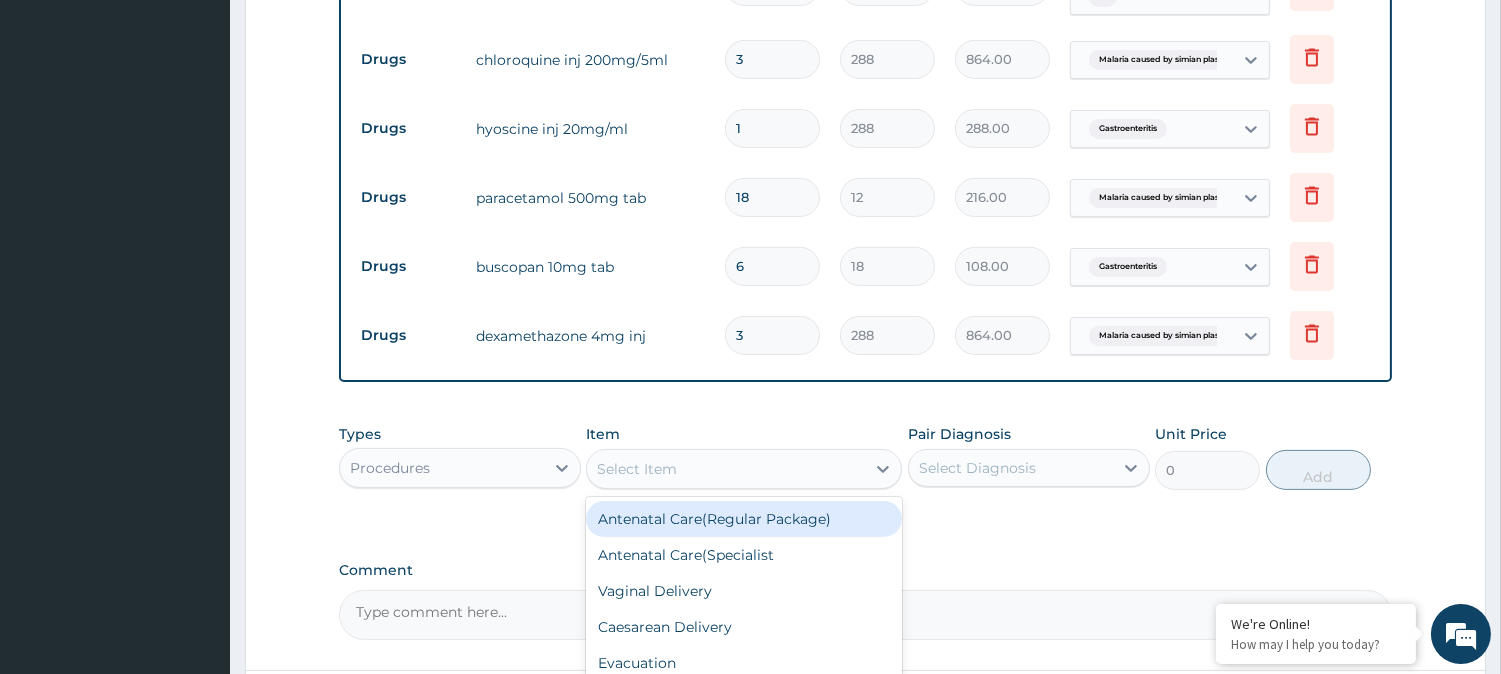 click 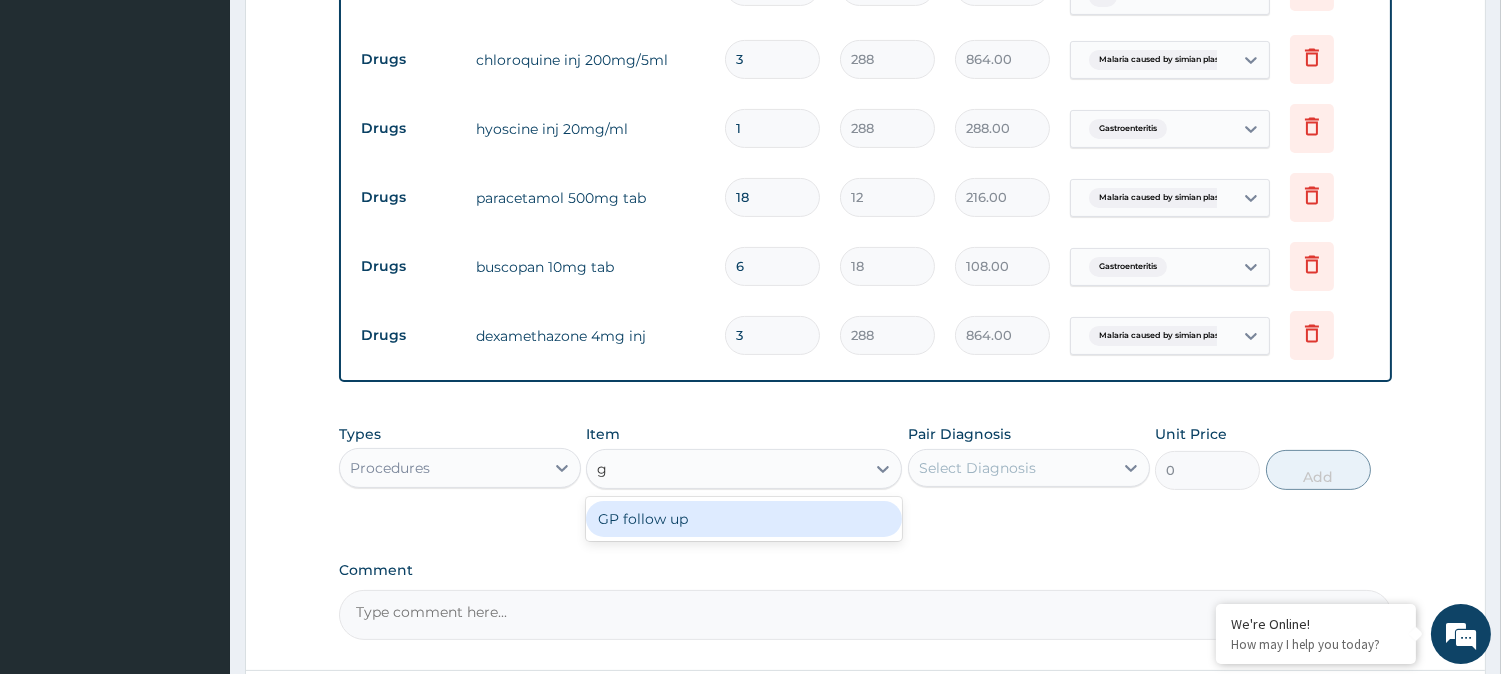 type on "gp" 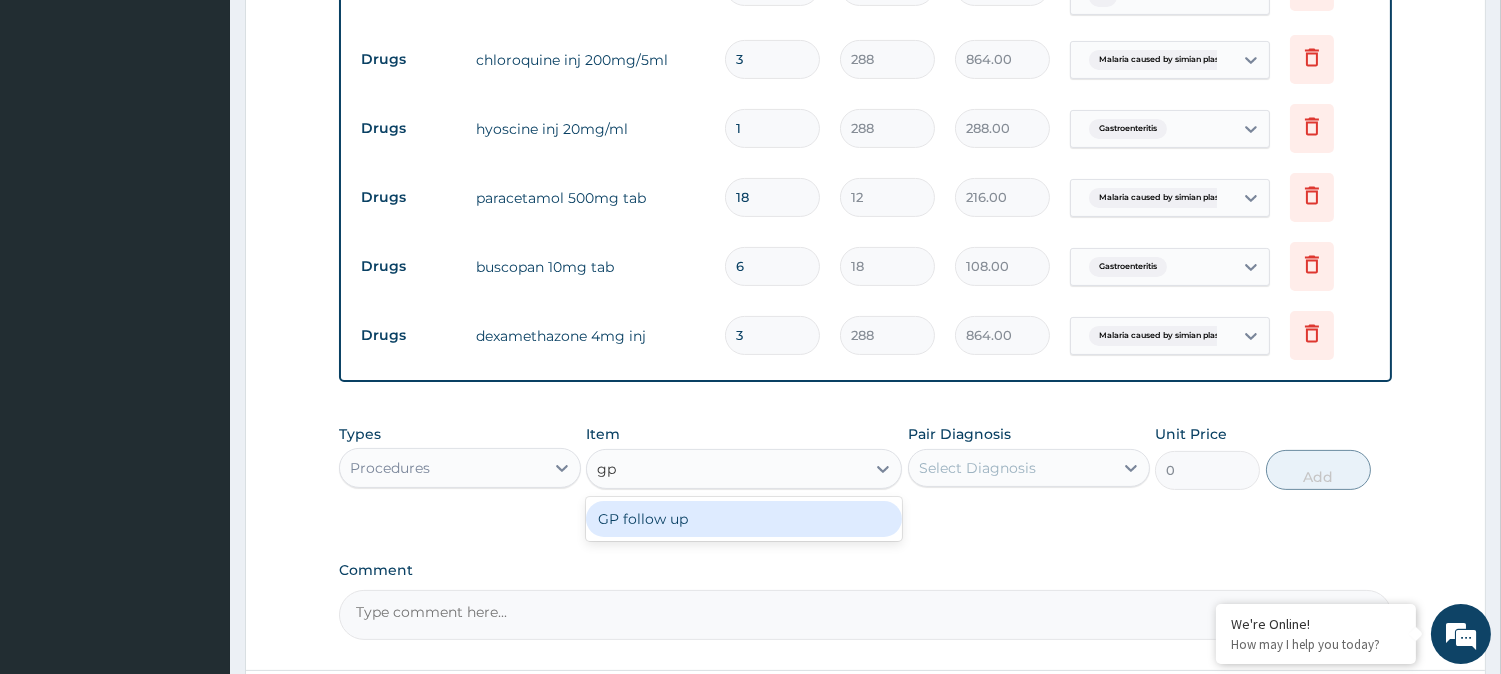 click on "GP follow up" at bounding box center (744, 519) 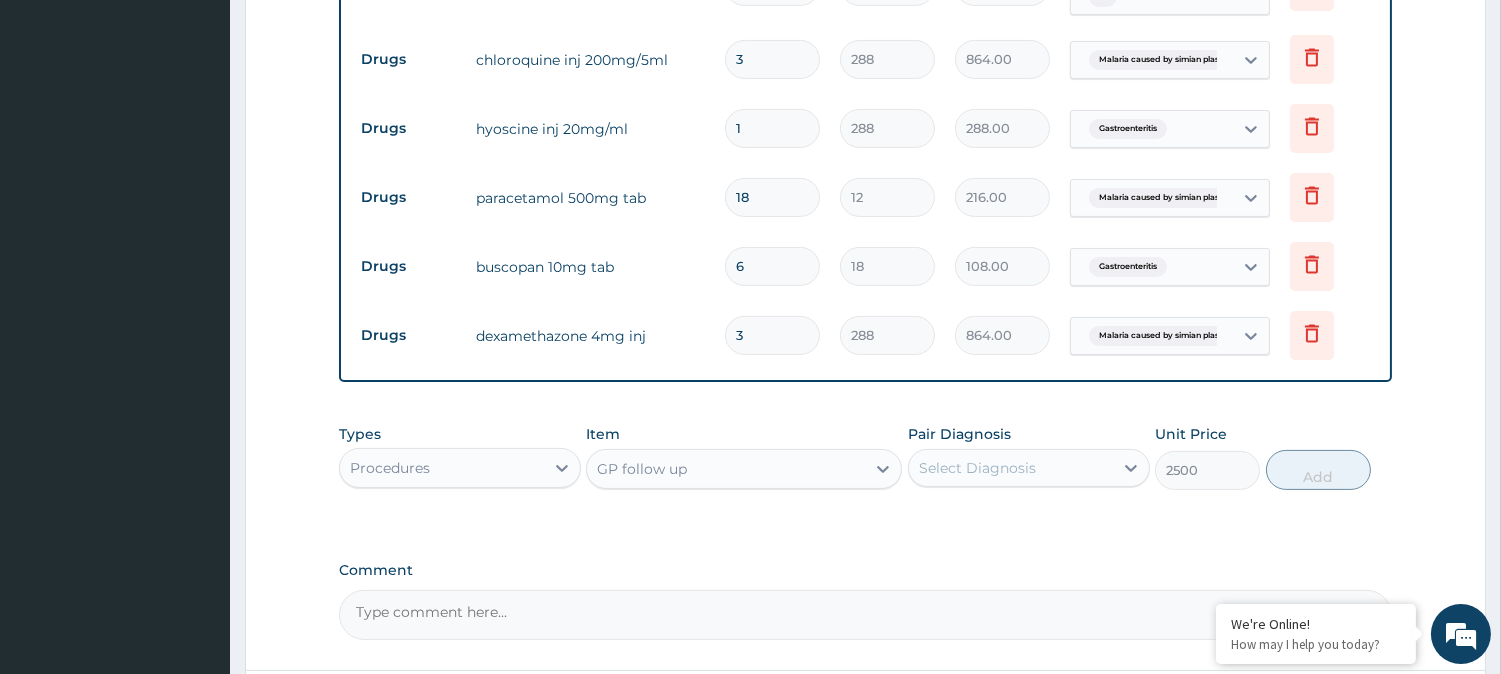 click on "Select Diagnosis" at bounding box center (977, 468) 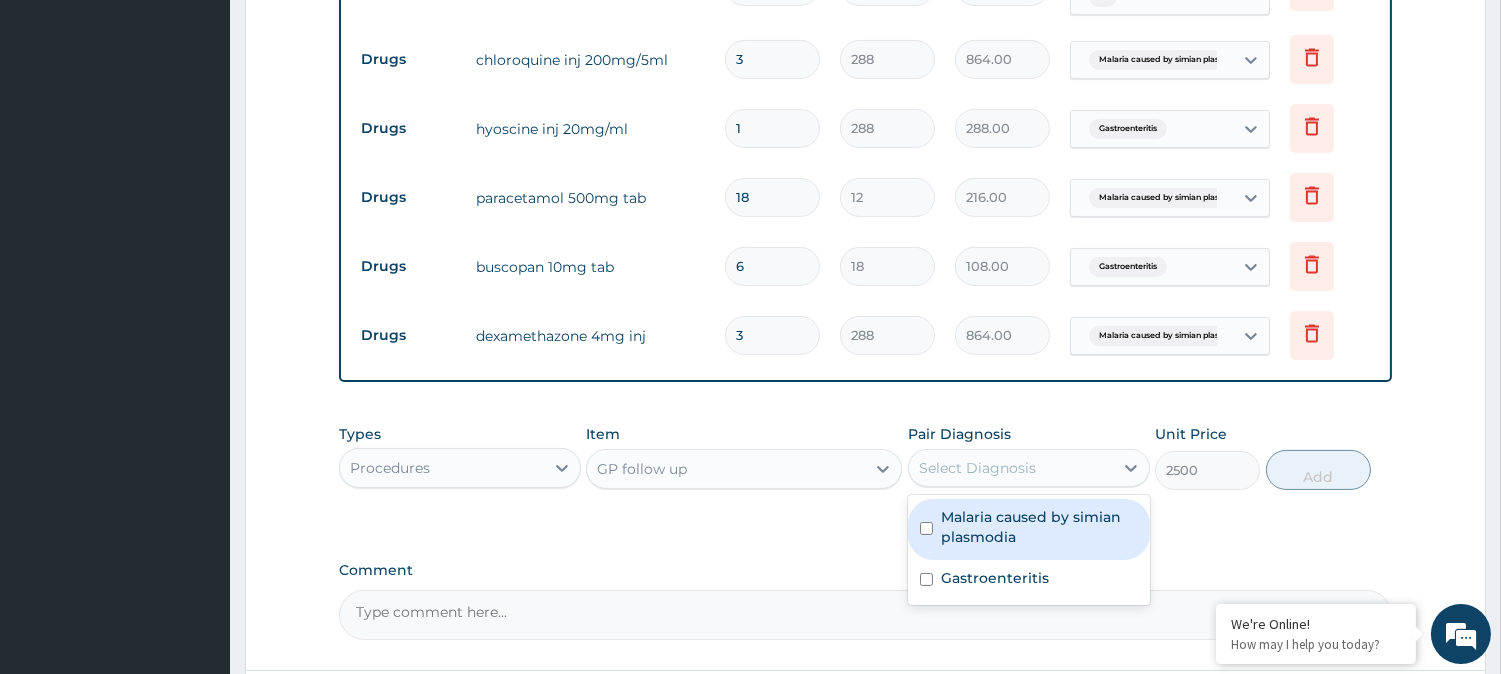 click on "Malaria caused by simian plasmodia" at bounding box center [1039, 527] 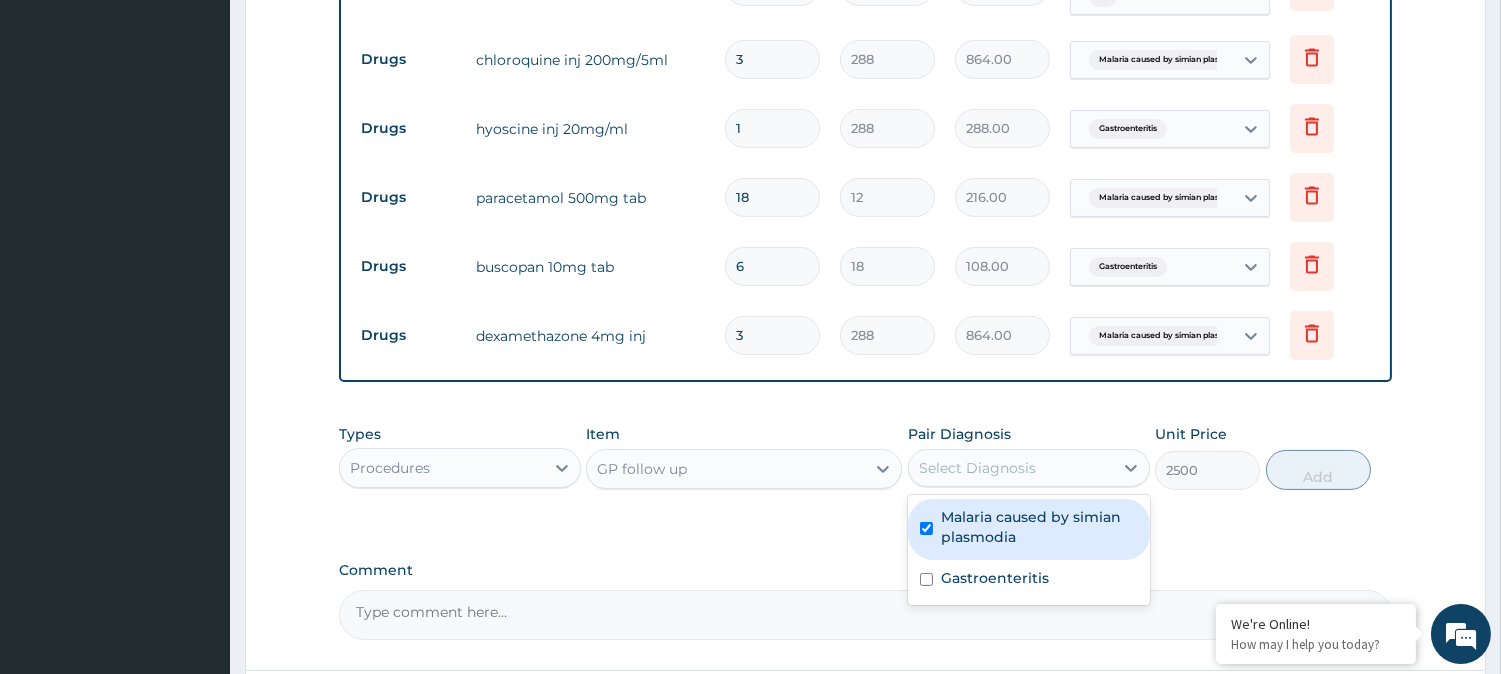 checkbox on "true" 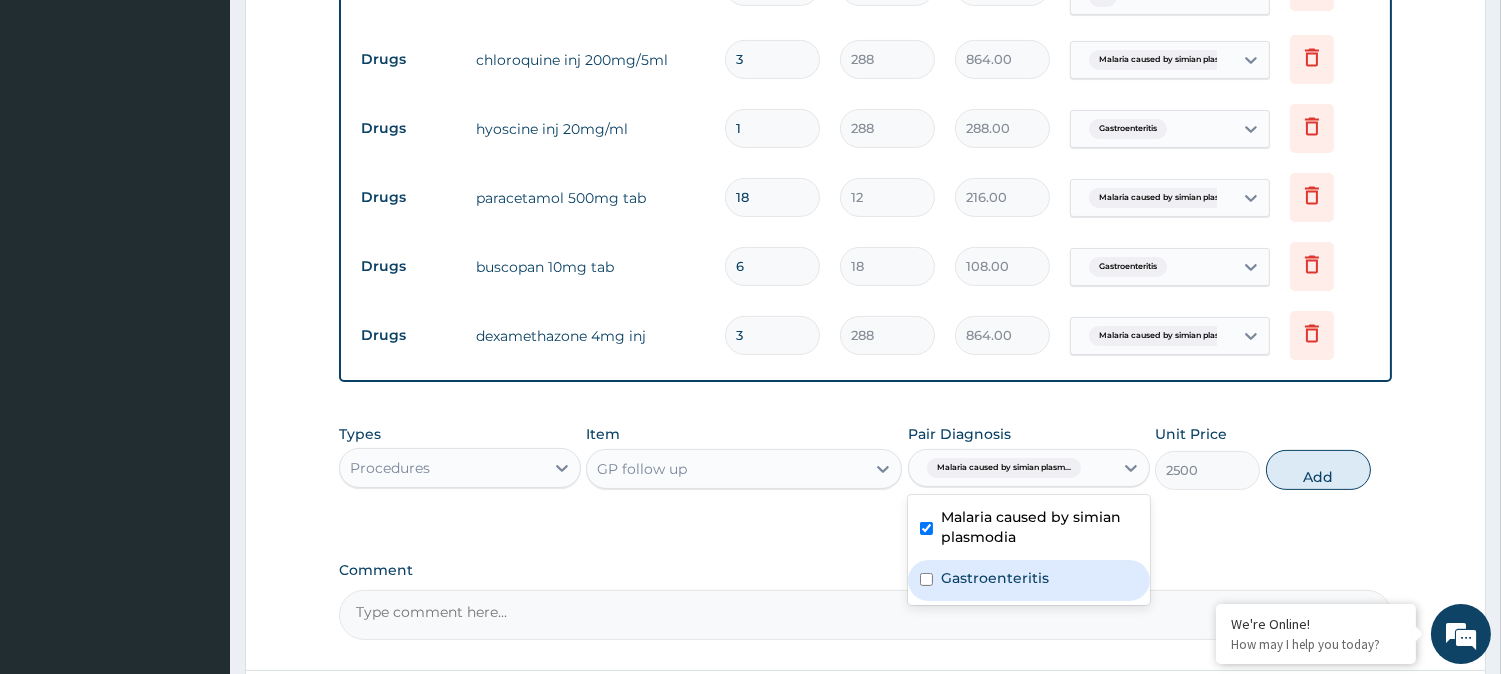 drag, startPoint x: 974, startPoint y: 576, endPoint x: 983, endPoint y: 566, distance: 13.453624 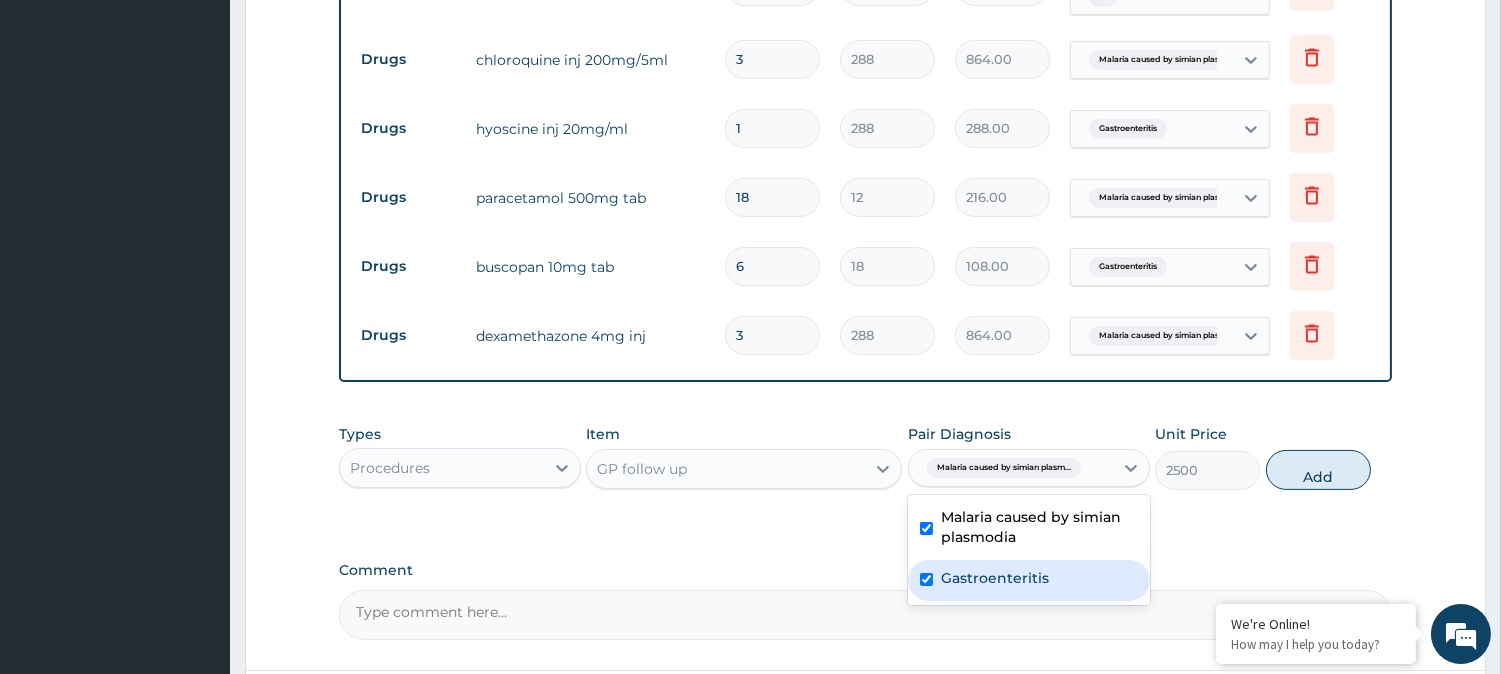 checkbox on "true" 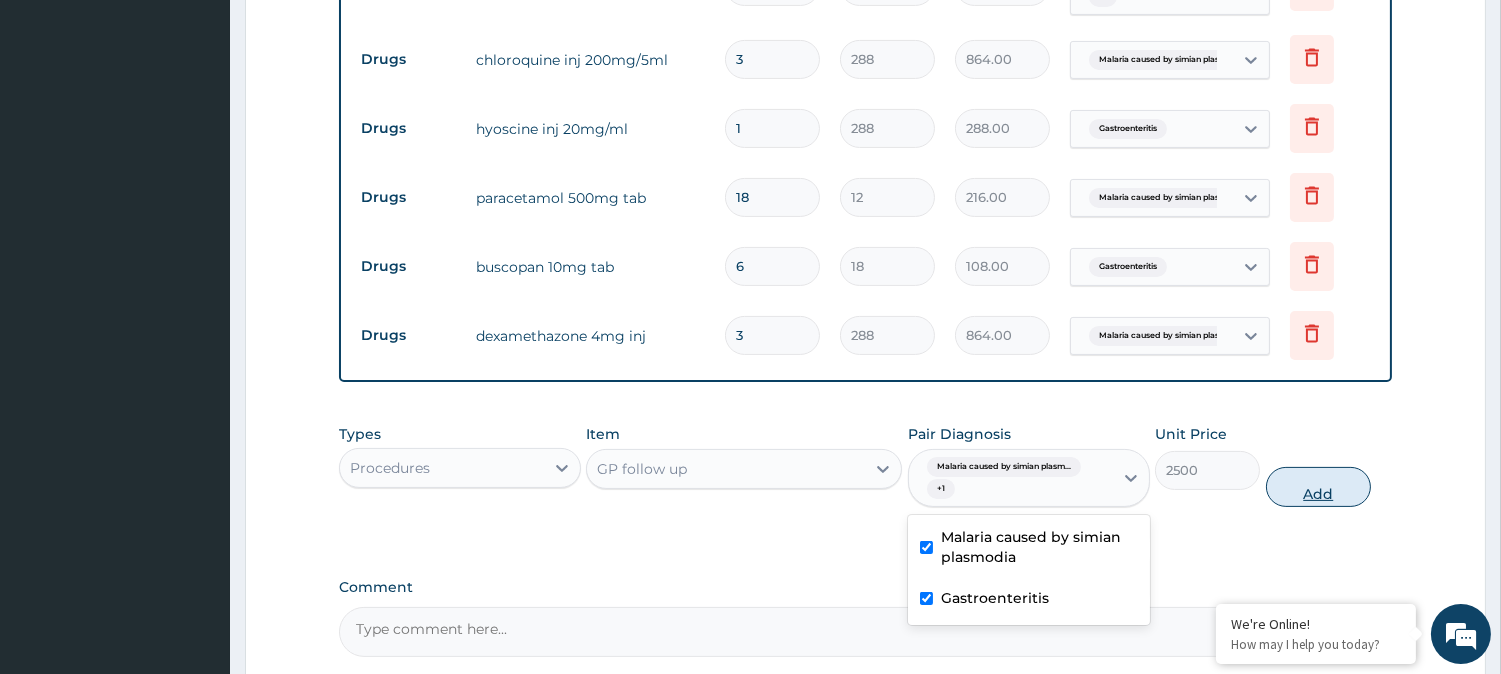 click on "Add" at bounding box center (1318, 487) 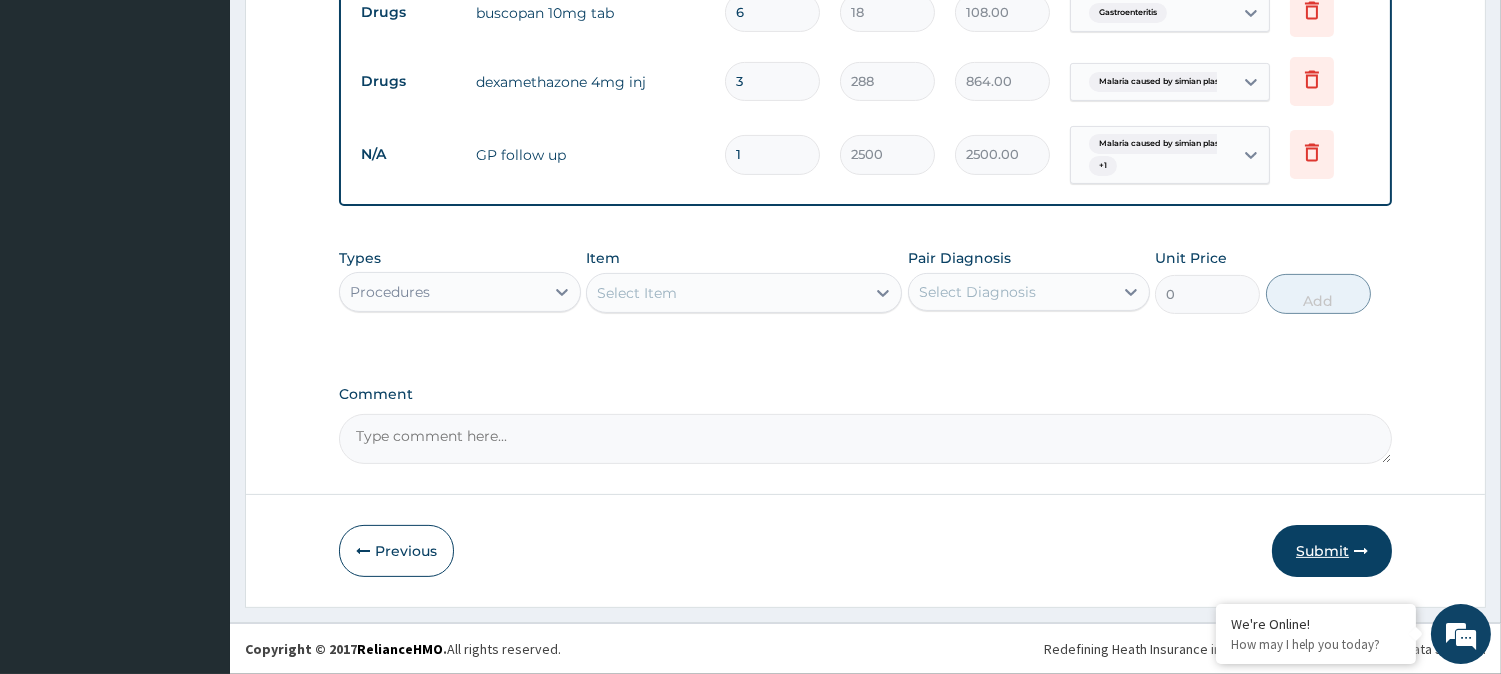 click on "Submit" at bounding box center [1332, 551] 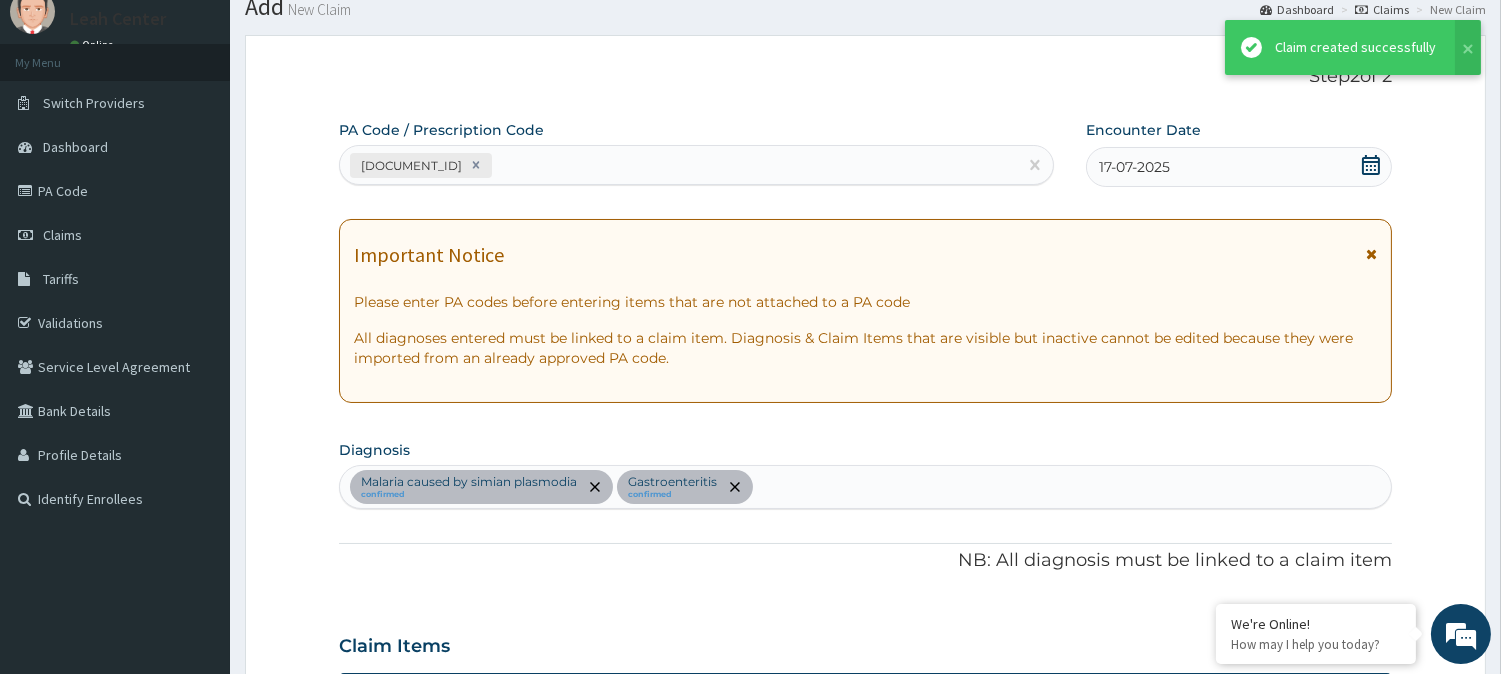 scroll, scrollTop: 1104, scrollLeft: 0, axis: vertical 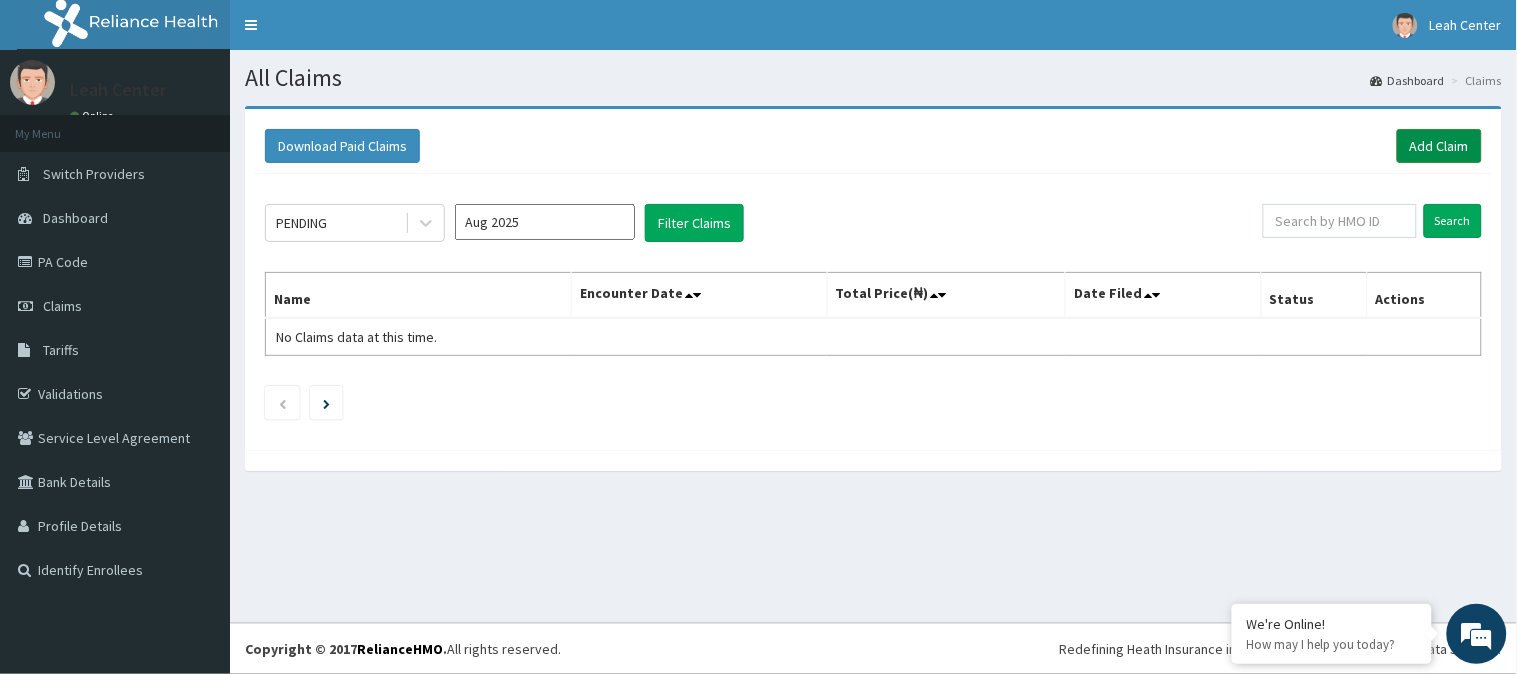 click on "Add Claim" at bounding box center (1439, 146) 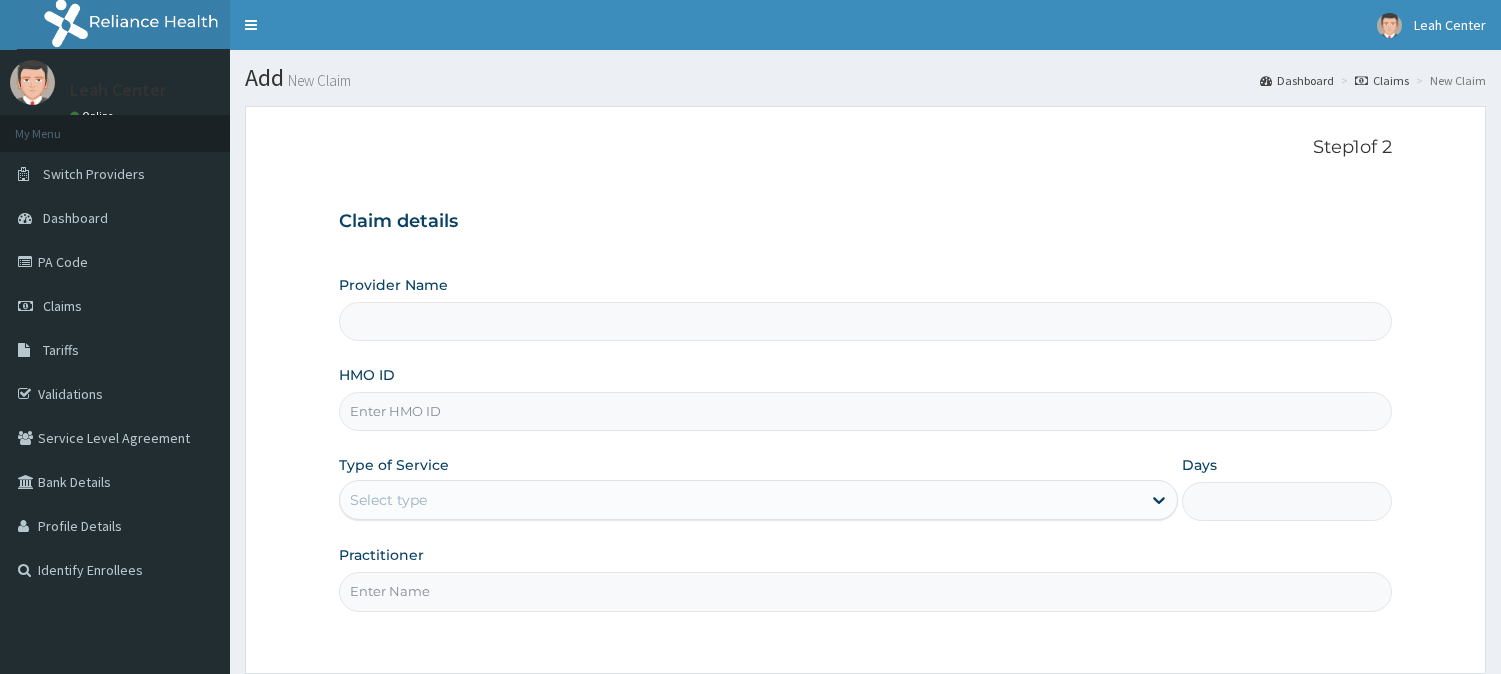type on "Leah Medical Centre" 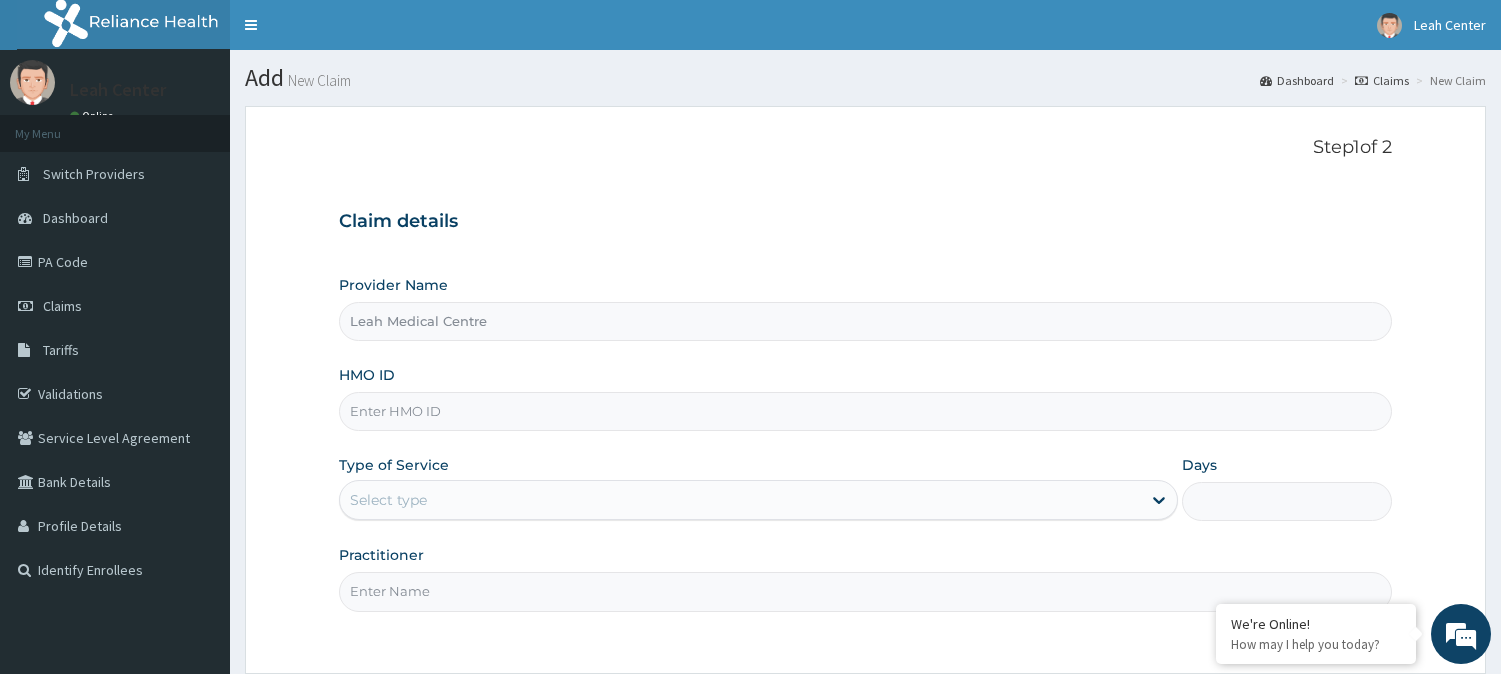scroll, scrollTop: 0, scrollLeft: 0, axis: both 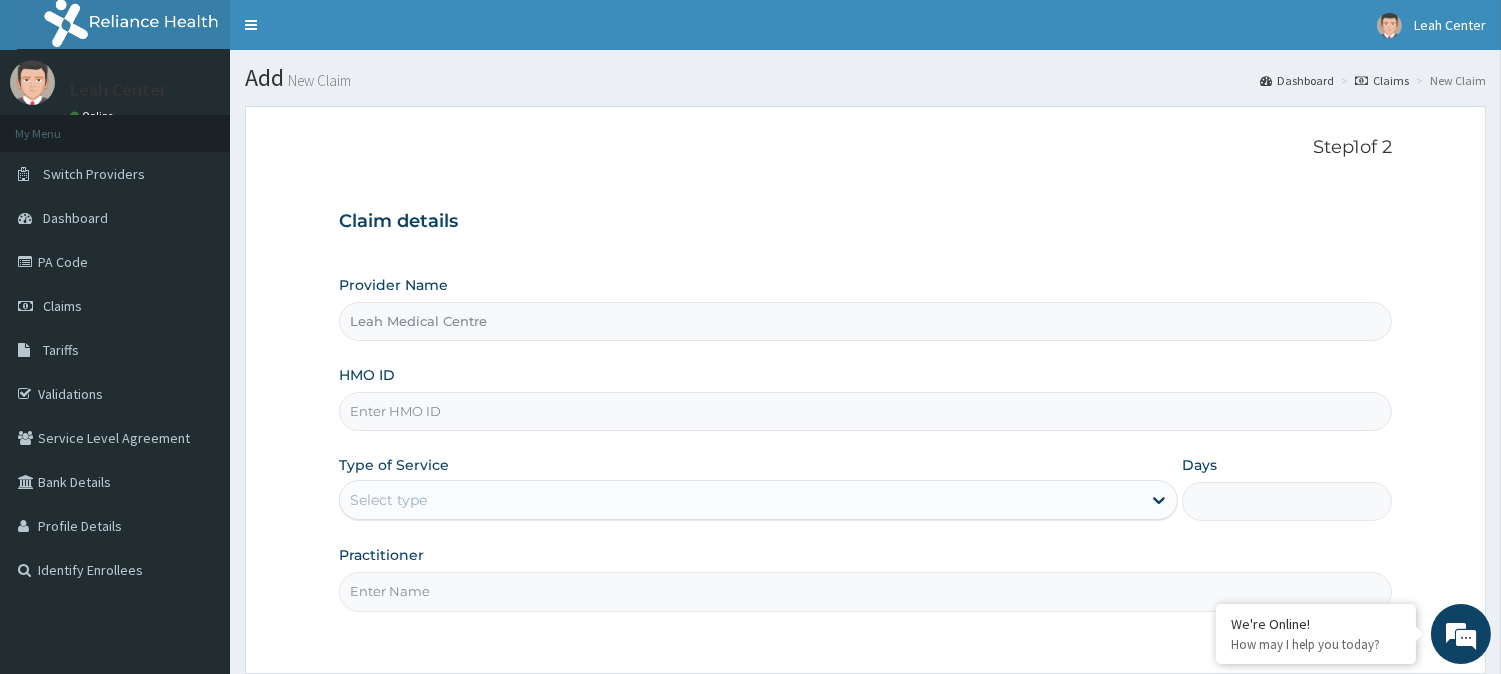 click on "HMO ID" at bounding box center [865, 411] 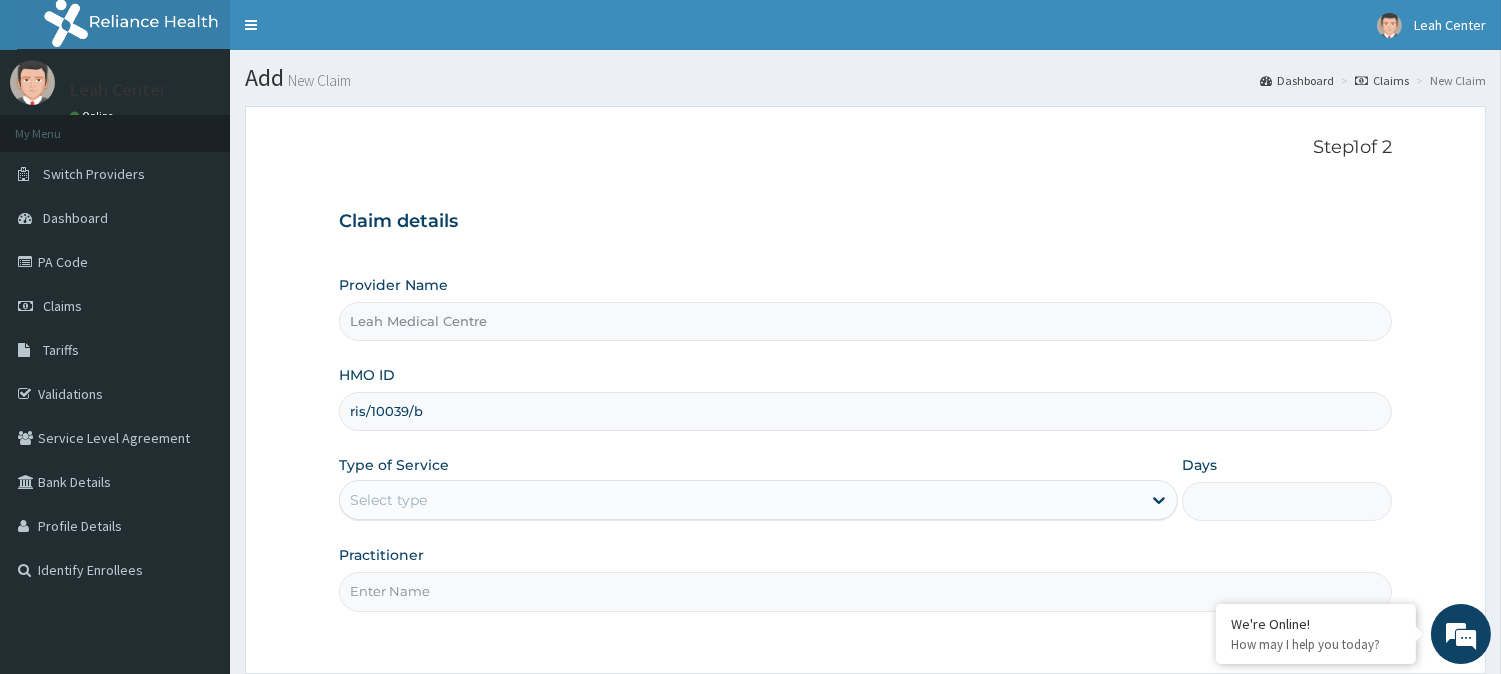 type on "RIS/10039/B" 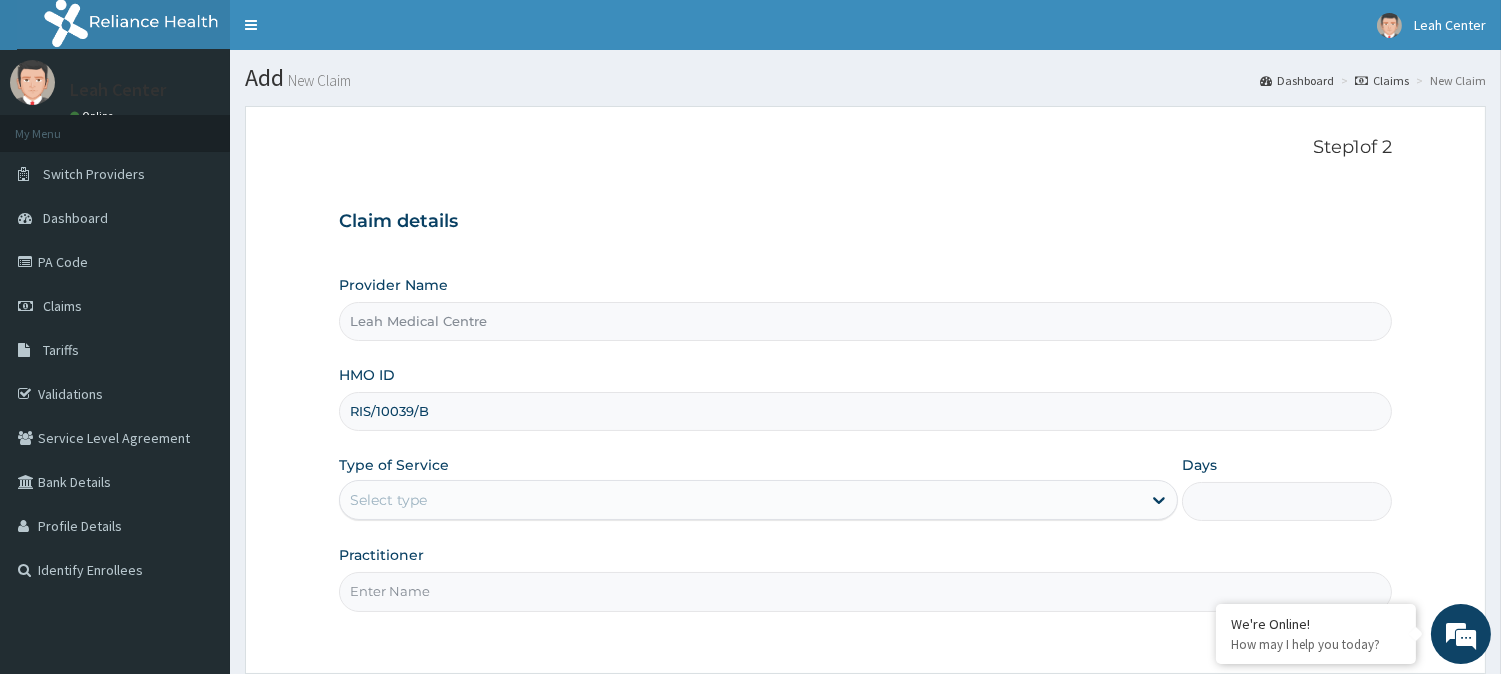 scroll, scrollTop: 111, scrollLeft: 0, axis: vertical 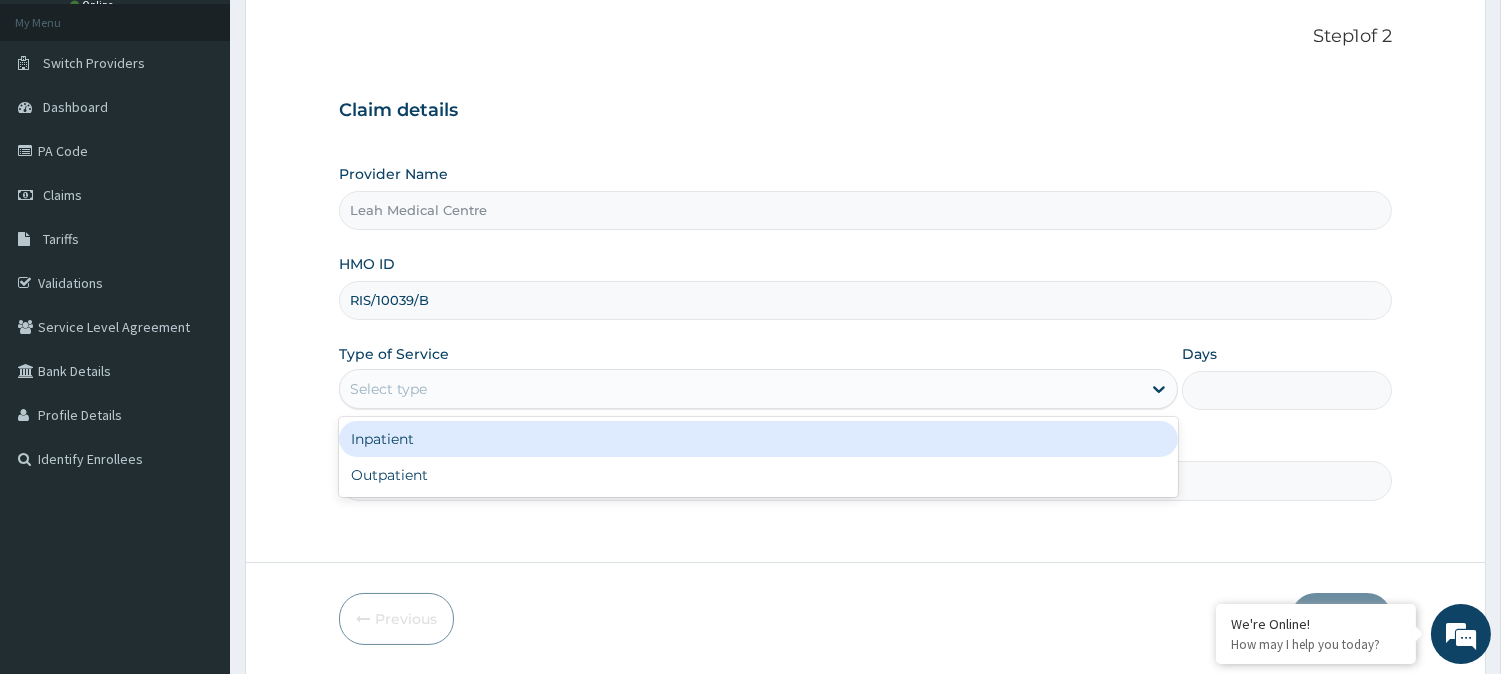 click on "Select type" at bounding box center (740, 389) 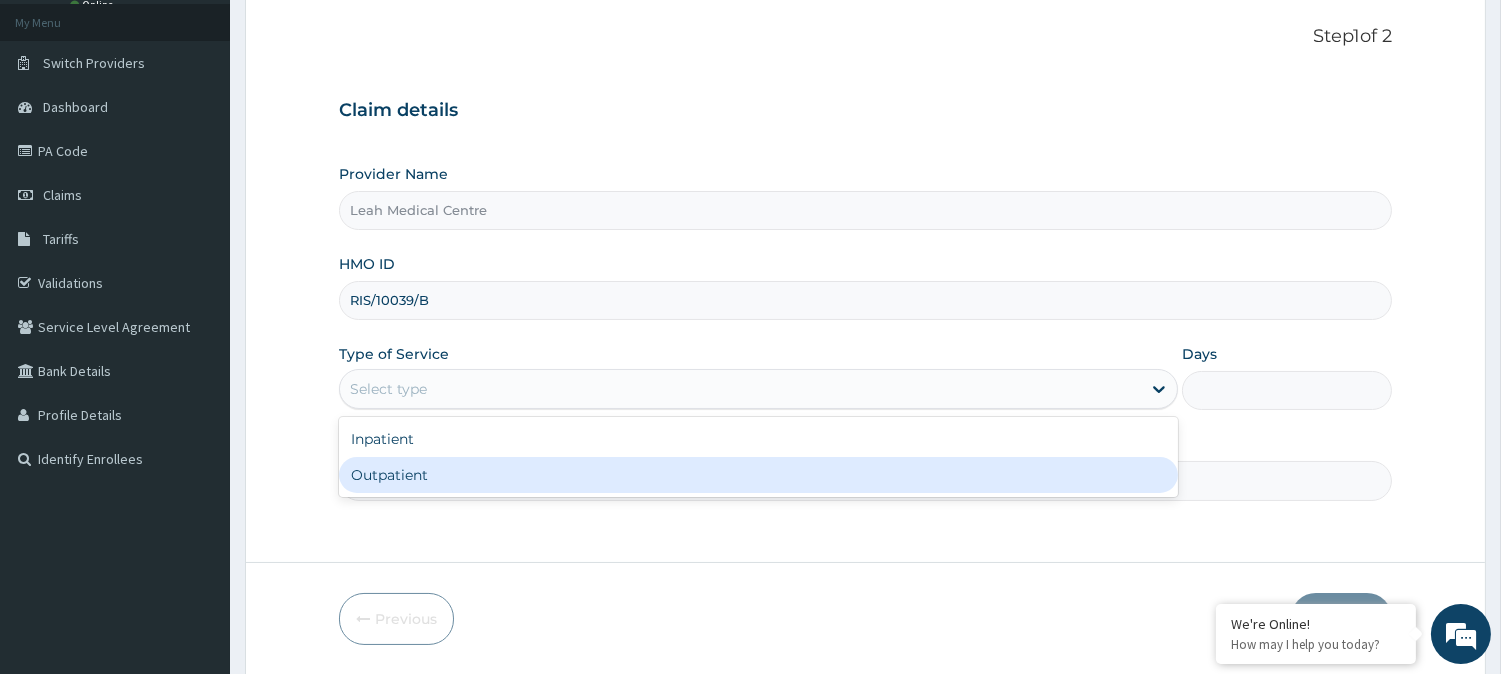 click on "Outpatient" at bounding box center (758, 475) 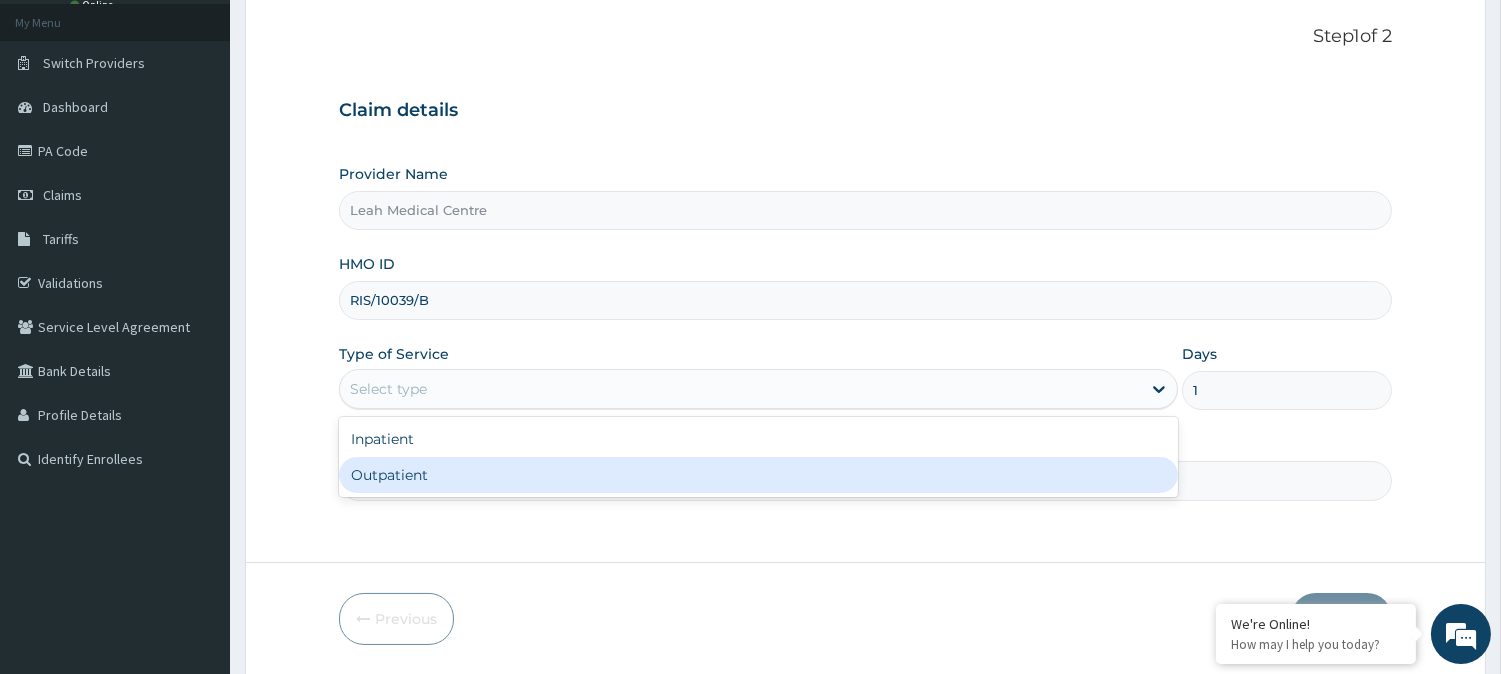 click on "Practitioner" at bounding box center (865, 467) 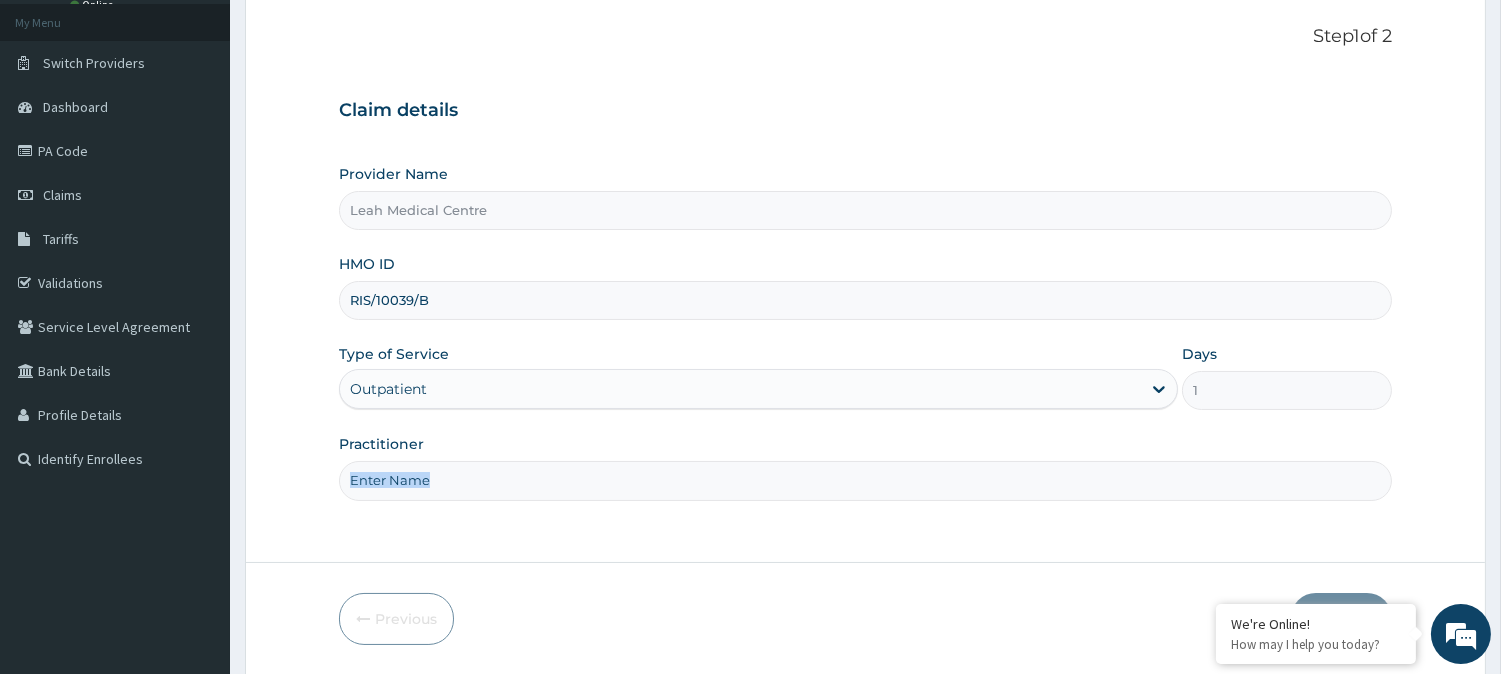 click on "Practitioner" at bounding box center (865, 480) 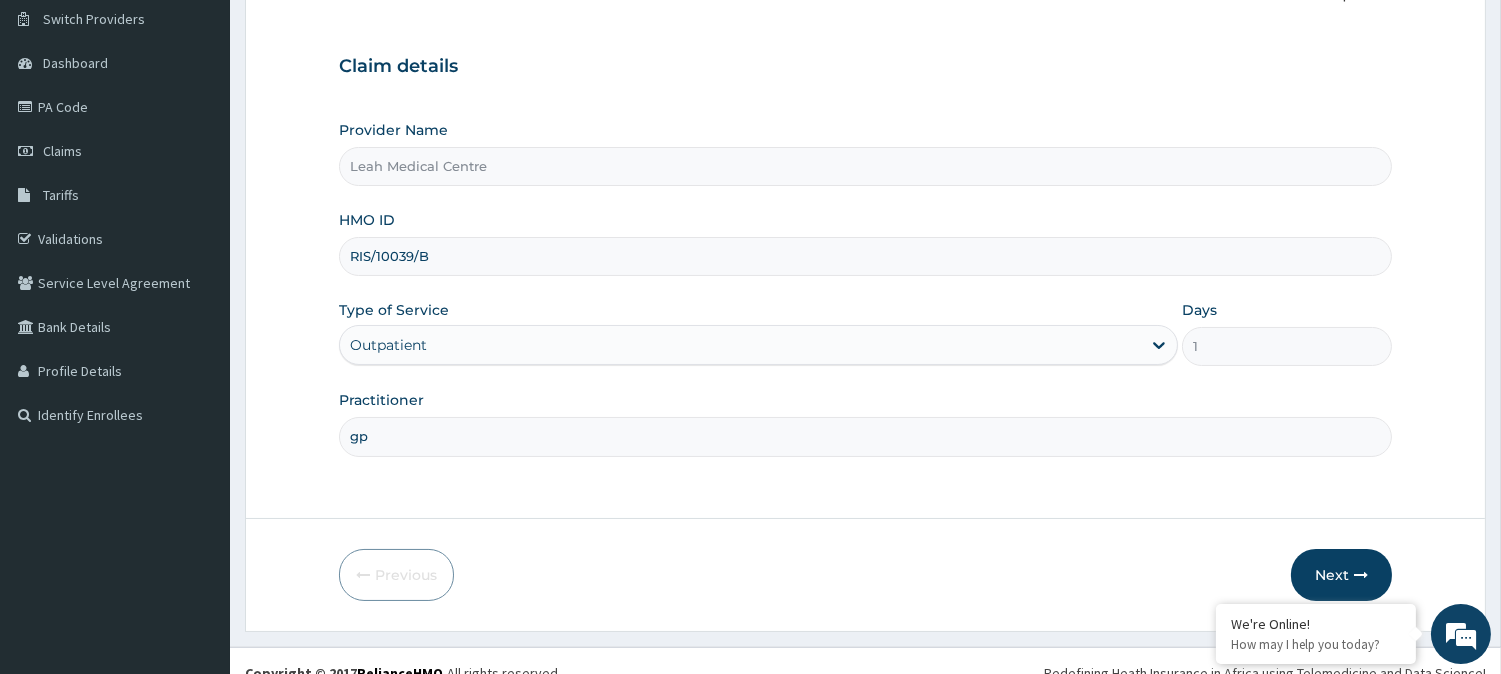 scroll, scrollTop: 178, scrollLeft: 0, axis: vertical 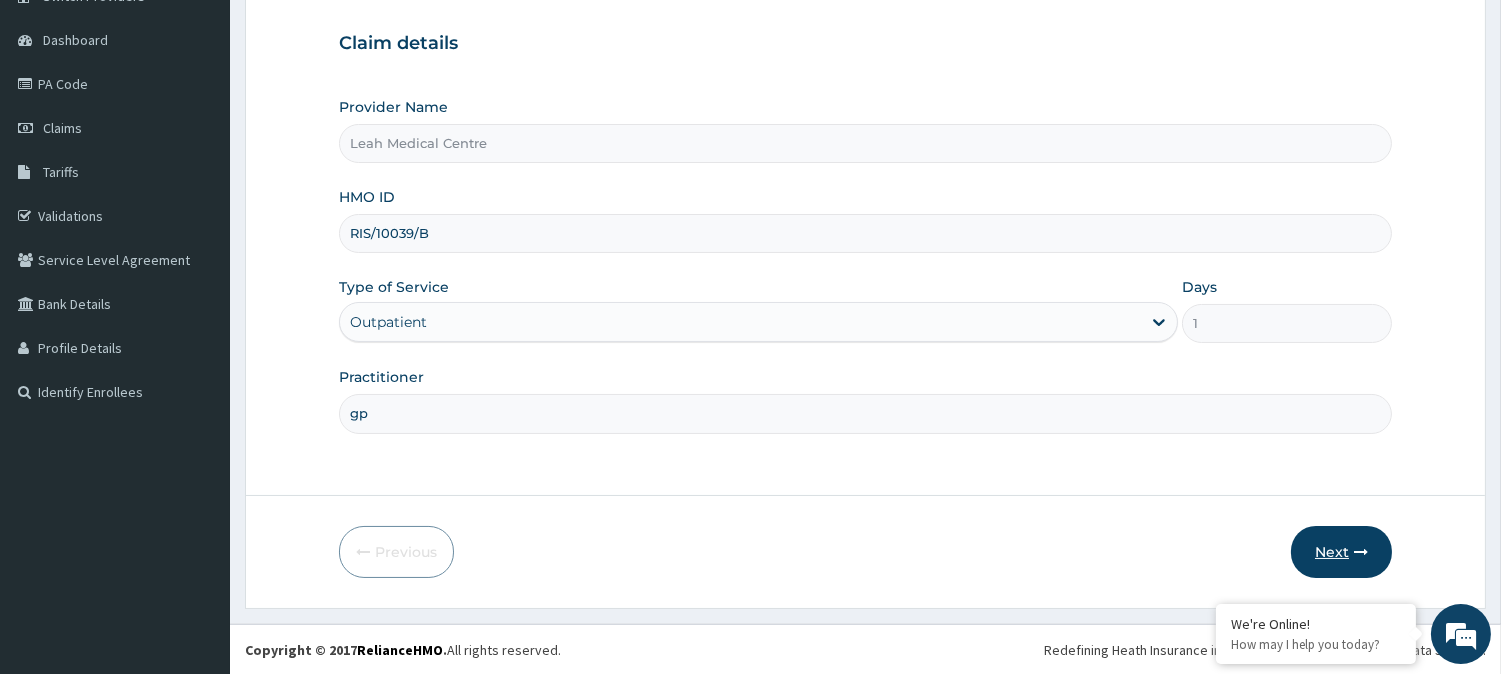 type on "gp" 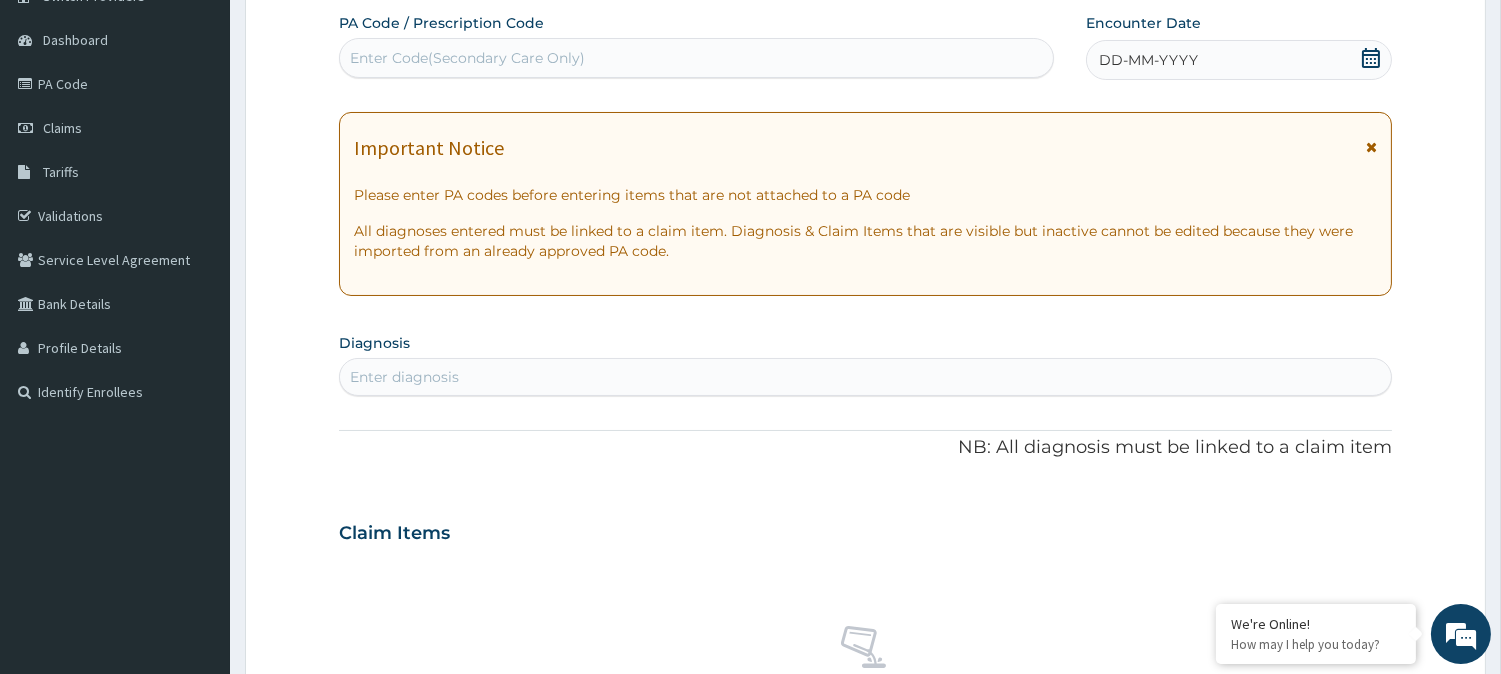 click on "Enter Code(Secondary Care Only)" at bounding box center [696, 58] 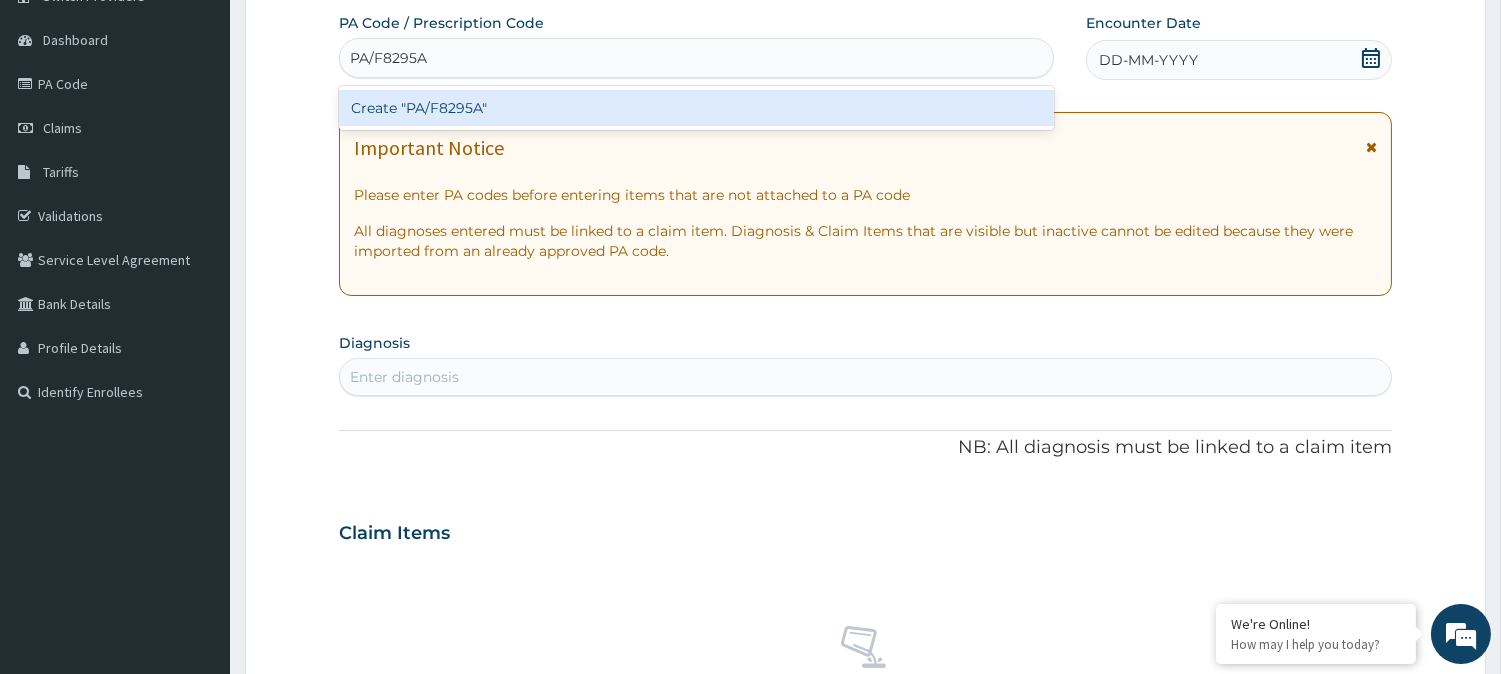 click on "Create "PA/F8295A"" at bounding box center (696, 108) 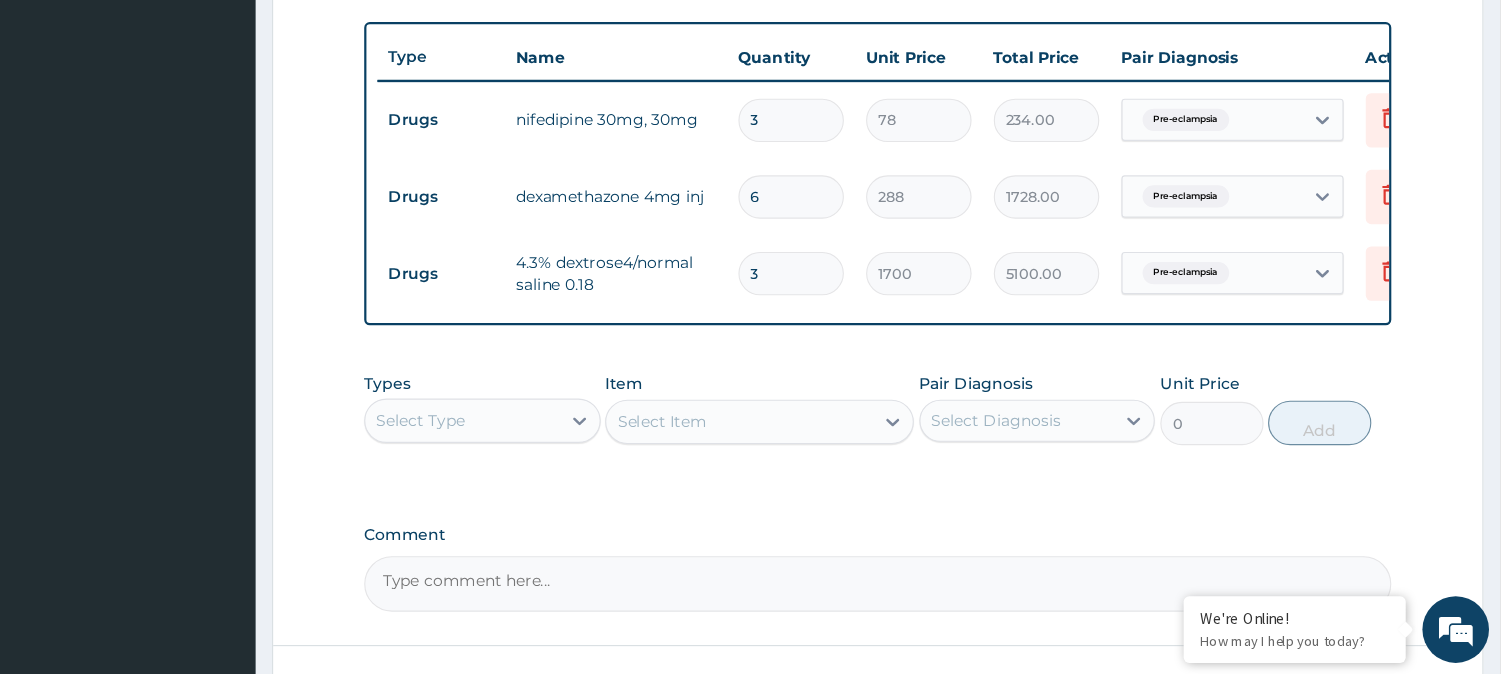 scroll, scrollTop: 724, scrollLeft: 0, axis: vertical 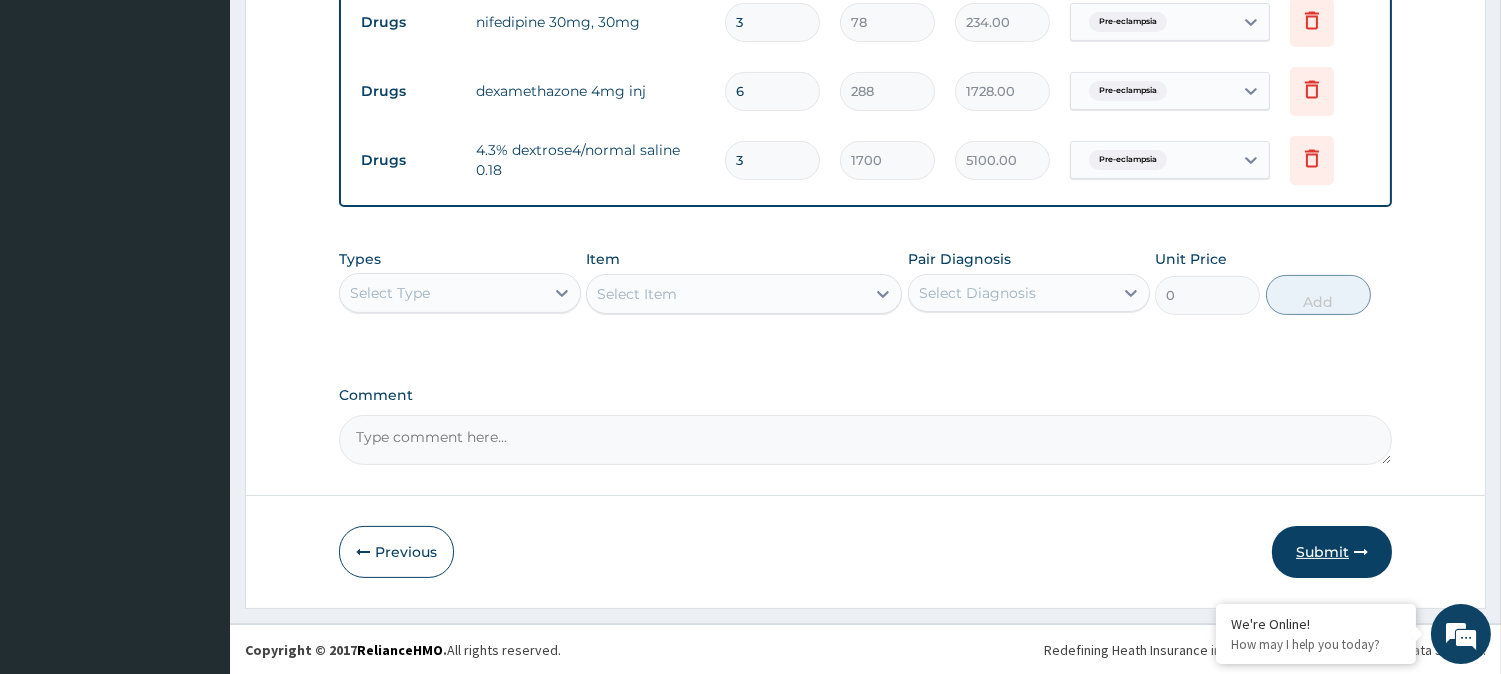 click on "Submit" at bounding box center [1332, 552] 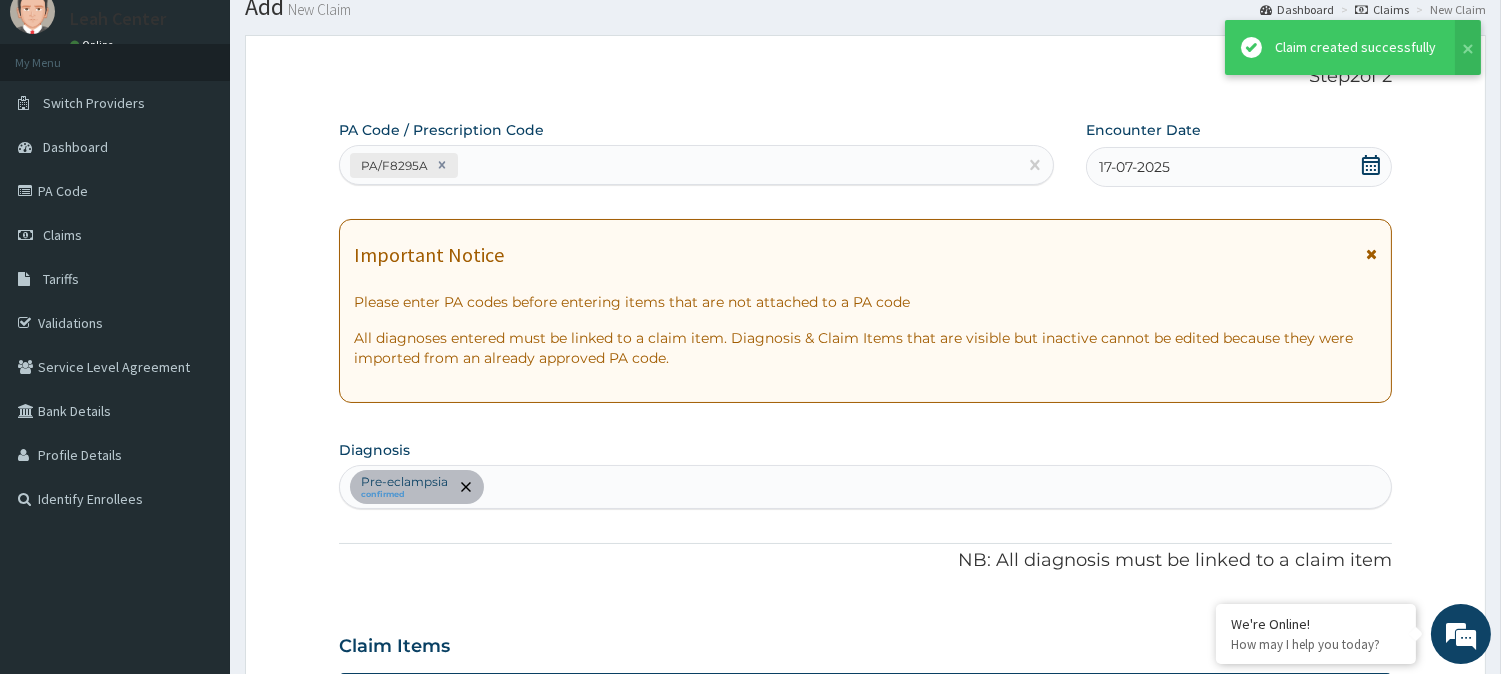 scroll, scrollTop: 810, scrollLeft: 0, axis: vertical 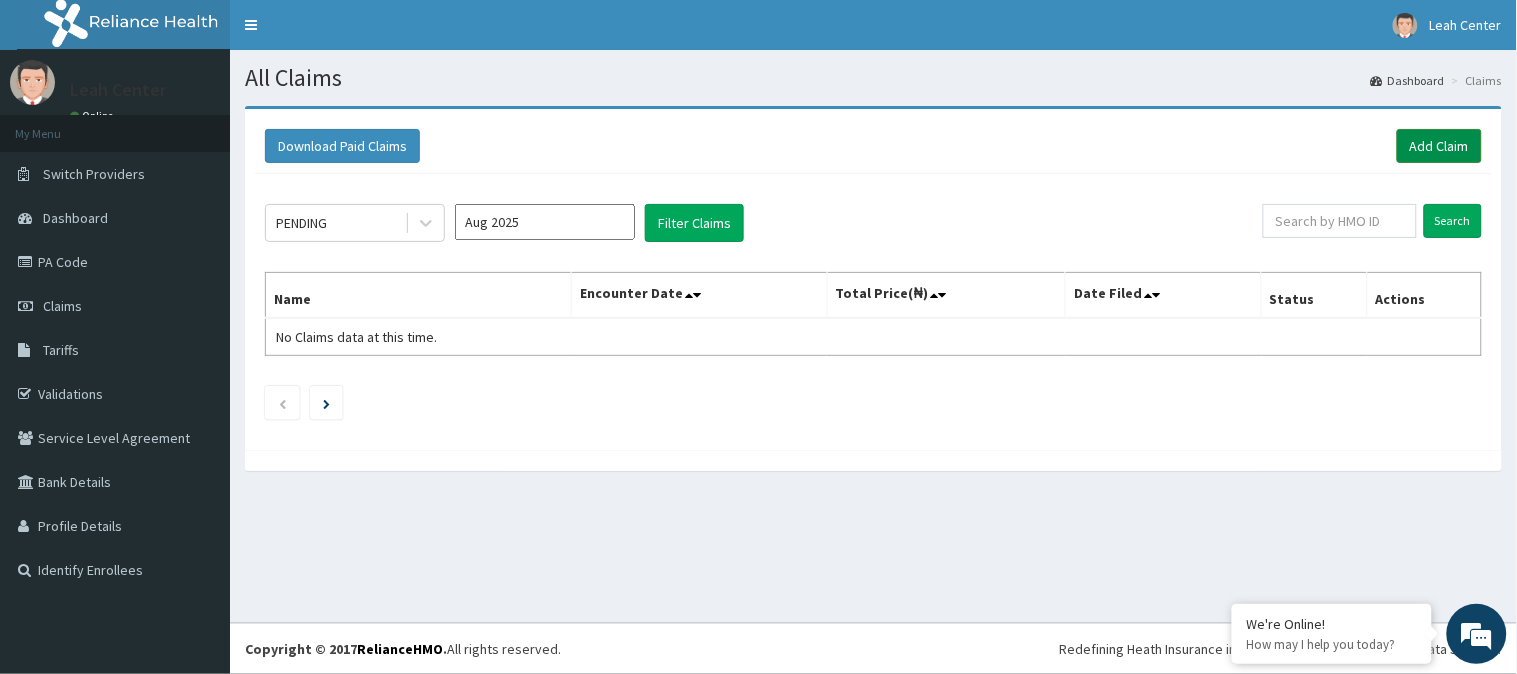 click on "Add Claim" at bounding box center (1439, 146) 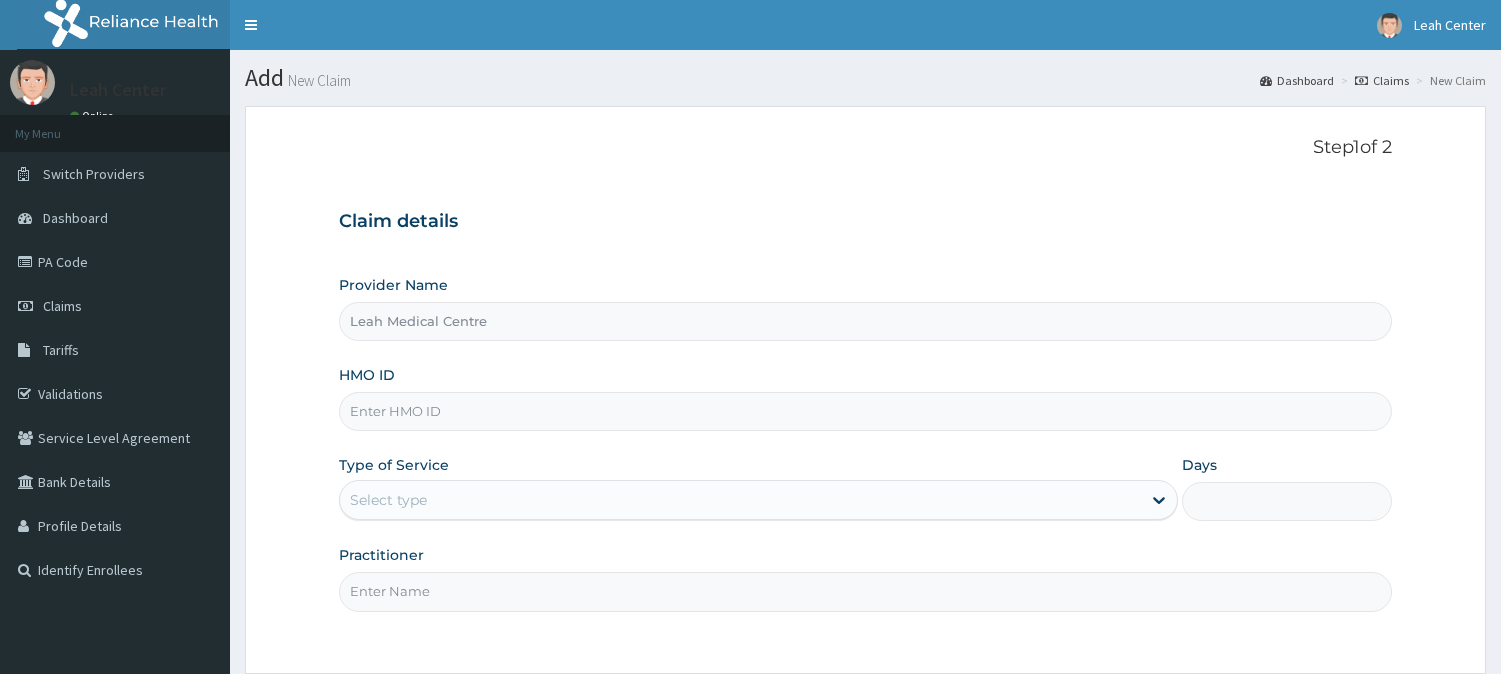 scroll, scrollTop: 0, scrollLeft: 0, axis: both 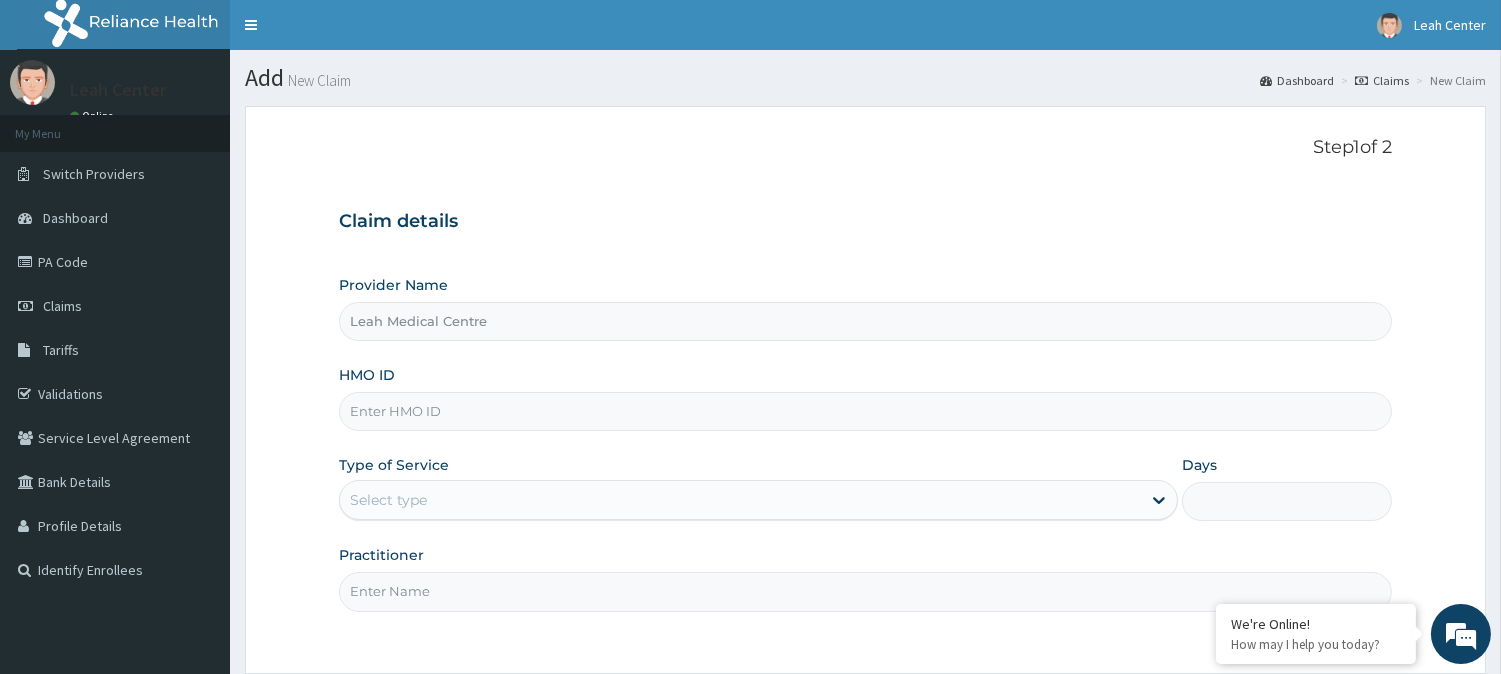click on "HMO ID" at bounding box center [865, 411] 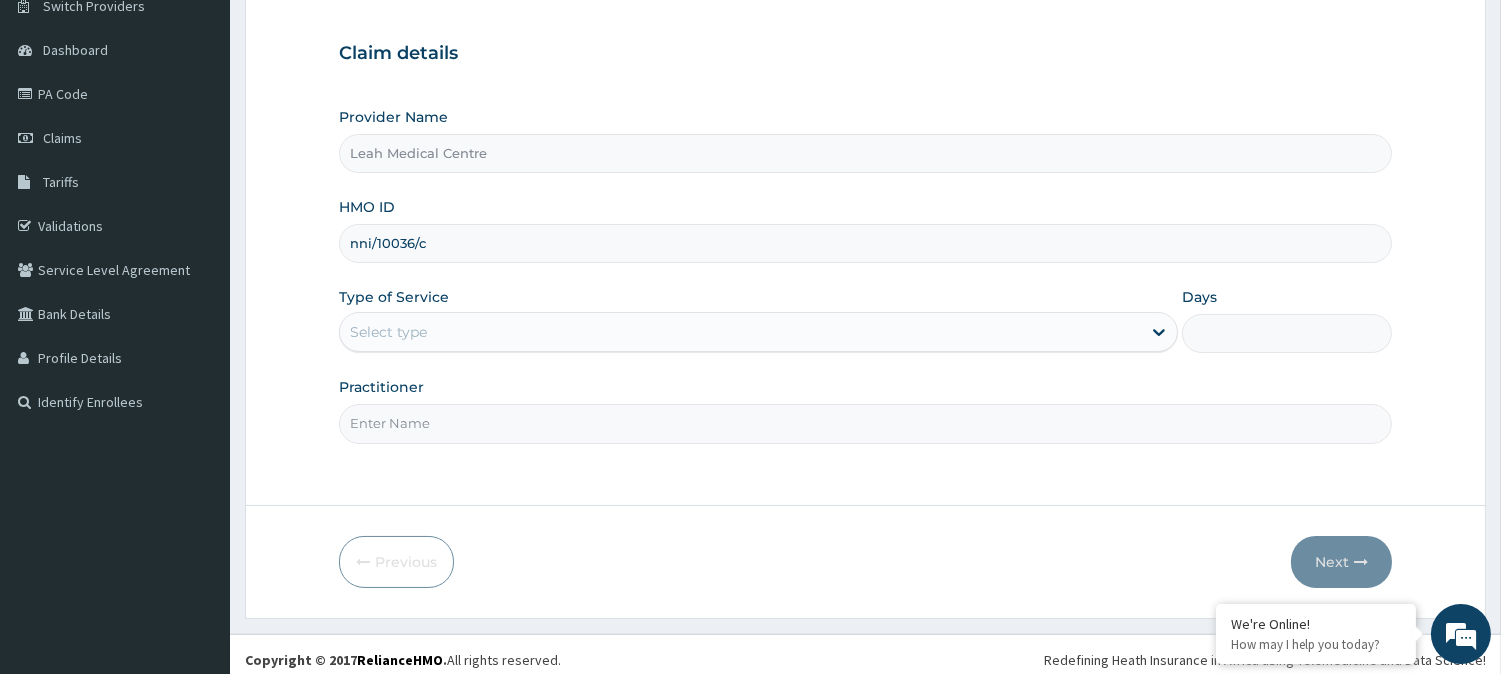 scroll, scrollTop: 178, scrollLeft: 0, axis: vertical 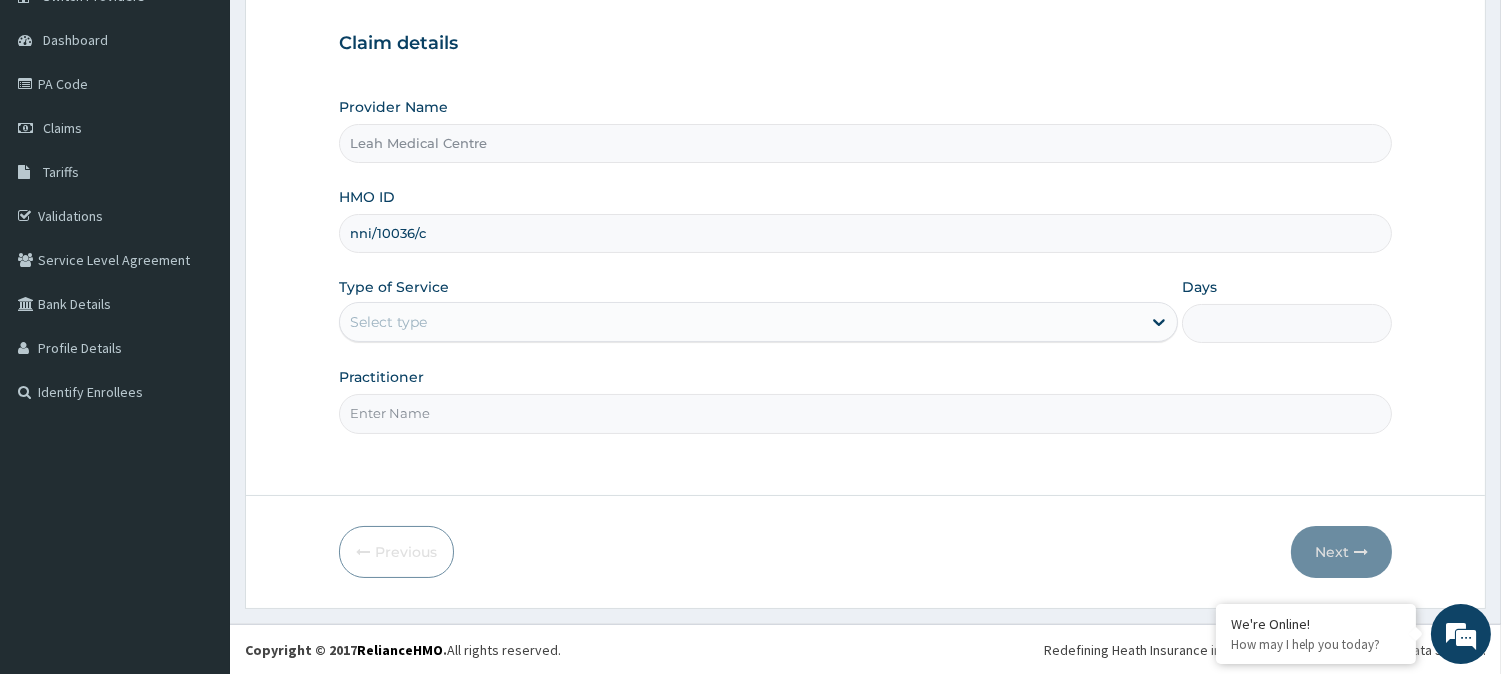 type on "nni/10036/c" 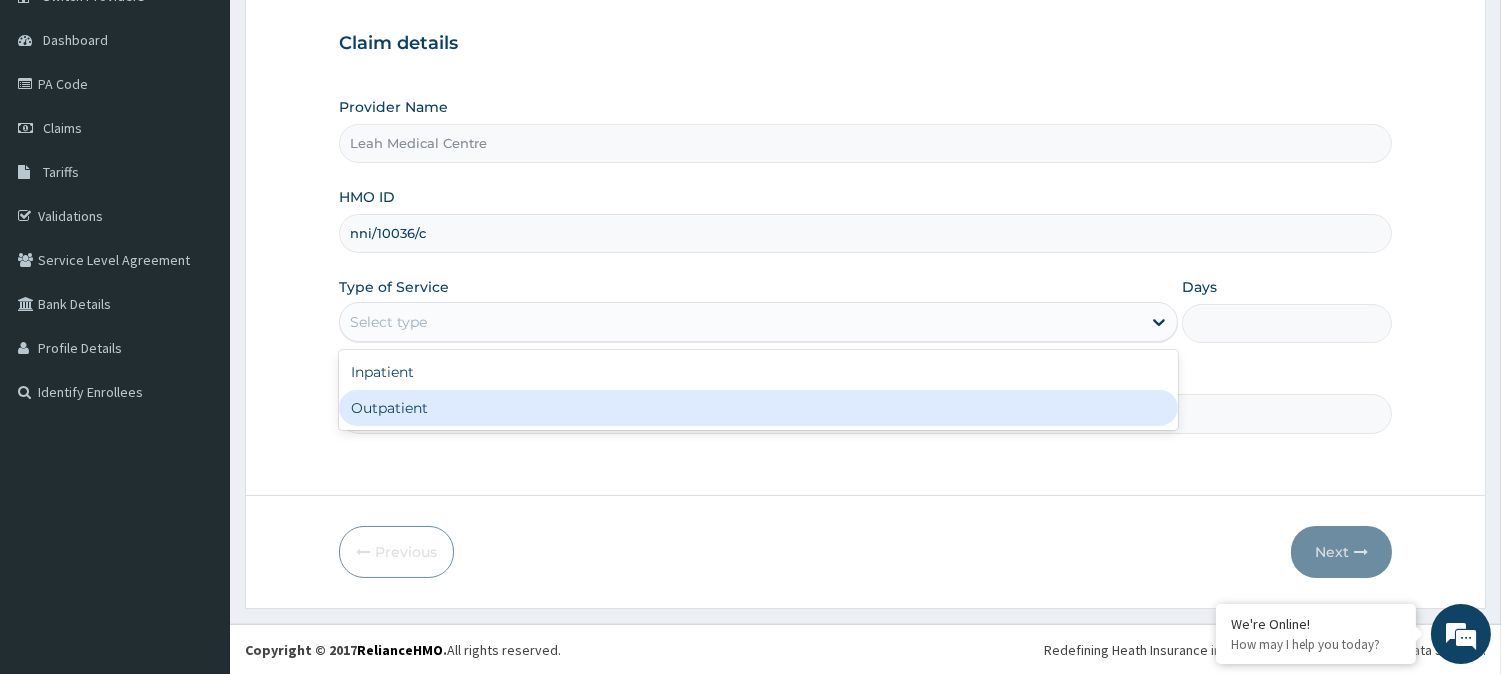 click on "Outpatient" at bounding box center [758, 408] 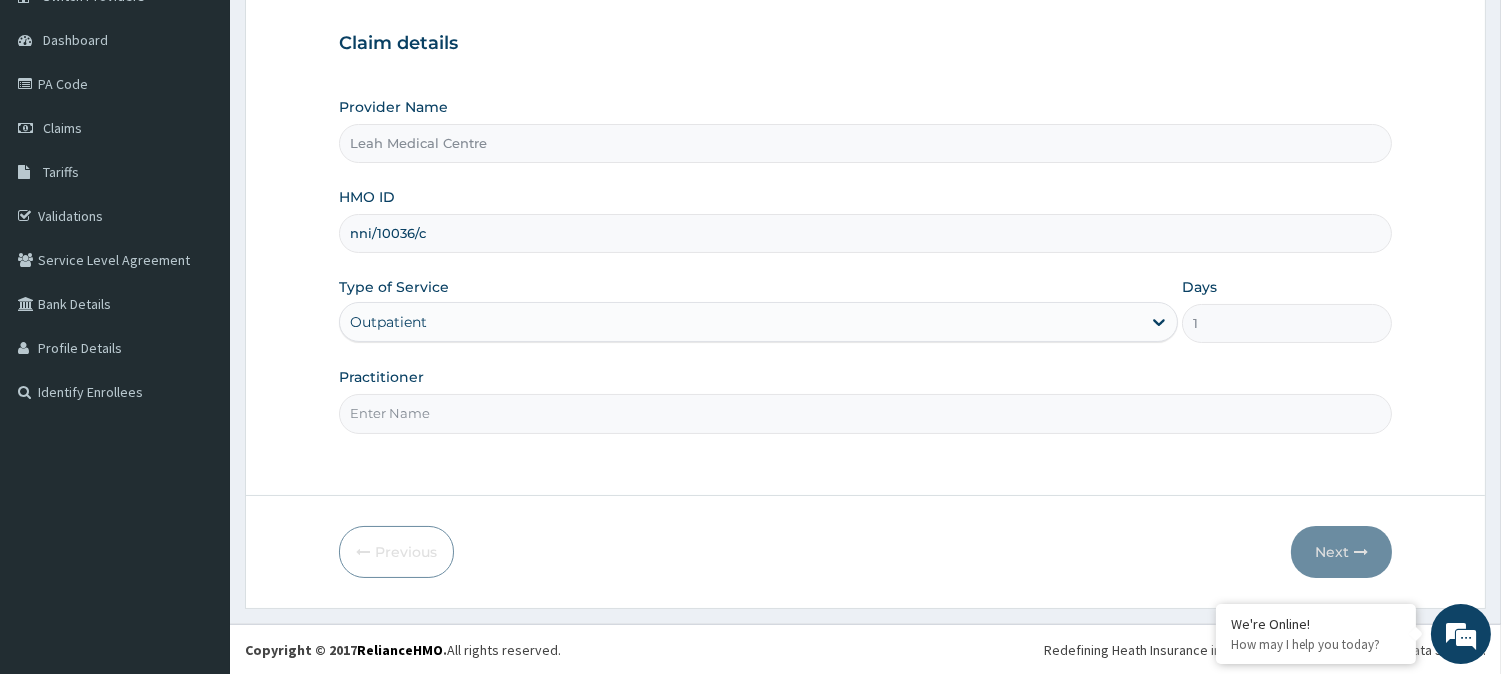 click on "Practitioner" at bounding box center (865, 413) 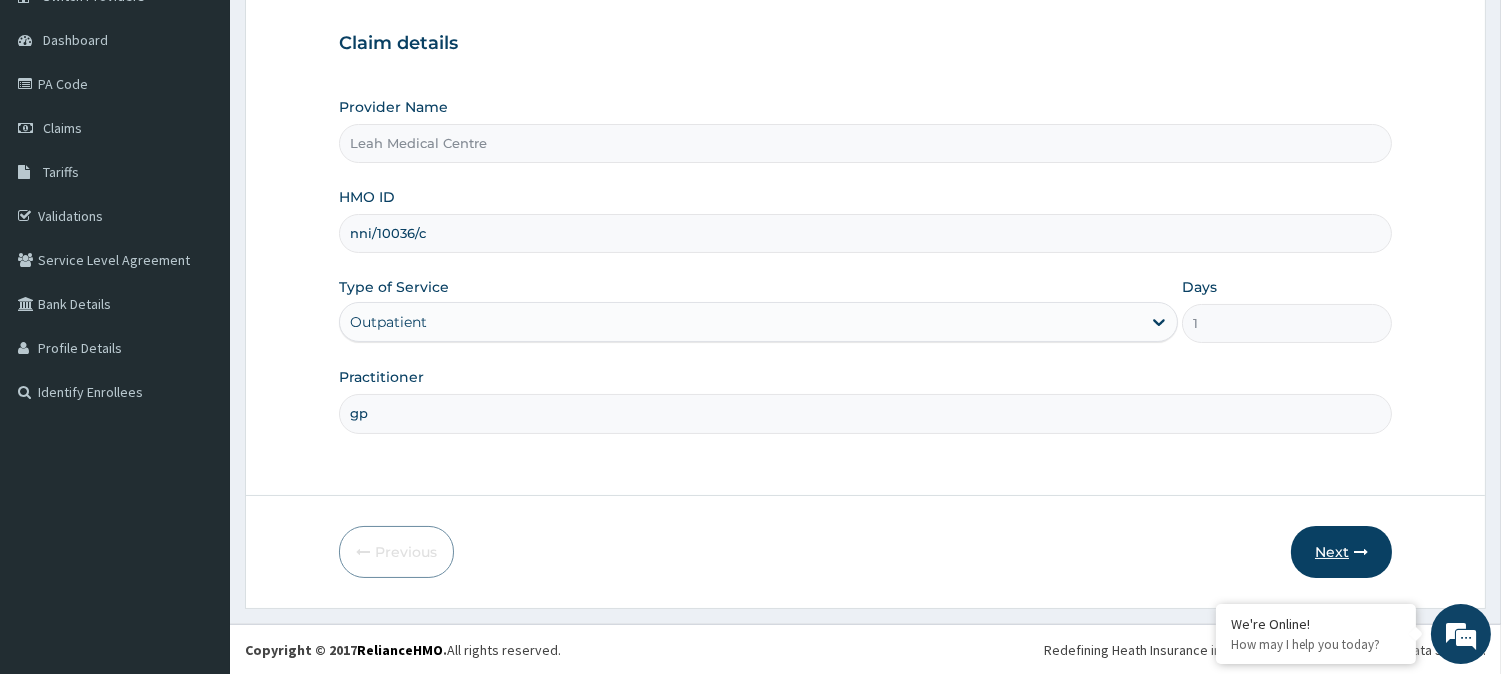 type on "gp" 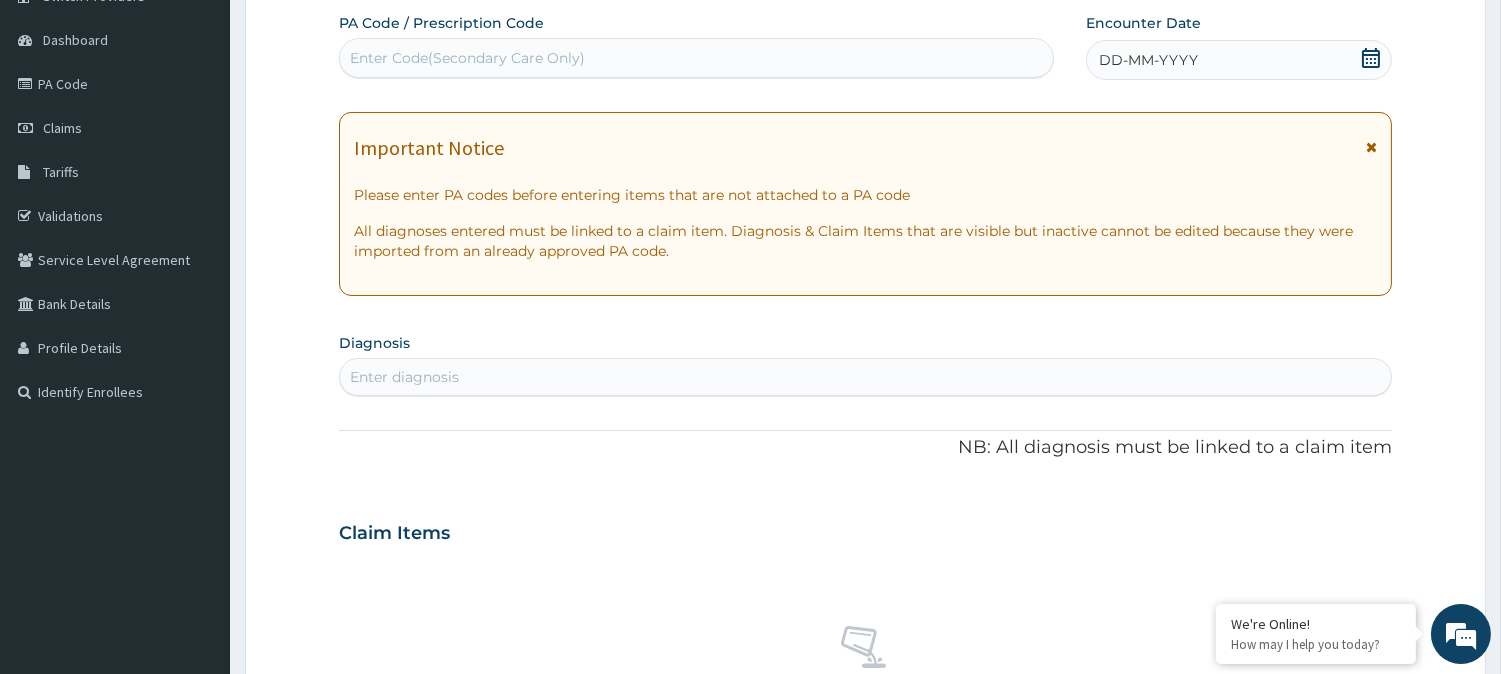 click on "Enter Code(Secondary Care Only)" at bounding box center (696, 58) 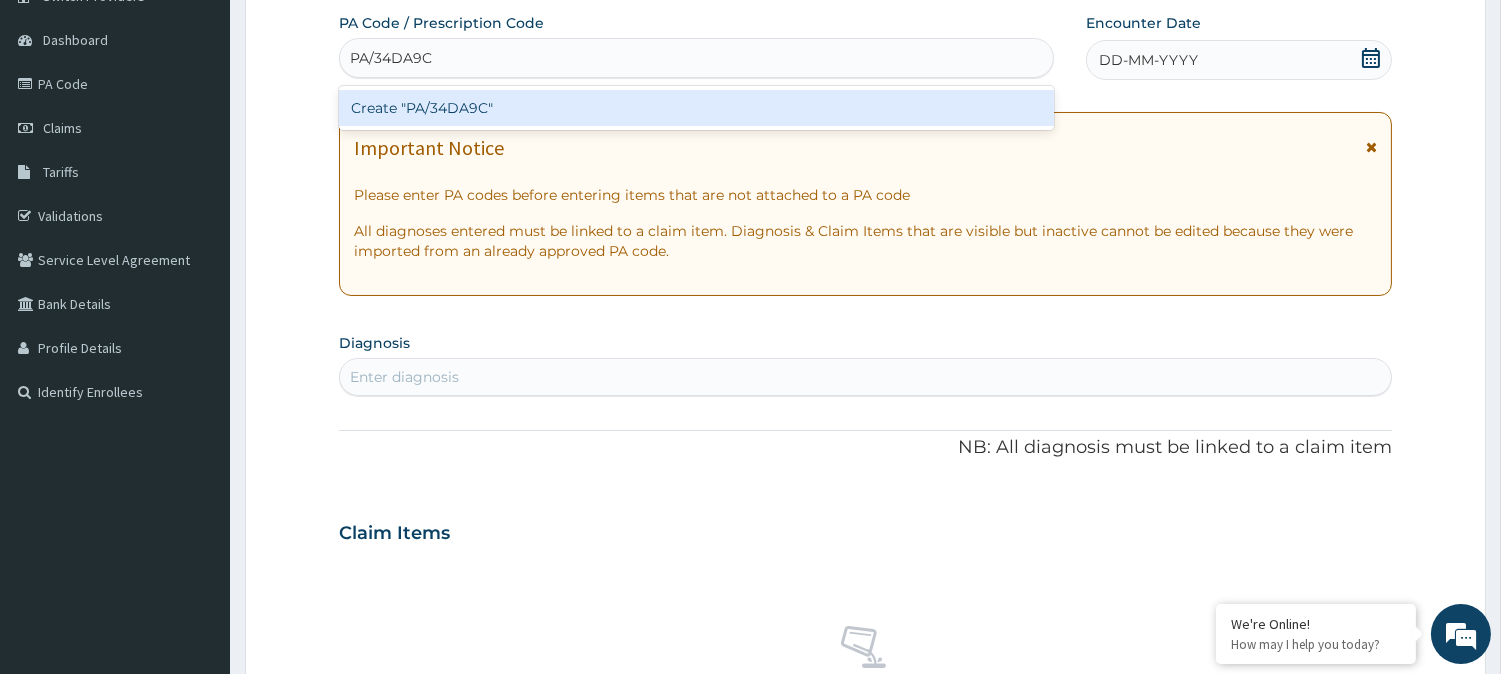 click on "Create "PA/34DA9C"" at bounding box center [696, 108] 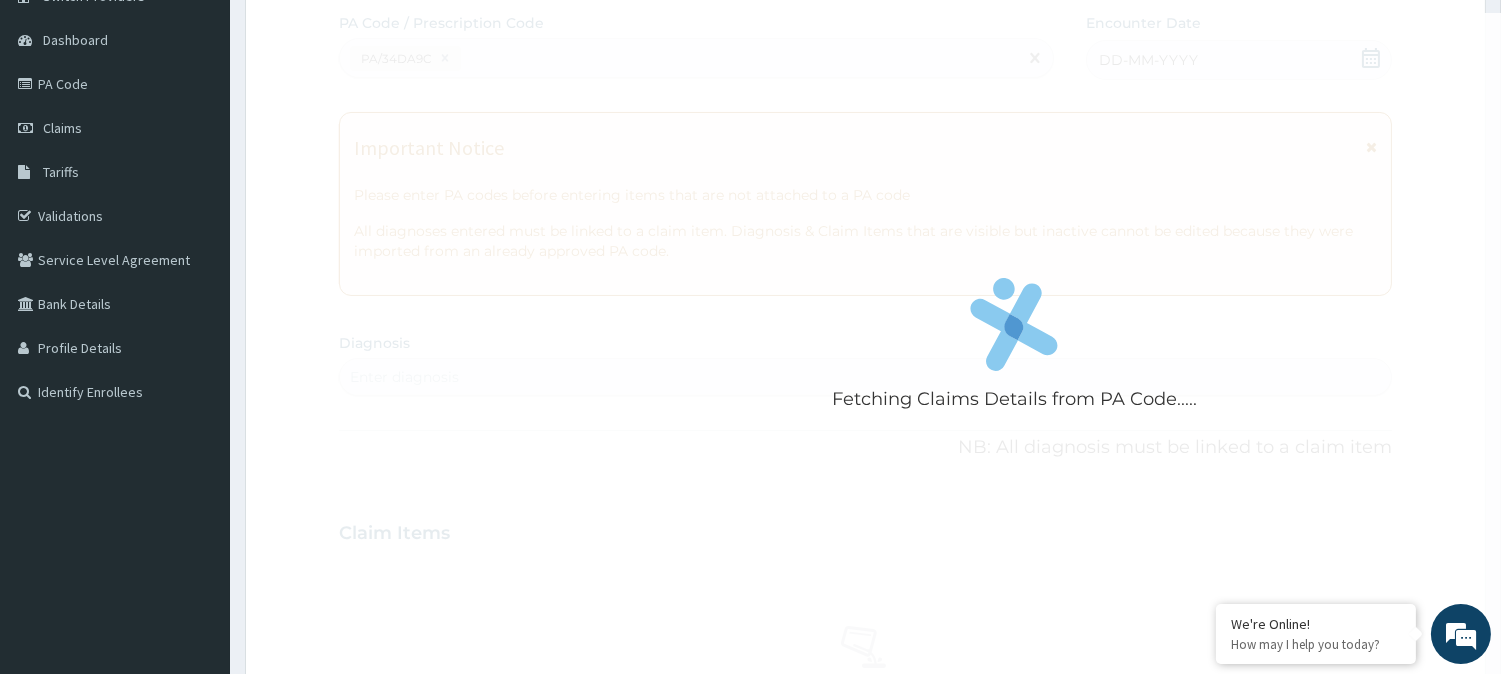 scroll, scrollTop: 563, scrollLeft: 0, axis: vertical 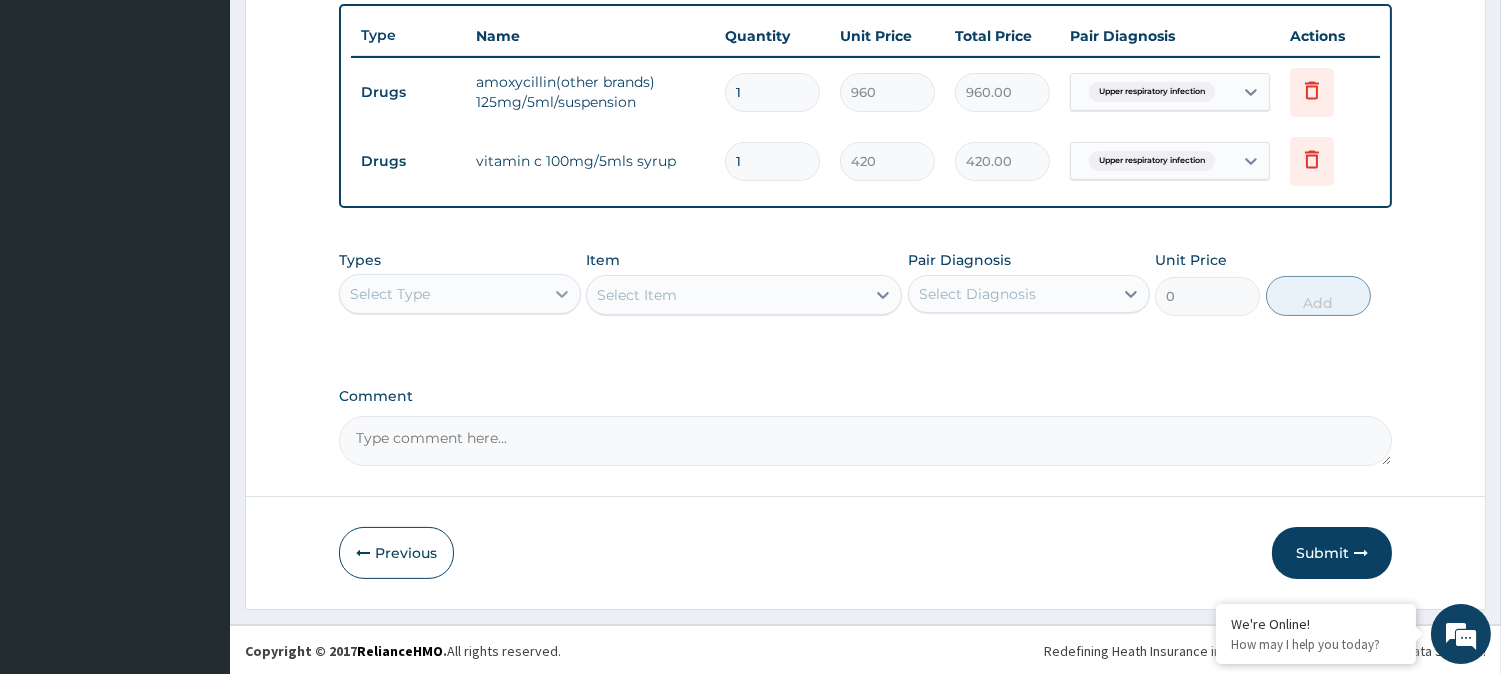 click 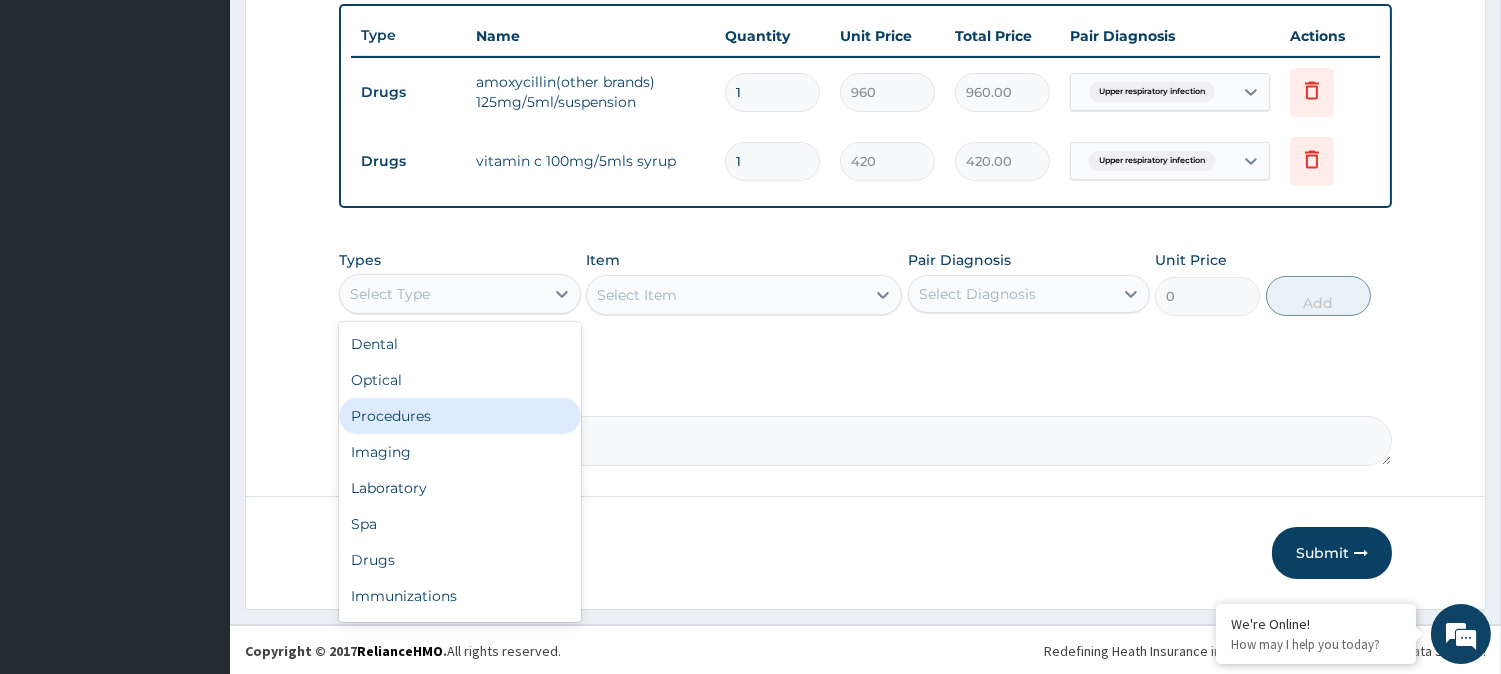 click on "Procedures" at bounding box center [460, 416] 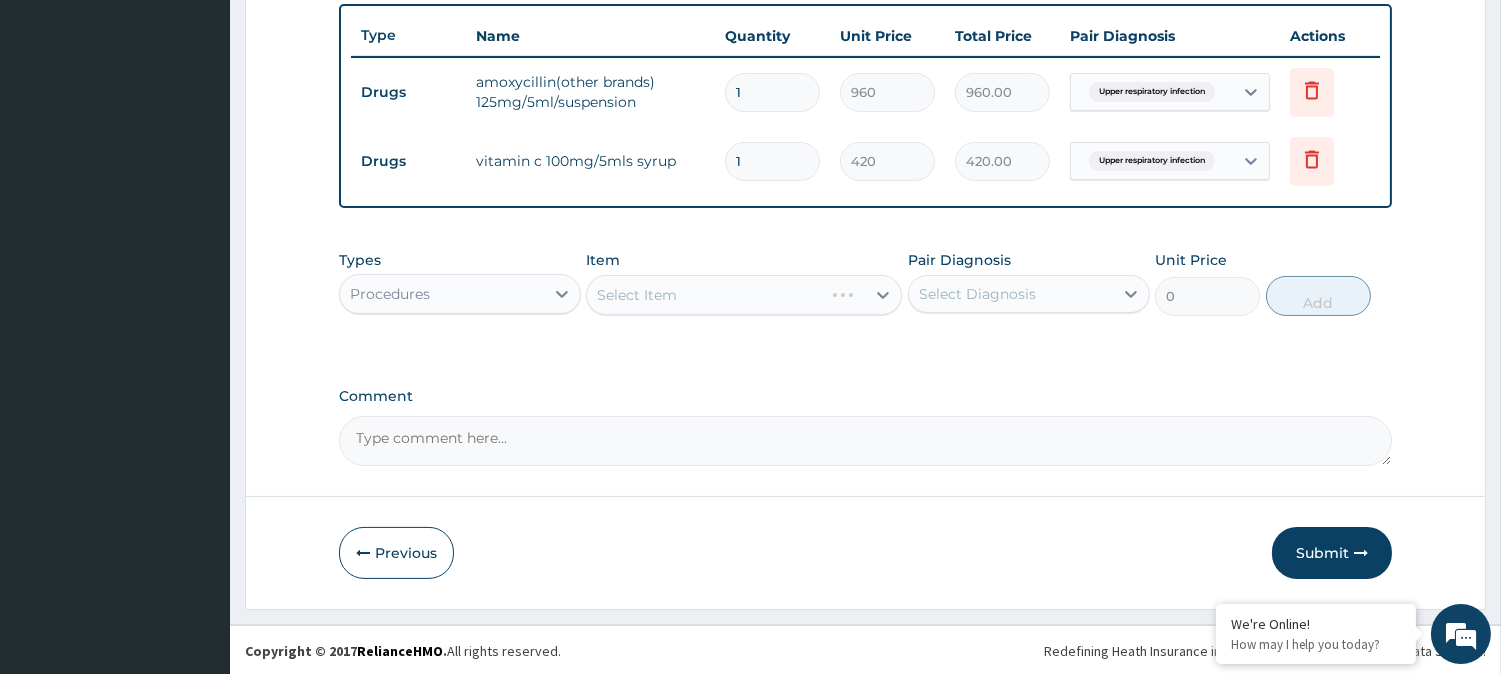 click on "Select Item" at bounding box center (744, 295) 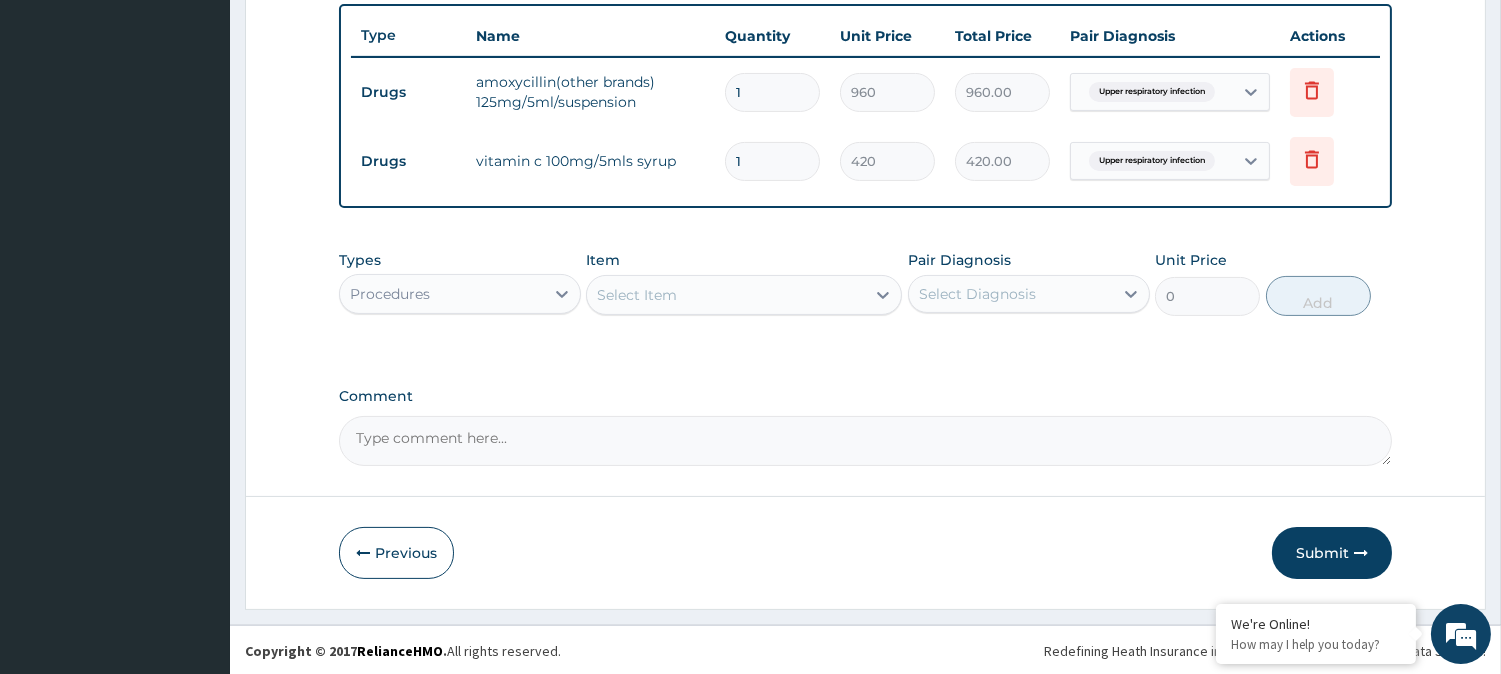 click 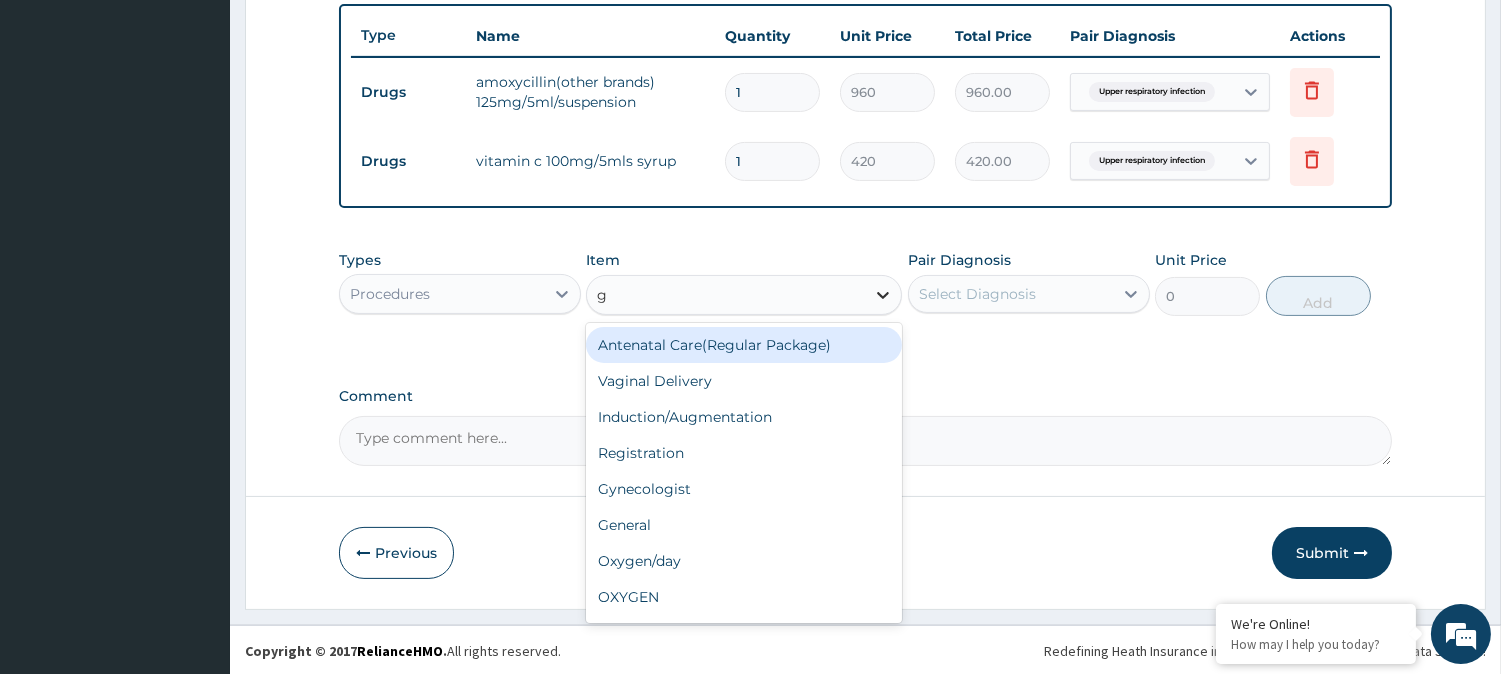 type on "gp" 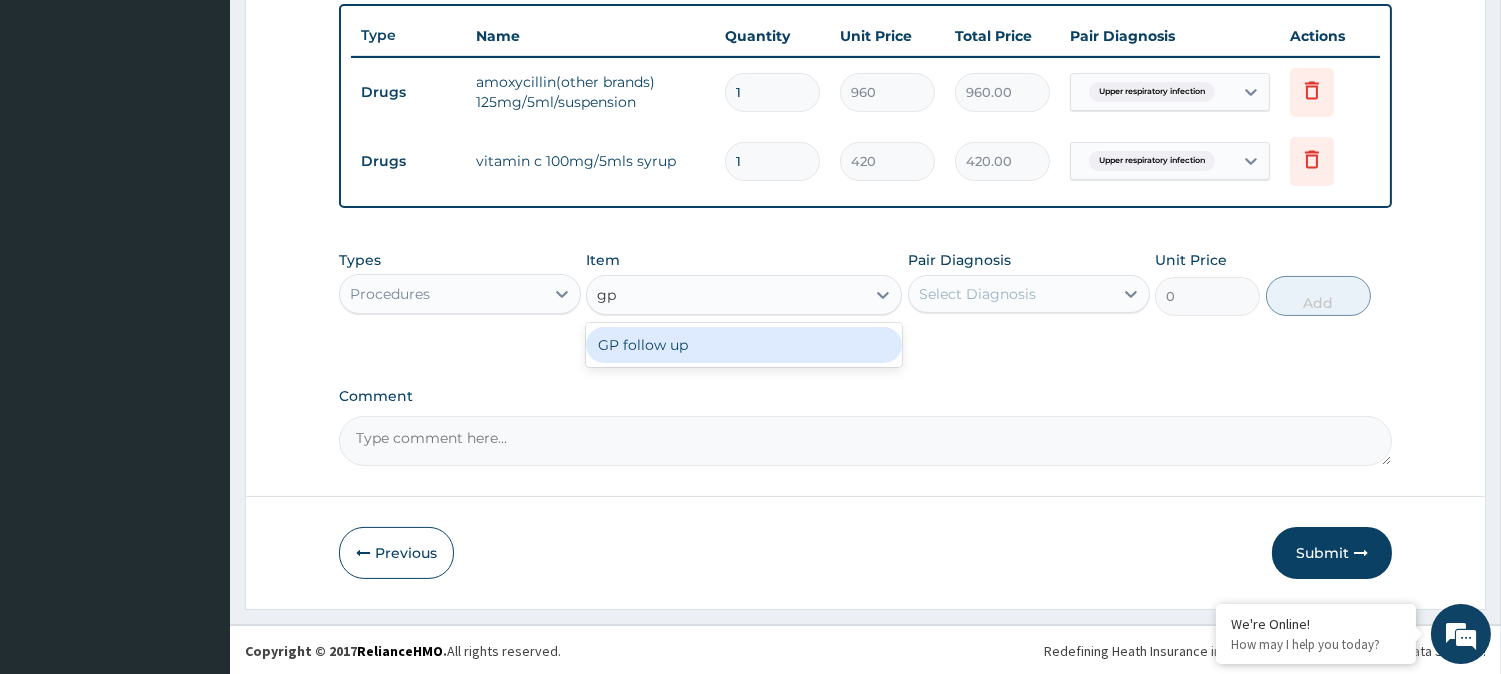 click on "GP follow up" at bounding box center (744, 345) 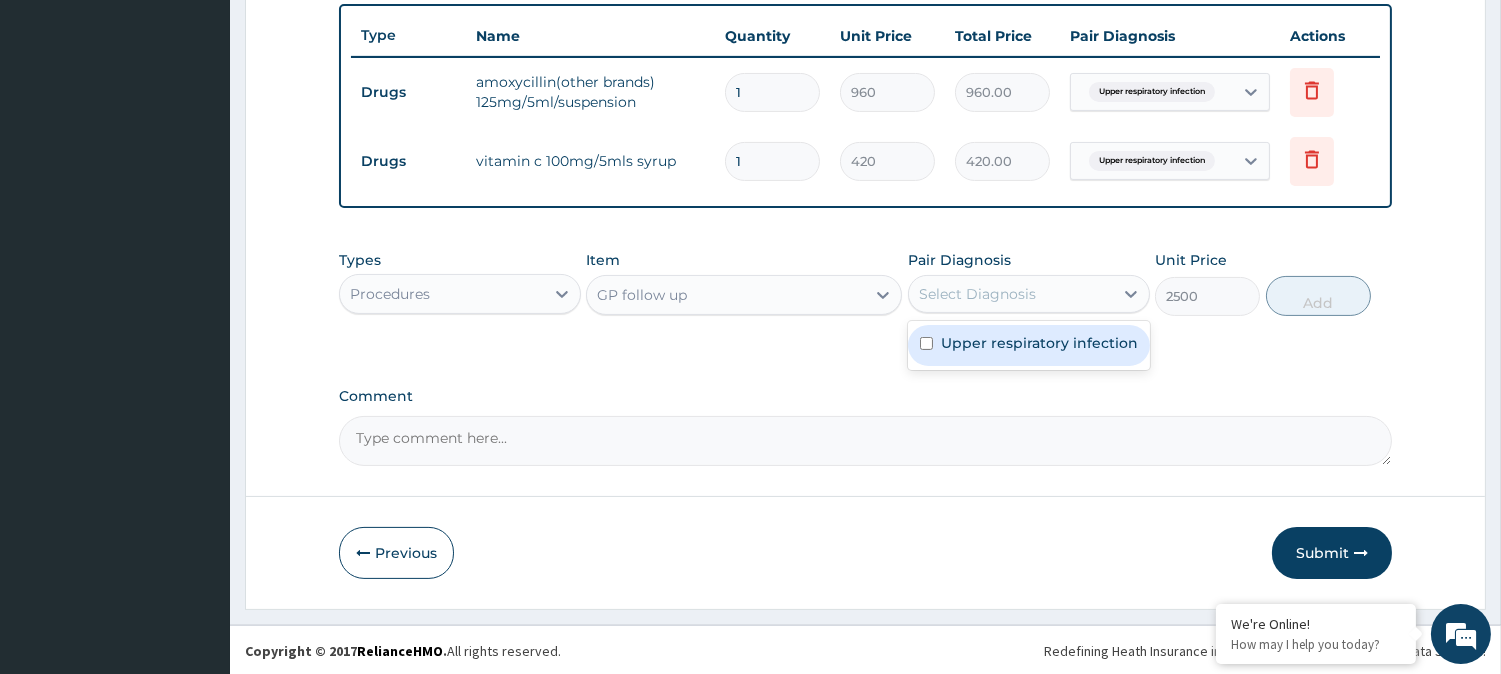 drag, startPoint x: 1002, startPoint y: 287, endPoint x: 998, endPoint y: 310, distance: 23.345236 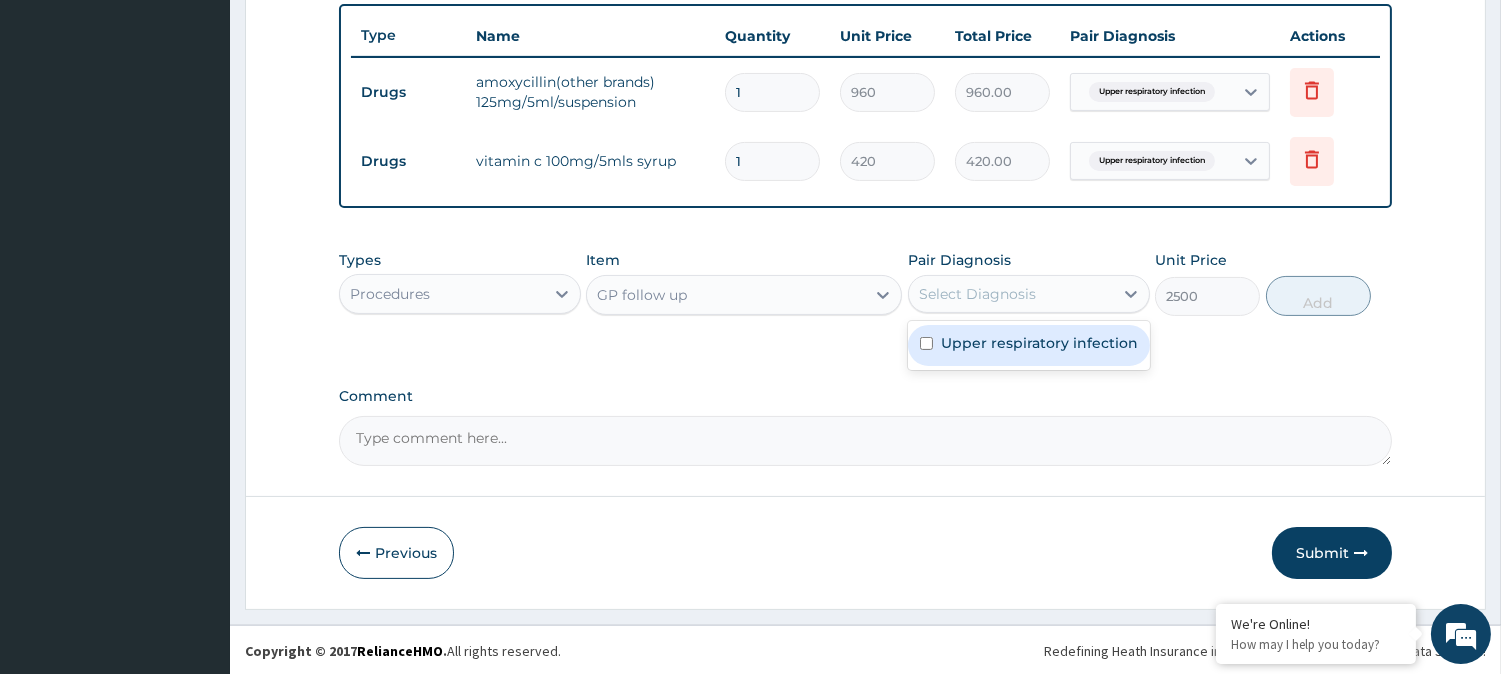 click on "Select Diagnosis" at bounding box center (977, 294) 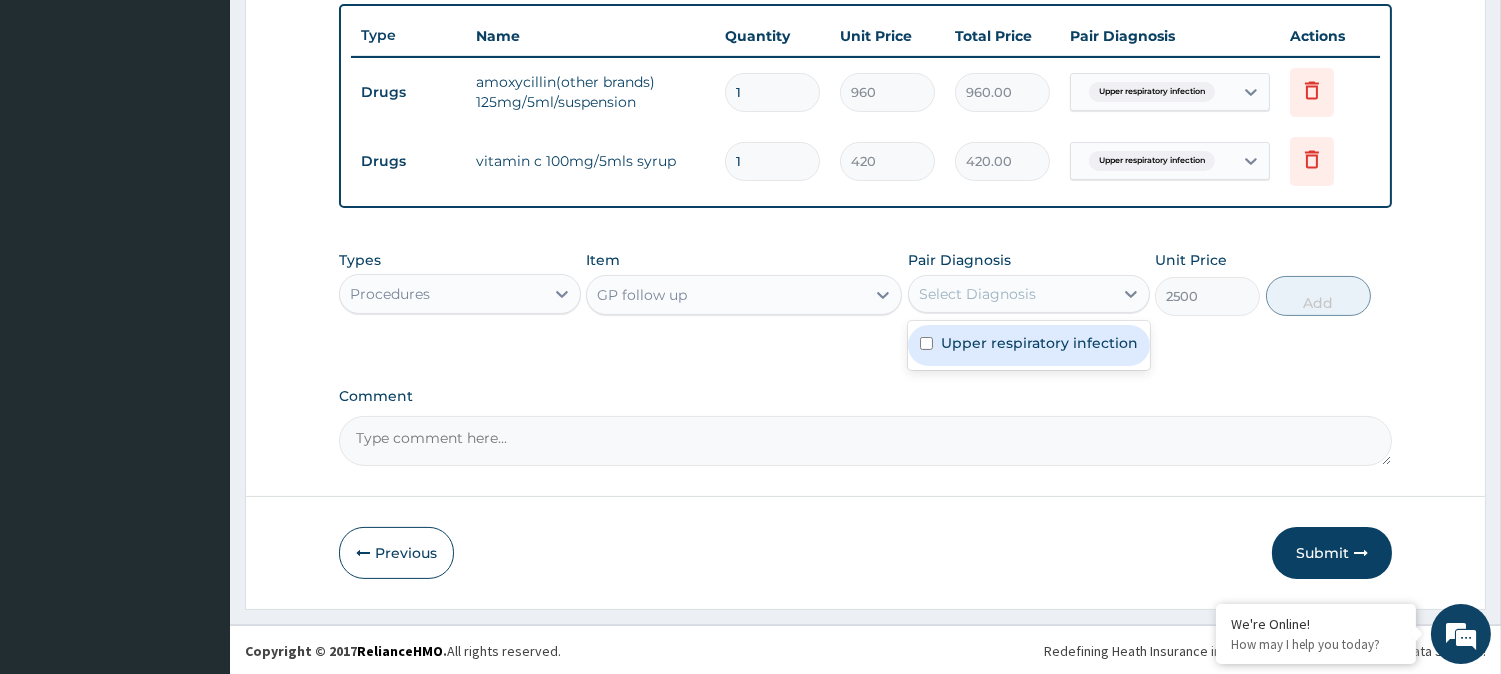 click on "Upper respiratory infection" at bounding box center (1039, 343) 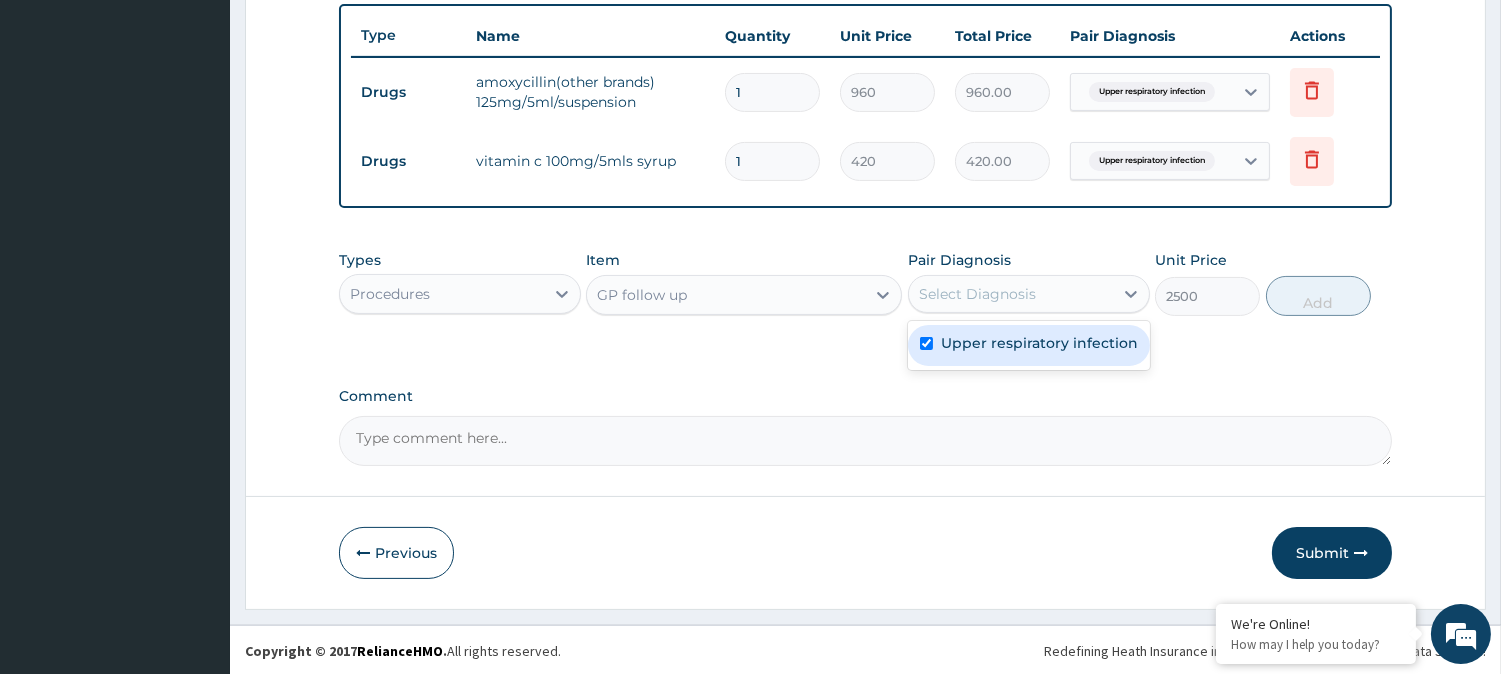 checkbox on "true" 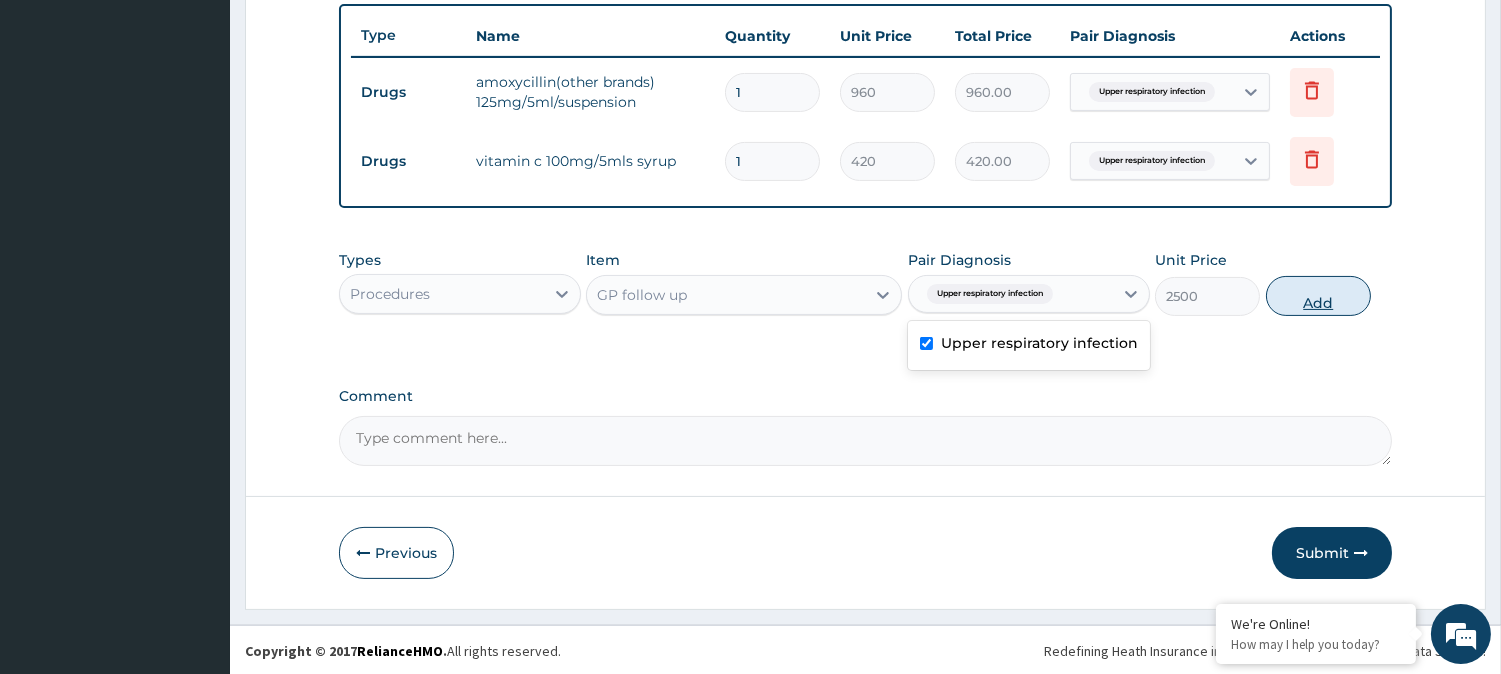 drag, startPoint x: 1311, startPoint y: 294, endPoint x: 1323, endPoint y: 293, distance: 12.0415945 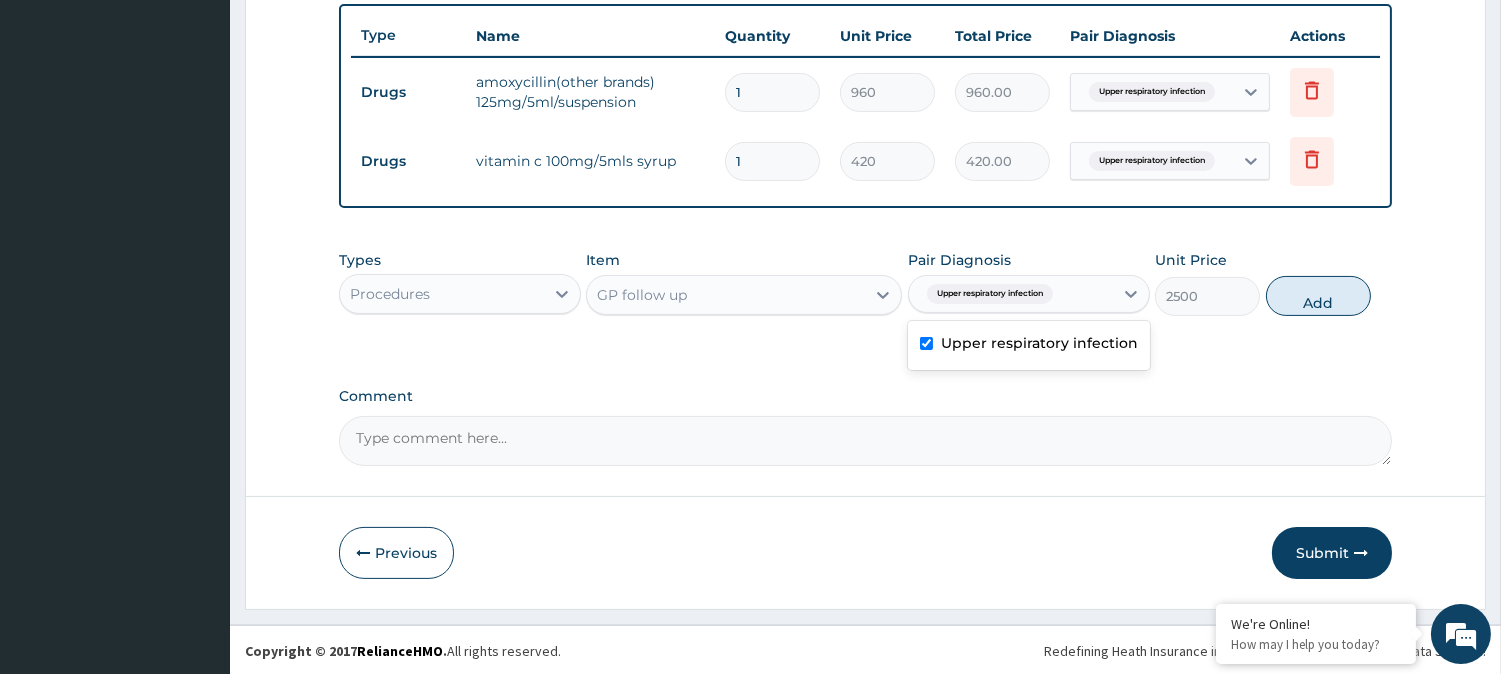 click on "Add" at bounding box center (1318, 296) 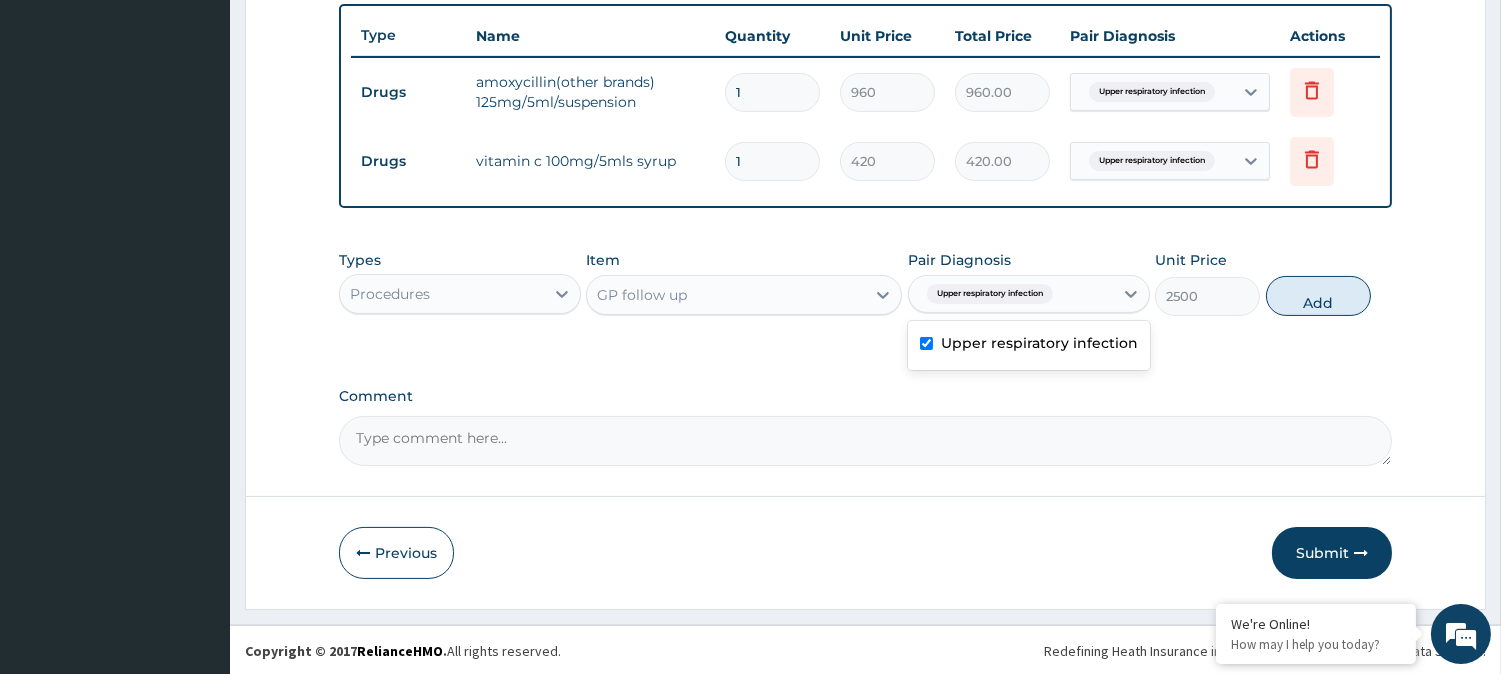 type on "0" 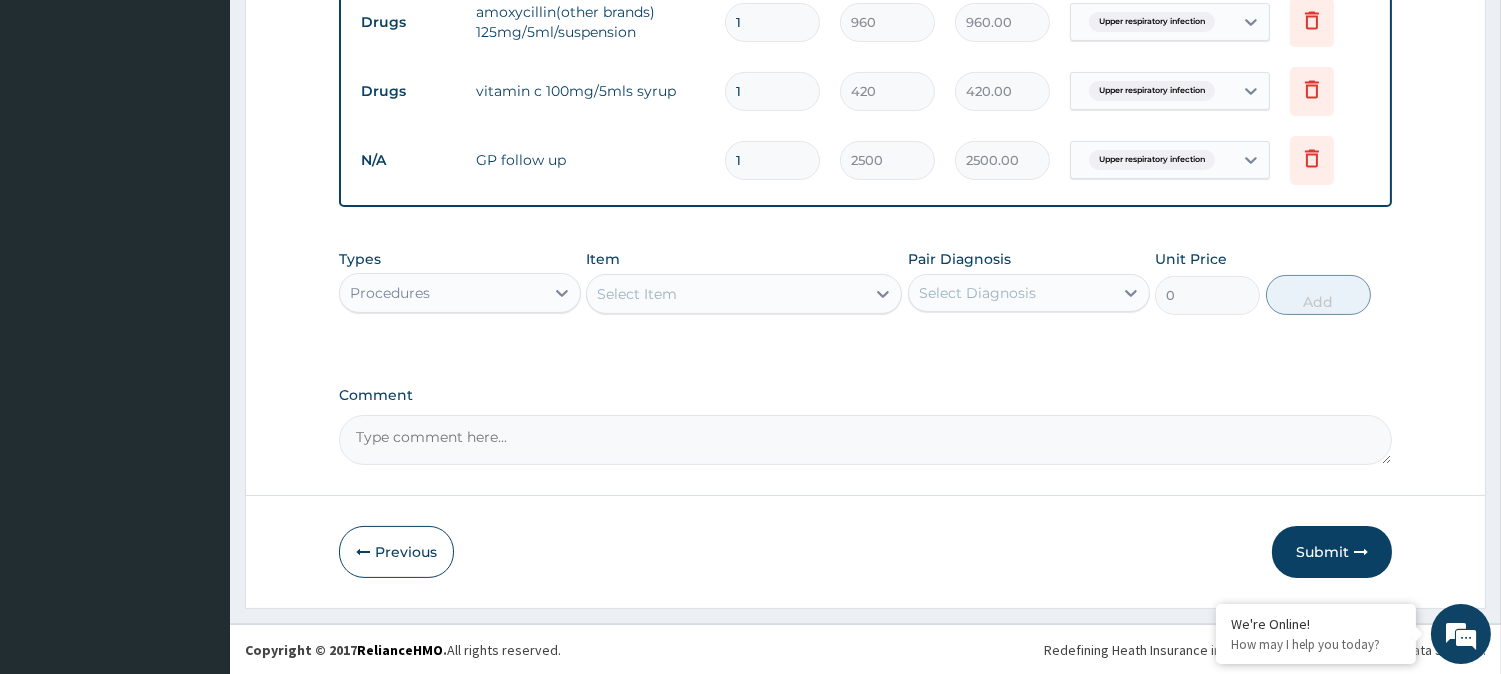 drag, startPoint x: 1332, startPoint y: 555, endPoint x: 1326, endPoint y: 543, distance: 13.416408 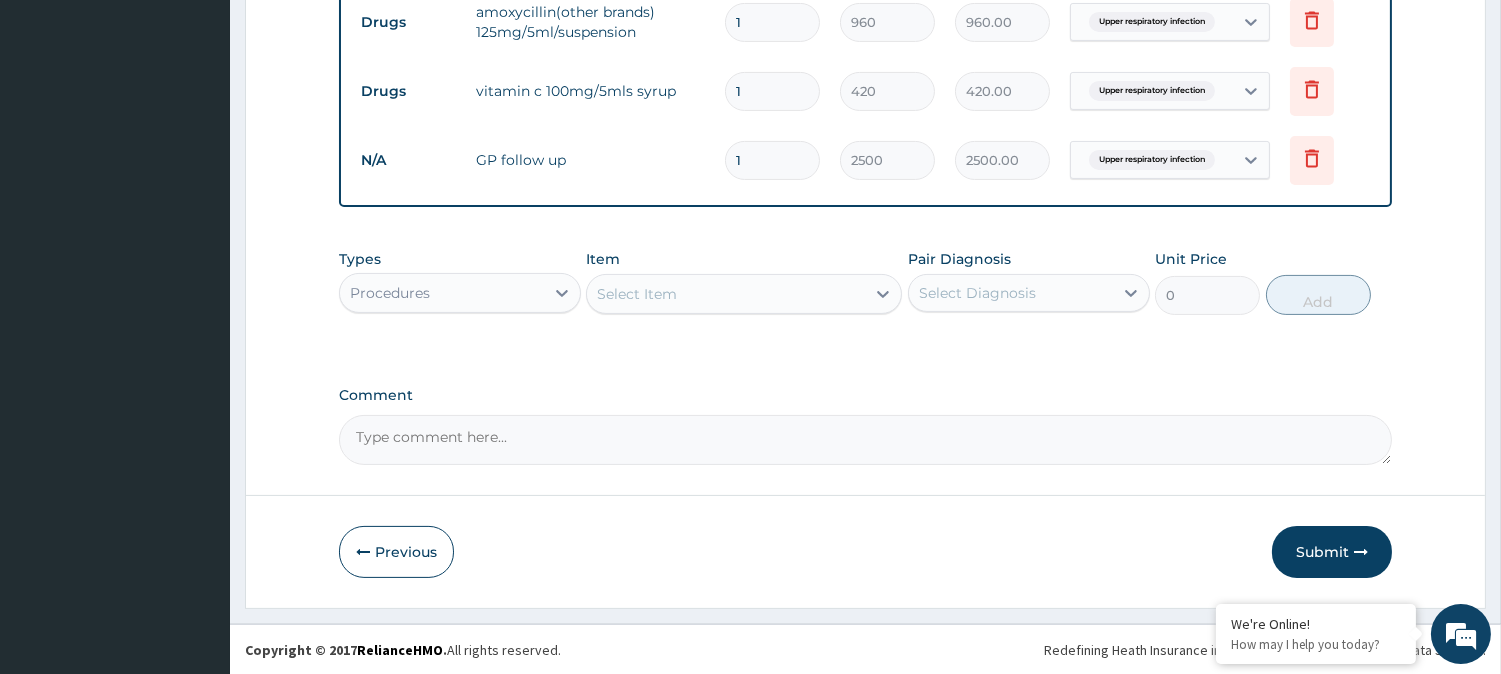 click on "Submit" at bounding box center [1332, 552] 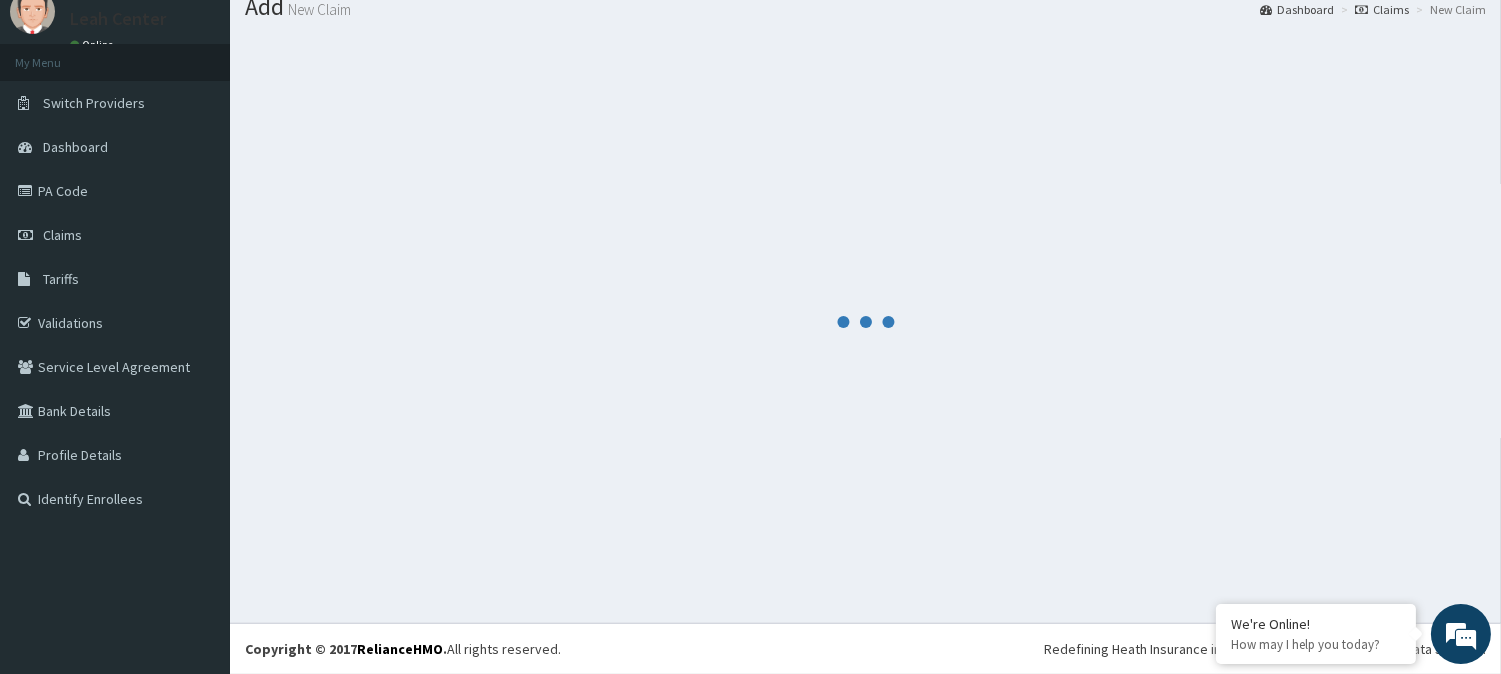 scroll, scrollTop: 71, scrollLeft: 0, axis: vertical 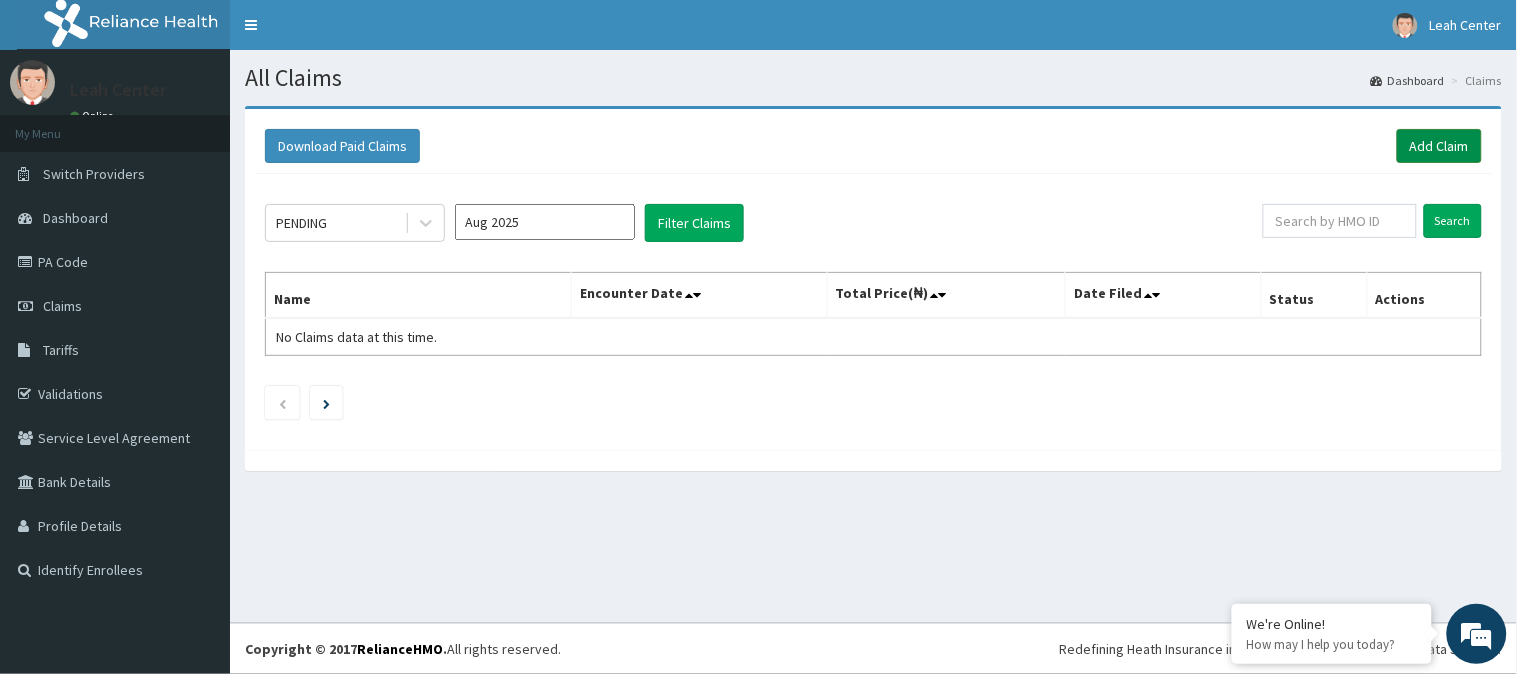 click on "Add Claim" at bounding box center [1439, 146] 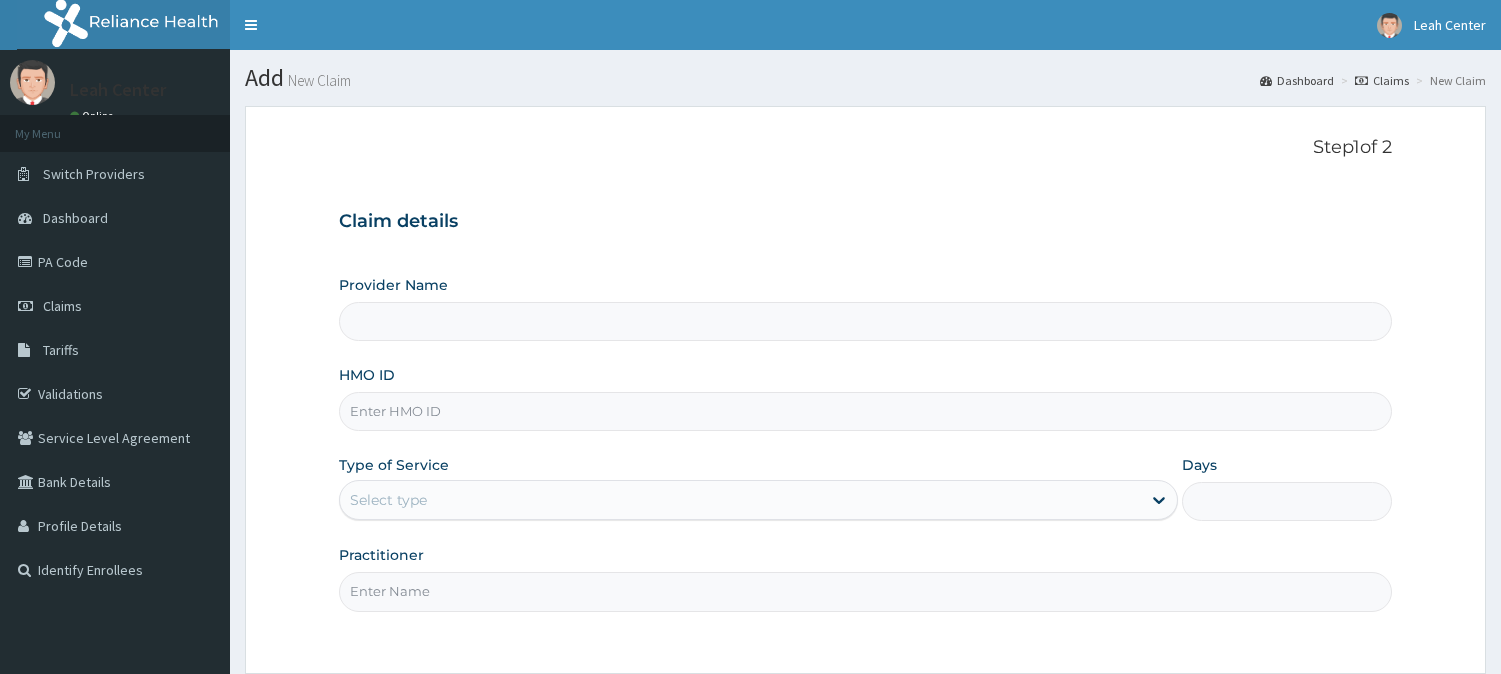 type on "Leah Medical Centre" 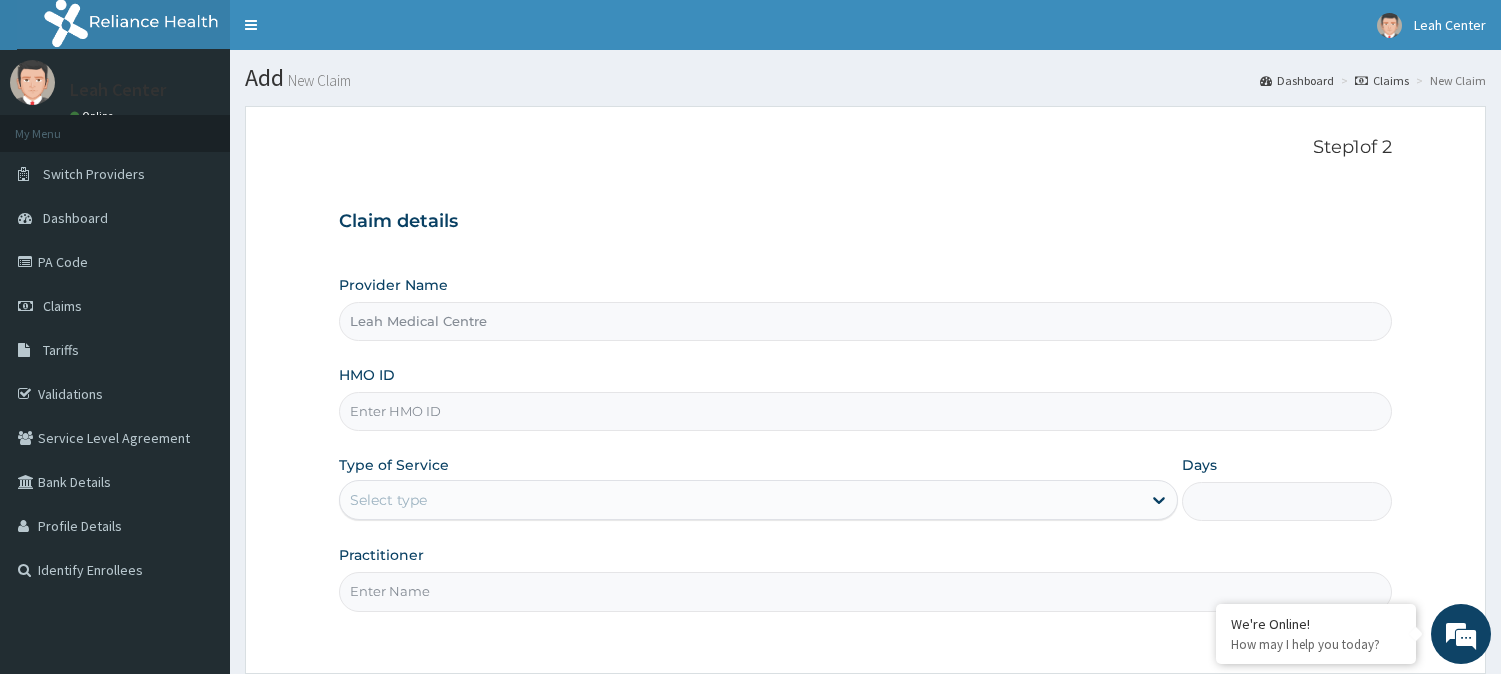 scroll, scrollTop: 0, scrollLeft: 0, axis: both 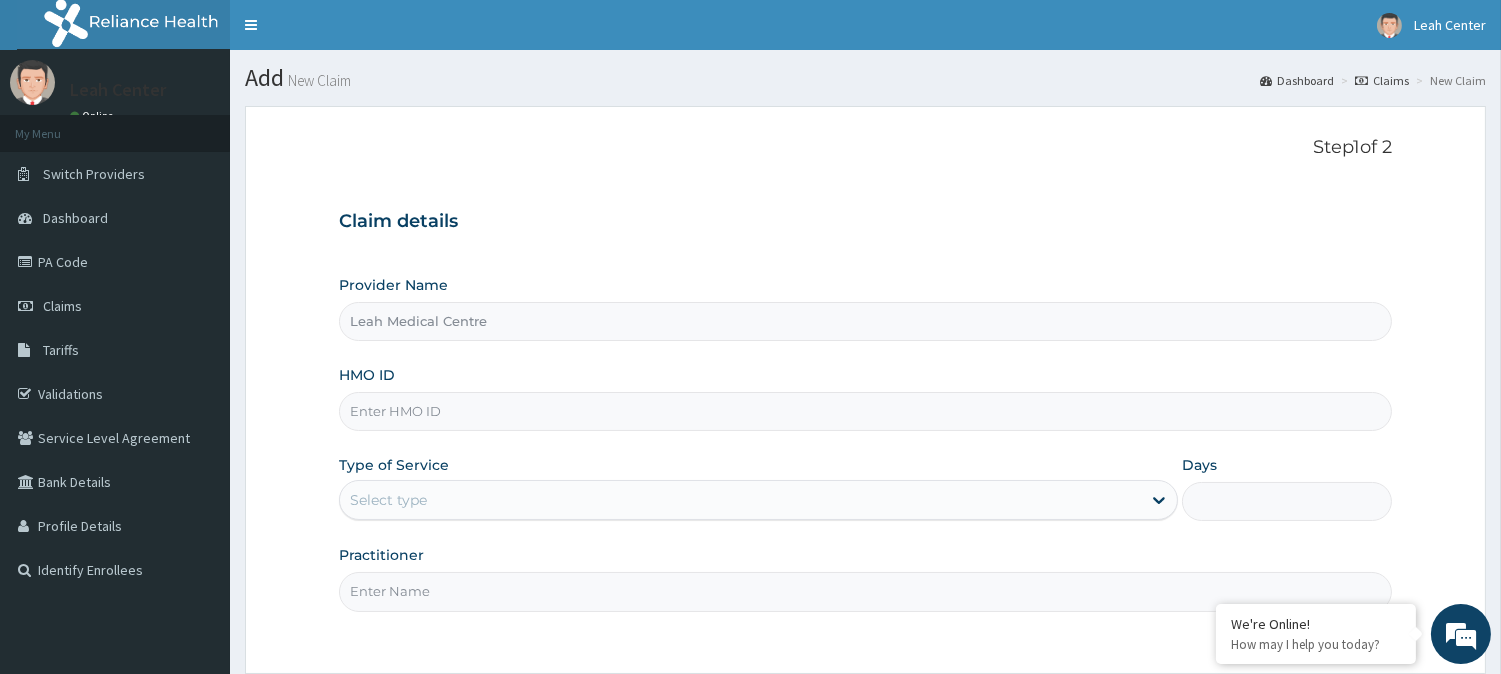 click on "HMO ID" at bounding box center [865, 411] 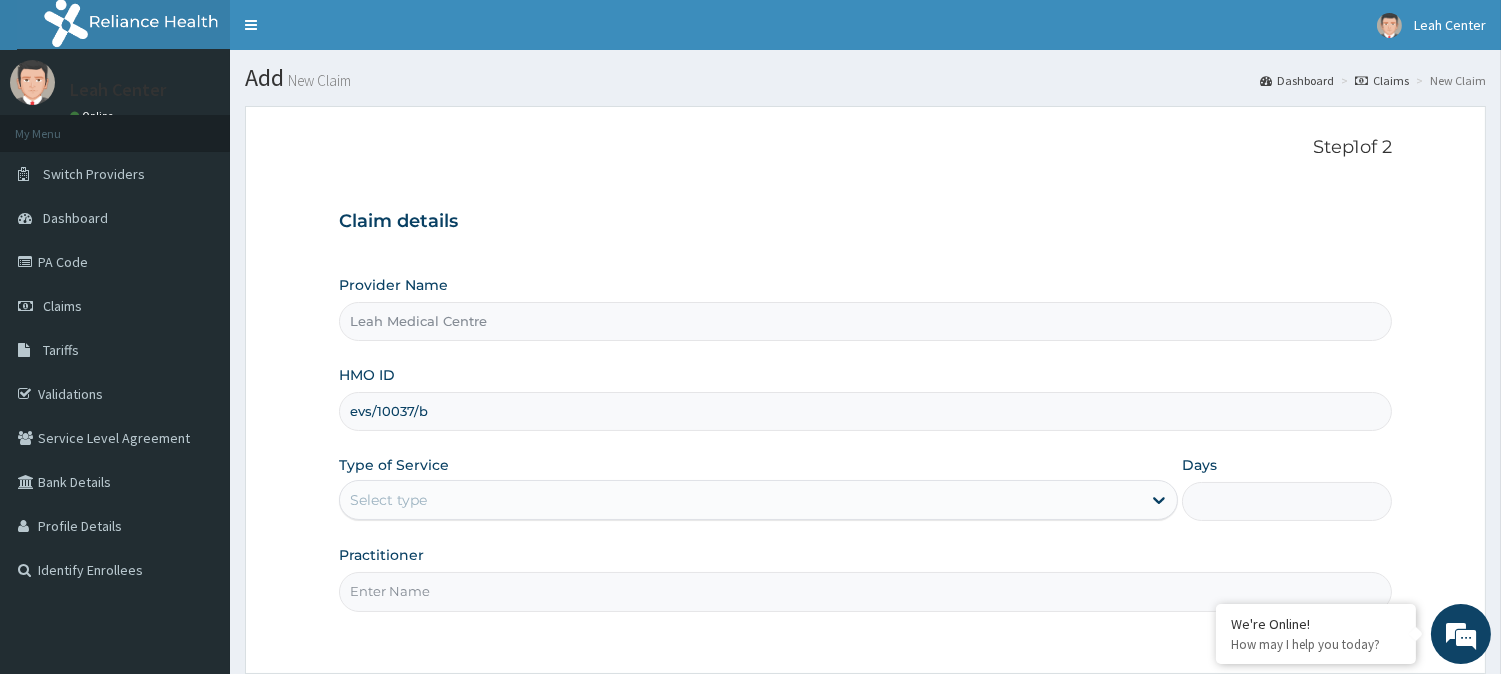 type on "evs/10037/b" 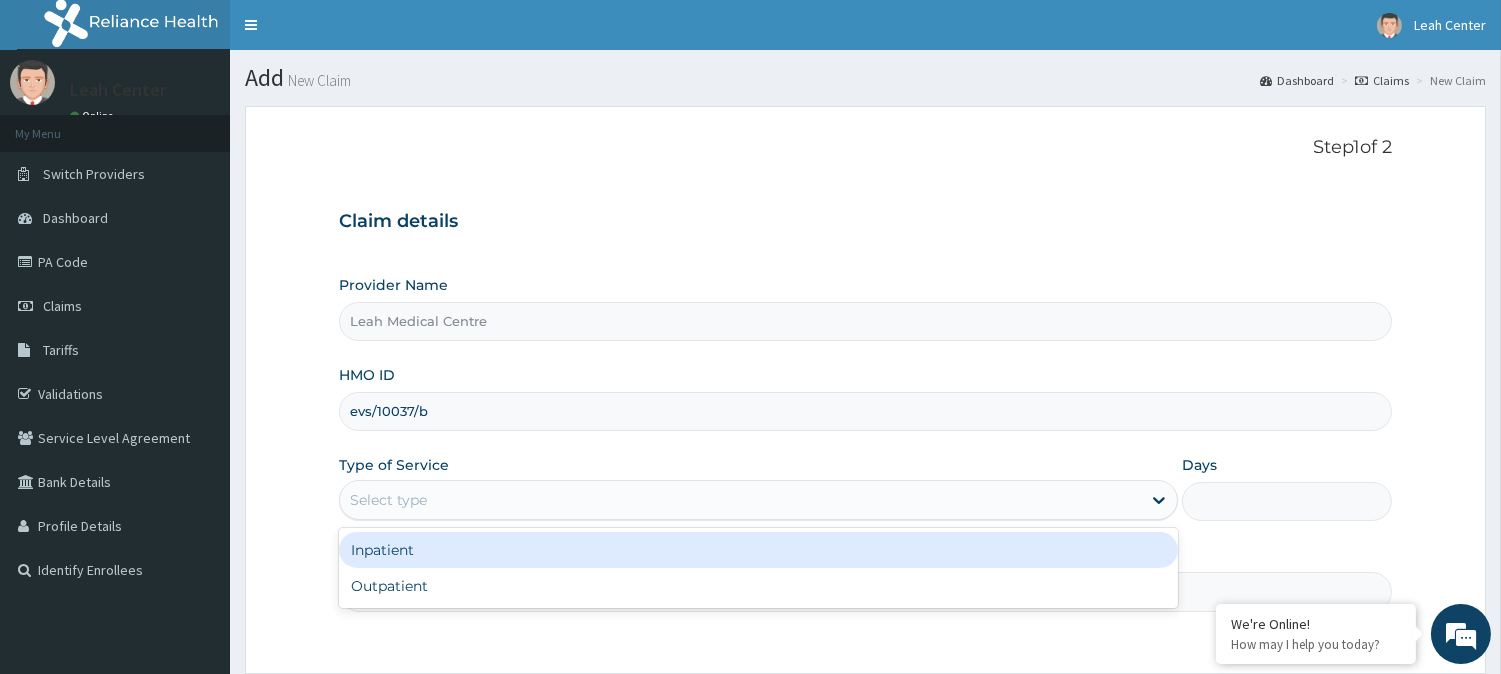 click on "Select type" at bounding box center [740, 500] 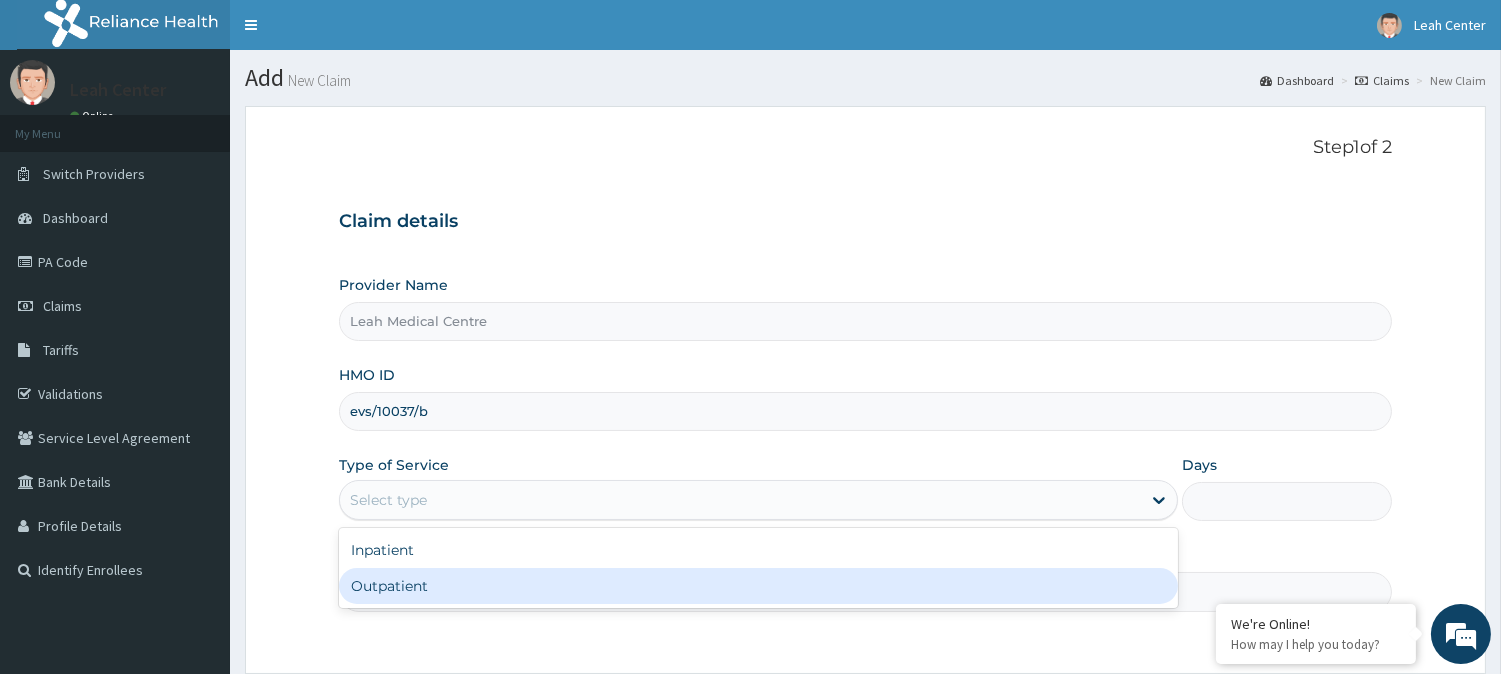 click on "Outpatient" at bounding box center [758, 586] 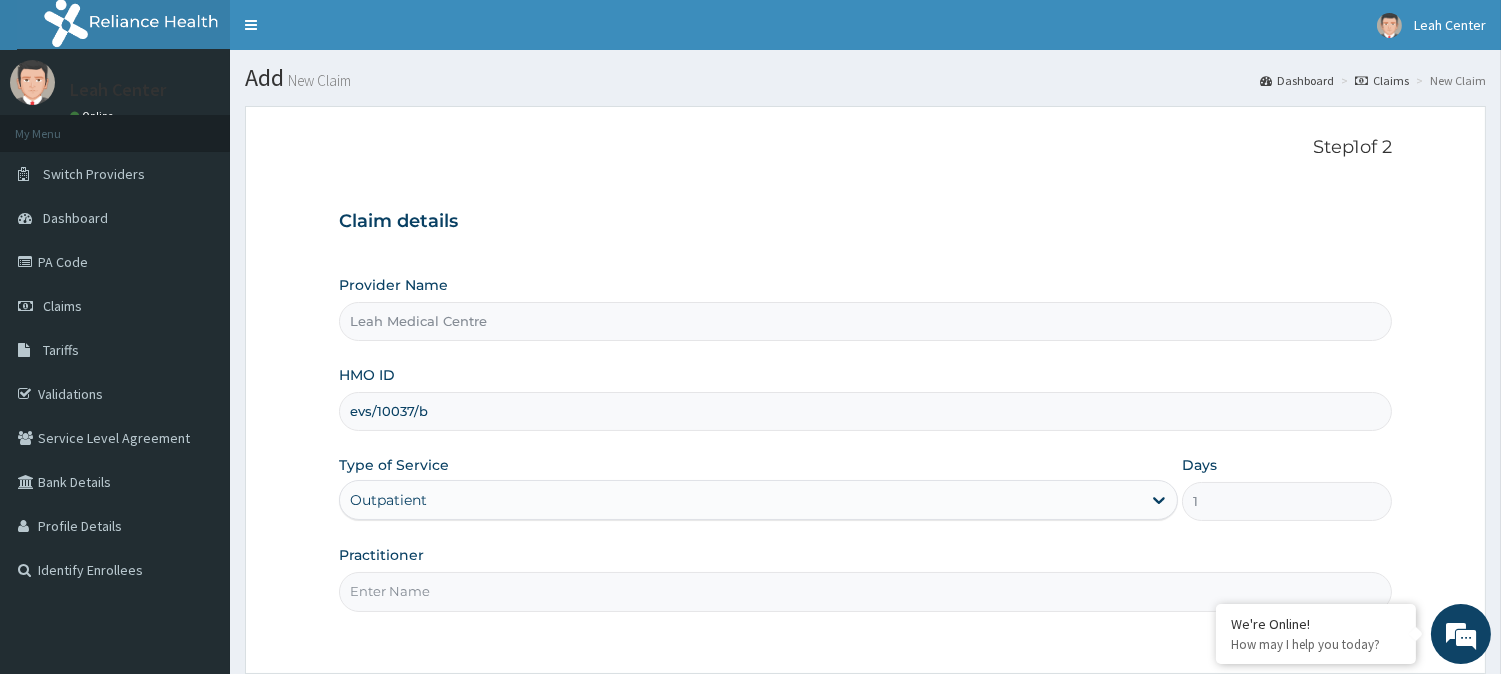 click on "Practitioner" at bounding box center (865, 578) 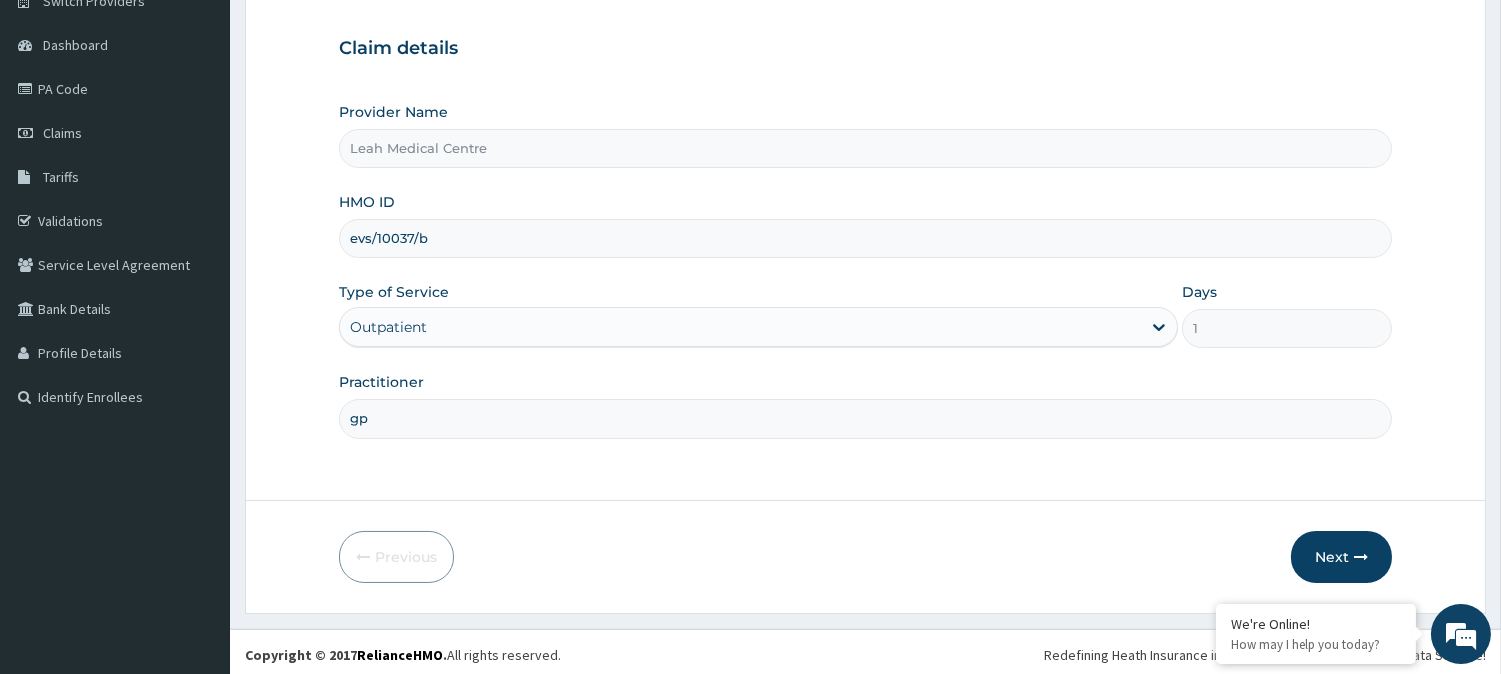 scroll, scrollTop: 178, scrollLeft: 0, axis: vertical 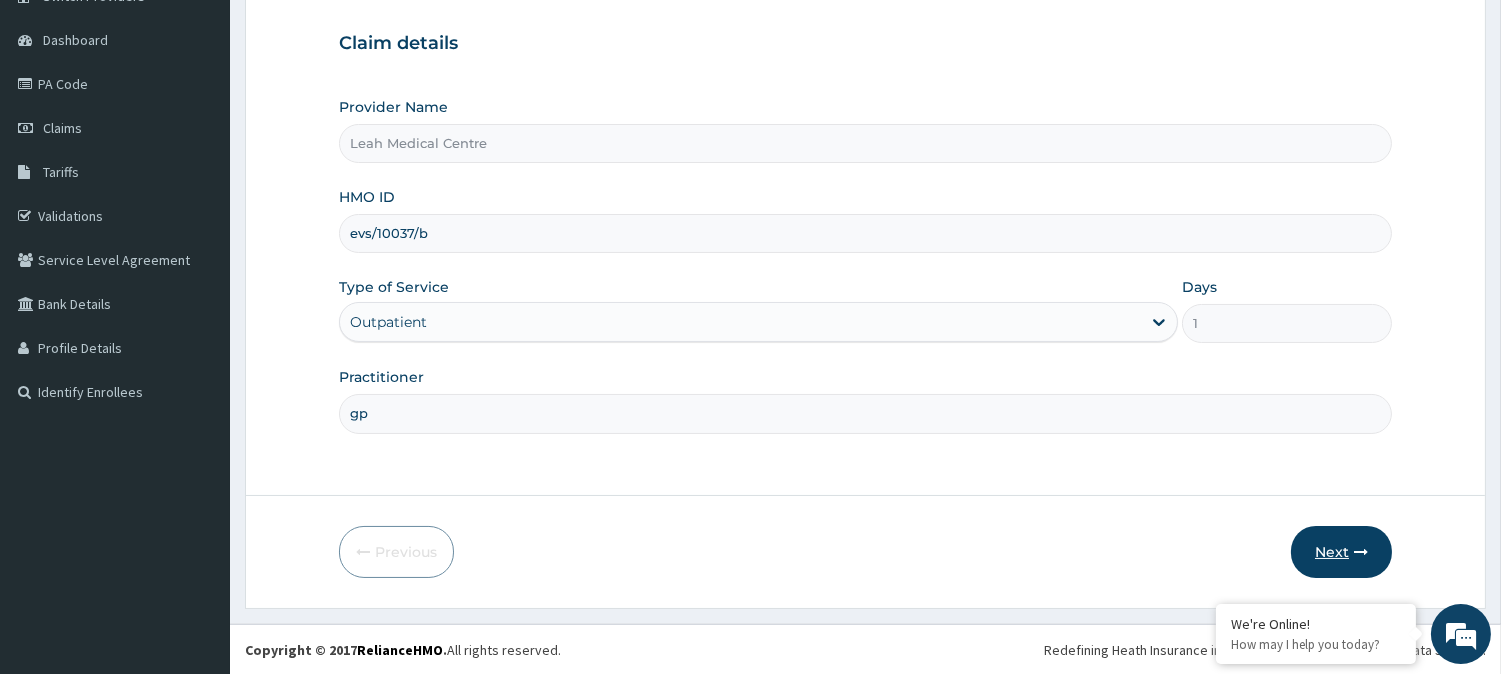 type on "gp" 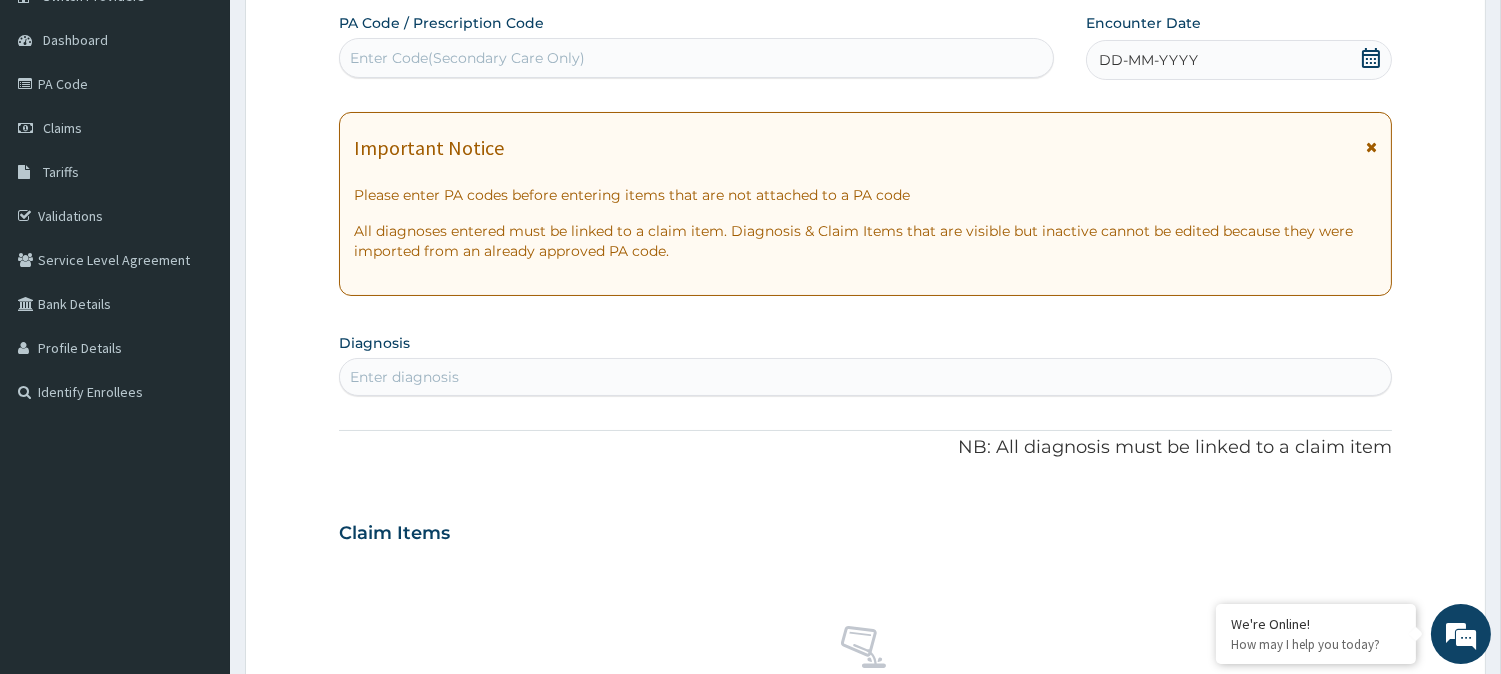 drag, startPoint x: 938, startPoint y: 47, endPoint x: 808, endPoint y: 68, distance: 131.68523 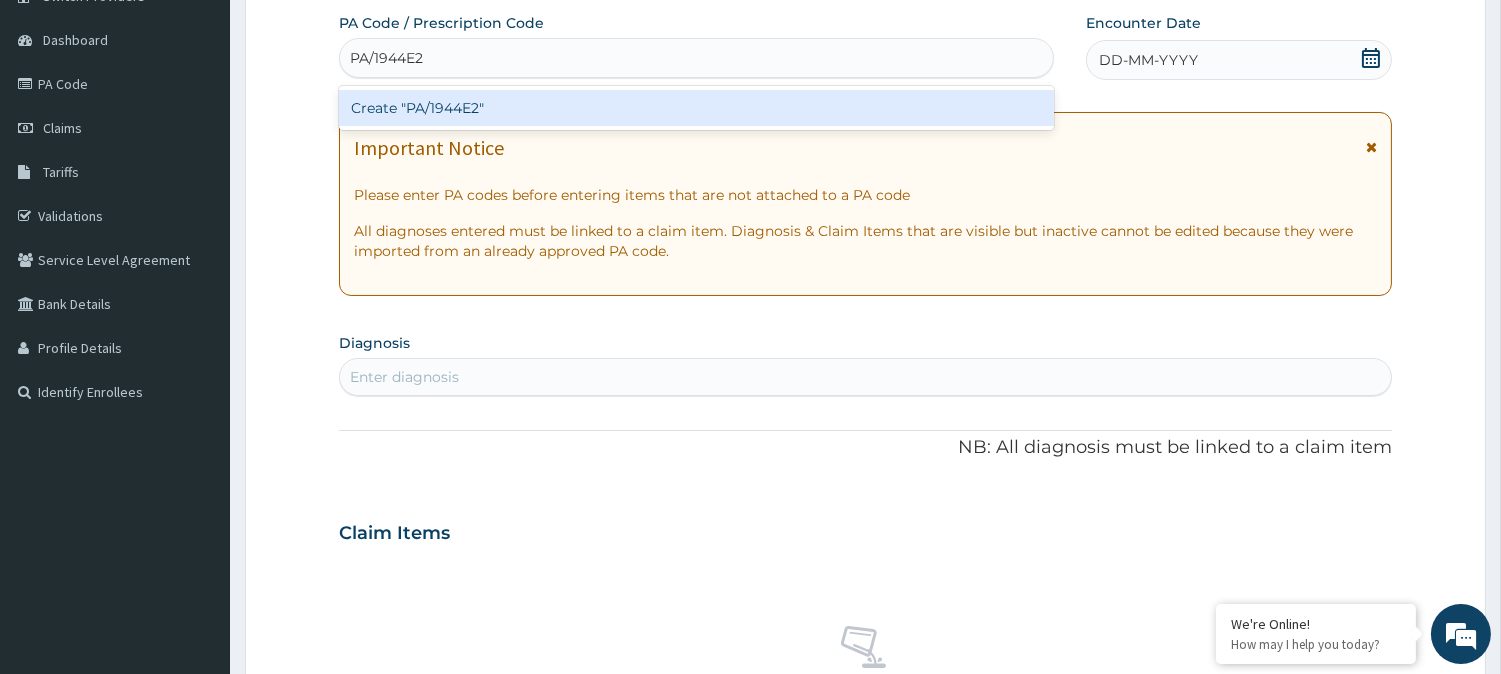 click on "Create "PA/1944E2"" at bounding box center (696, 108) 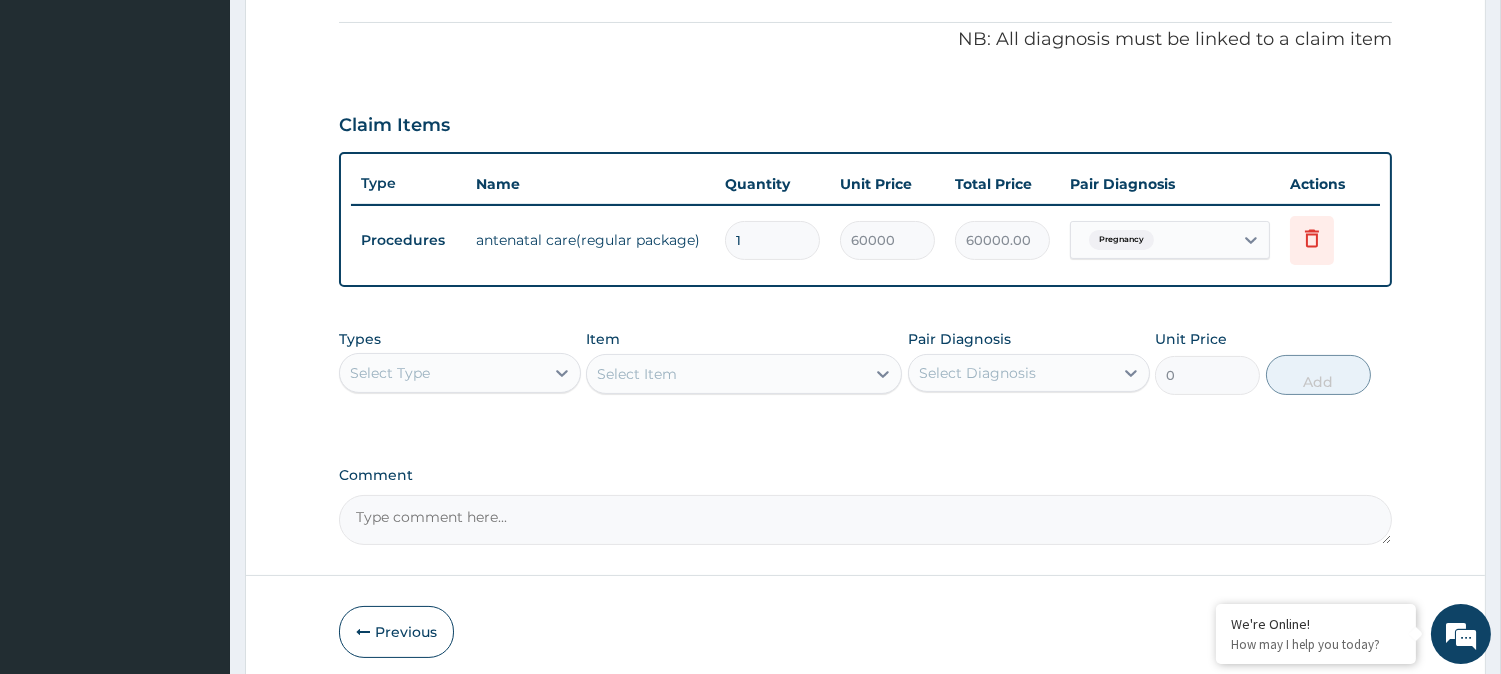 scroll, scrollTop: 671, scrollLeft: 0, axis: vertical 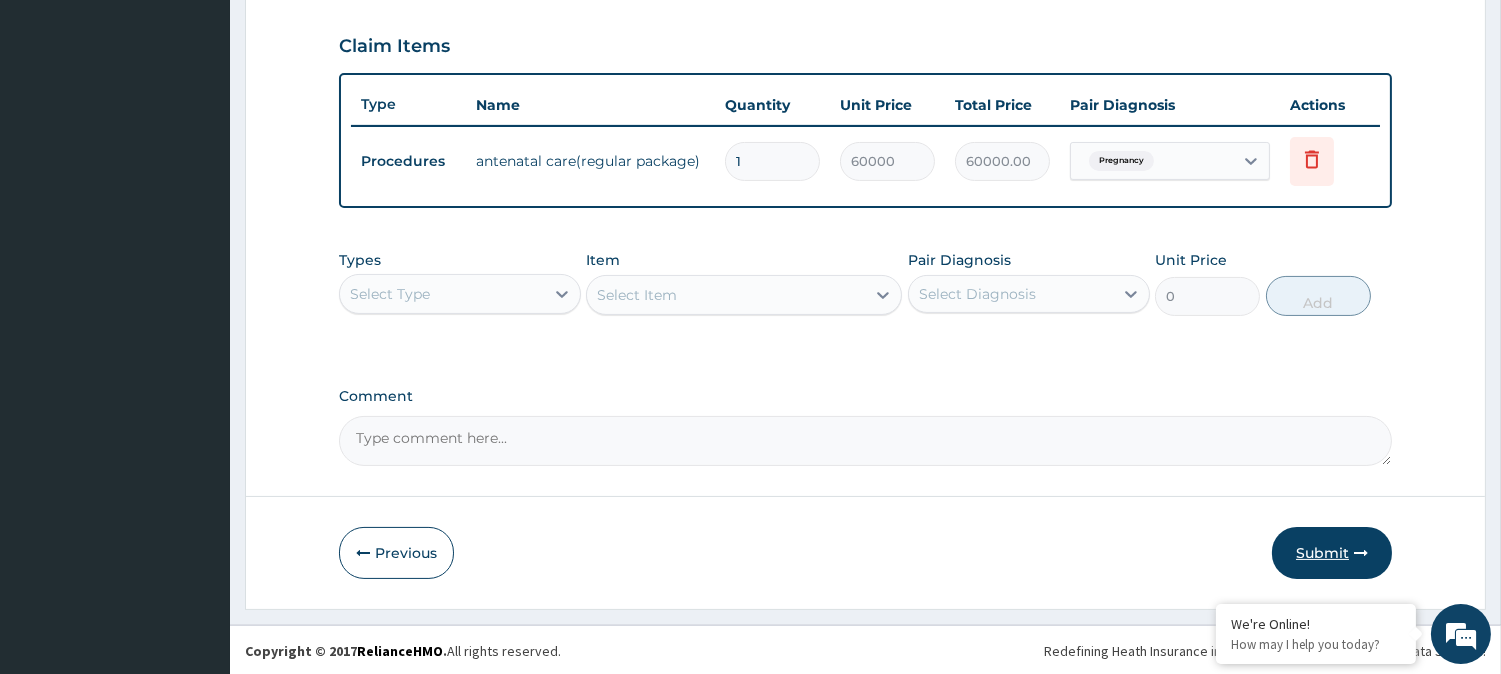 click on "Submit" at bounding box center (1332, 553) 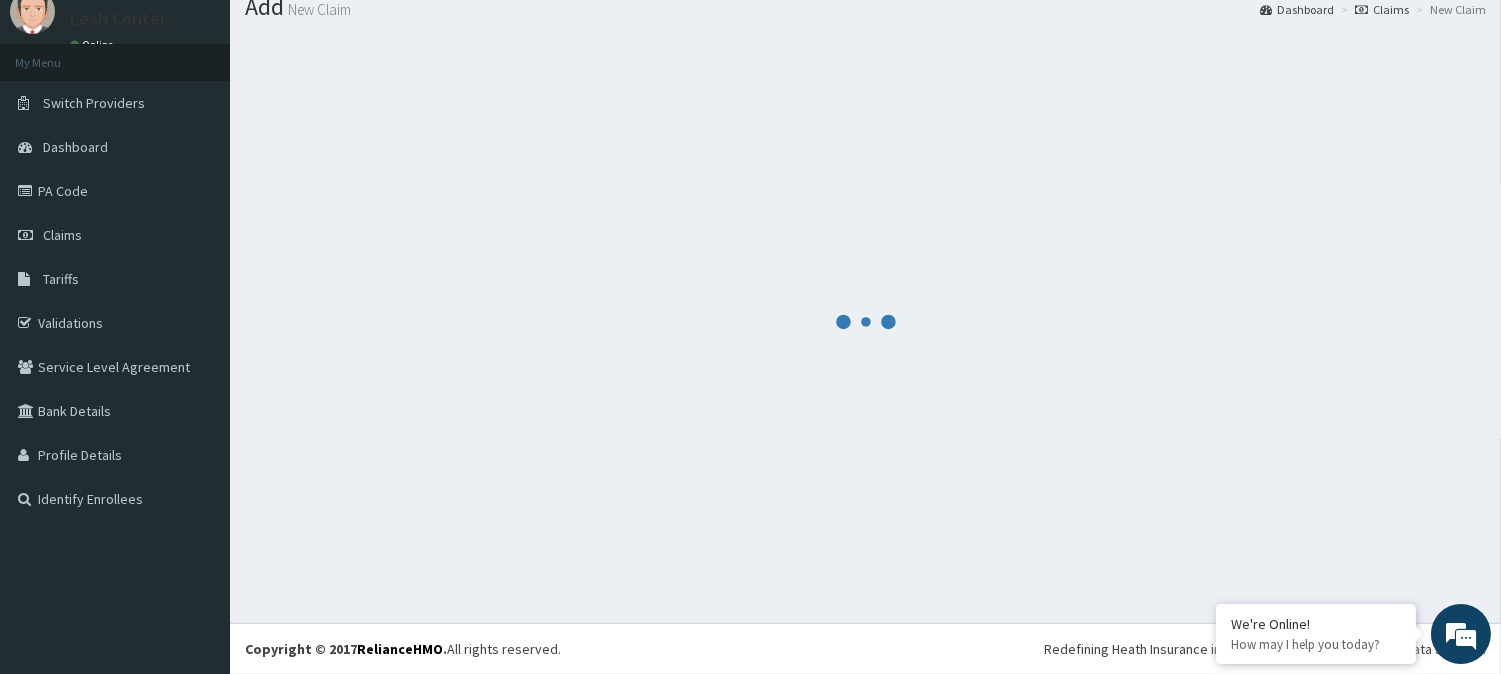 scroll, scrollTop: 71, scrollLeft: 0, axis: vertical 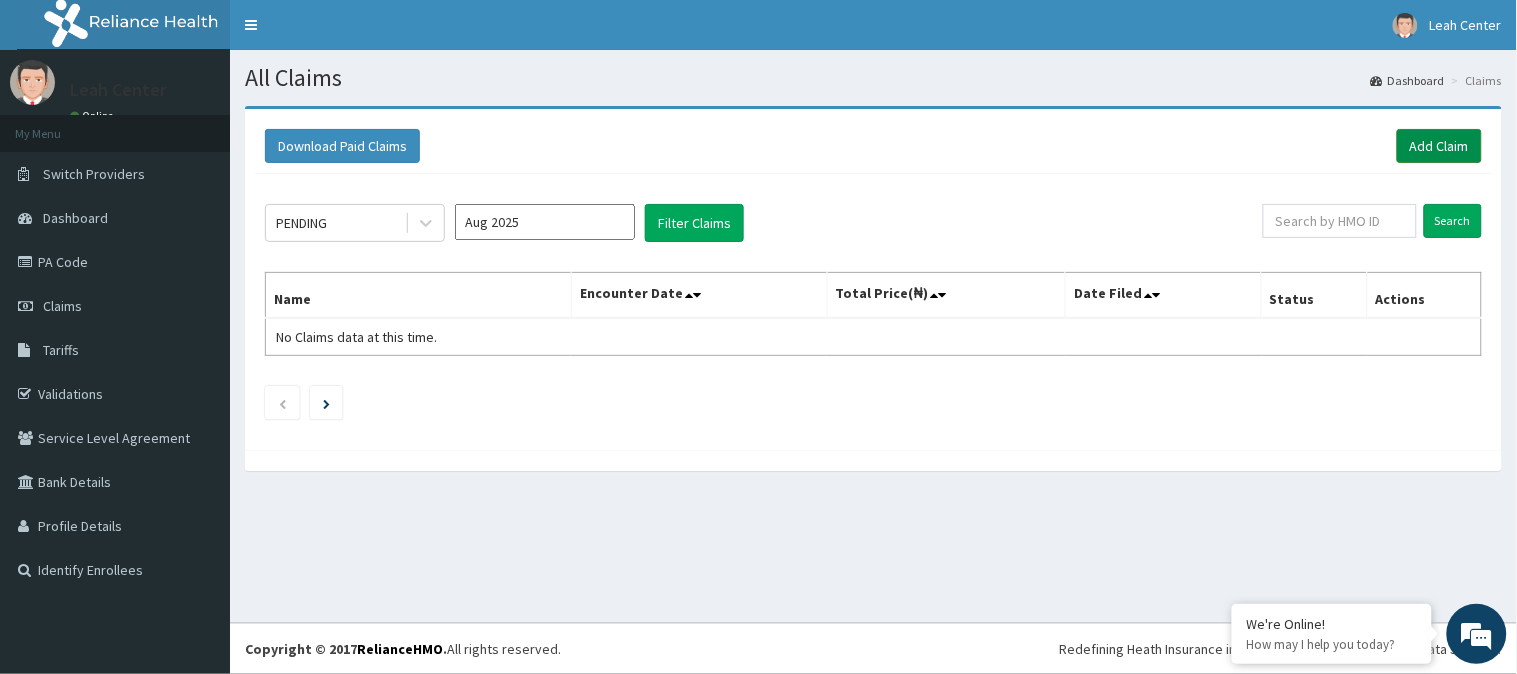 click on "Add Claim" at bounding box center [1439, 146] 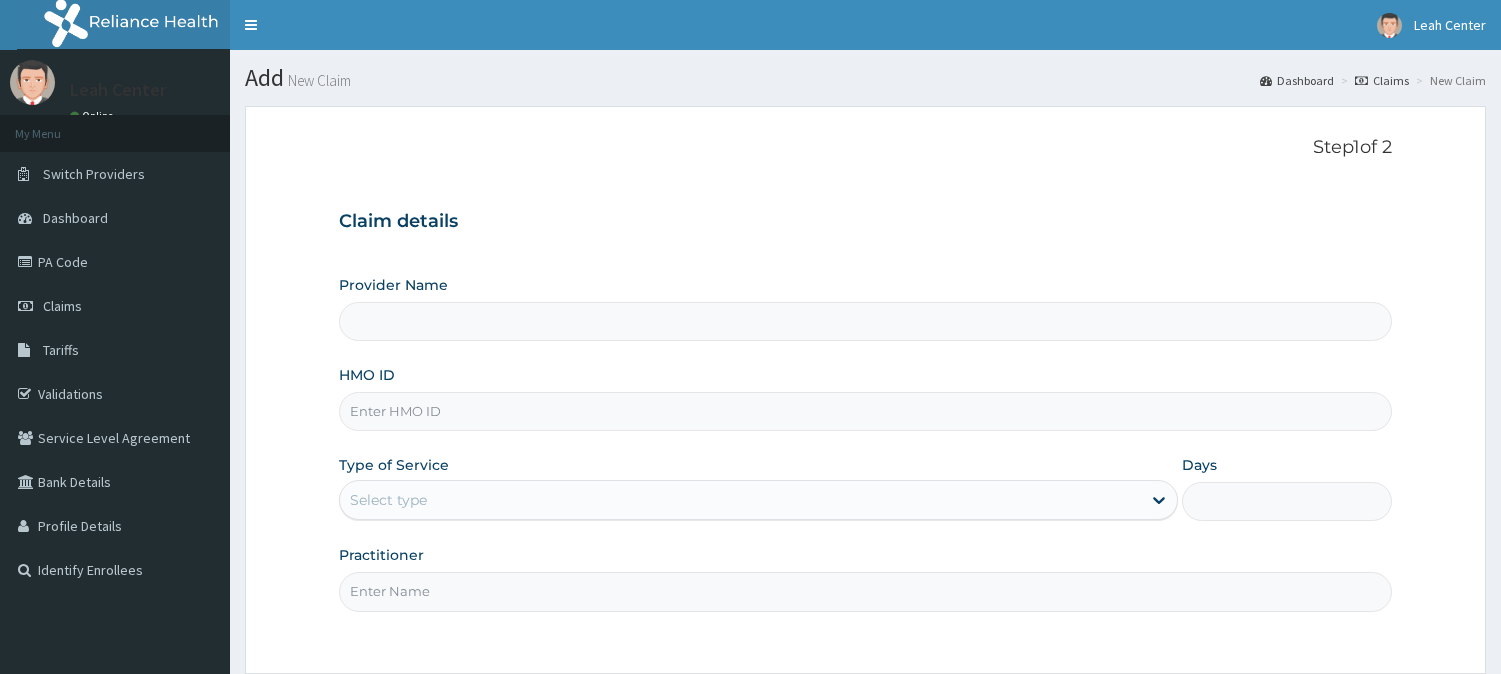 type on "Leah Medical Centre" 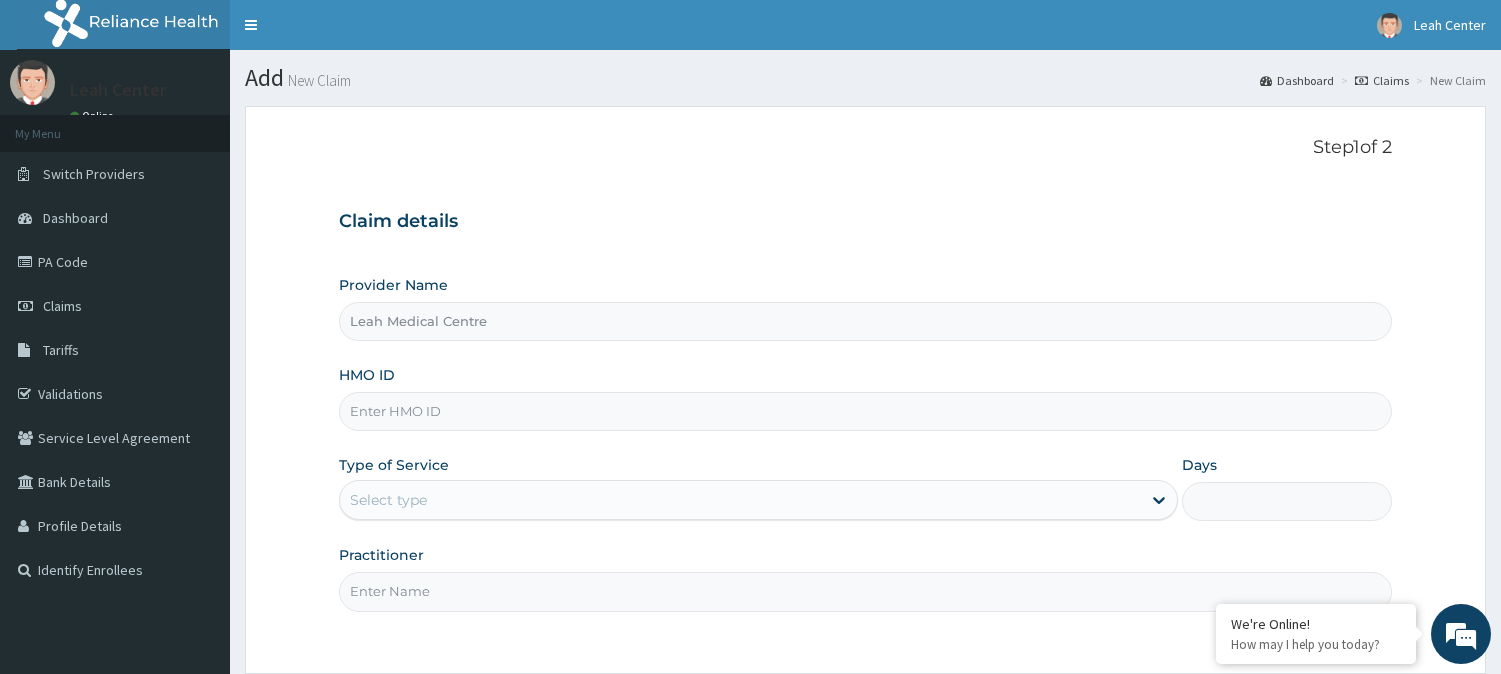 scroll, scrollTop: 0, scrollLeft: 0, axis: both 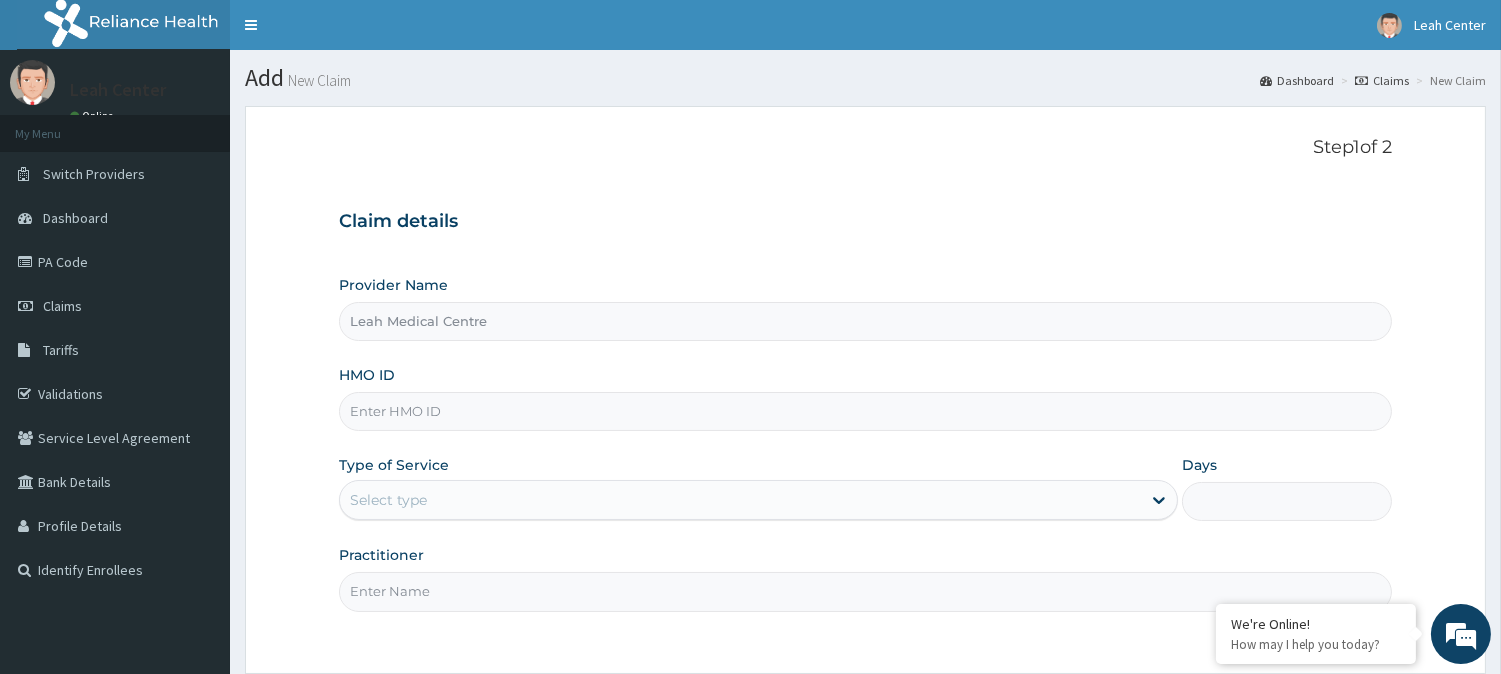 click on "HMO ID" at bounding box center [865, 411] 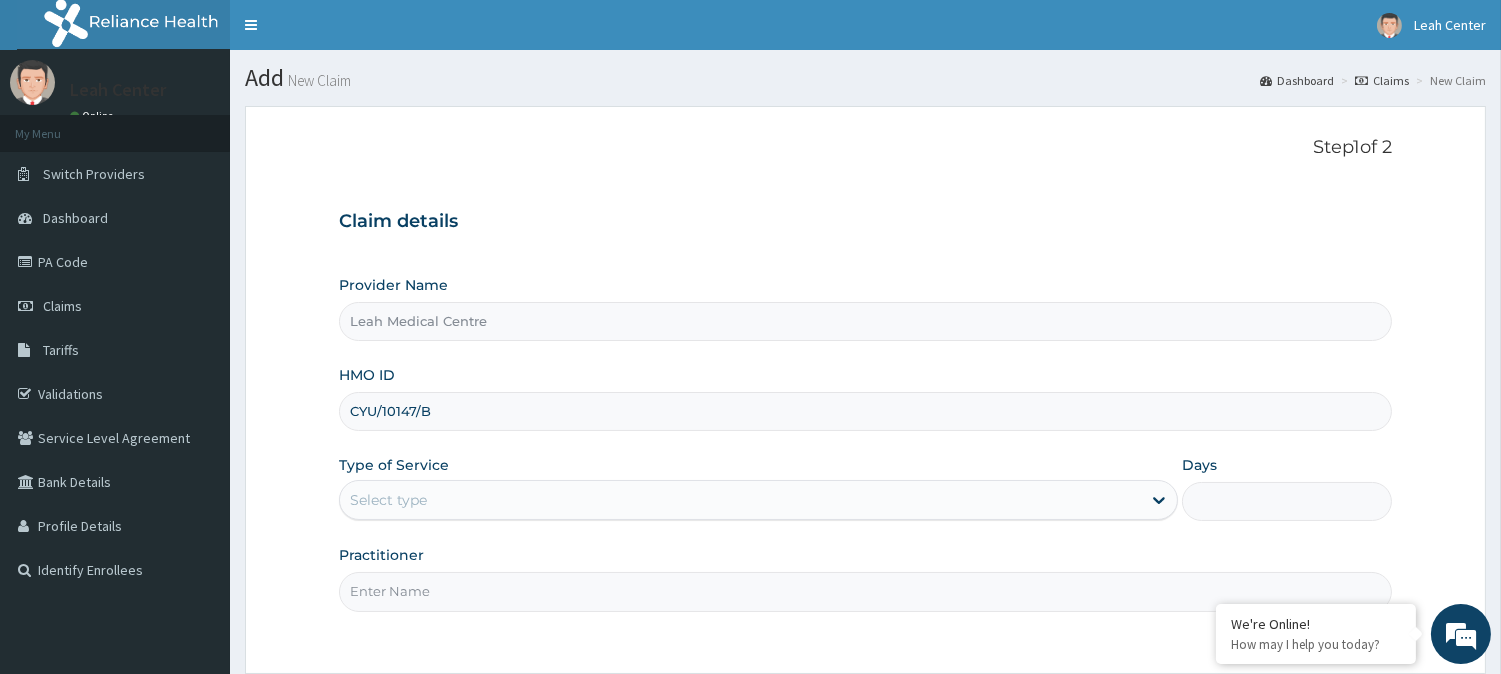 scroll, scrollTop: 178, scrollLeft: 0, axis: vertical 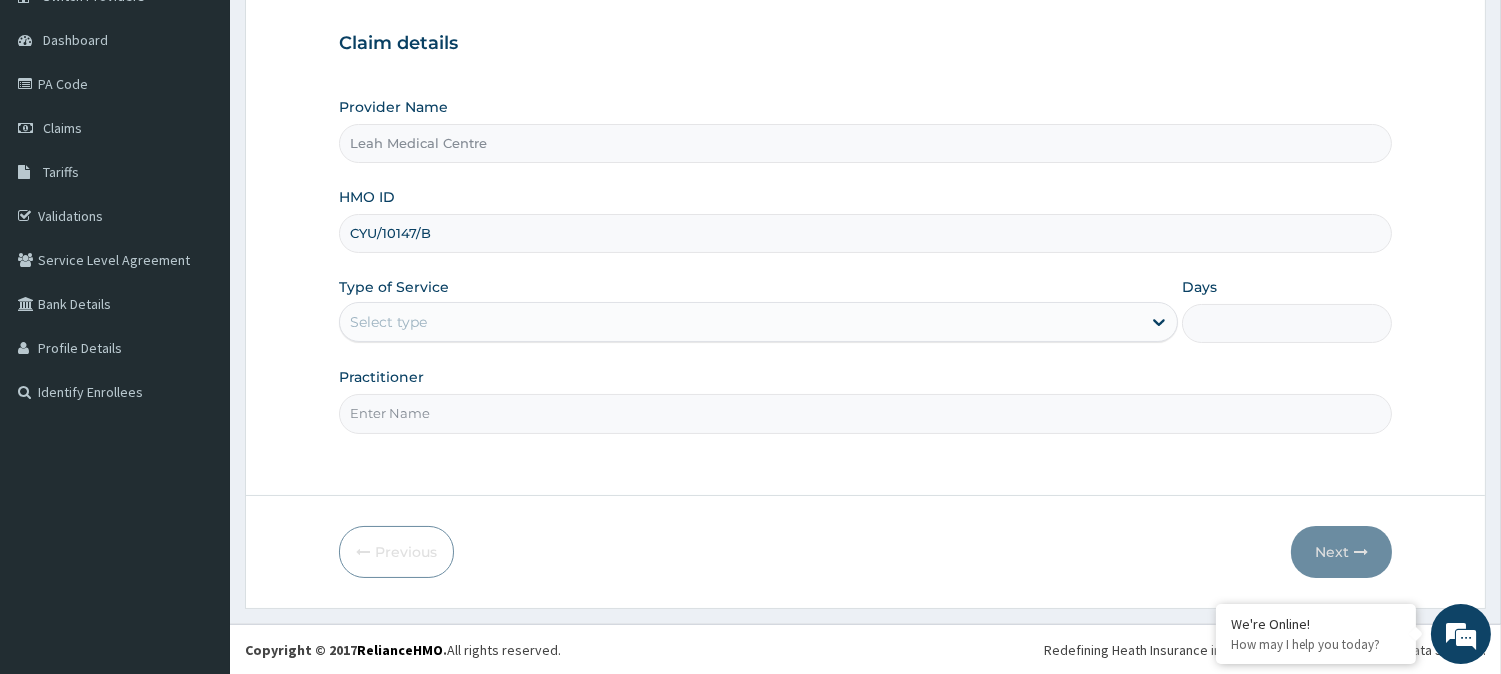 type on "CYU/10147/B" 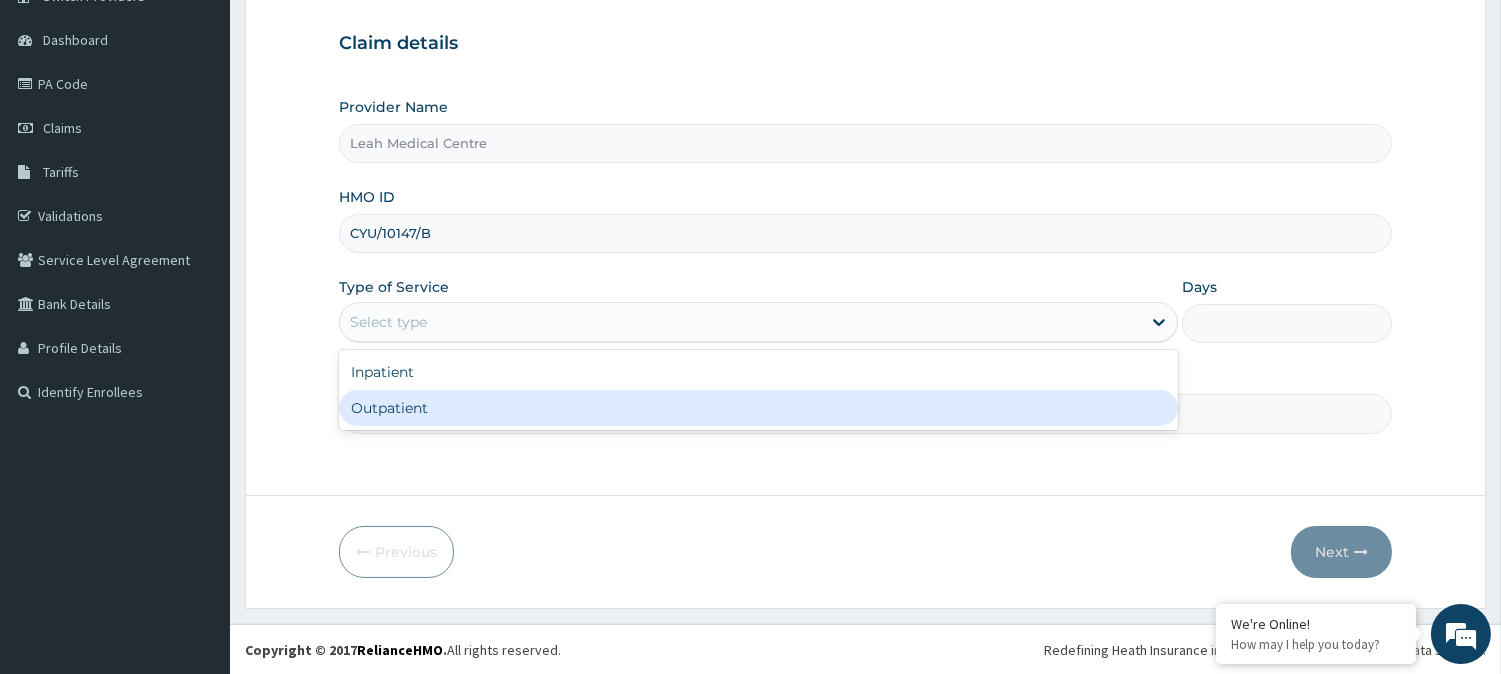click on "Outpatient" at bounding box center [758, 408] 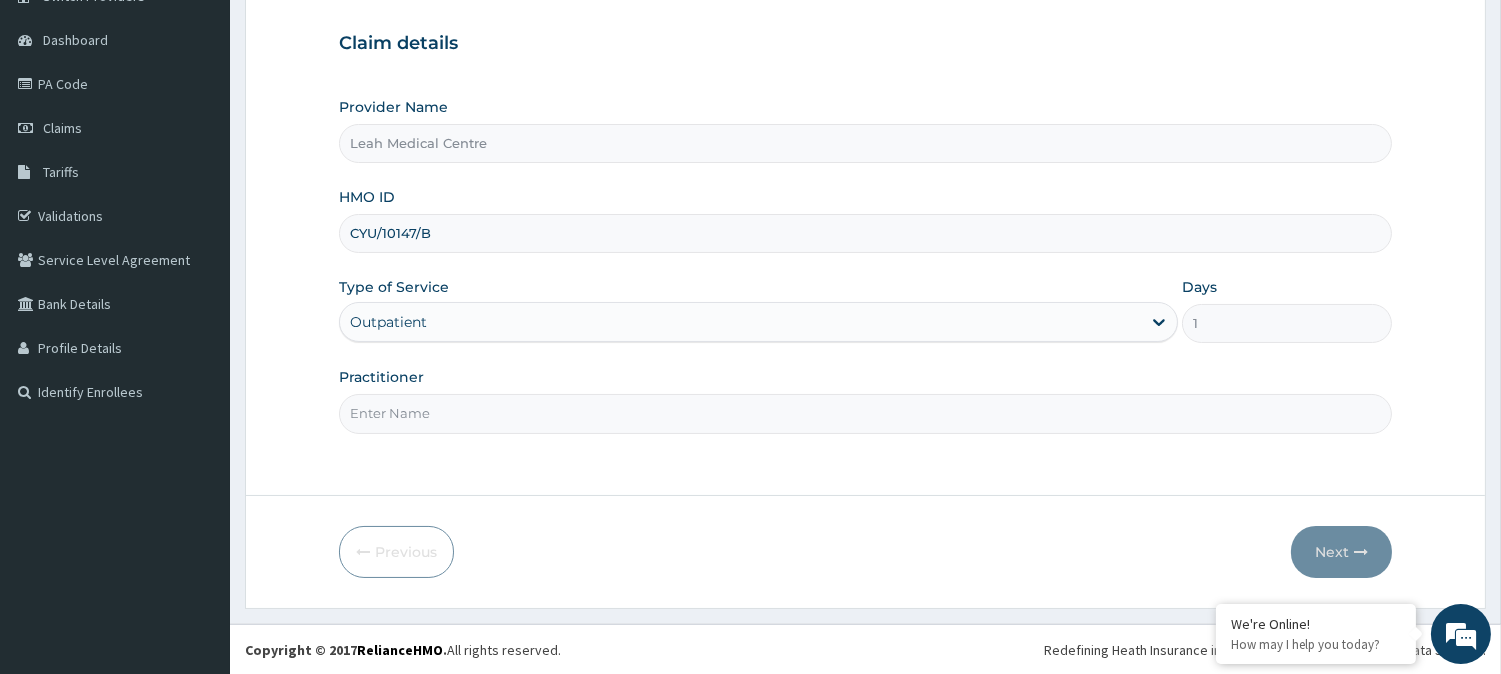 click on "Practitioner" at bounding box center (865, 413) 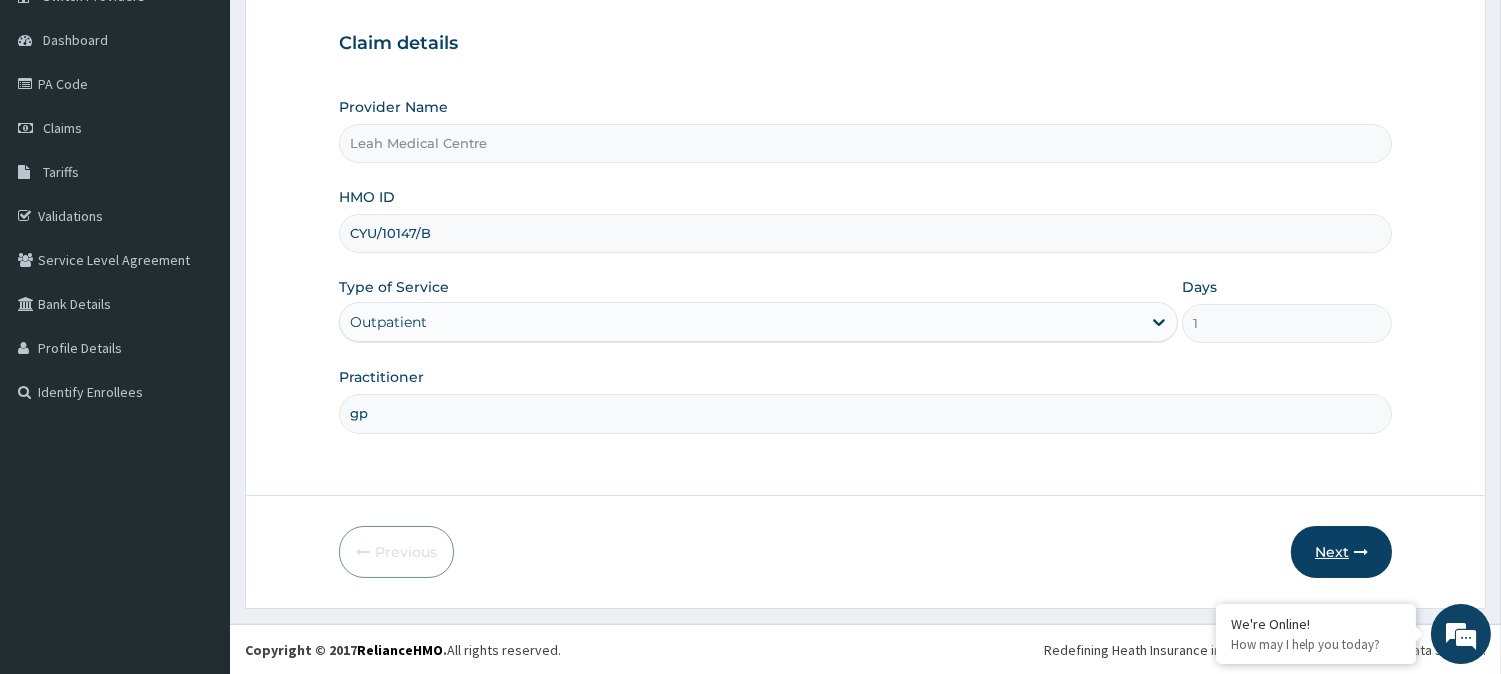 type on "gp" 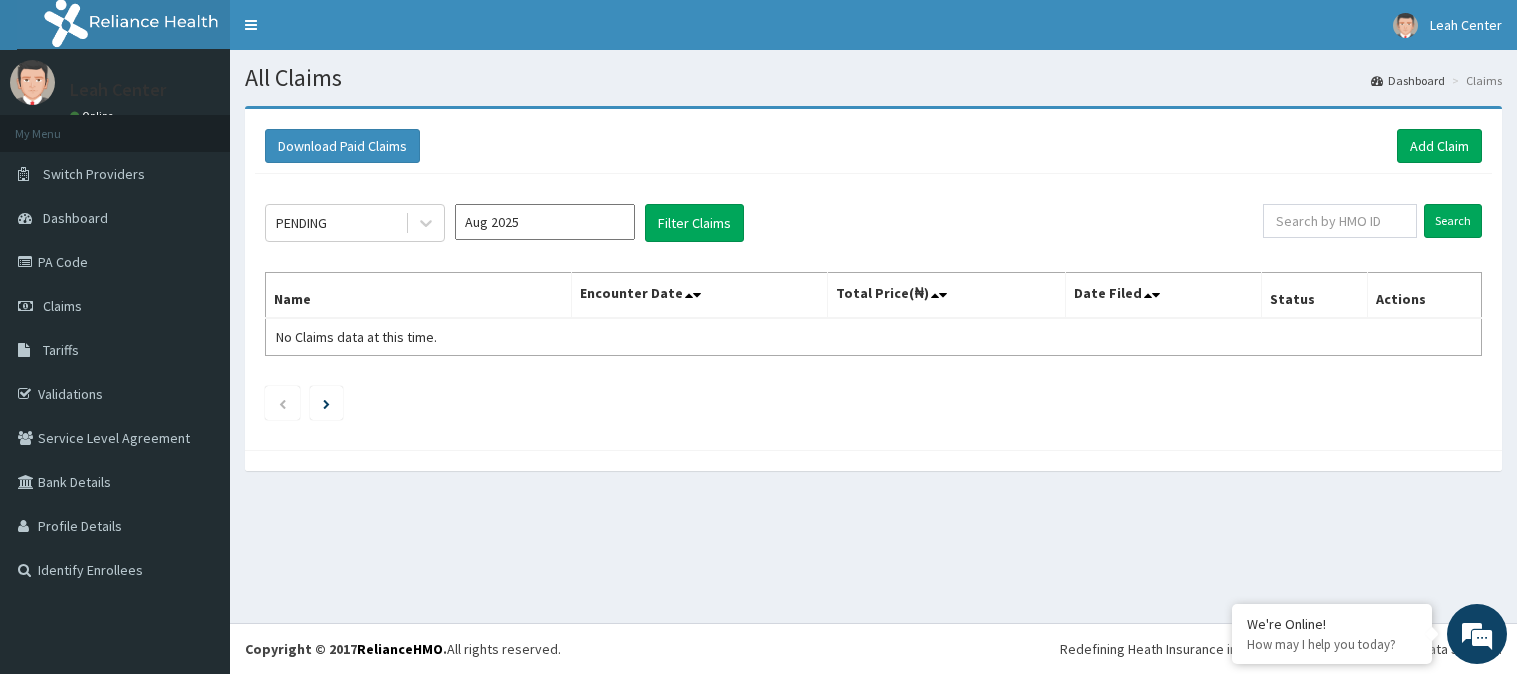 scroll, scrollTop: 0, scrollLeft: 0, axis: both 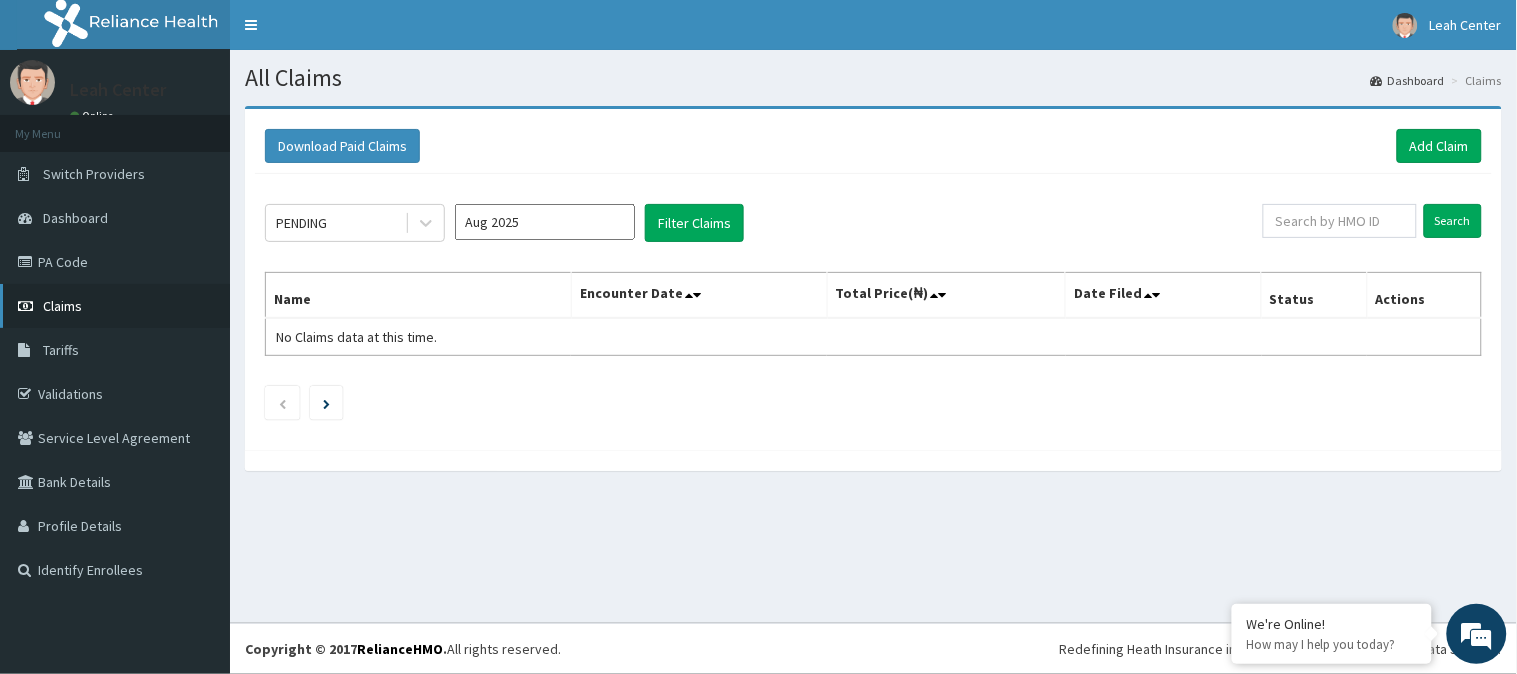 click on "Claims" at bounding box center [62, 306] 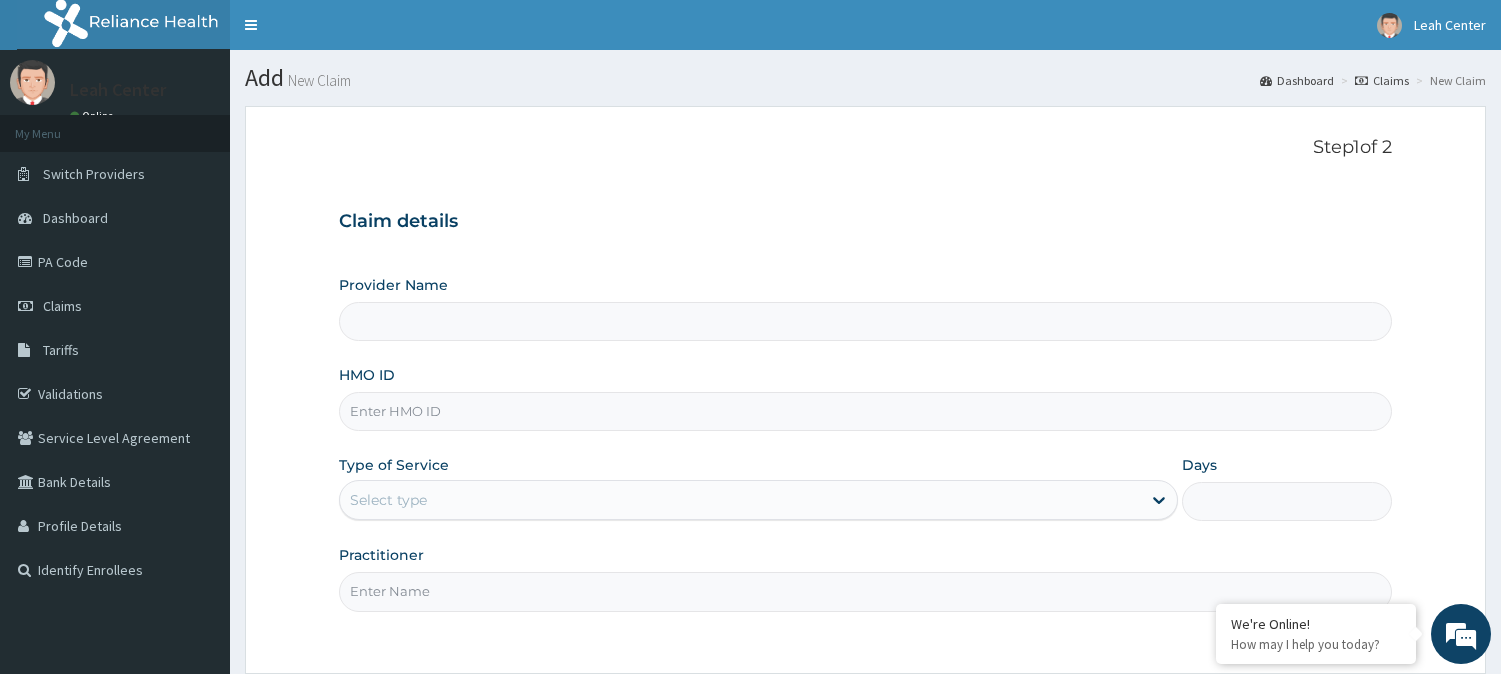 type on "Leah Medical Centre" 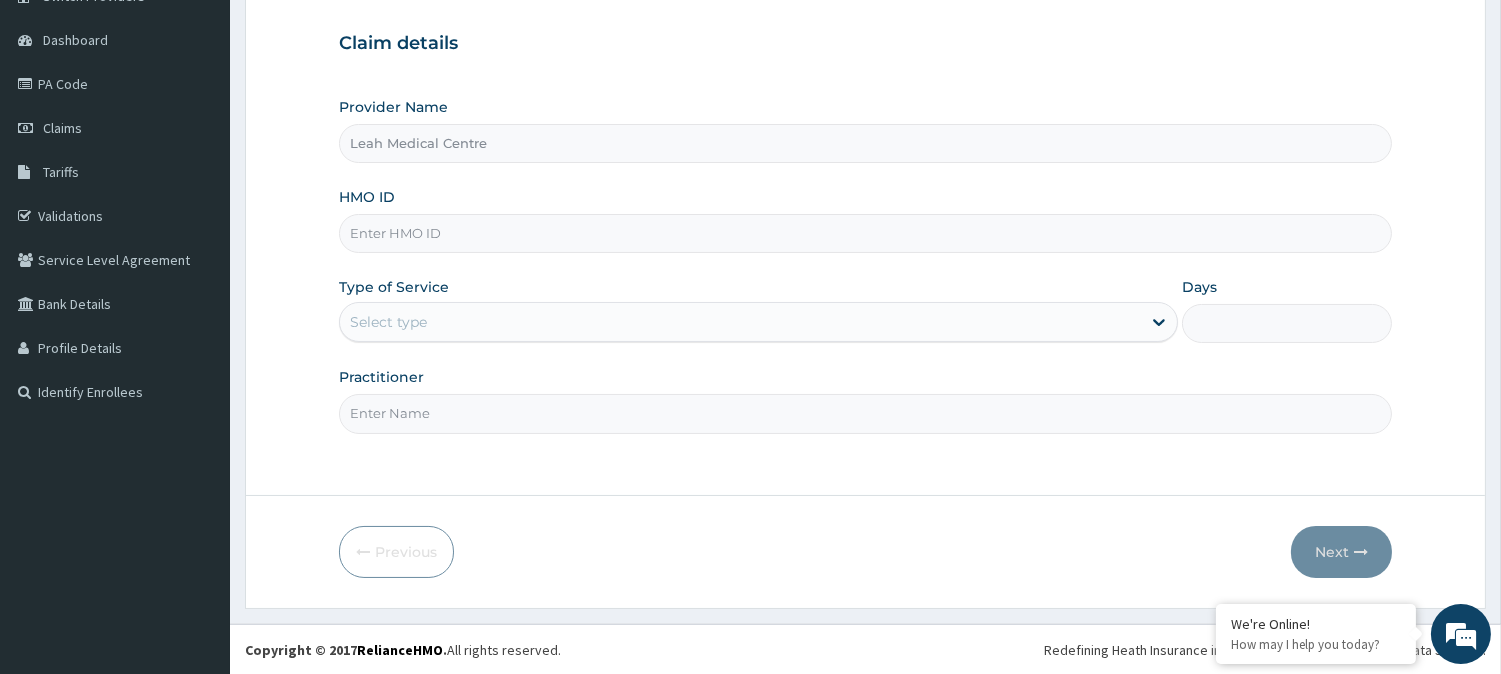 scroll, scrollTop: 178, scrollLeft: 0, axis: vertical 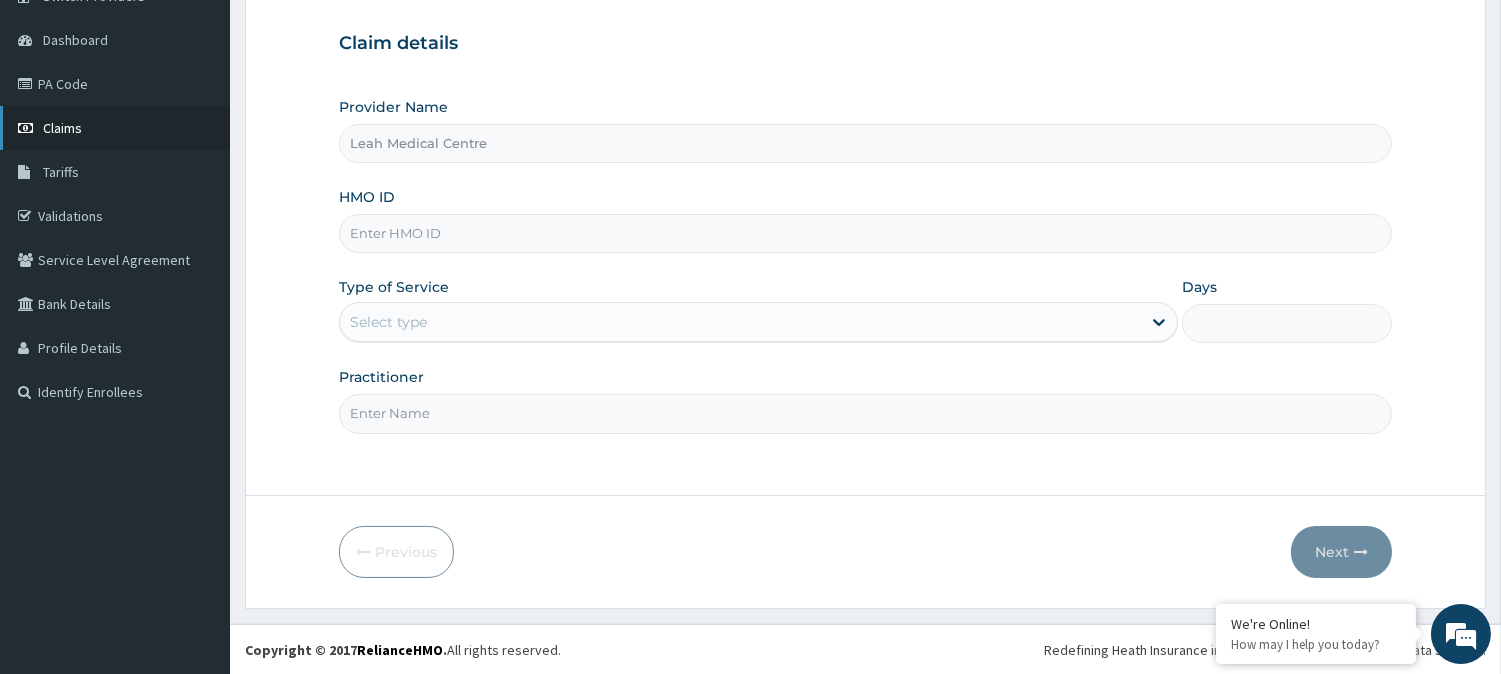 click on "Claims" at bounding box center (115, 128) 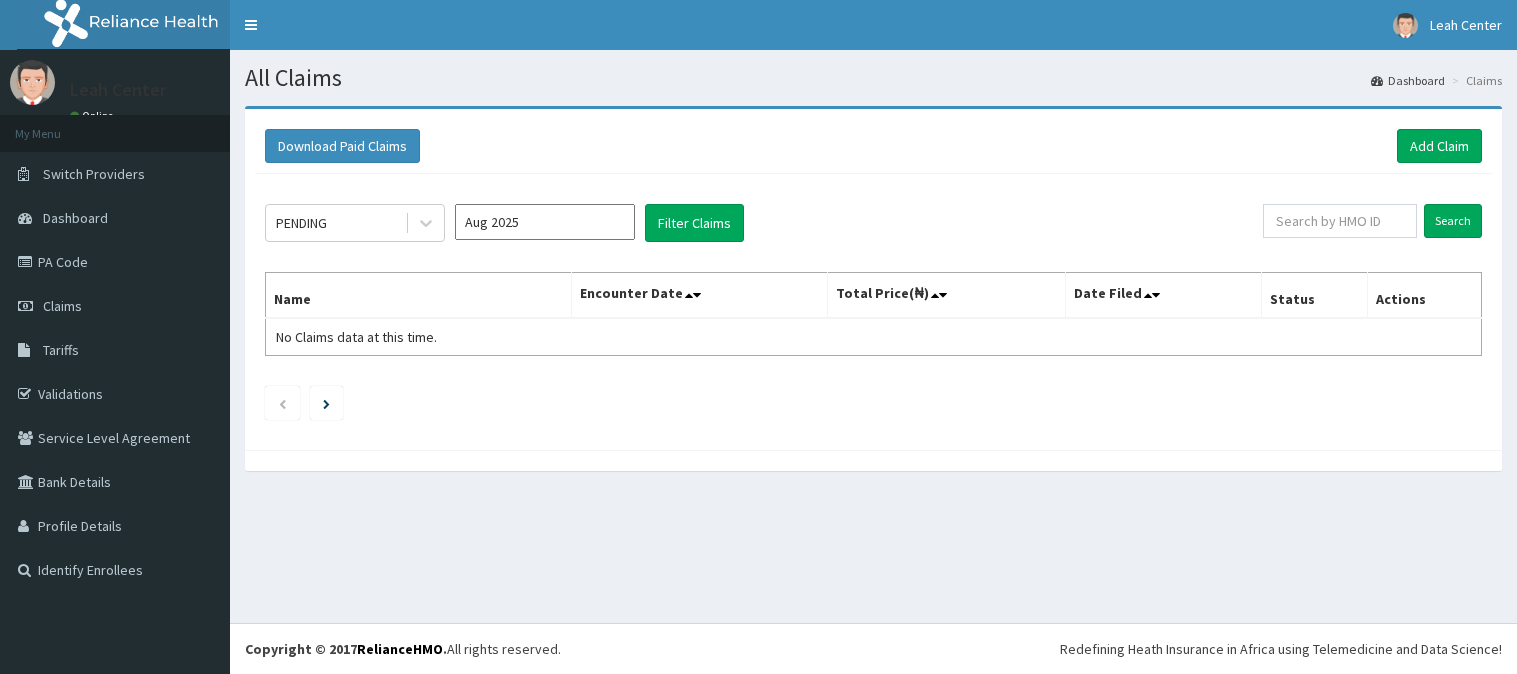 scroll, scrollTop: 0, scrollLeft: 0, axis: both 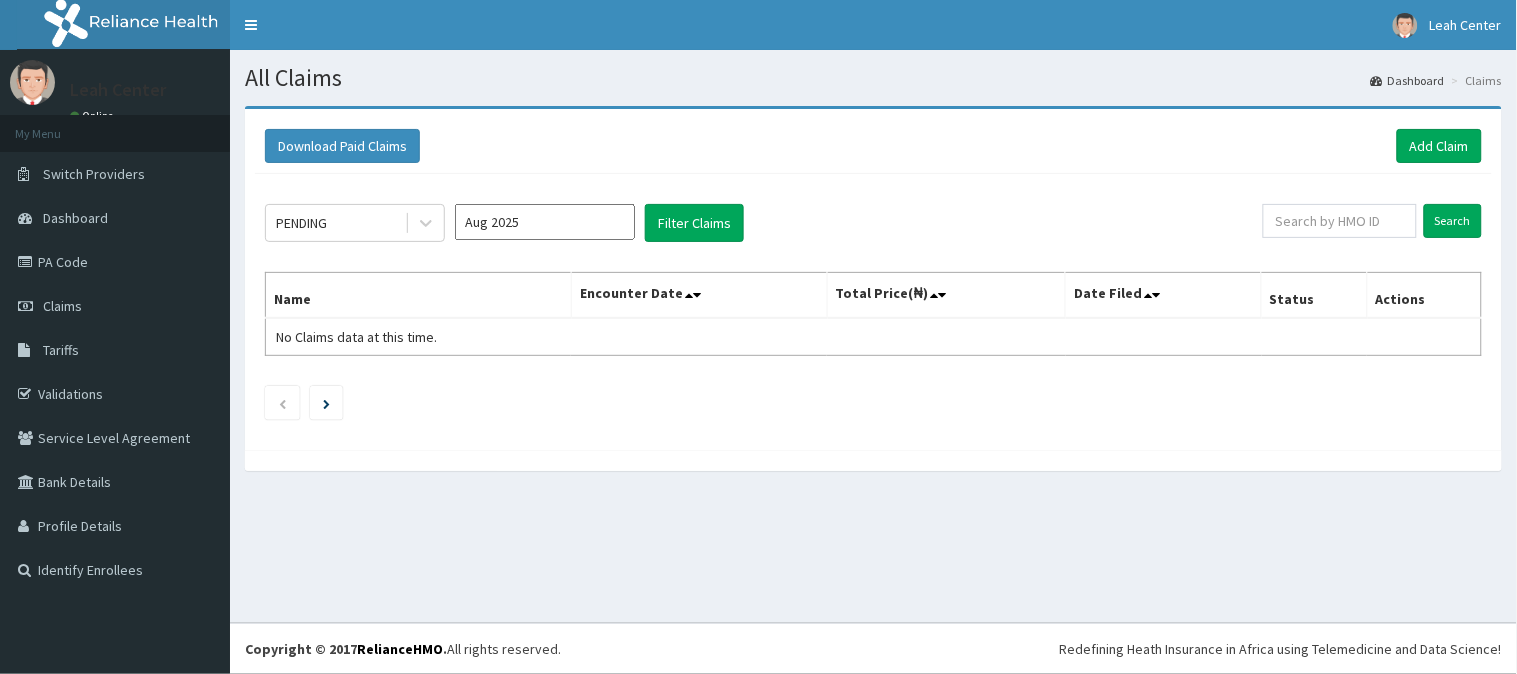 click on "Aug 2025" at bounding box center [545, 222] 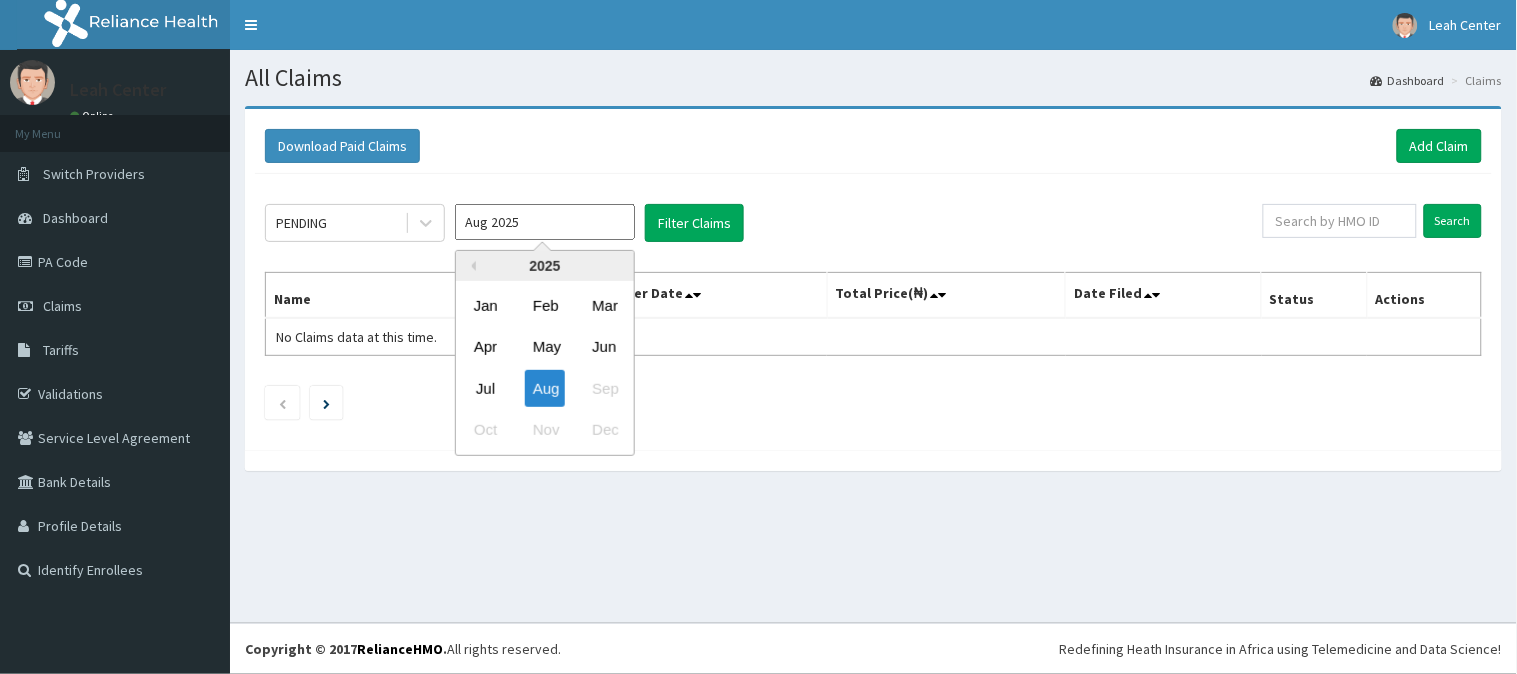 click on "Jul" at bounding box center (486, 388) 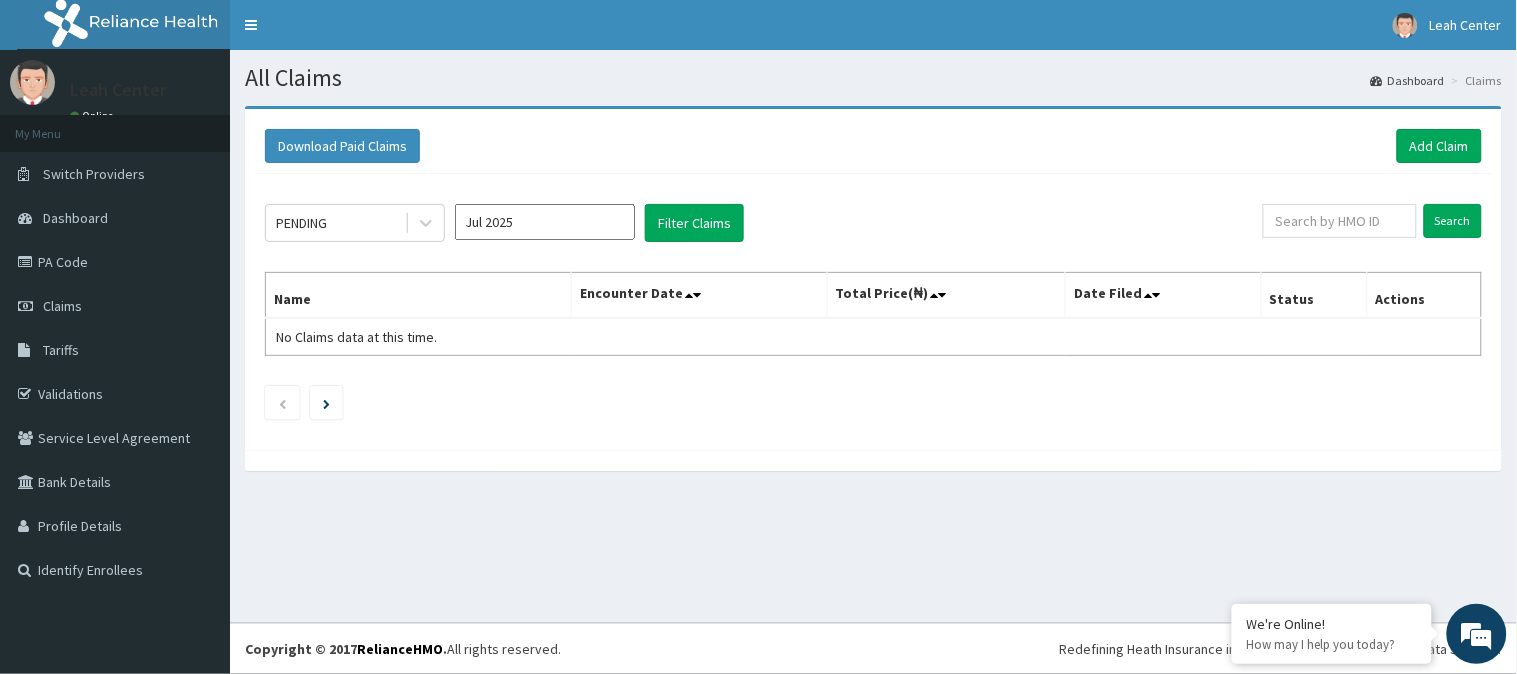 click on "PENDING Jul 2025 Filter Claims Search Name Encounter Date Total Price(₦) Date Filed Status Actions No Claims data at this time." 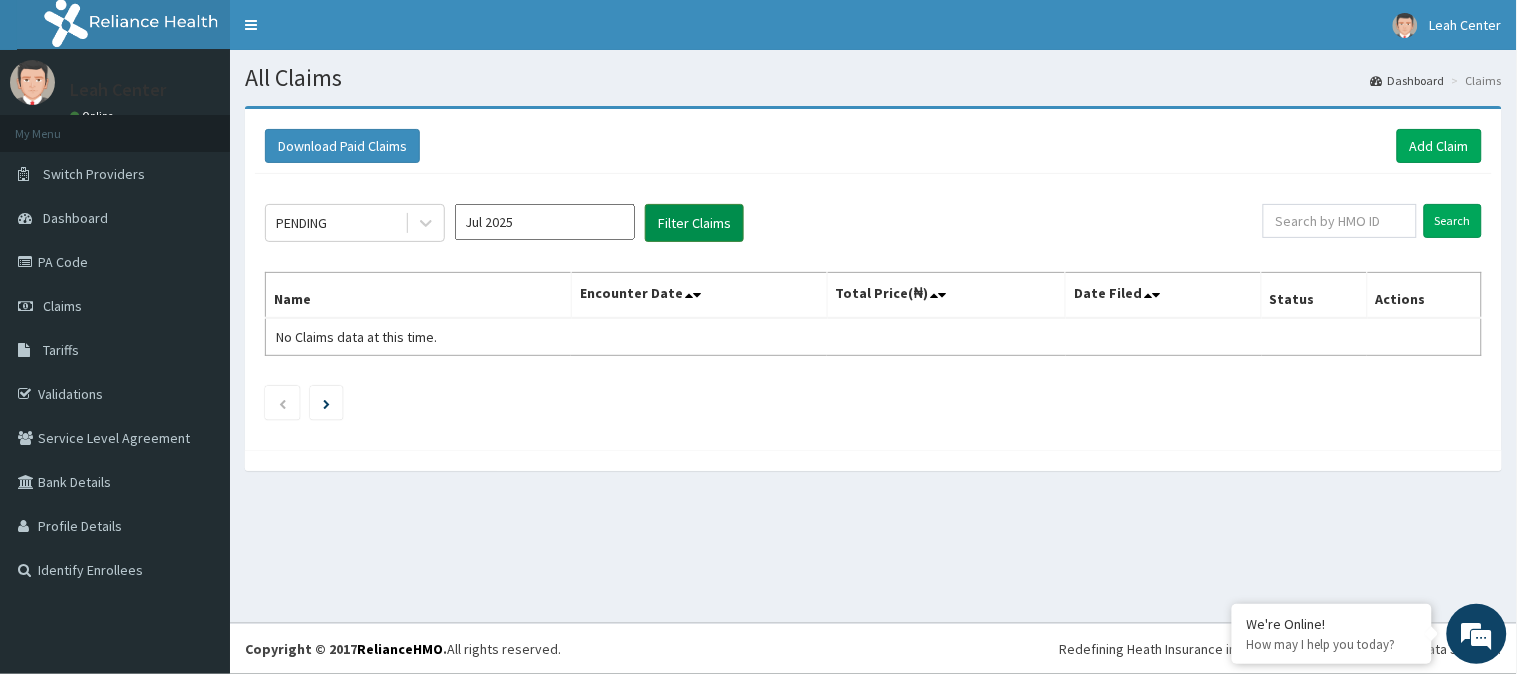 click on "Filter Claims" at bounding box center (694, 223) 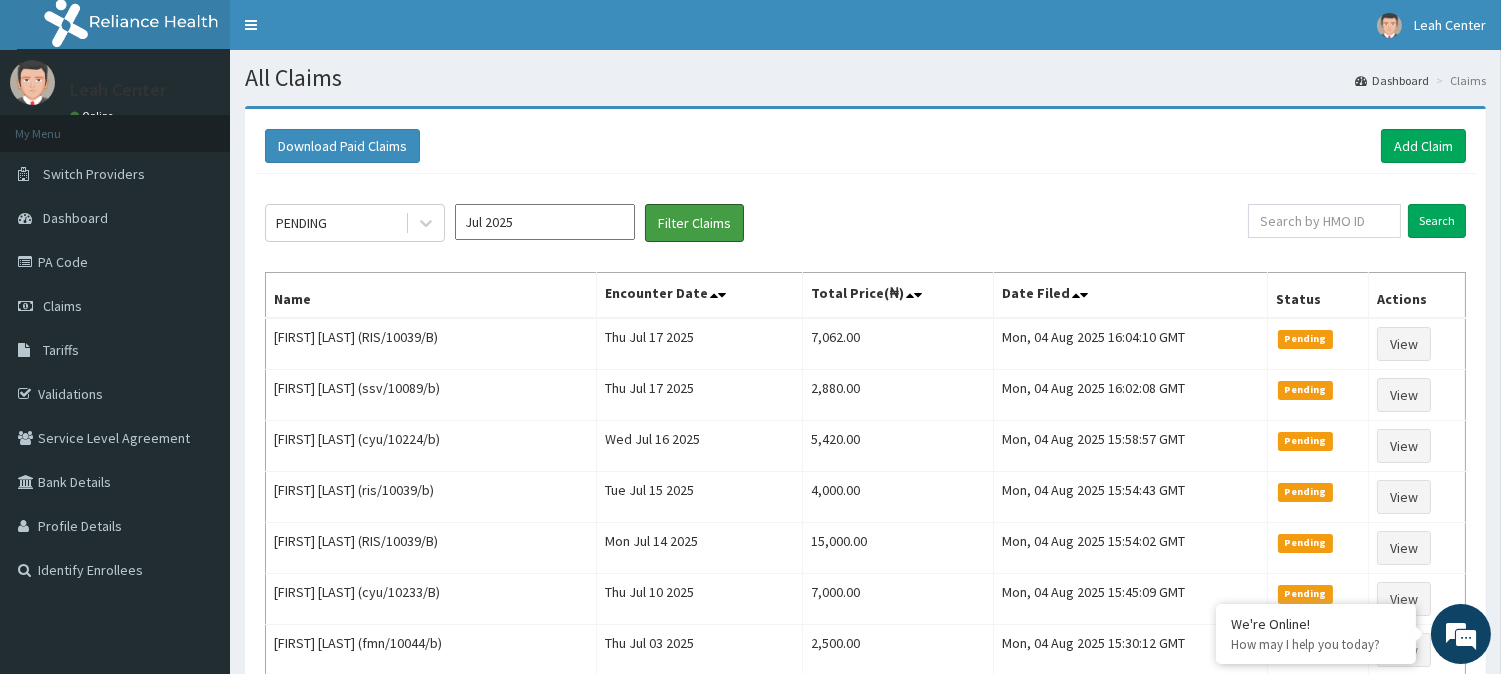 scroll, scrollTop: 0, scrollLeft: 0, axis: both 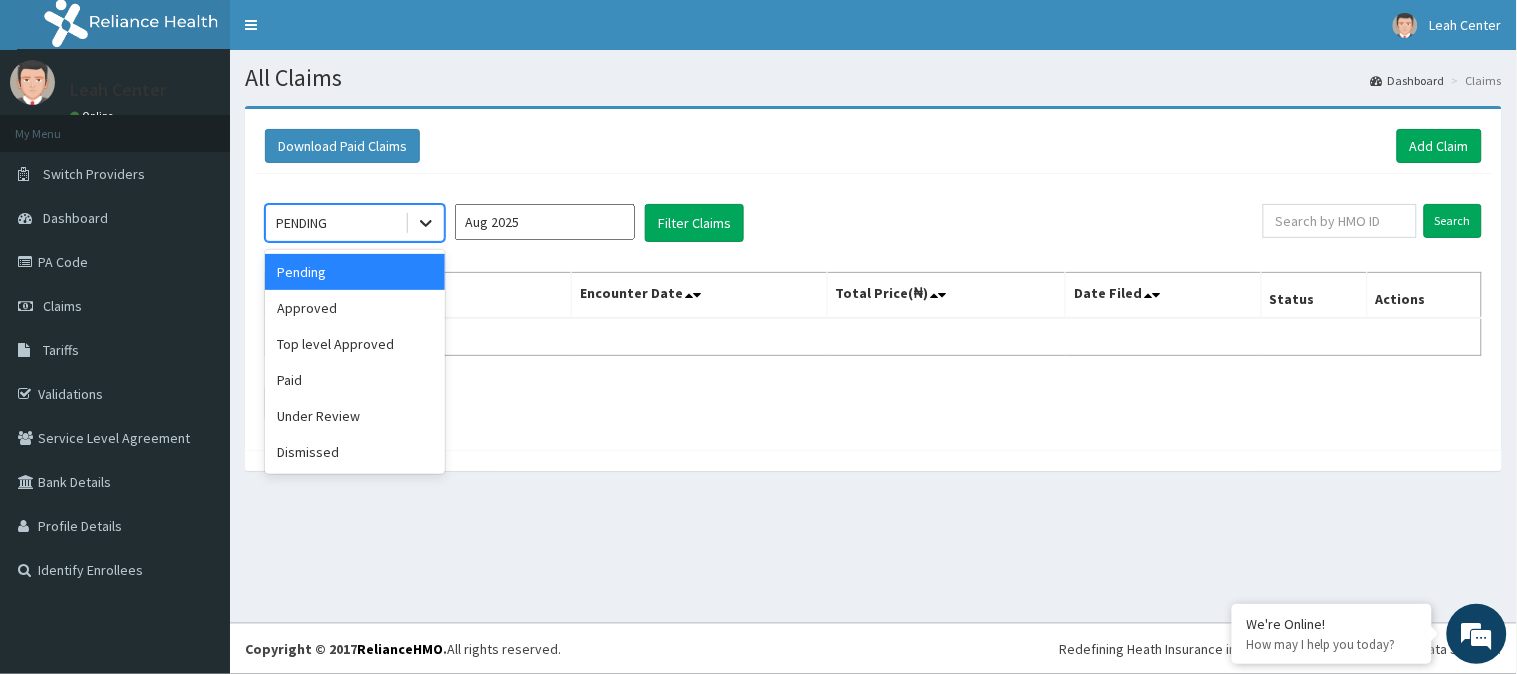 click at bounding box center (426, 223) 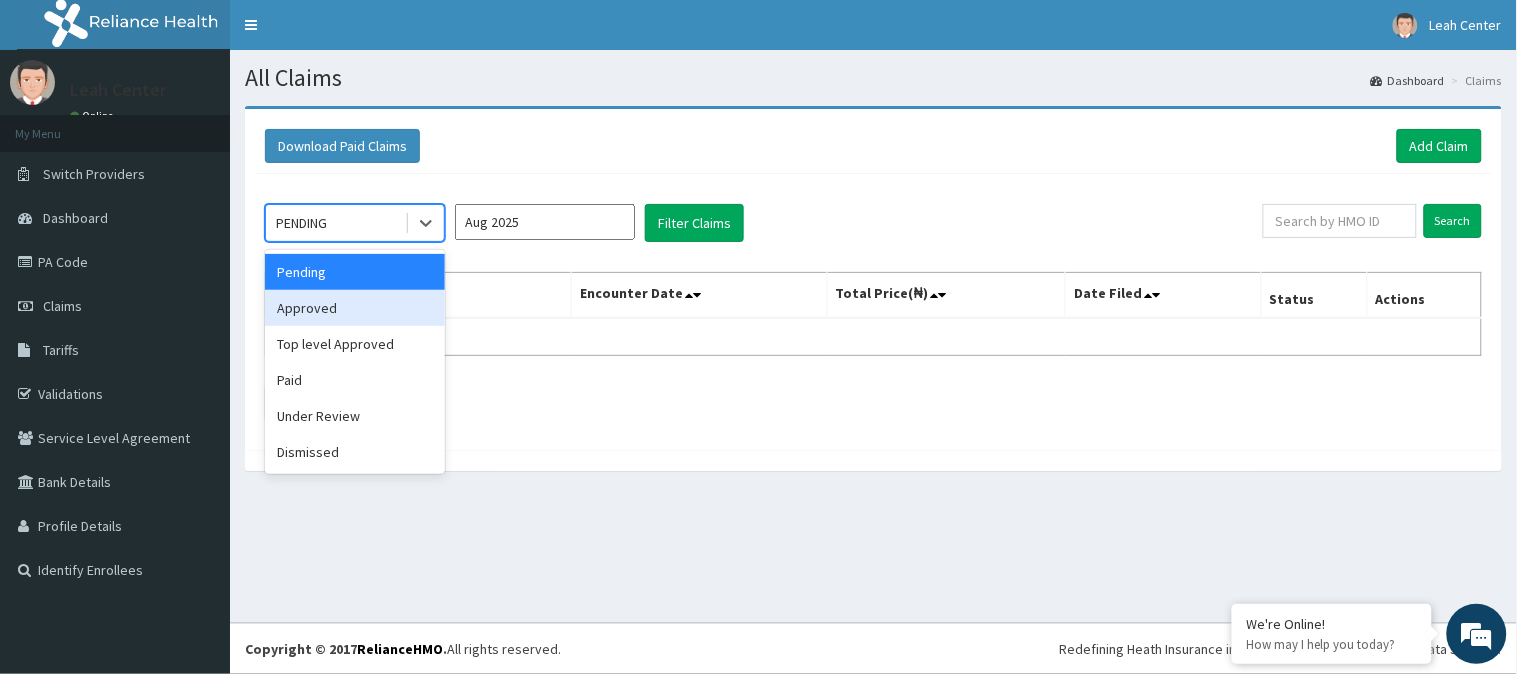 click on "Approved" at bounding box center [355, 308] 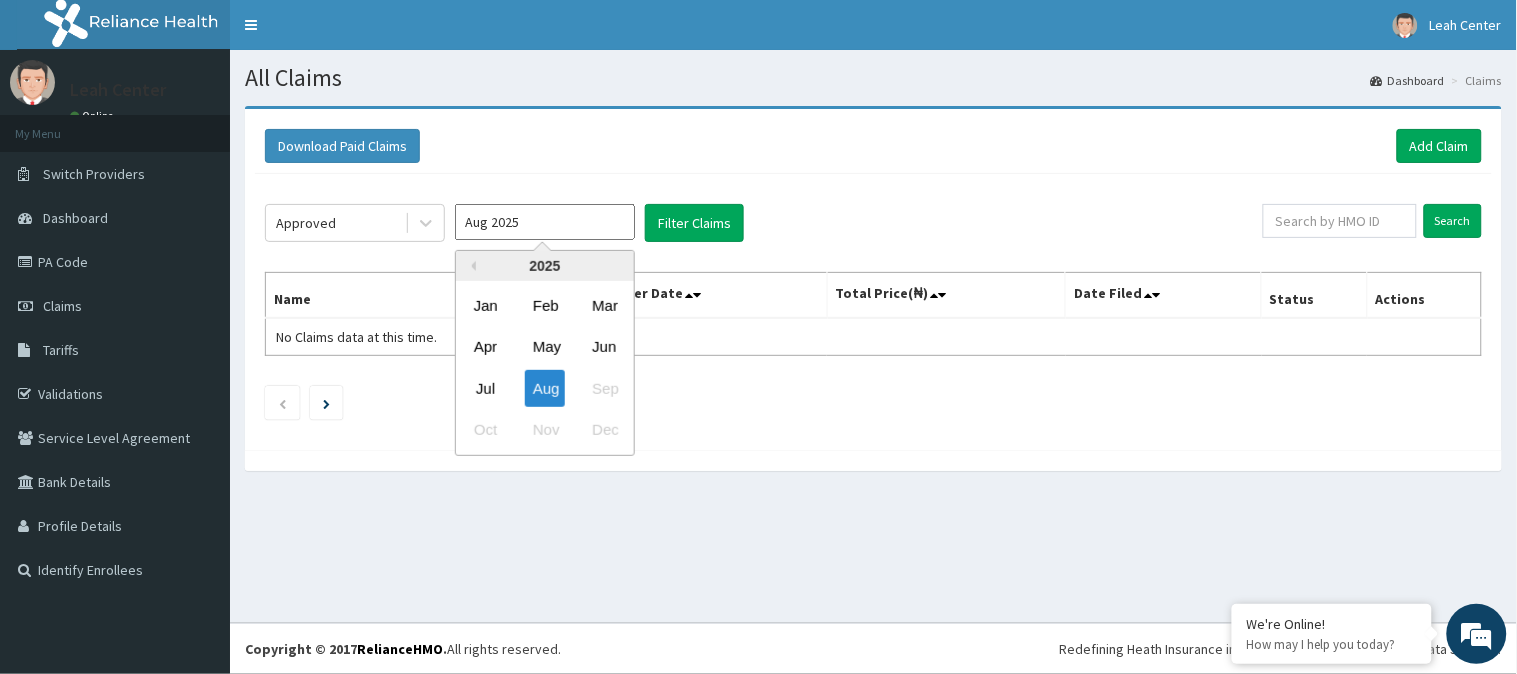 click on "Aug 2025" at bounding box center (545, 222) 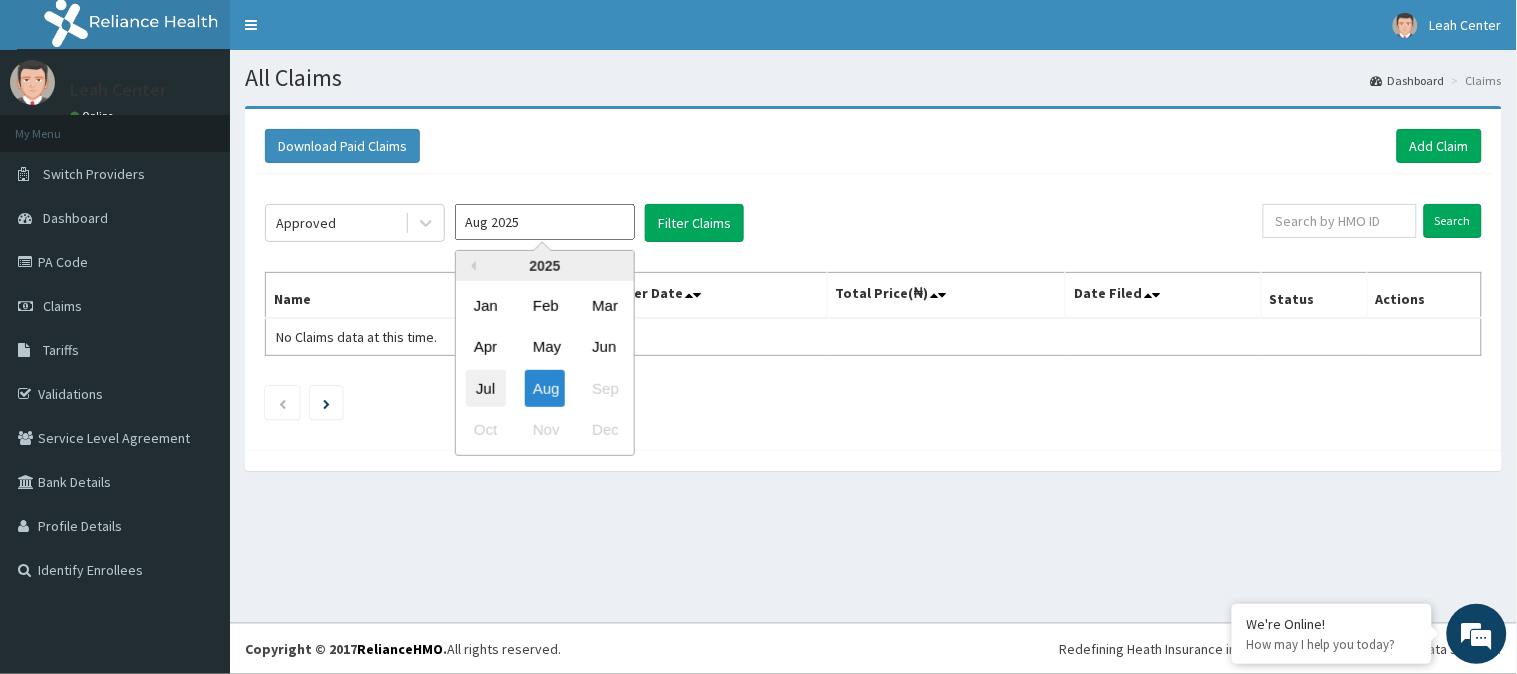 click on "Jul" at bounding box center (486, 388) 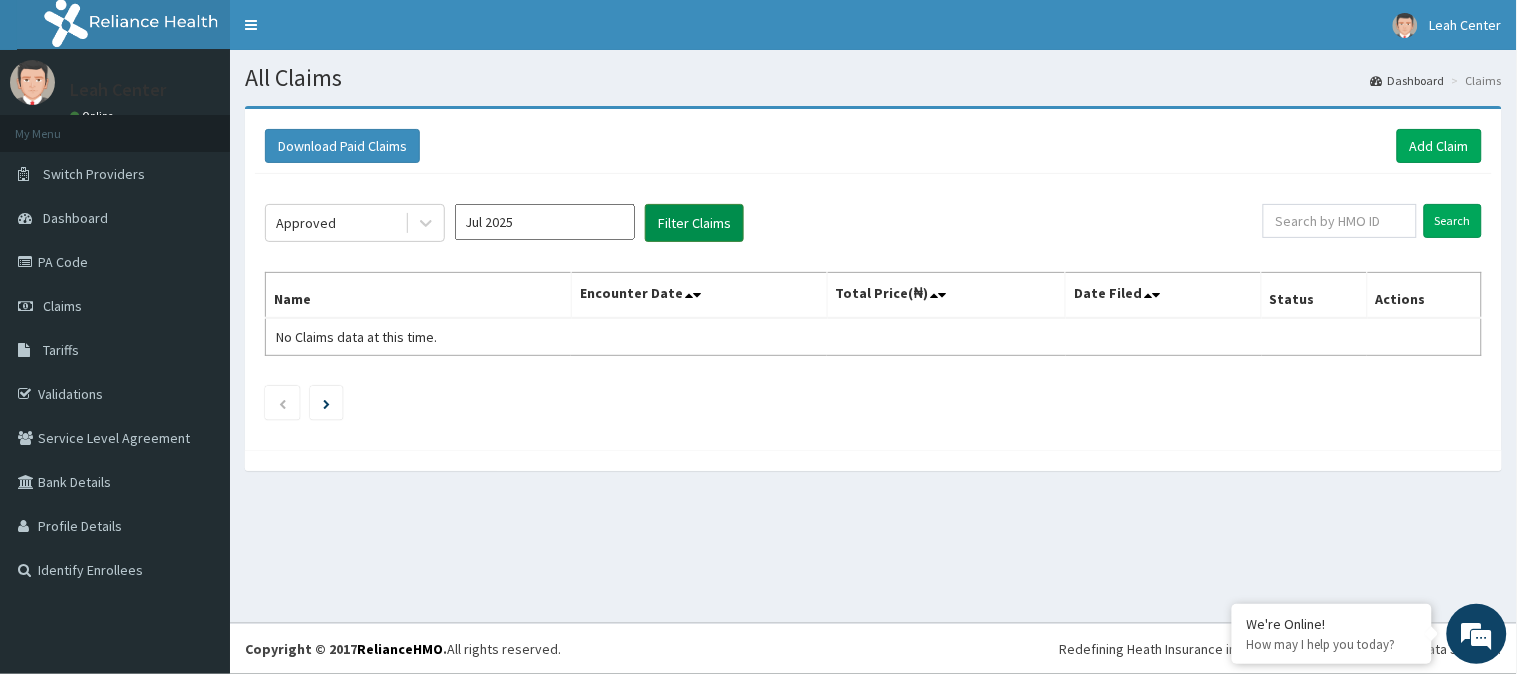 click on "Filter Claims" at bounding box center [694, 223] 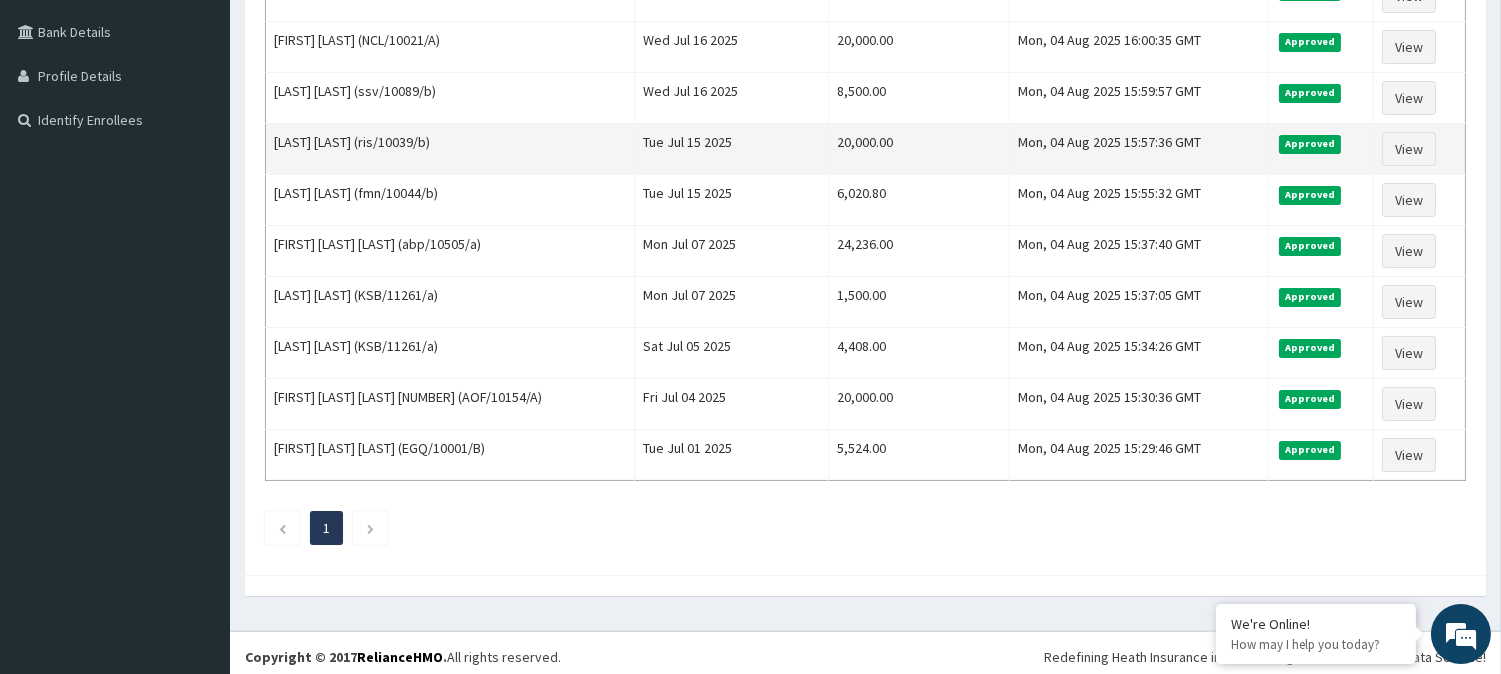 scroll, scrollTop: 460, scrollLeft: 0, axis: vertical 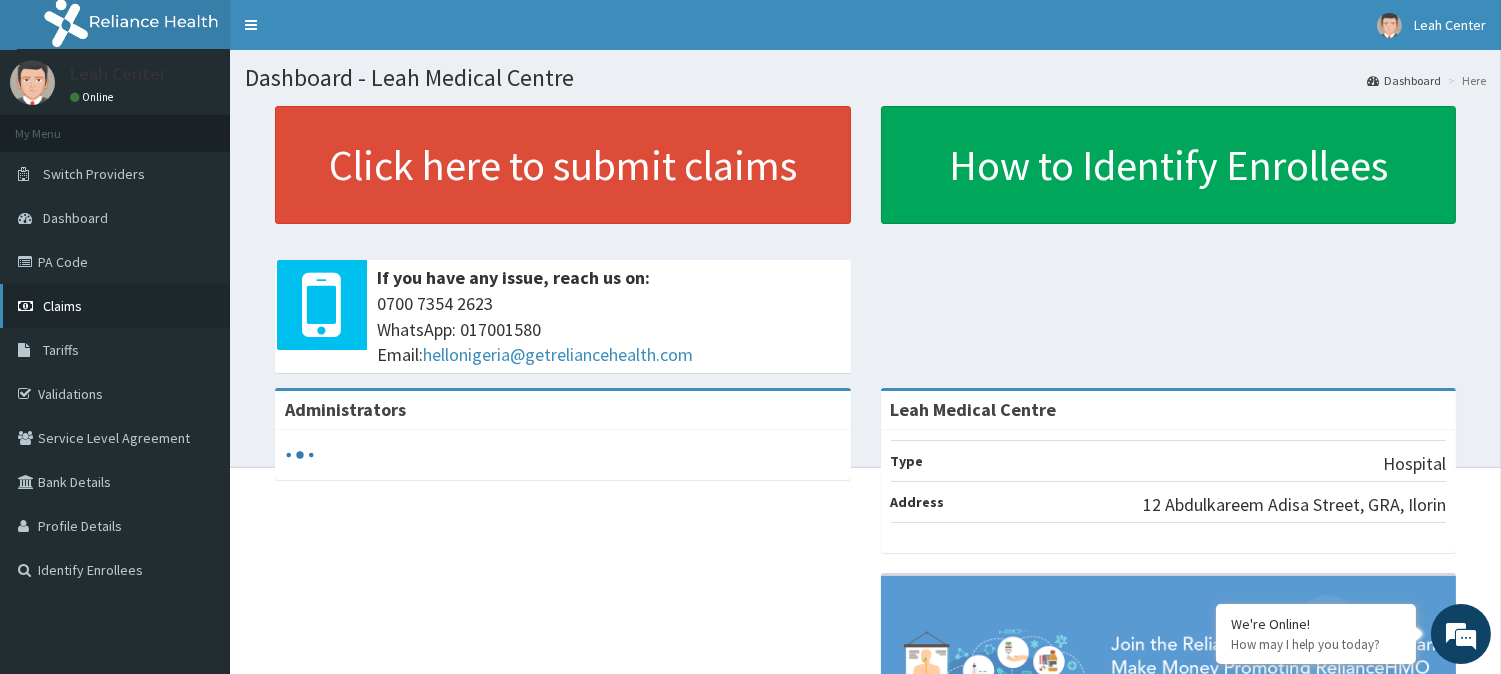 click on "Claims" at bounding box center (115, 306) 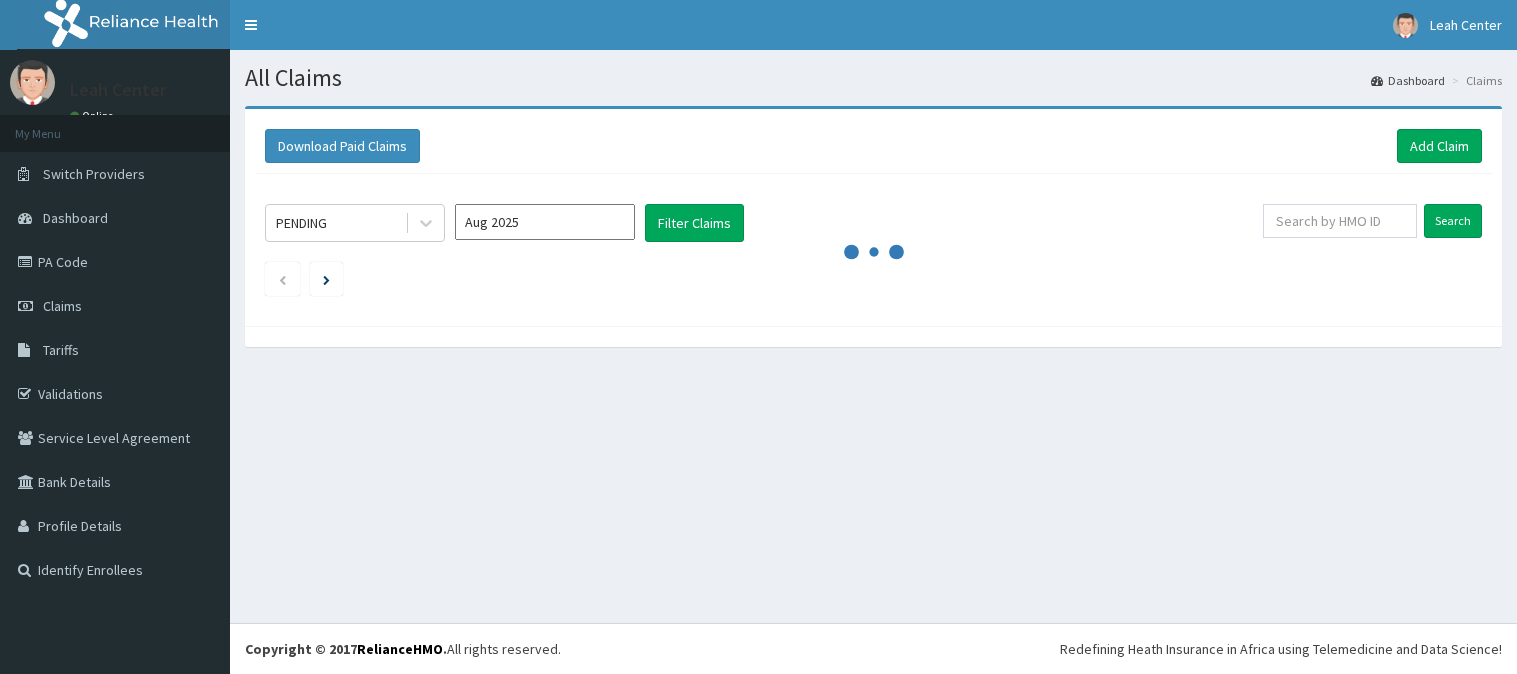 scroll, scrollTop: 0, scrollLeft: 0, axis: both 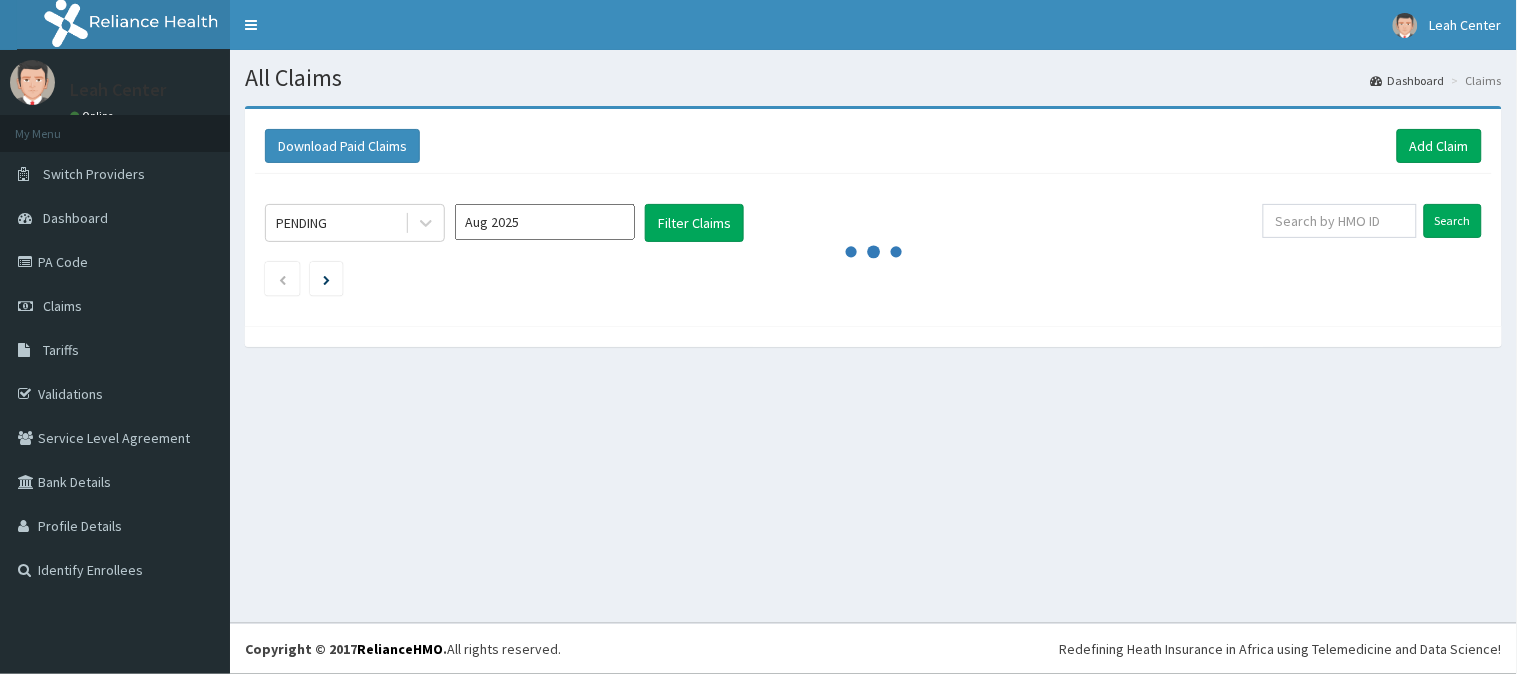 drag, startPoint x: 0, startPoint y: 0, endPoint x: 1485, endPoint y: 141, distance: 1491.679 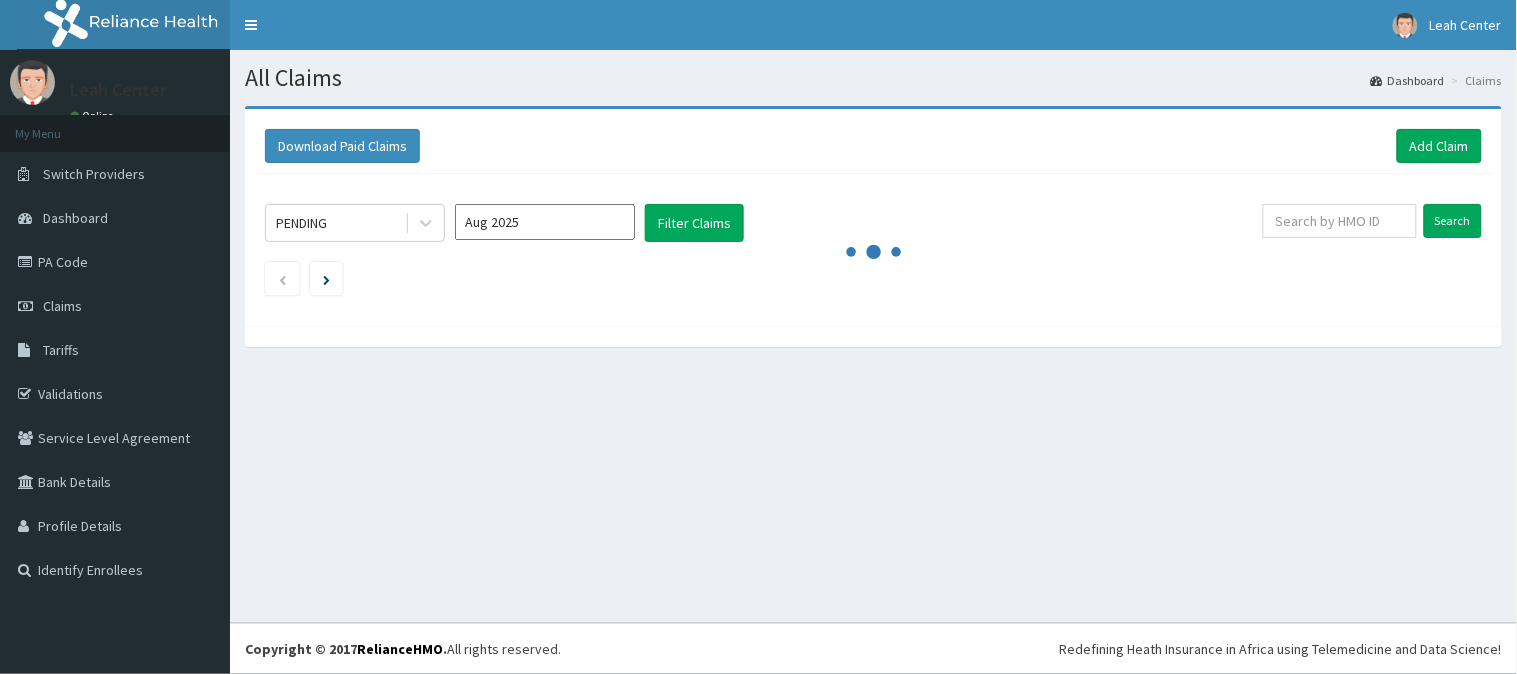 click on "Download Paid Claims Add Claim" at bounding box center [873, 146] 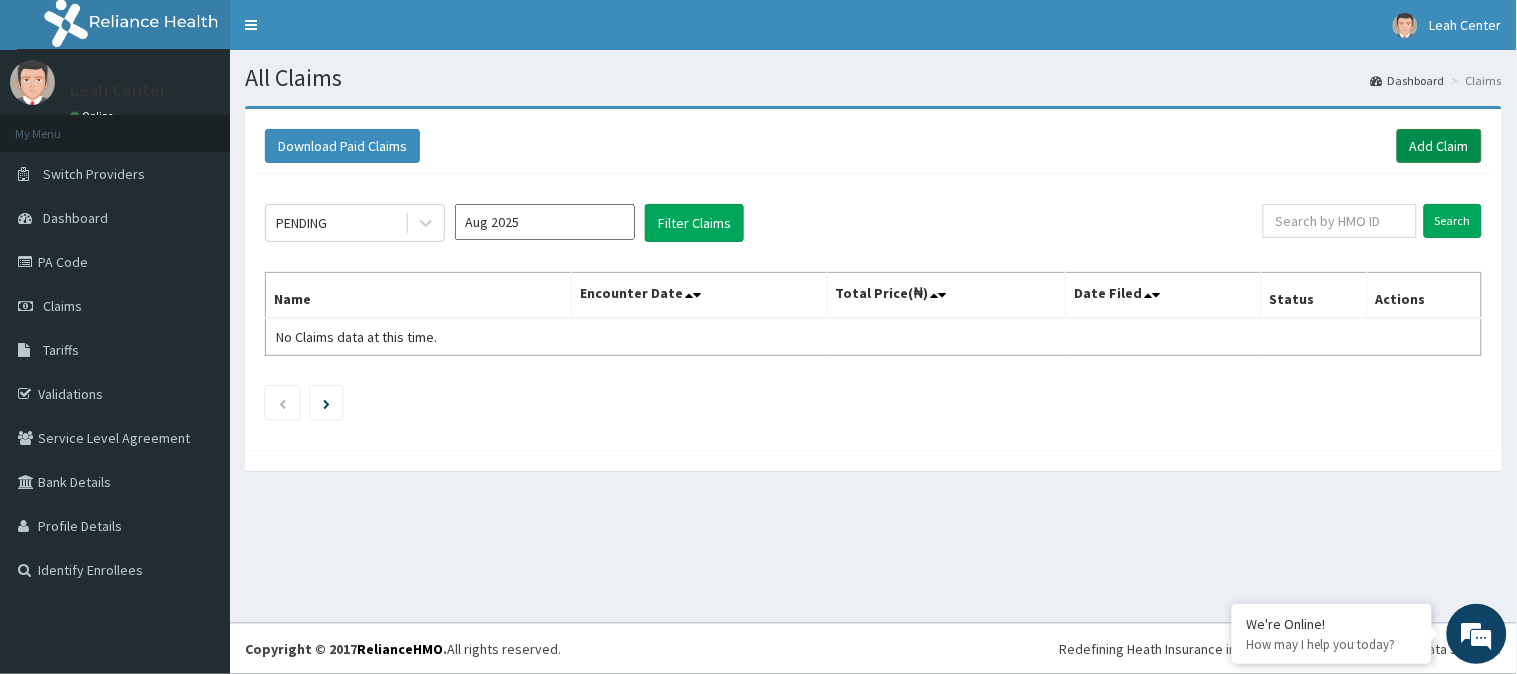 click on "Add Claim" at bounding box center [1439, 146] 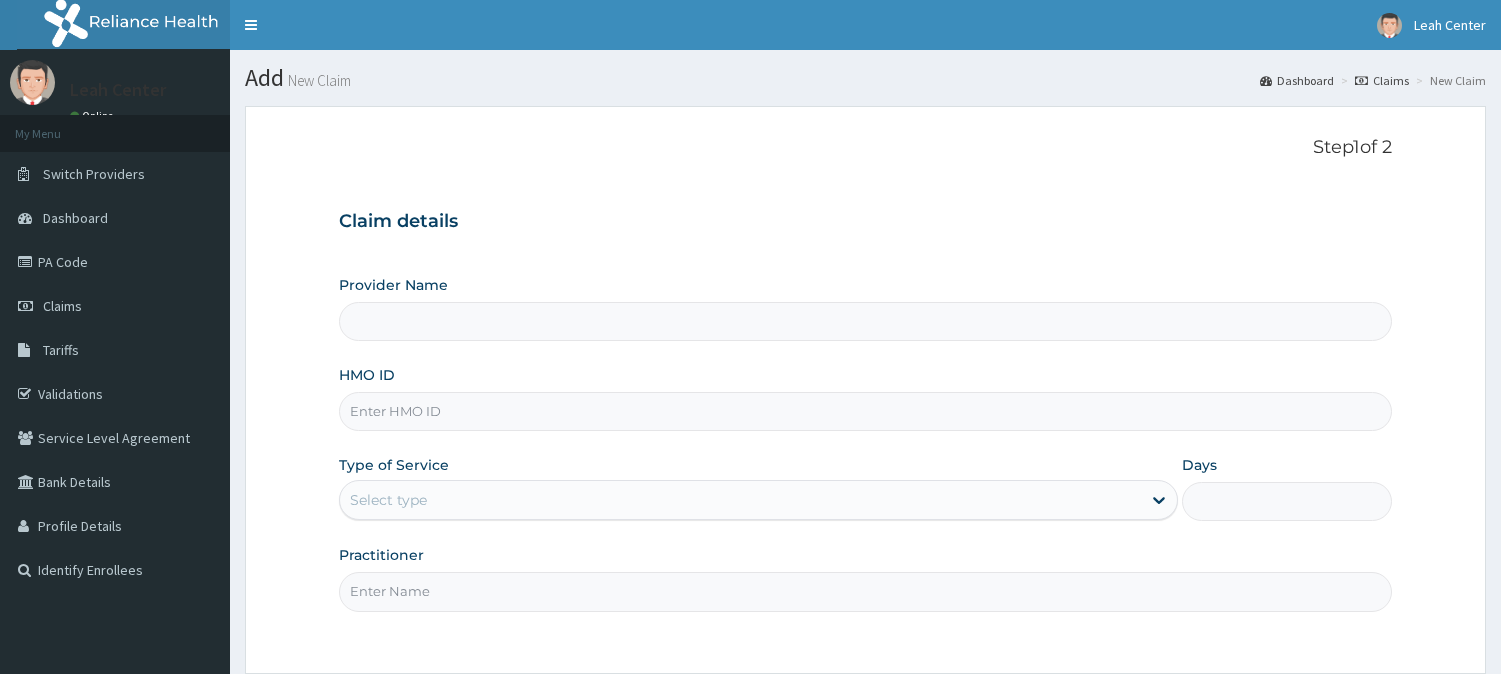 scroll, scrollTop: 0, scrollLeft: 0, axis: both 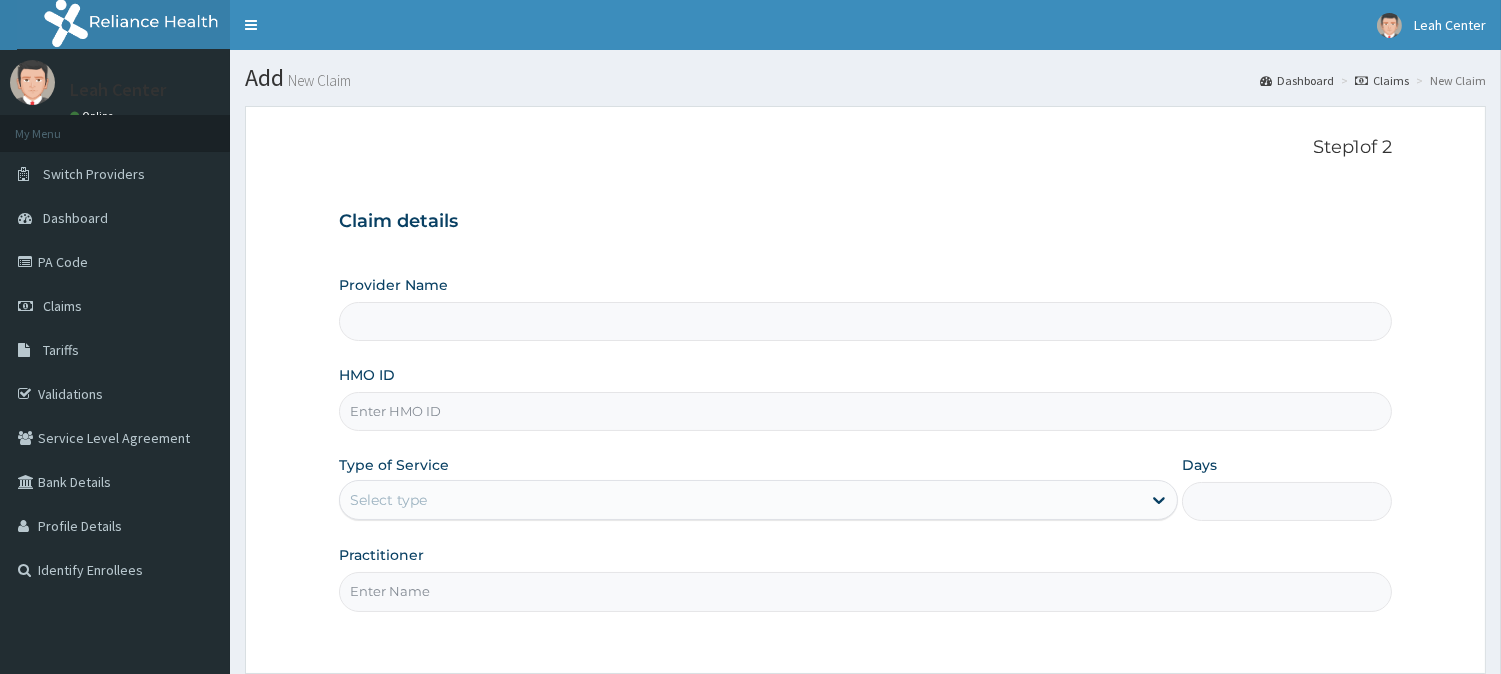 click on "HMO ID" at bounding box center (865, 411) 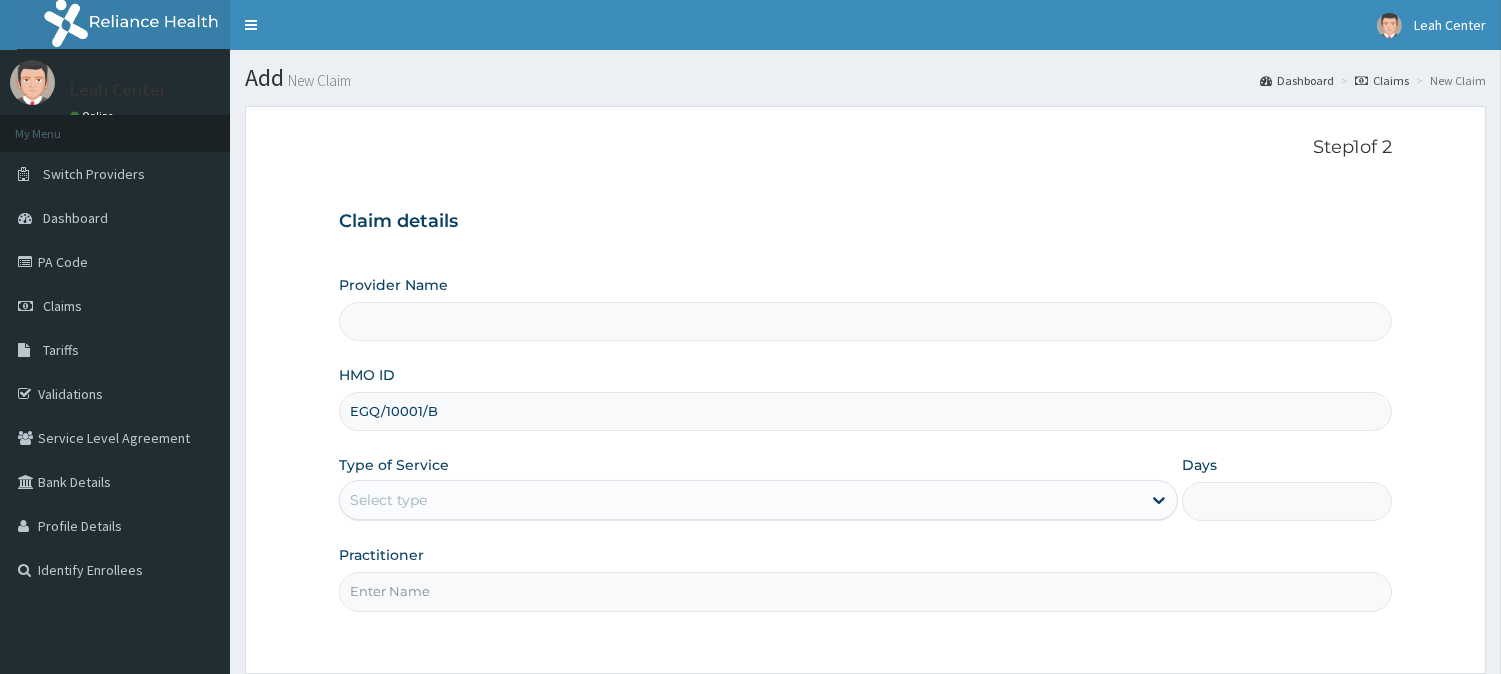 type on "Leah Medical Centre" 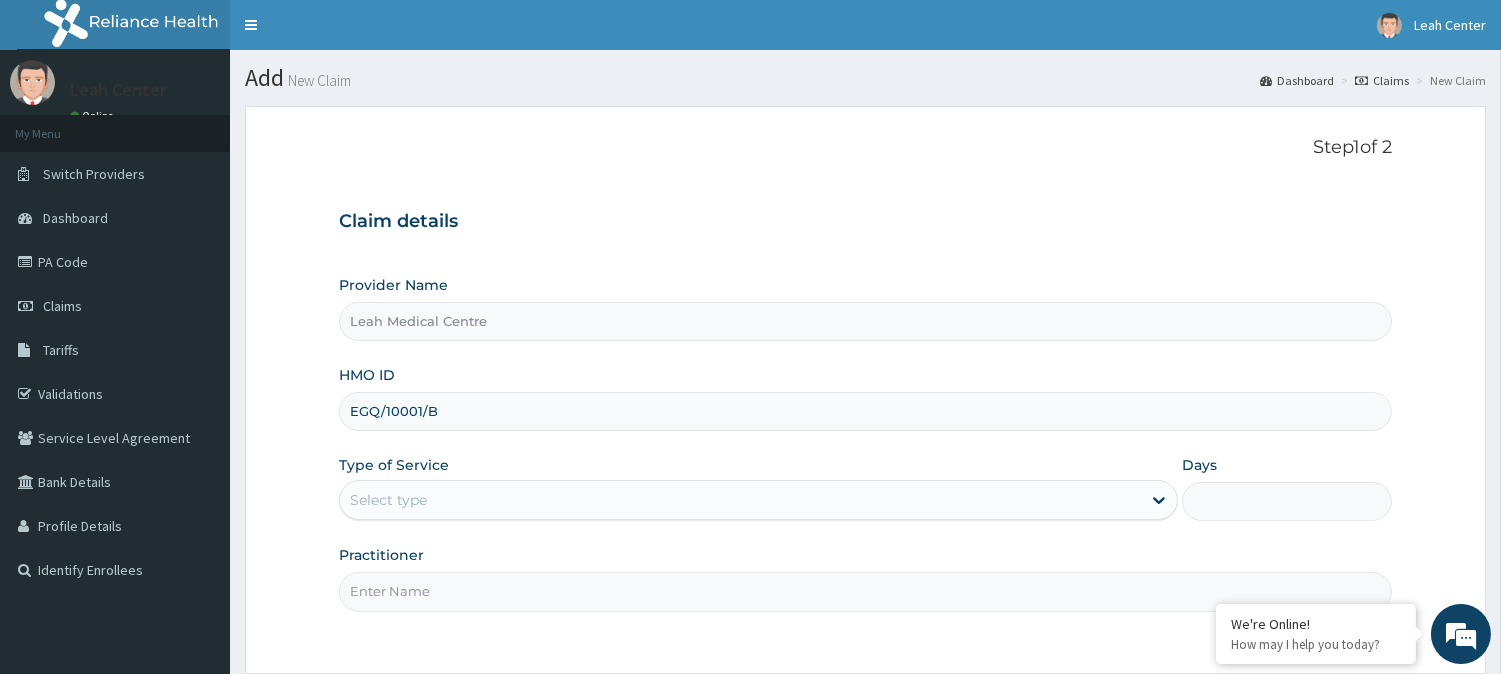 type on "EGQ/10001/B" 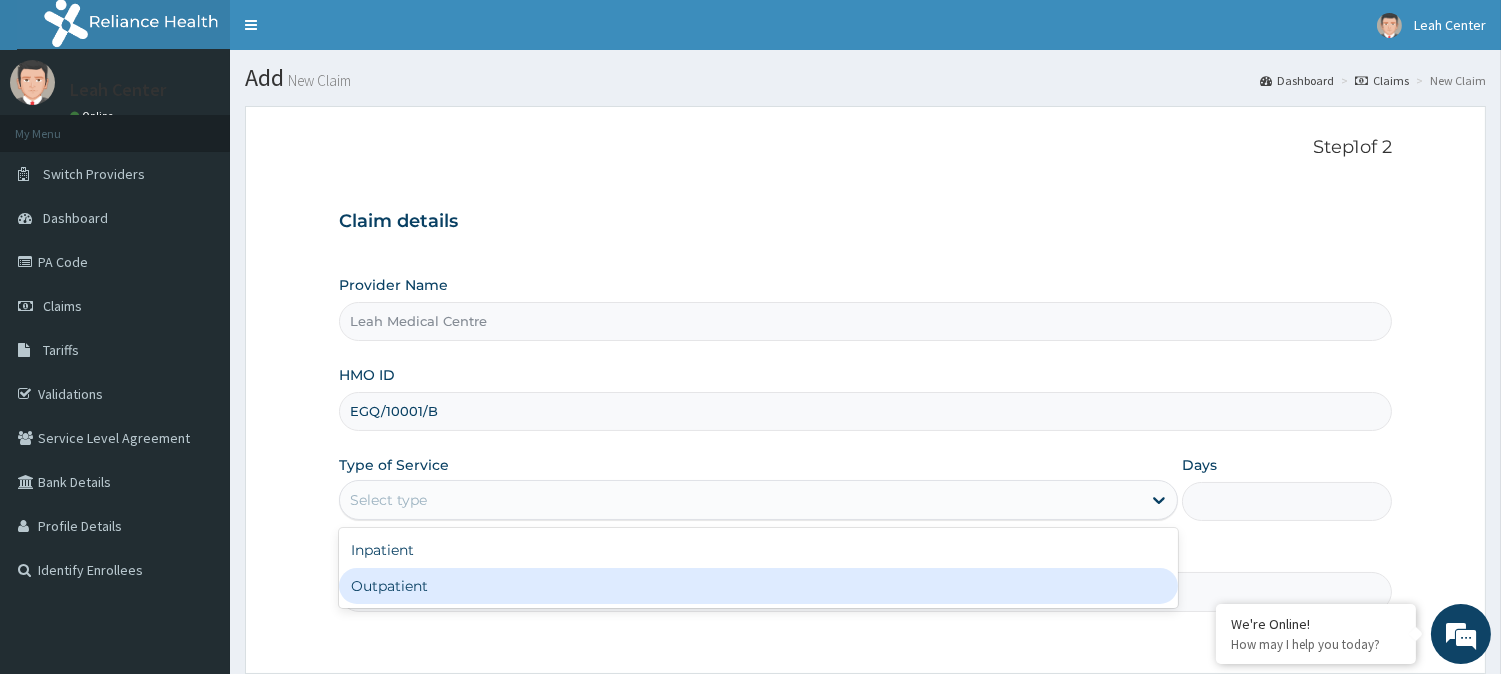 click on "Outpatient" at bounding box center (758, 586) 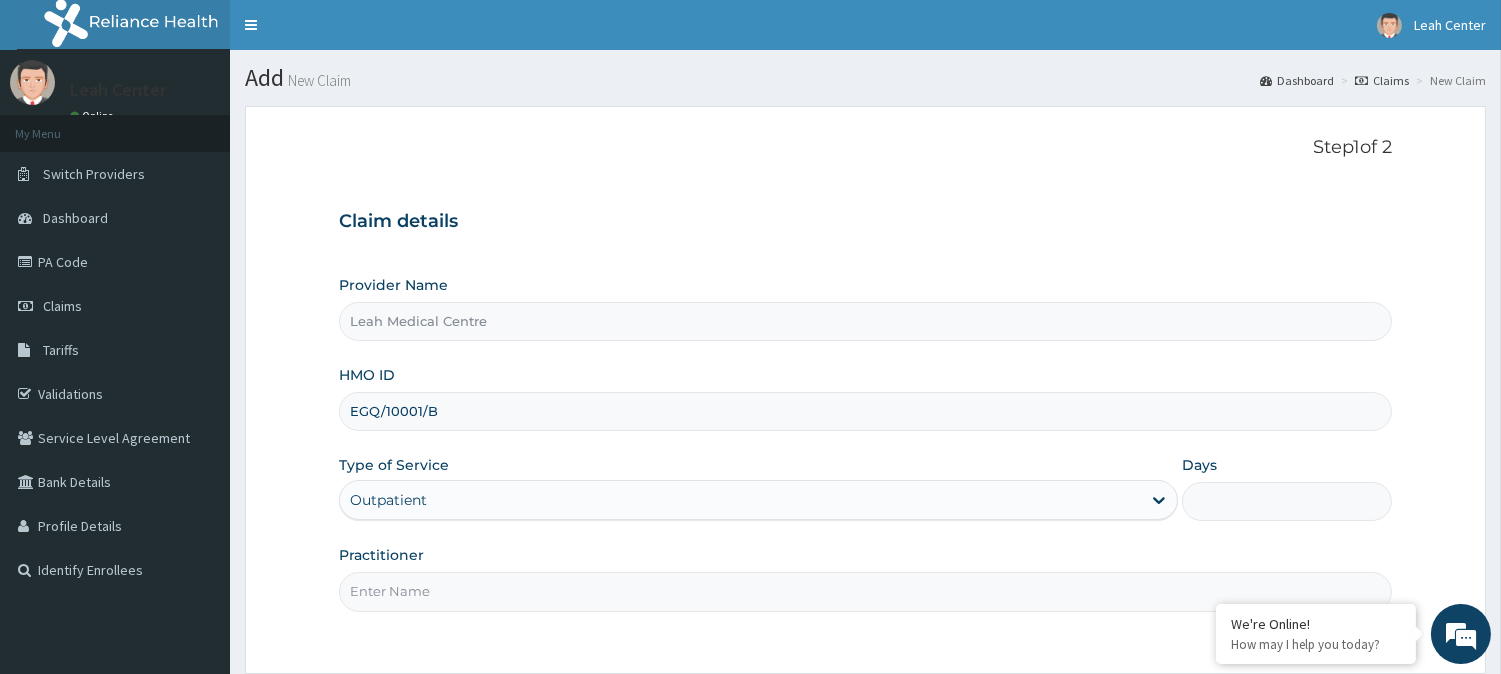 type on "1" 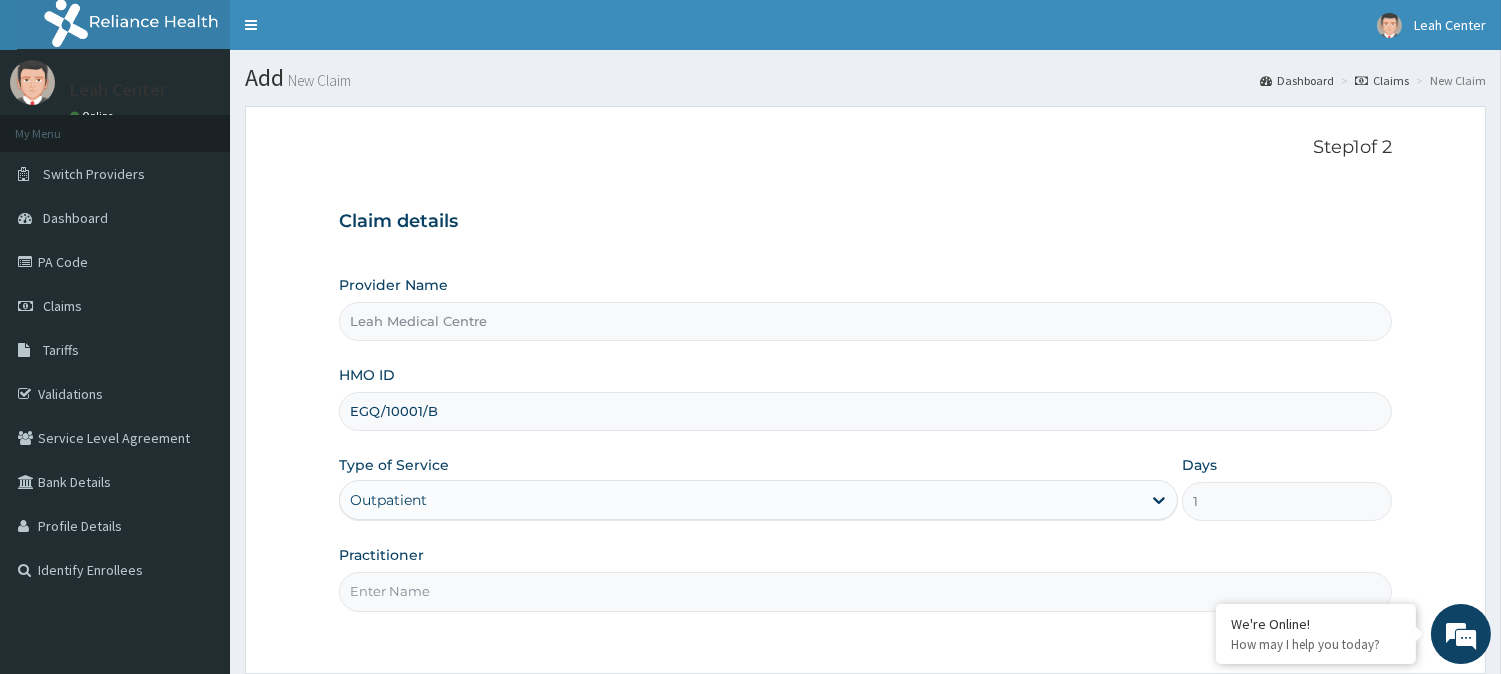 click on "Practitioner" at bounding box center (865, 591) 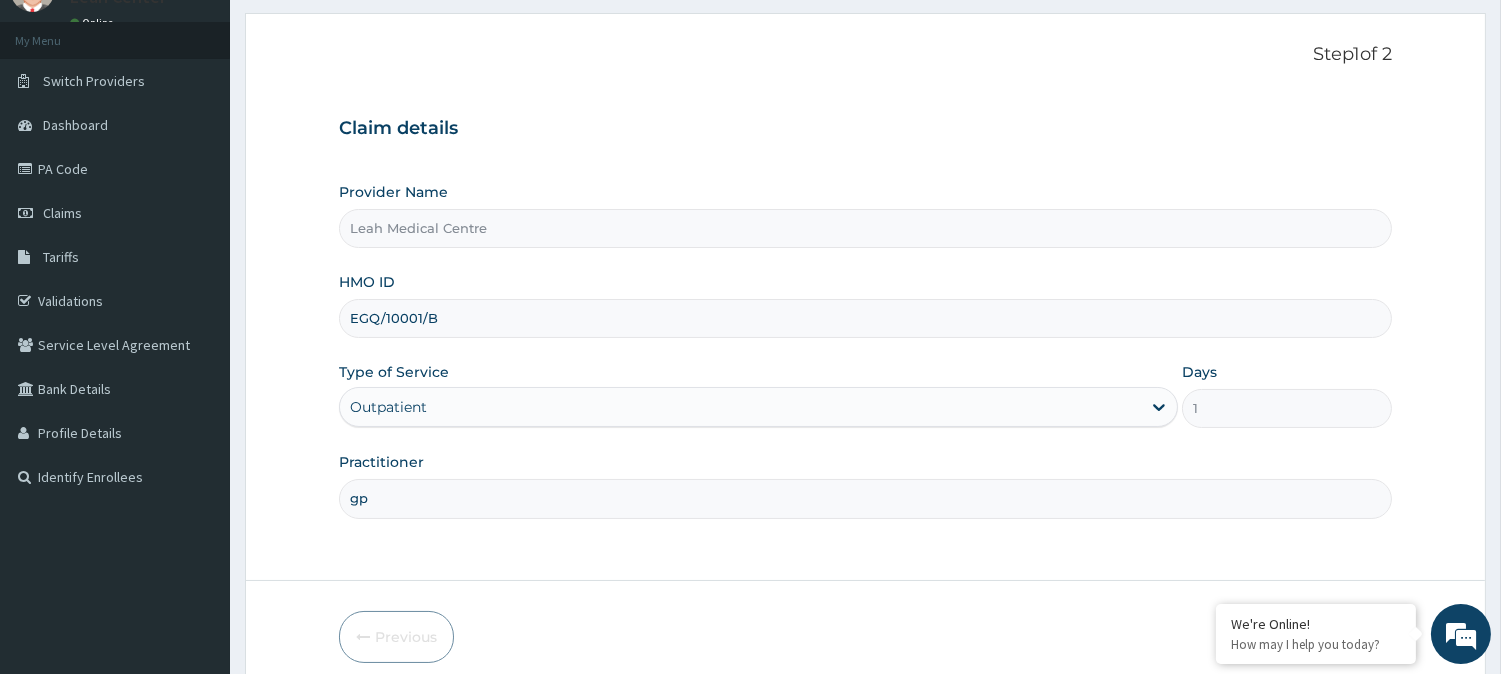 scroll, scrollTop: 178, scrollLeft: 0, axis: vertical 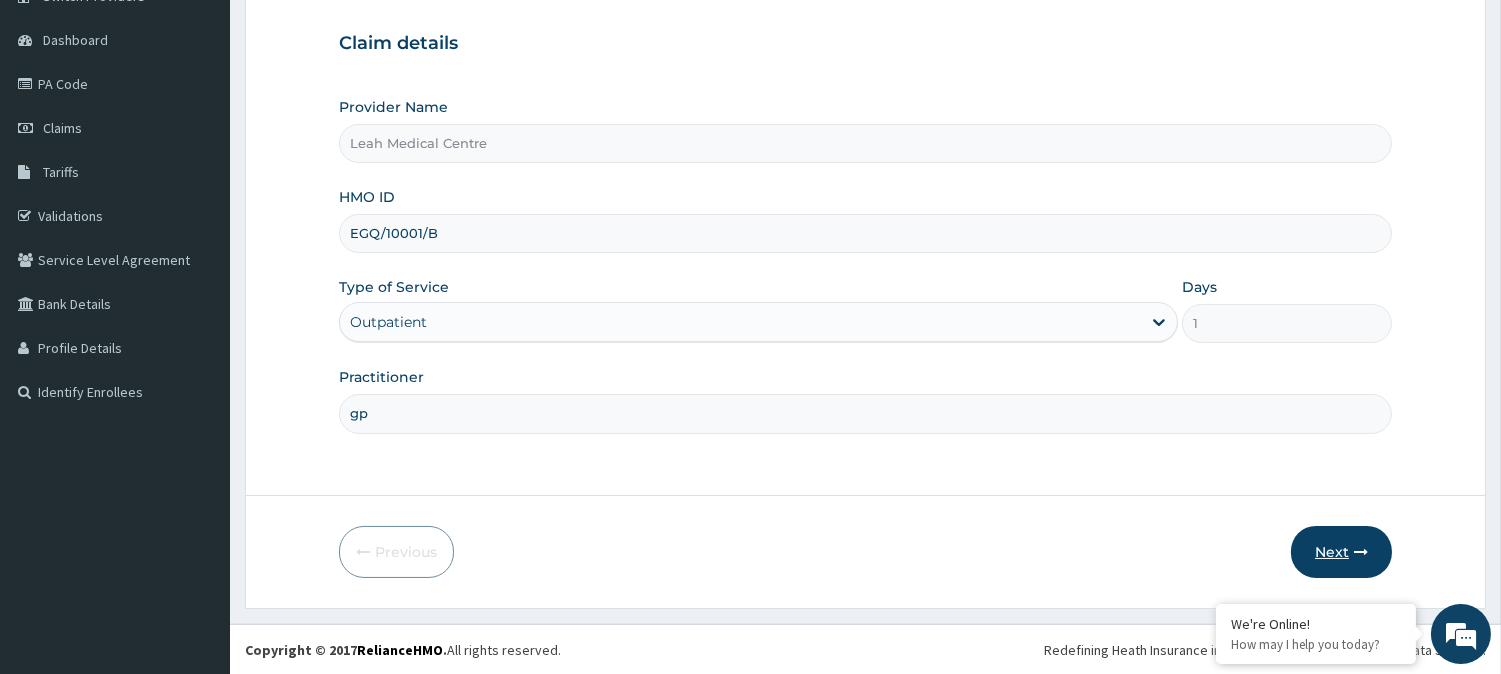 type on "gp" 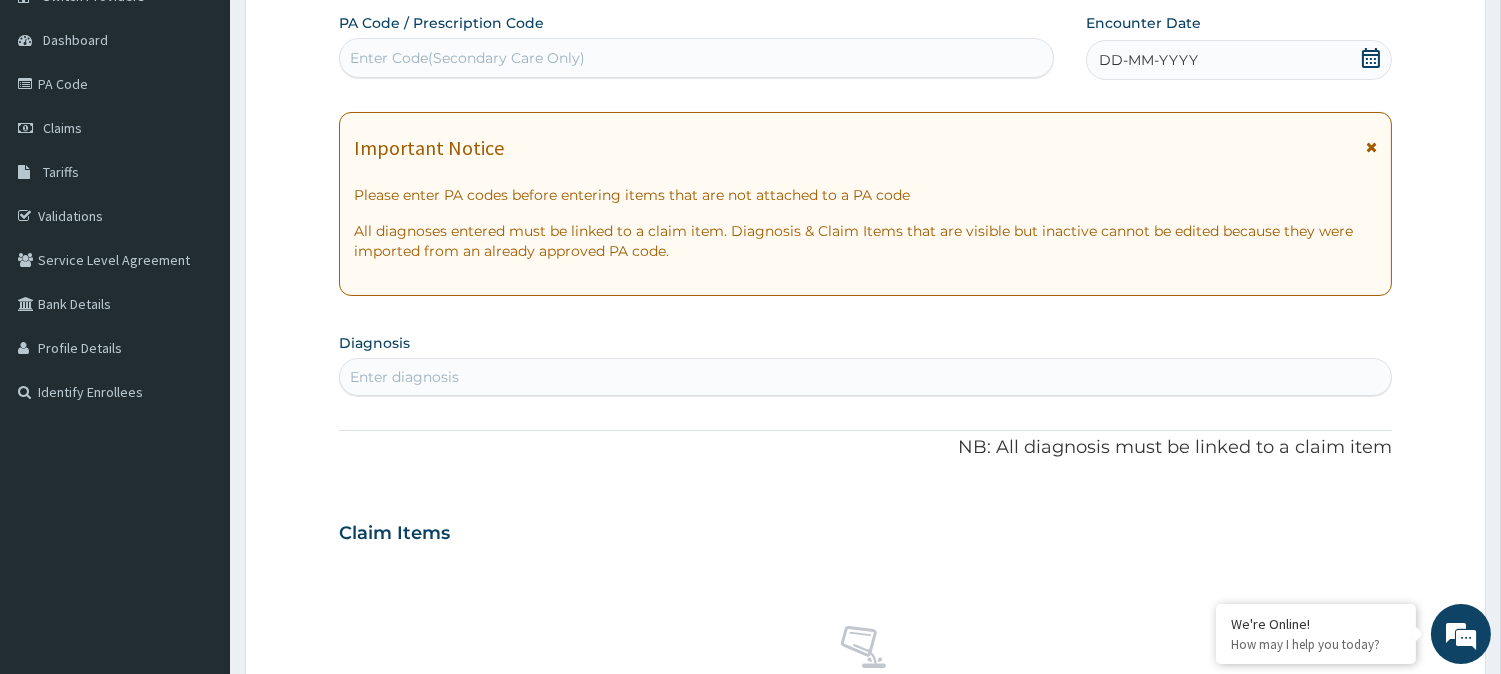 scroll, scrollTop: 0, scrollLeft: 0, axis: both 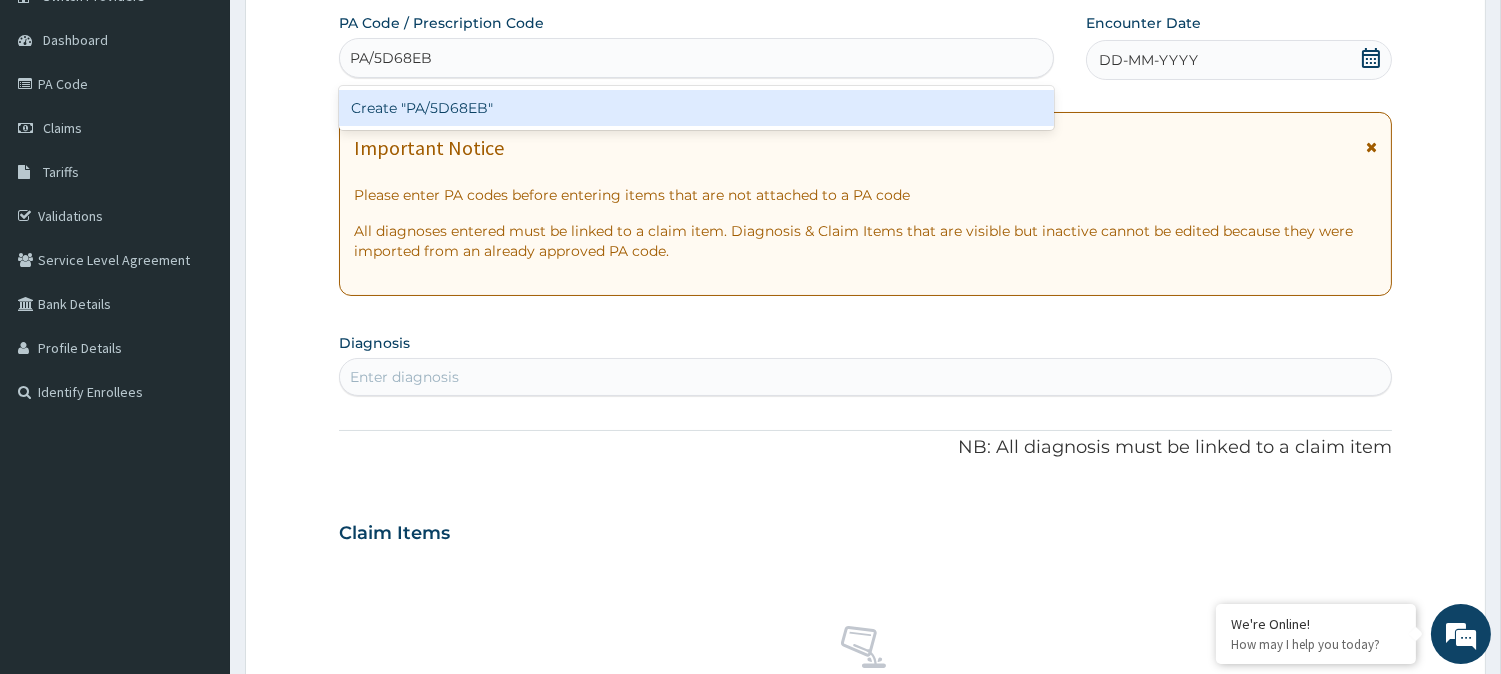 click on "Create "PA/5D68EB"" at bounding box center (696, 108) 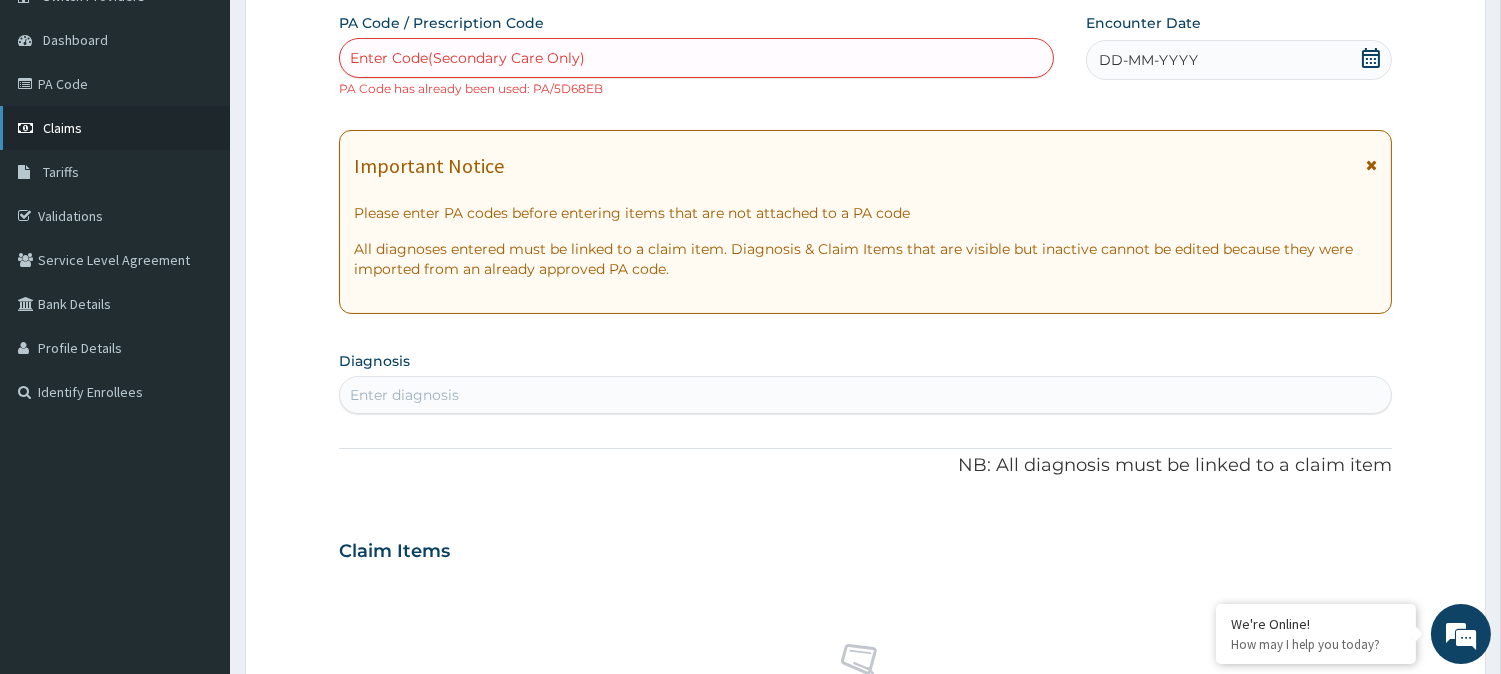 click on "Claims" at bounding box center (115, 128) 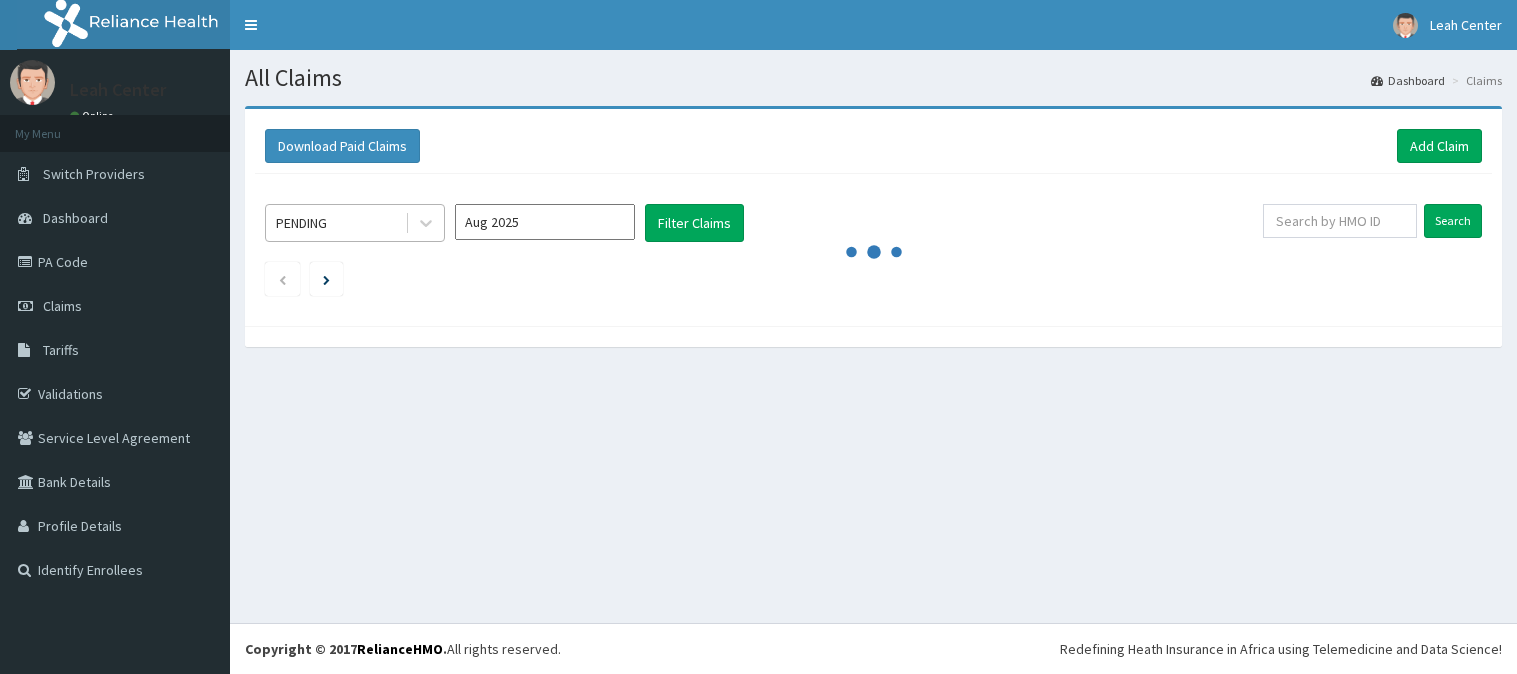 scroll, scrollTop: 0, scrollLeft: 0, axis: both 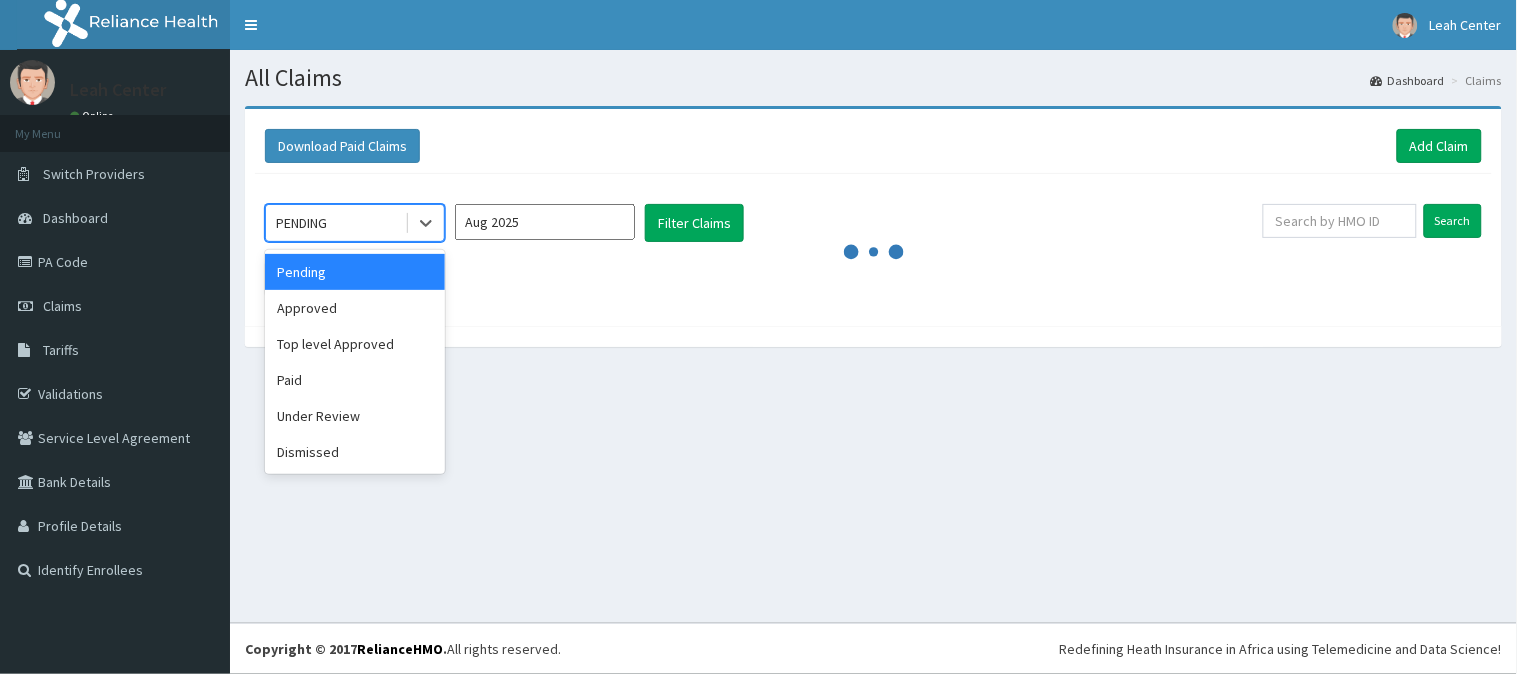 click on "PENDING" at bounding box center [335, 223] 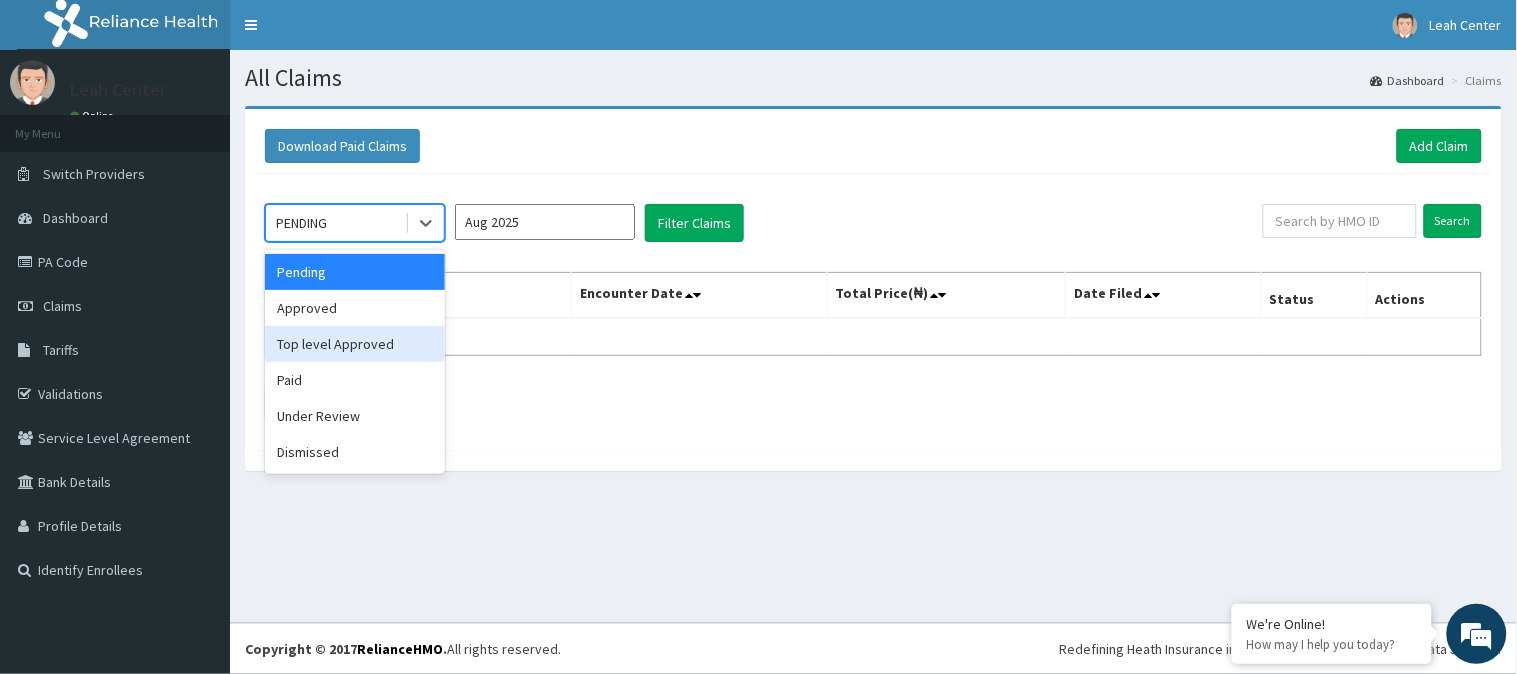 drag, startPoint x: 331, startPoint y: 344, endPoint x: 373, endPoint y: 316, distance: 50.47772 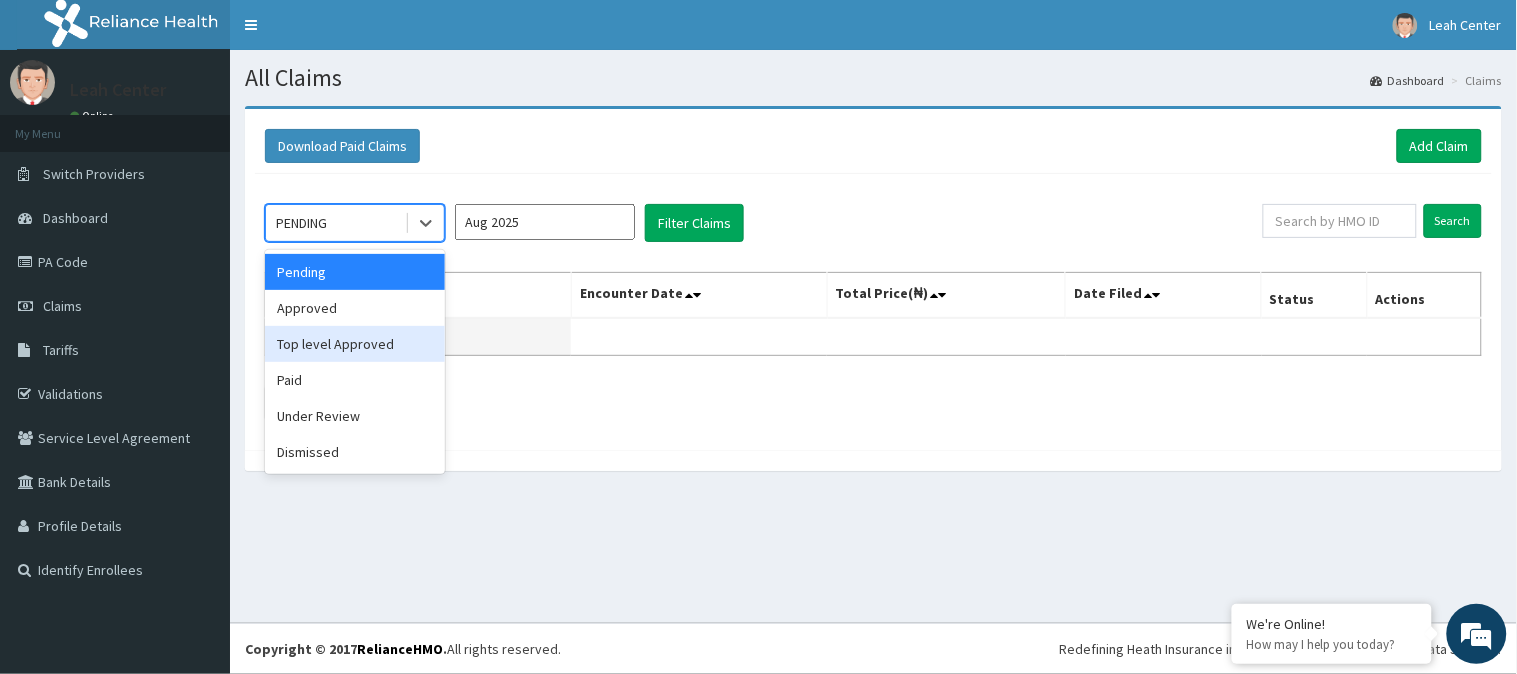 click on "Top level Approved" at bounding box center [355, 344] 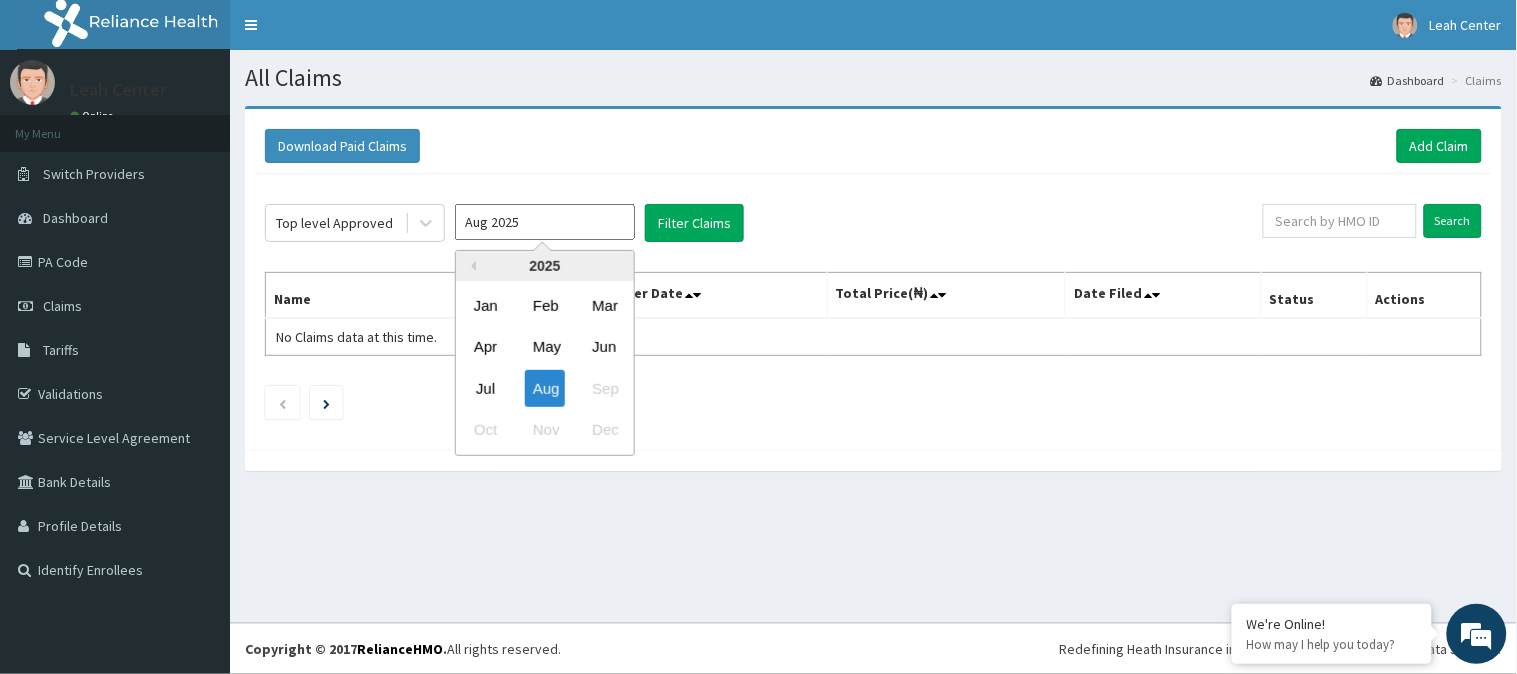 click on "Aug 2025" at bounding box center [545, 222] 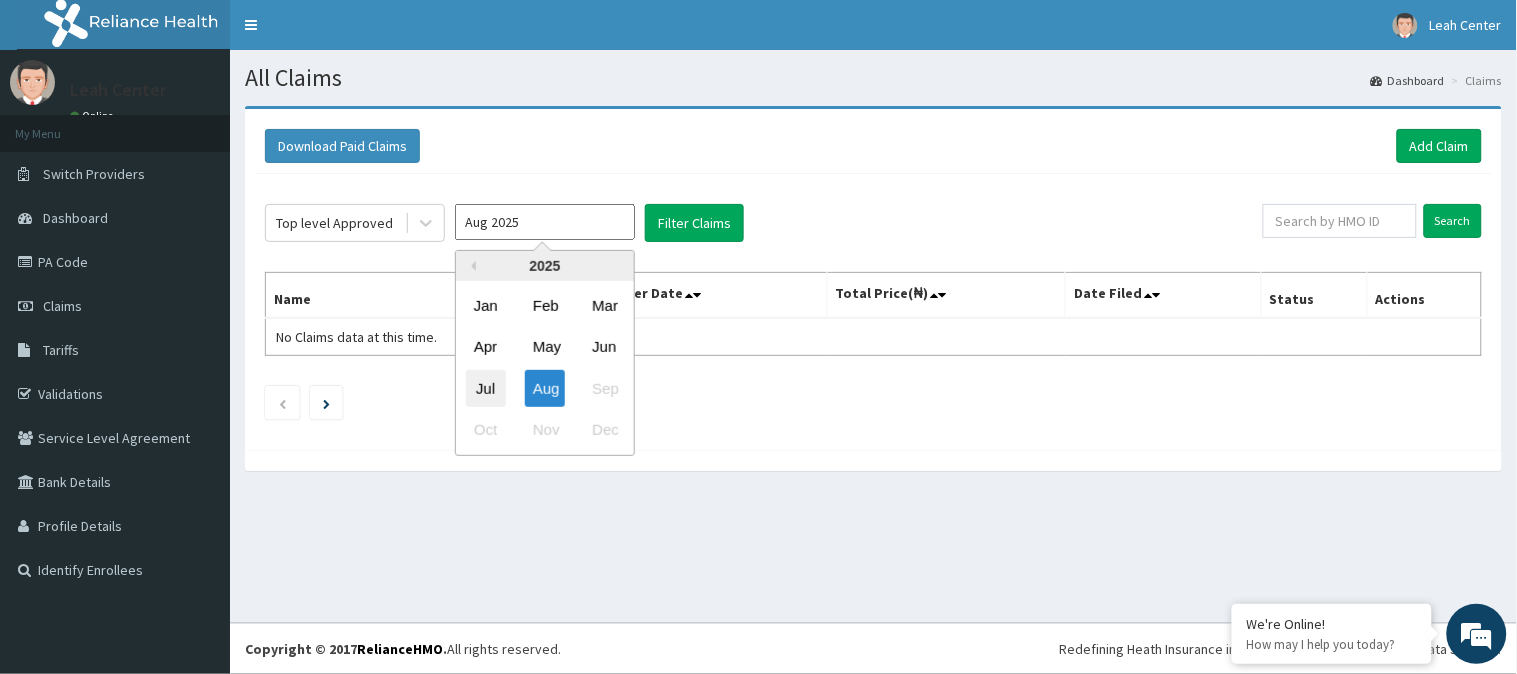 click on "Jul" at bounding box center [486, 388] 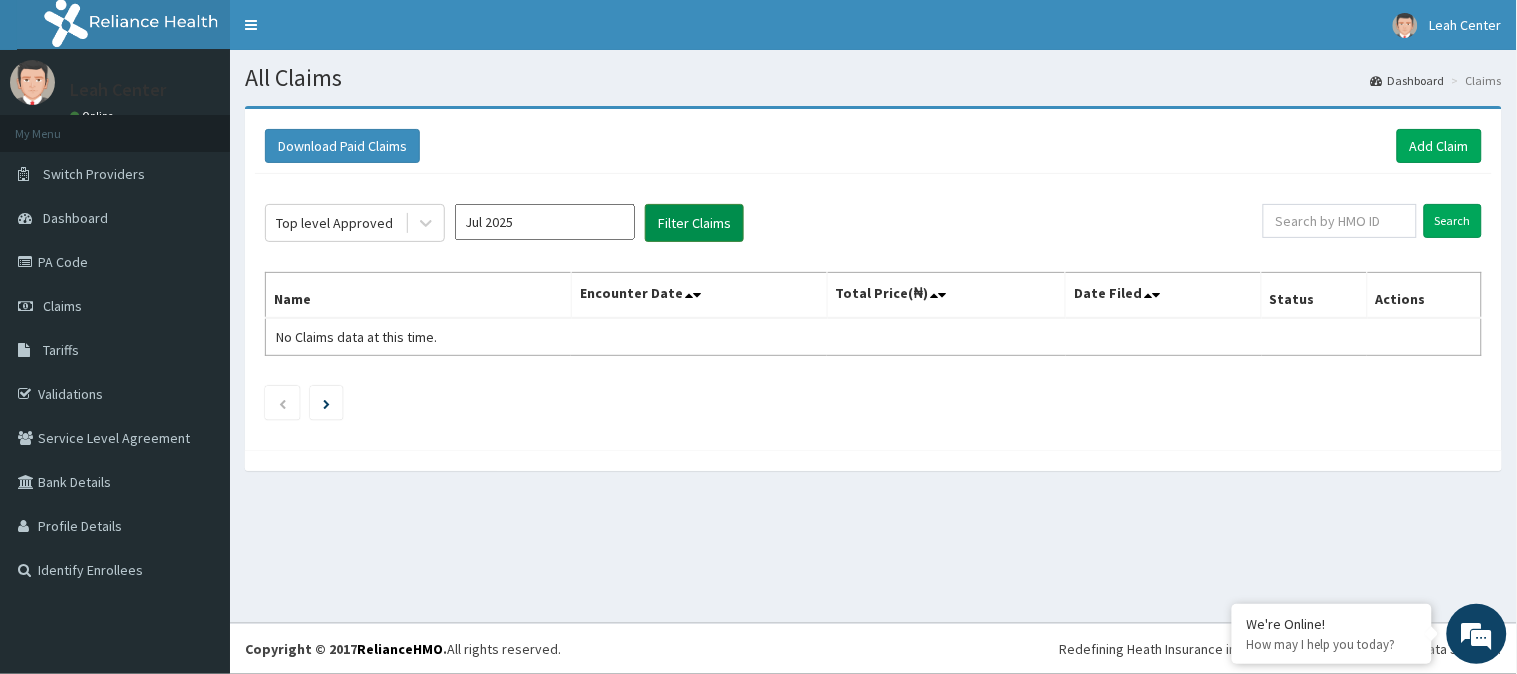 click on "Filter Claims" at bounding box center [694, 223] 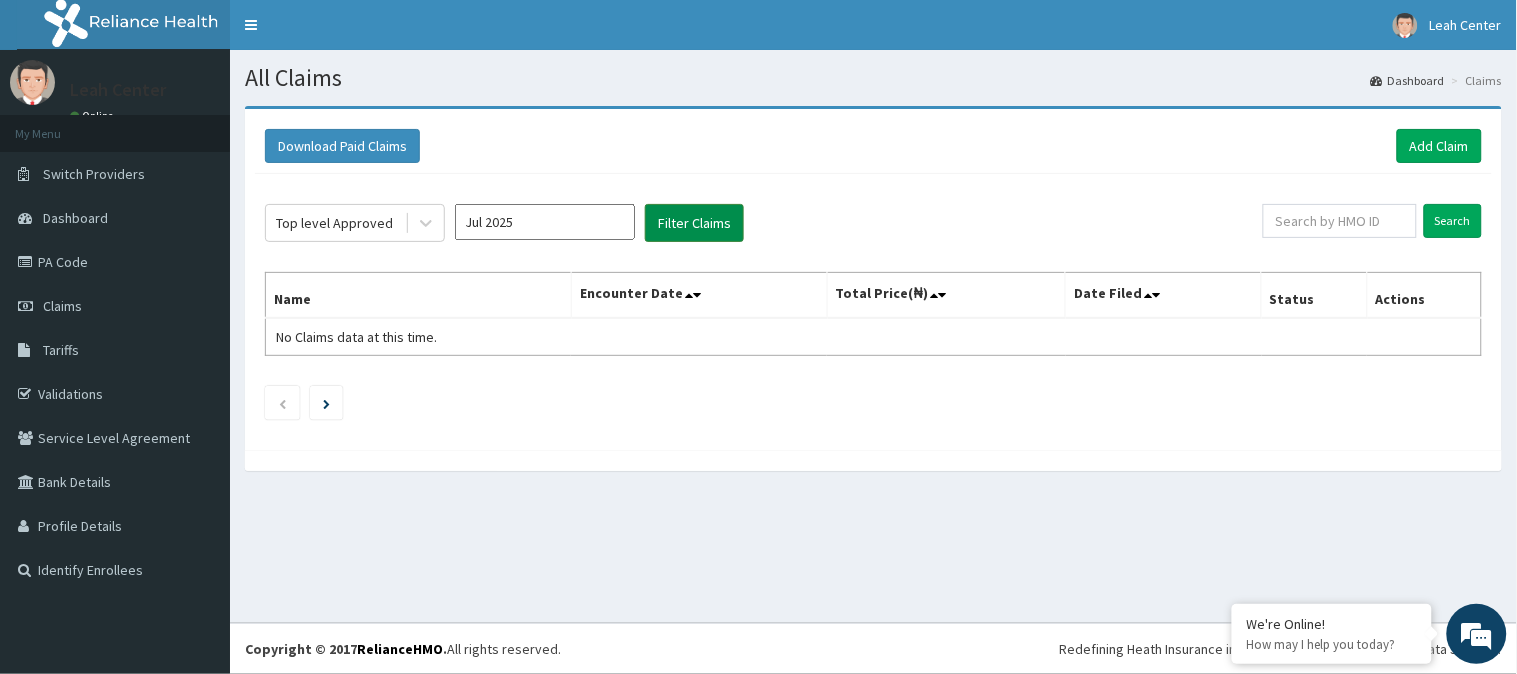 click on "Filter Claims" at bounding box center [694, 223] 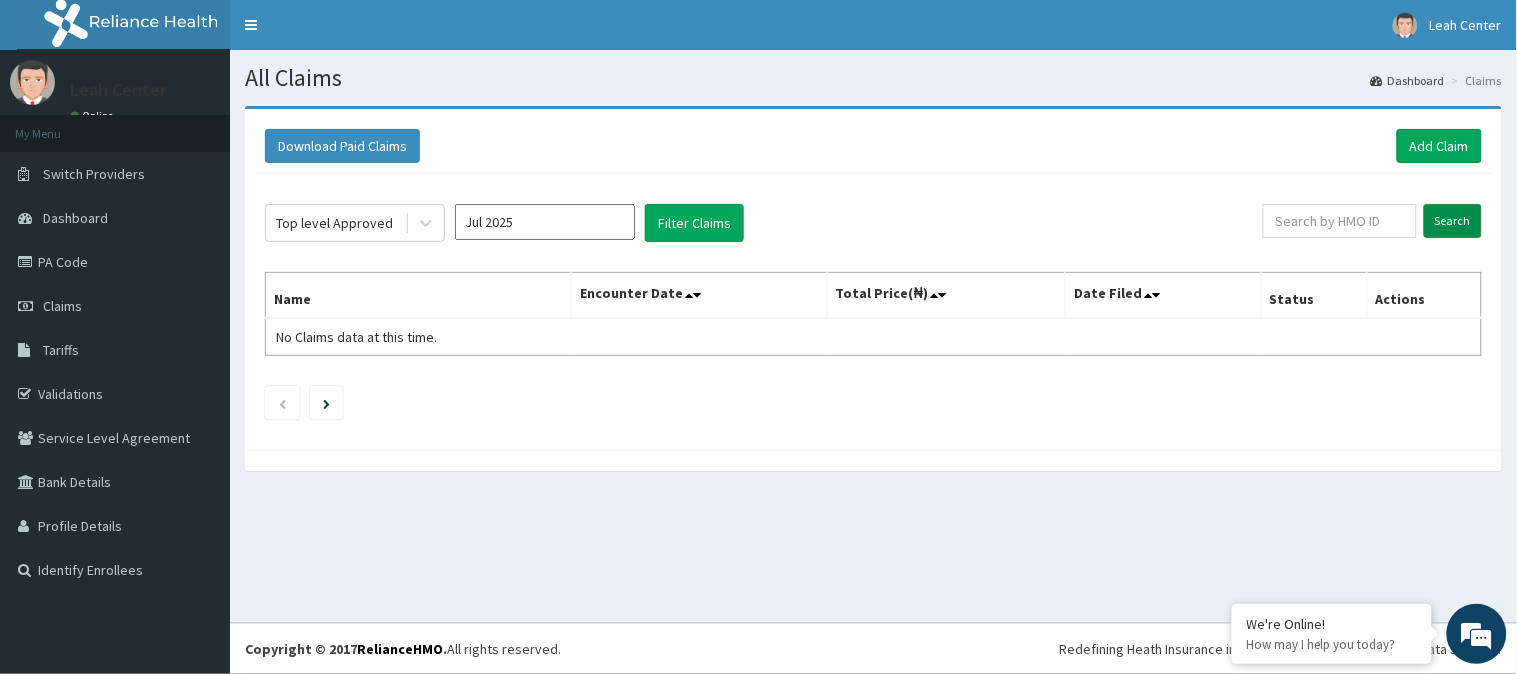 click on "Search" at bounding box center (1453, 221) 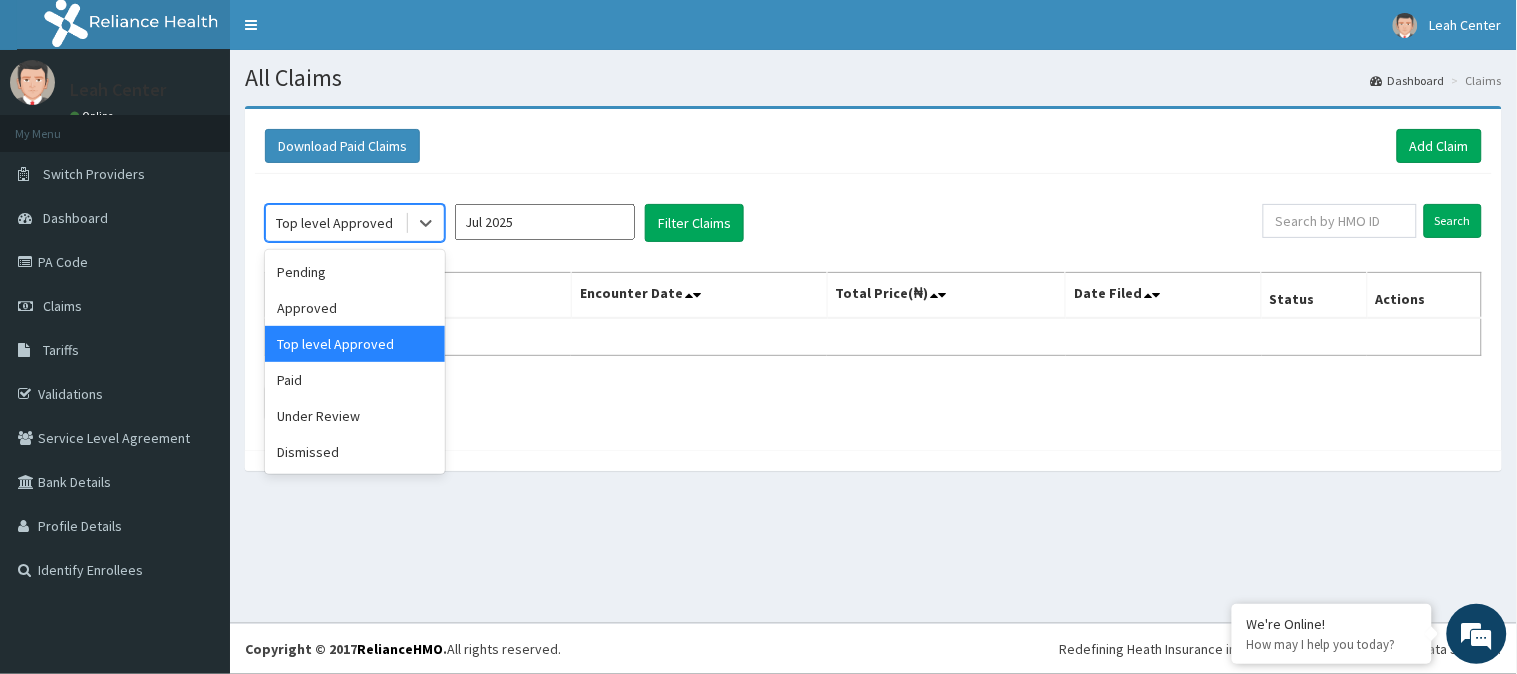 click on "Top level Approved" at bounding box center (335, 223) 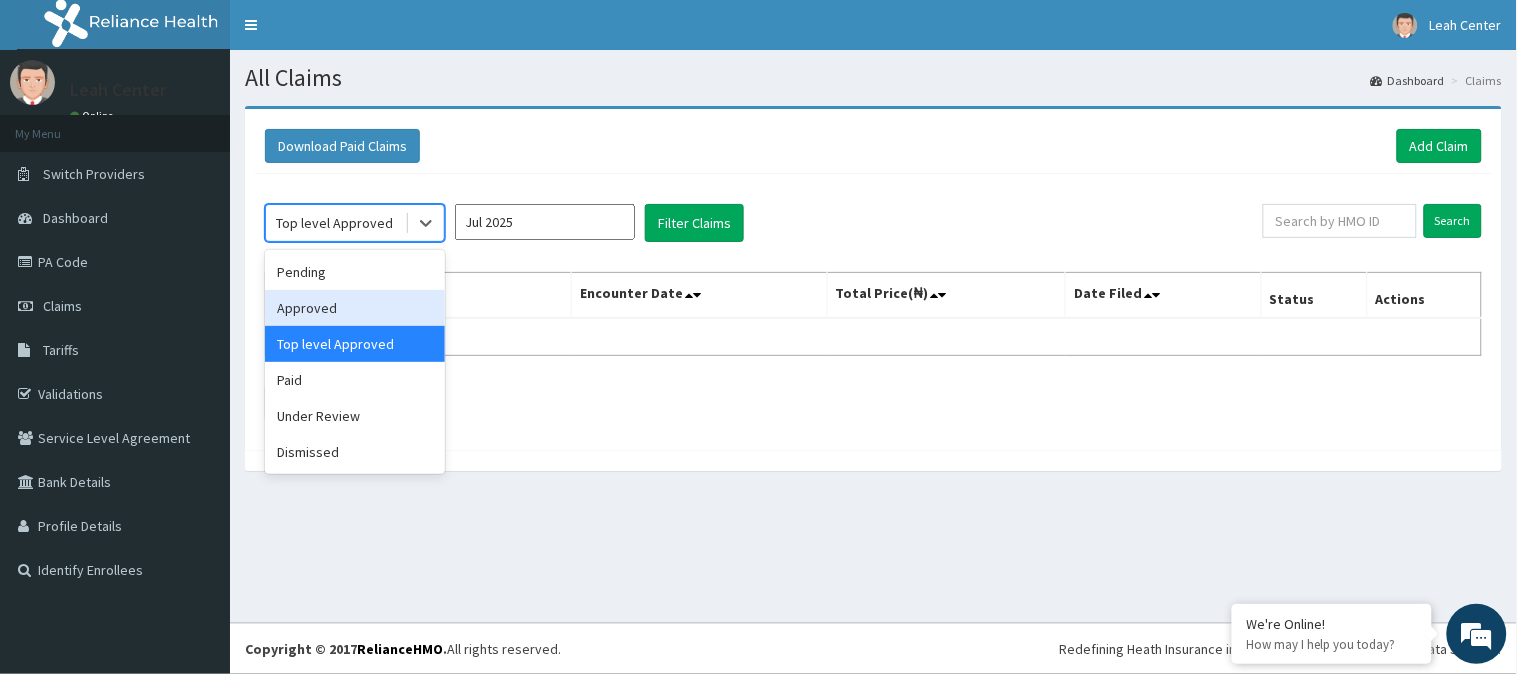 scroll, scrollTop: 0, scrollLeft: 0, axis: both 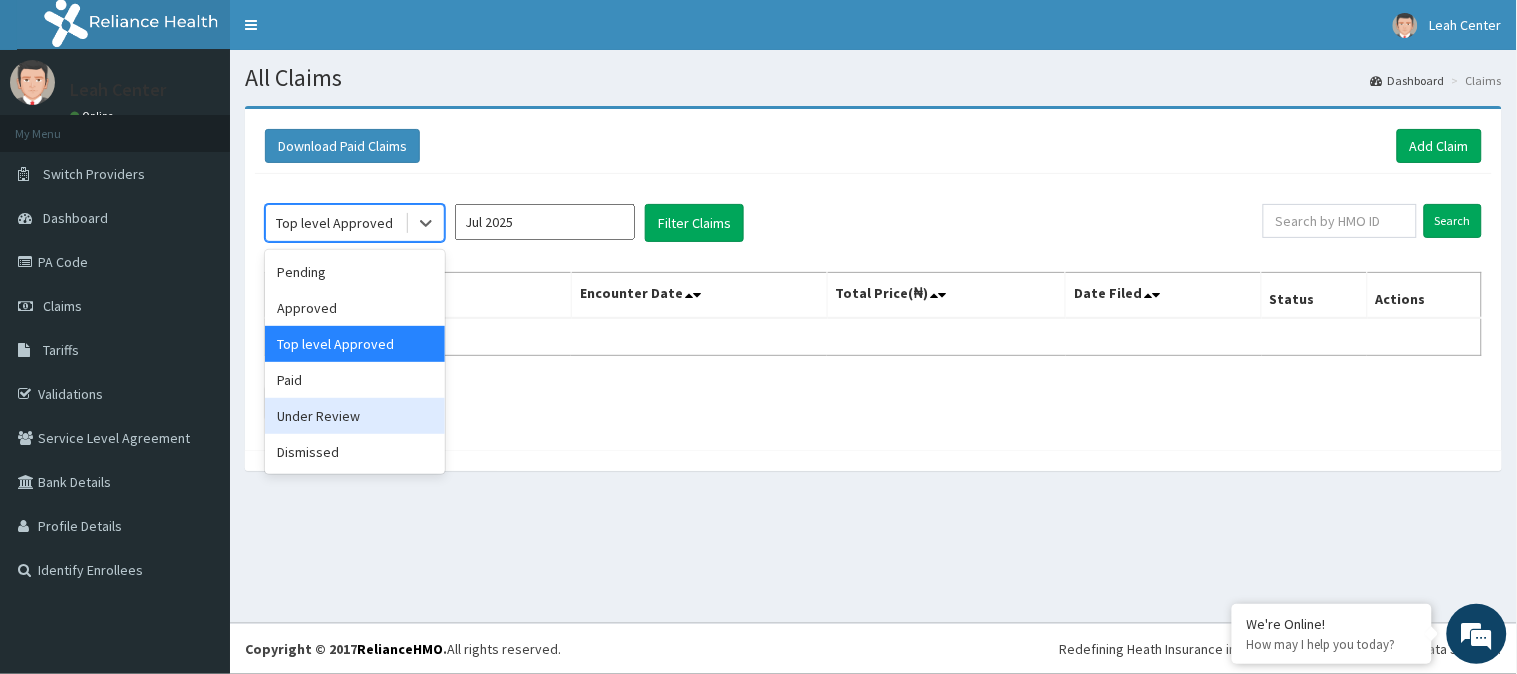 click on "Under Review" at bounding box center [355, 416] 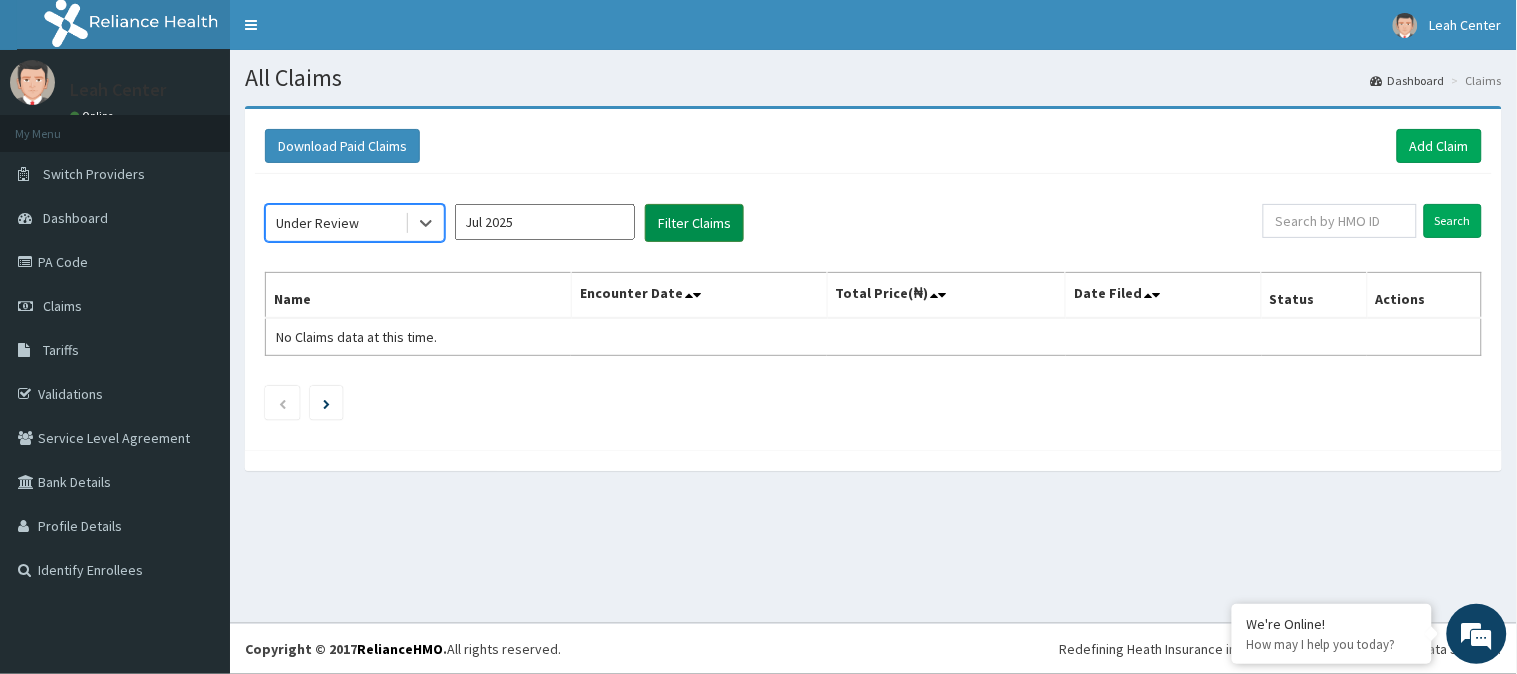 click on "Filter Claims" at bounding box center [694, 223] 